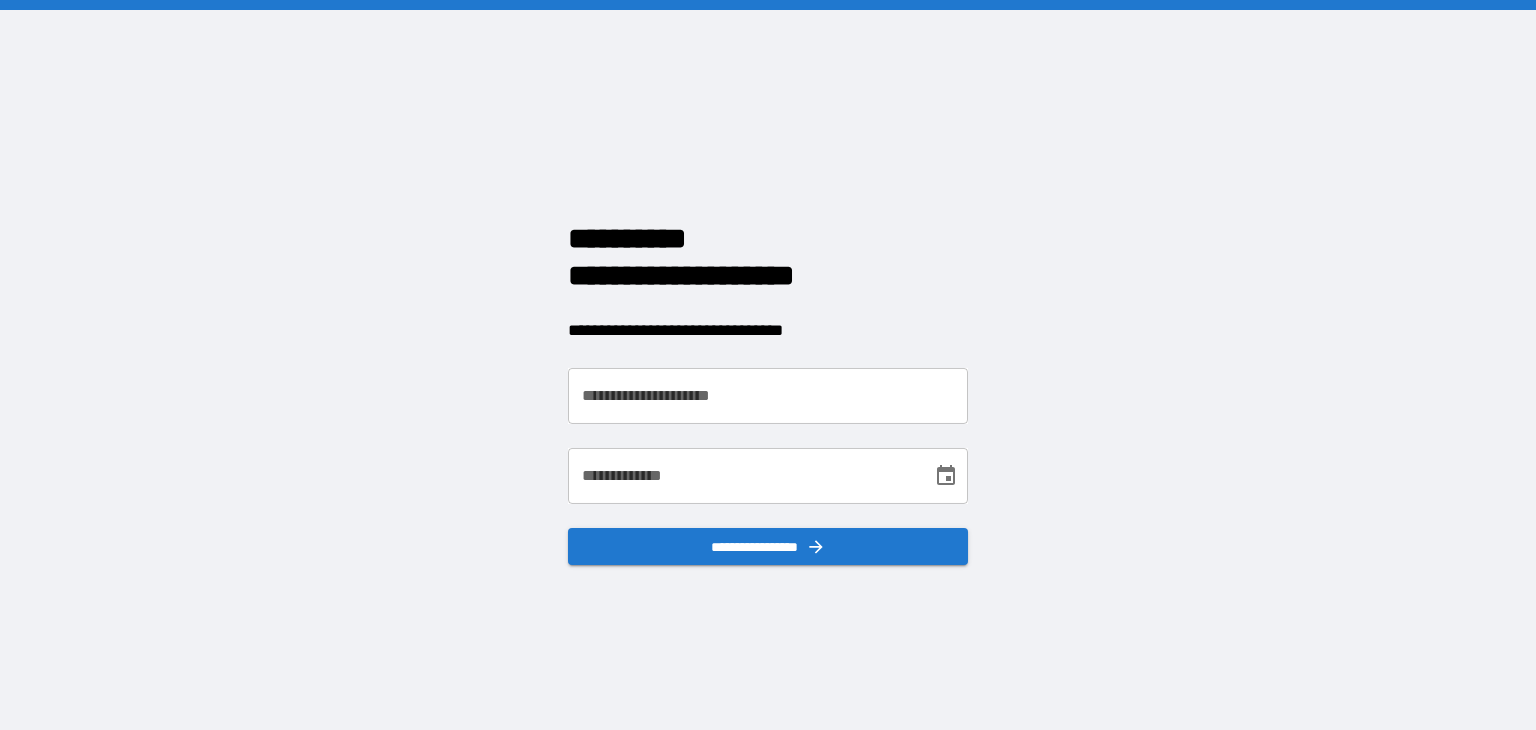 scroll, scrollTop: 0, scrollLeft: 0, axis: both 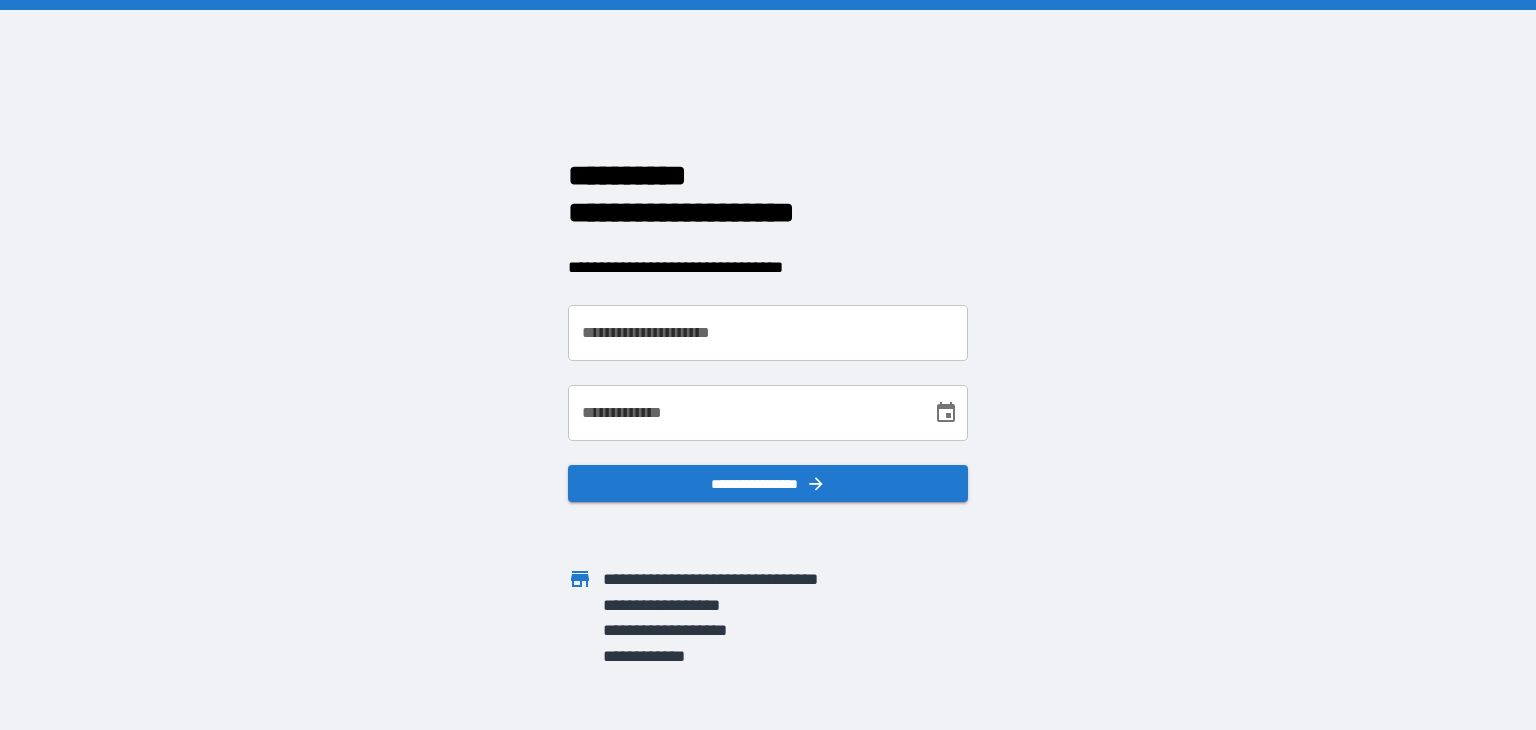 click on "**********" at bounding box center [768, 333] 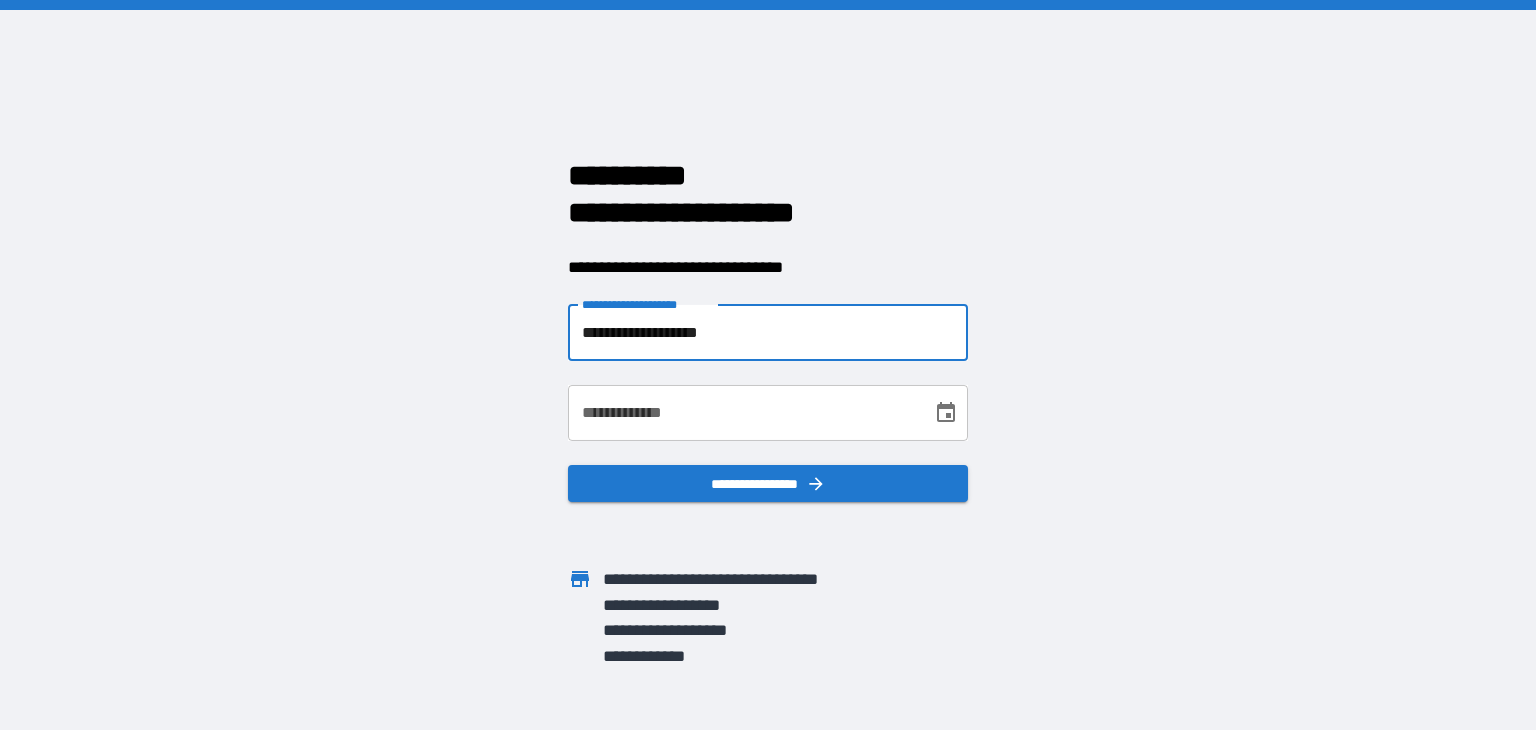 type on "**********" 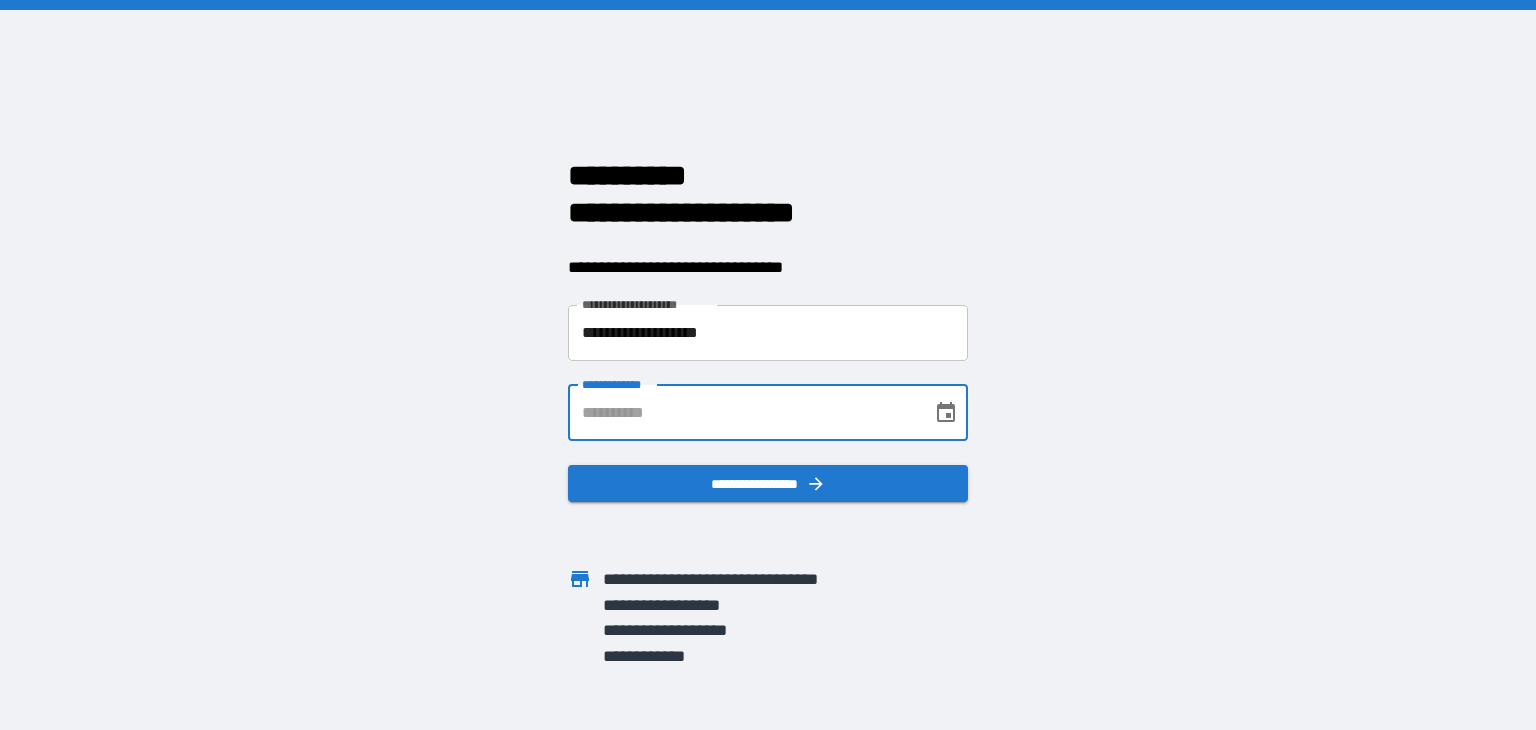 click on "**********" at bounding box center (743, 413) 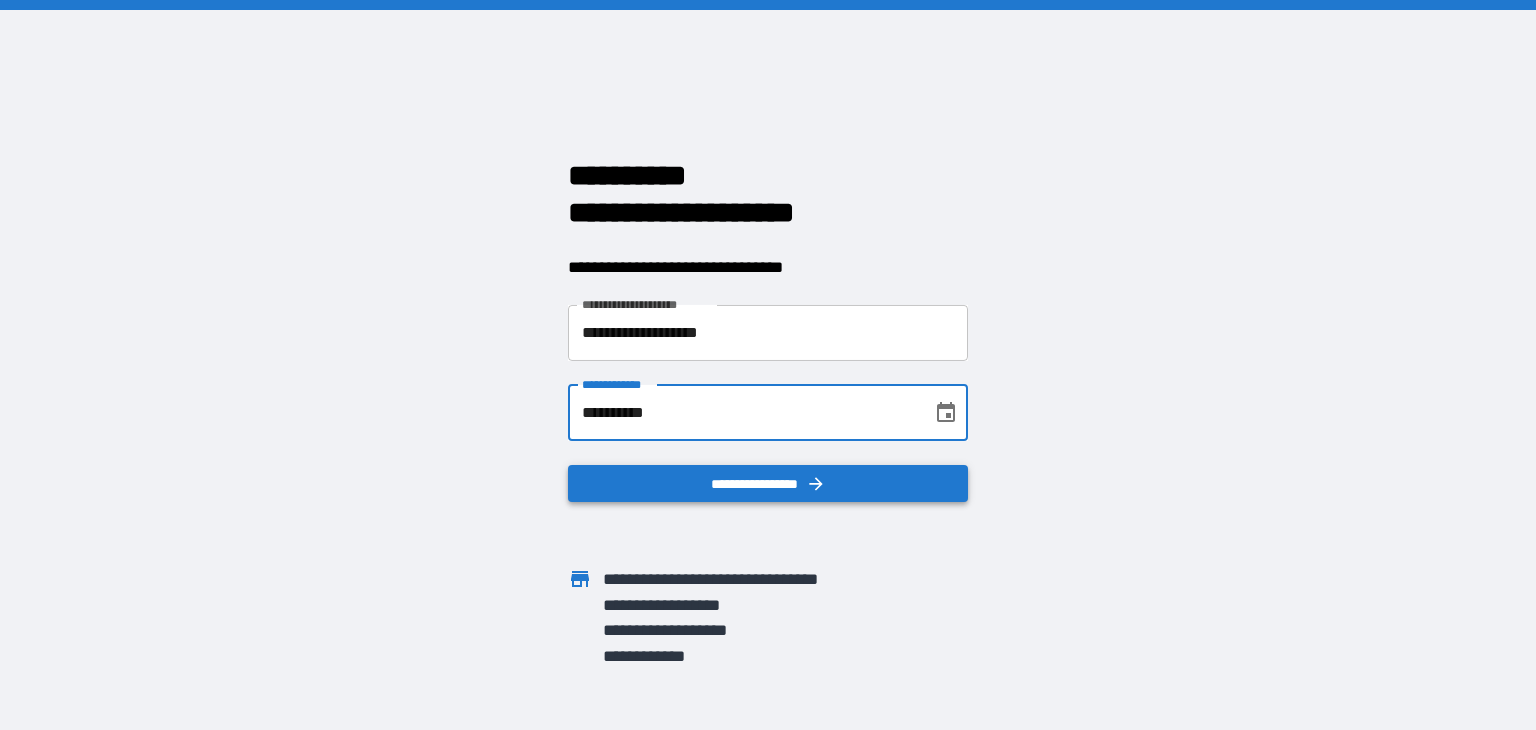 click on "**********" at bounding box center (768, 484) 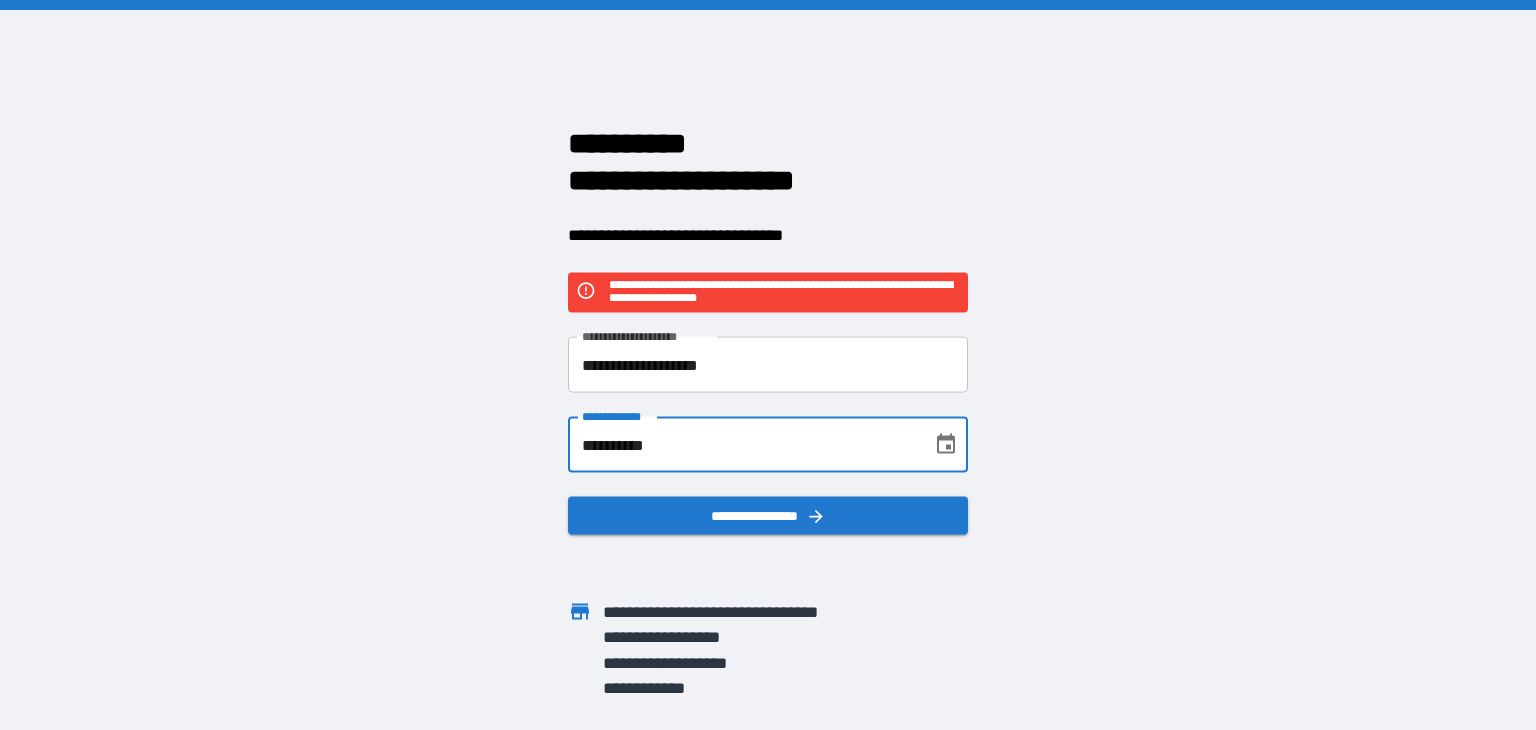 drag, startPoint x: 734, startPoint y: 442, endPoint x: 538, endPoint y: 450, distance: 196.1632 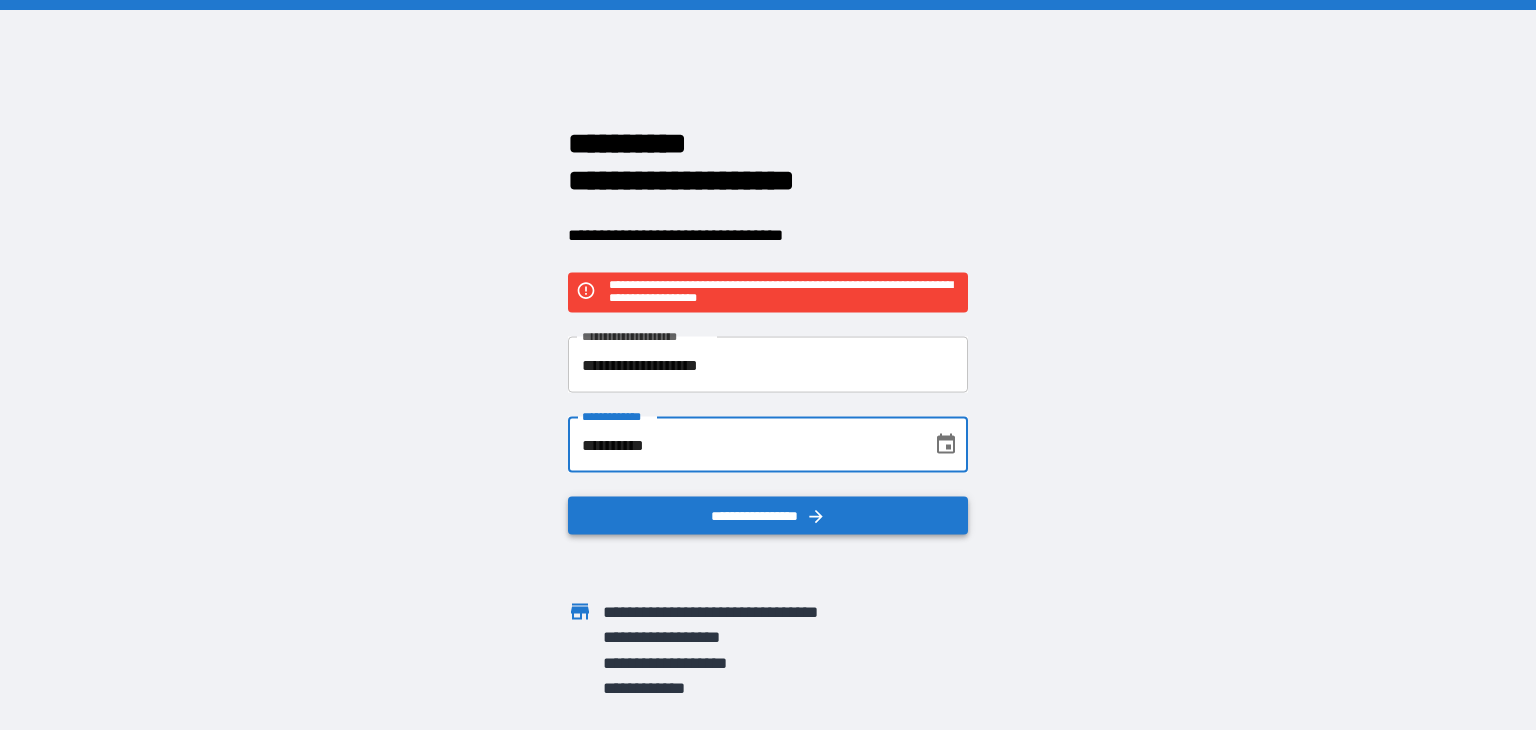 type on "**********" 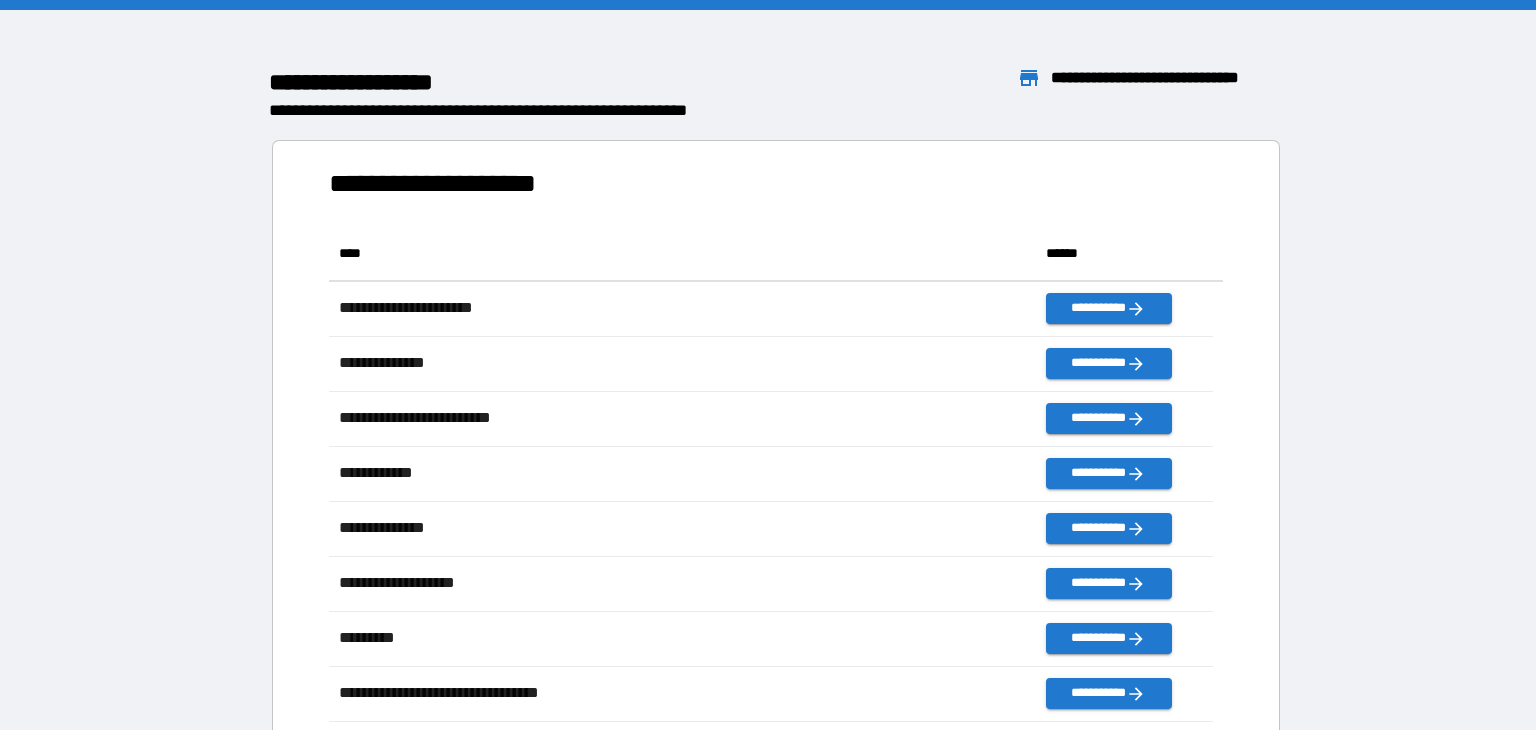 scroll, scrollTop: 16, scrollLeft: 16, axis: both 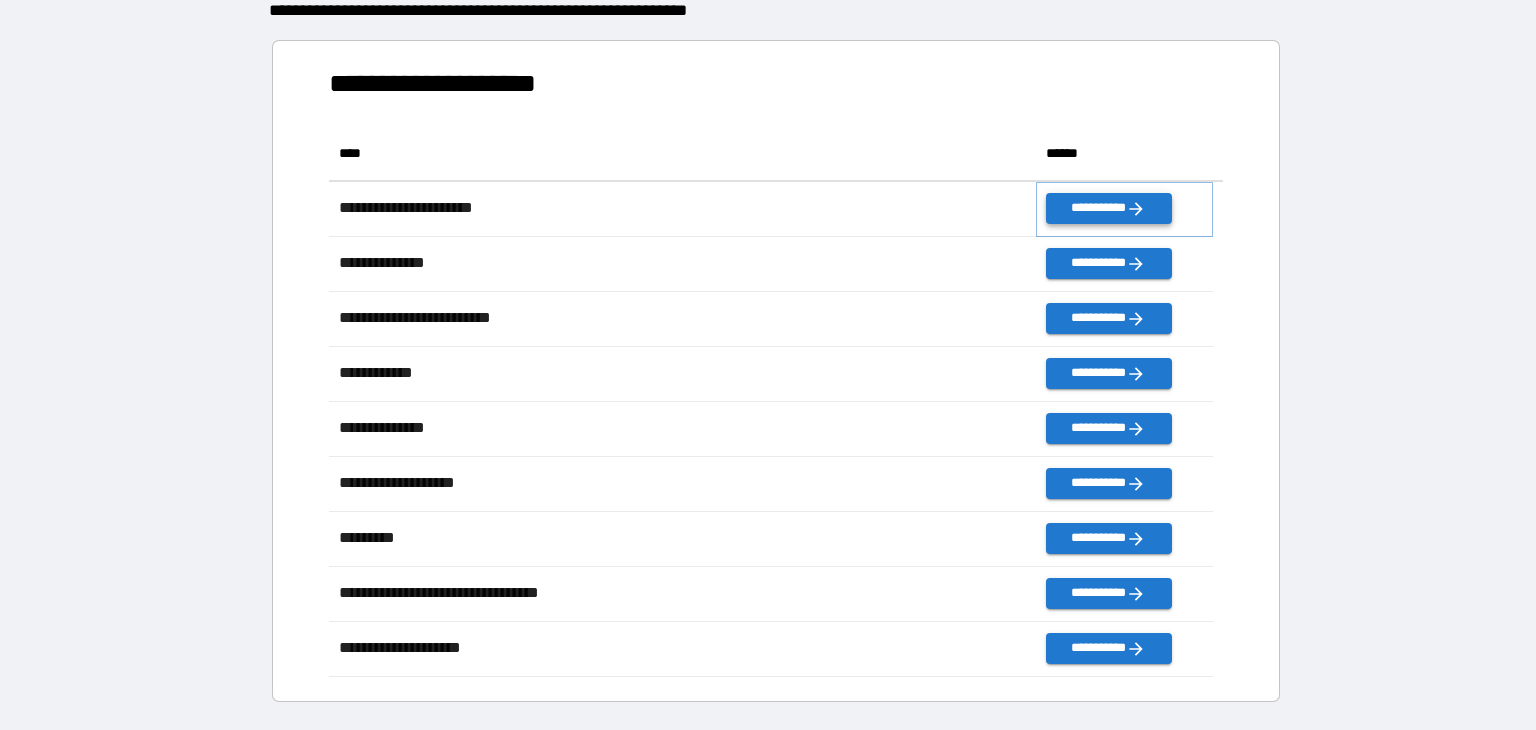 click on "**********" at bounding box center [1108, 208] 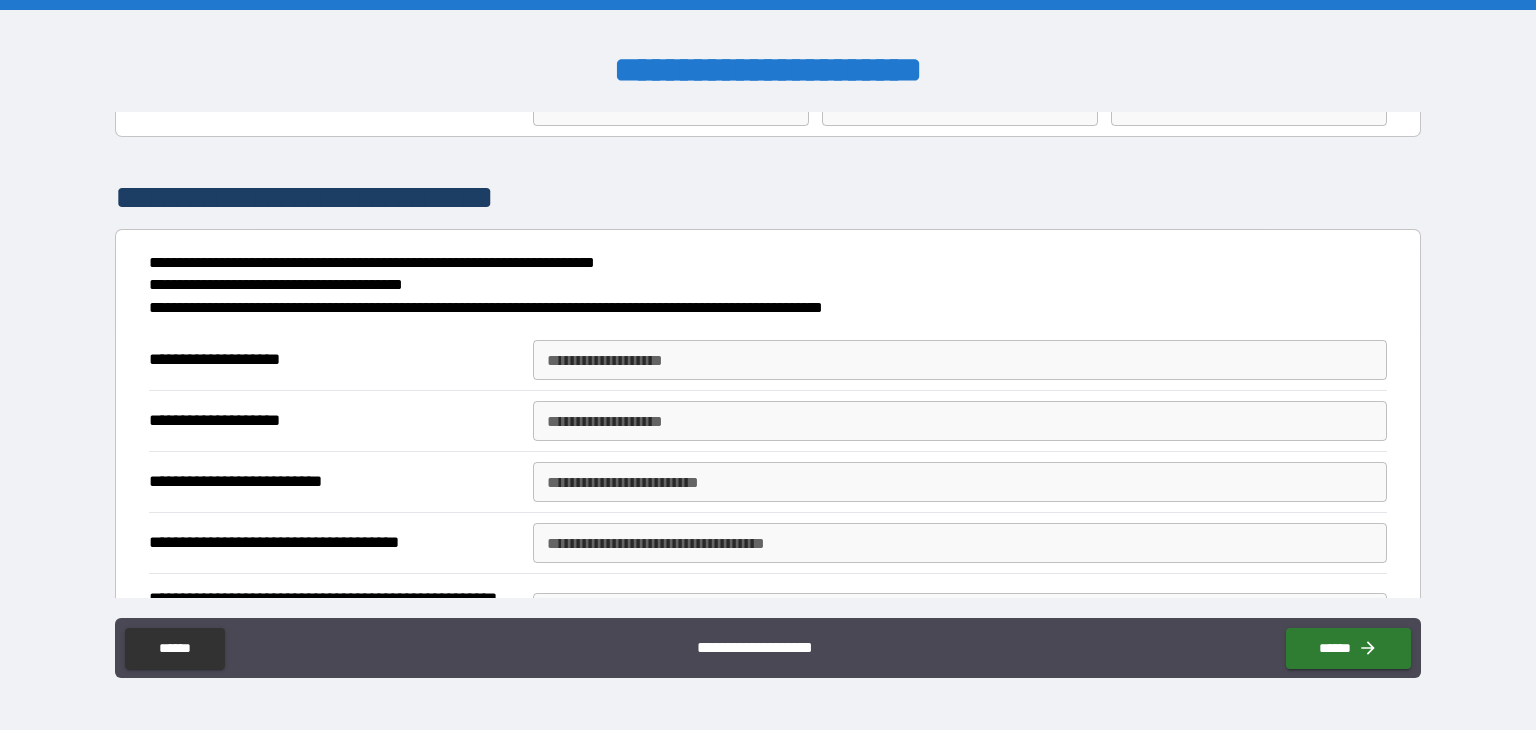 scroll, scrollTop: 200, scrollLeft: 0, axis: vertical 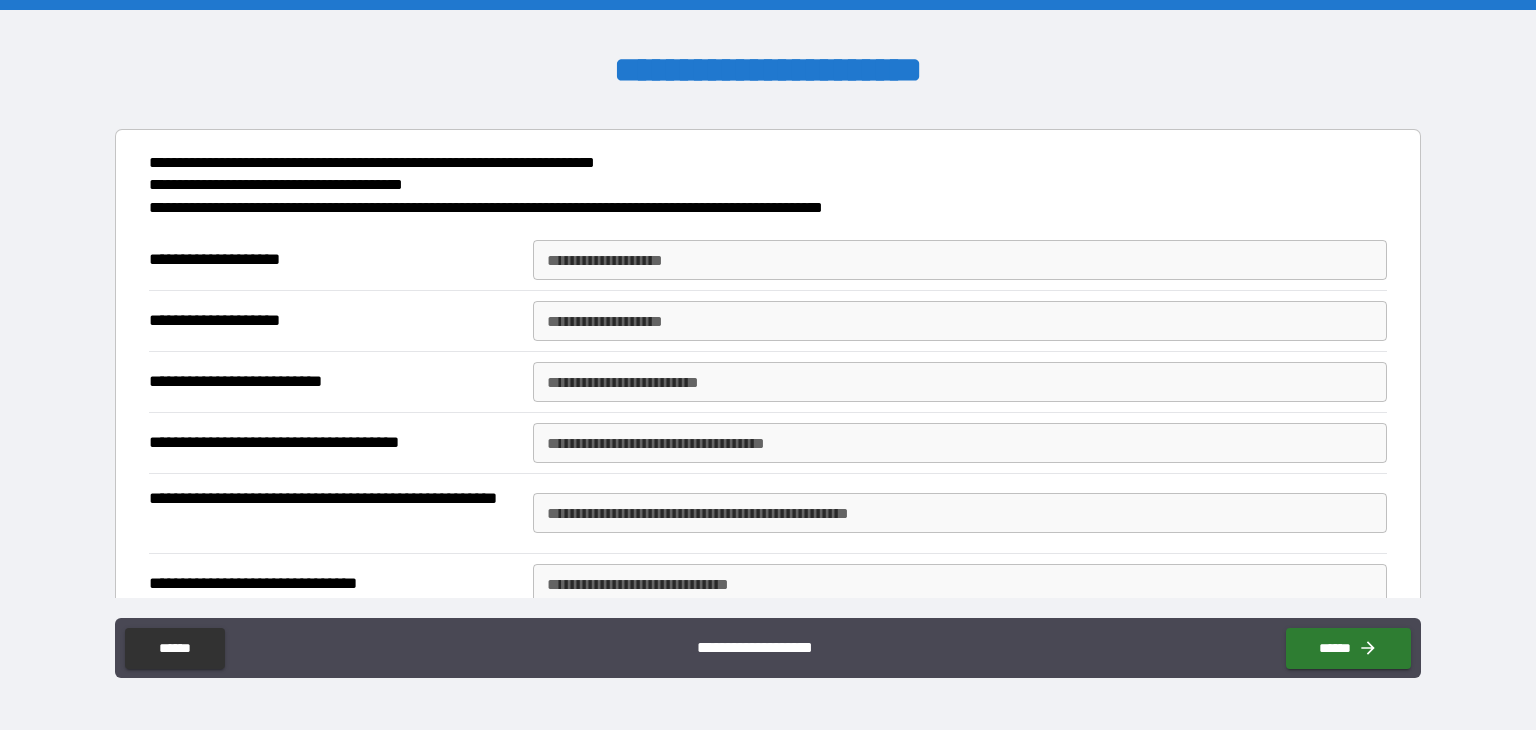 click on "**********" at bounding box center (960, 260) 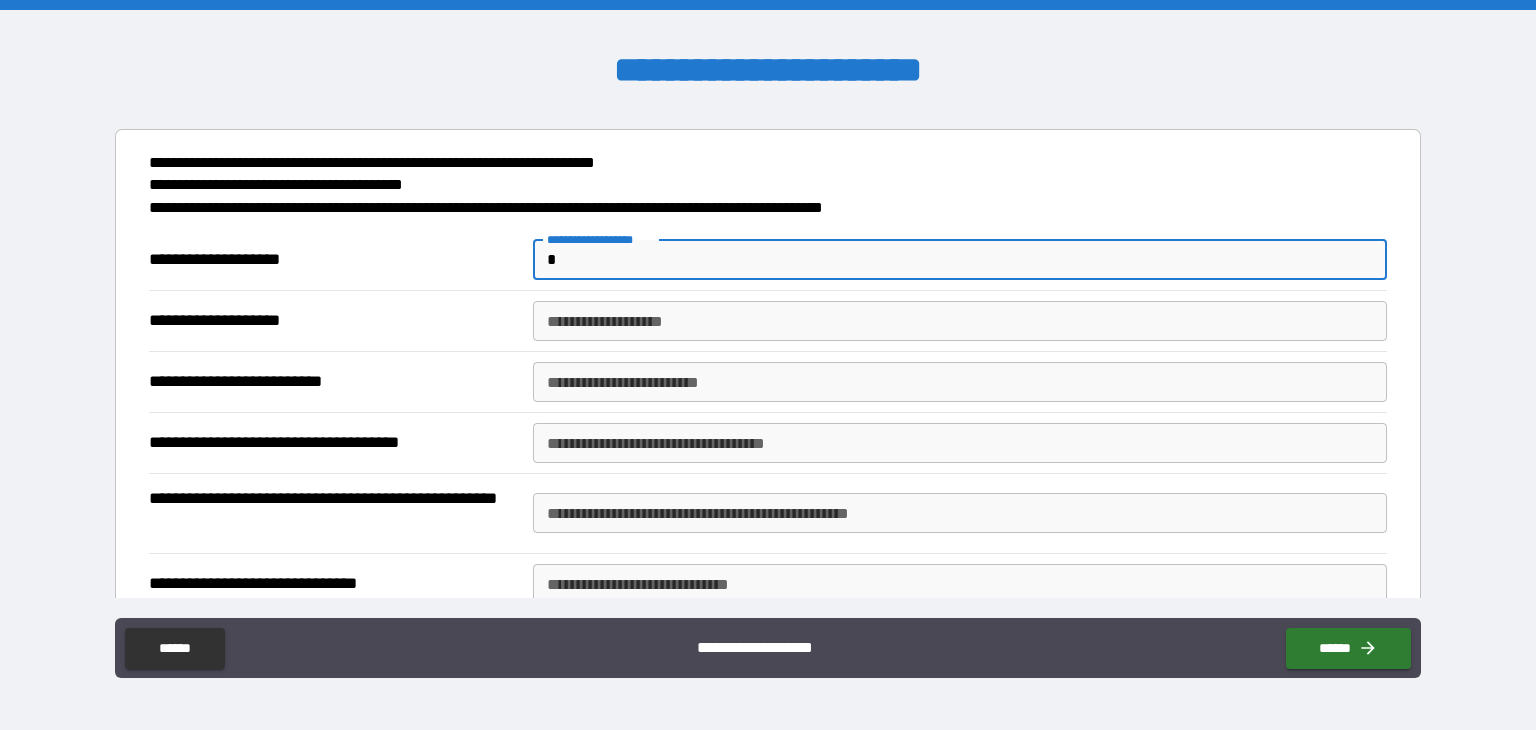 type on "*" 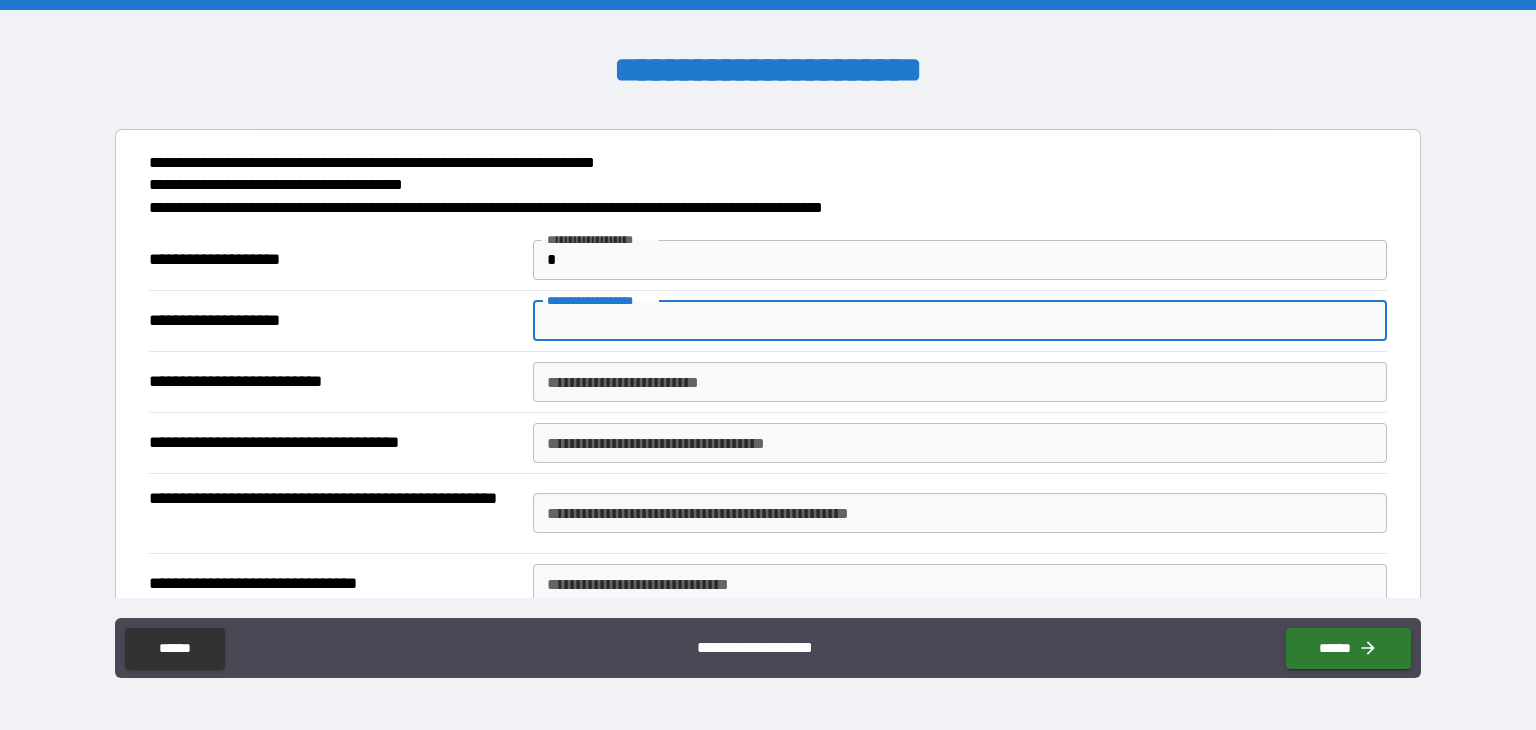 click on "**********" at bounding box center (960, 321) 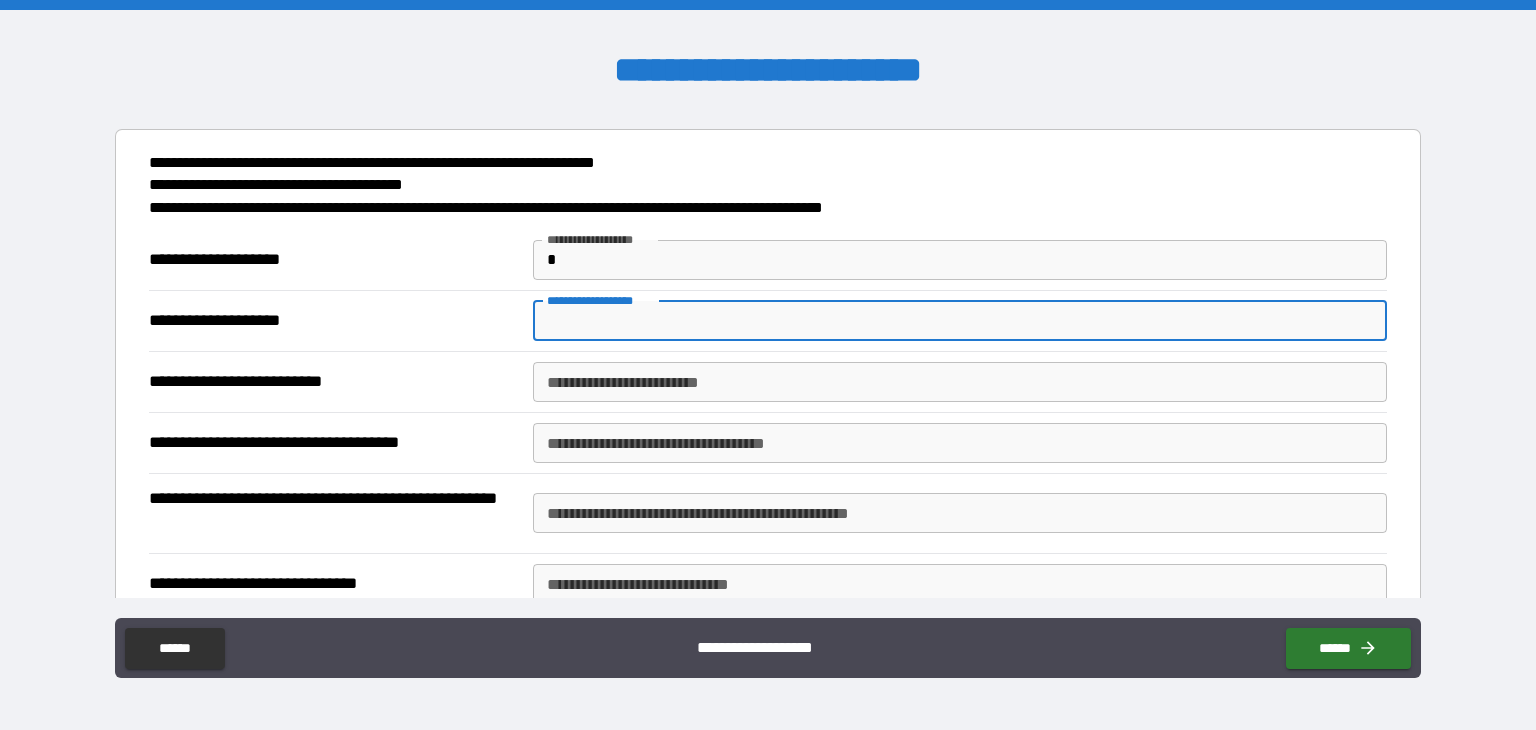 type on "*" 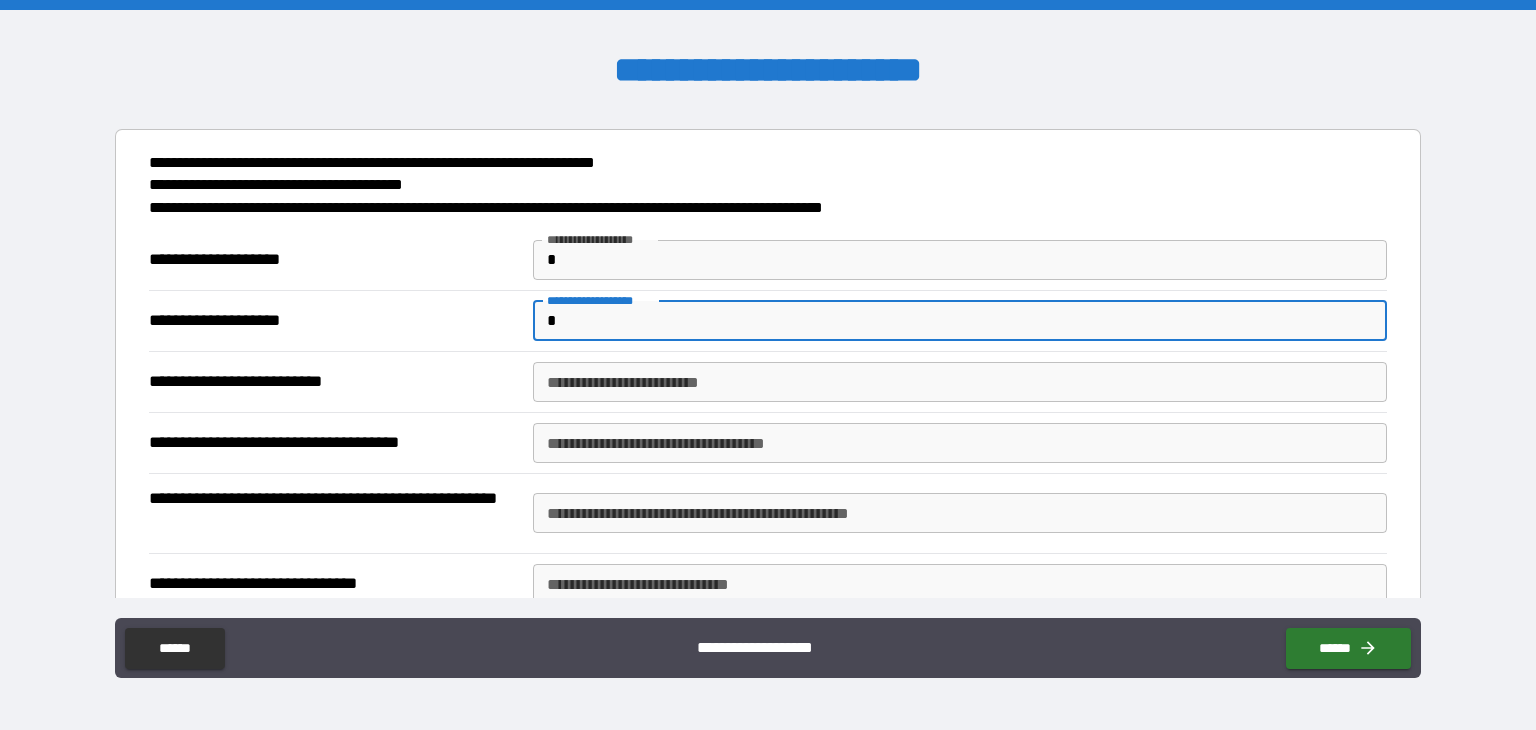 type 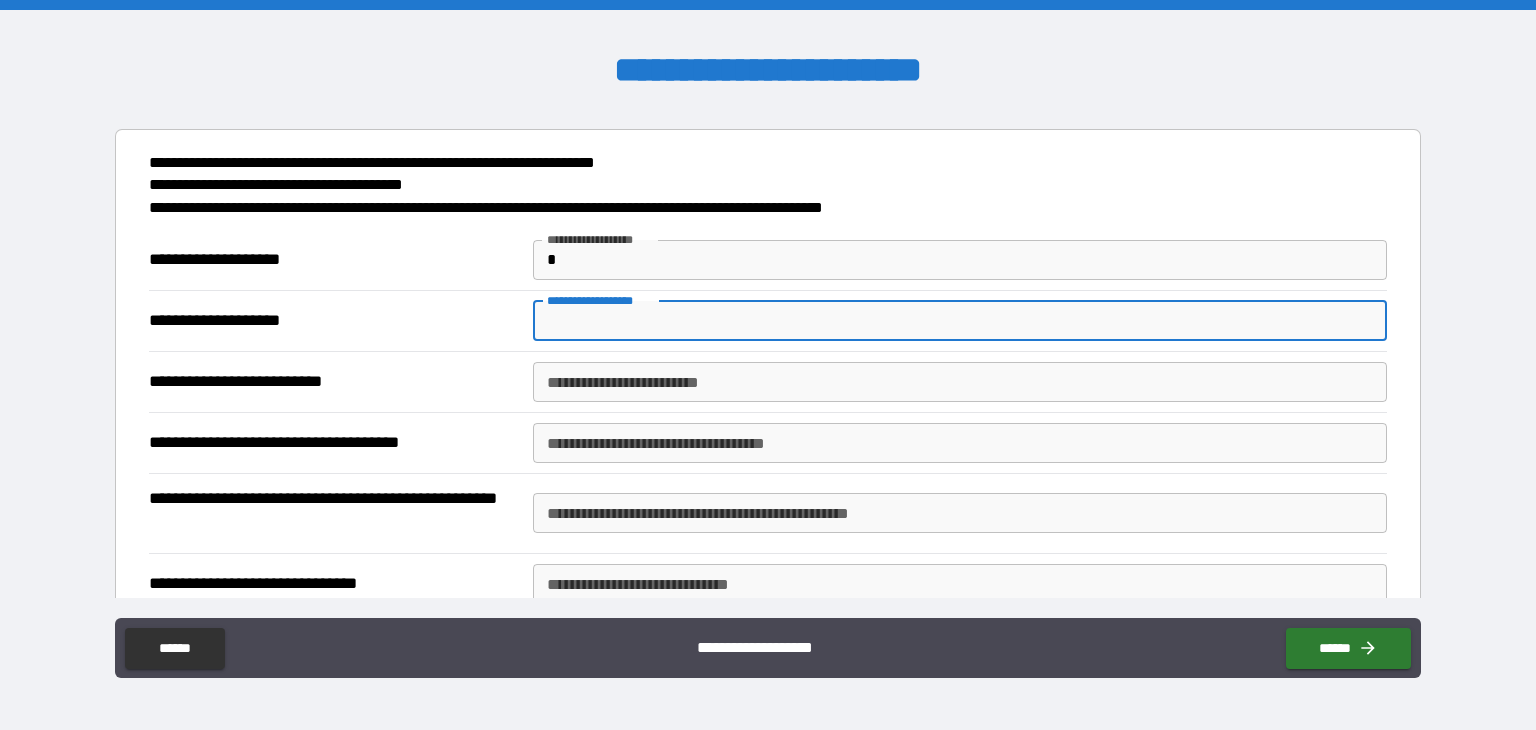 click on "*" at bounding box center [960, 260] 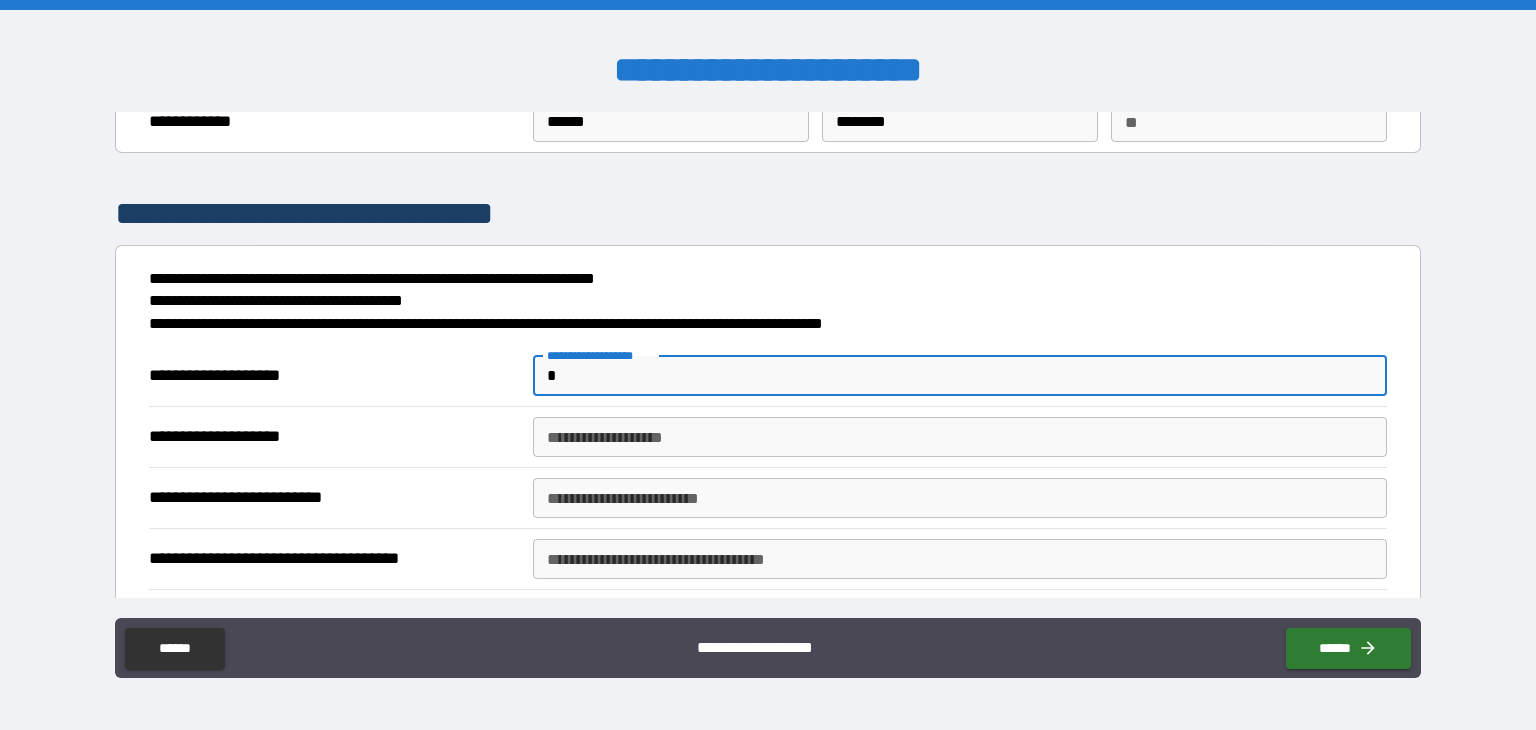 scroll, scrollTop: 0, scrollLeft: 0, axis: both 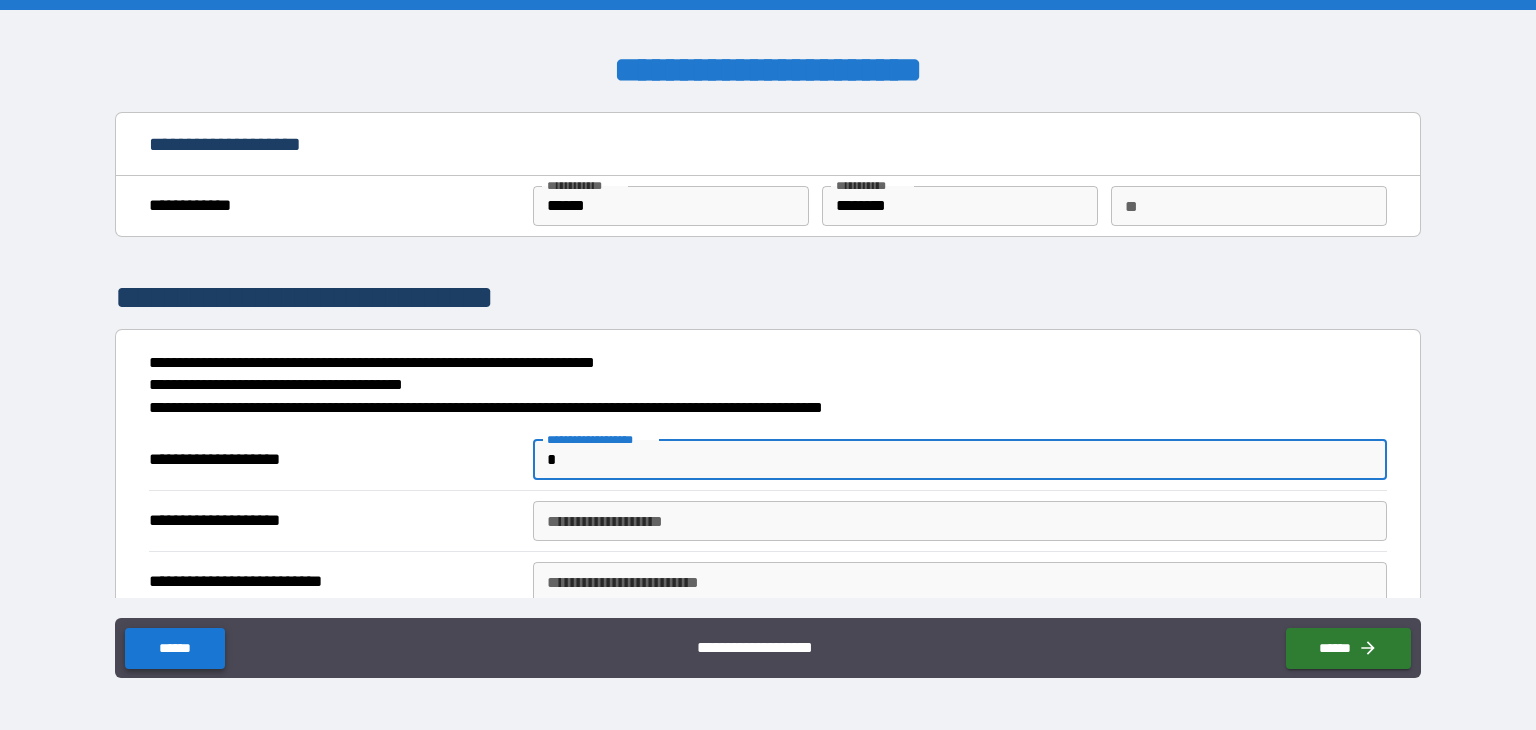click on "******" at bounding box center (174, 648) 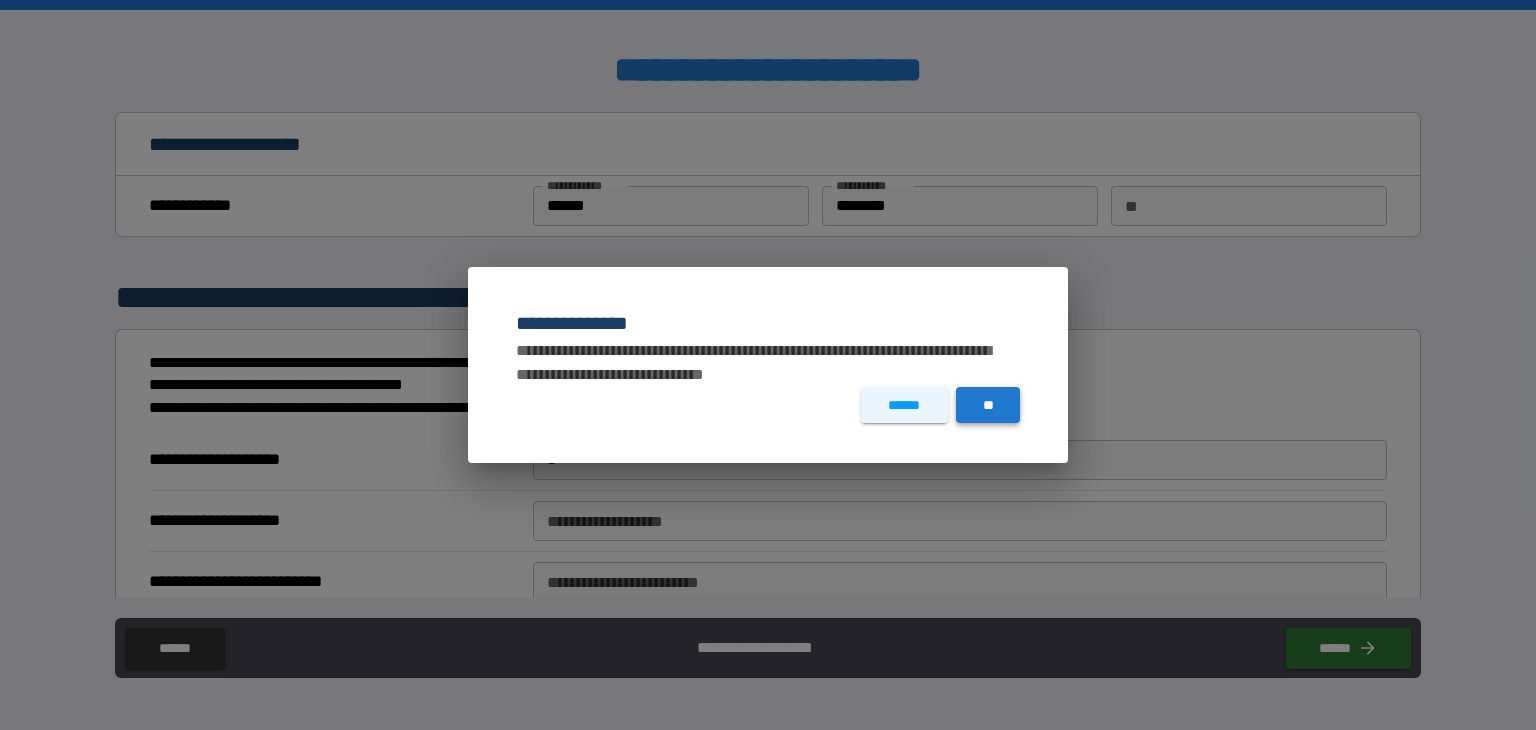 click on "**" at bounding box center (988, 405) 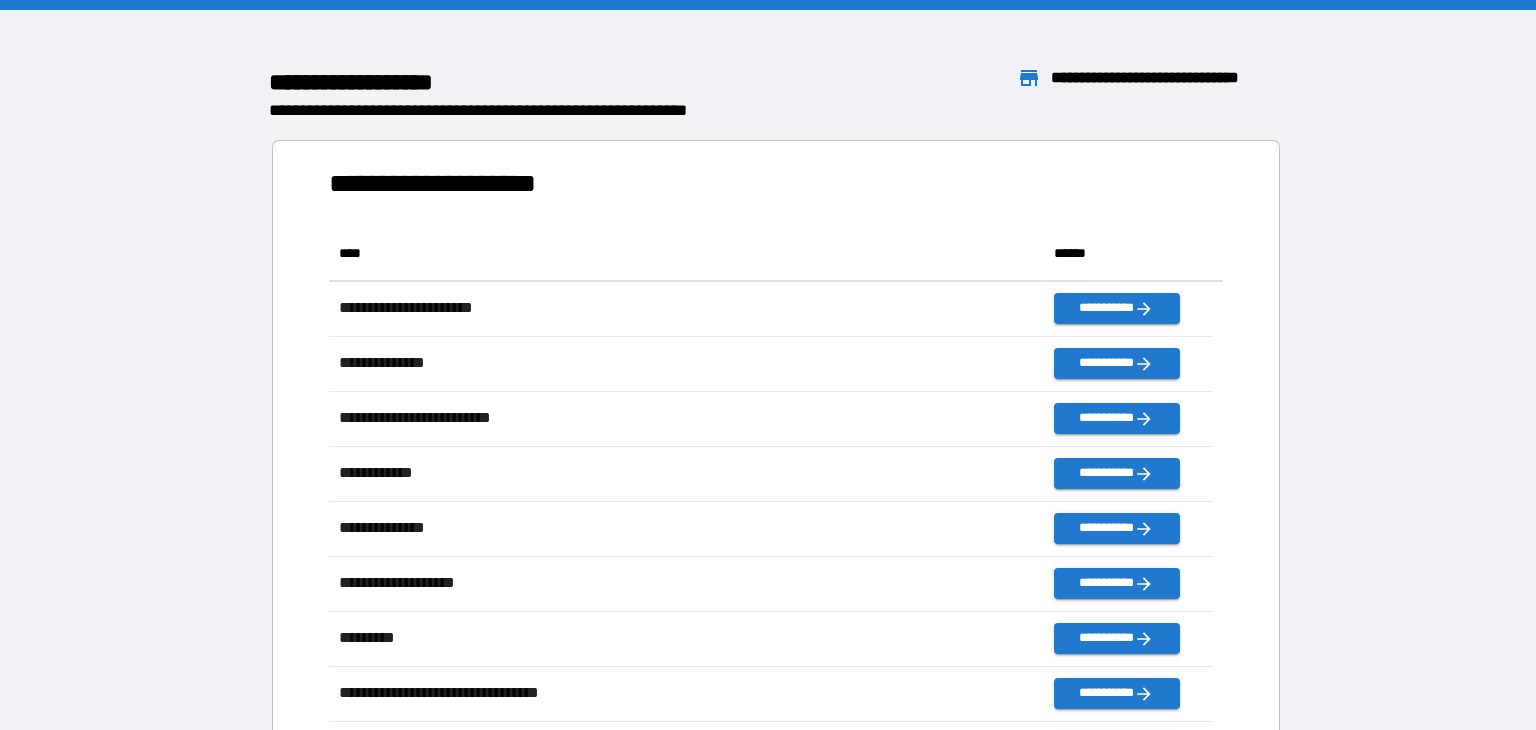 scroll, scrollTop: 536, scrollLeft: 869, axis: both 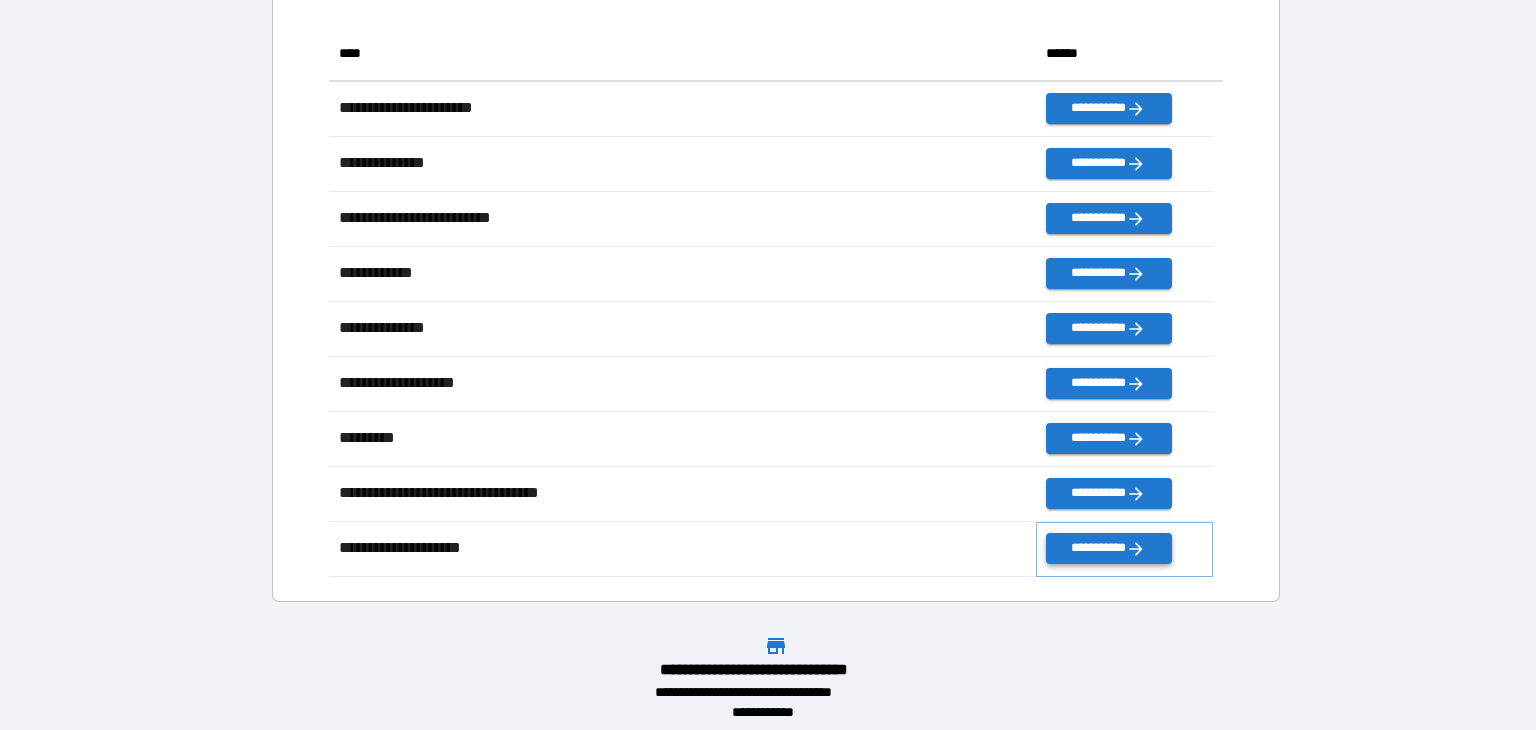 click on "**********" at bounding box center [1108, 548] 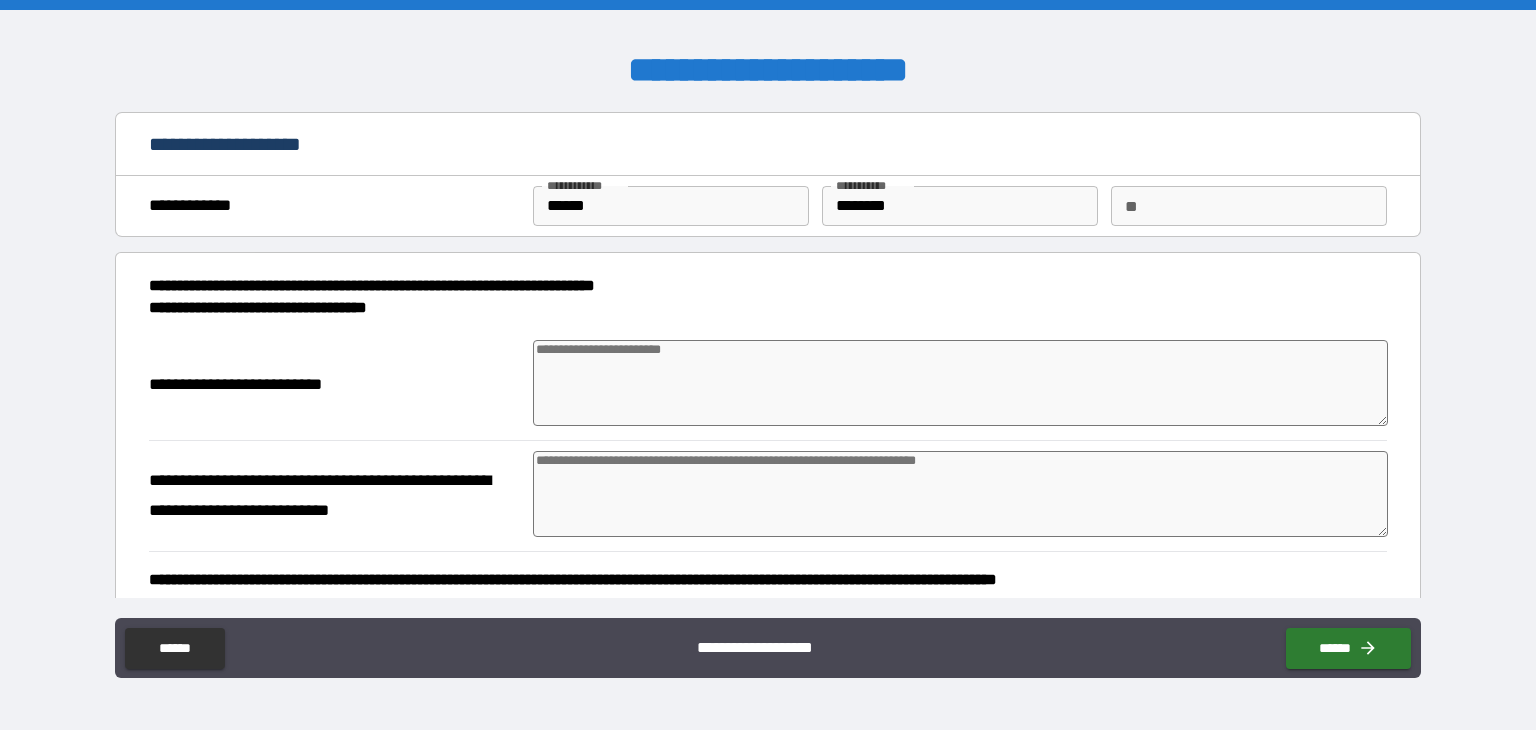 type on "*" 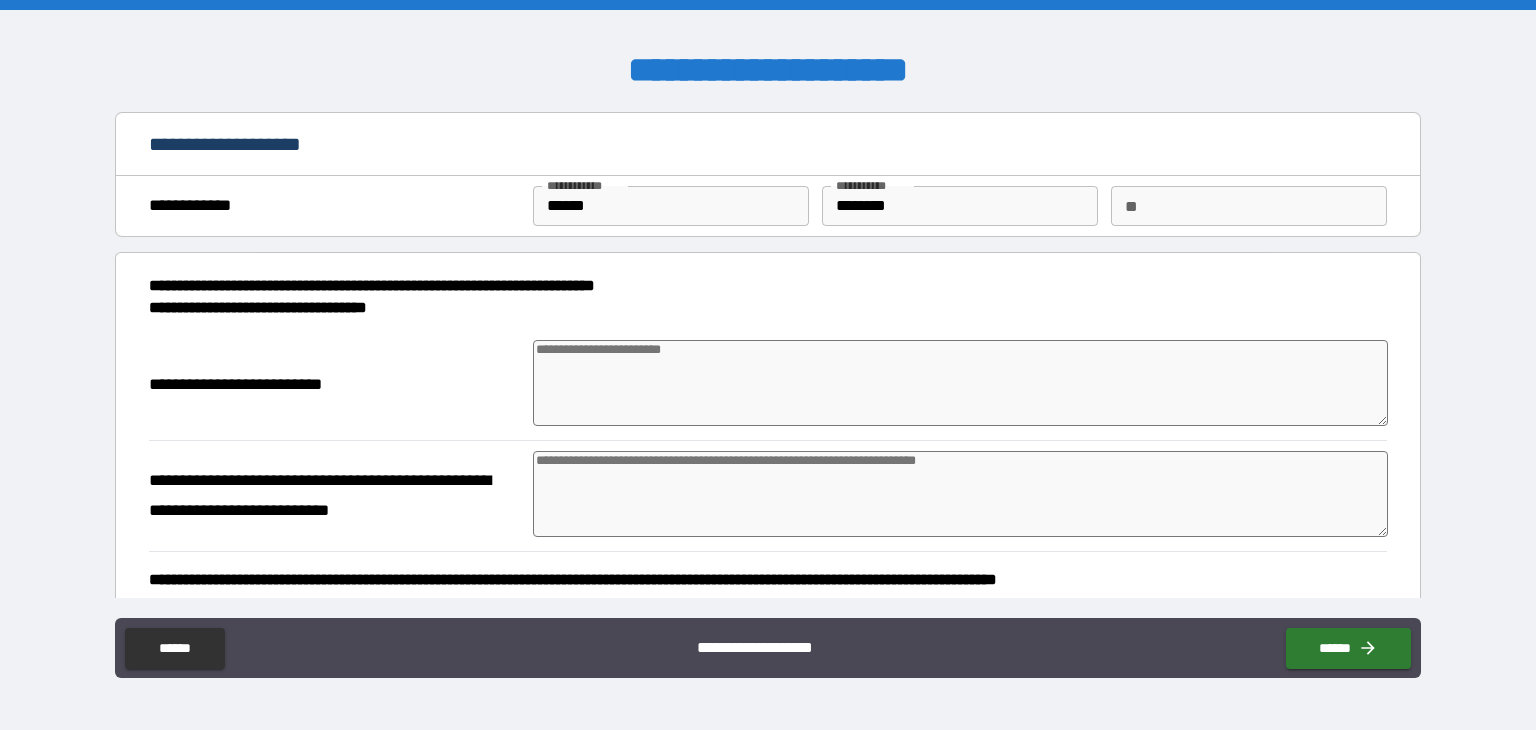 type on "*" 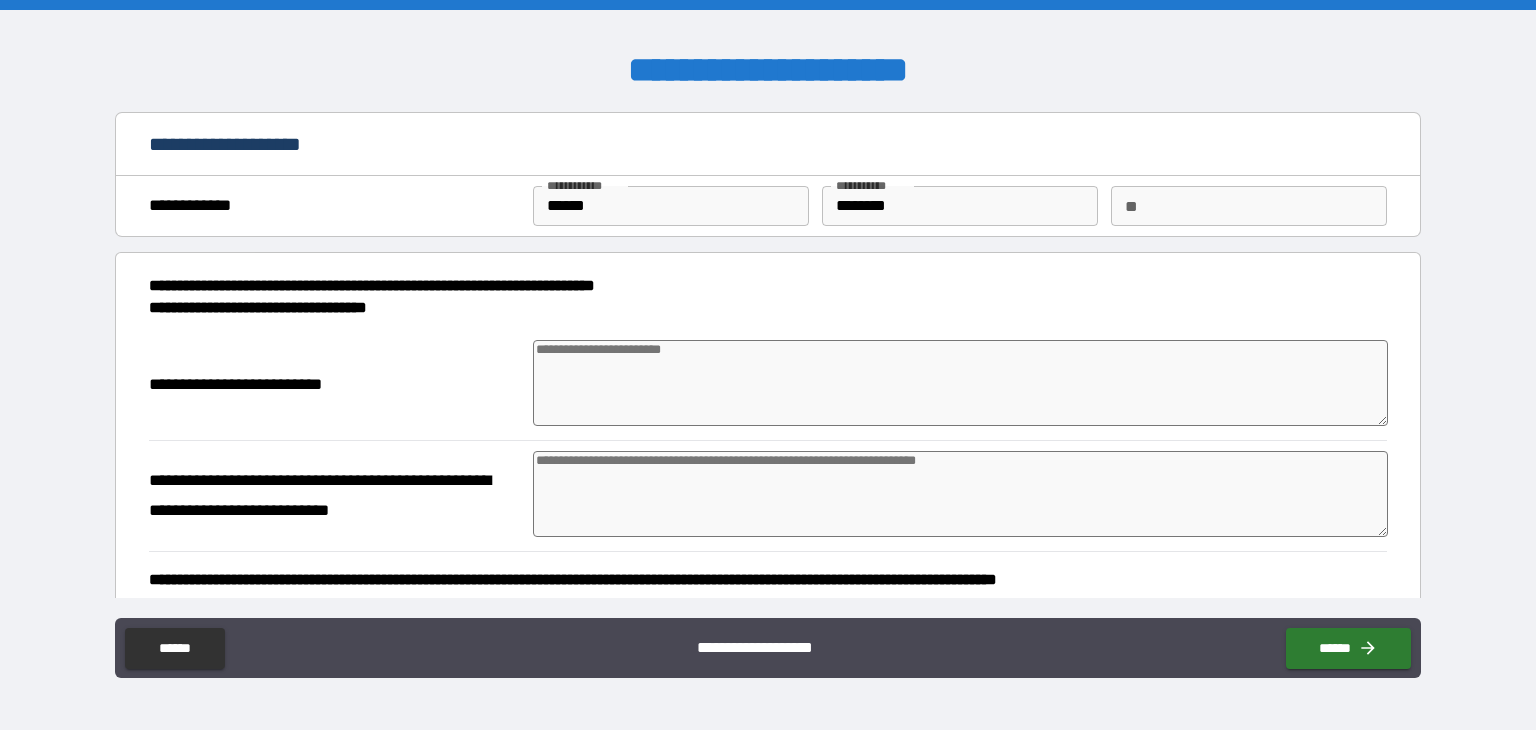 type on "*" 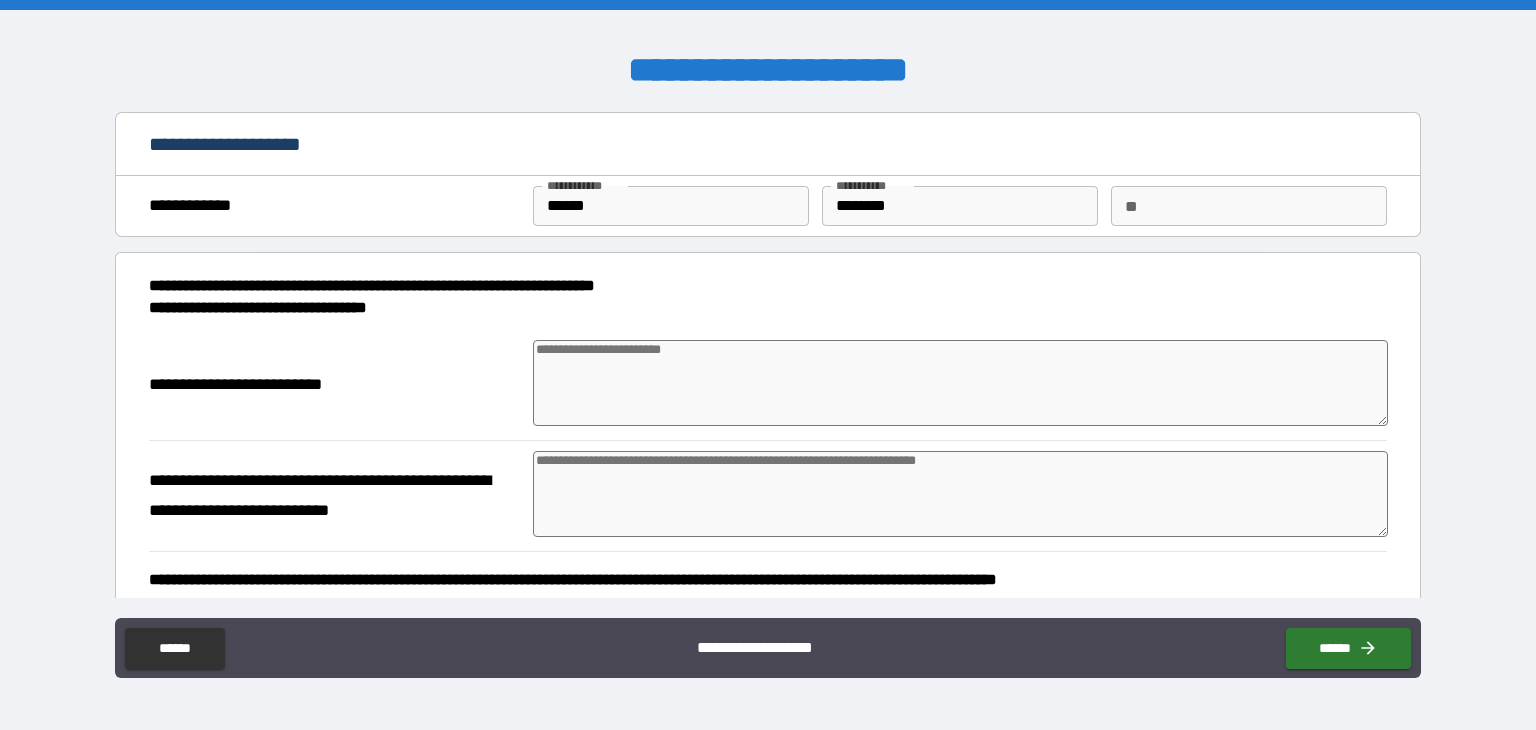 type on "*" 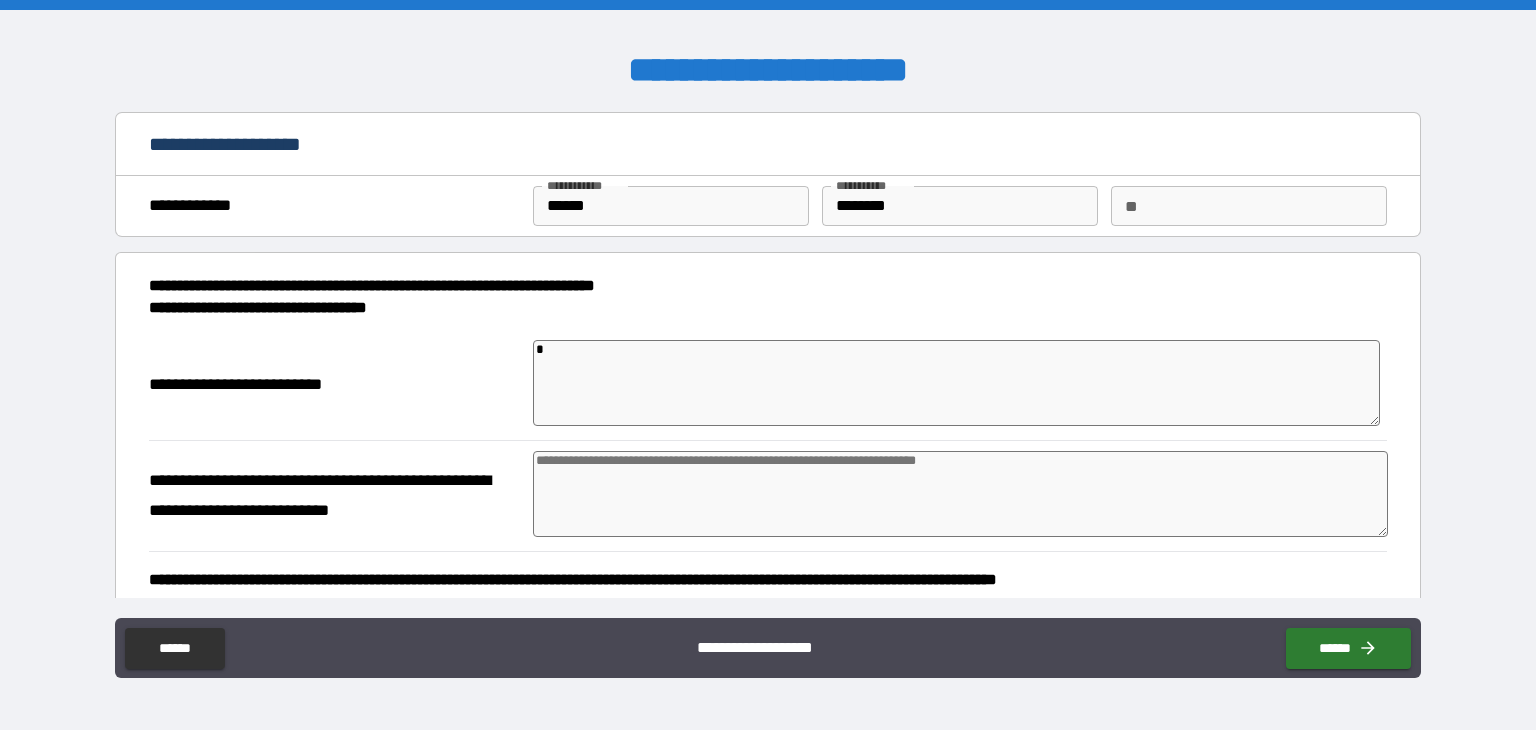type on "*" 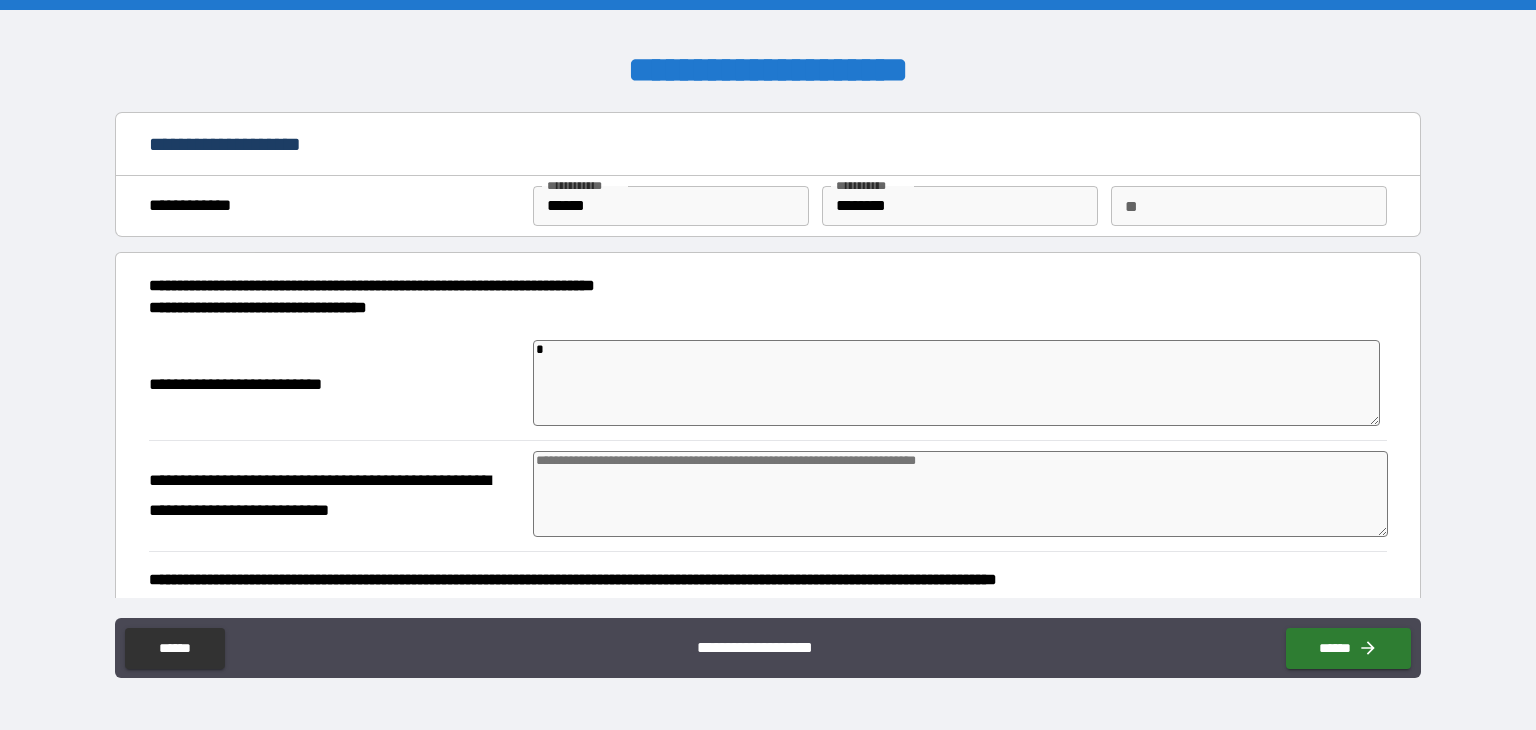 type on "*" 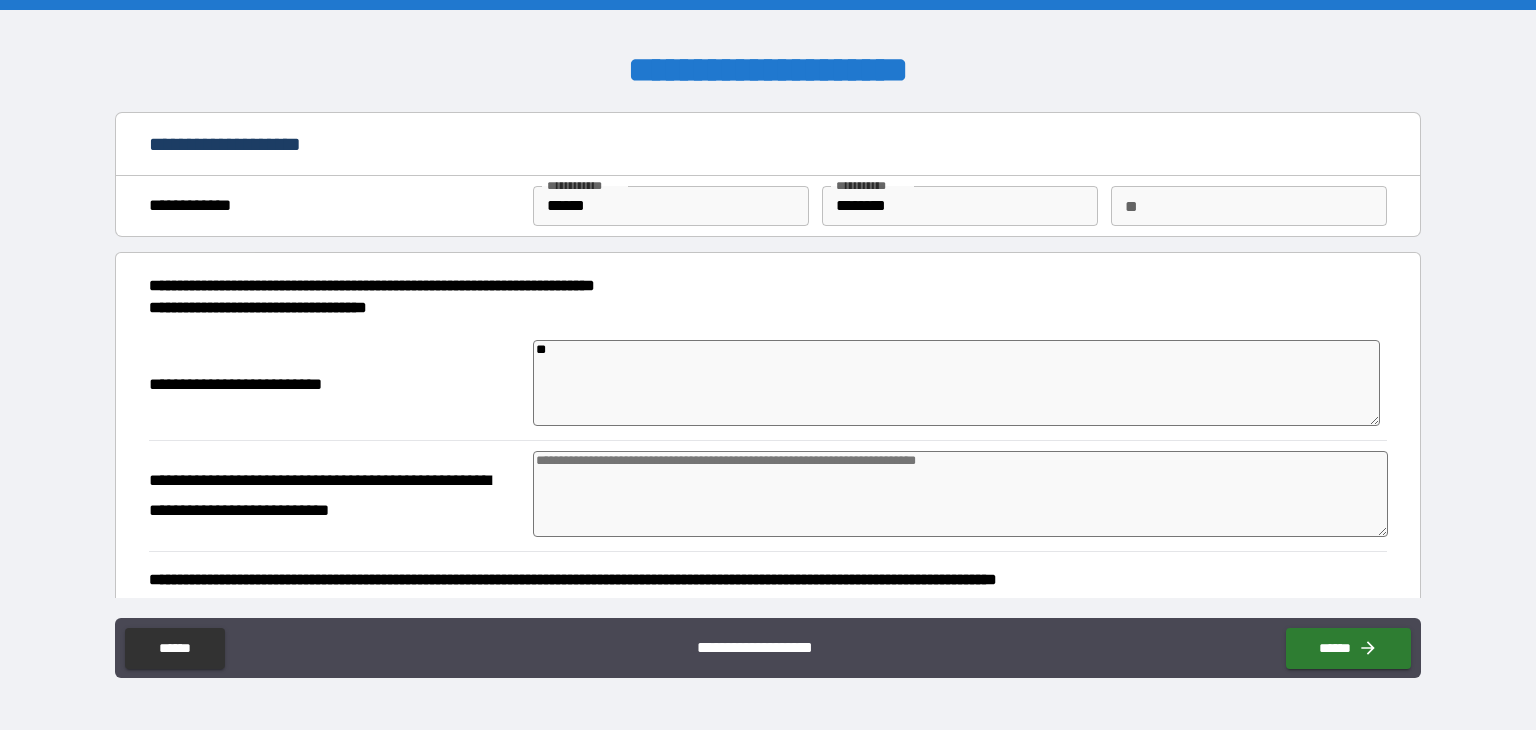 type on "**" 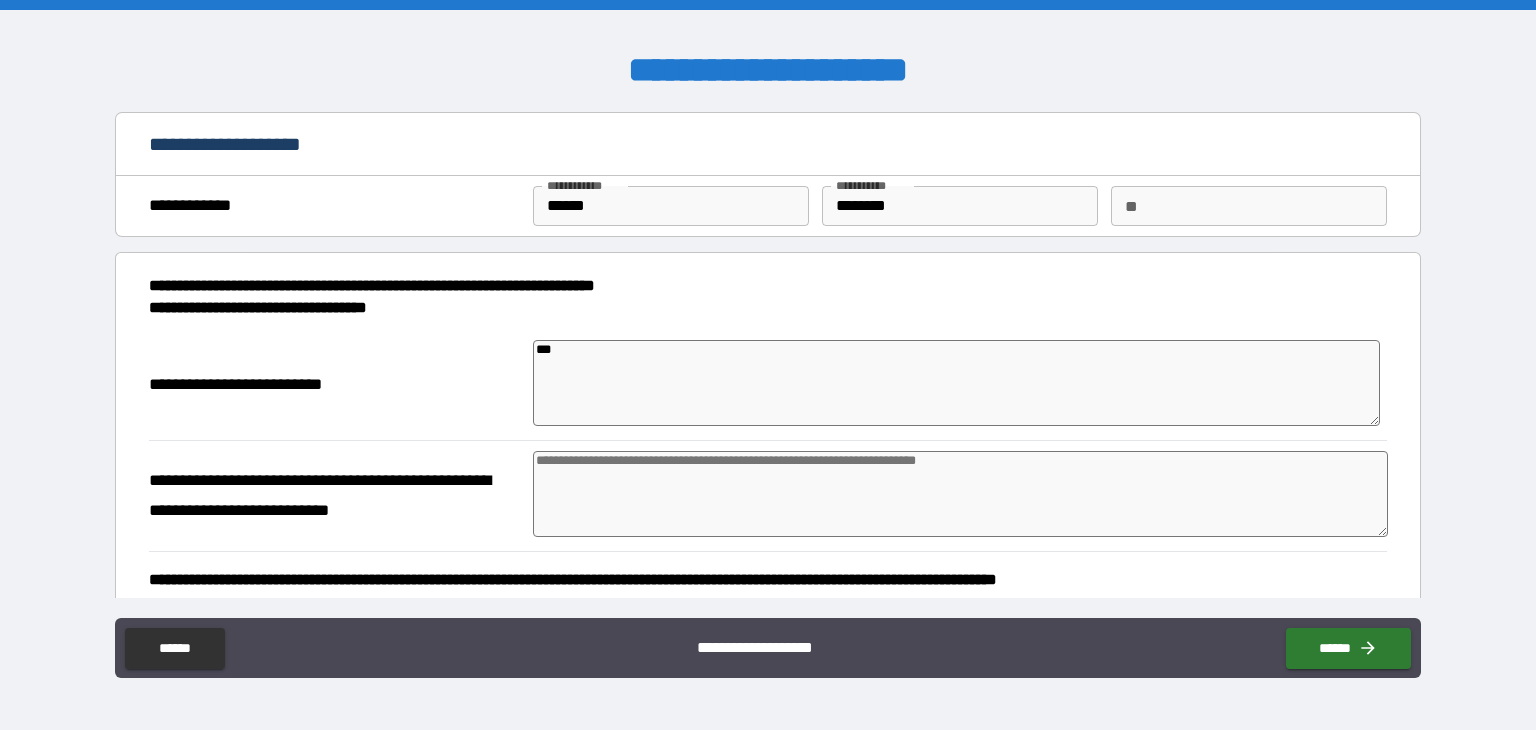 type on "*" 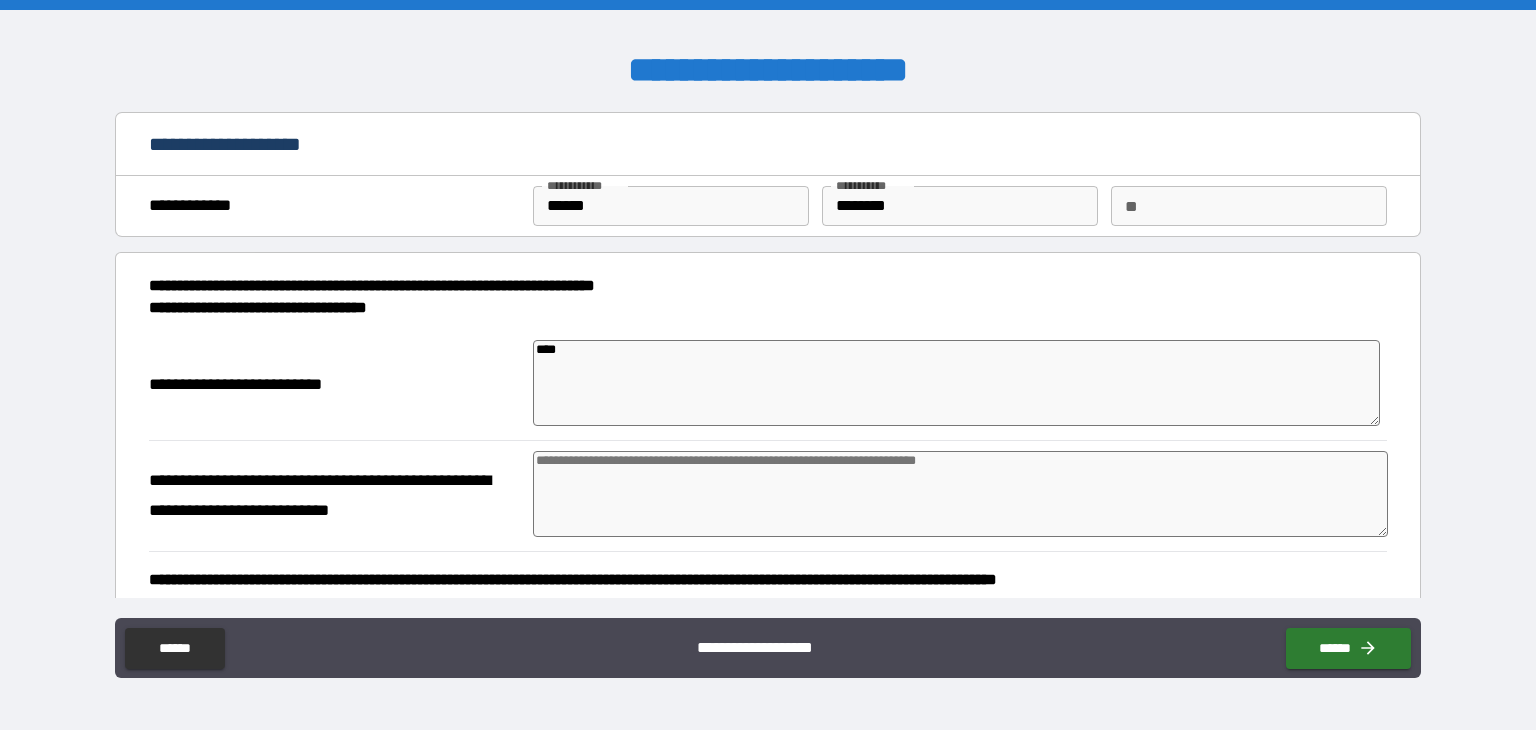 type on "*****" 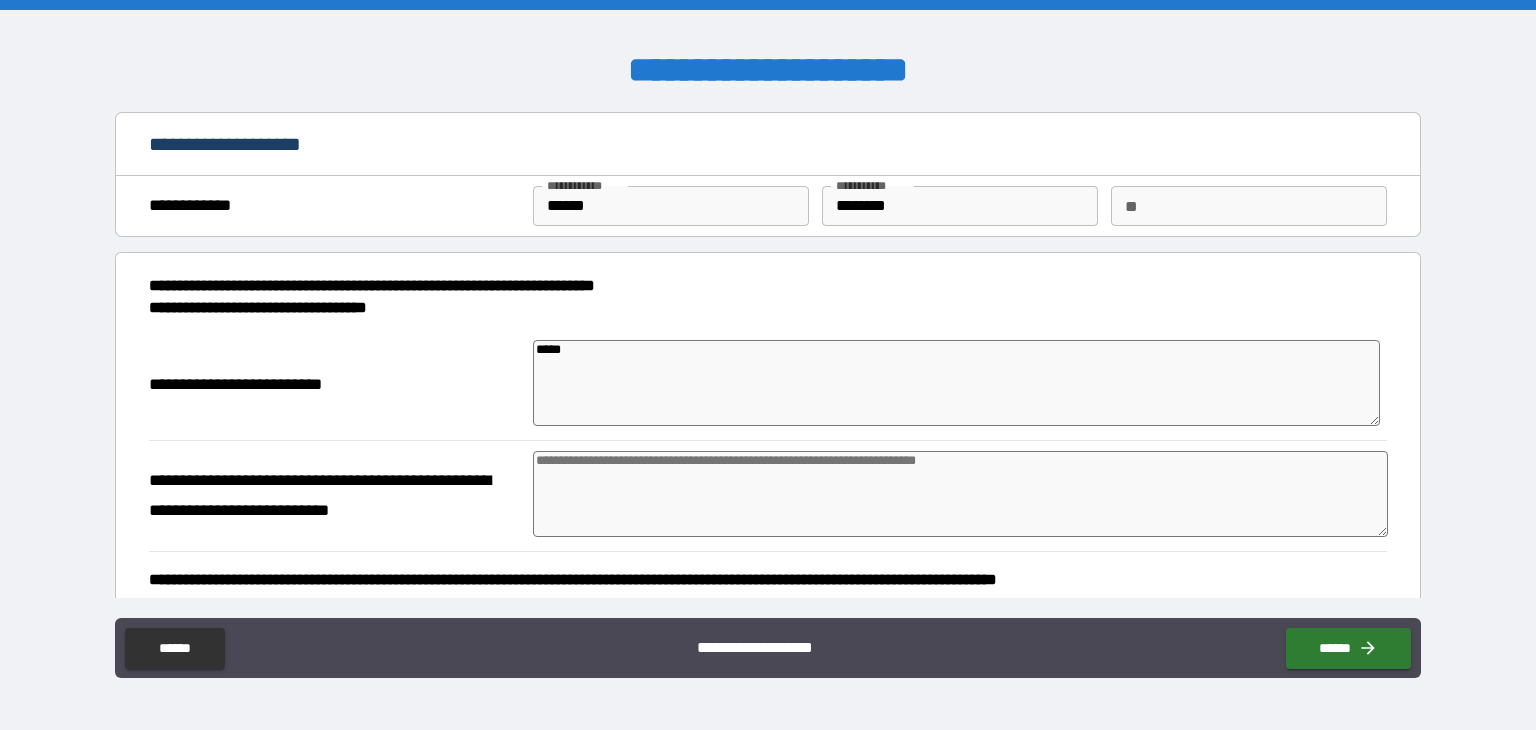 type on "*" 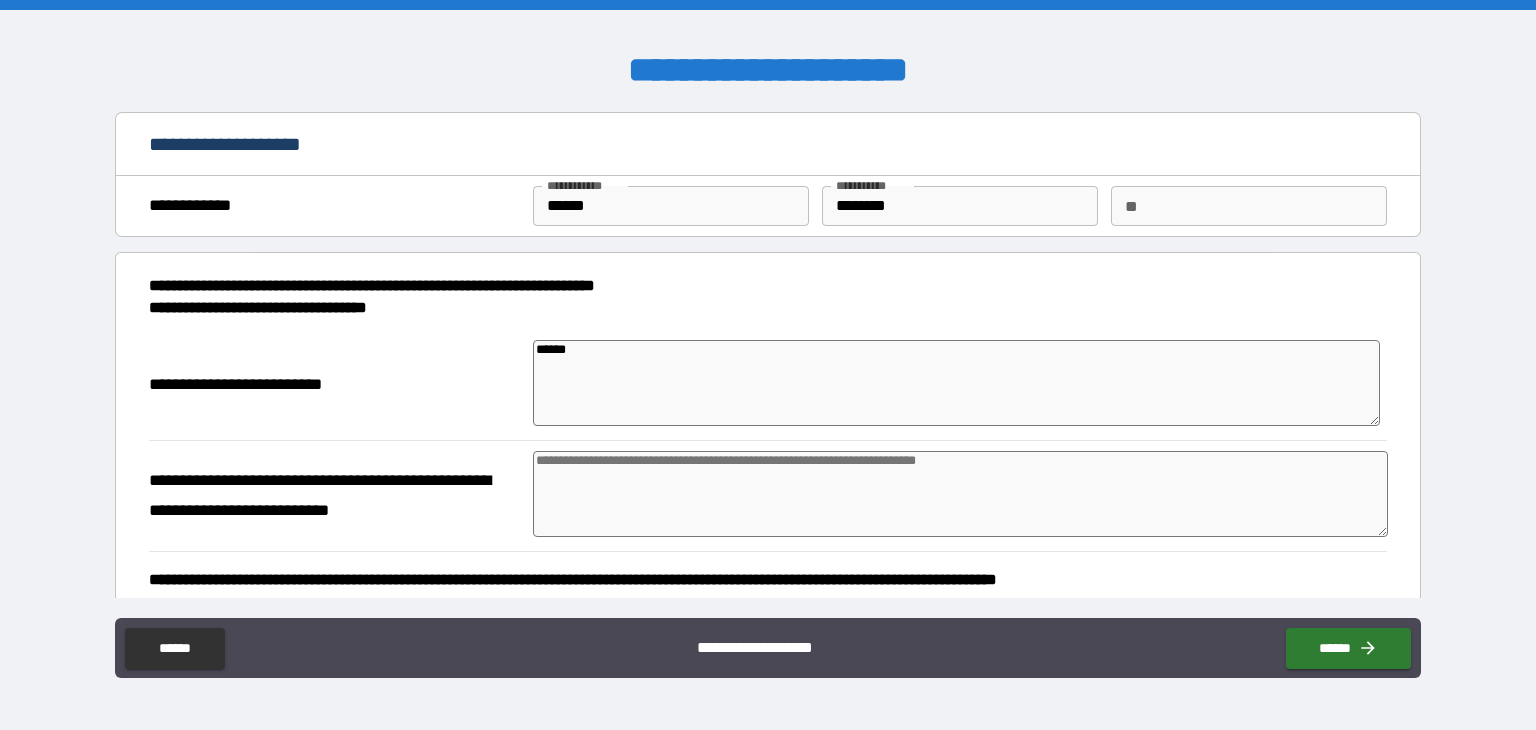 type on "*******" 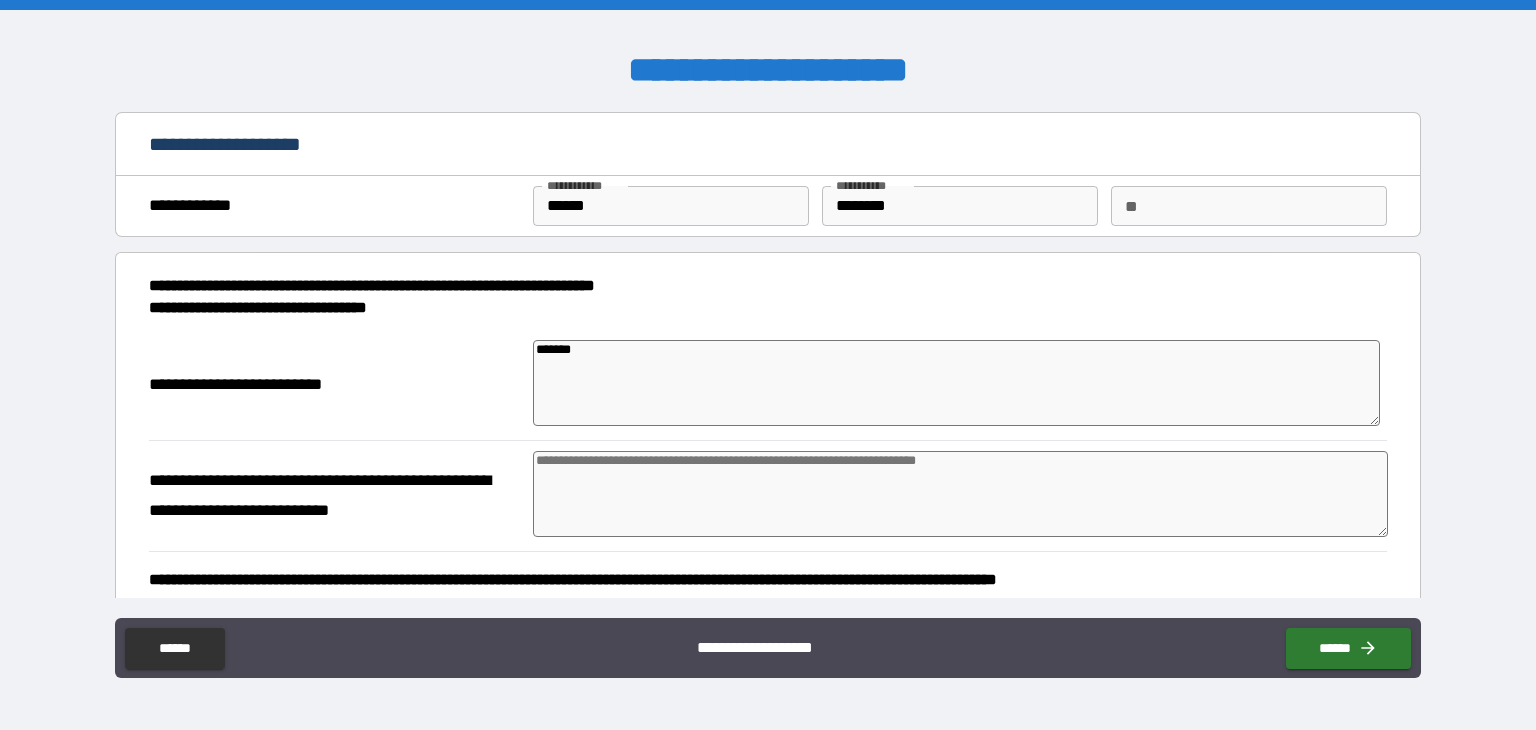 type on "********" 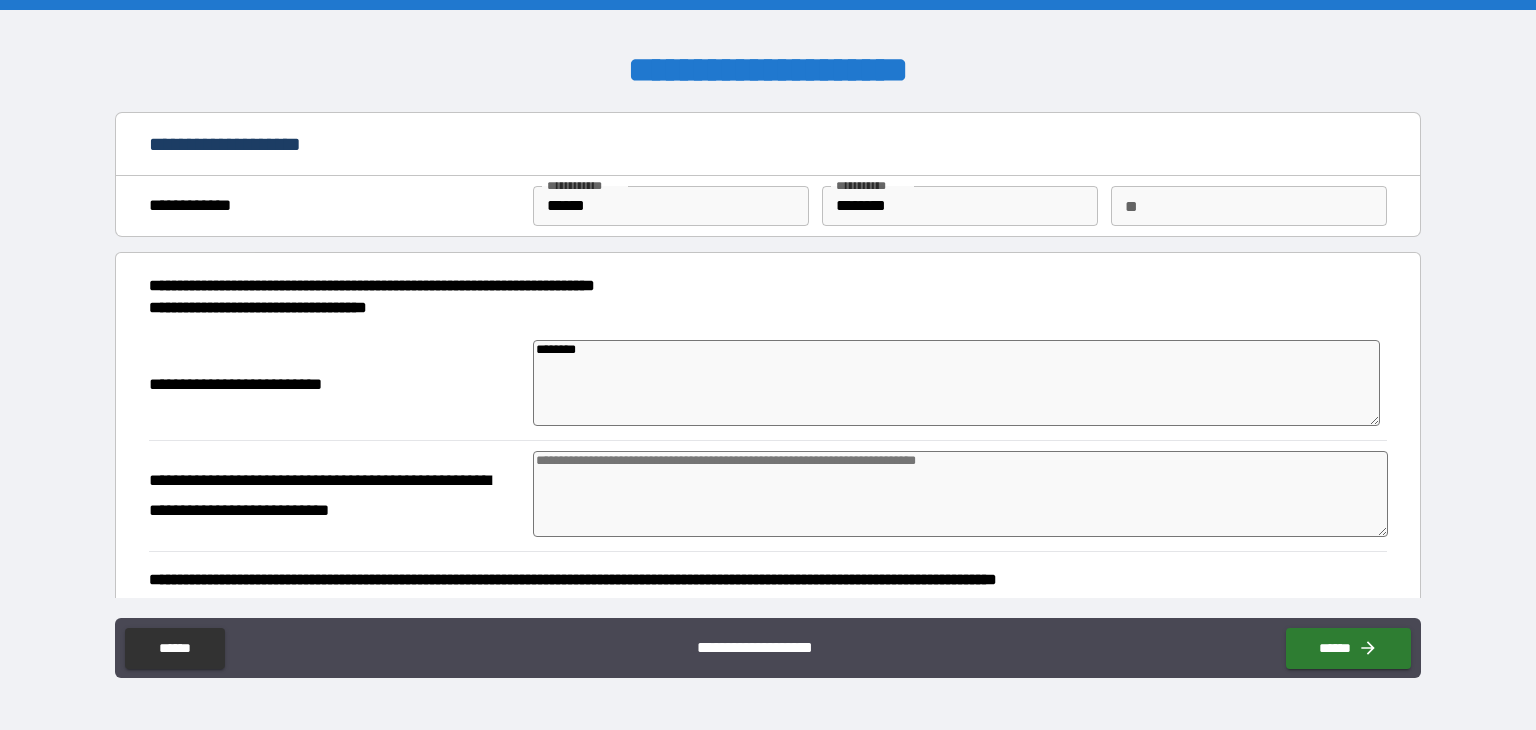 type on "*" 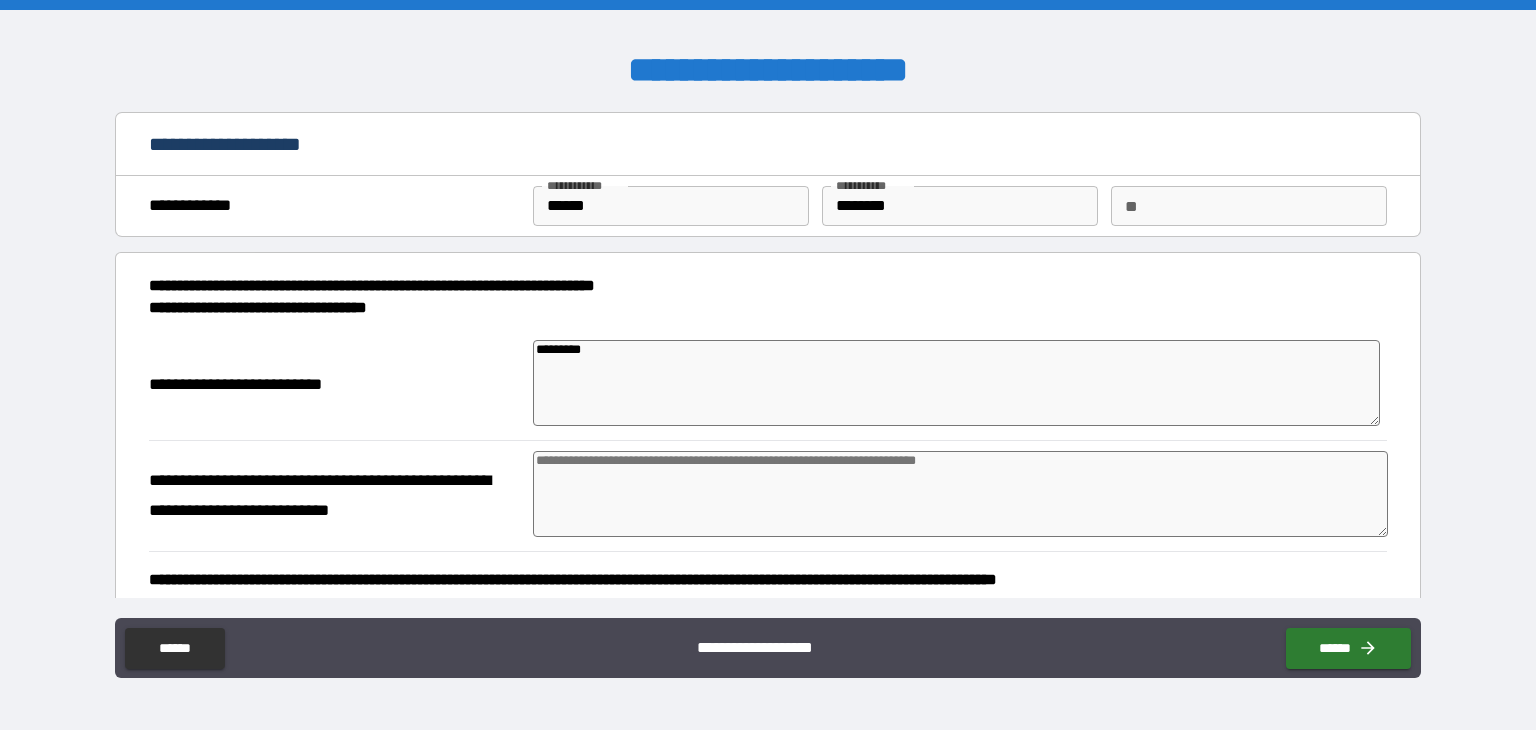 type on "**********" 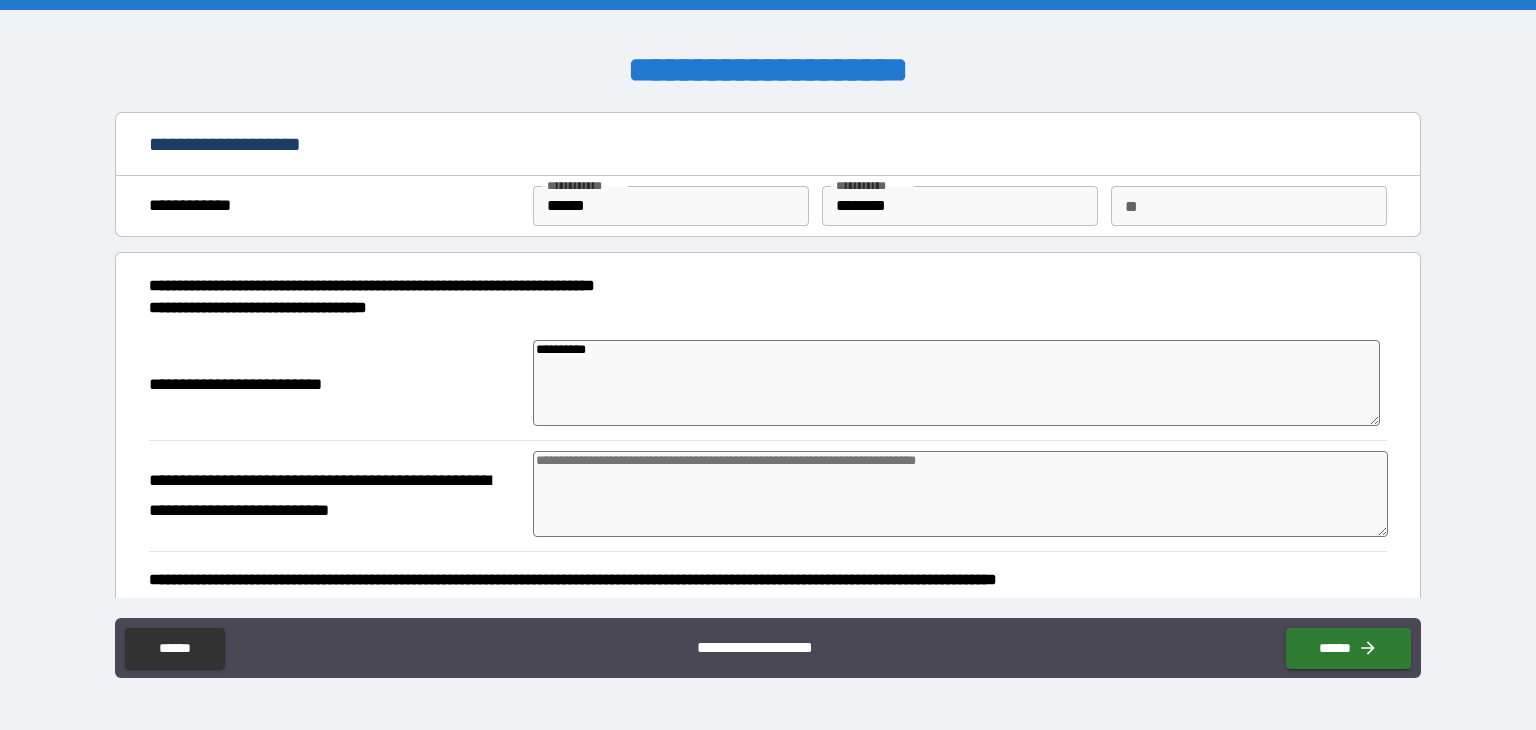 type on "**********" 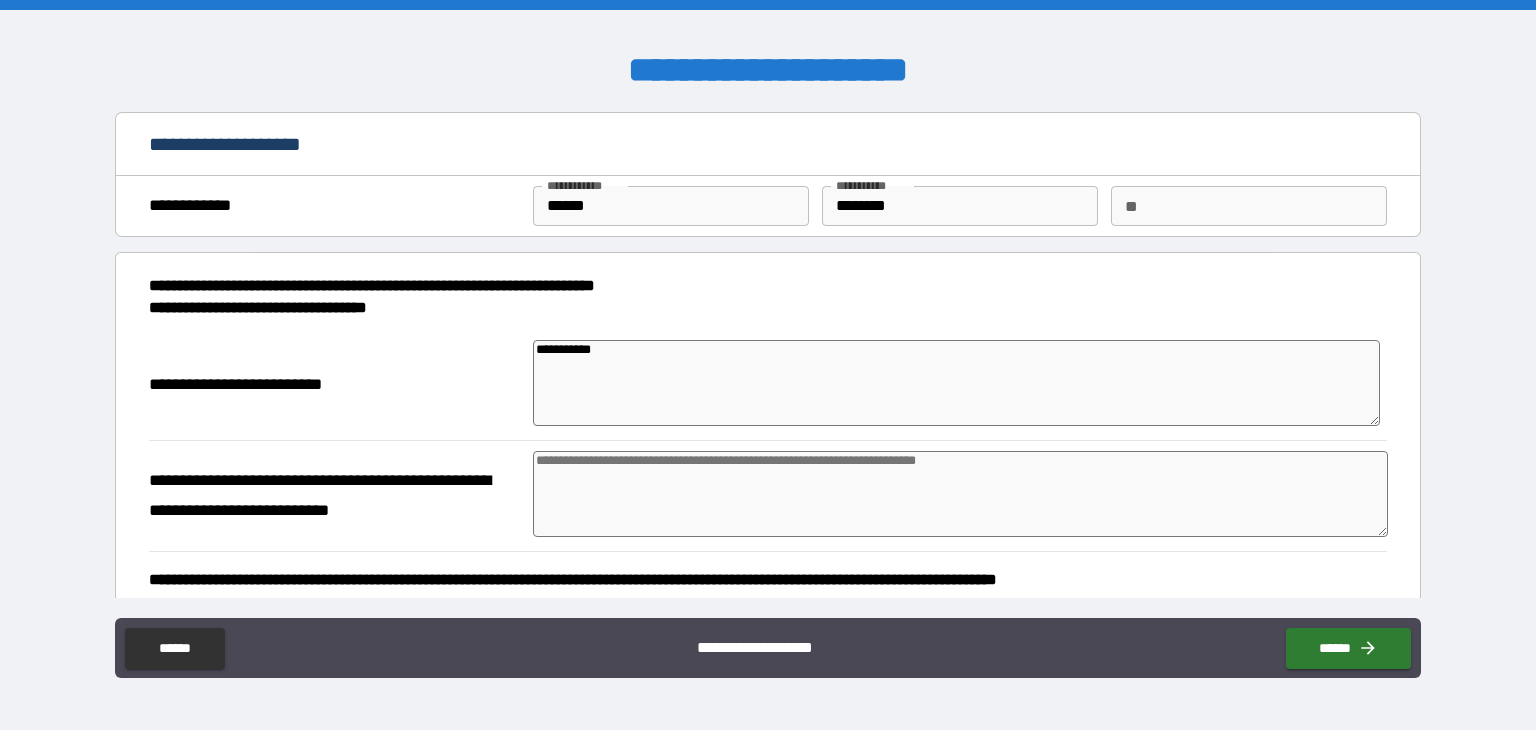type on "**********" 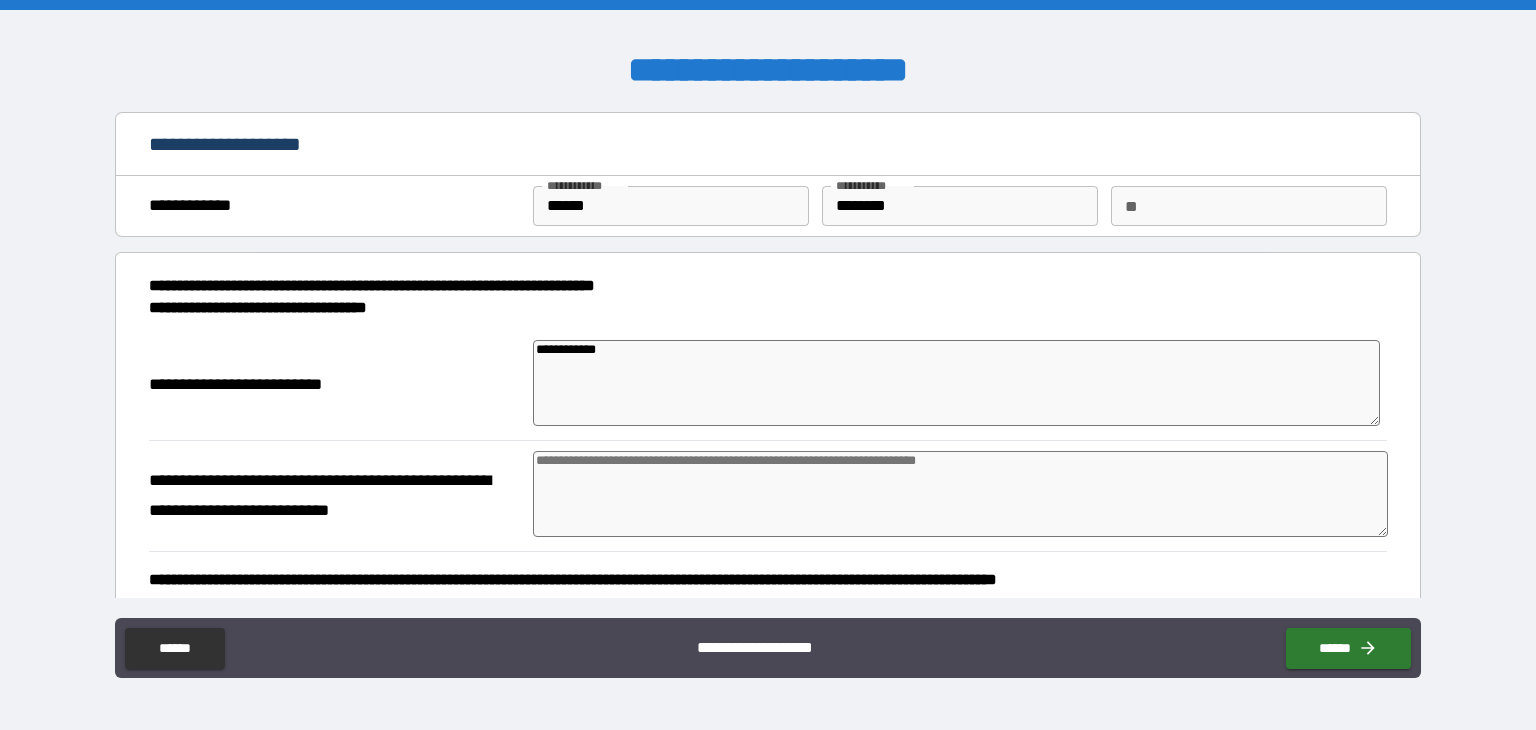 type on "**********" 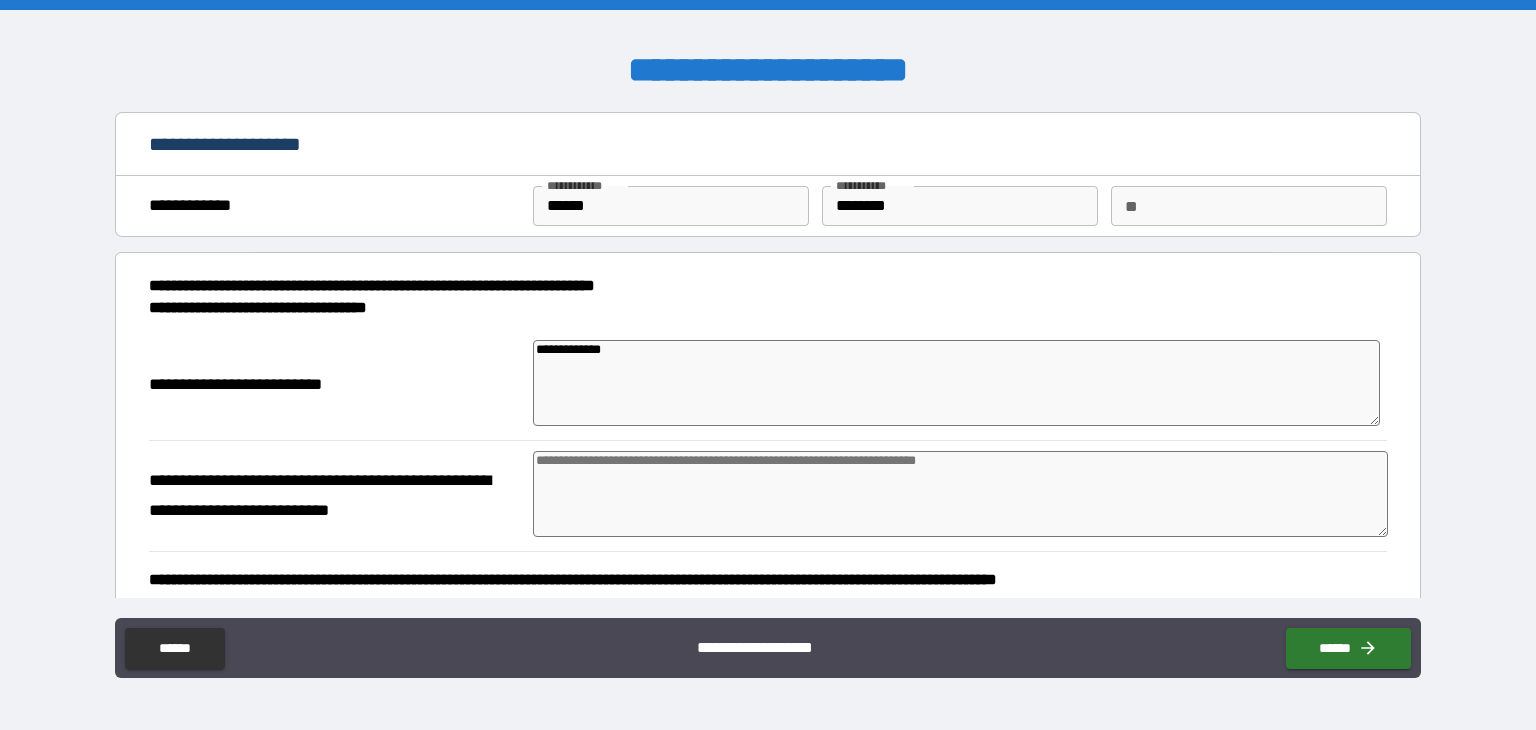 type on "**********" 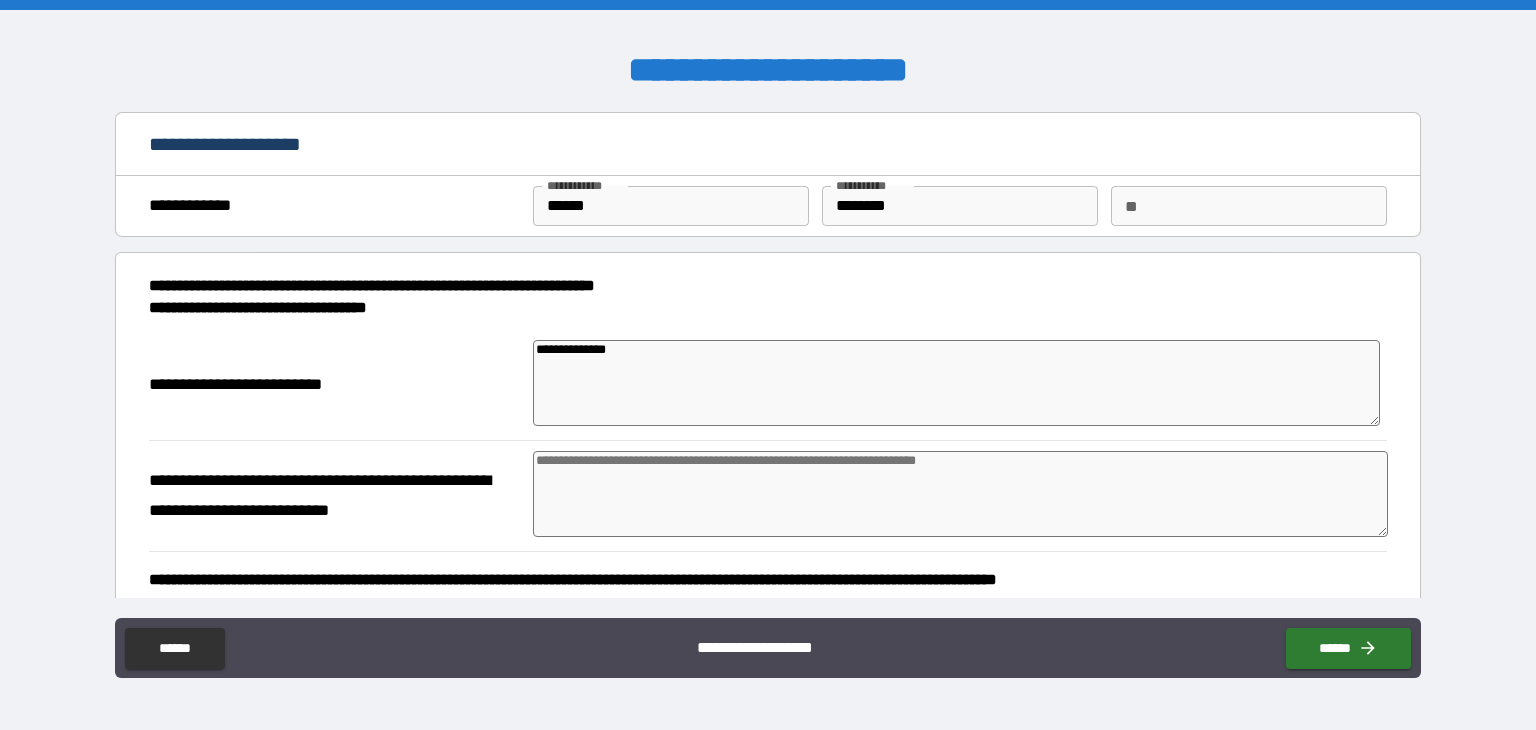 type on "**********" 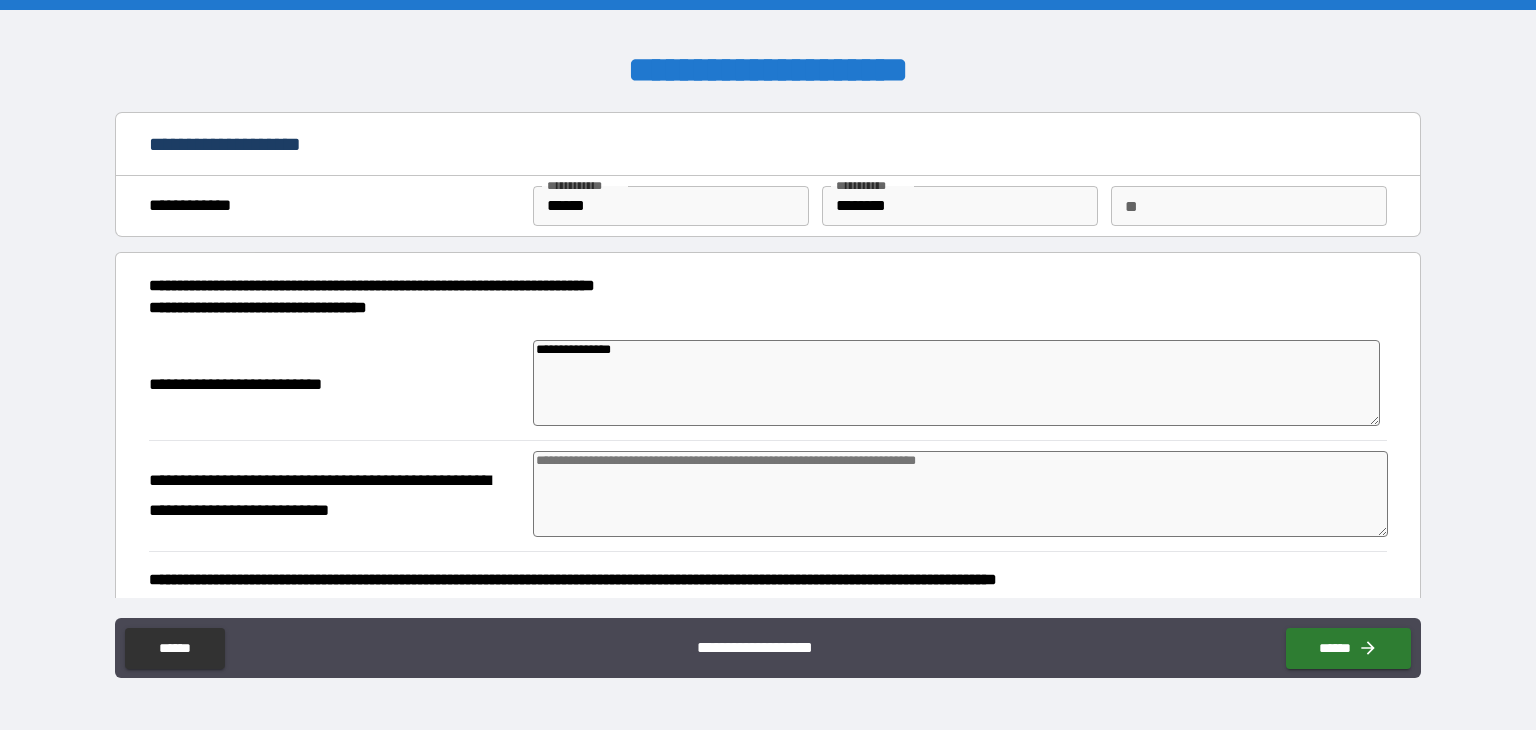 type on "*" 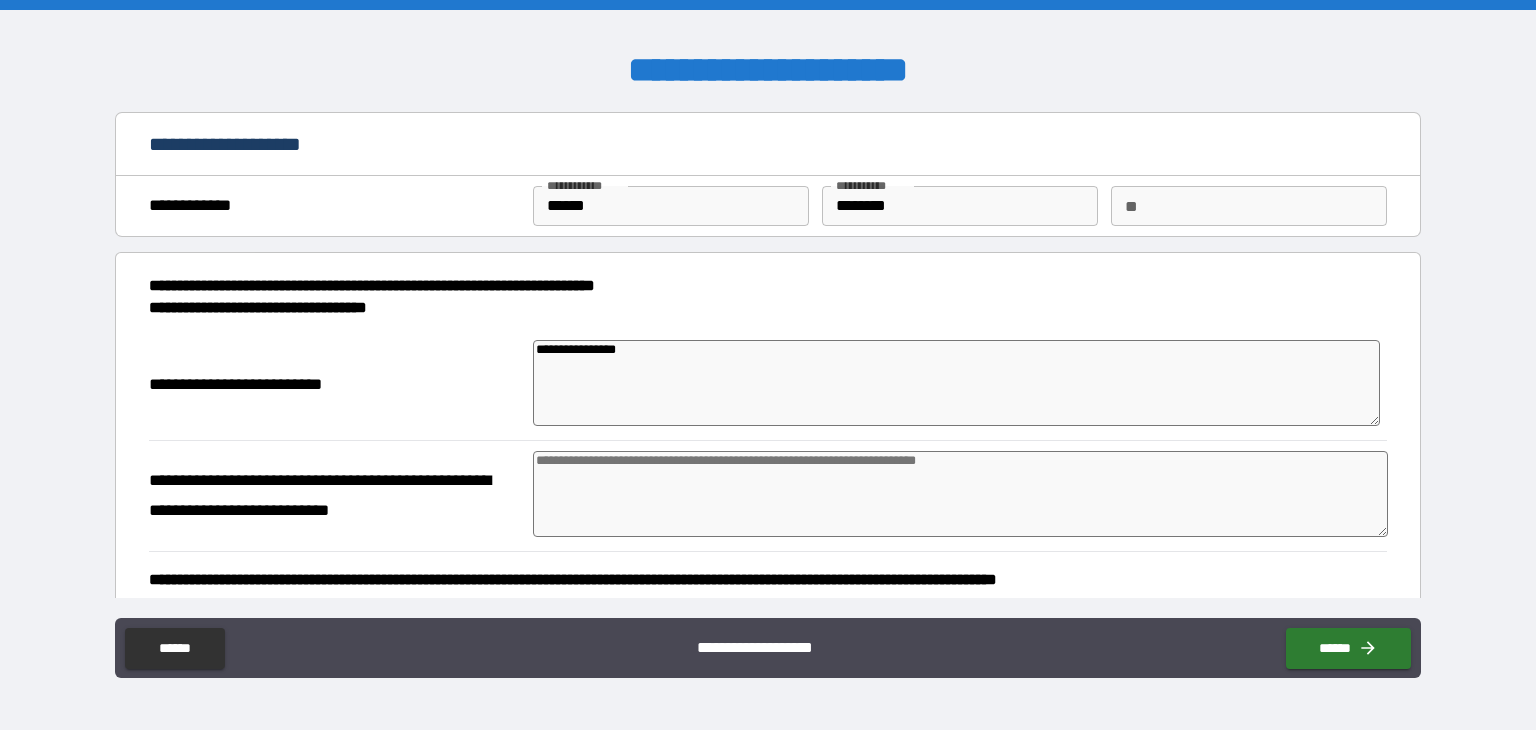 type on "*" 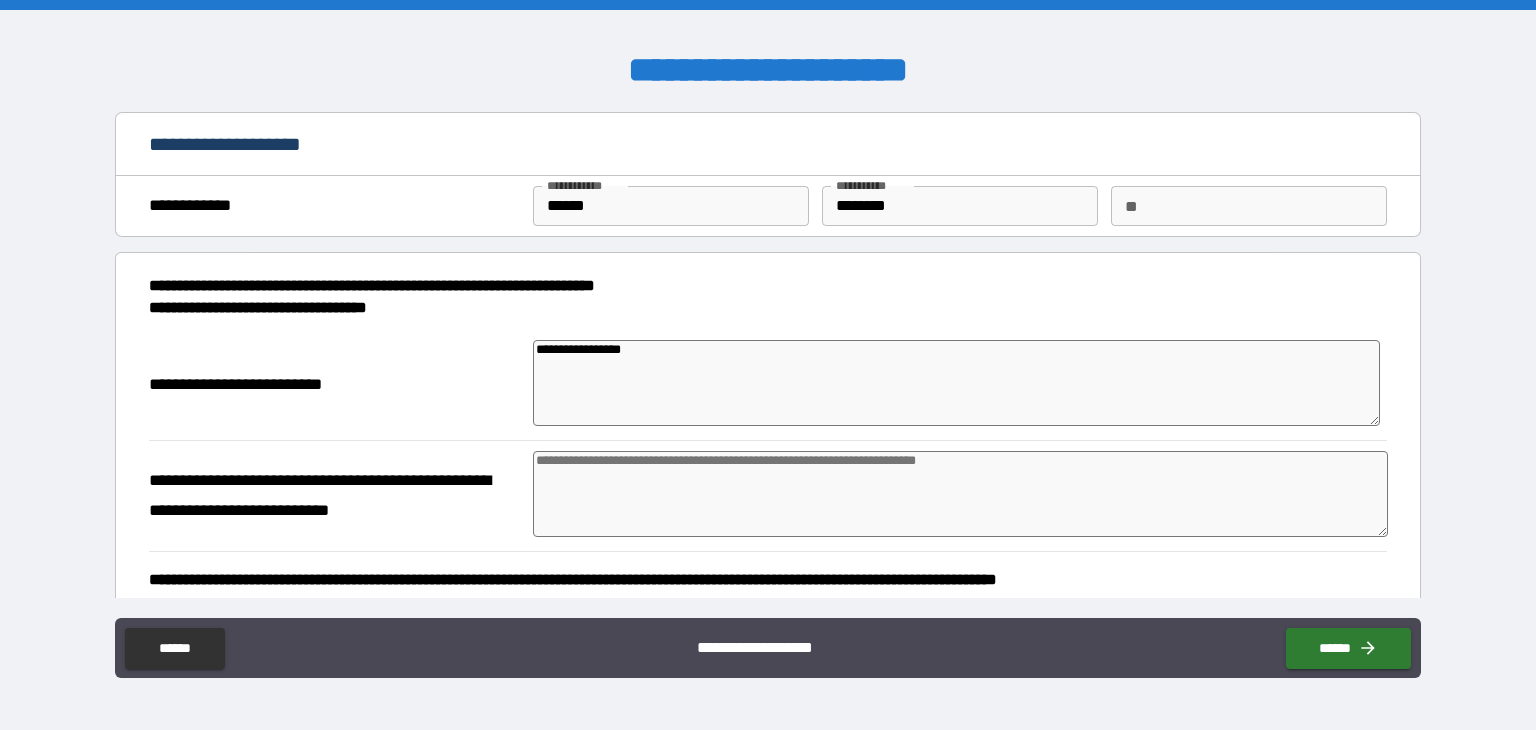type on "**********" 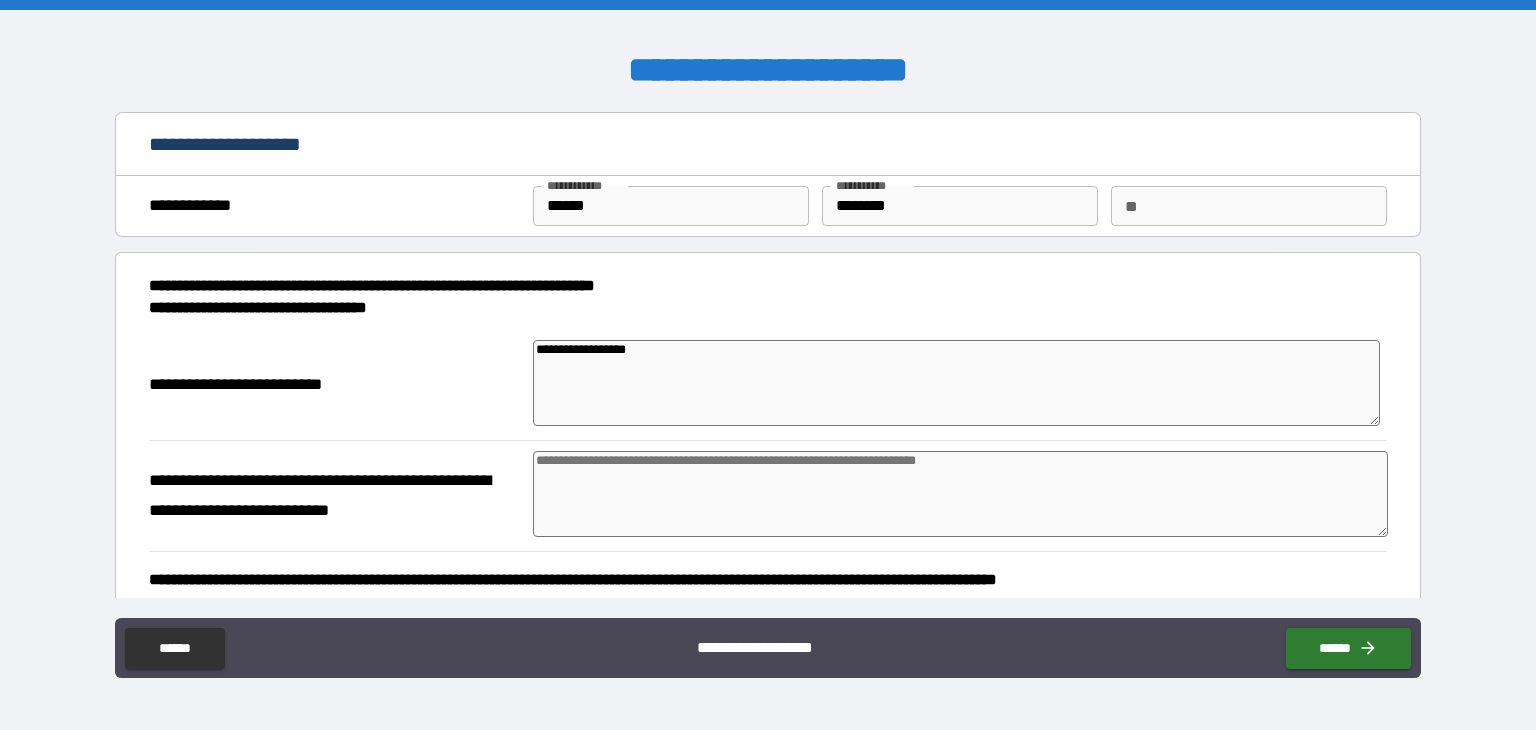 type on "**********" 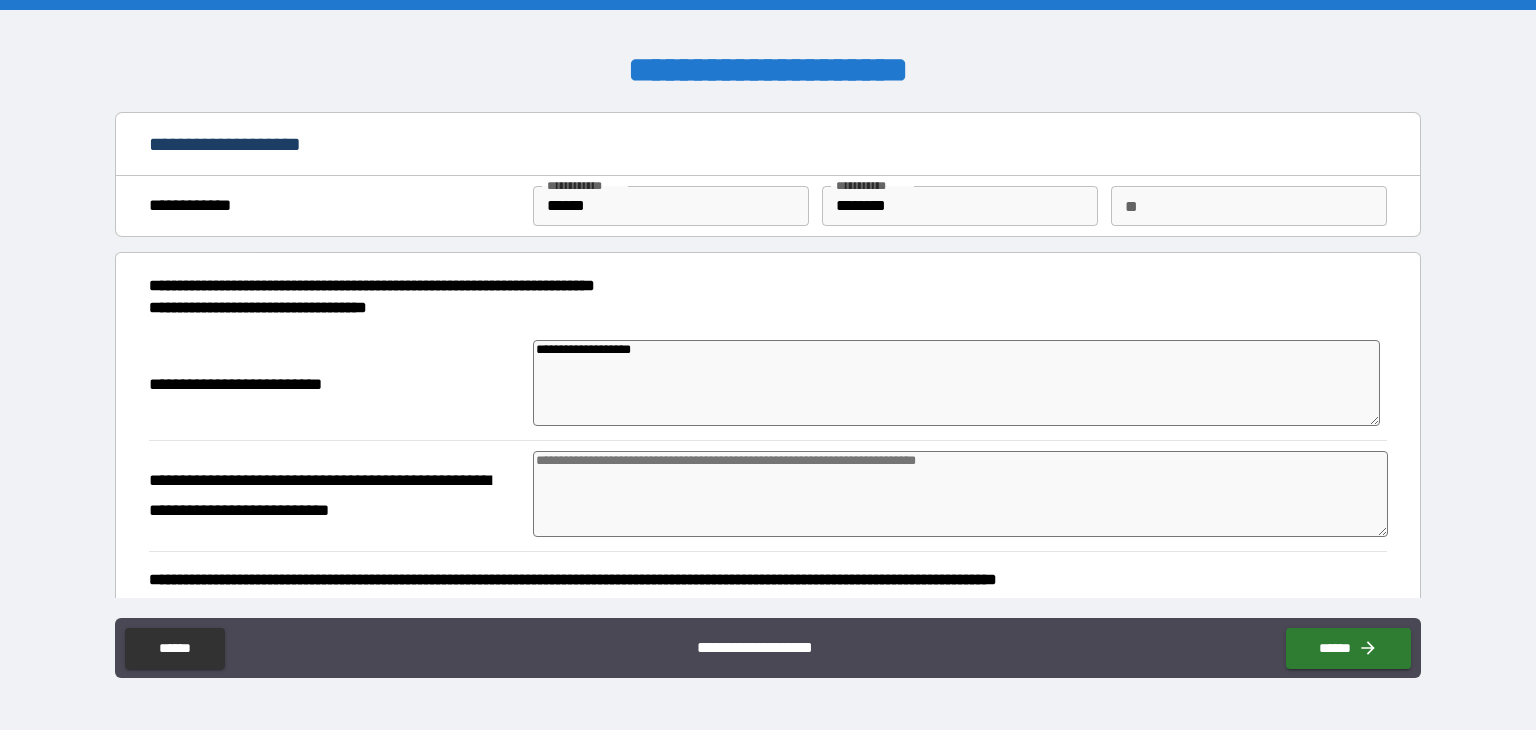 type on "*" 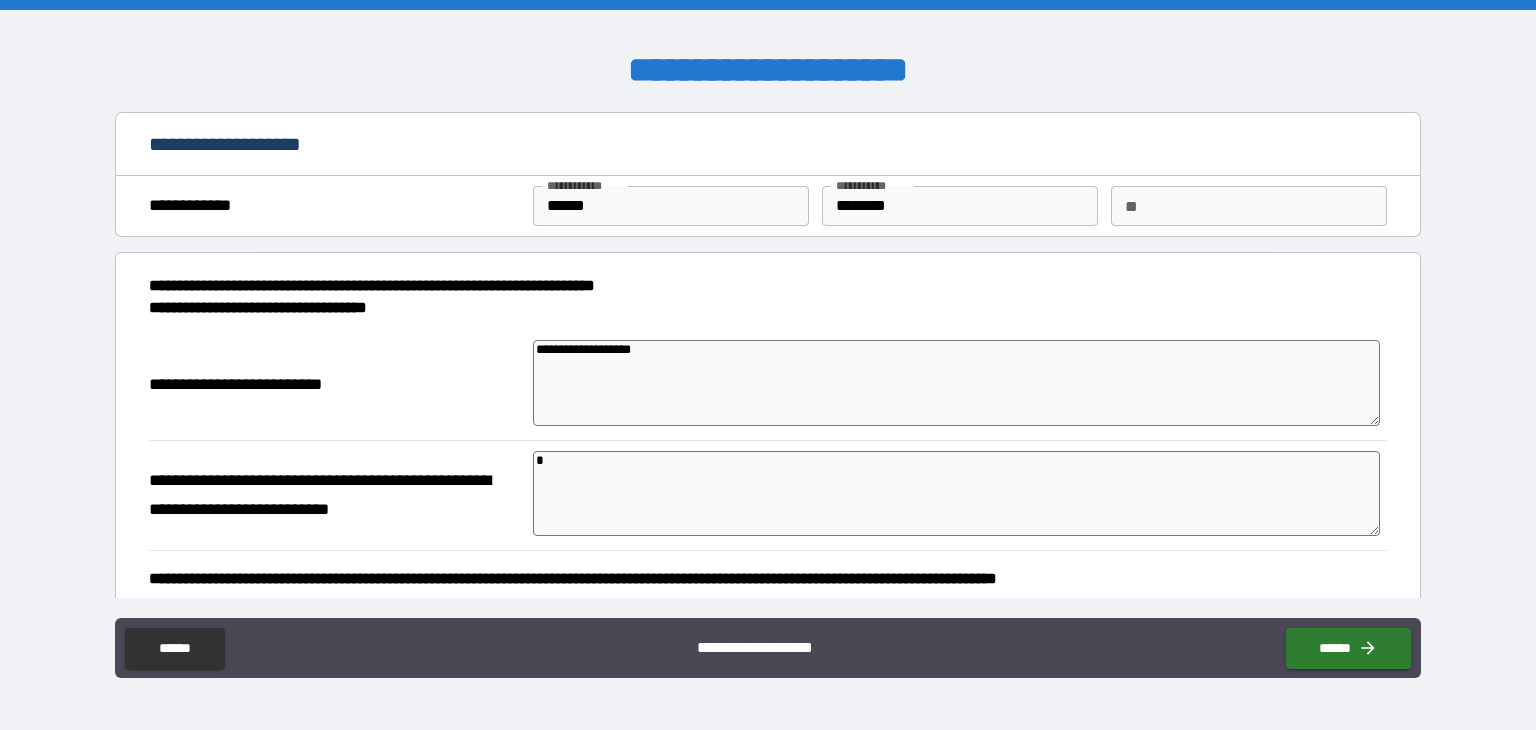 type on "*" 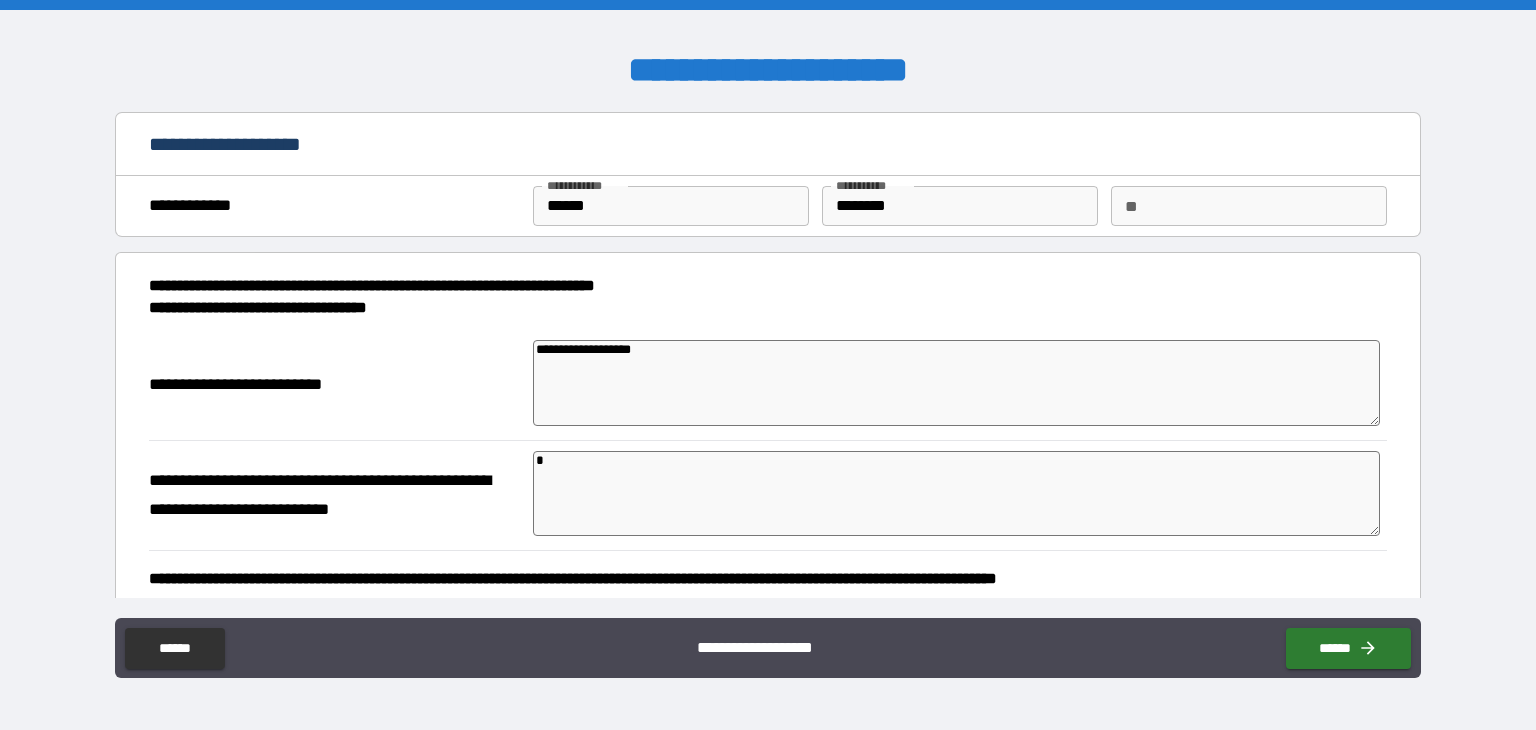 type on "*" 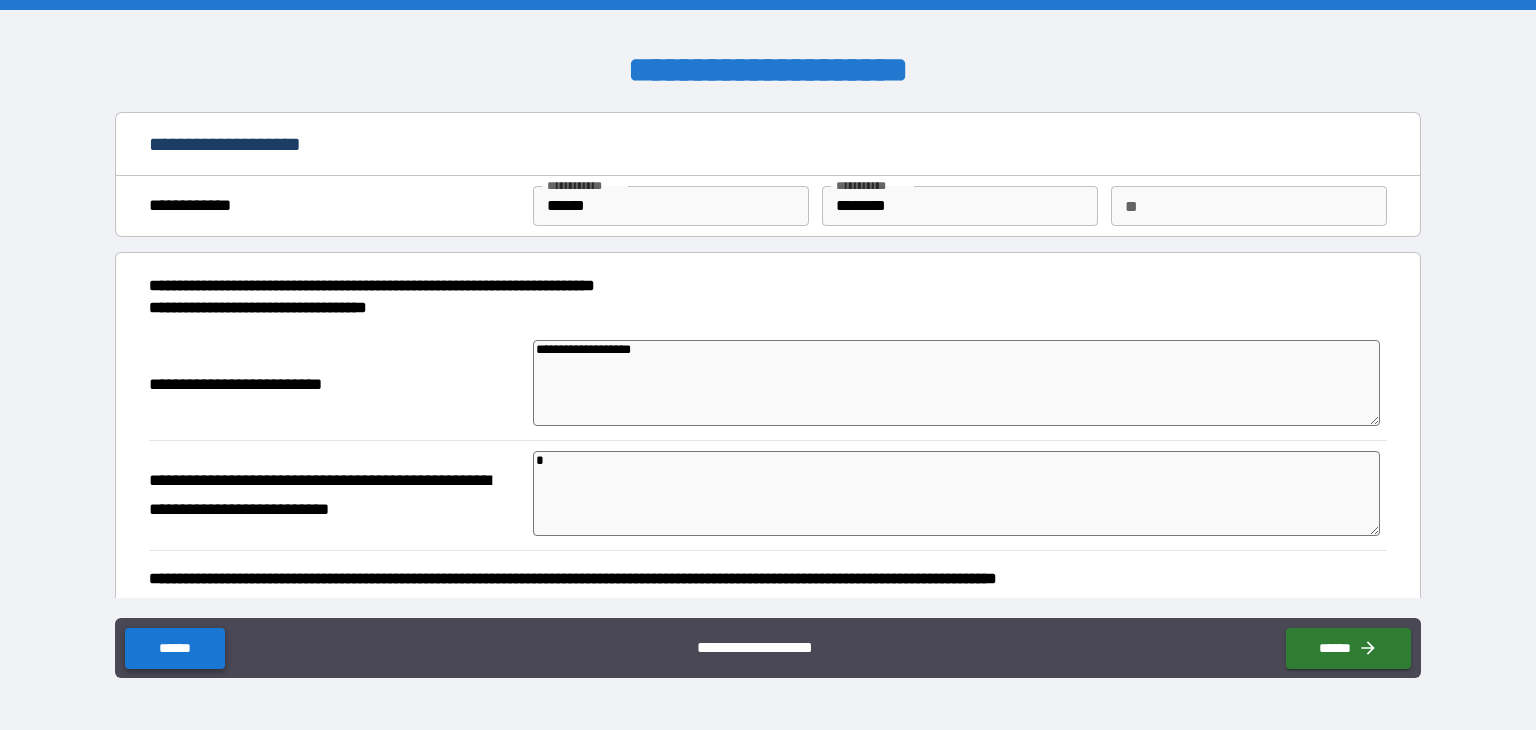click on "******" at bounding box center (174, 648) 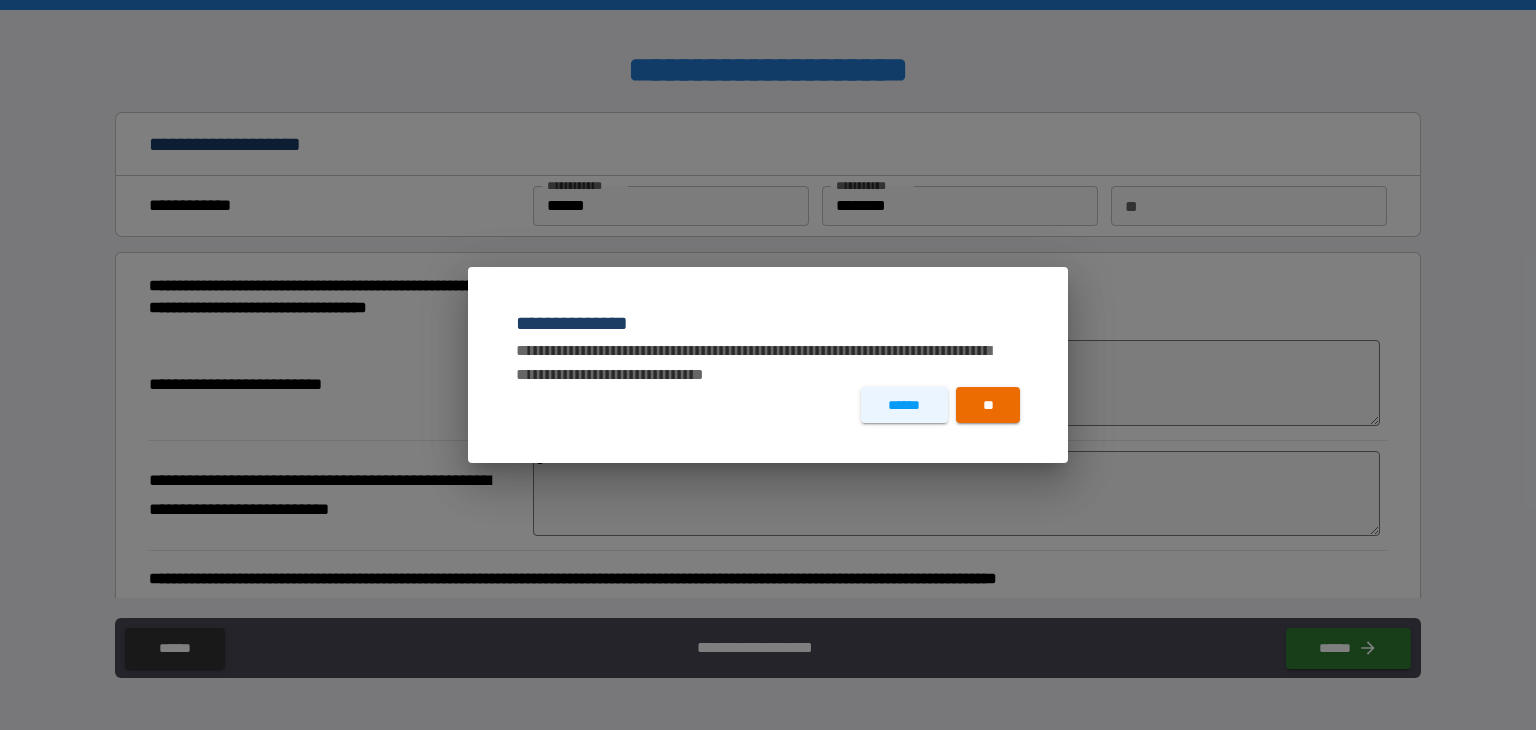 type on "*" 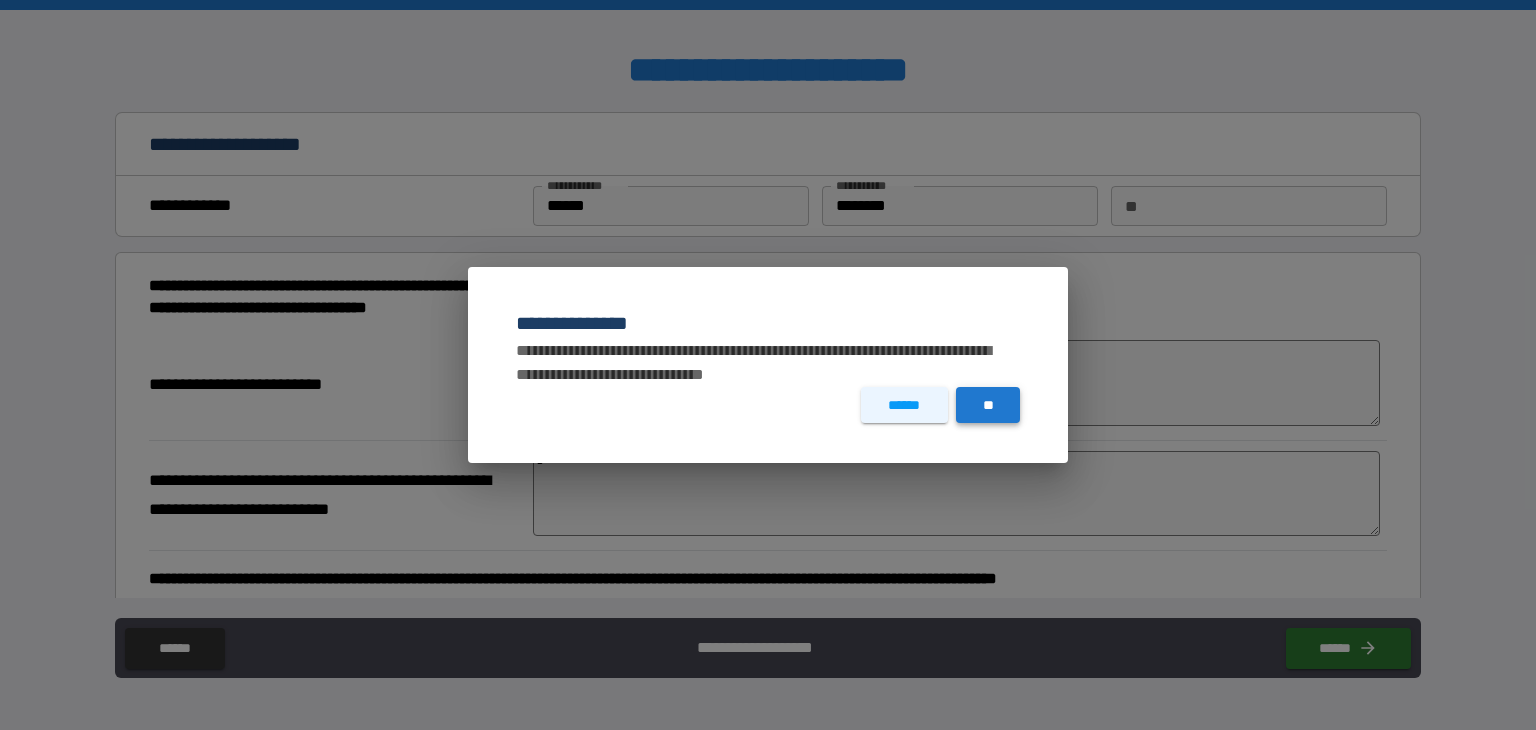 click on "**" at bounding box center [988, 405] 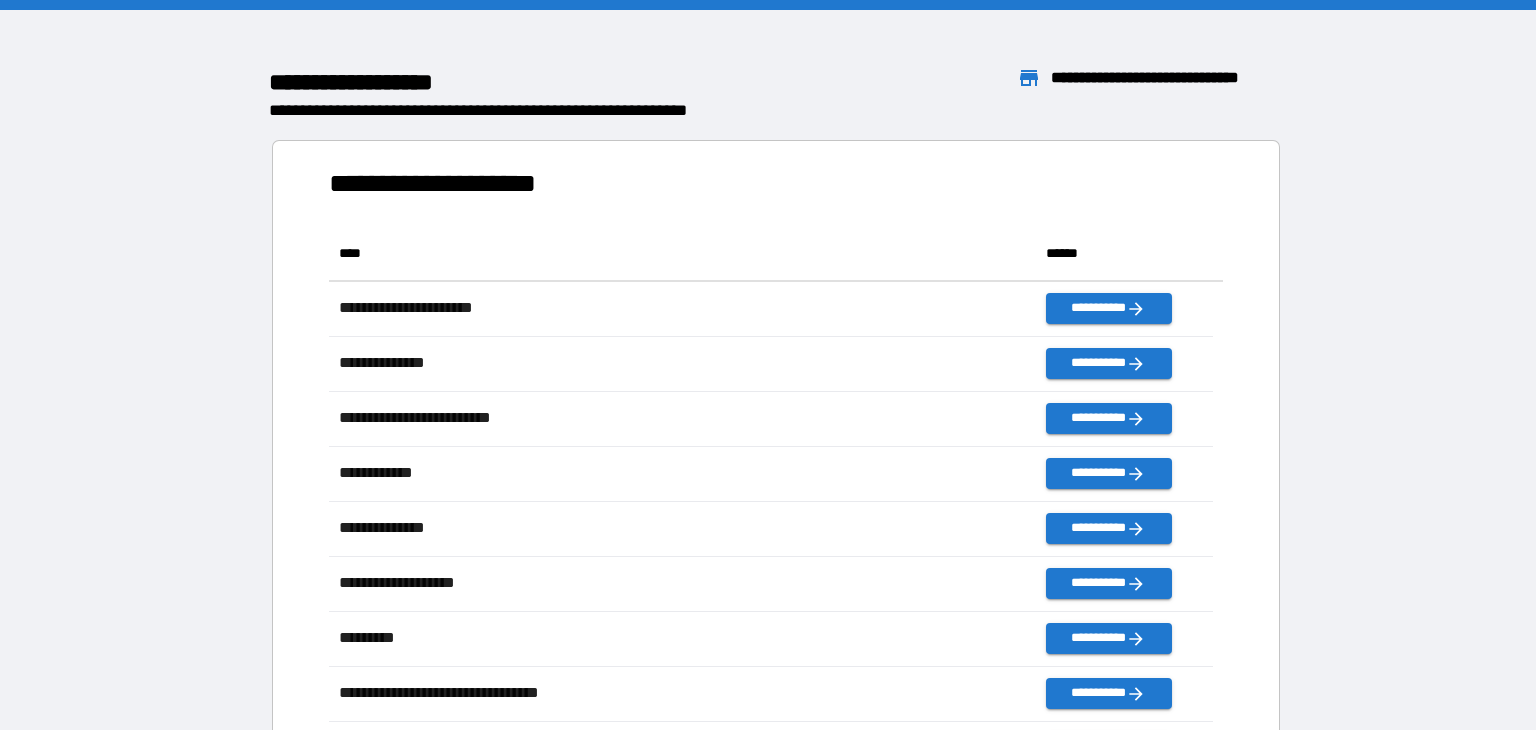 scroll, scrollTop: 16, scrollLeft: 16, axis: both 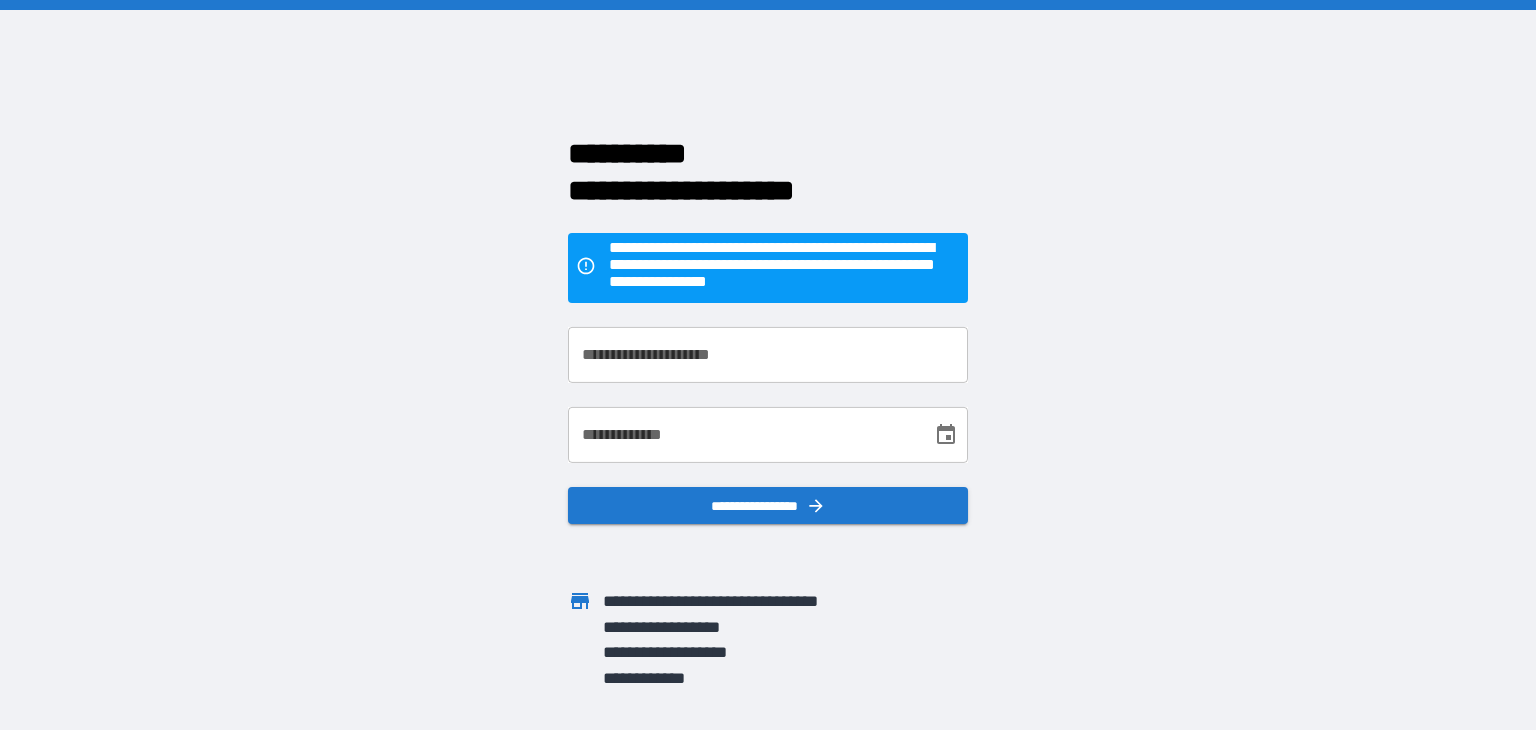 click on "**********" at bounding box center [768, 355] 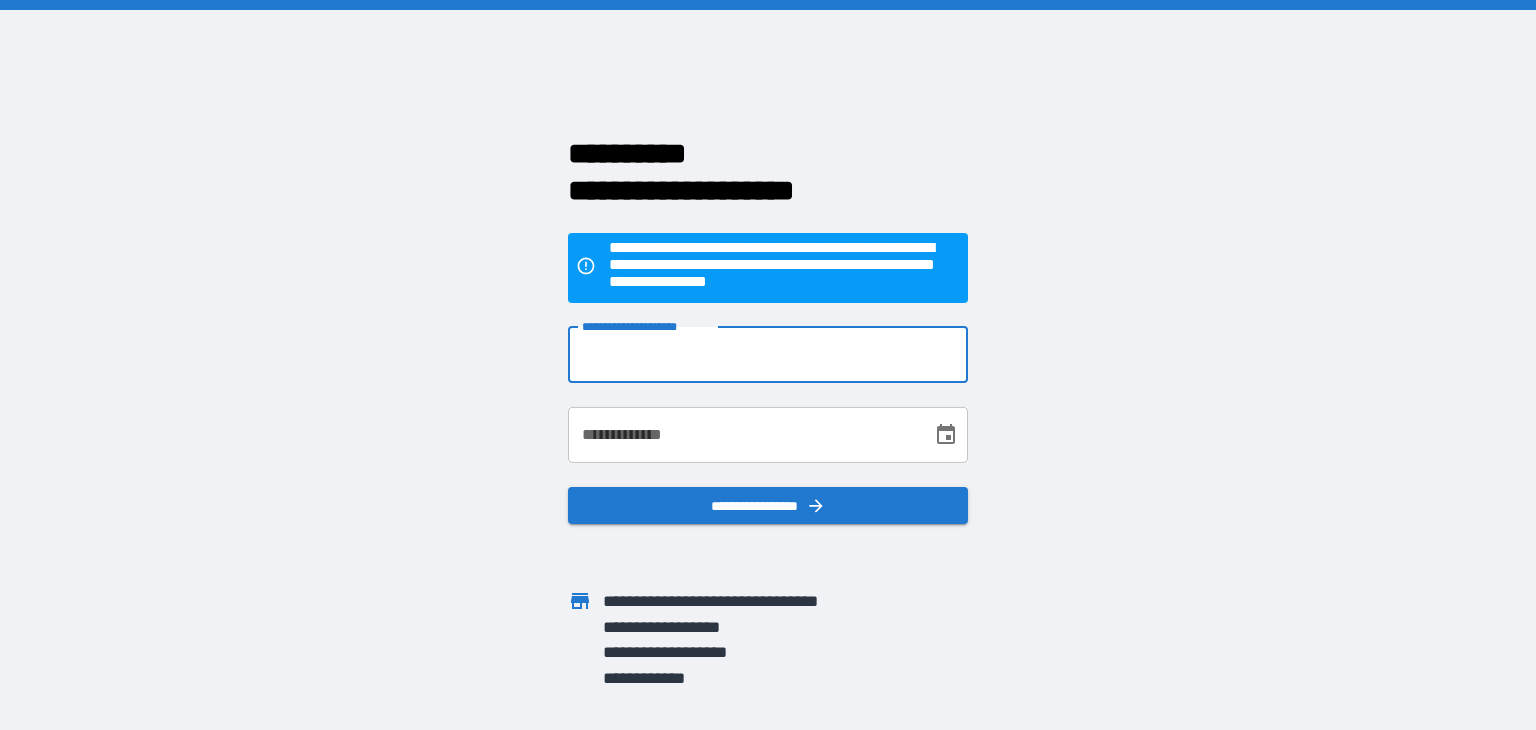 type on "**********" 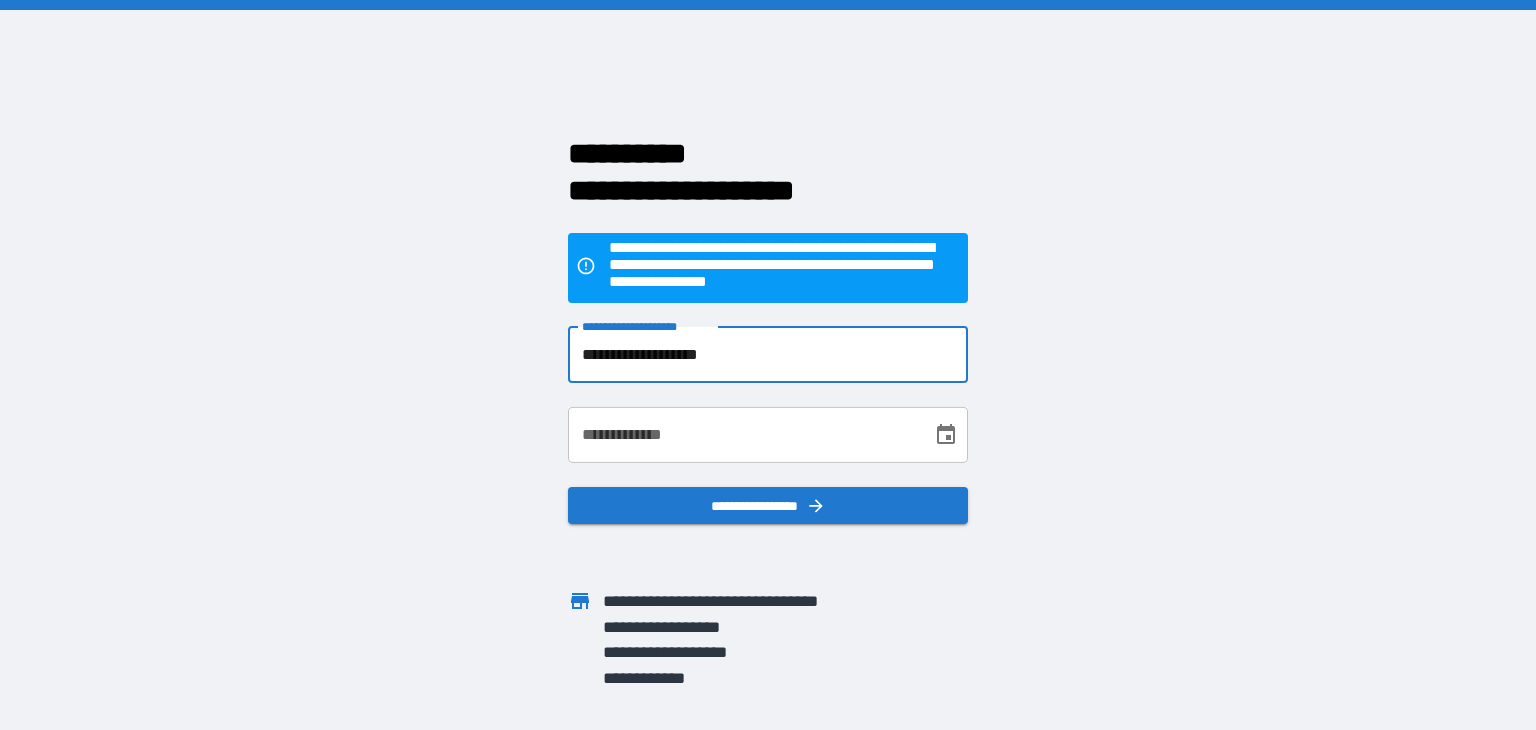 click on "**********" at bounding box center [743, 435] 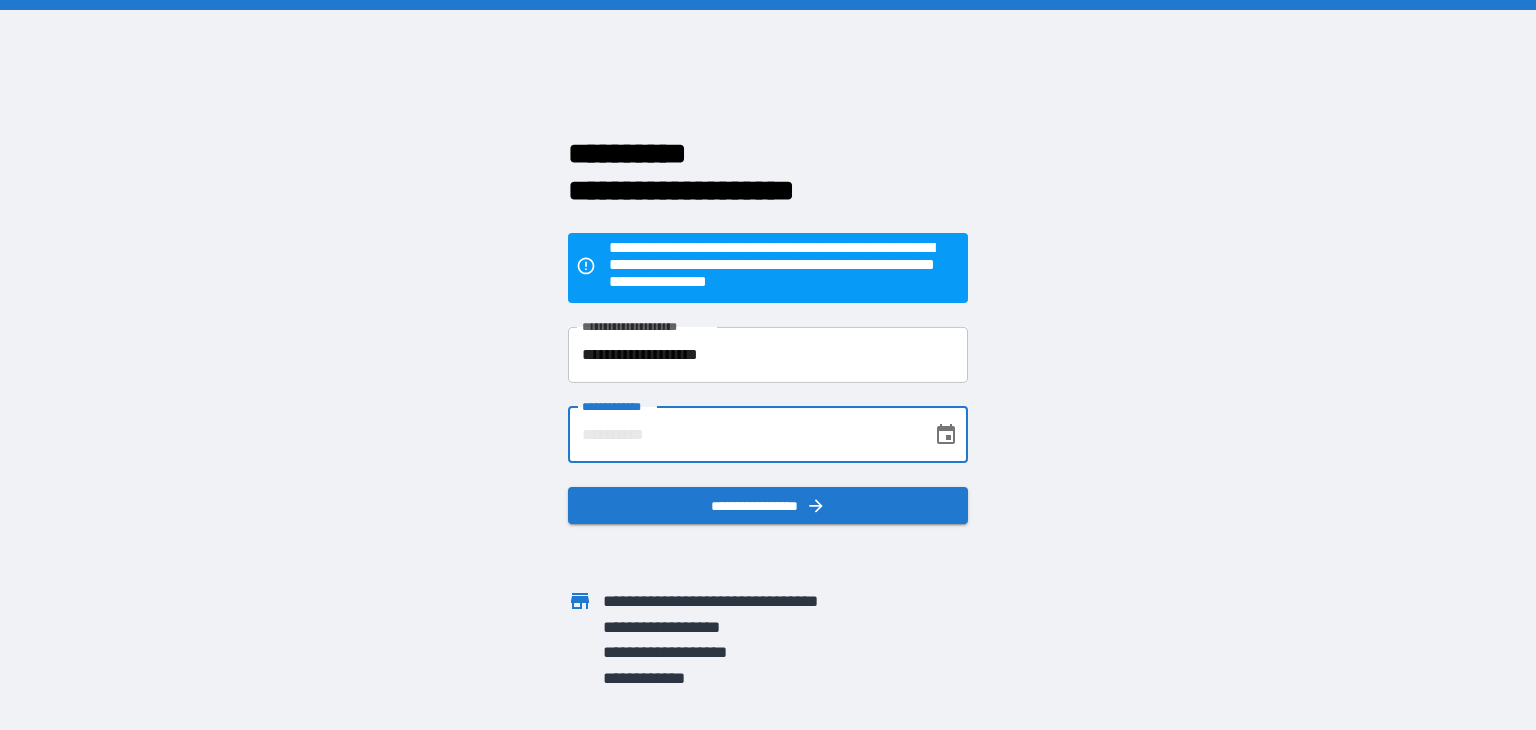 type on "**********" 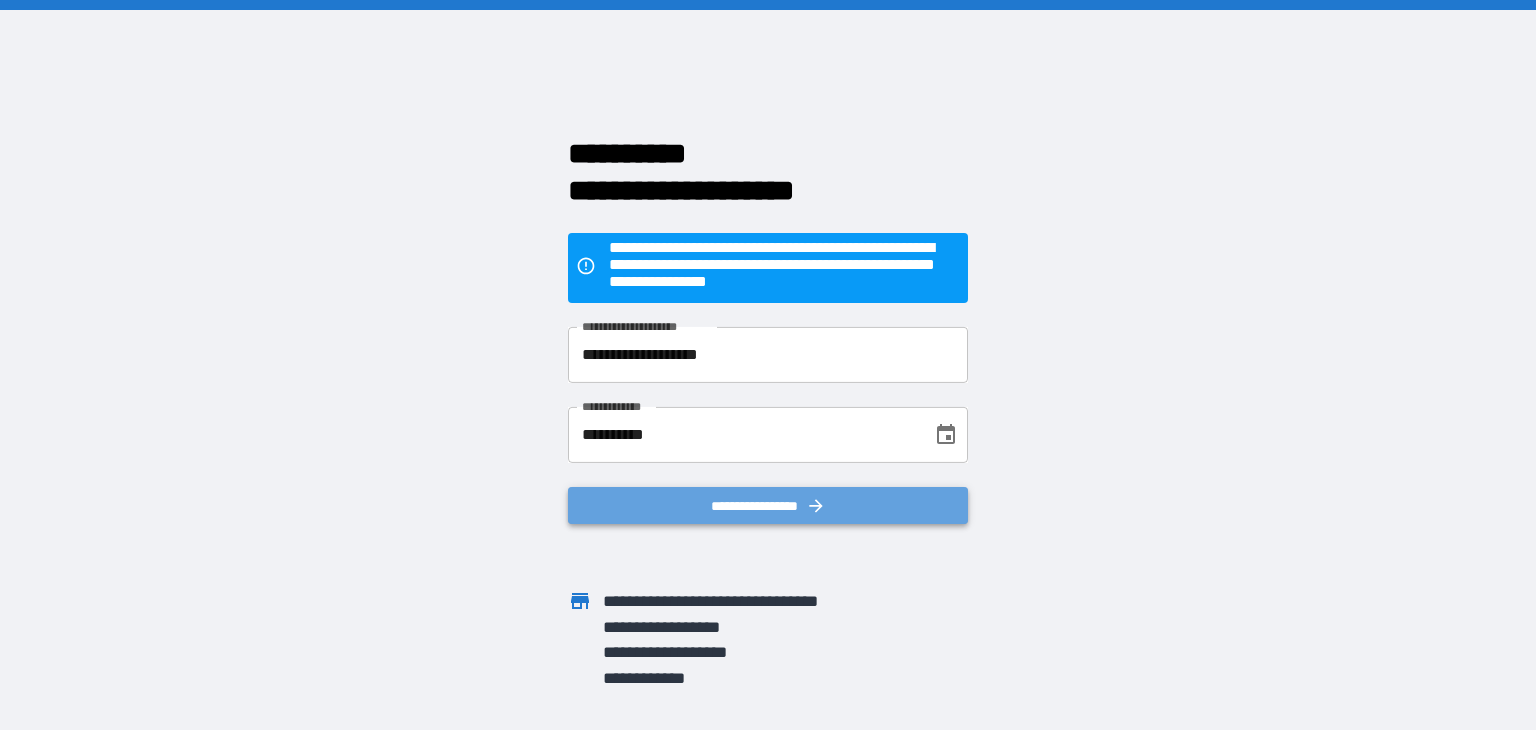 click on "**********" at bounding box center (768, 506) 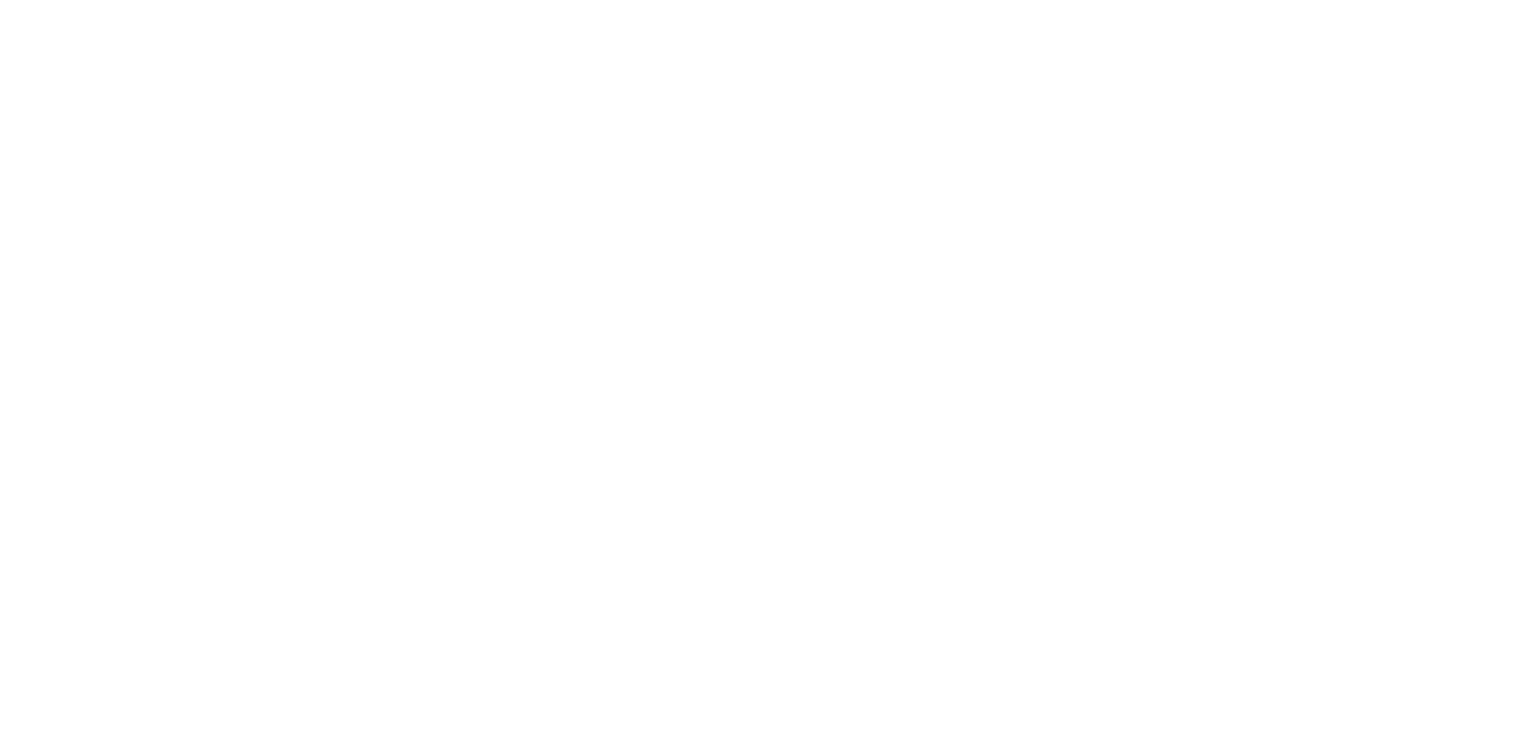 scroll, scrollTop: 0, scrollLeft: 0, axis: both 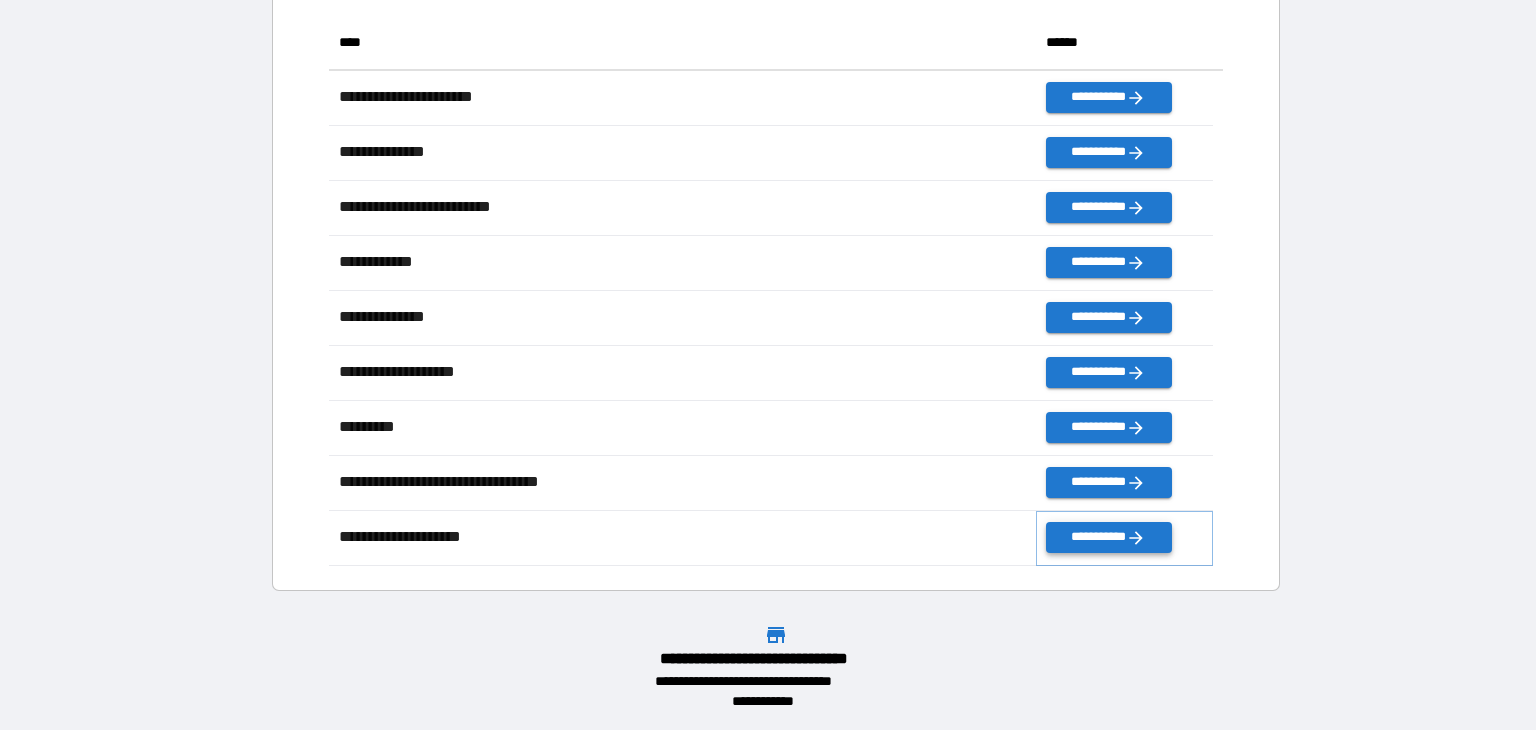 click on "**********" at bounding box center (1108, 537) 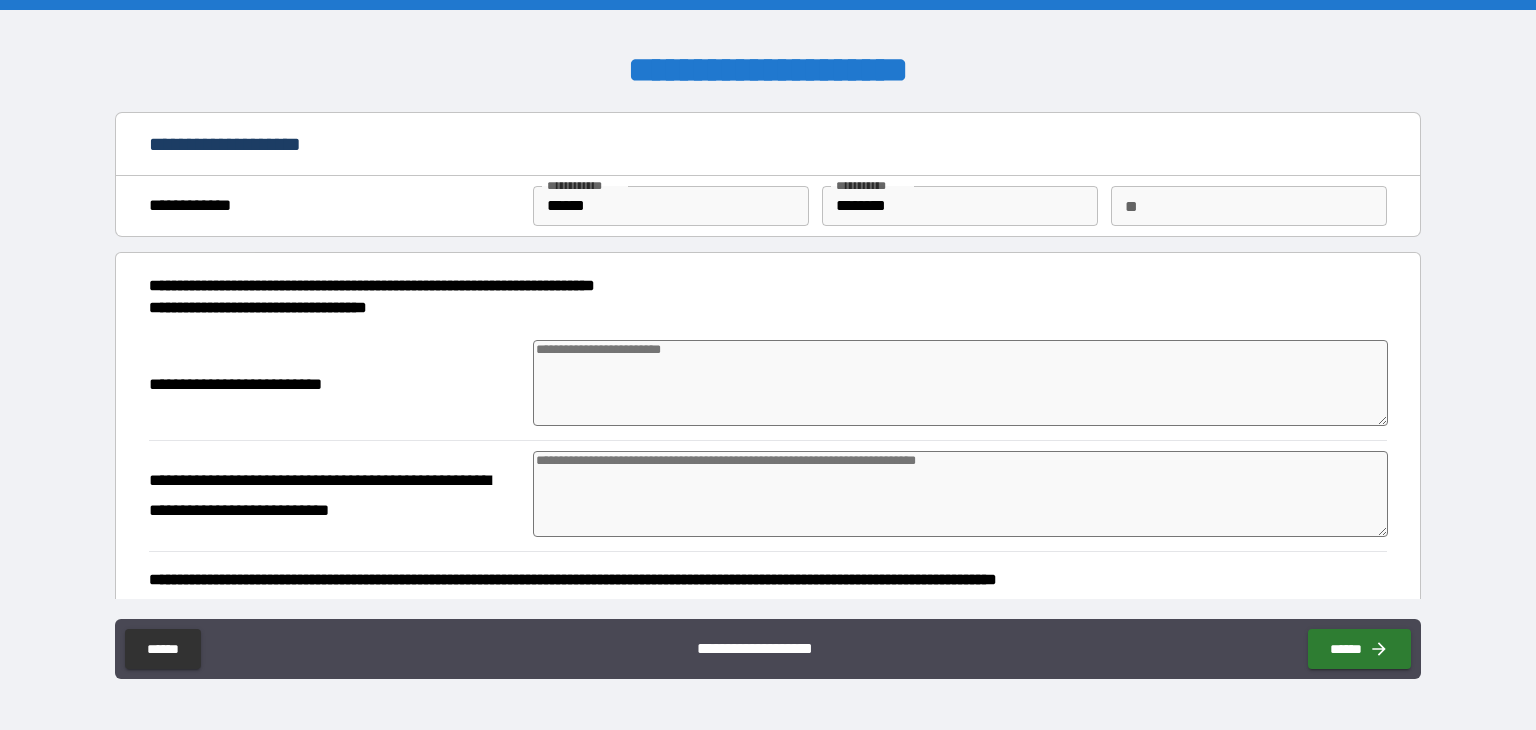 type on "*" 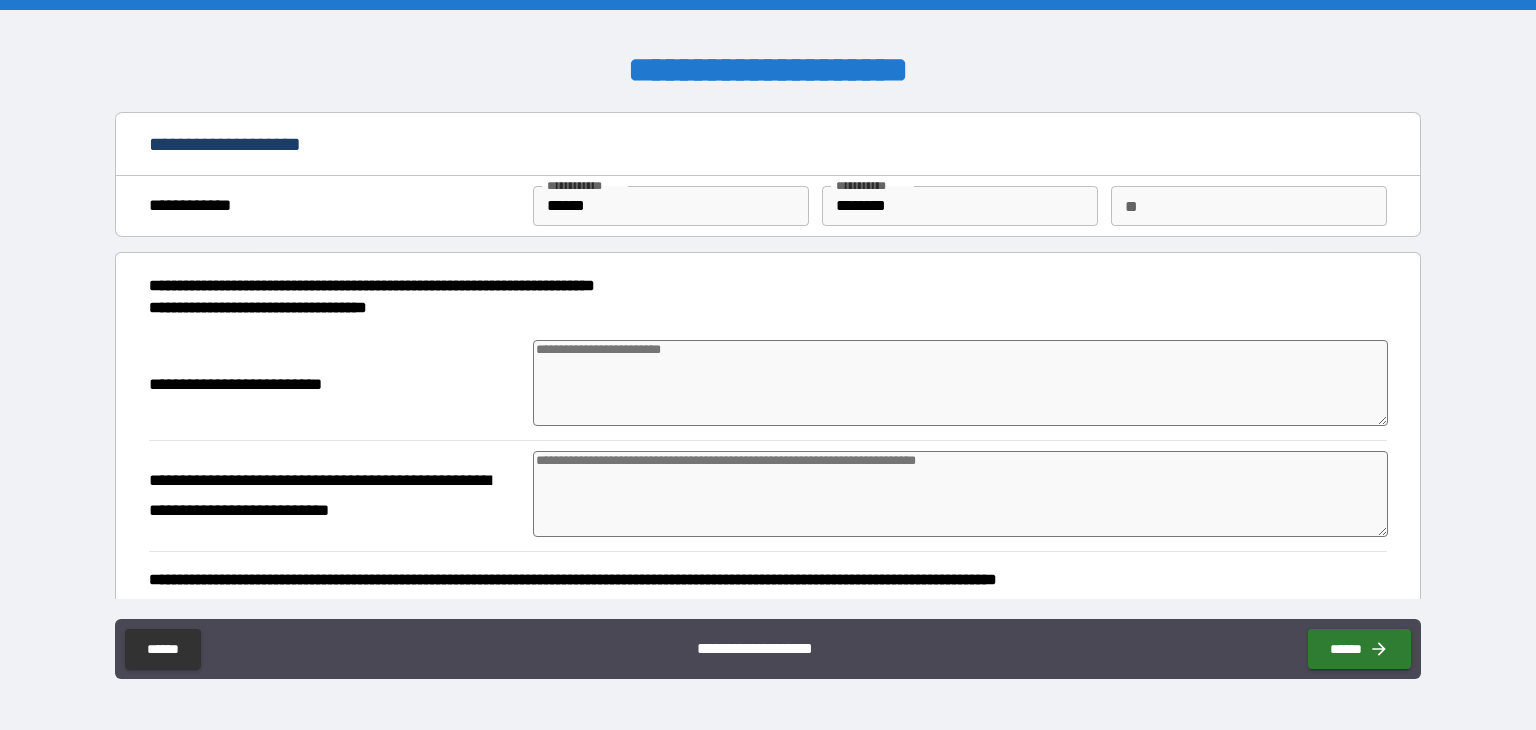 type on "*" 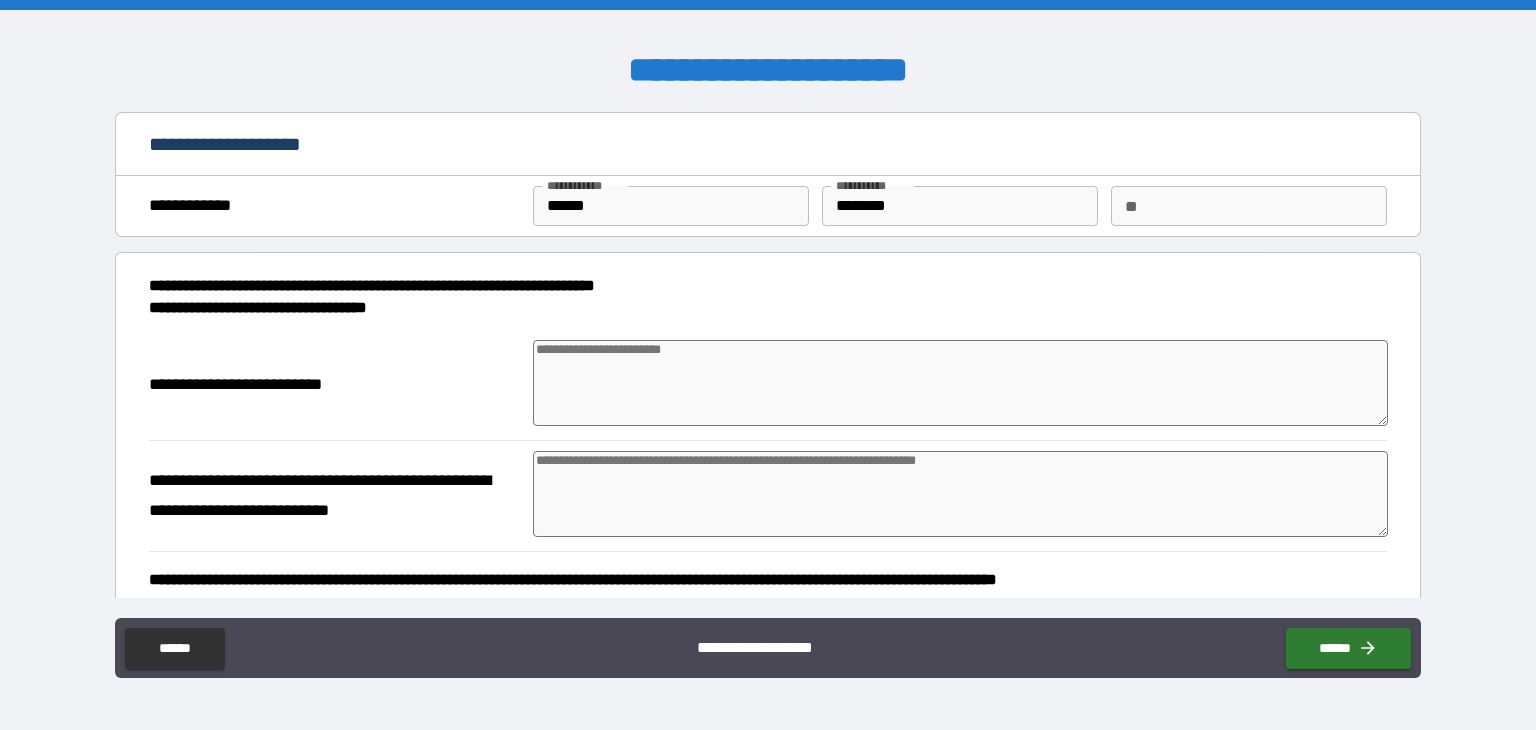 click at bounding box center [961, 383] 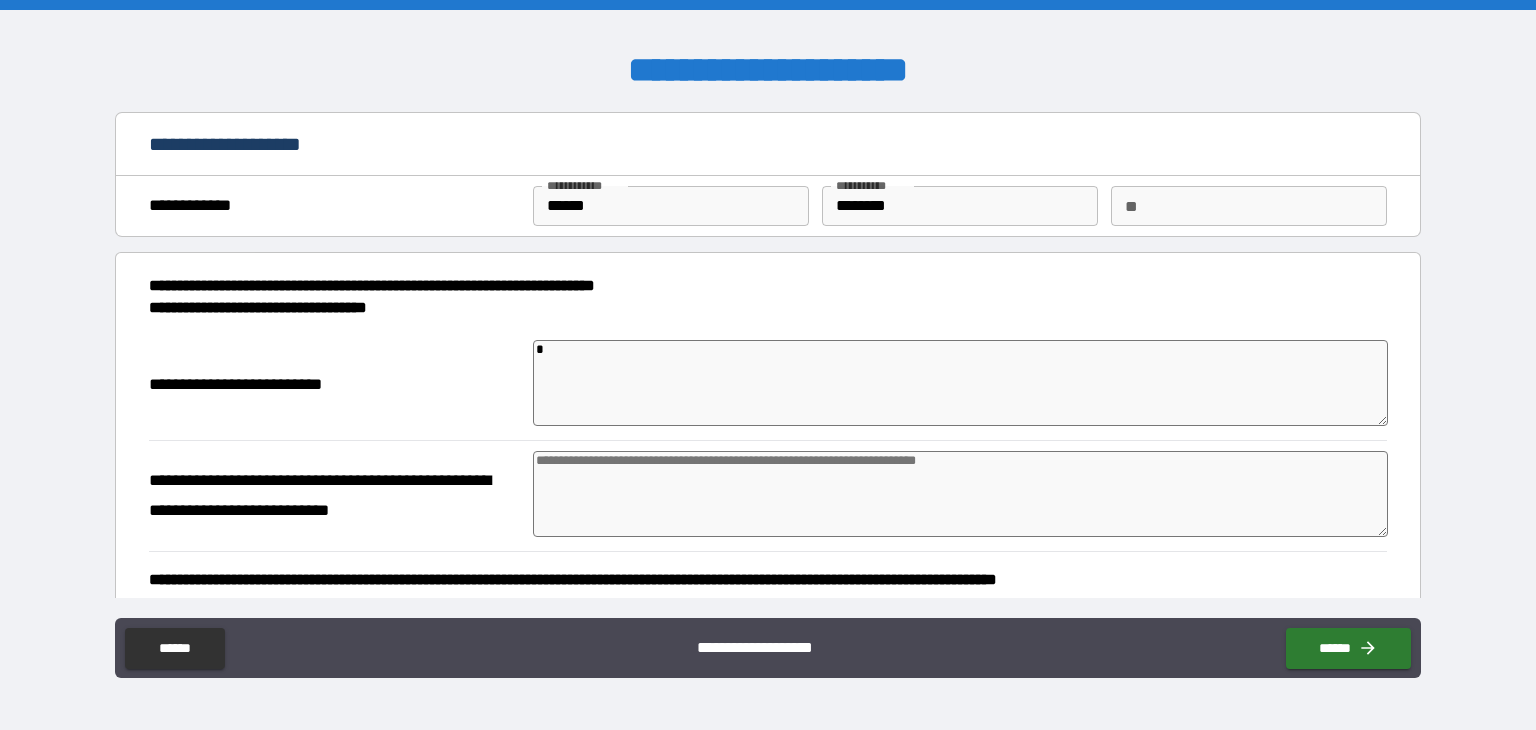 type on "*" 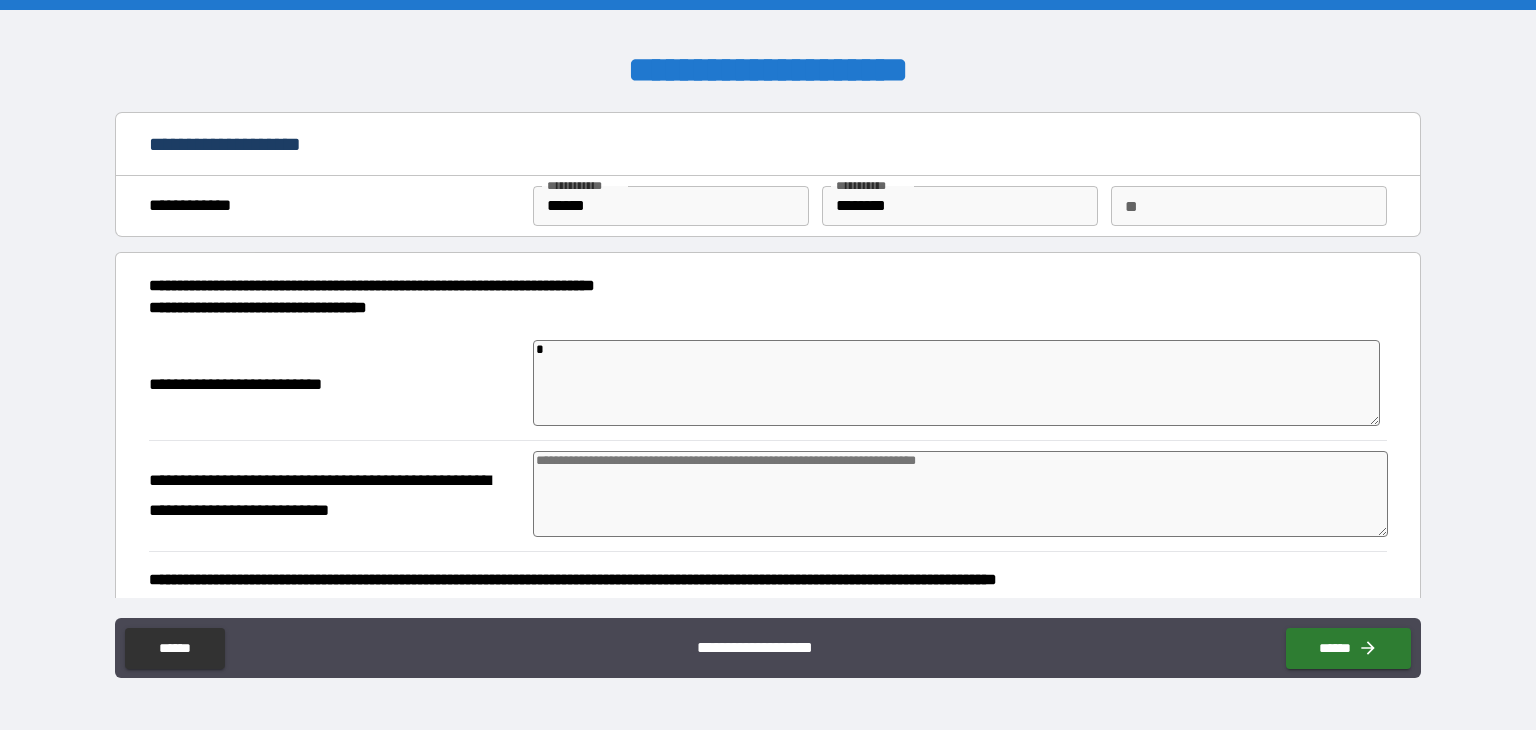 type on "**" 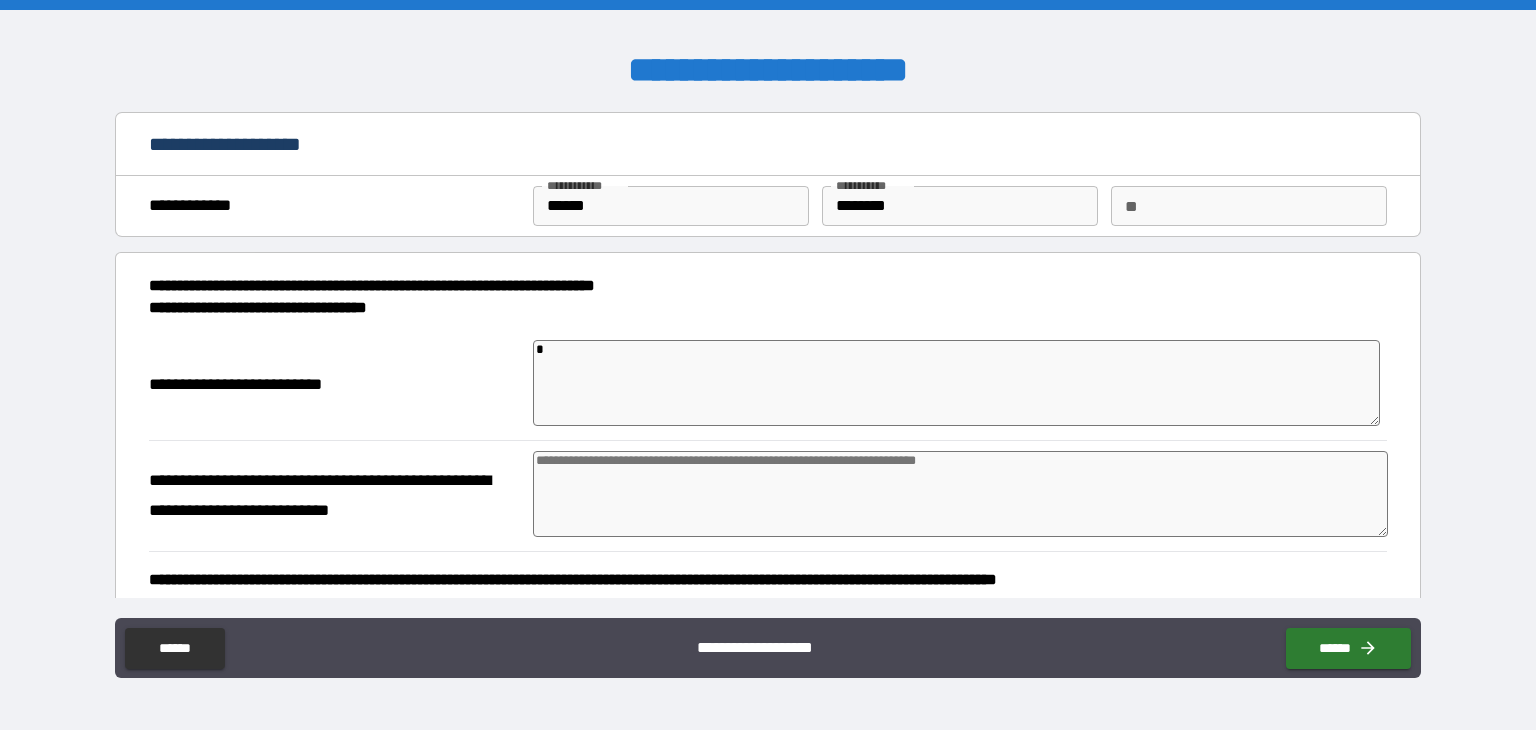 type on "*" 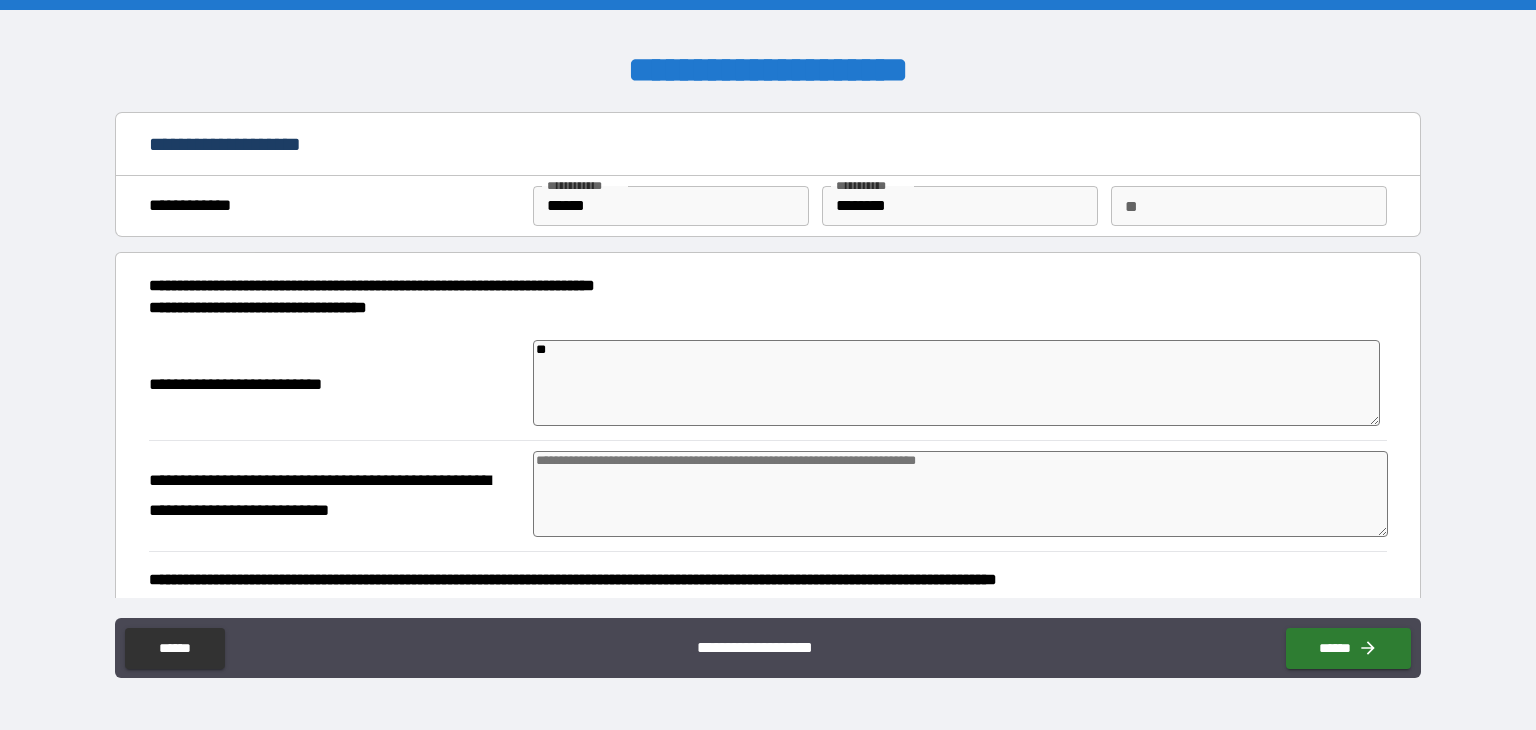 type on "**" 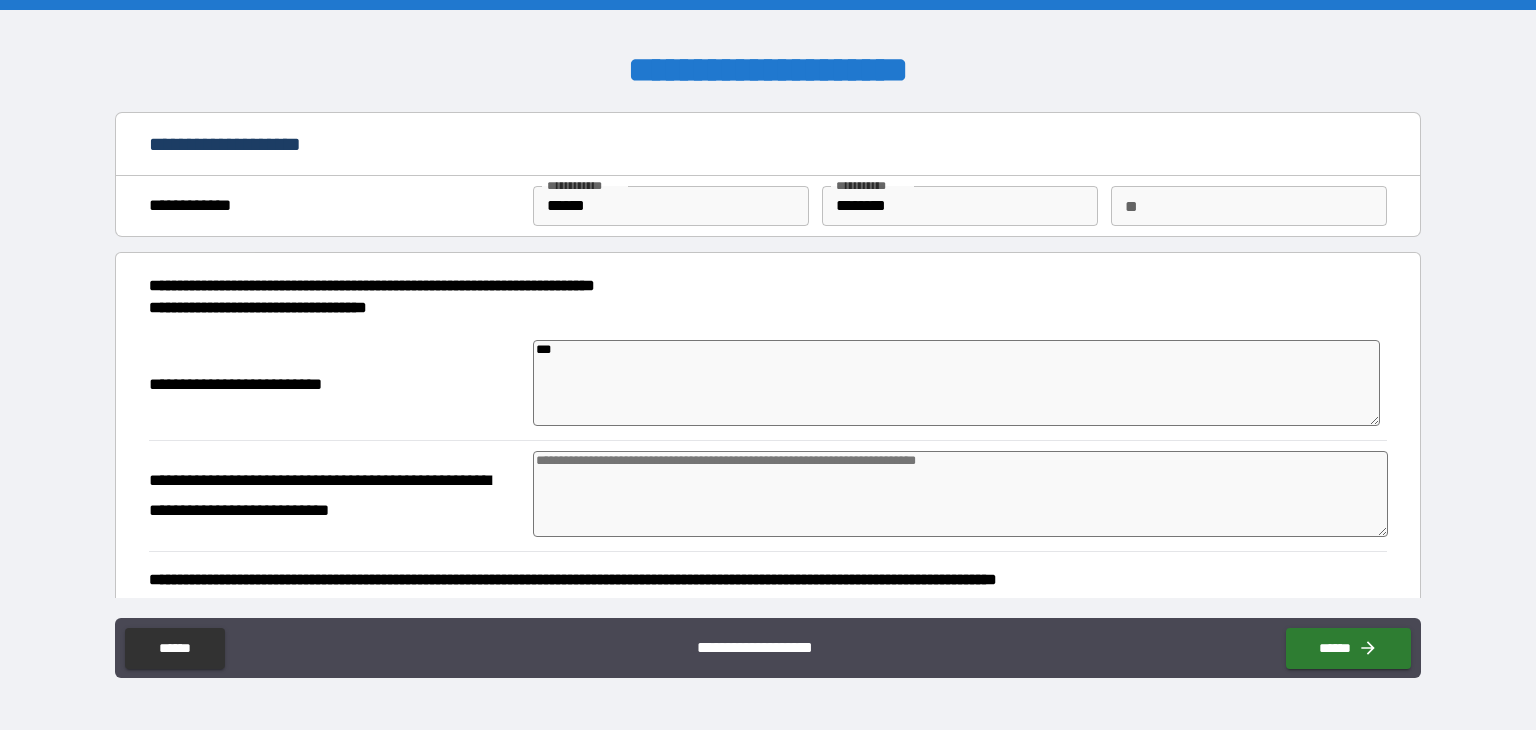 type on "*" 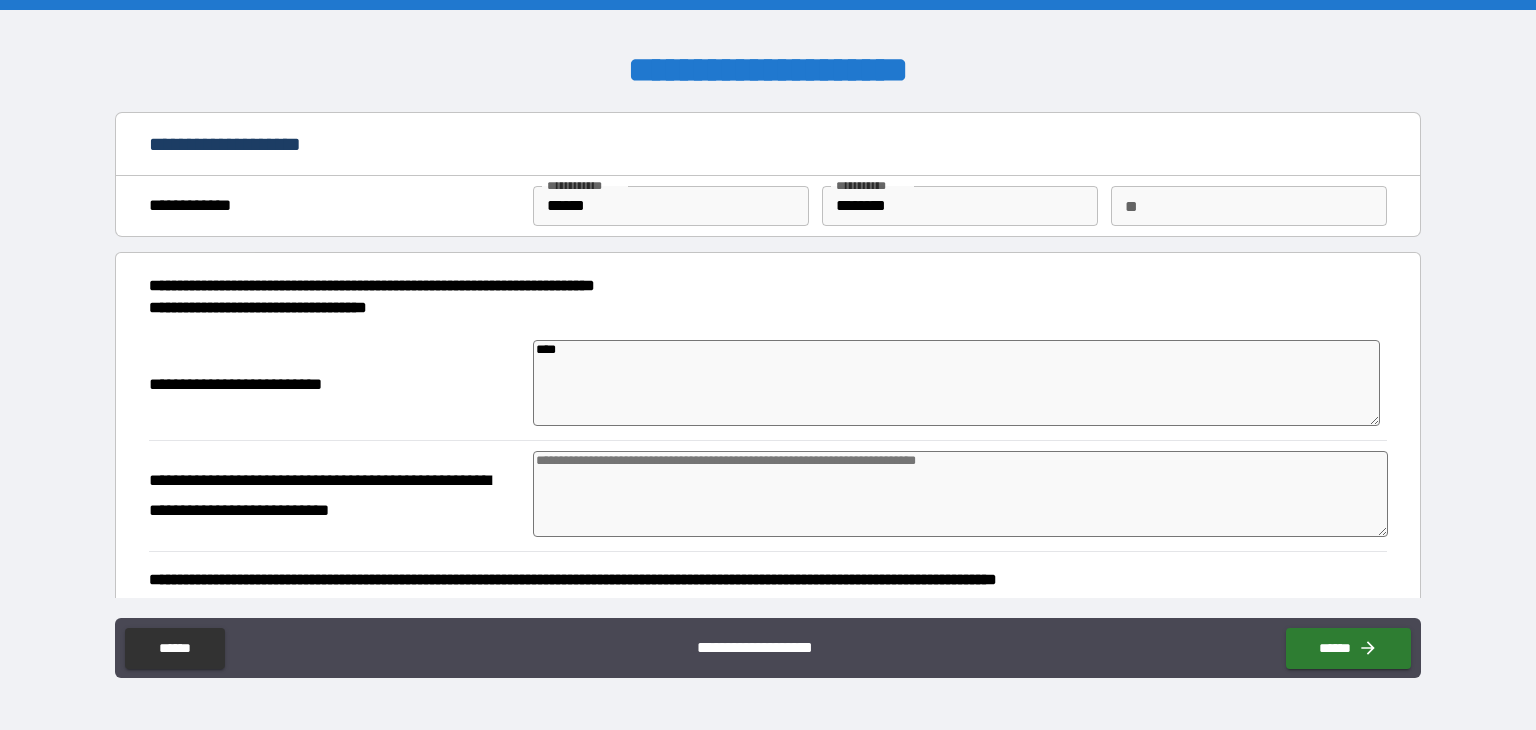 type on "*" 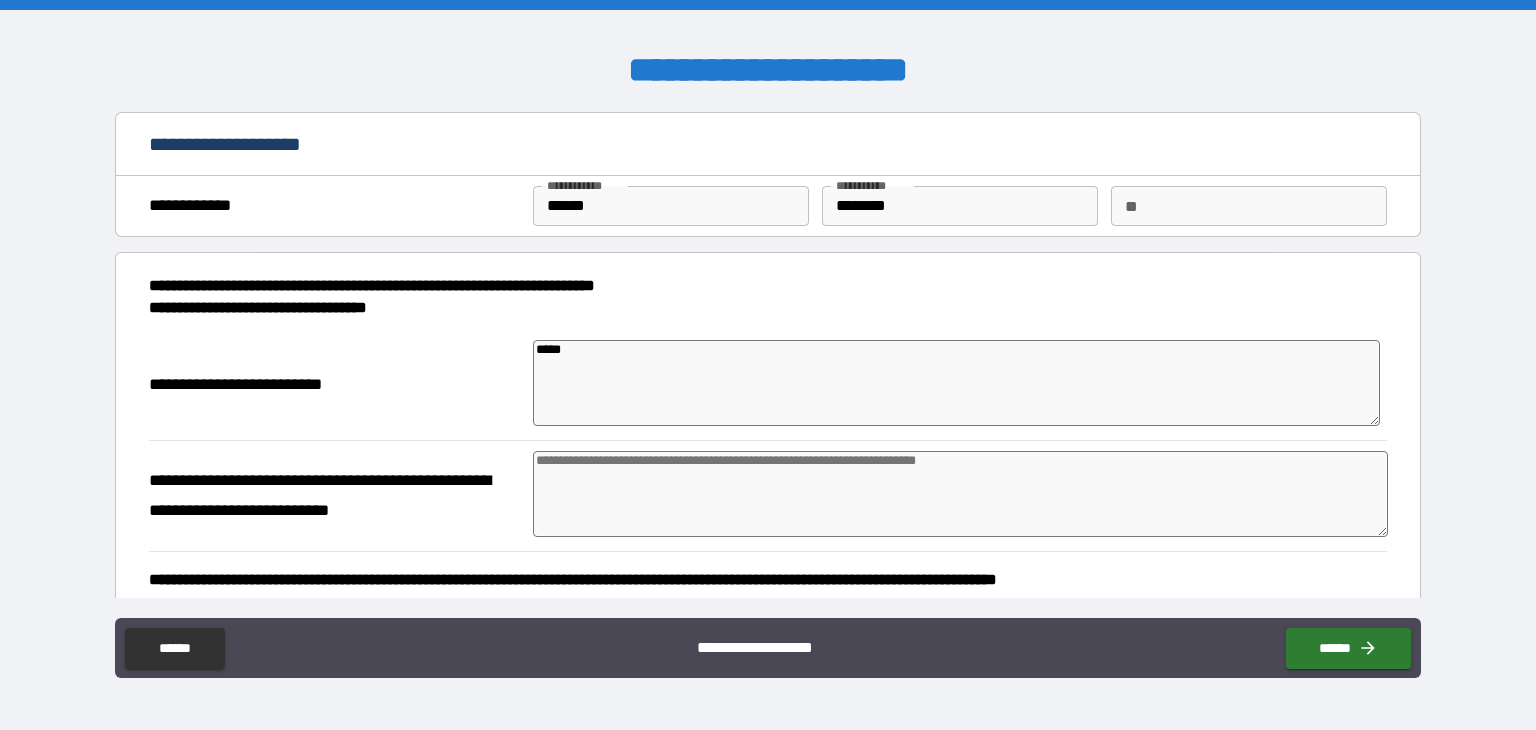 type on "******" 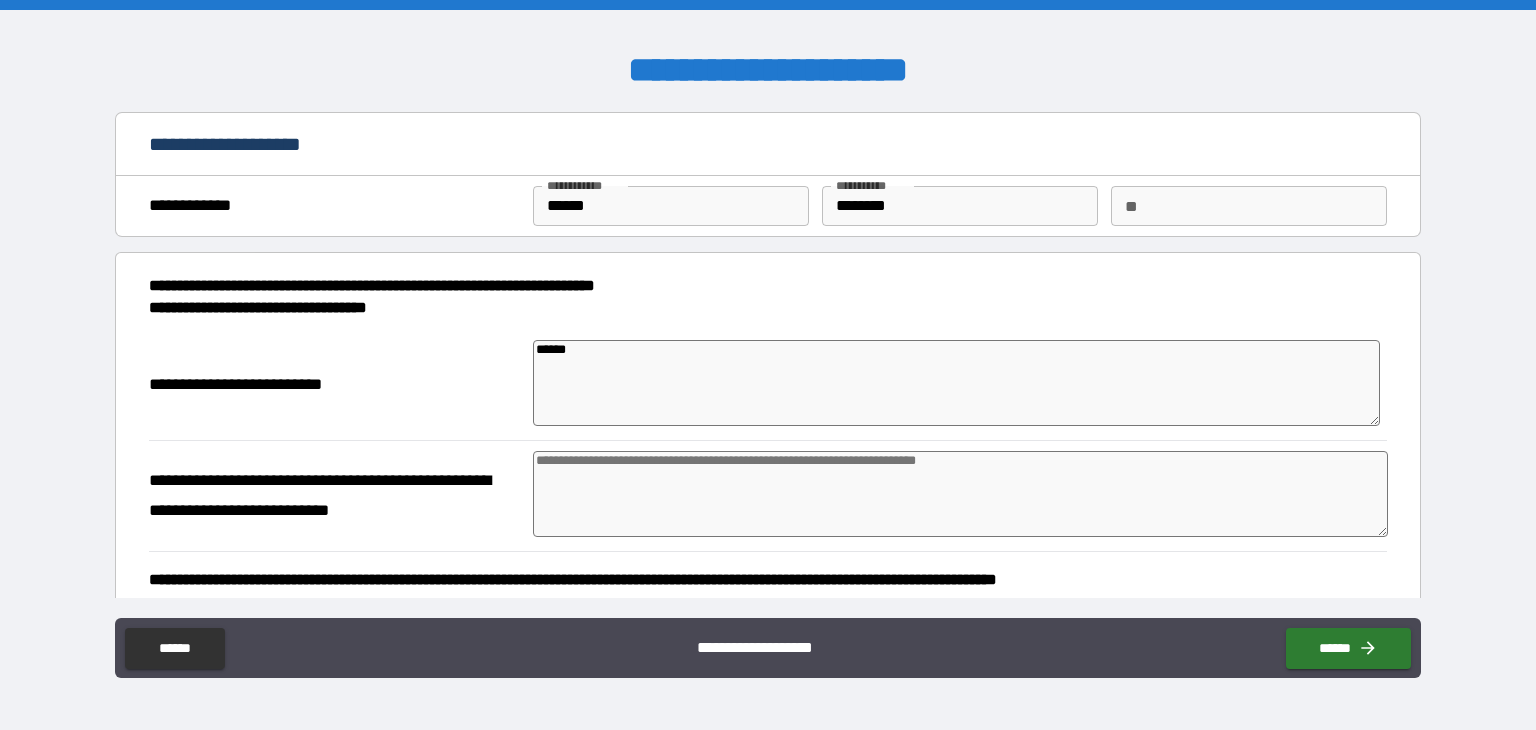 type on "*******" 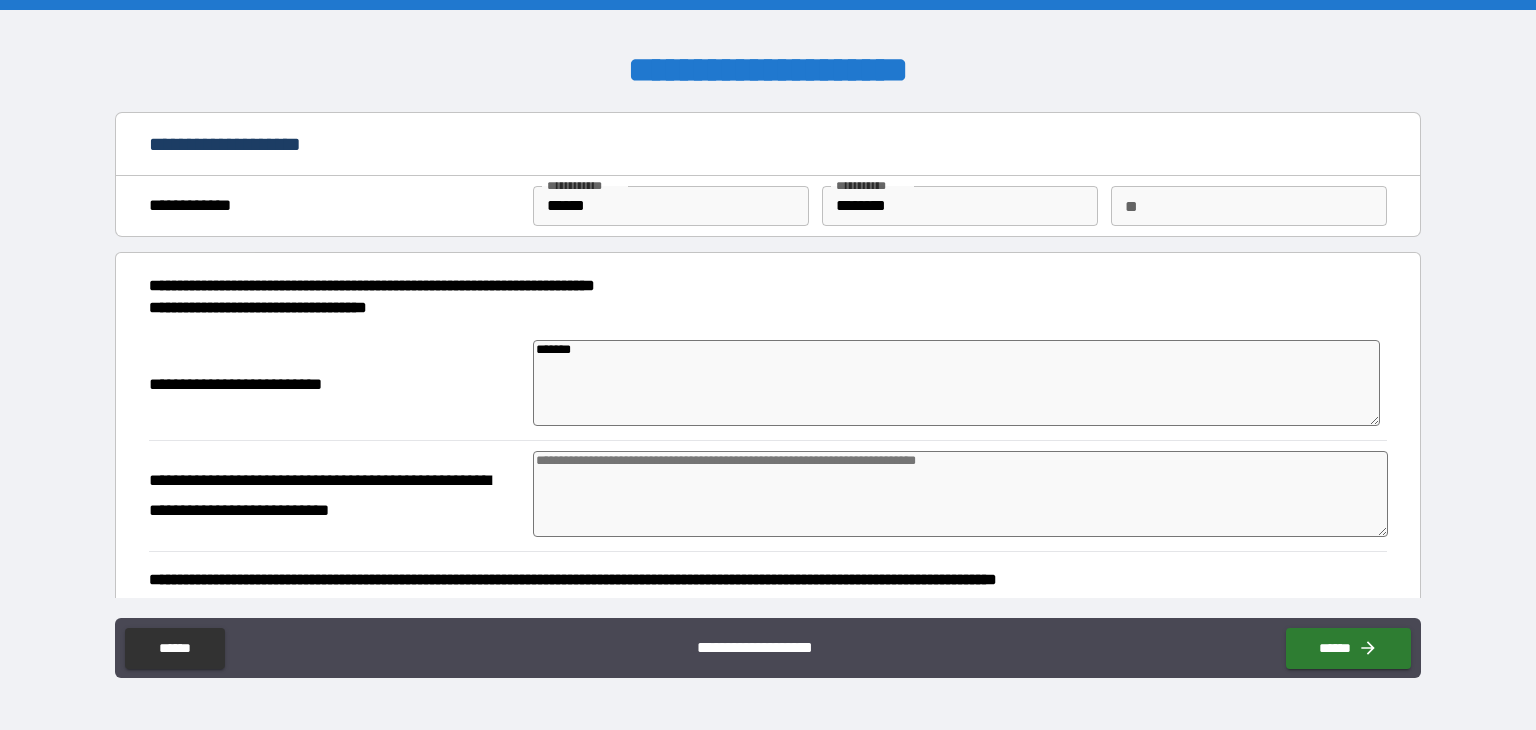 type on "*" 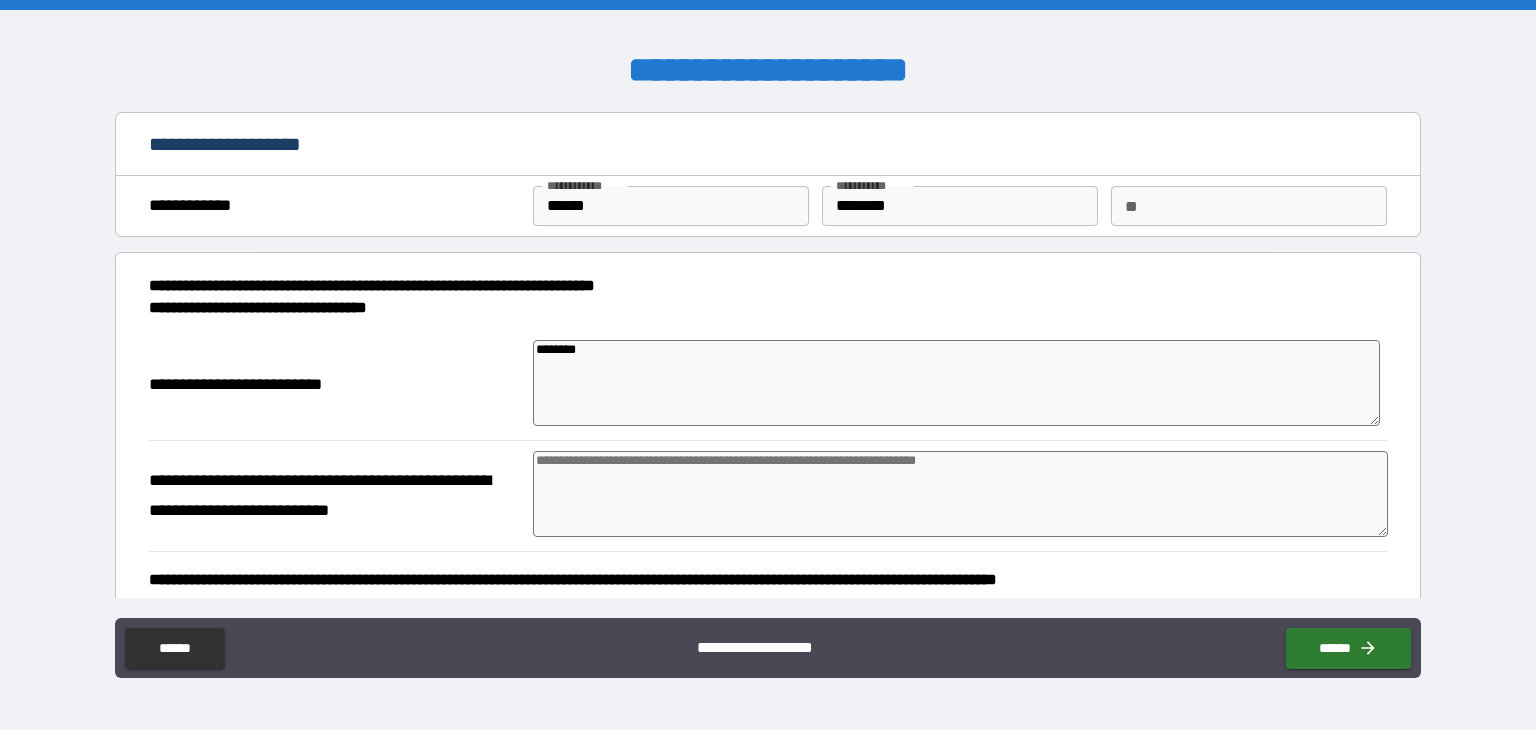type on "*********" 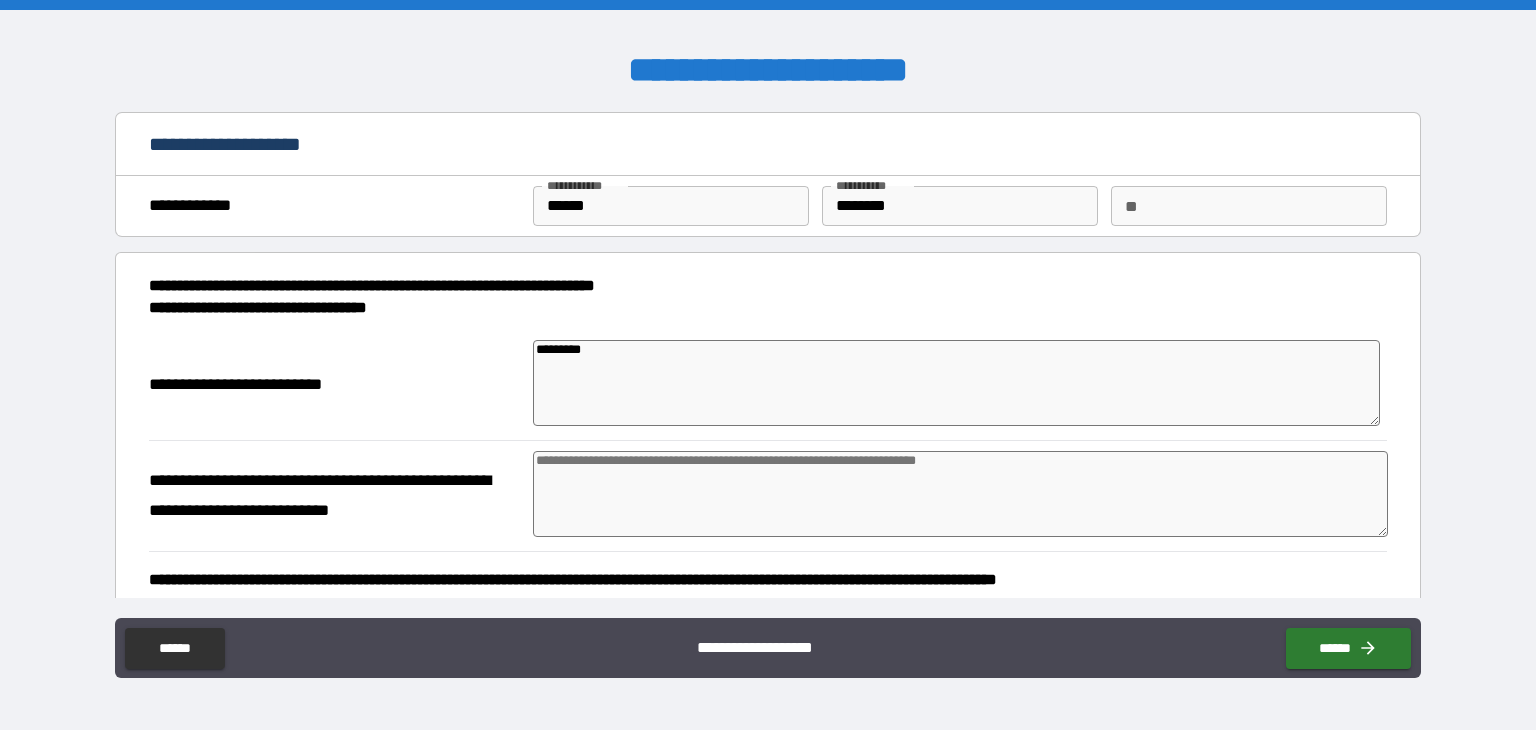 type on "**********" 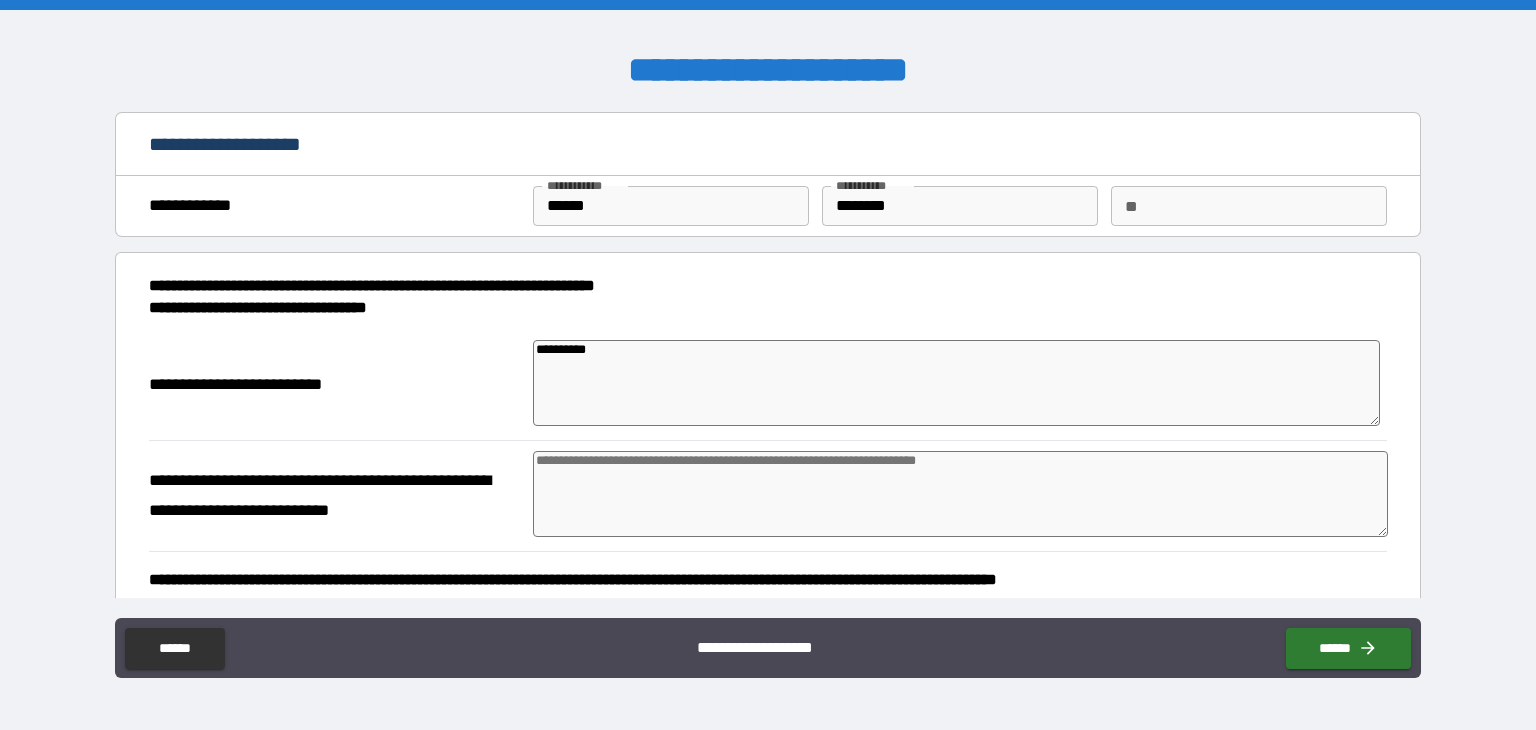 type on "**********" 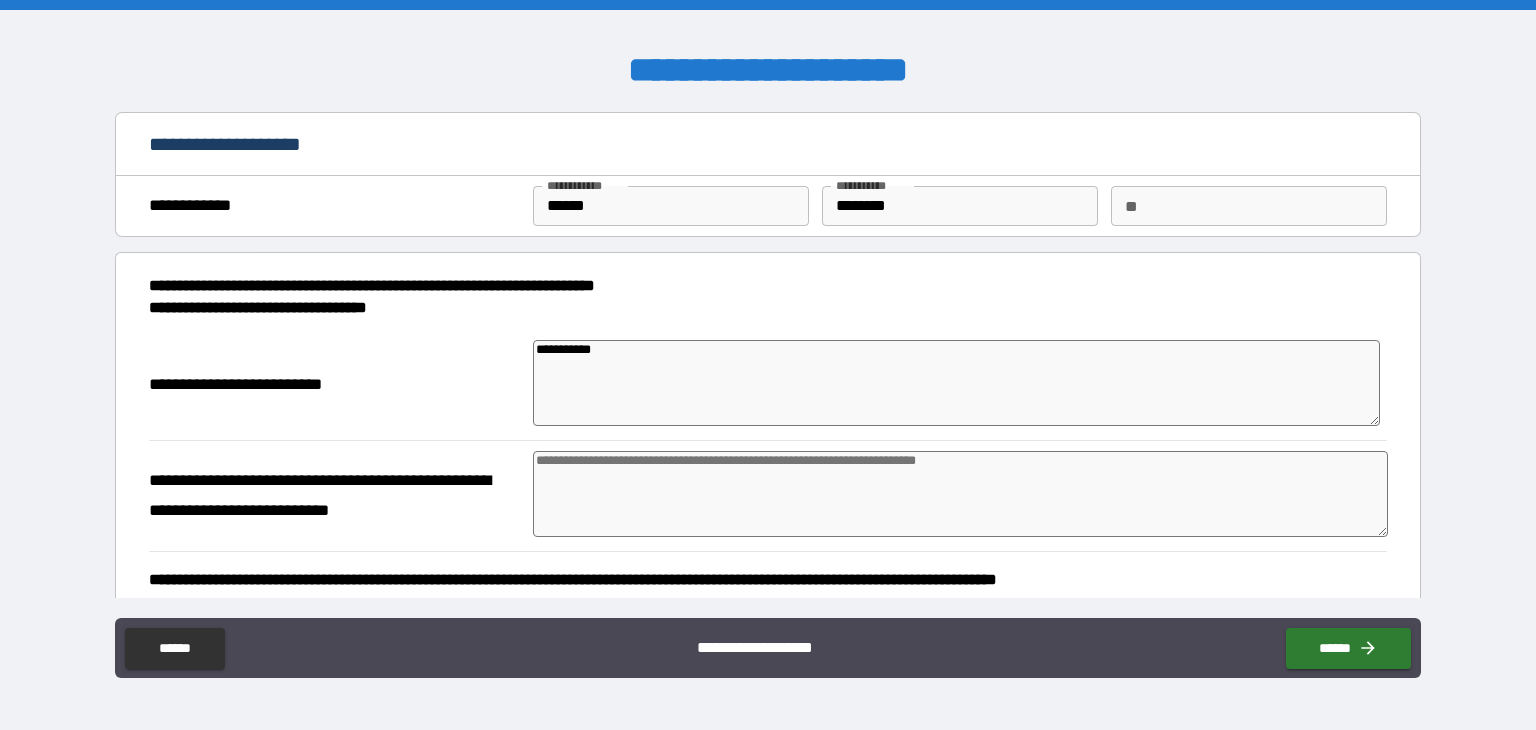 type on "*" 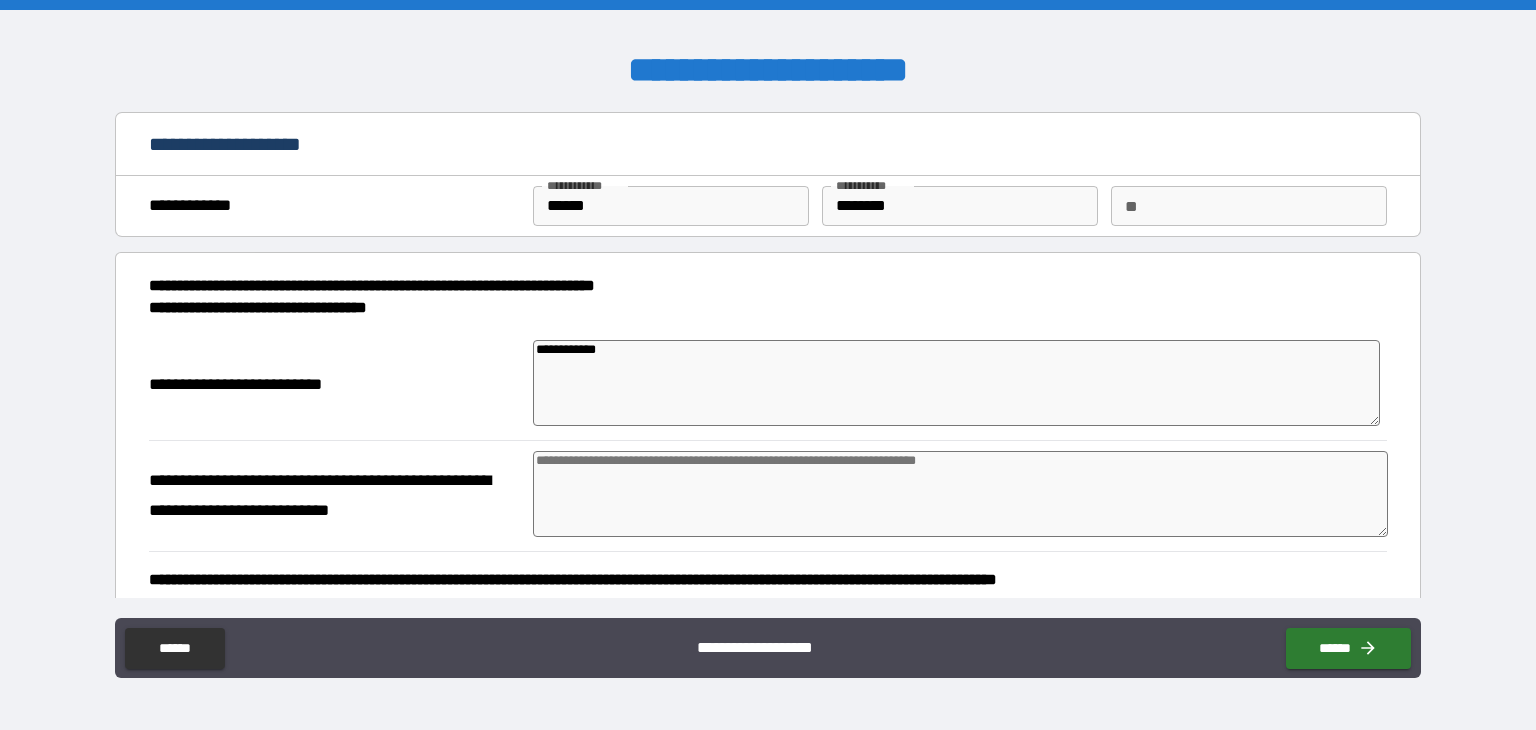 type on "*" 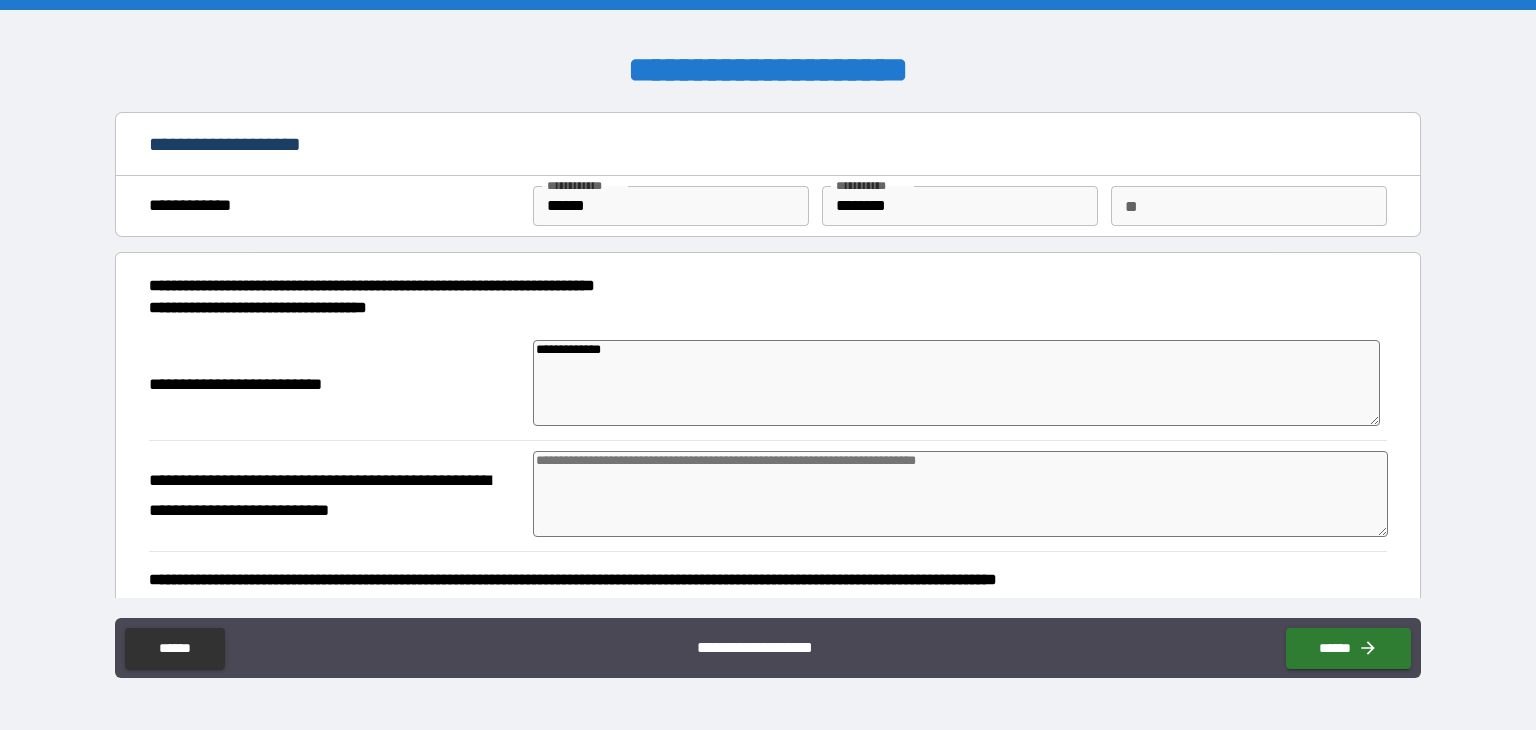 type on "**********" 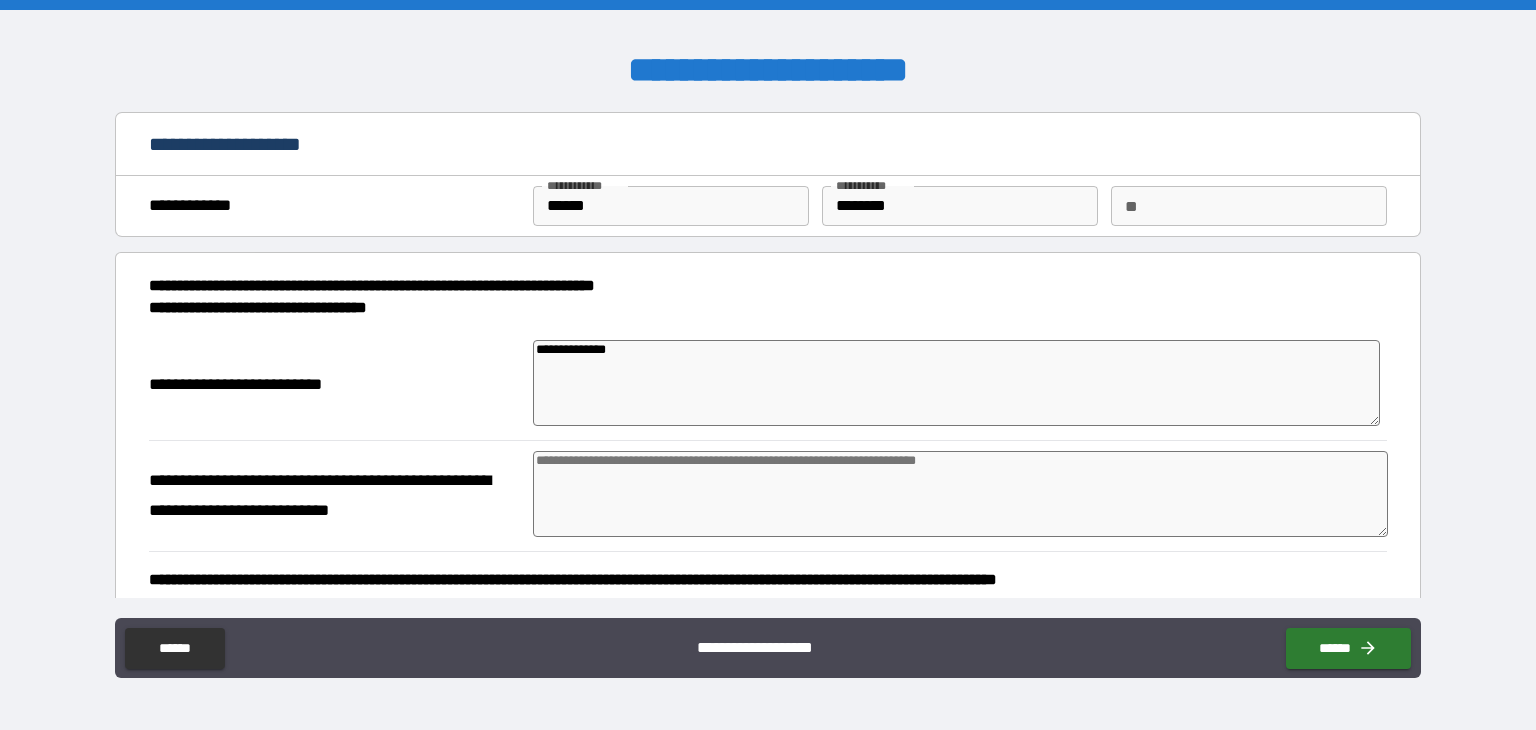 type on "*" 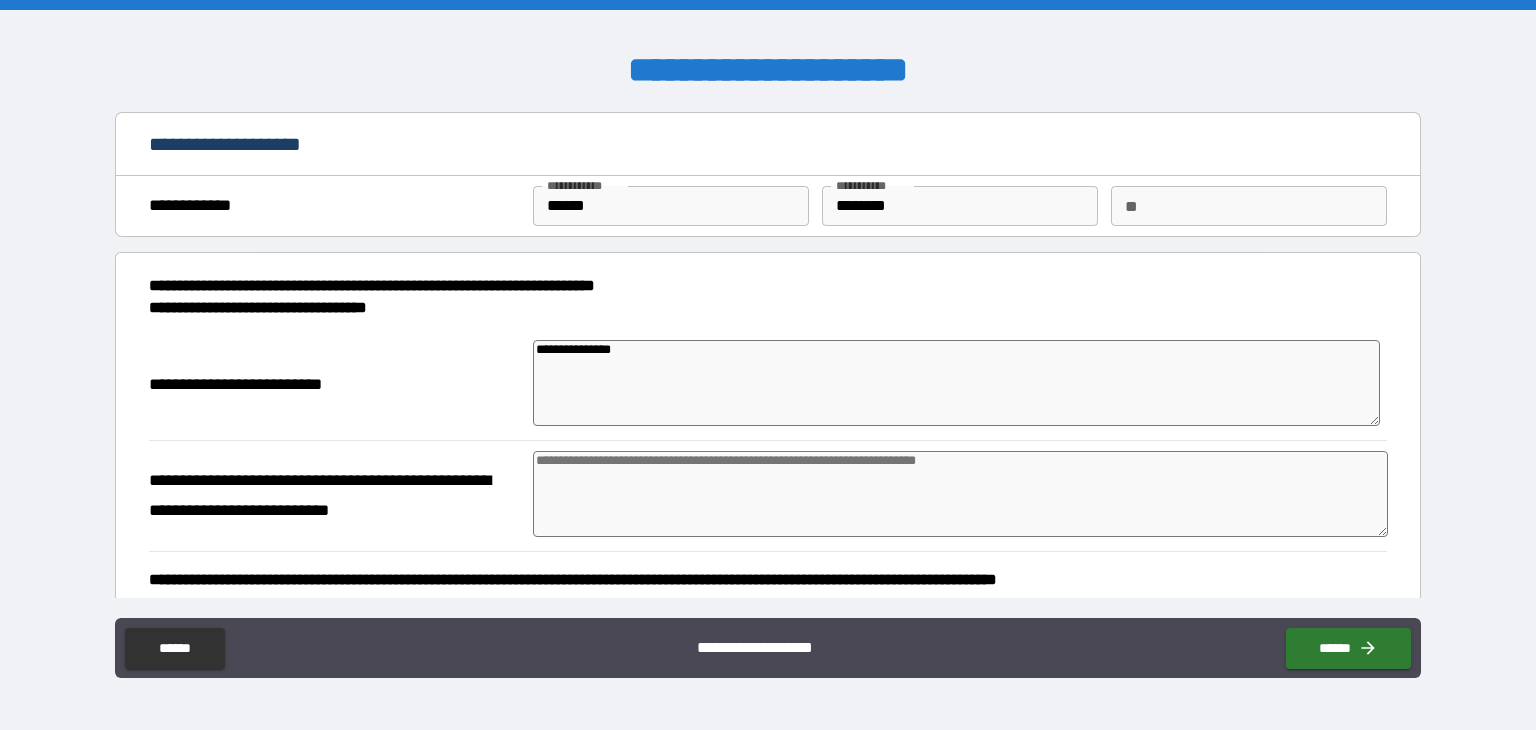 type on "*" 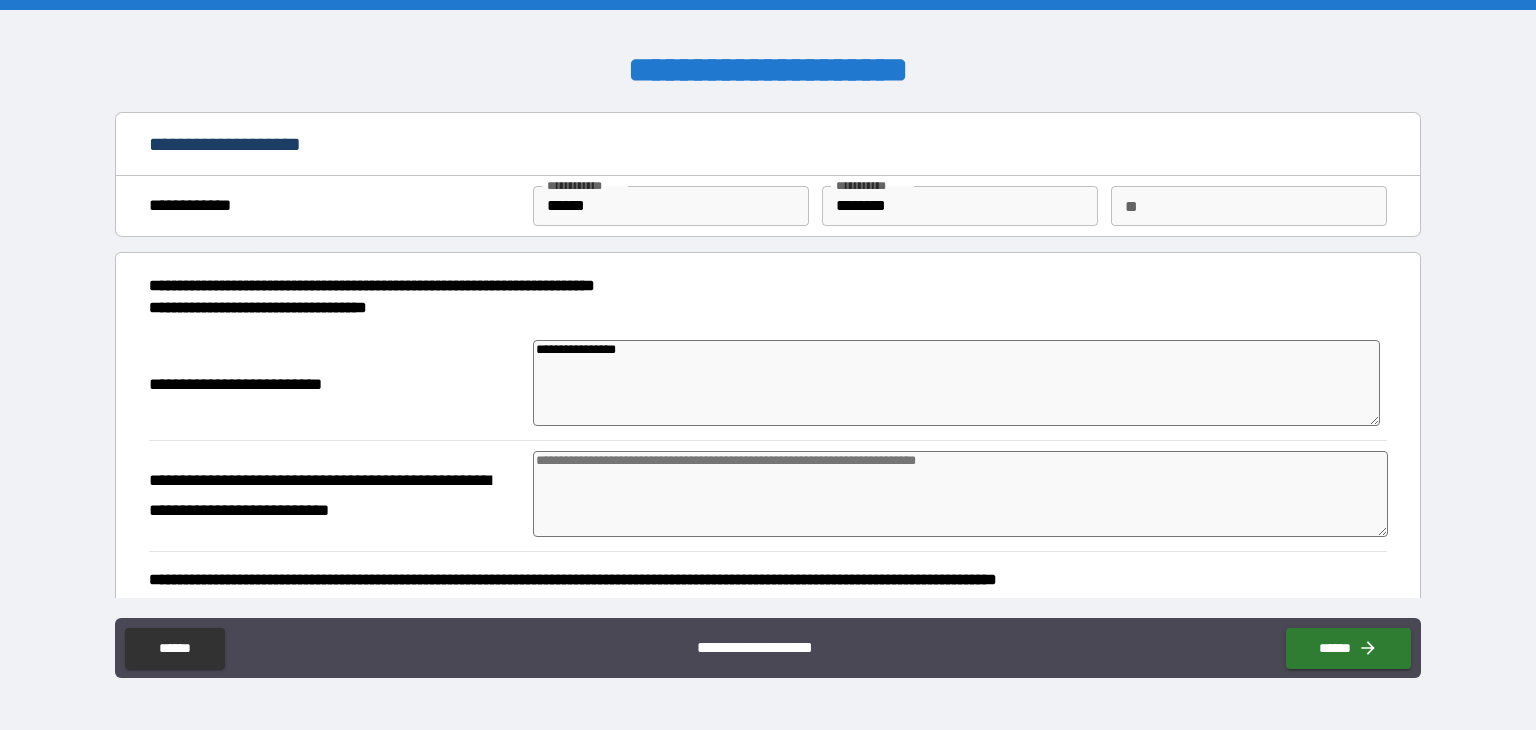 type on "*" 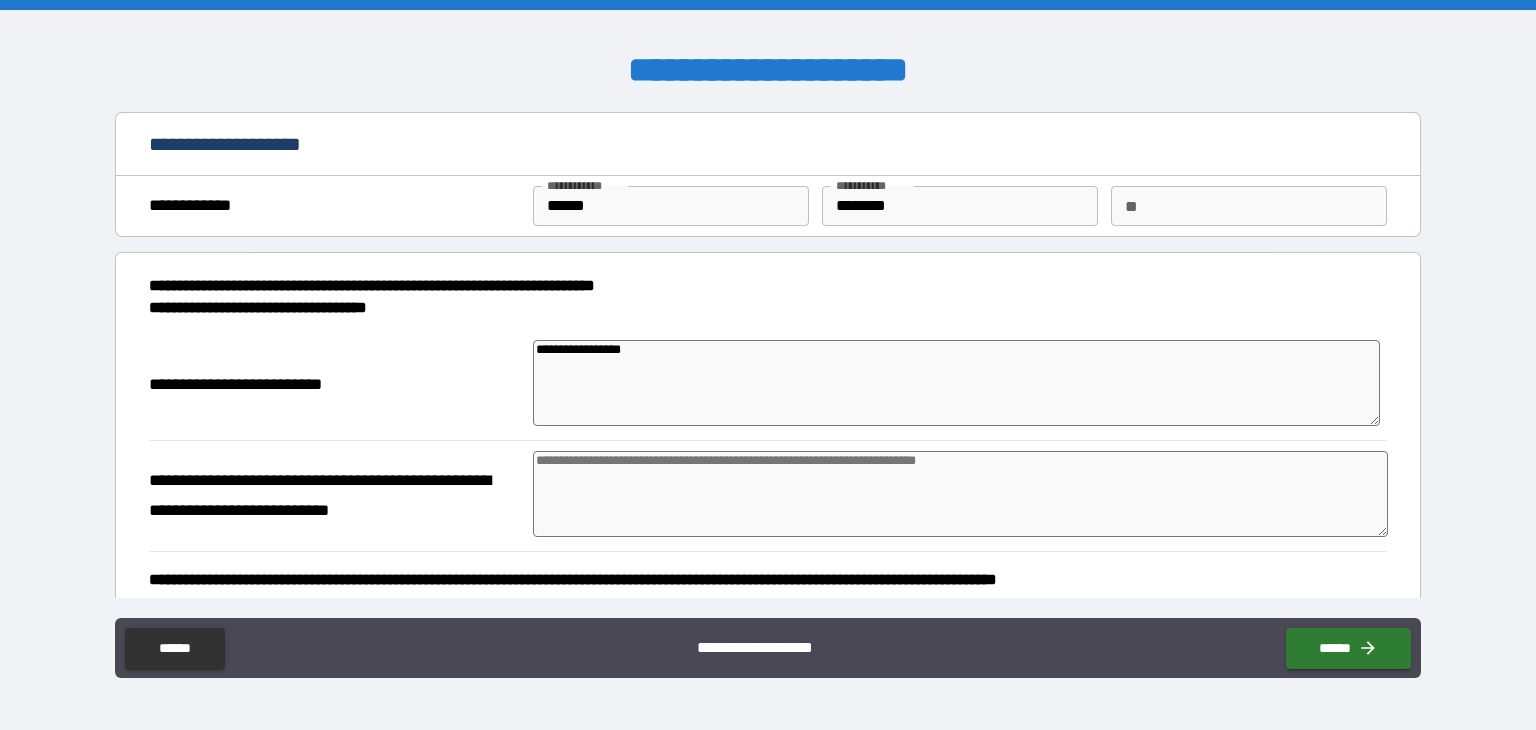 type on "**********" 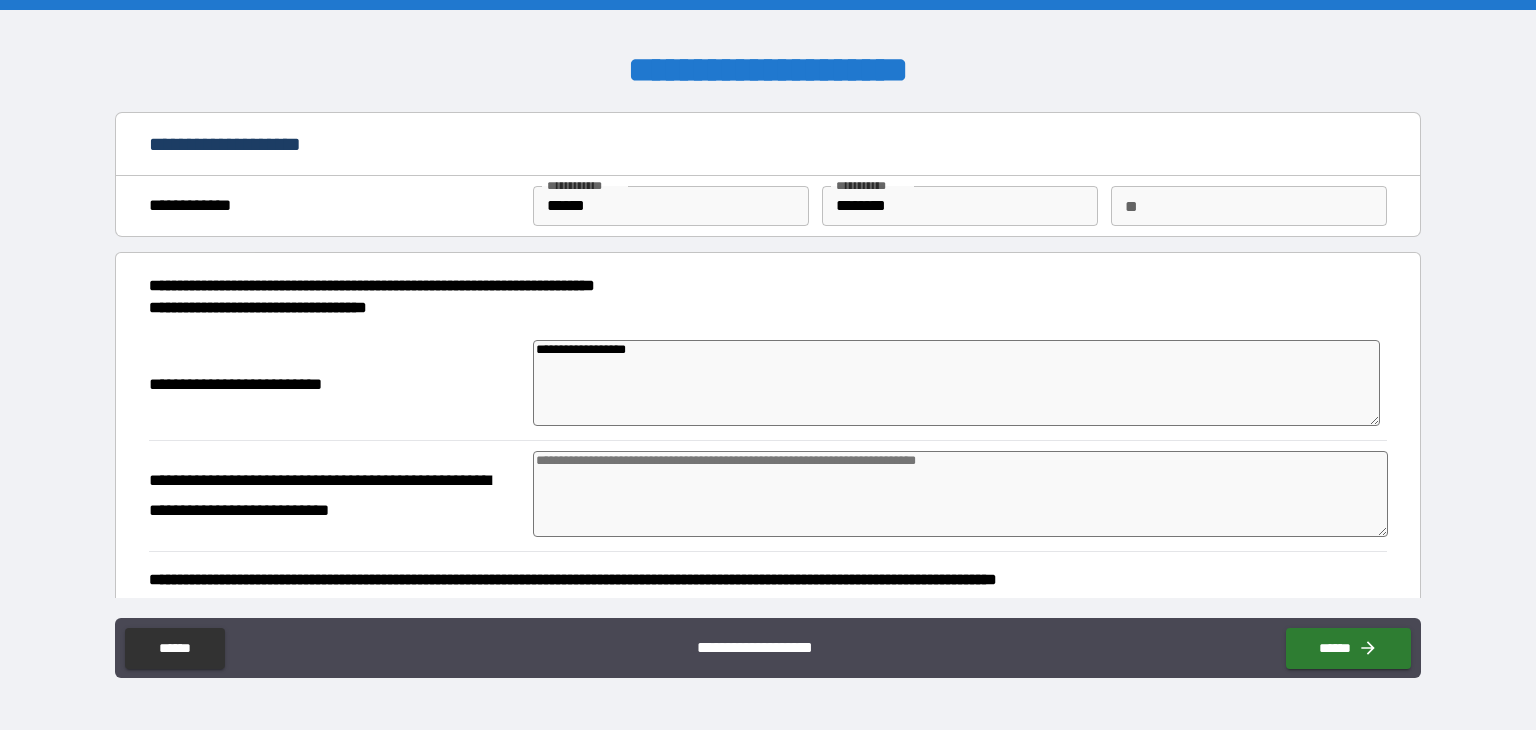 type on "**********" 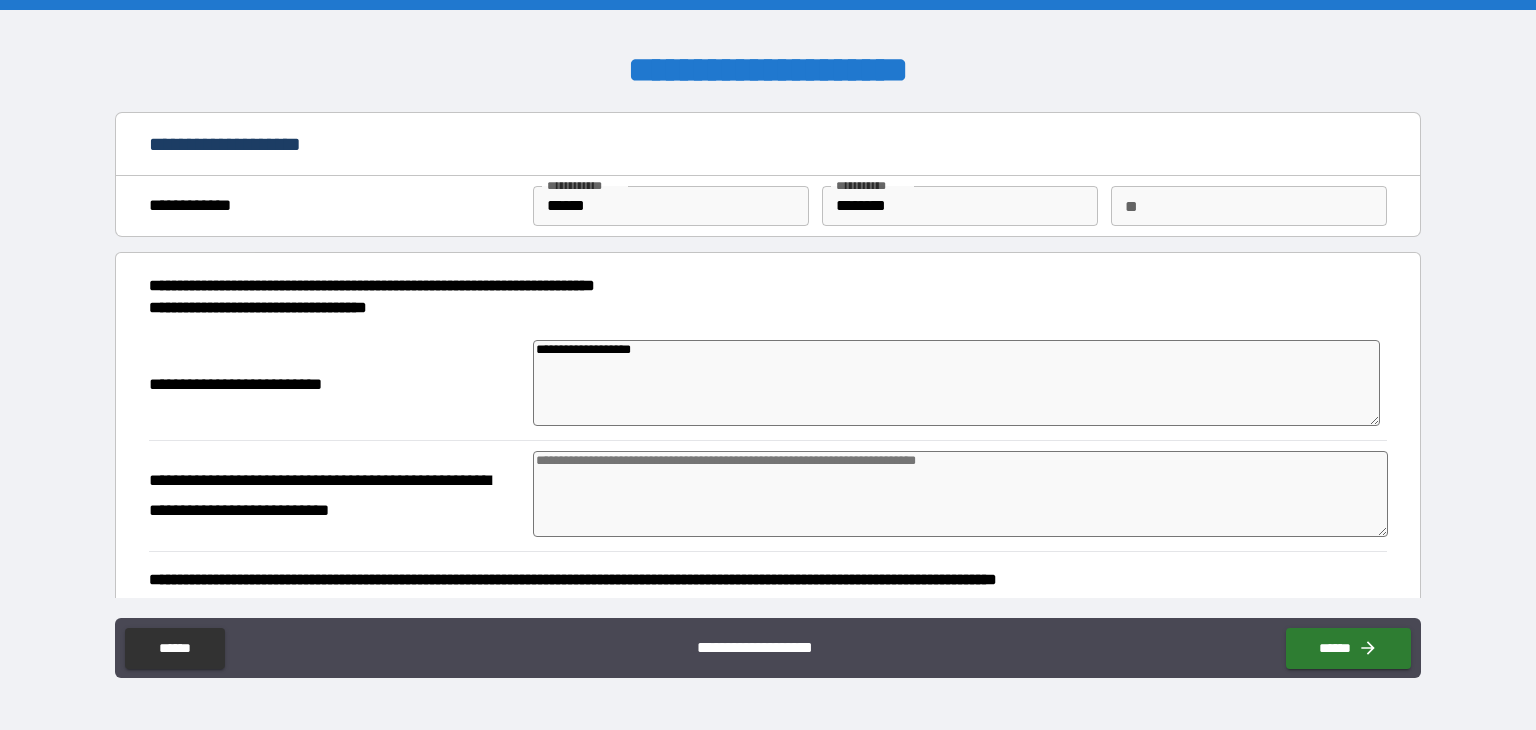 type on "*" 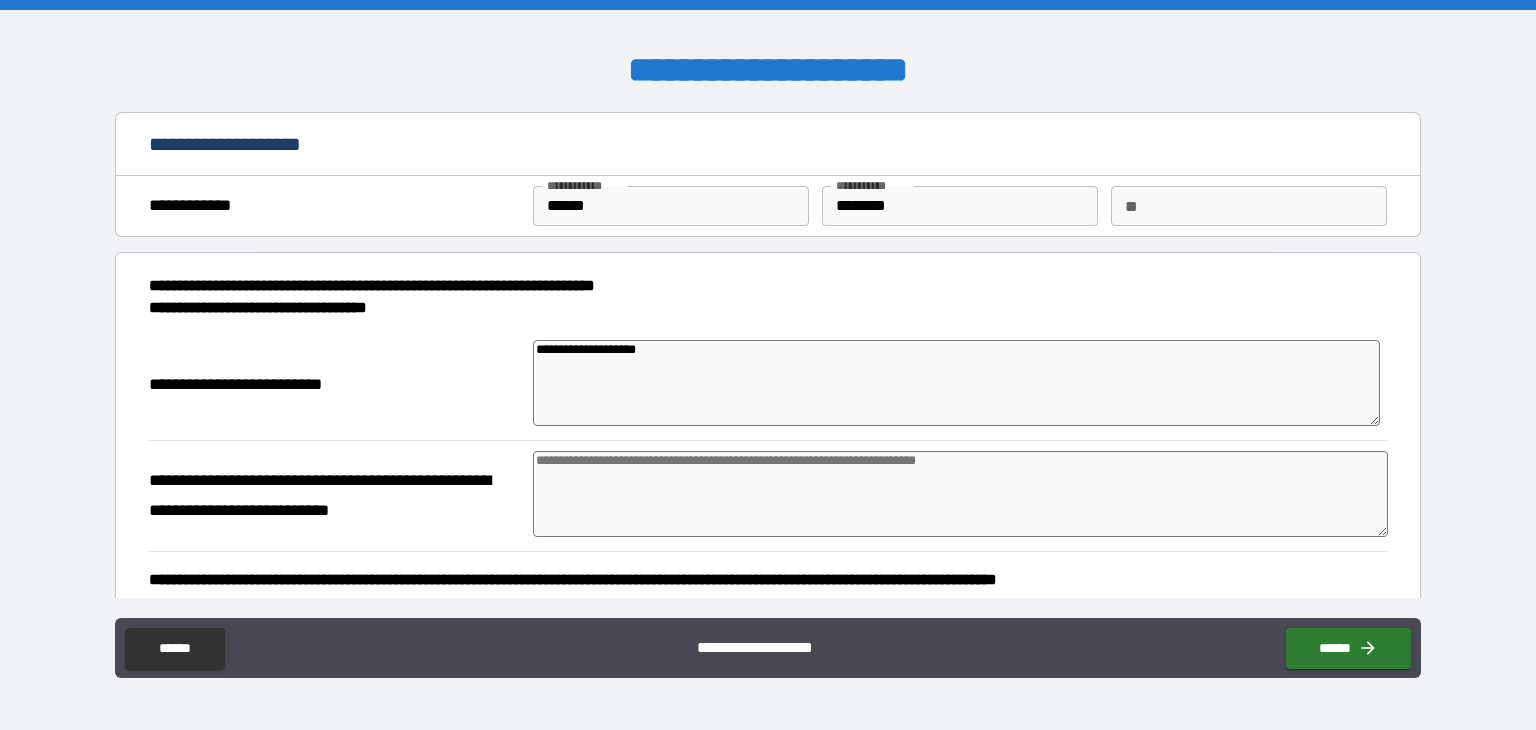 type on "*" 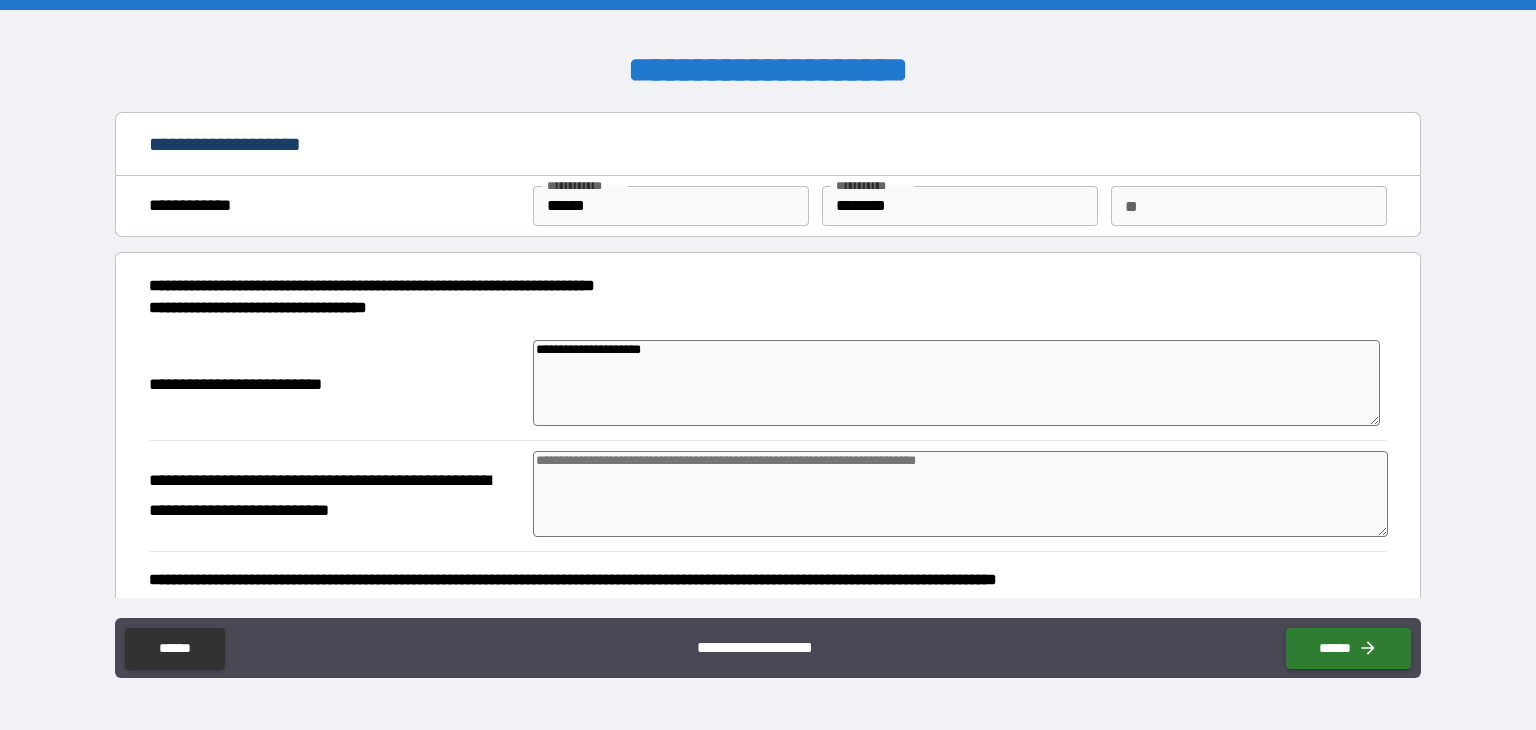 type on "*" 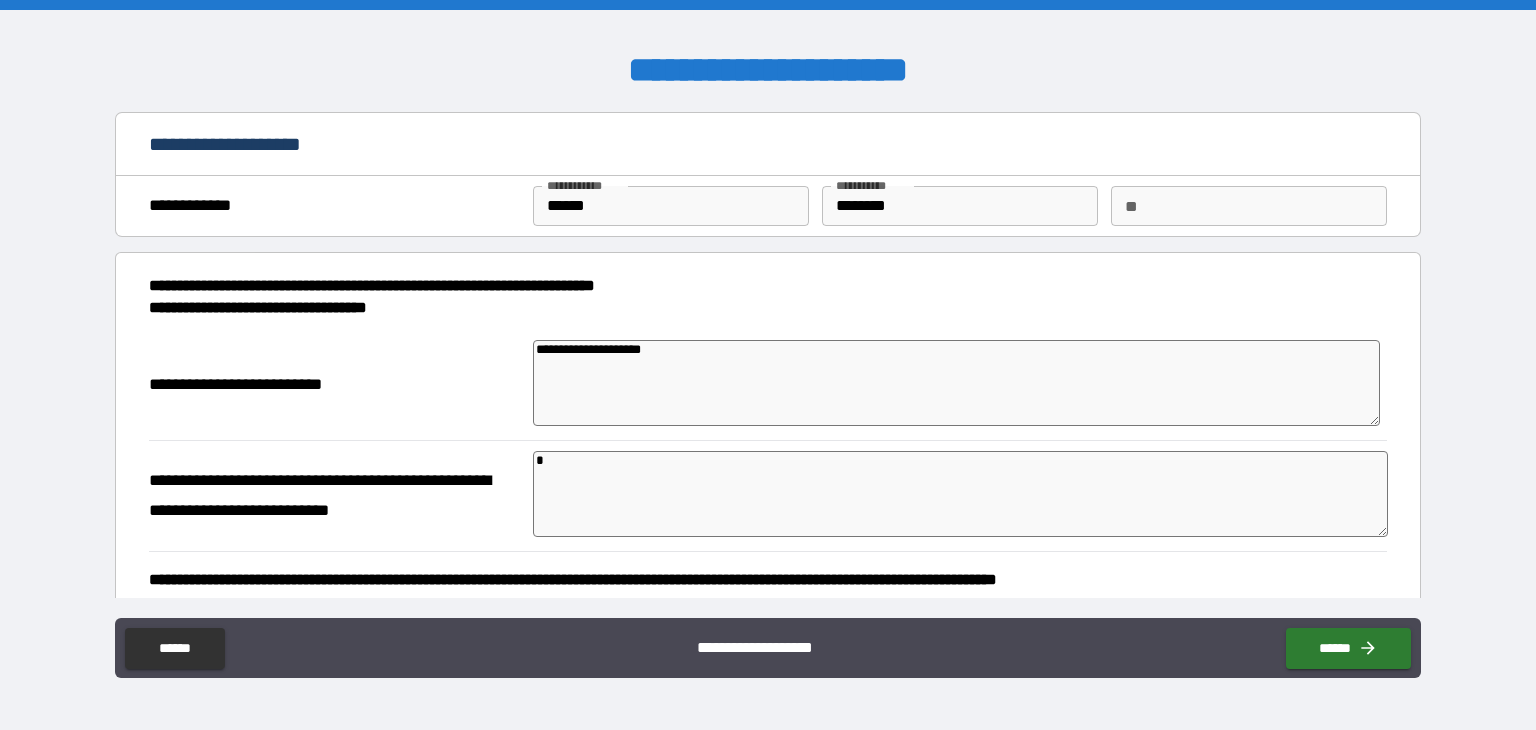 type on "*" 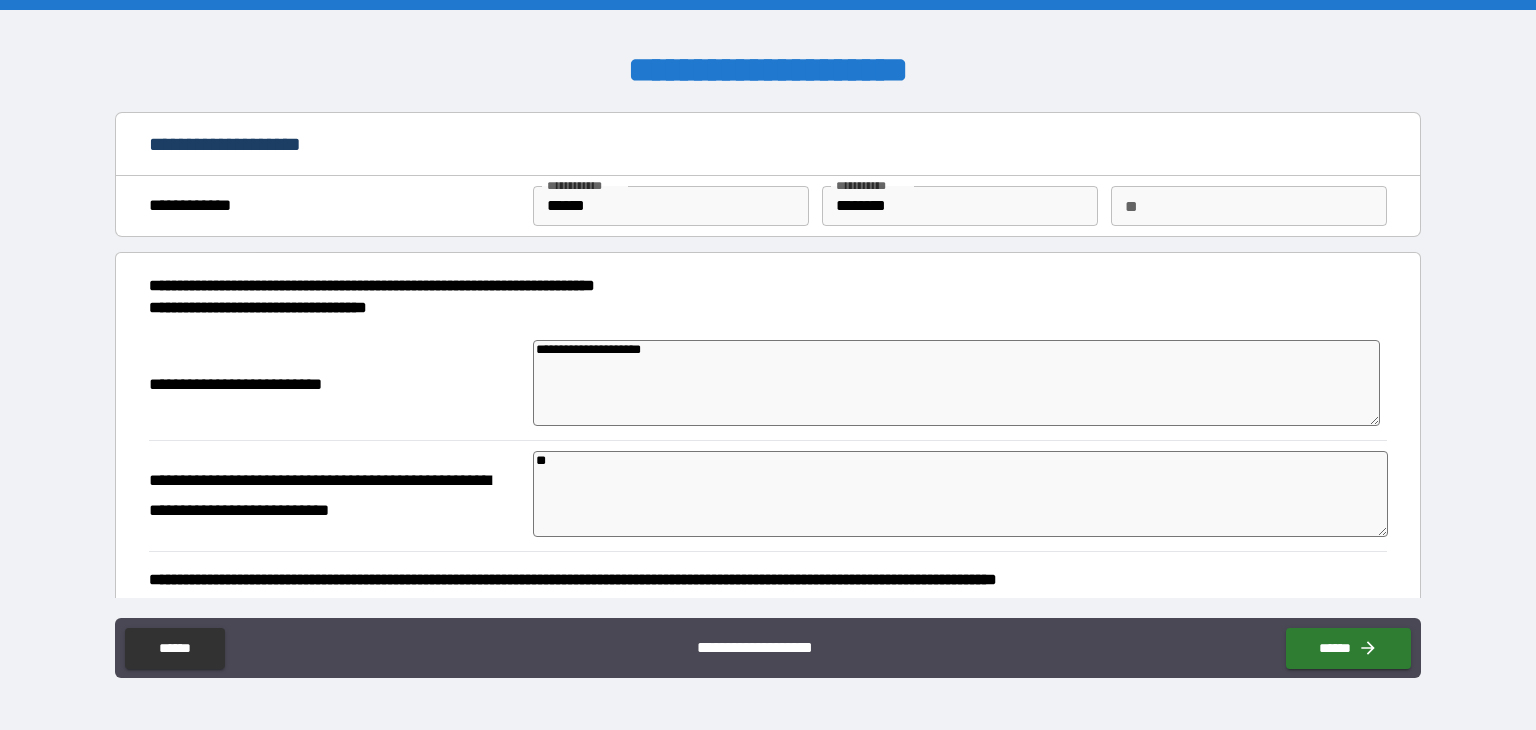 type on "*" 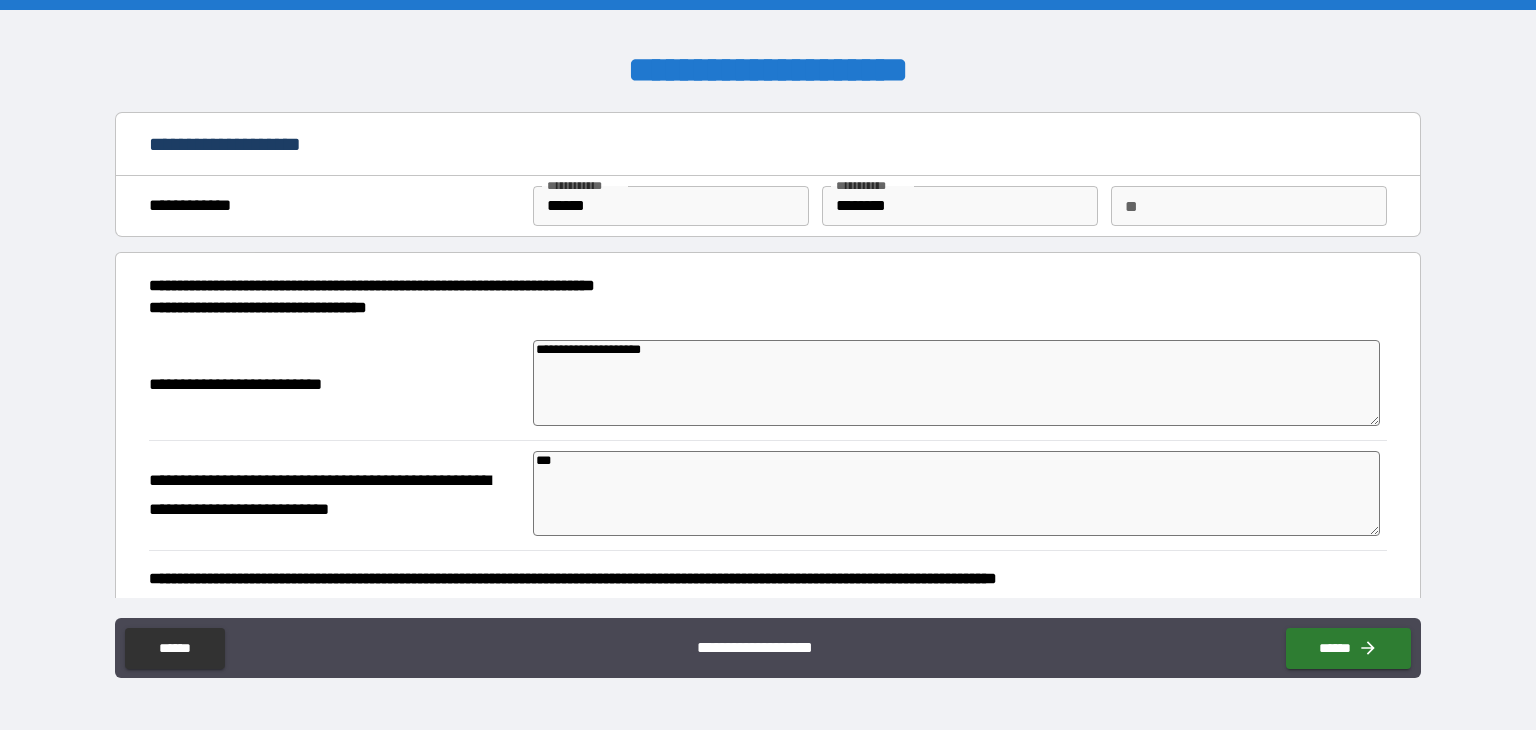 type on "*" 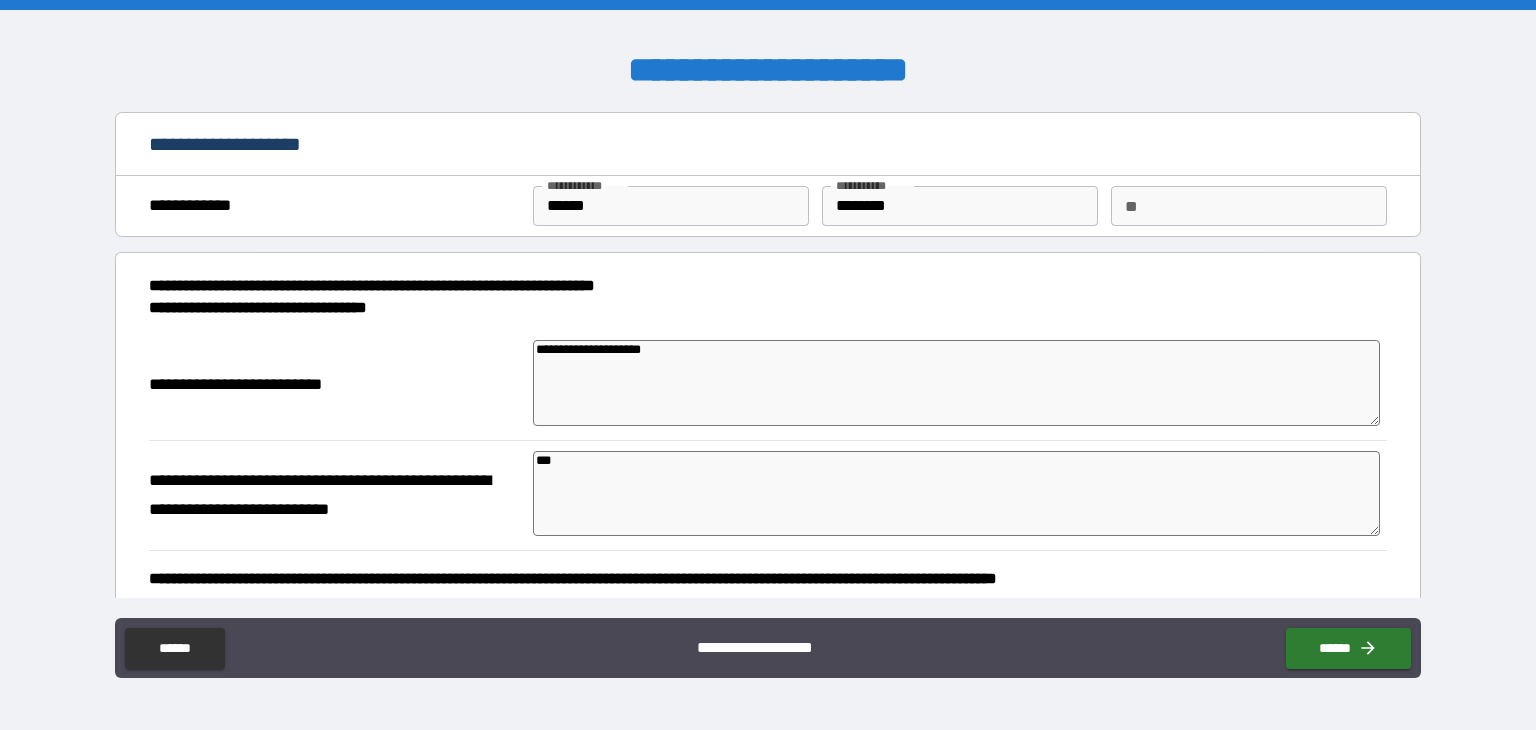 type on "*" 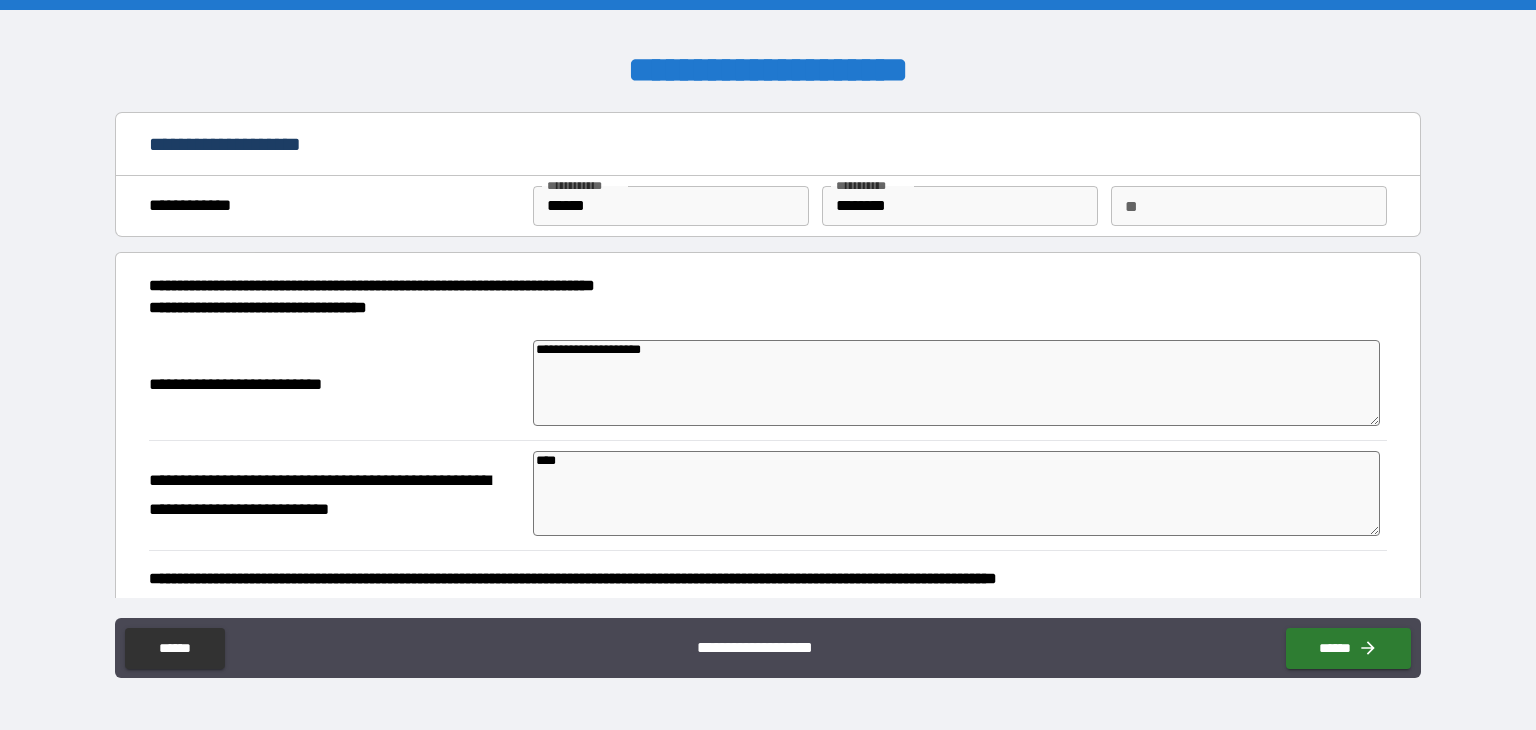 type on "*" 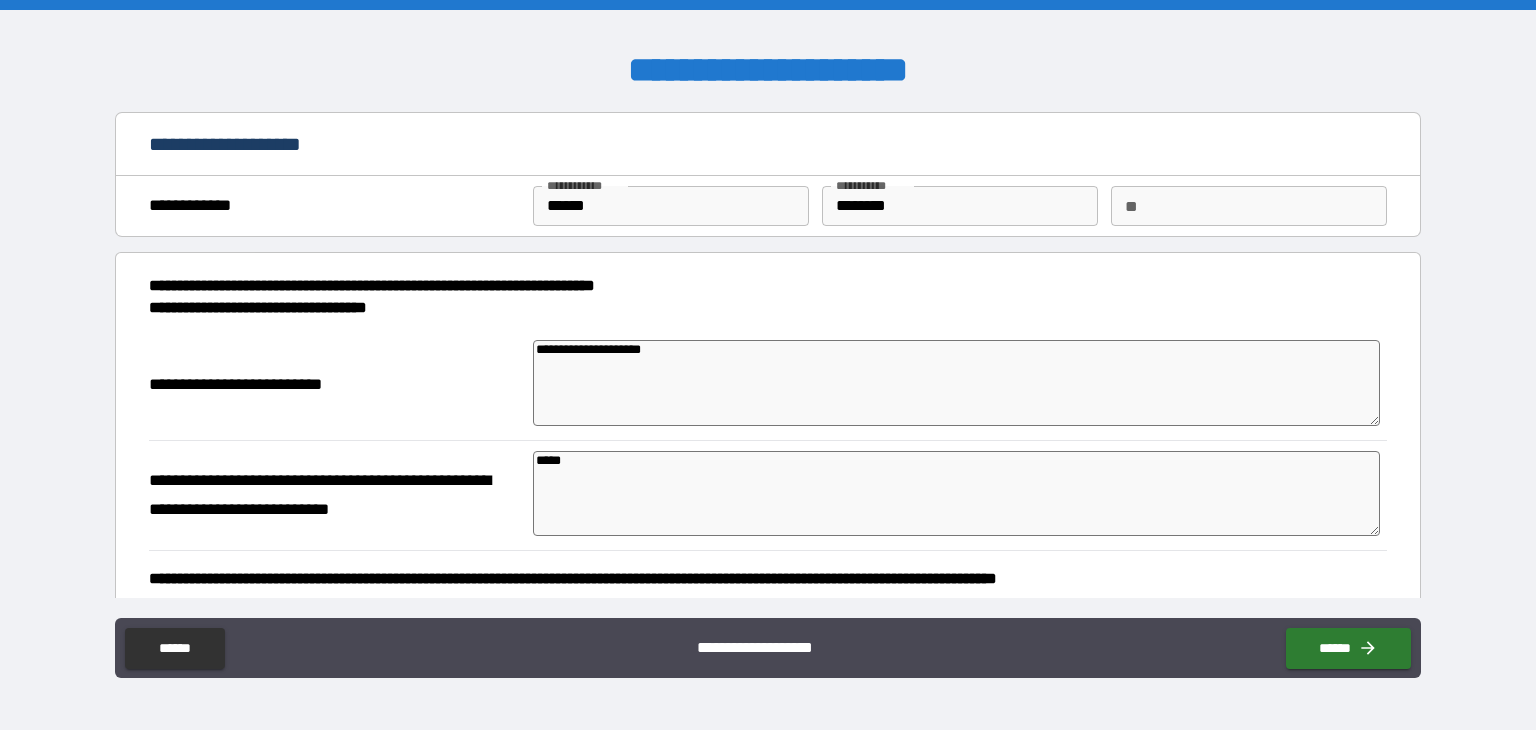 type on "*" 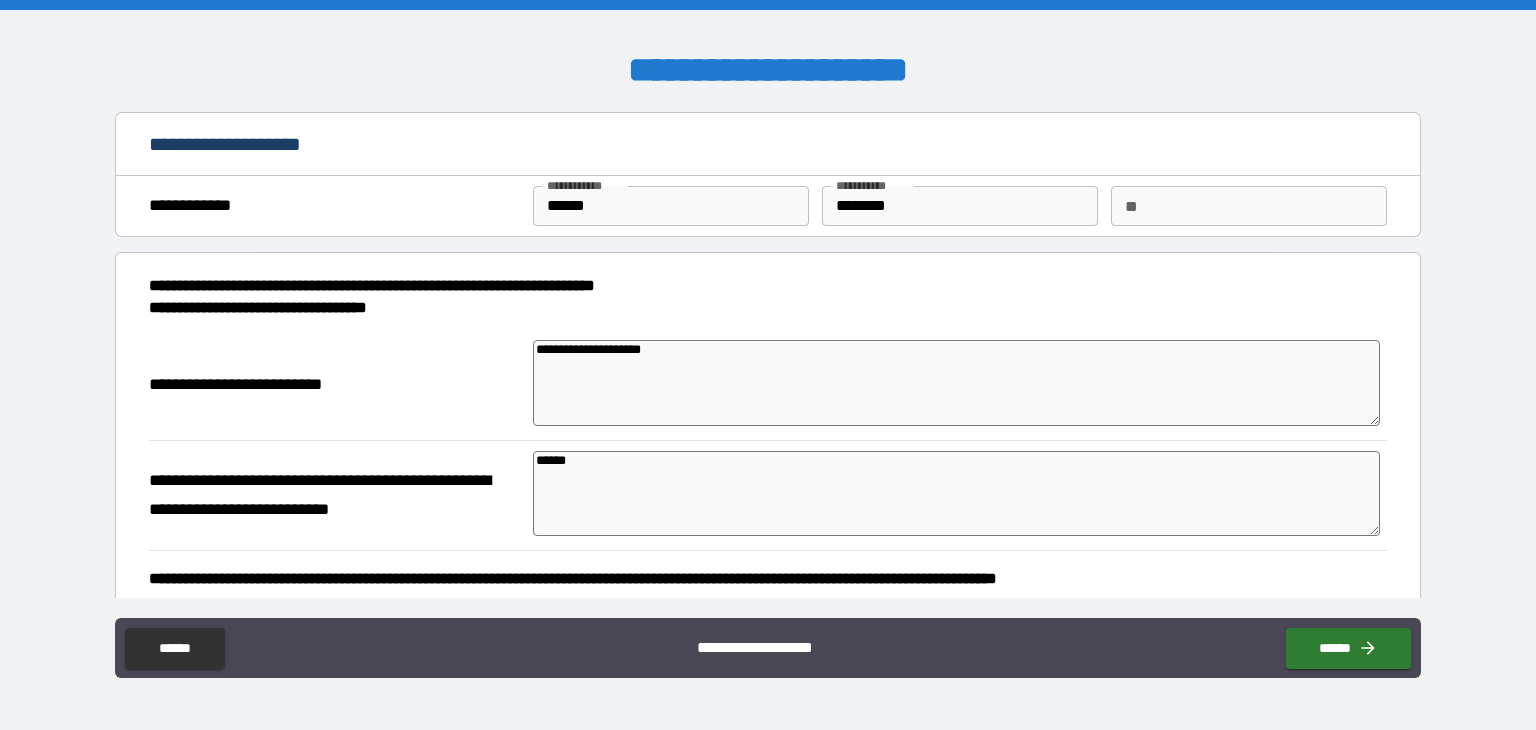 type on "*" 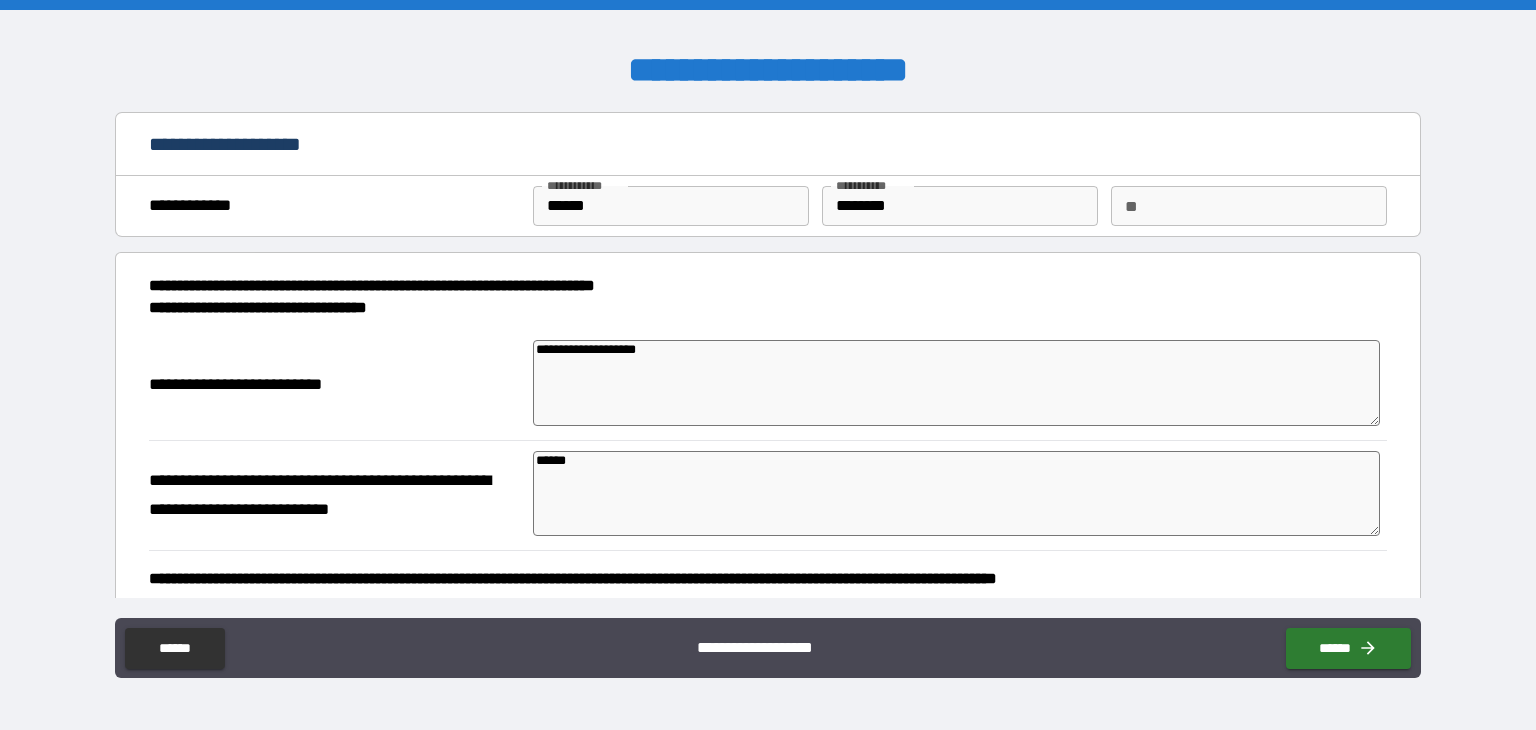 type on "*" 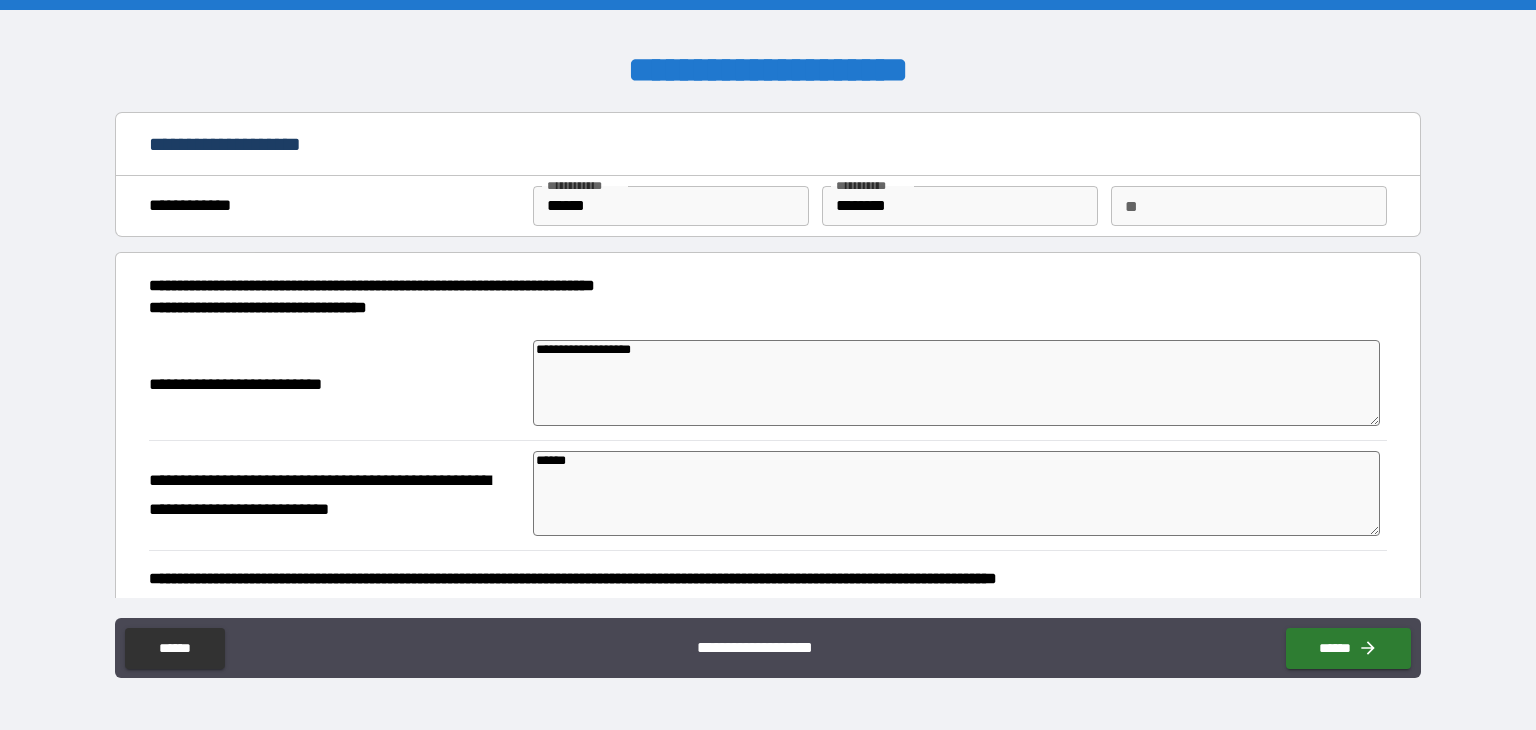 type on "*" 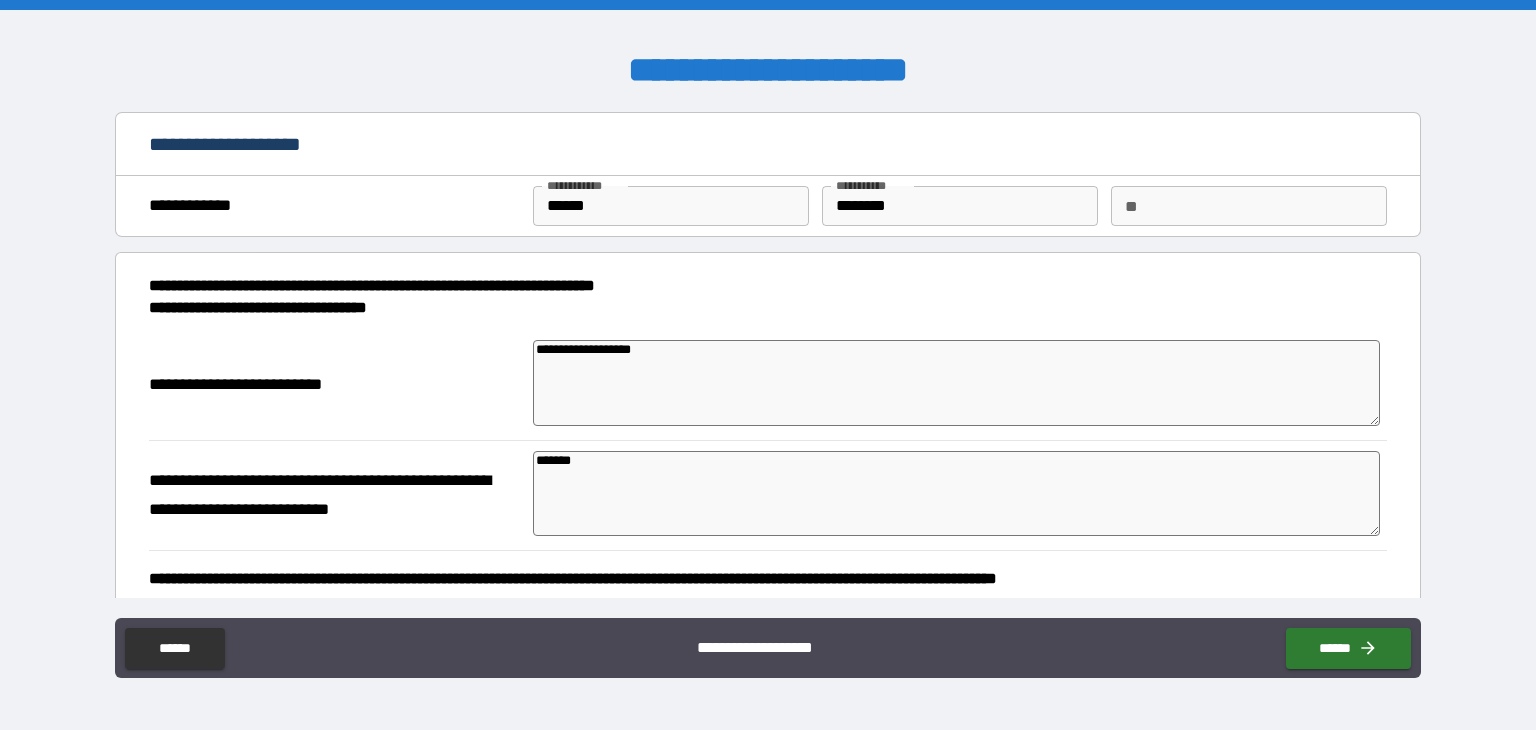 type on "*" 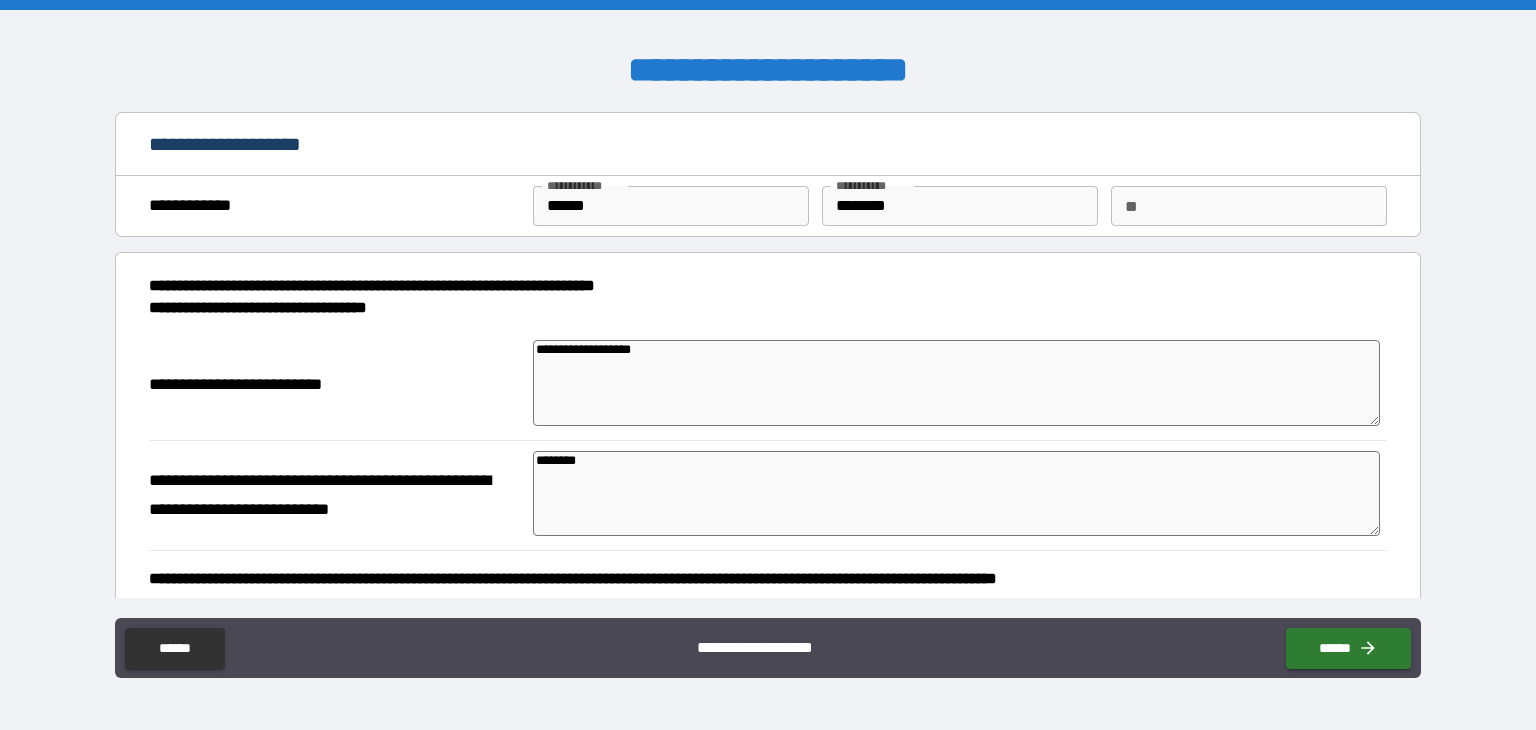 type on "*" 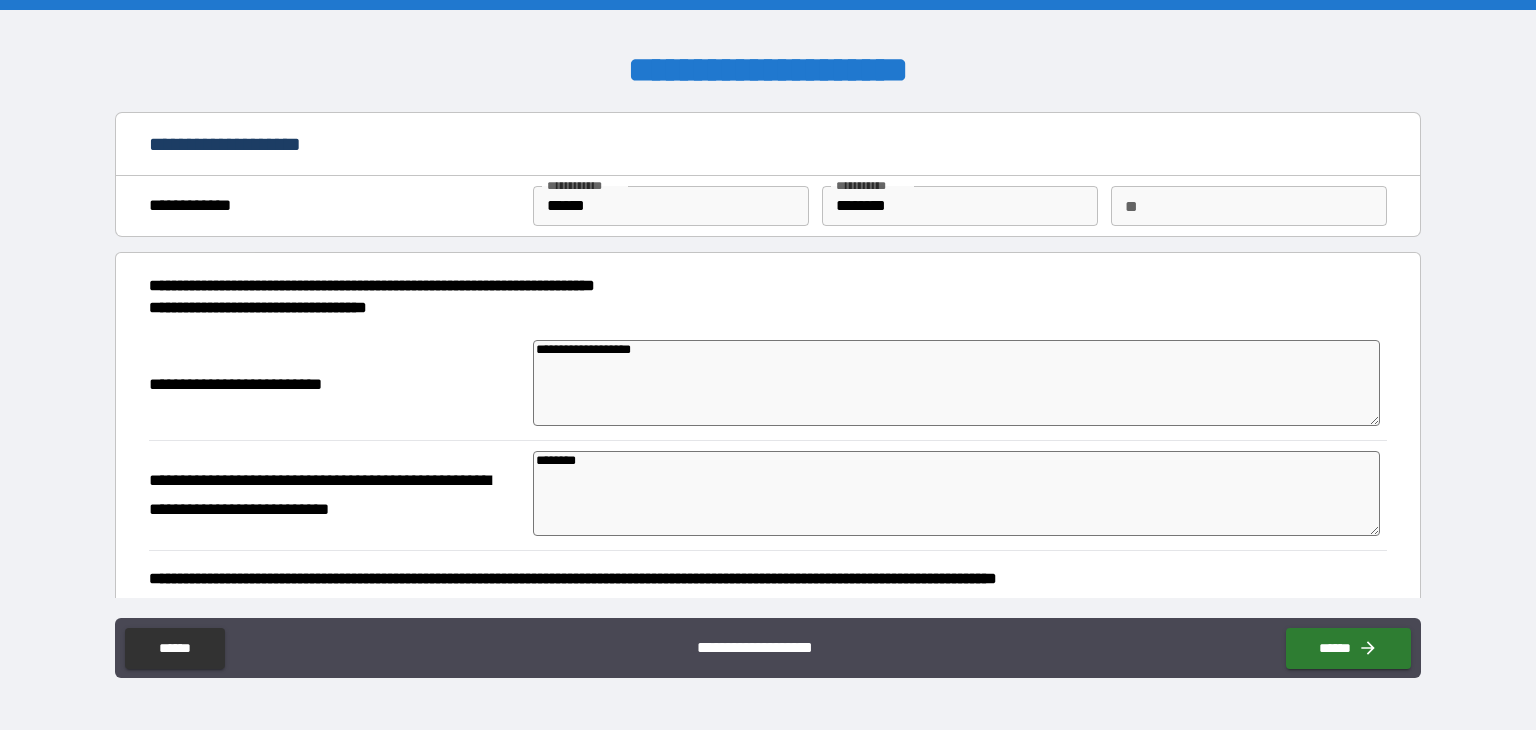 type on "*" 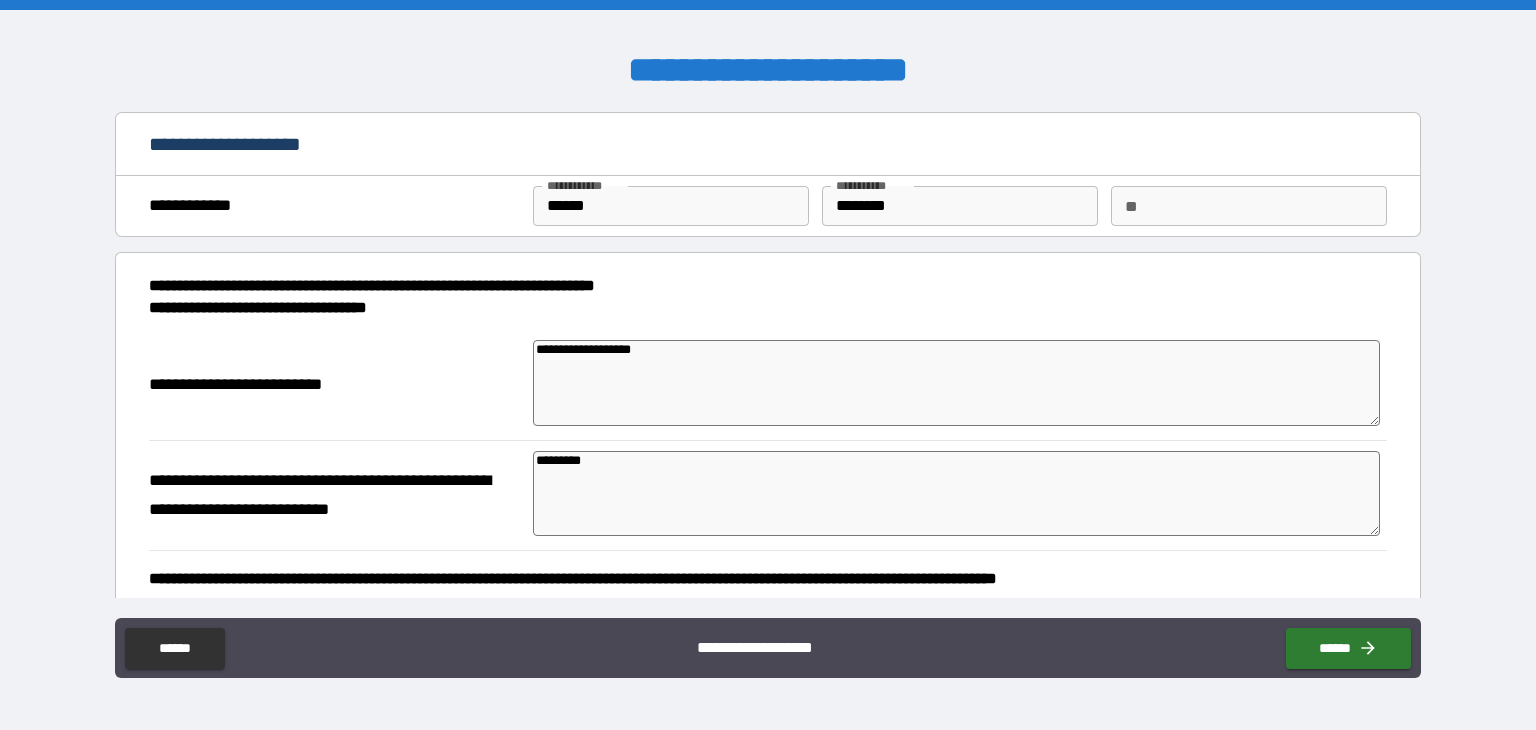 type on "**********" 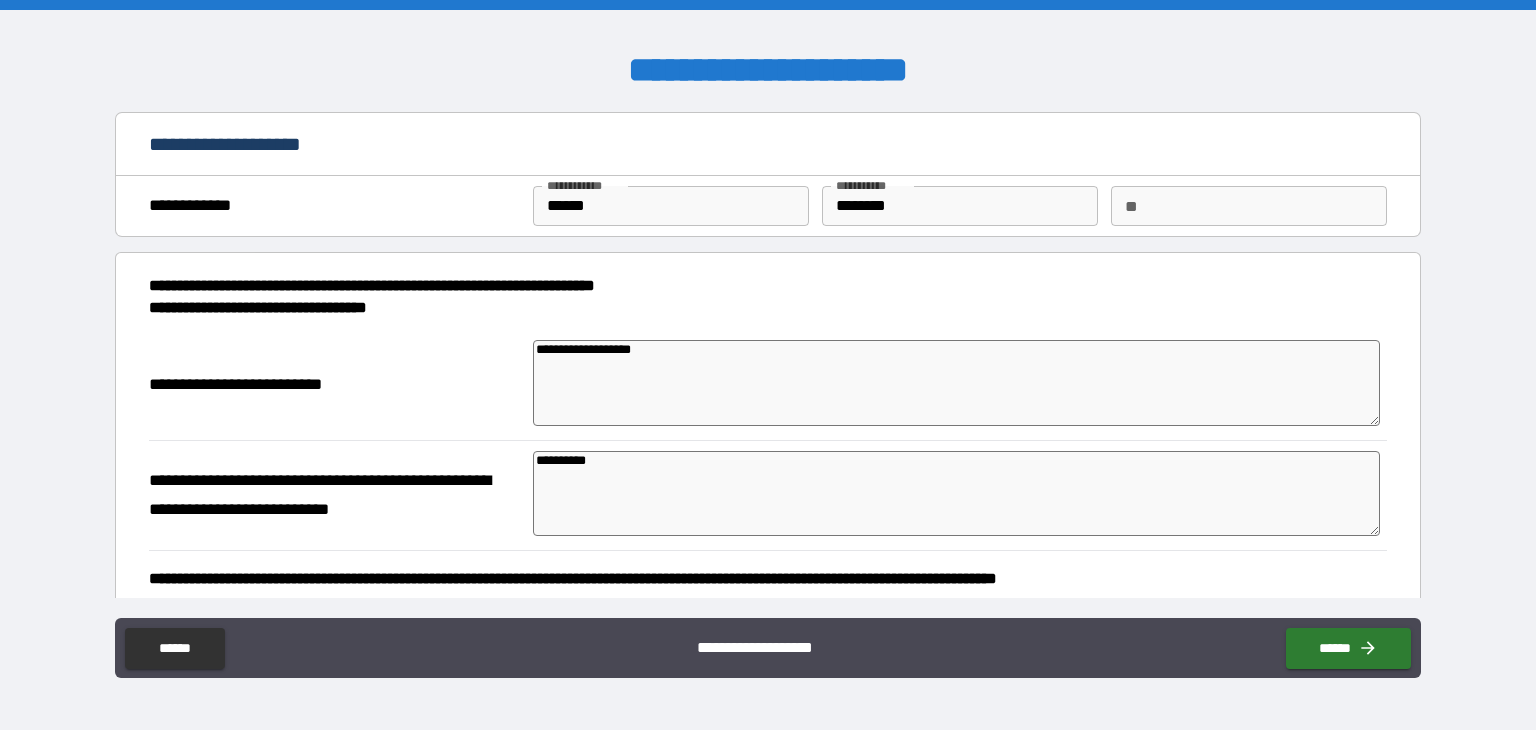 type on "*" 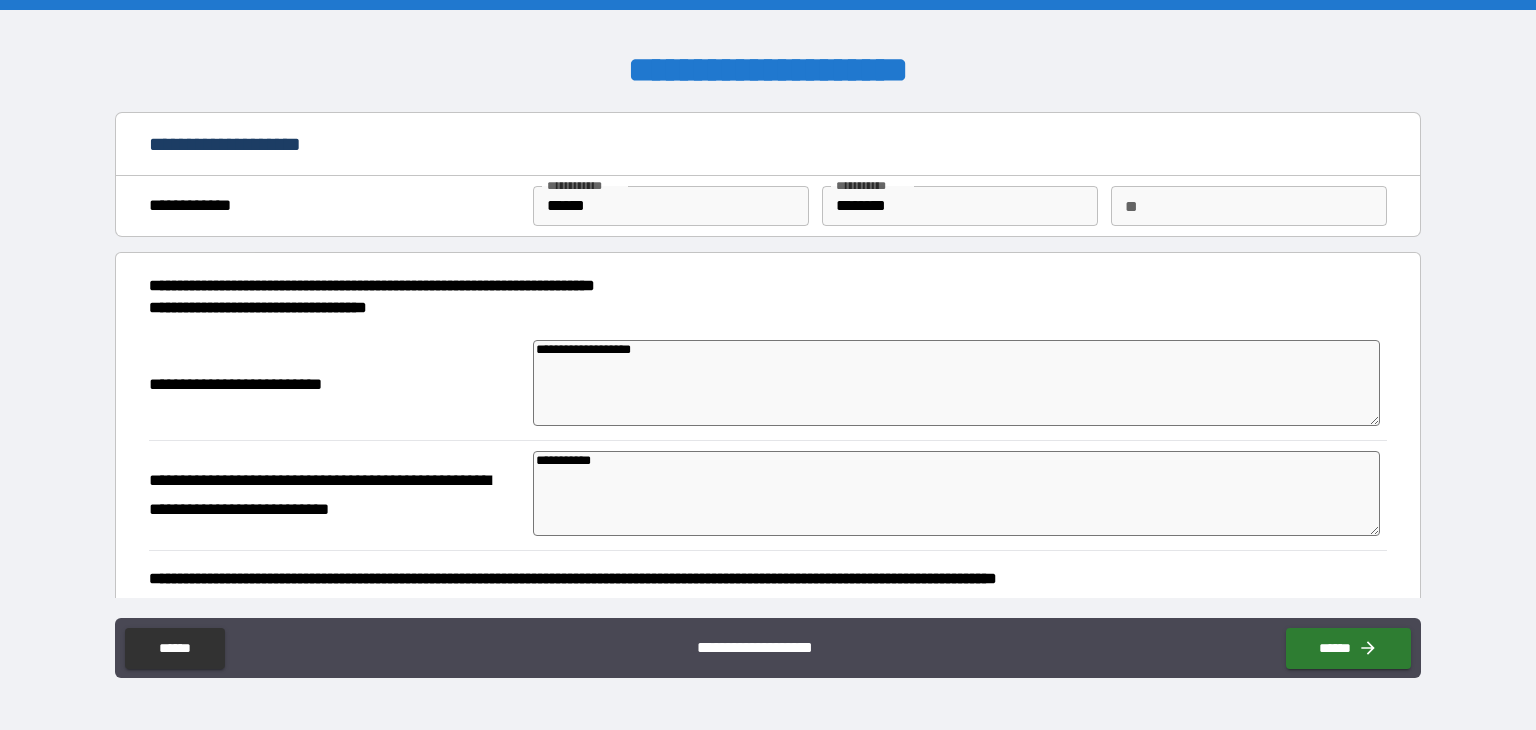 type on "*" 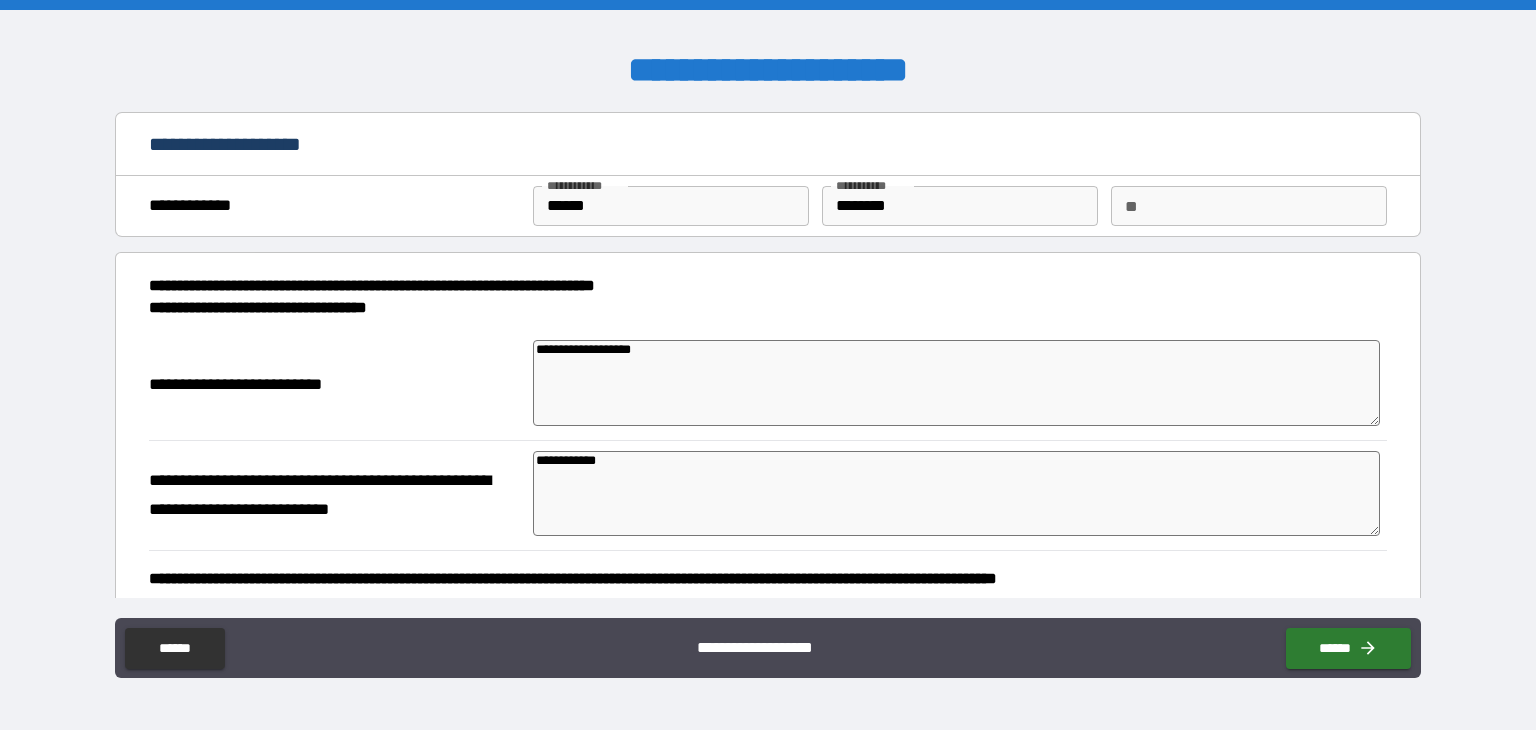 type 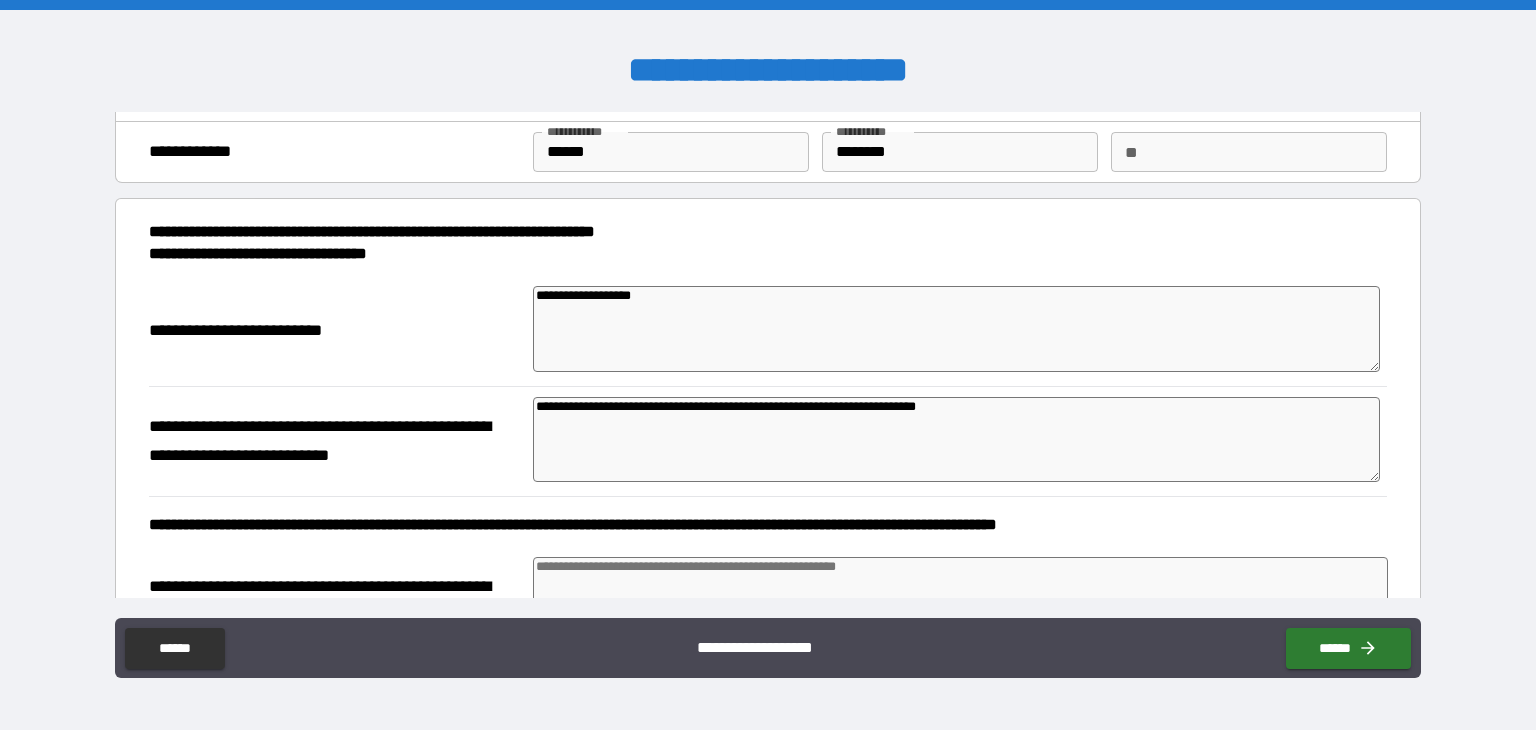 scroll, scrollTop: 200, scrollLeft: 0, axis: vertical 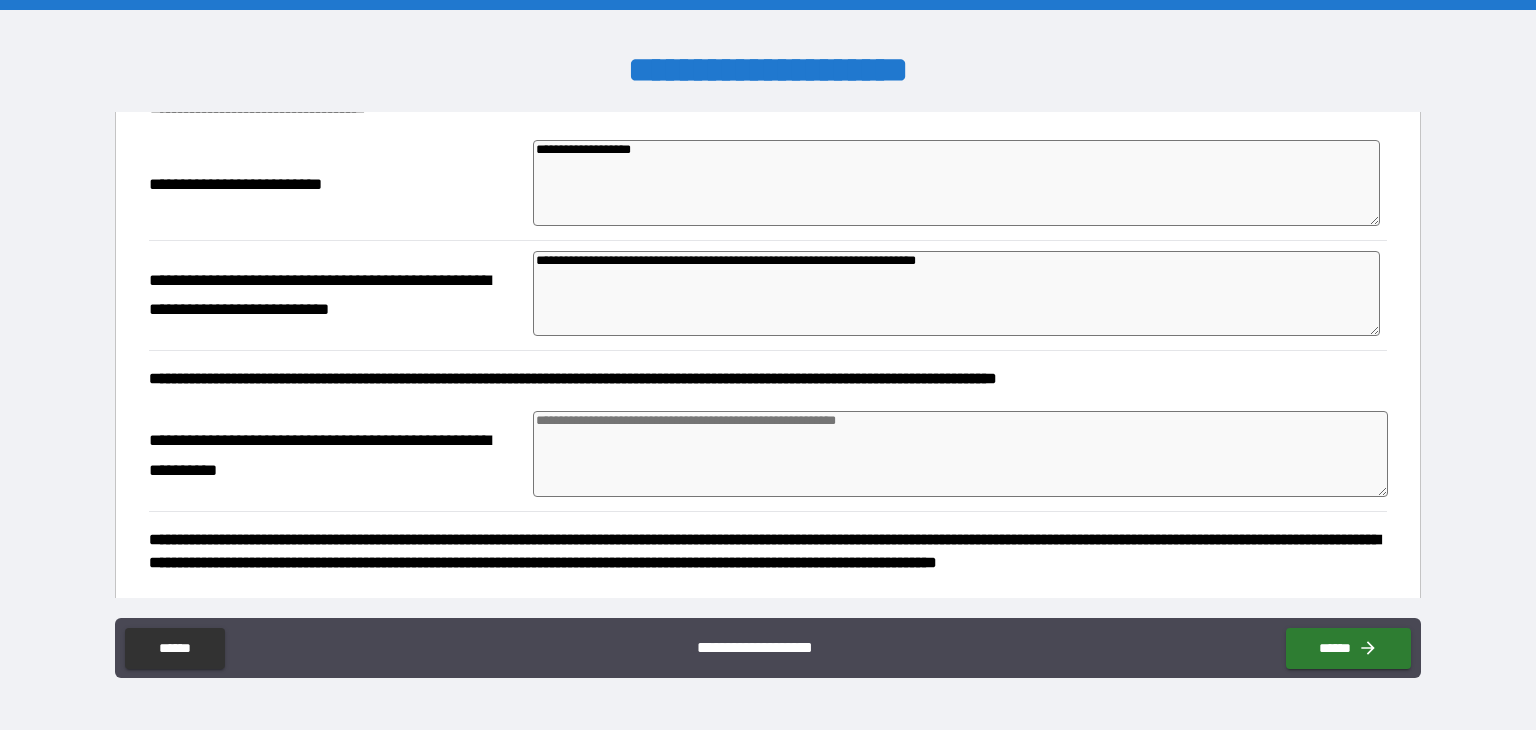 click at bounding box center [961, 454] 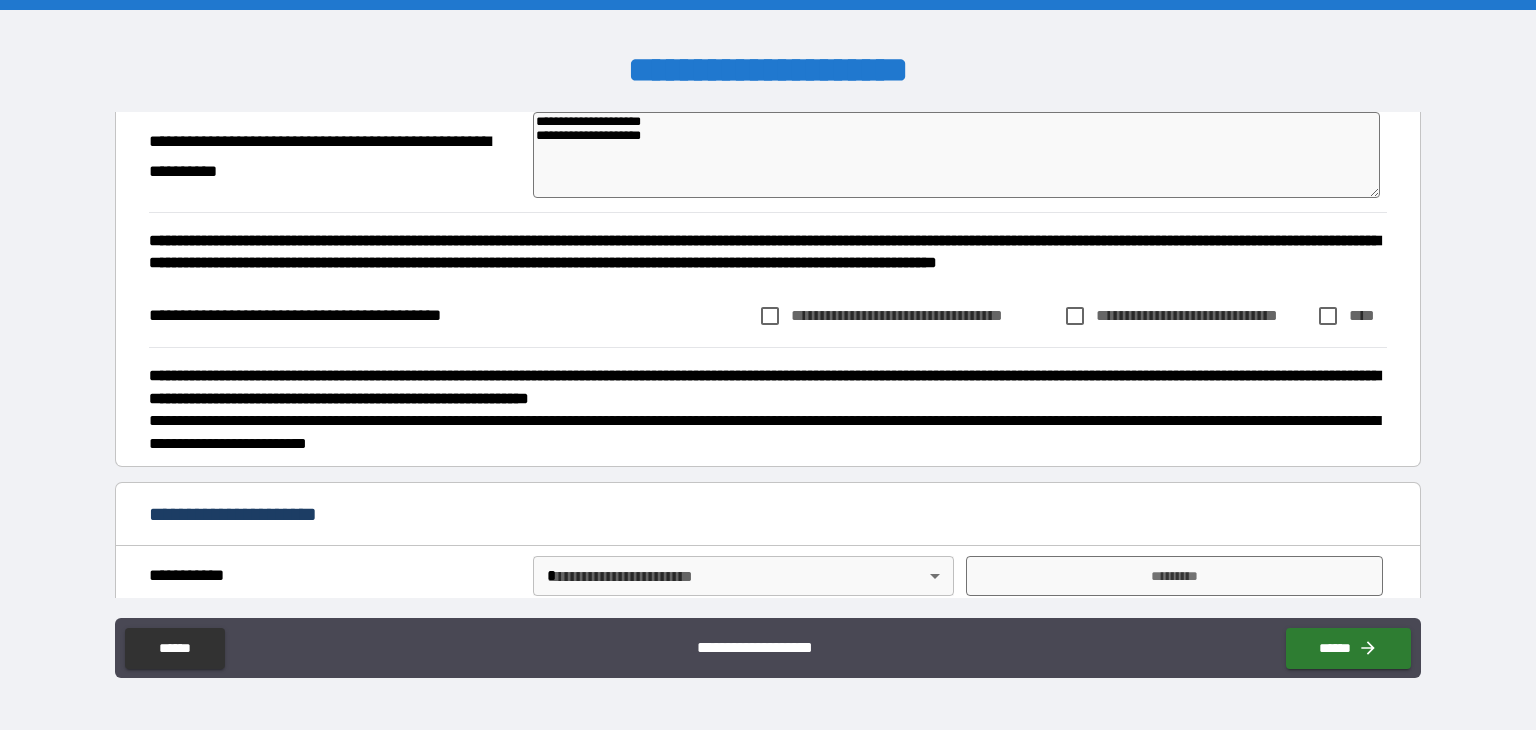 scroll, scrollTop: 500, scrollLeft: 0, axis: vertical 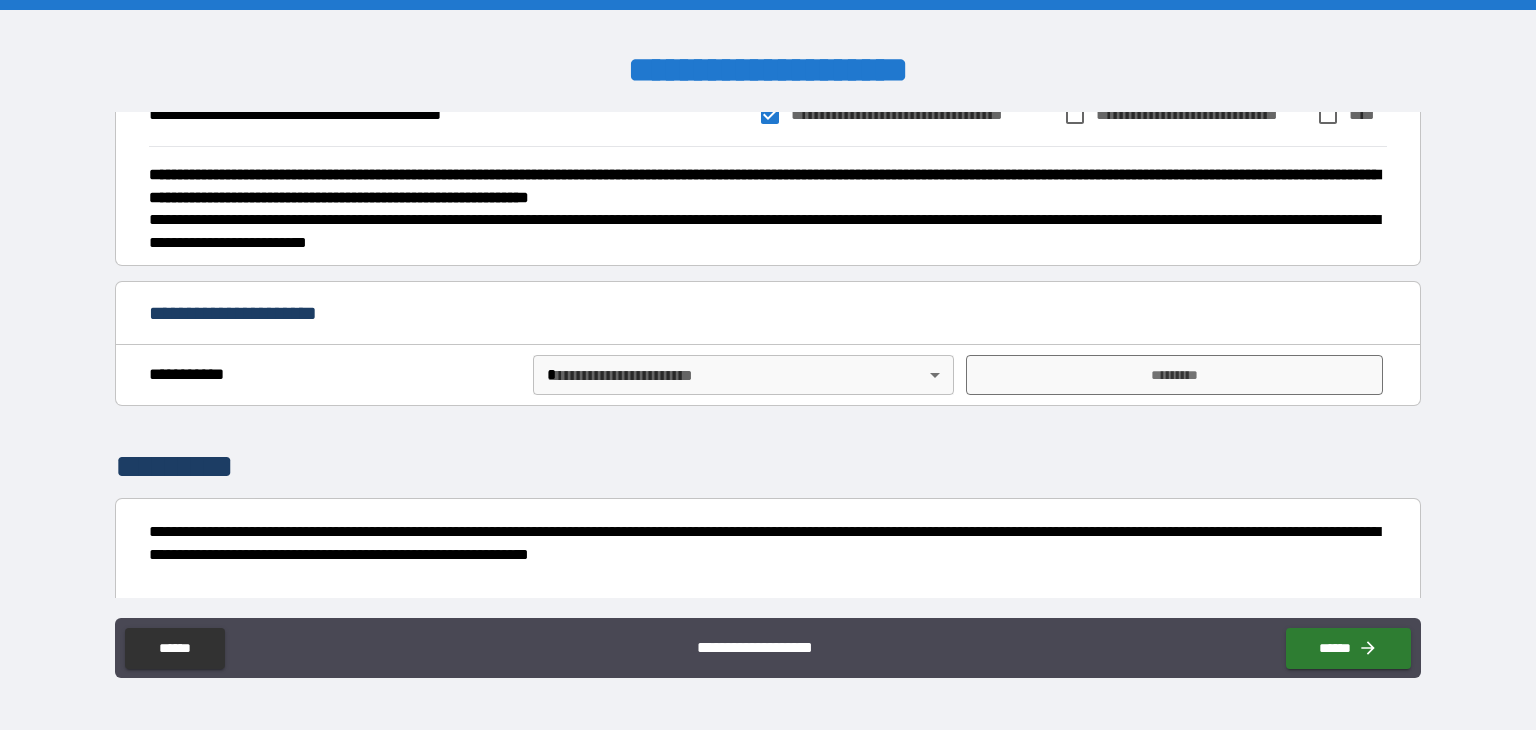 click on "**********" at bounding box center [768, 365] 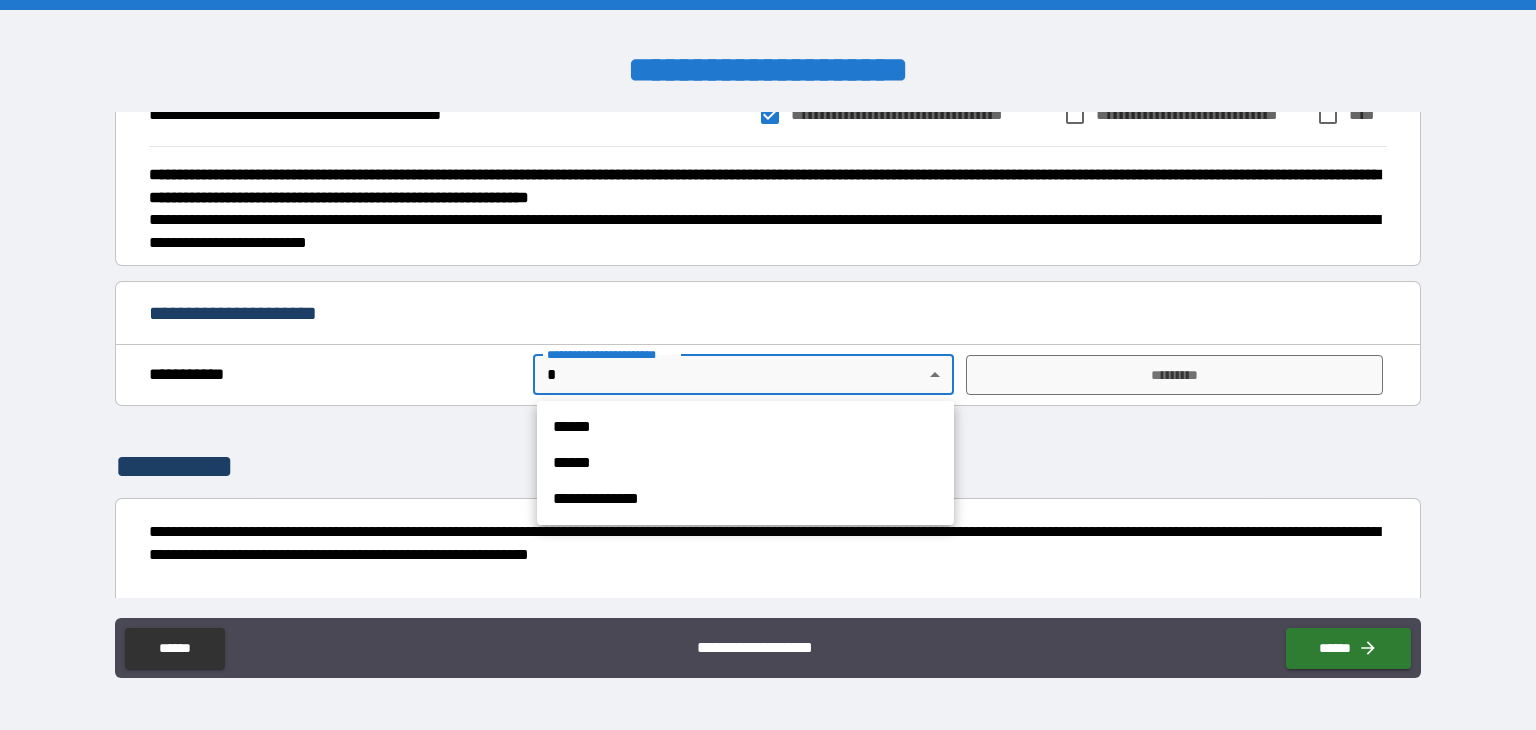 click on "******" at bounding box center [745, 427] 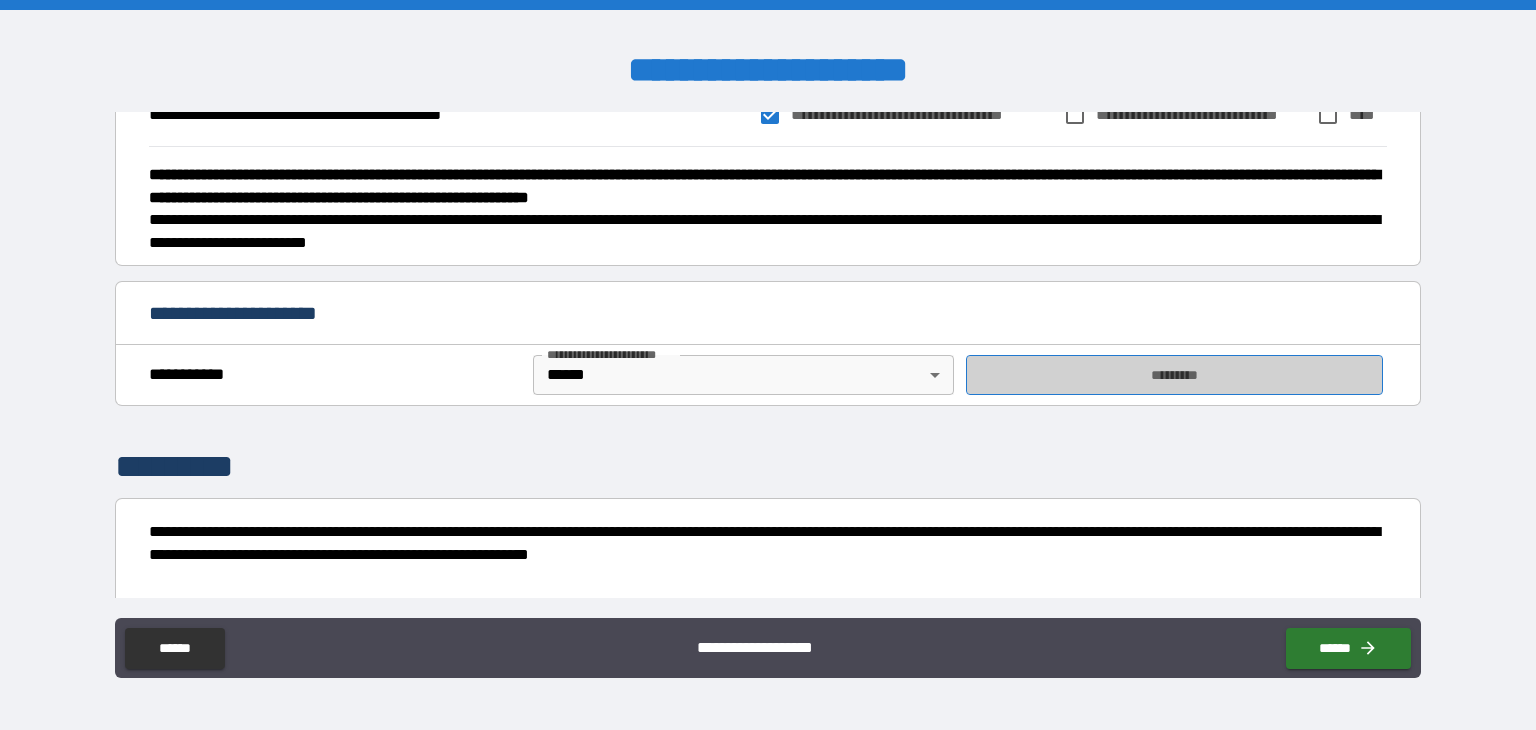 click on "*********" at bounding box center [1174, 375] 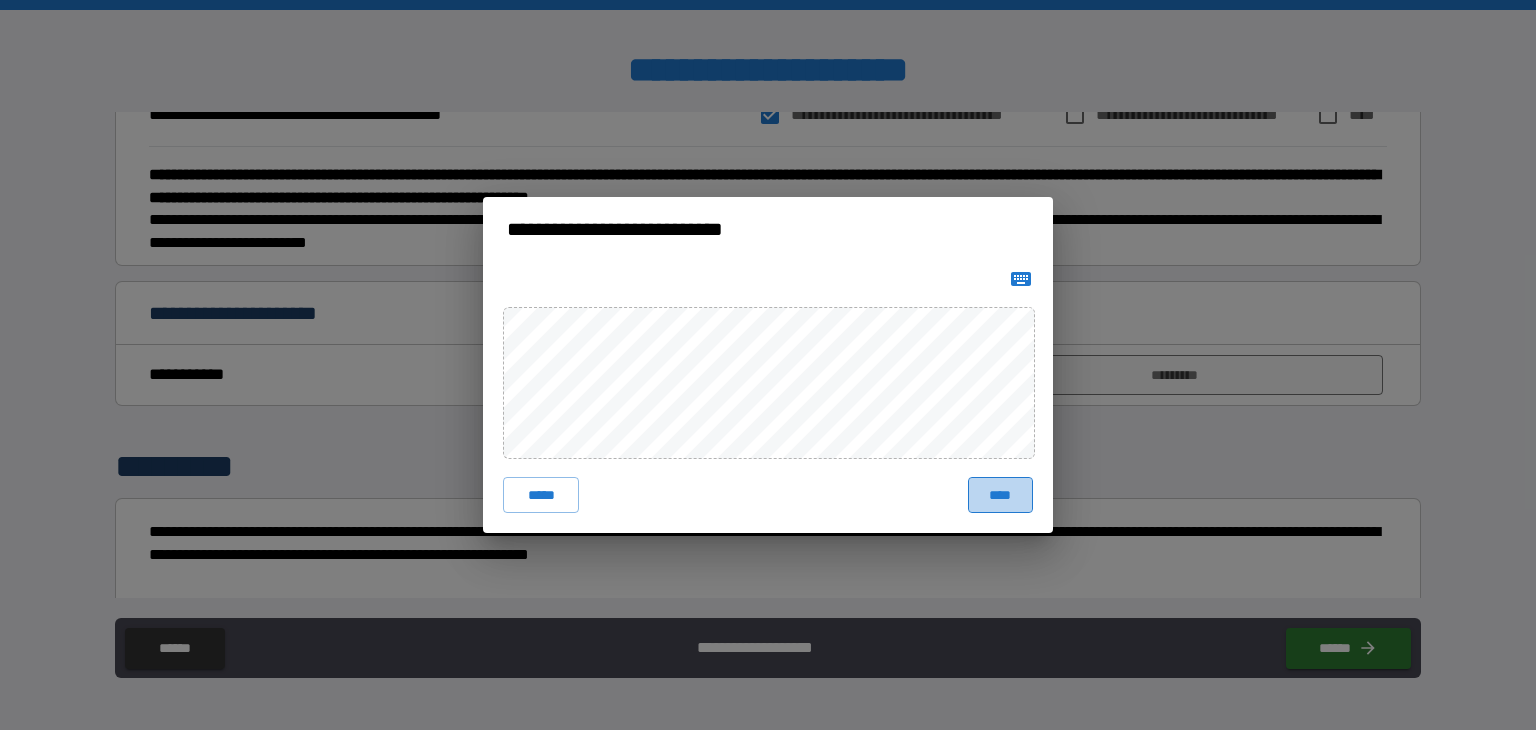 click on "****" at bounding box center [1000, 495] 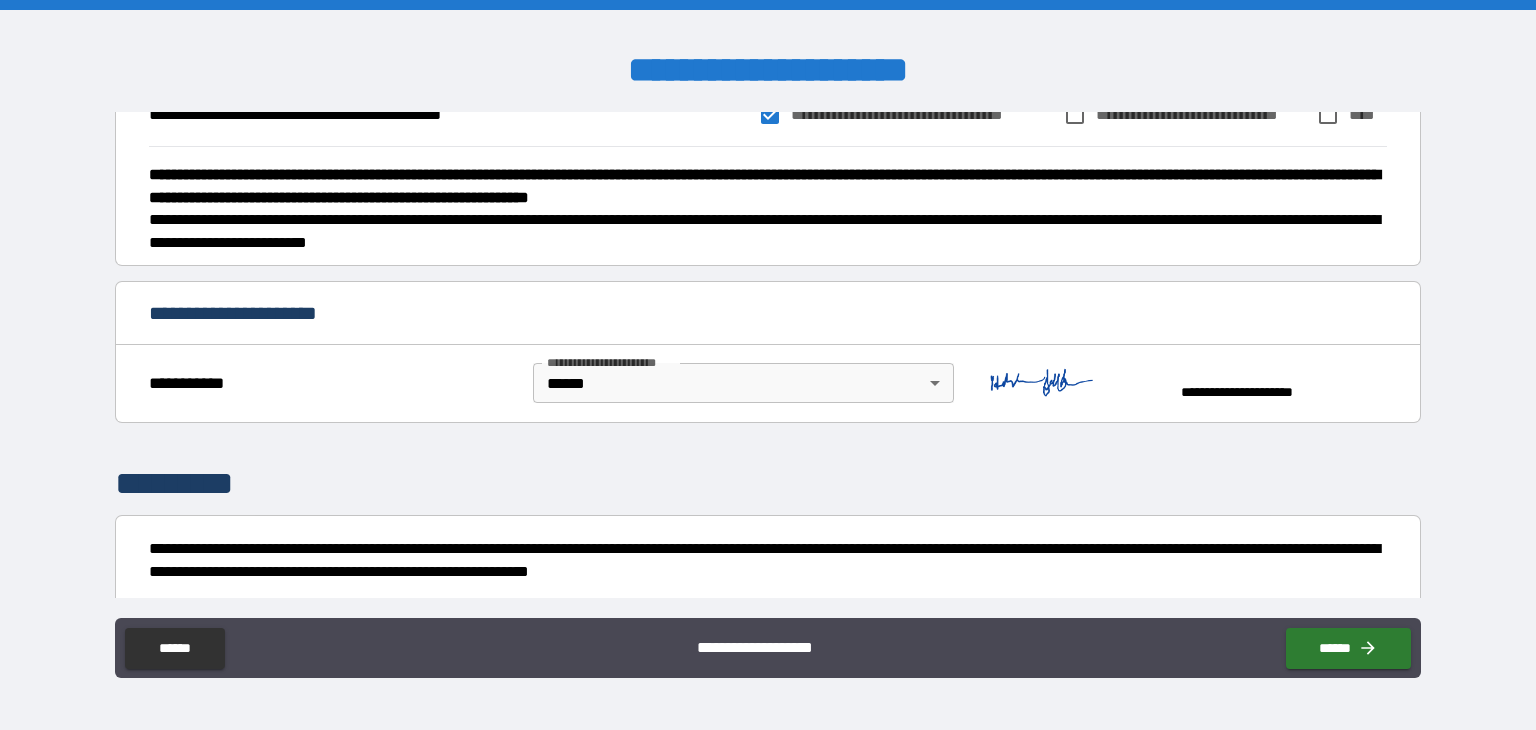 scroll, scrollTop: 876, scrollLeft: 0, axis: vertical 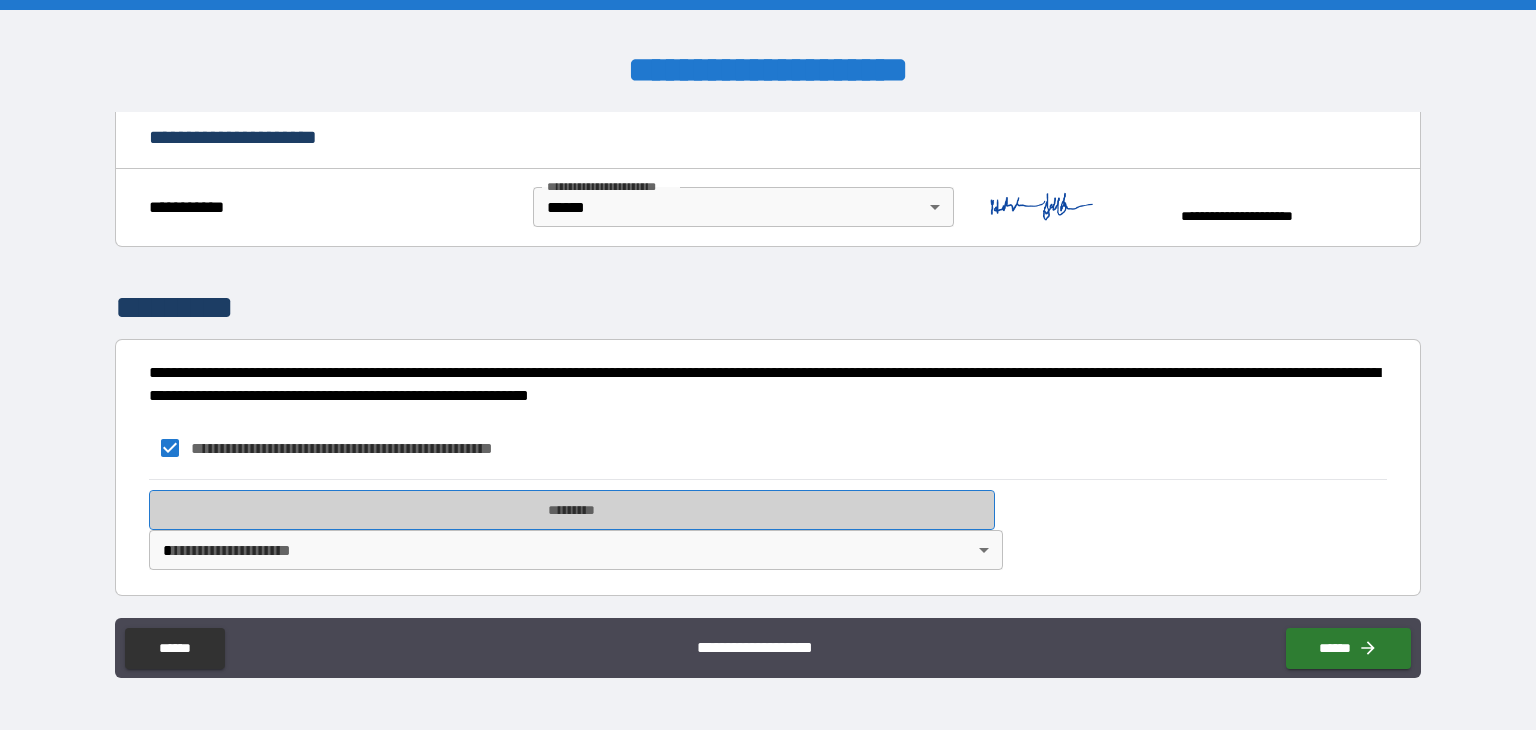 click on "*********" at bounding box center (572, 510) 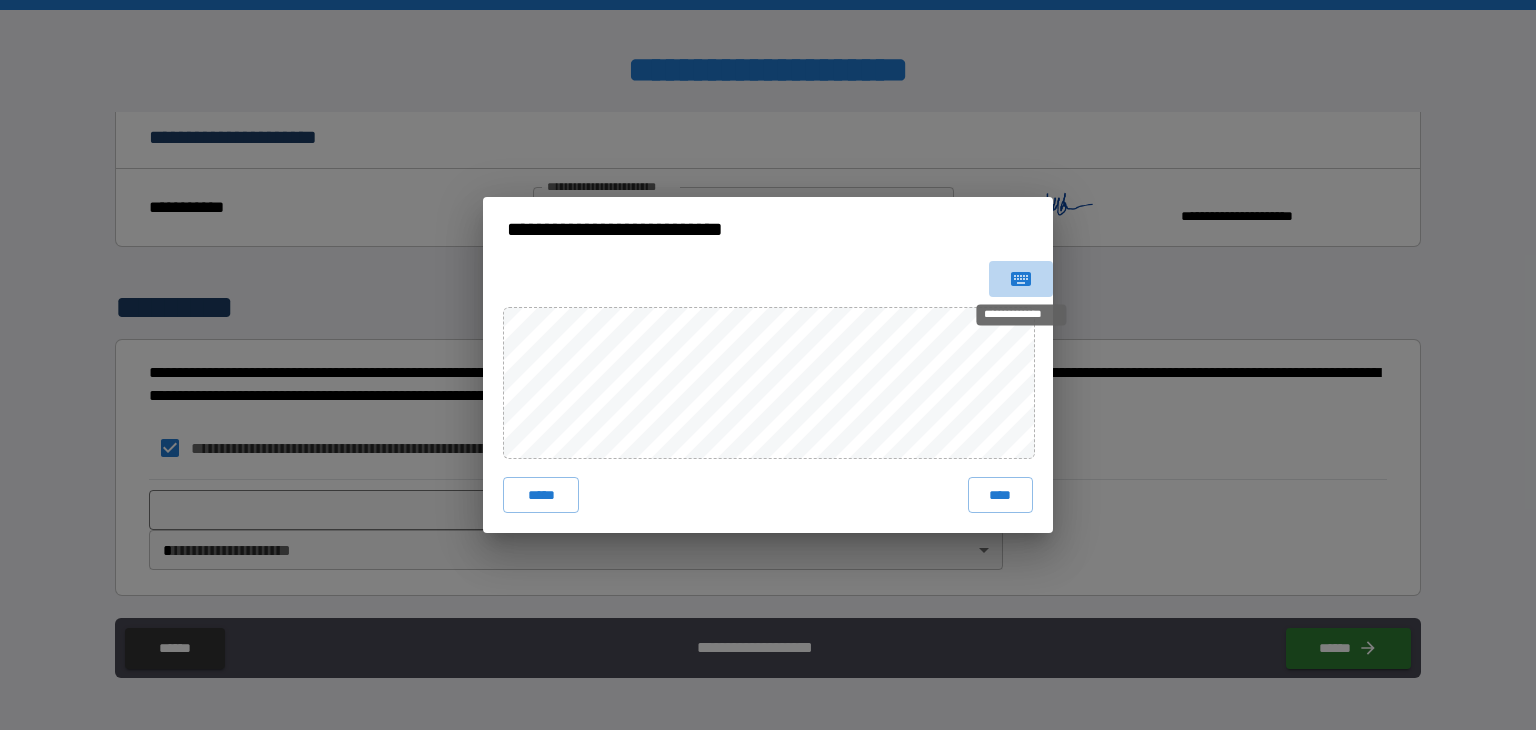 click 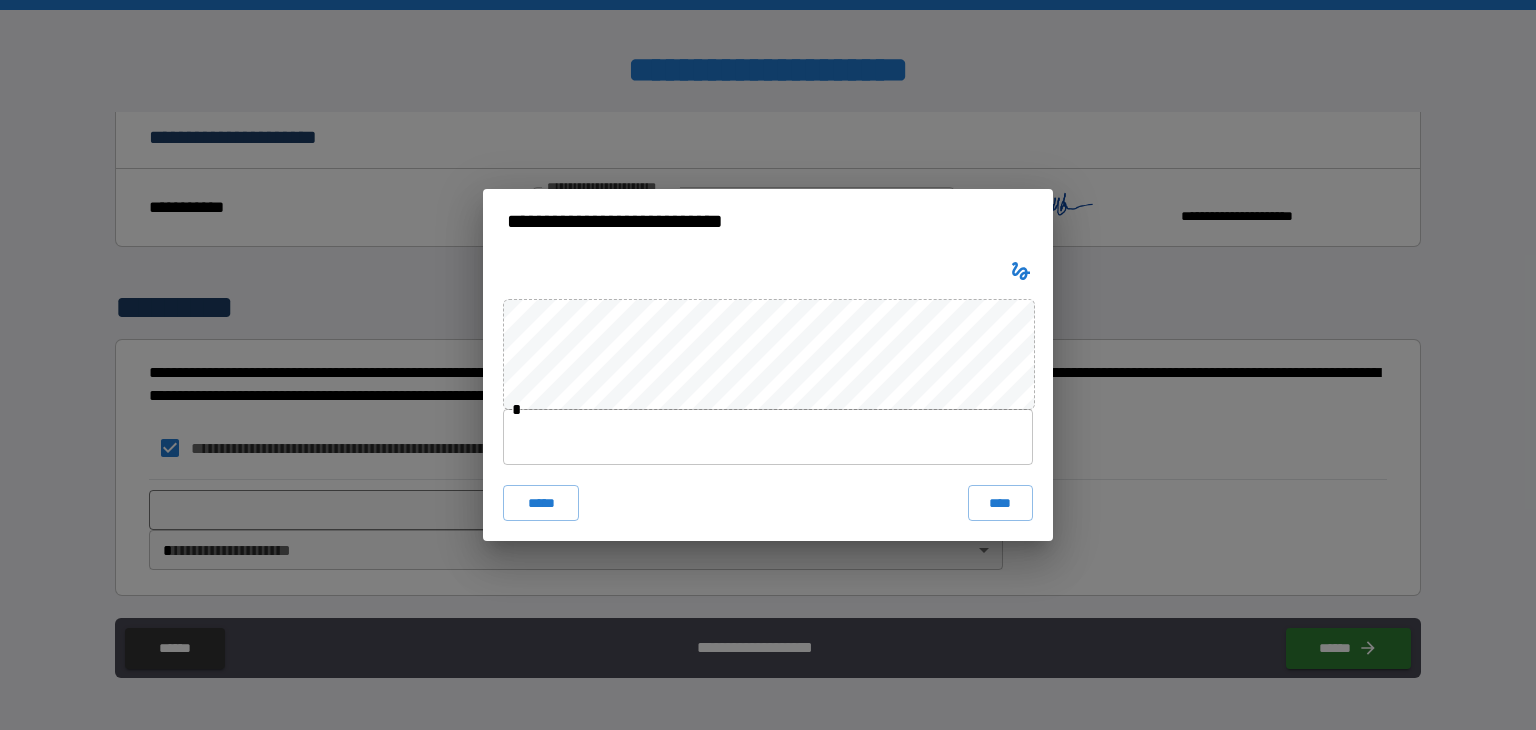 click at bounding box center [768, 437] 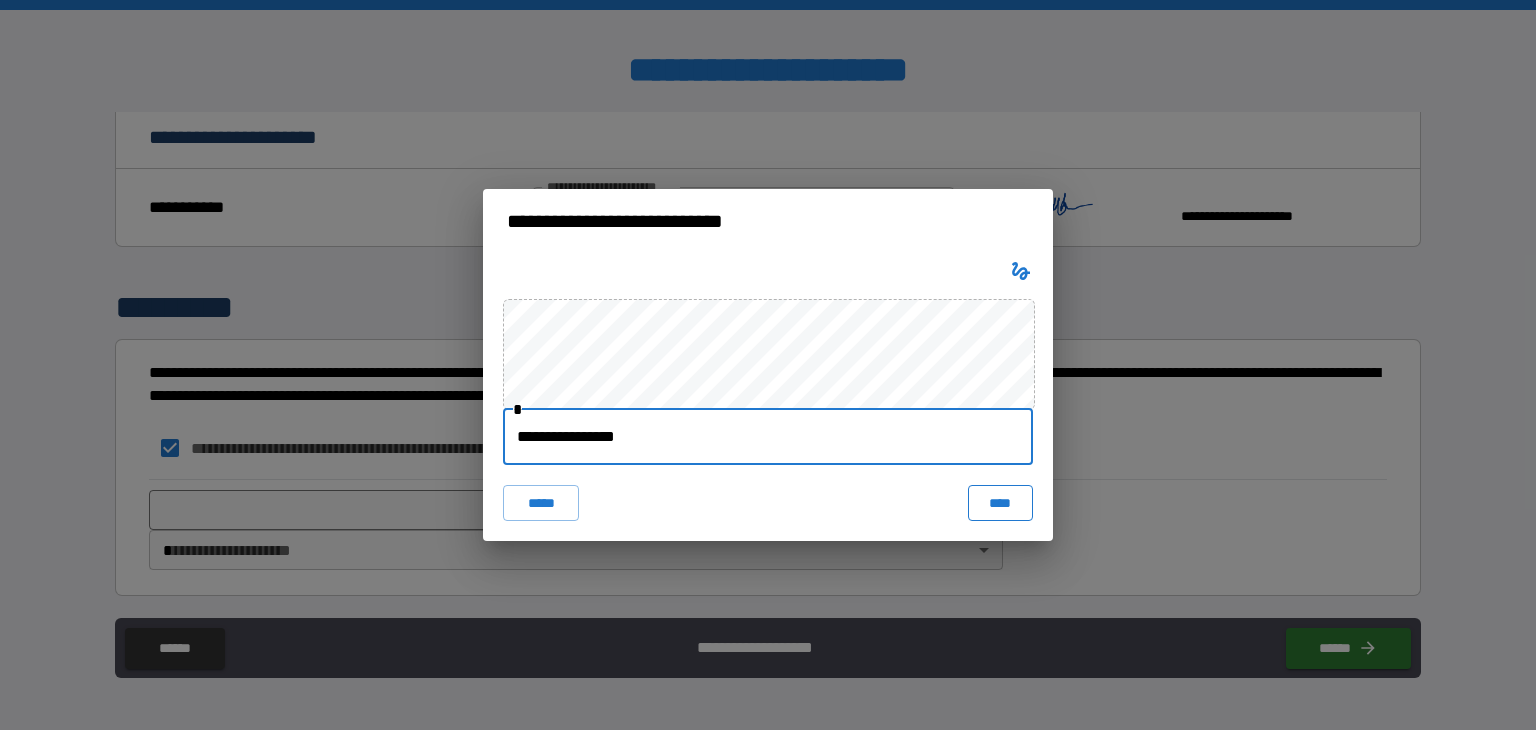click on "****" at bounding box center [1000, 503] 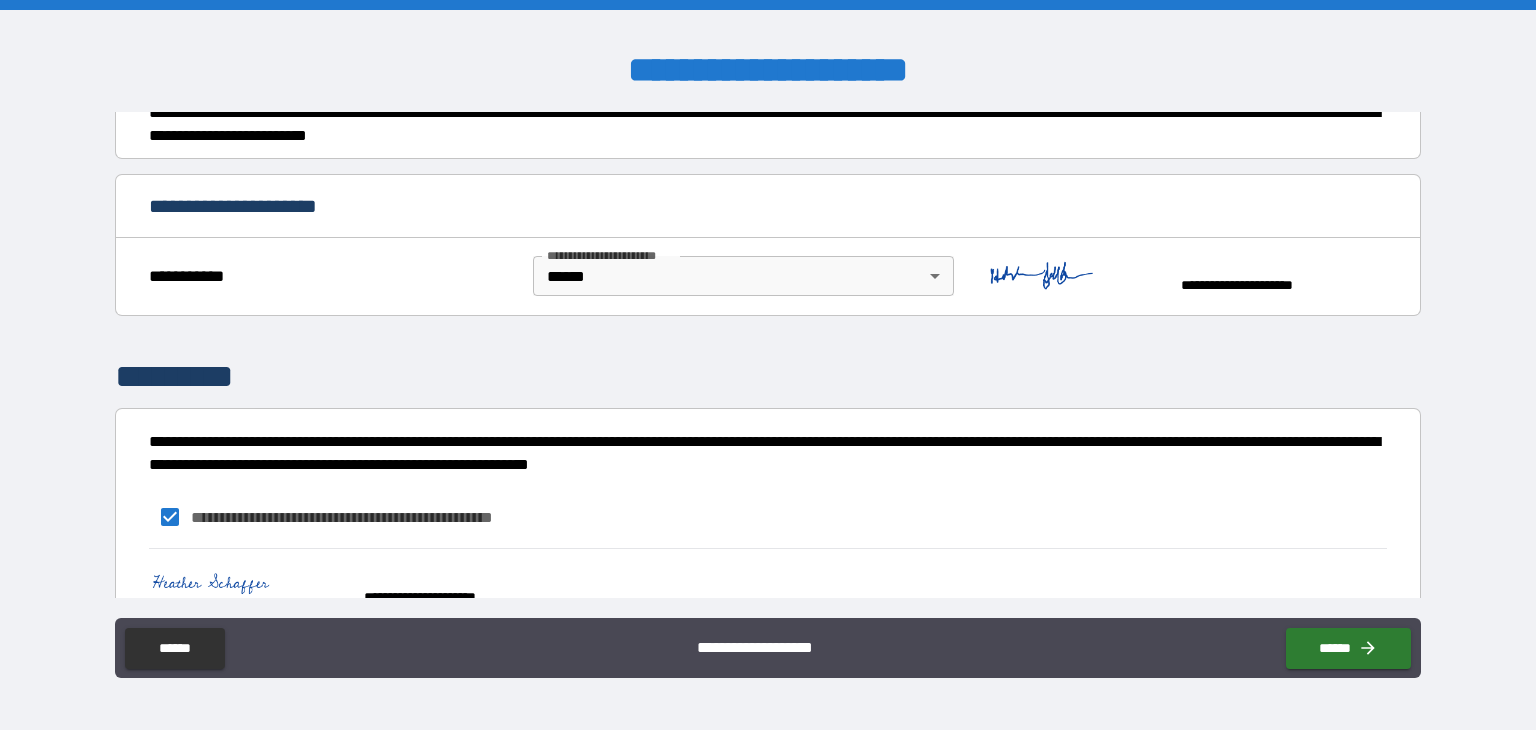 scroll, scrollTop: 776, scrollLeft: 0, axis: vertical 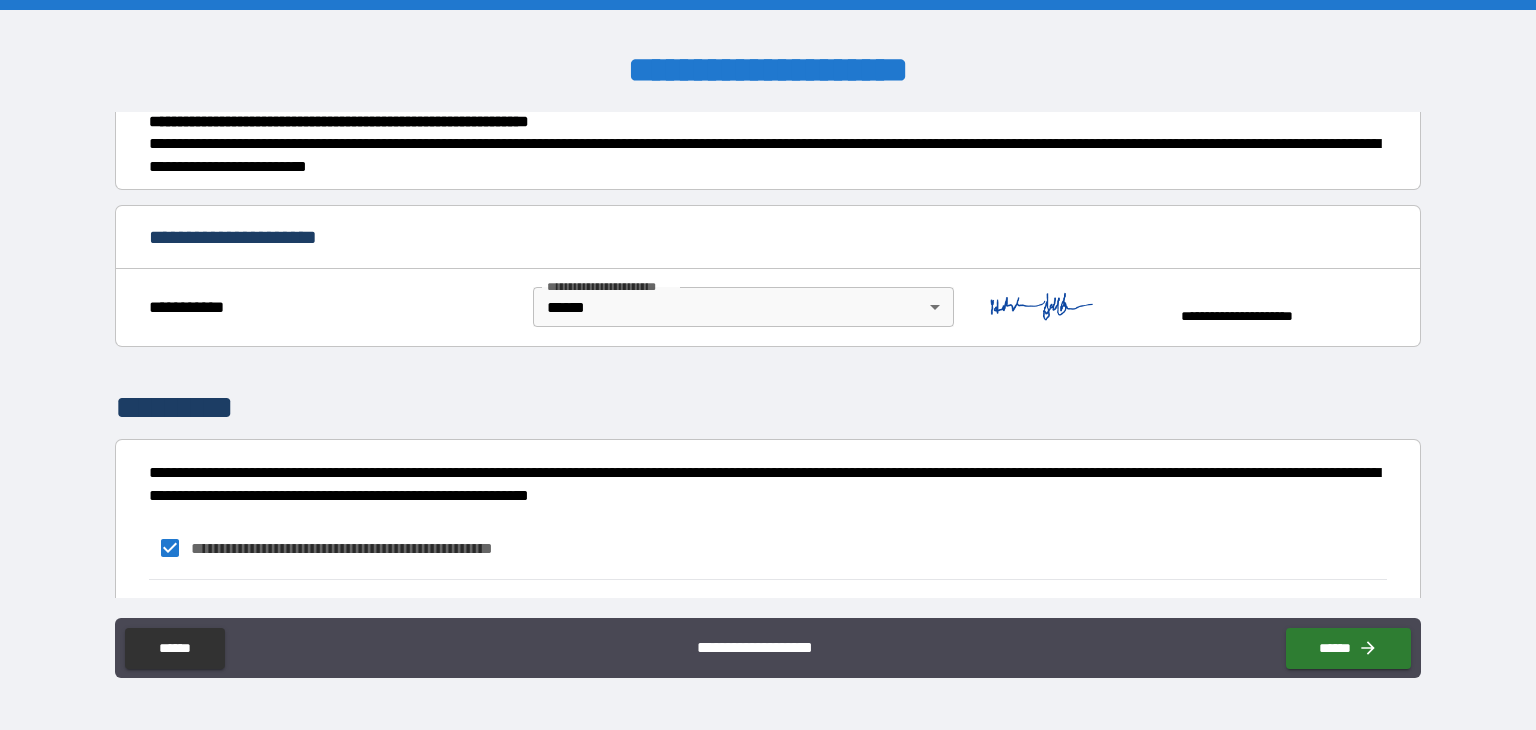 click at bounding box center (1066, 307) 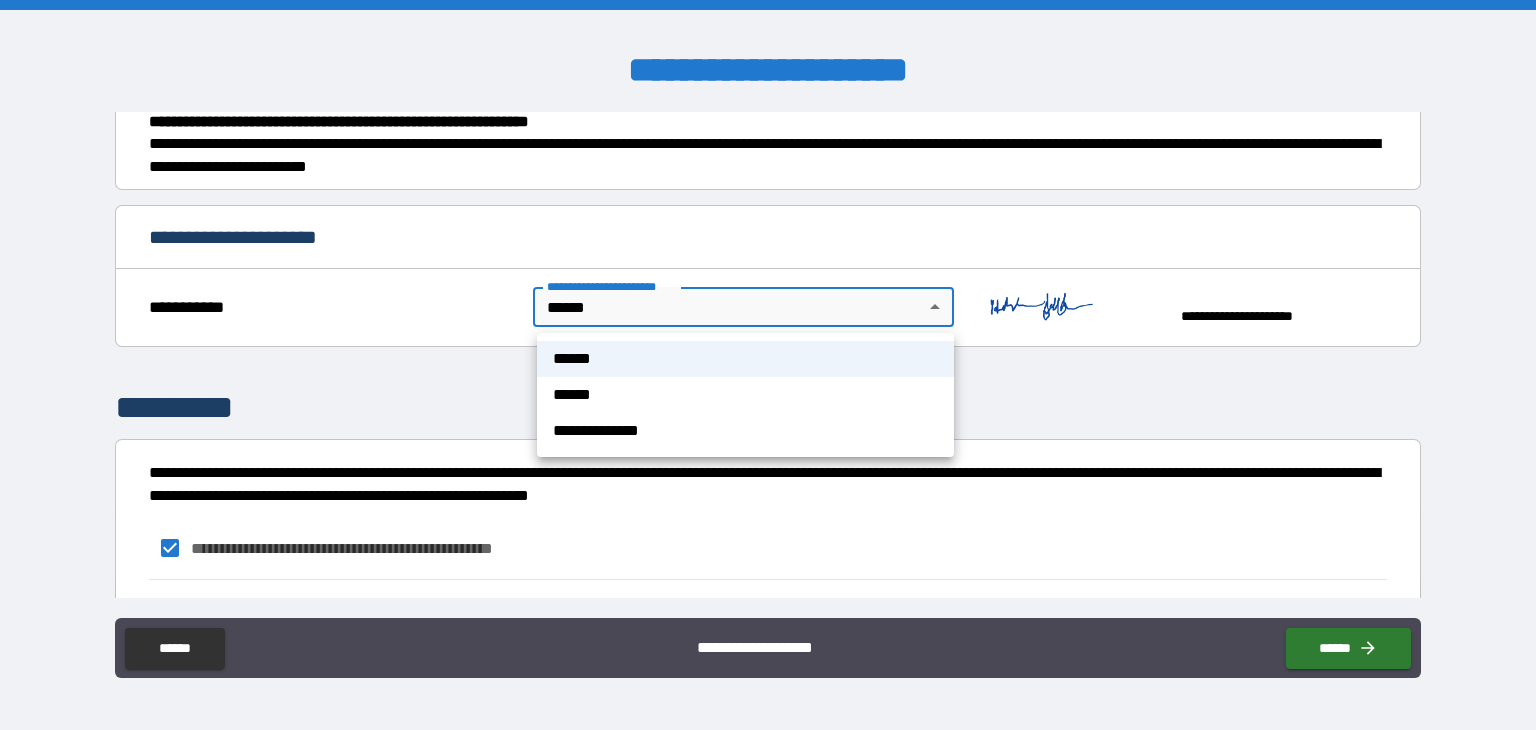 click on "******" at bounding box center [745, 395] 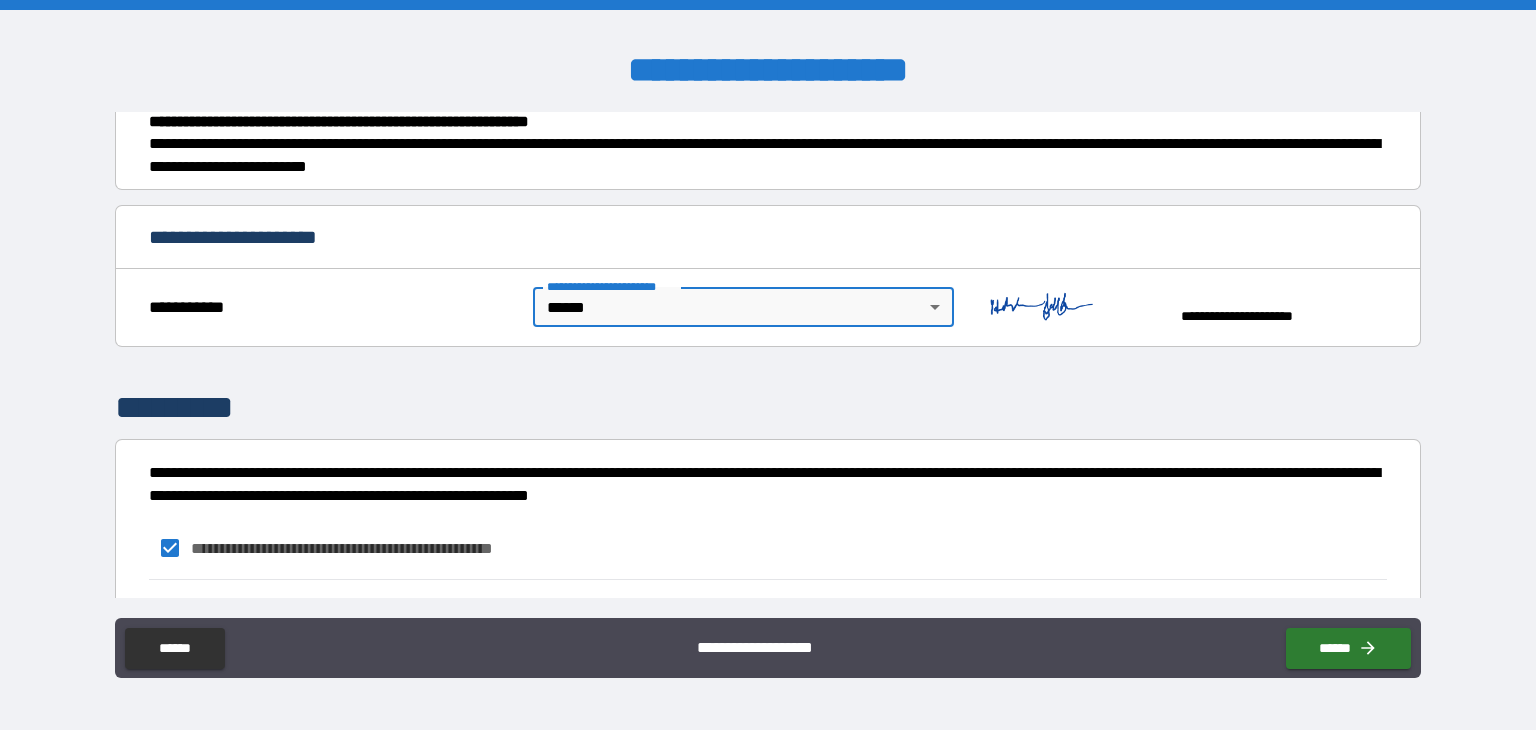 click on "**********" at bounding box center (768, 365) 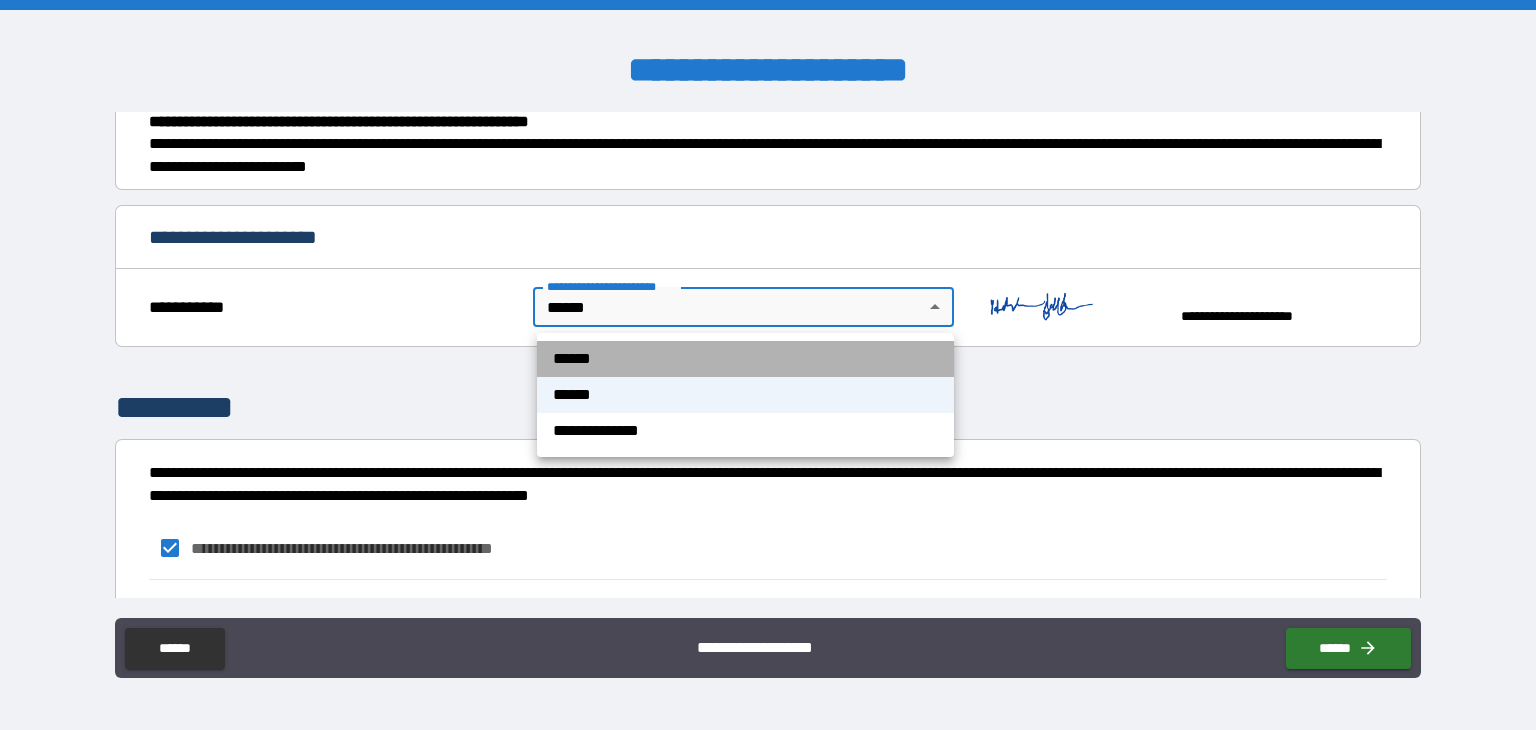 click on "******" at bounding box center [745, 359] 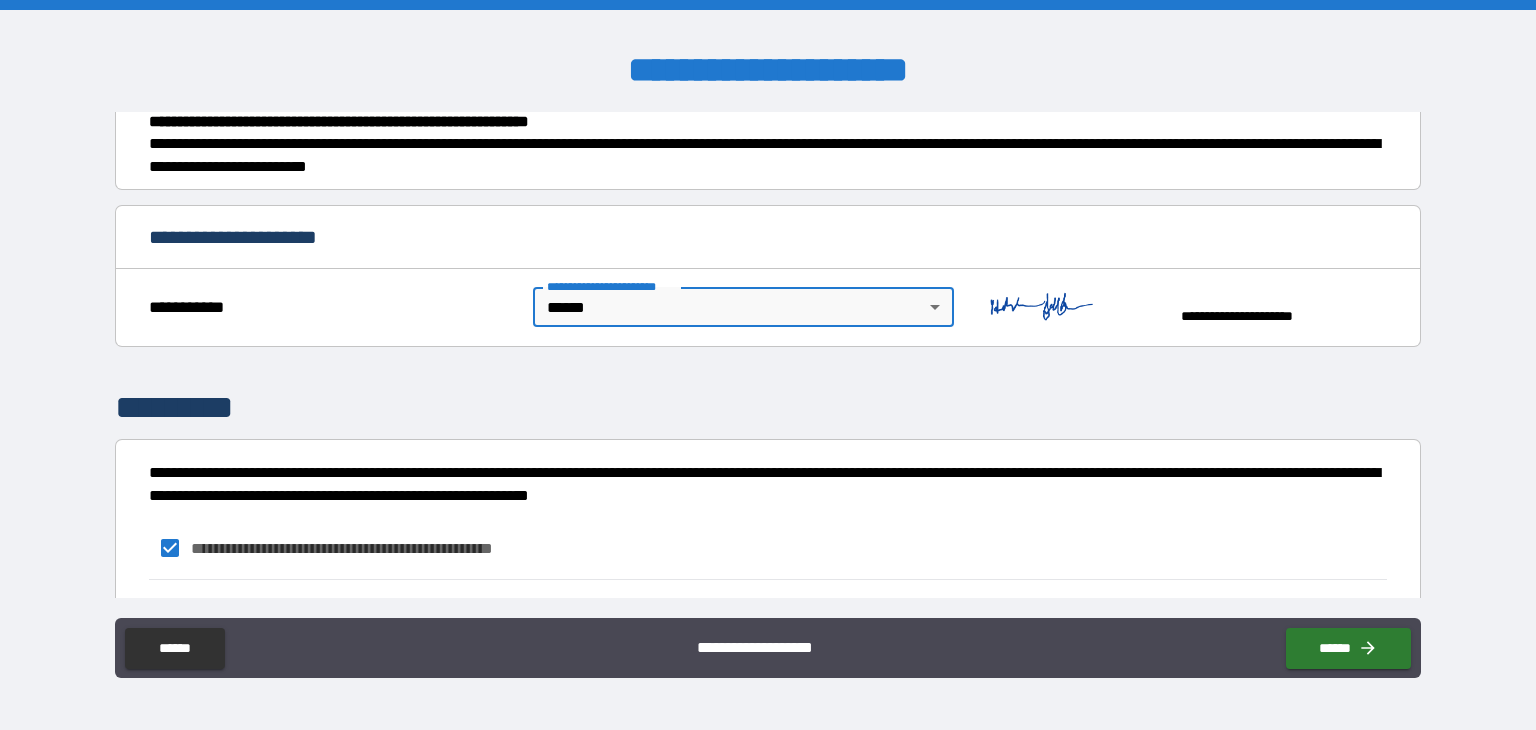 click at bounding box center (1066, 307) 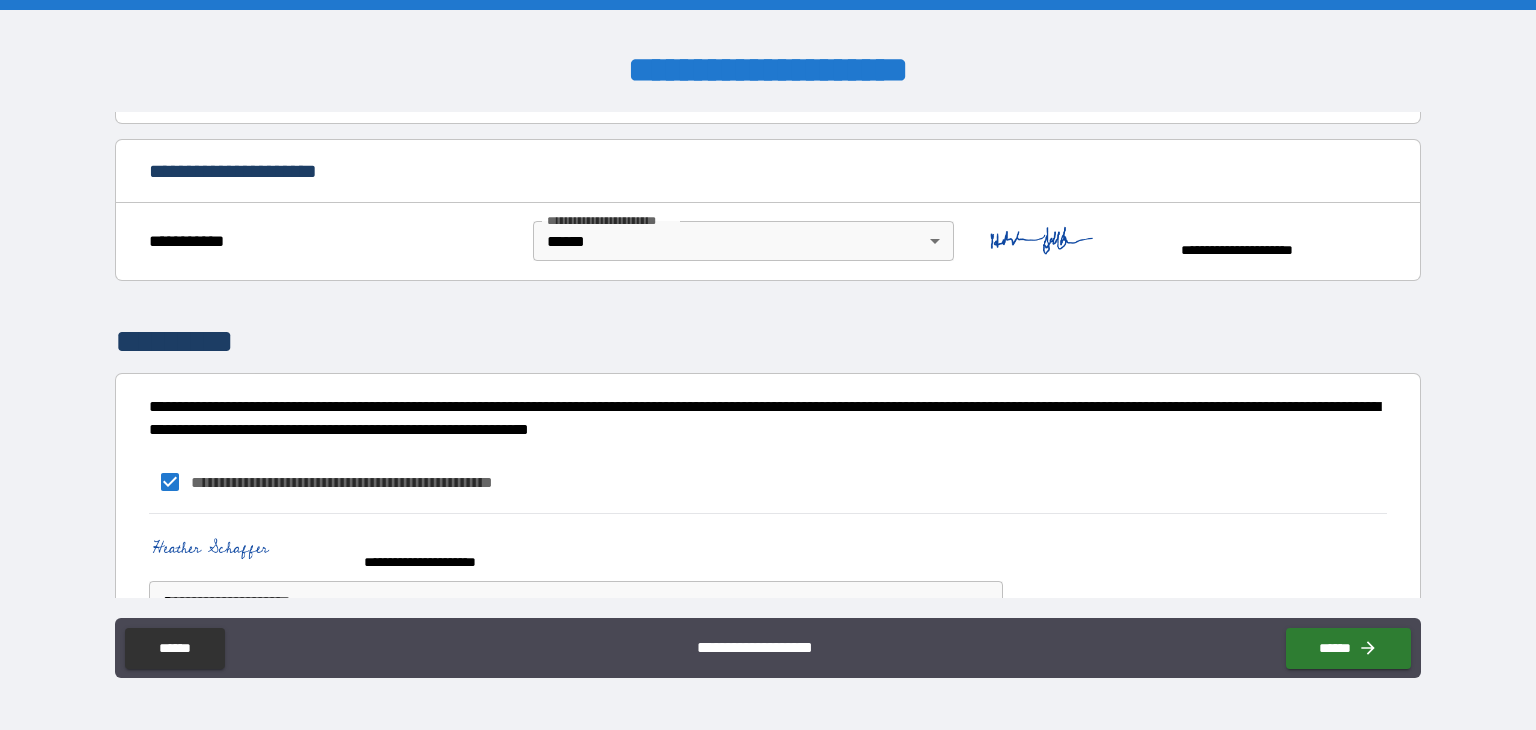 scroll, scrollTop: 892, scrollLeft: 0, axis: vertical 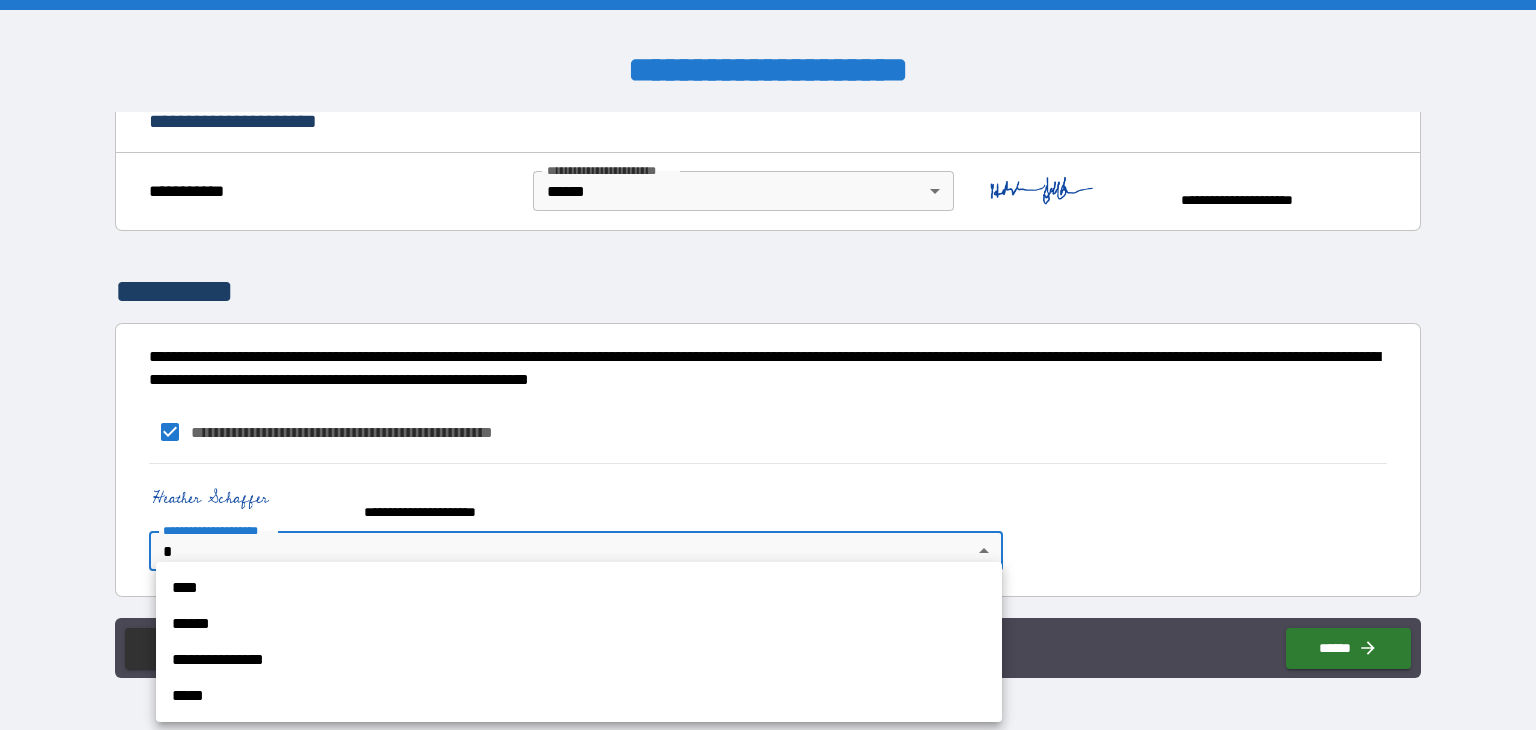 click on "**********" at bounding box center [768, 365] 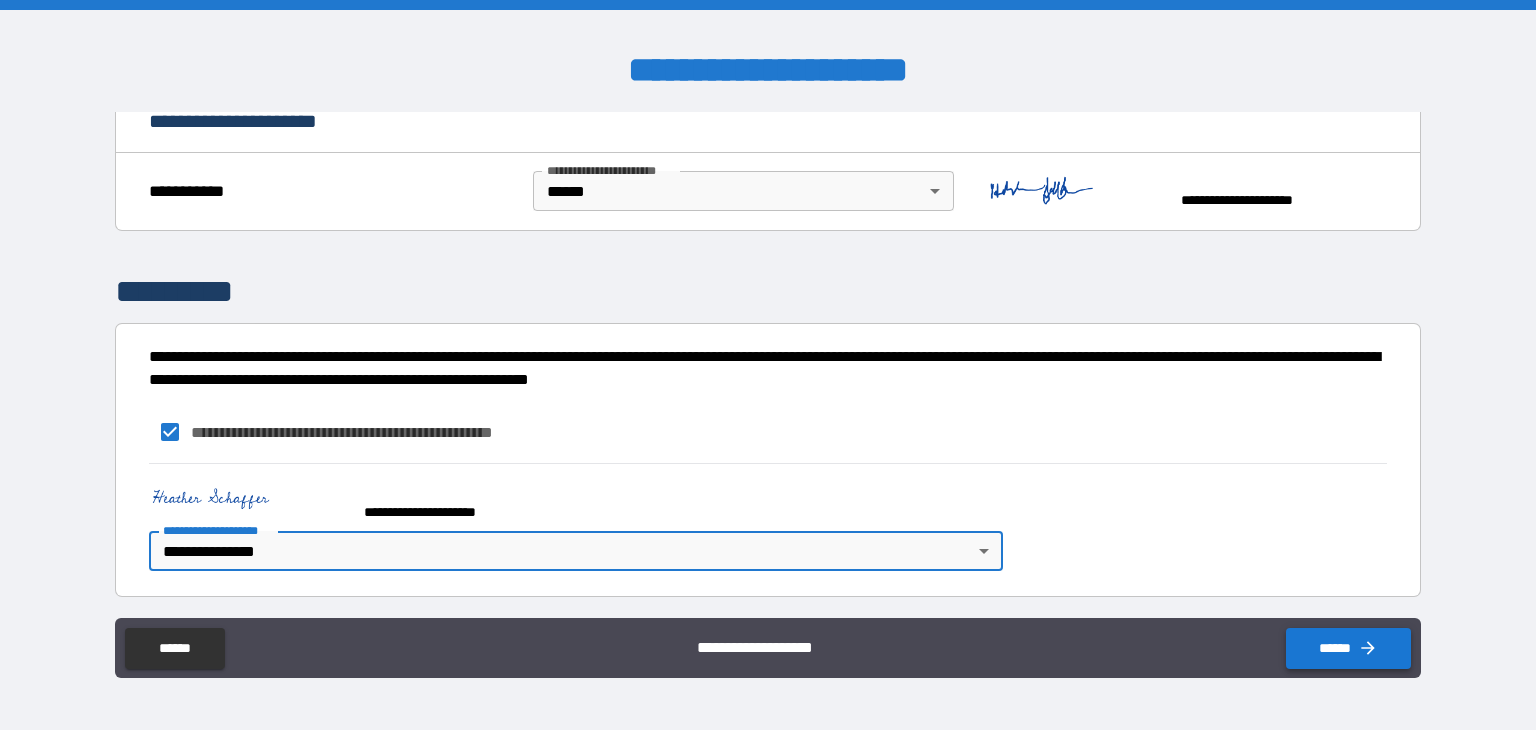 click on "******" at bounding box center (1348, 648) 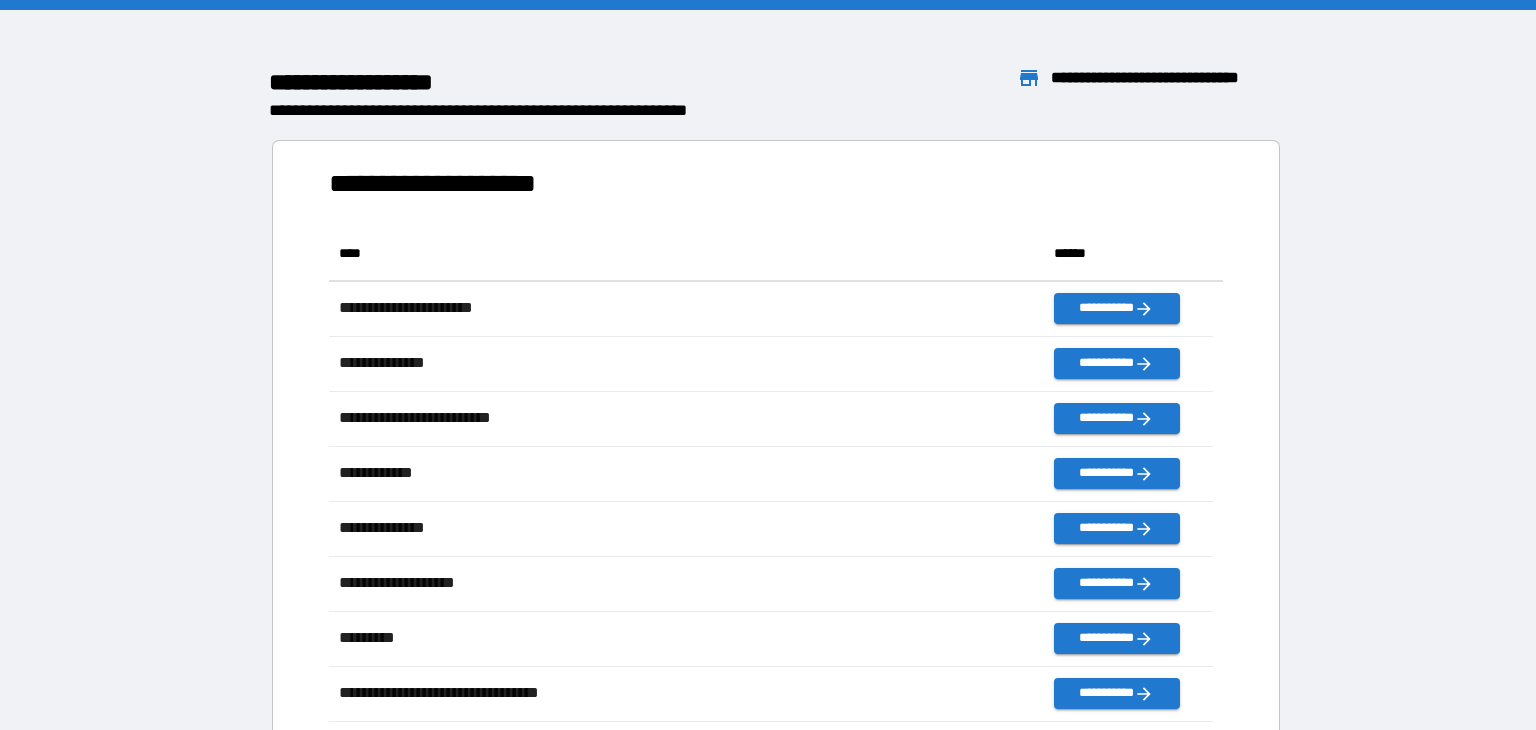 scroll, scrollTop: 16, scrollLeft: 16, axis: both 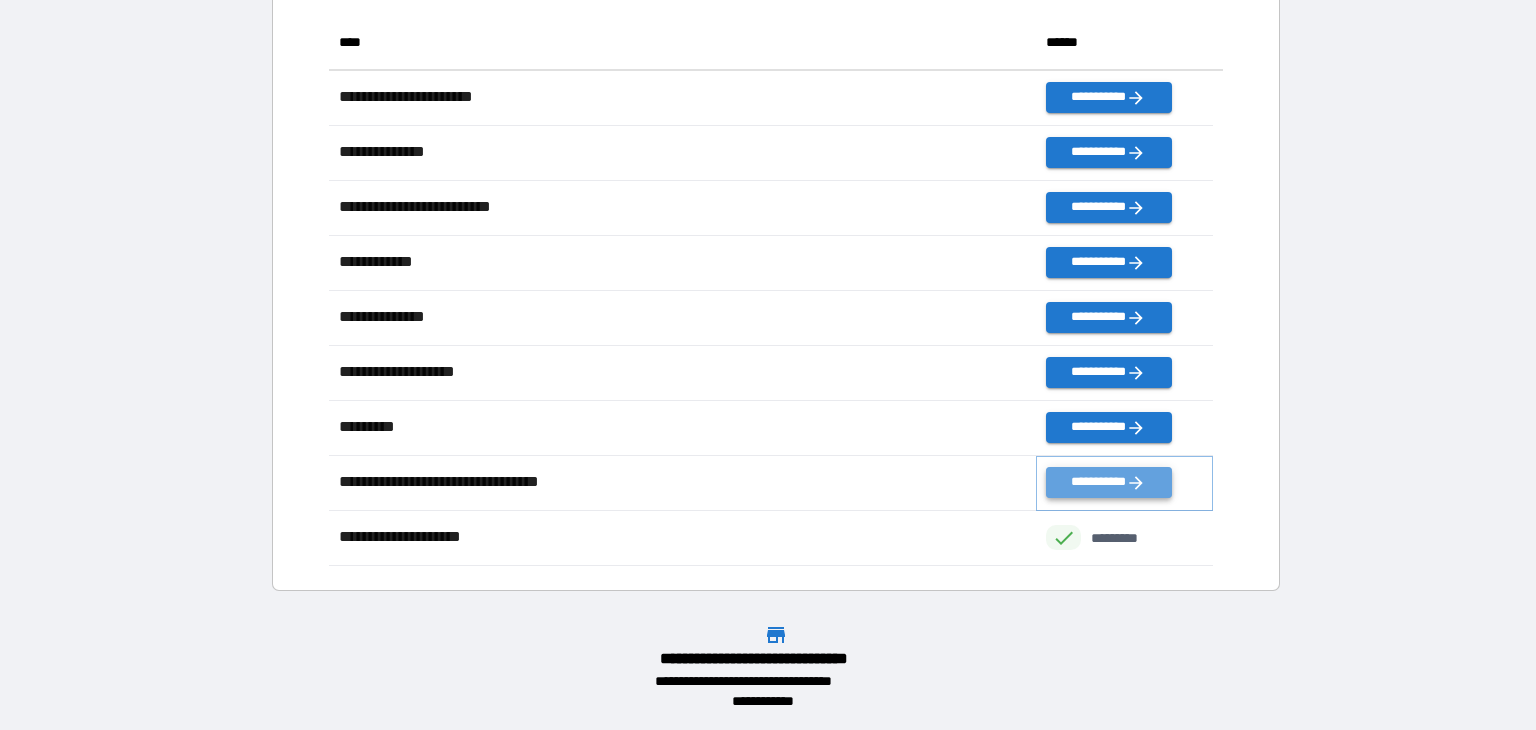 click on "**********" at bounding box center [1108, 482] 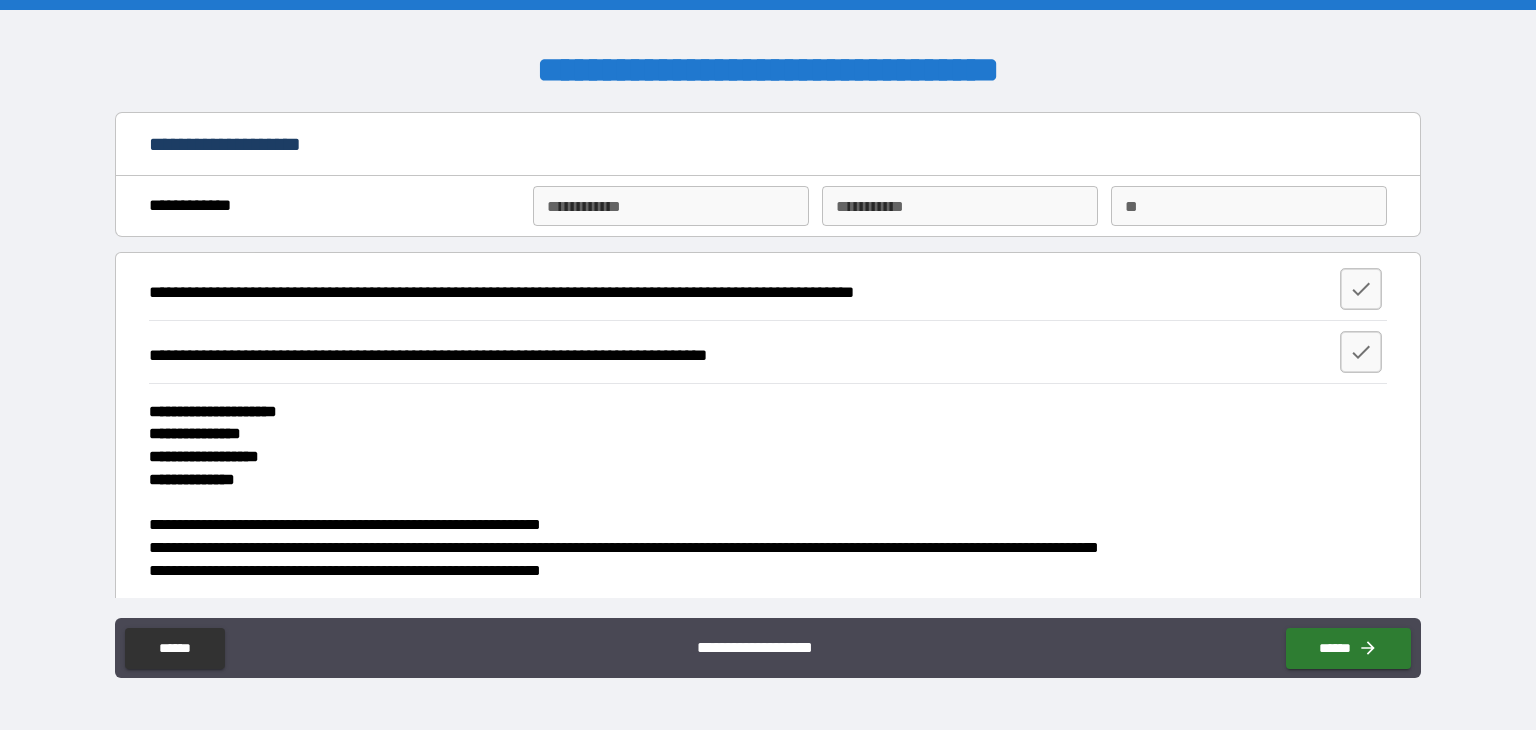 click on "**********" at bounding box center [671, 206] 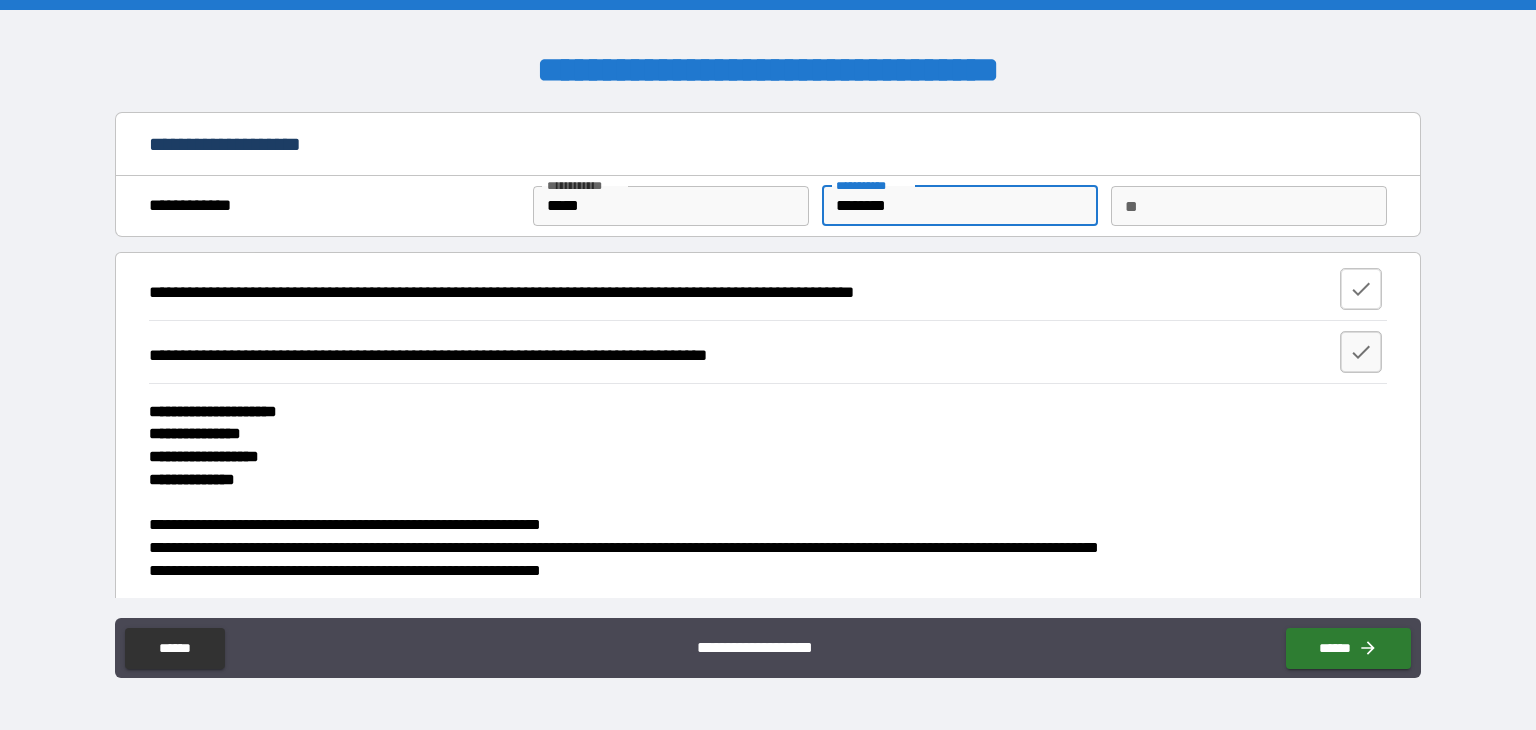 click 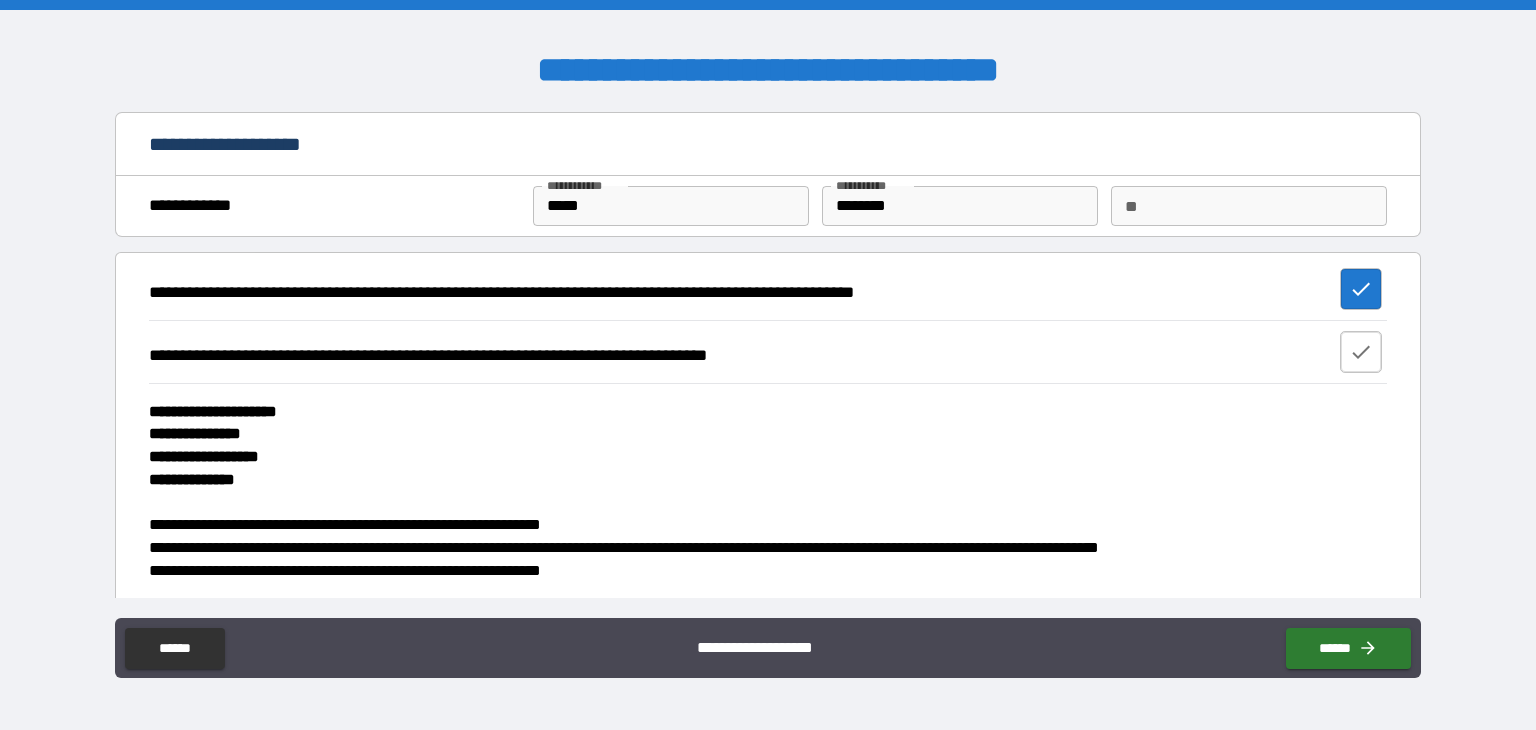 click at bounding box center [1361, 352] 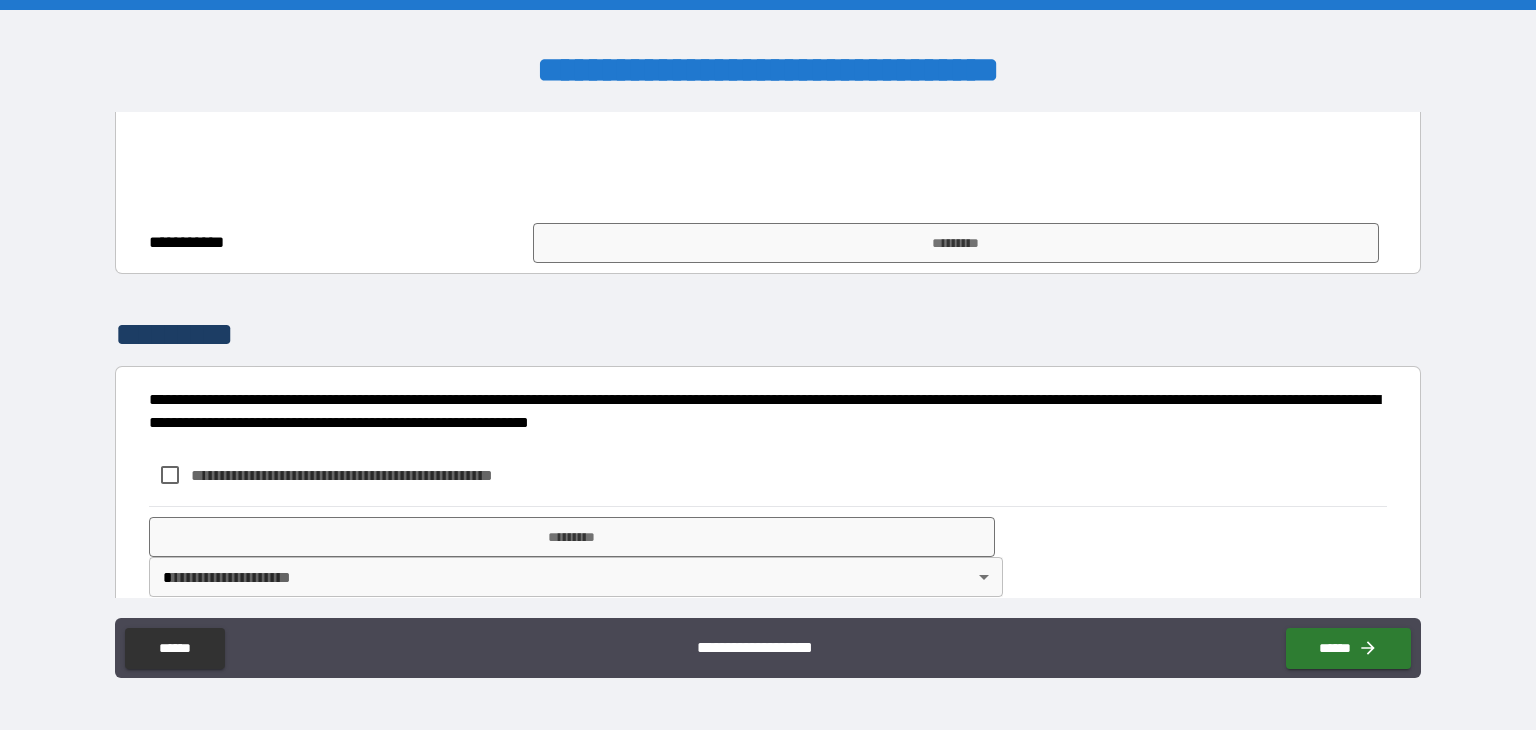 scroll, scrollTop: 2655, scrollLeft: 0, axis: vertical 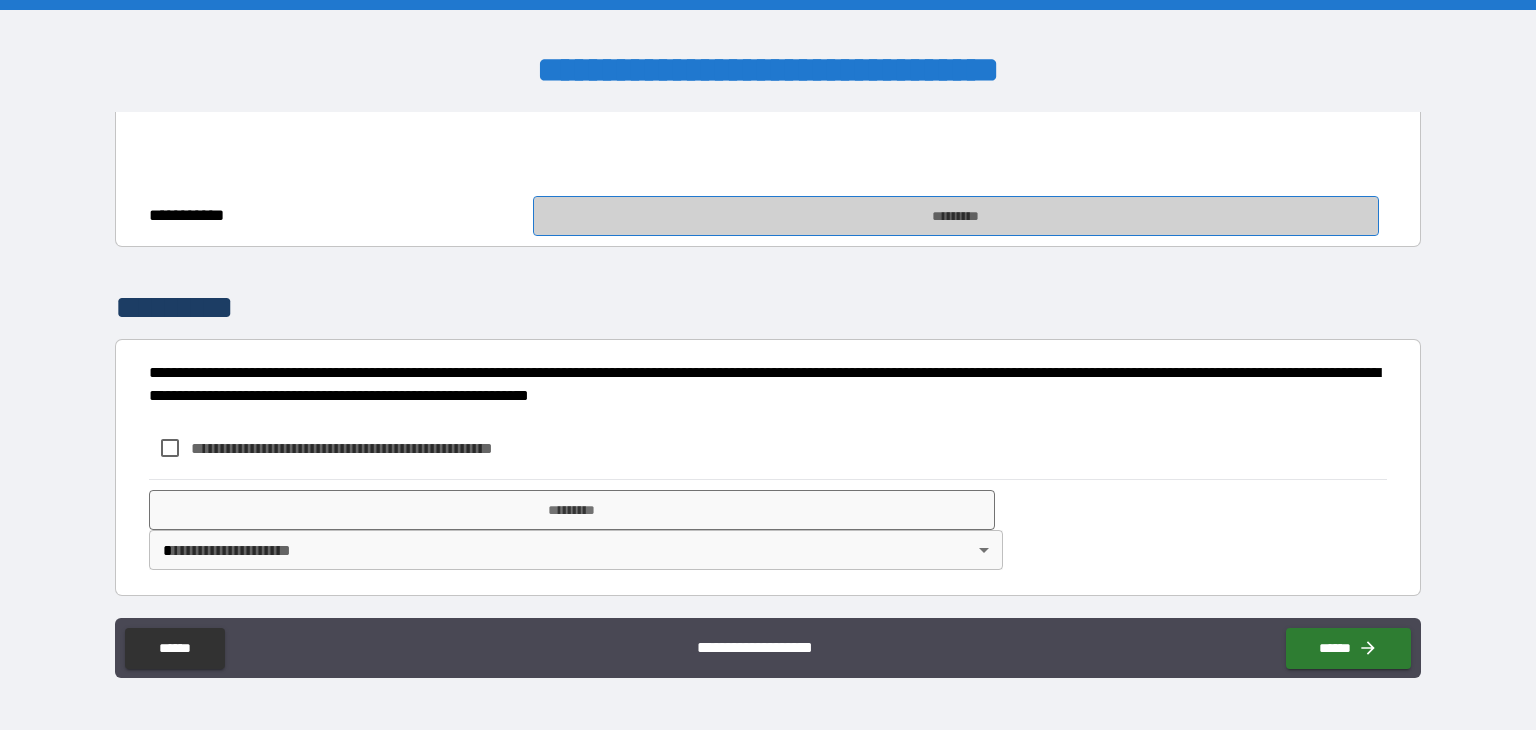 click on "*********" at bounding box center (956, 216) 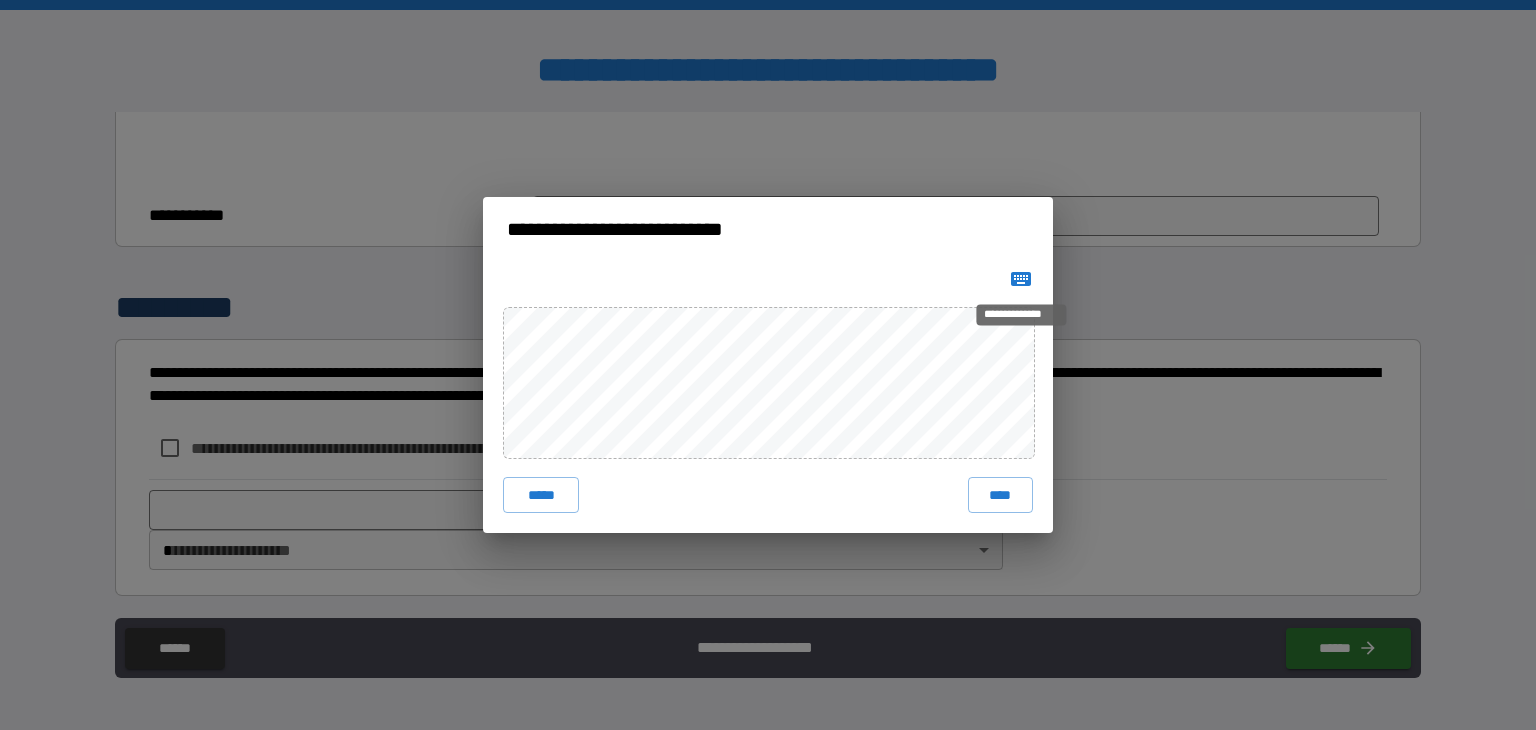click 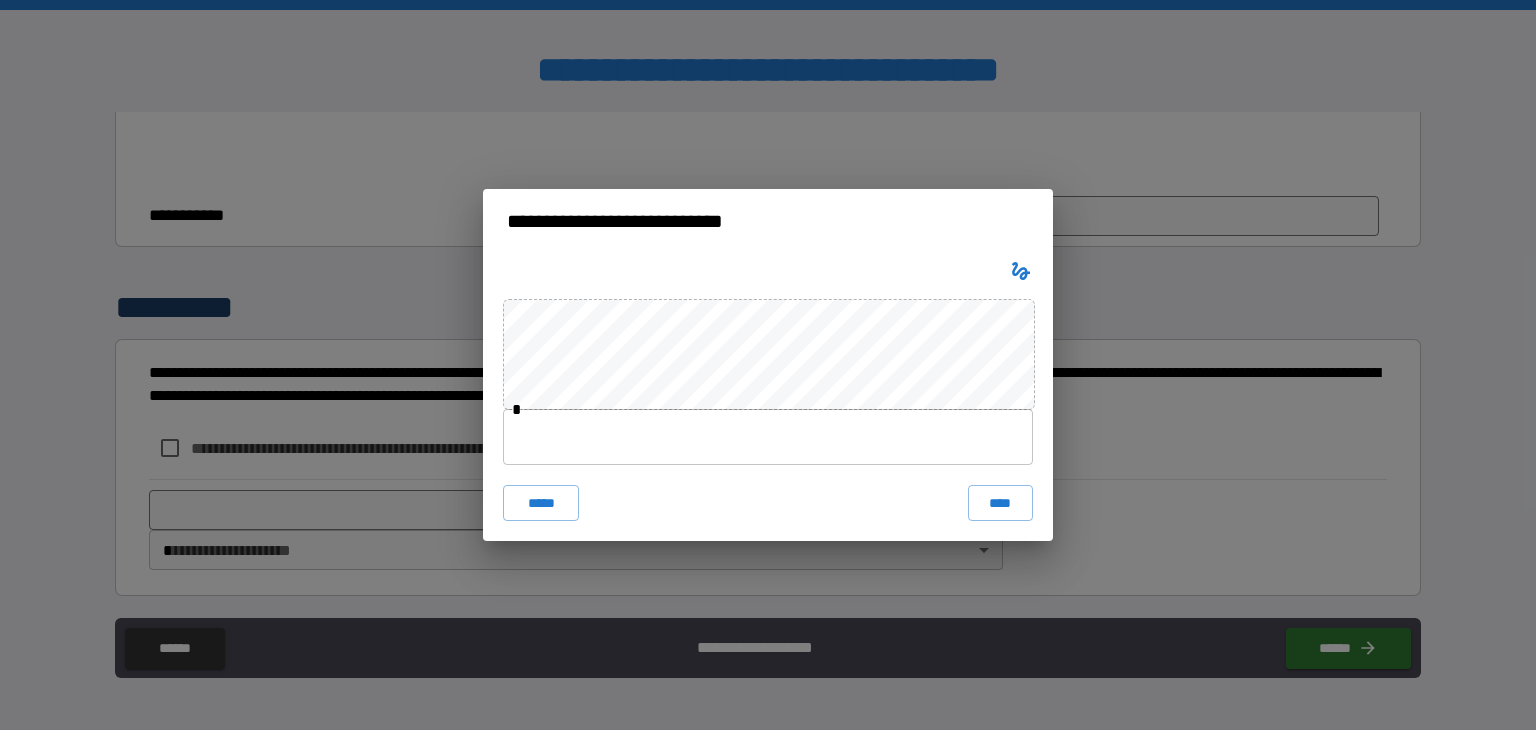click at bounding box center [768, 437] 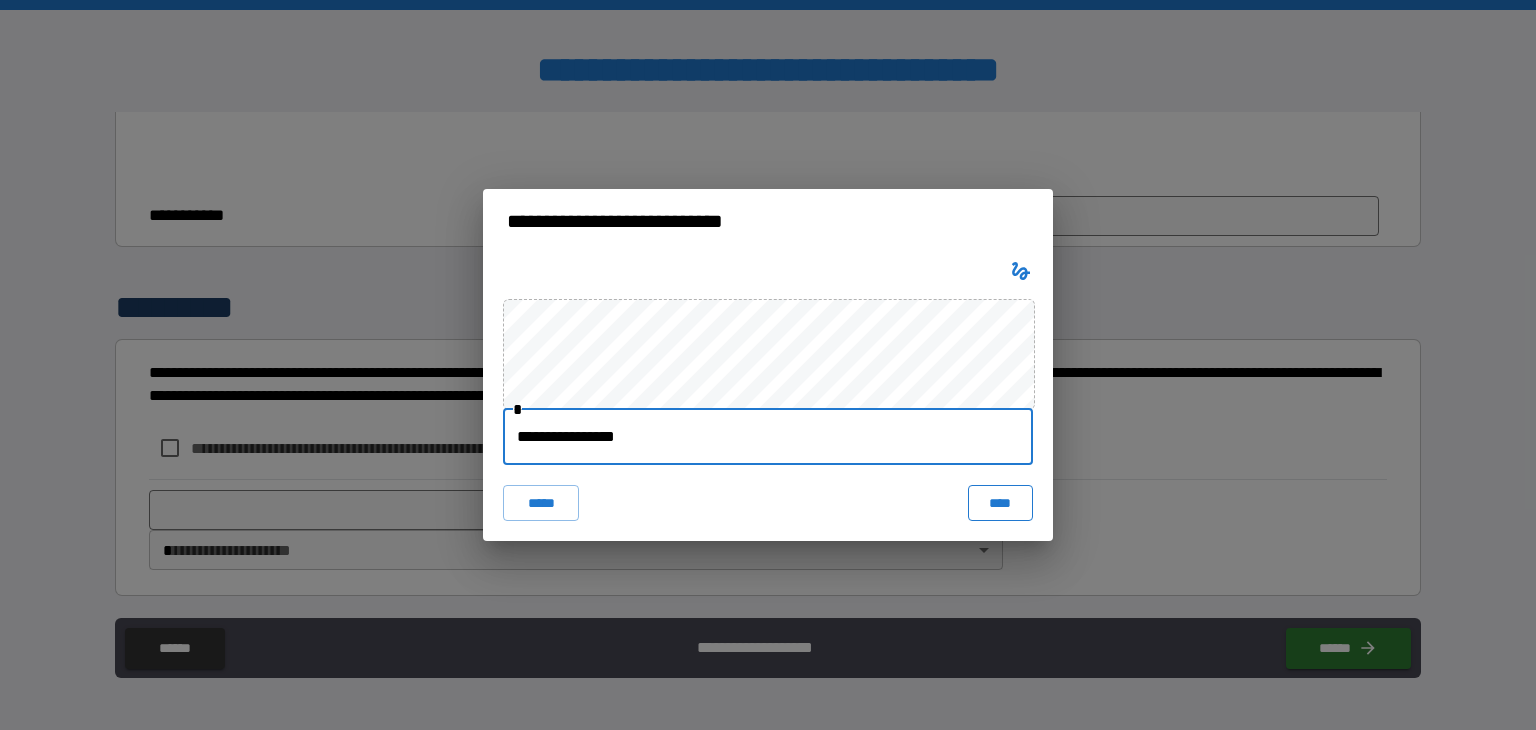 click on "****" at bounding box center (1000, 503) 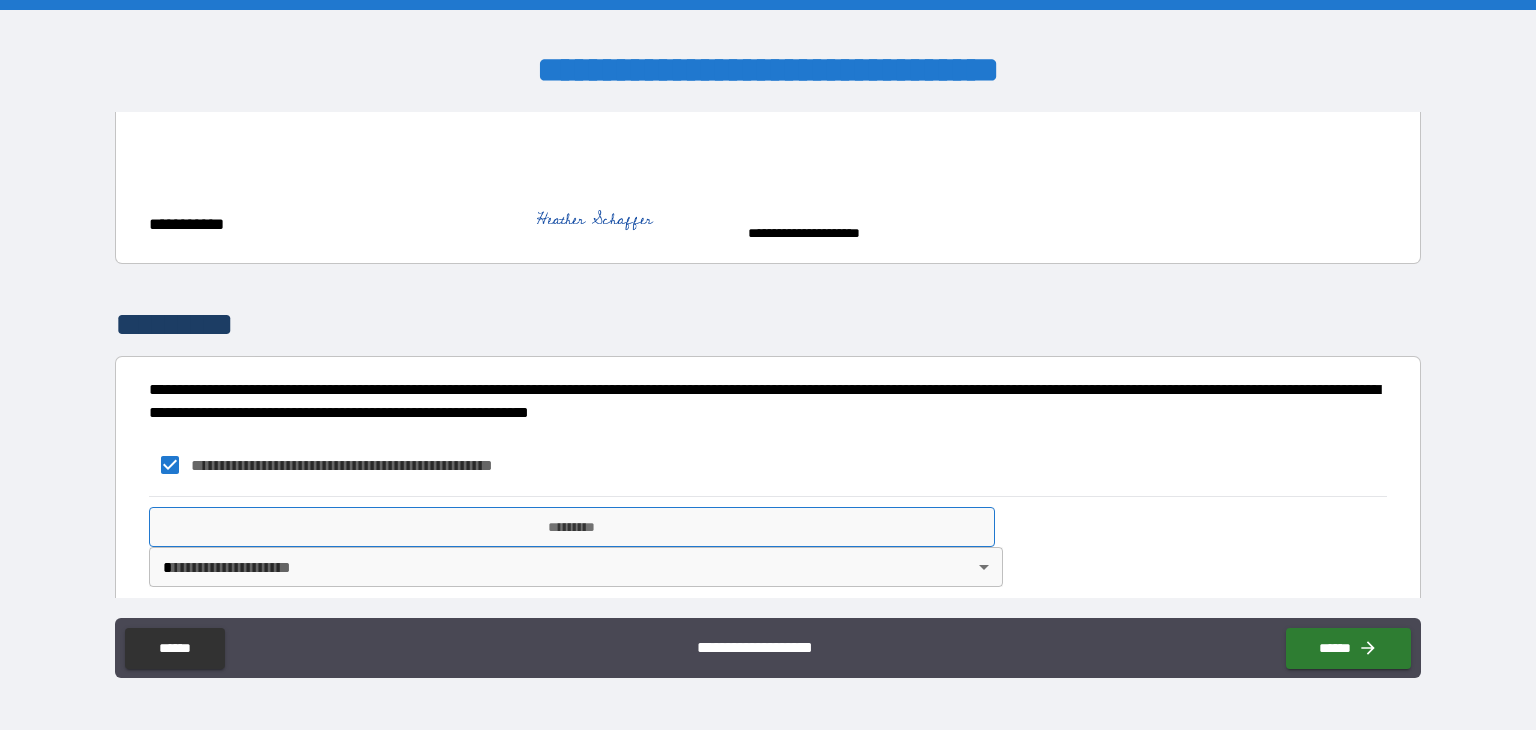 click on "*********" at bounding box center [572, 527] 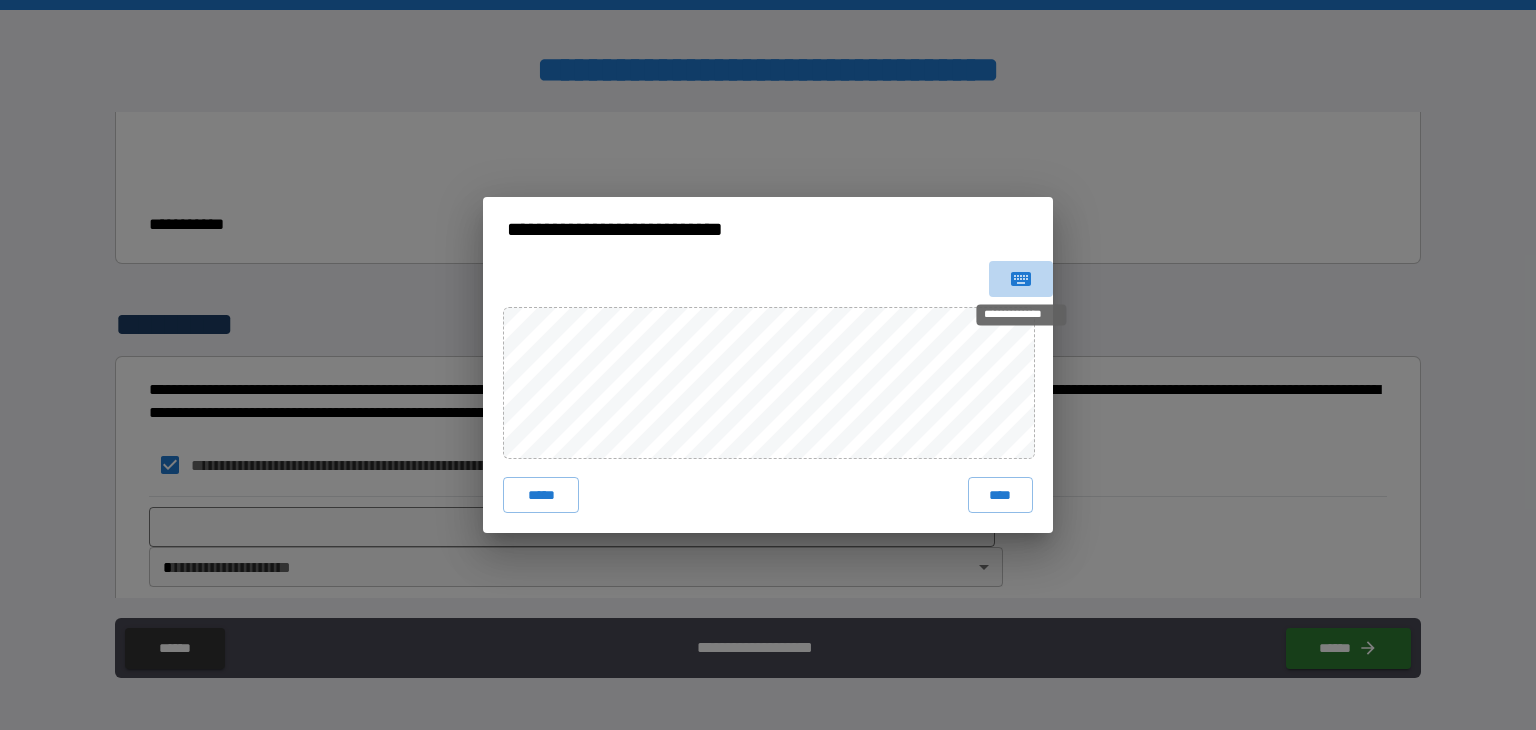 click 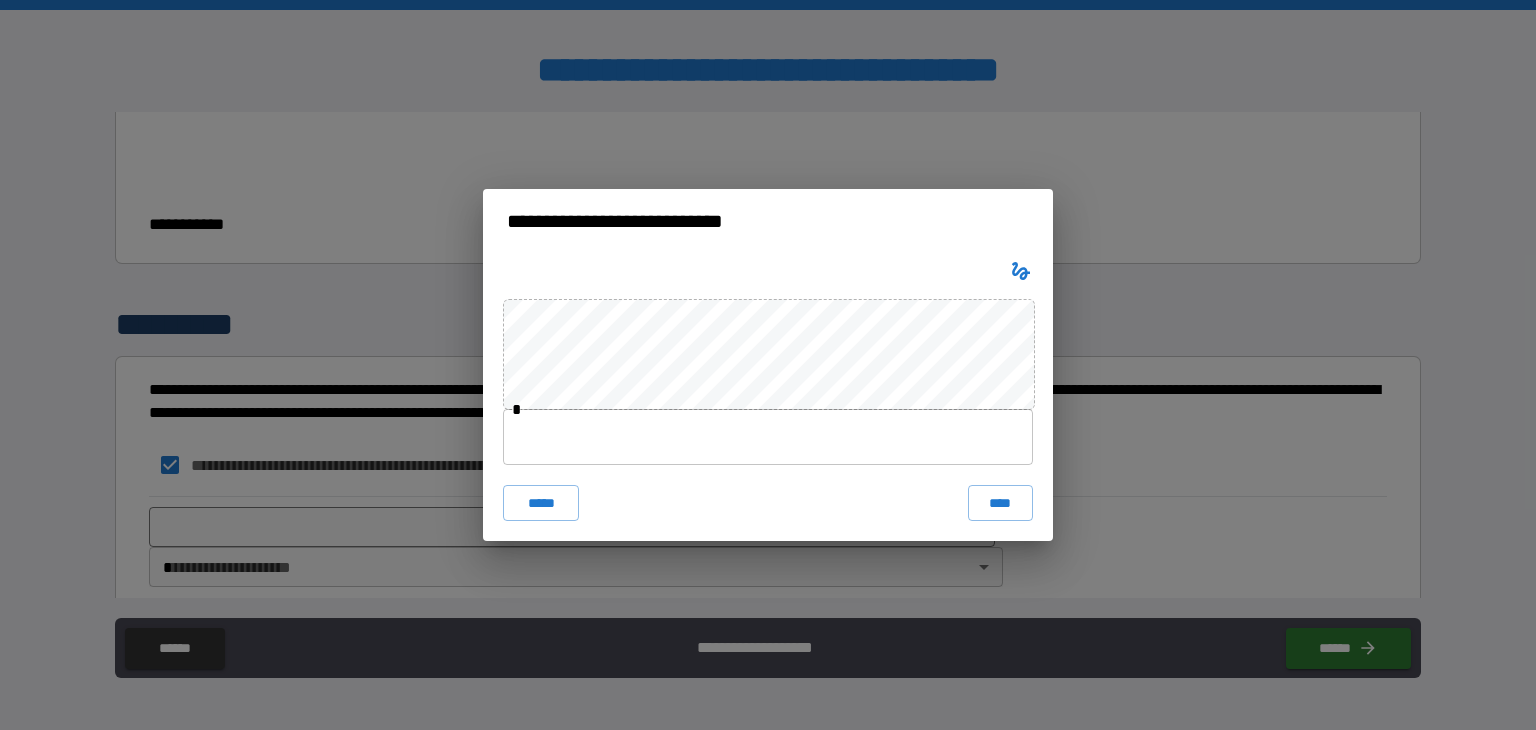 click at bounding box center (768, 437) 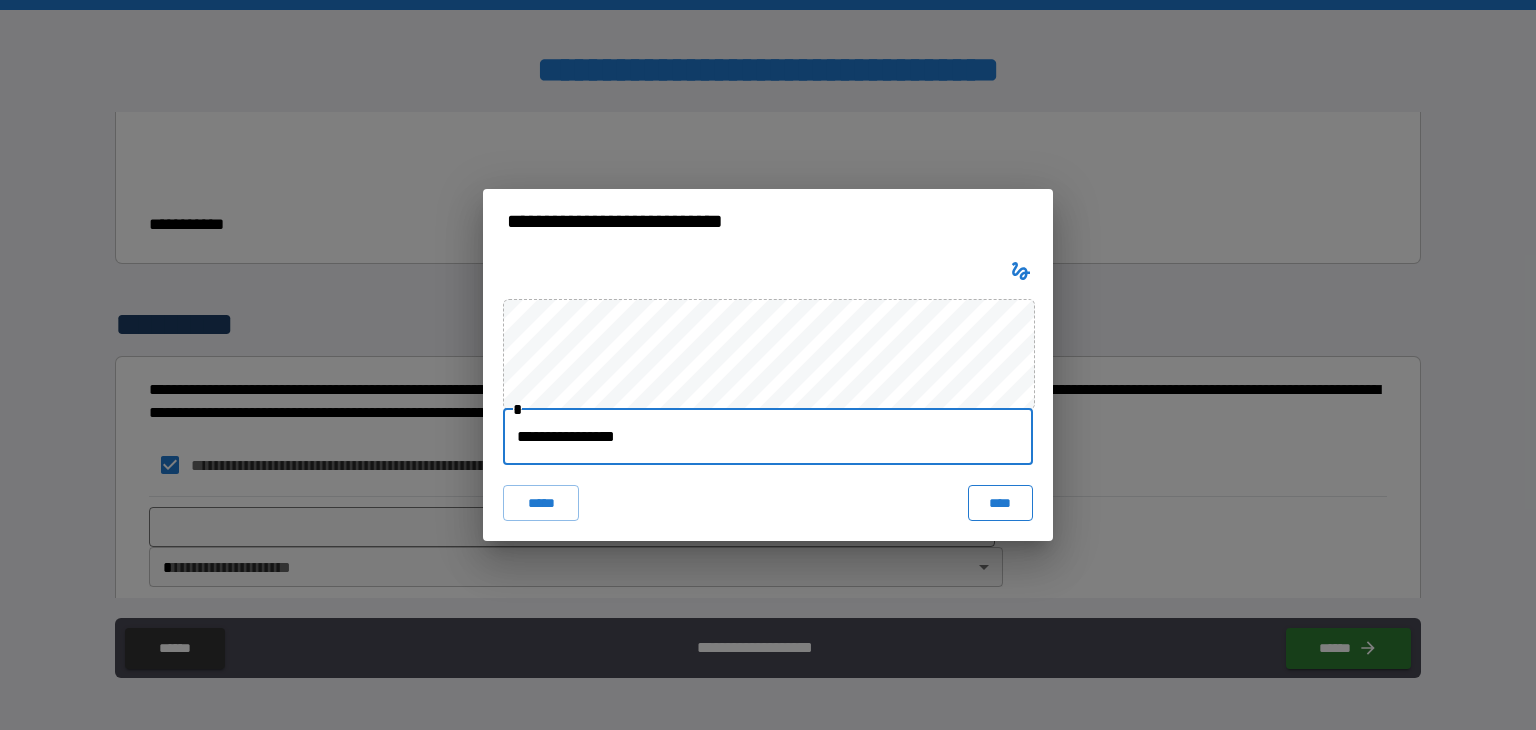 click on "****" at bounding box center [1000, 503] 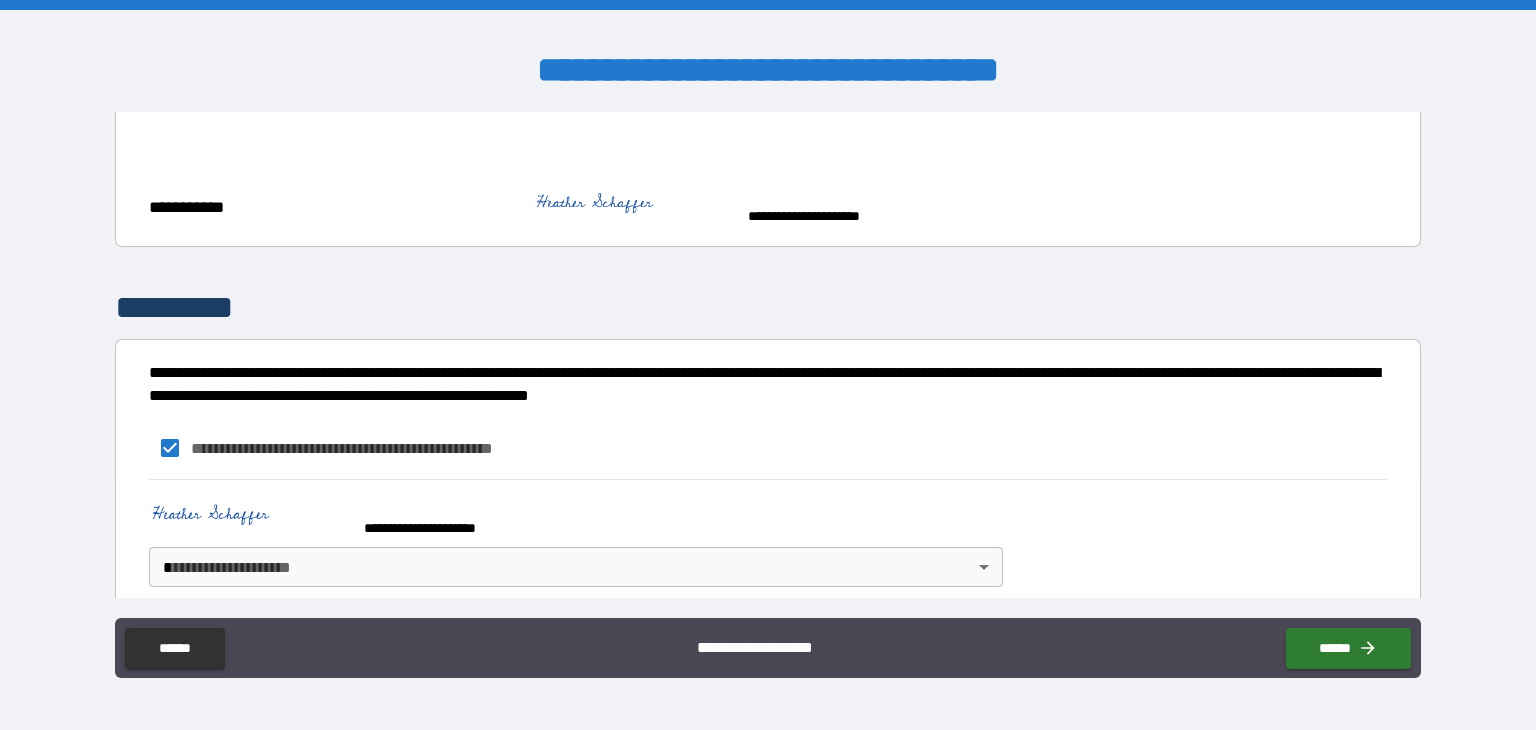 scroll, scrollTop: 2689, scrollLeft: 0, axis: vertical 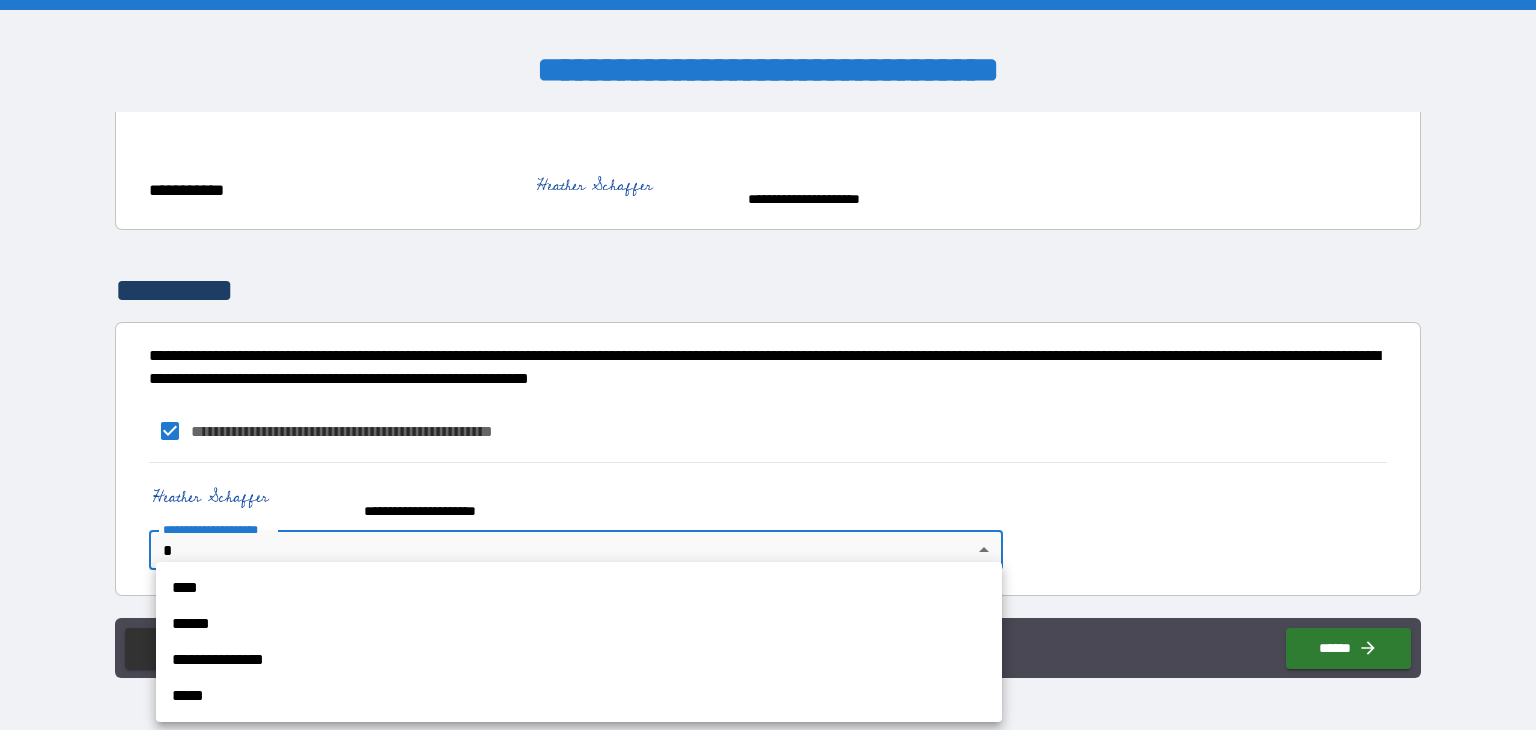 click on "**********" at bounding box center (768, 365) 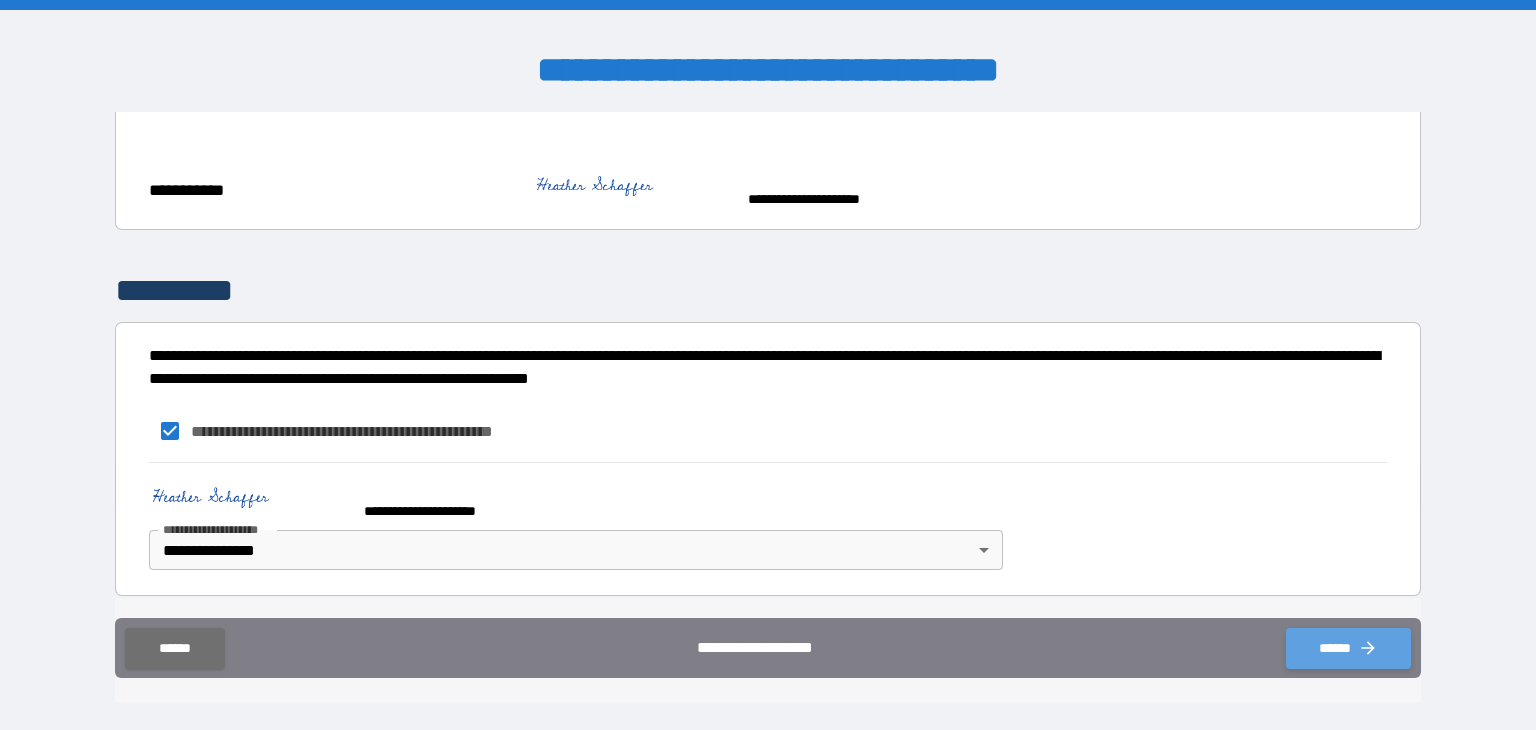 click on "******" at bounding box center [1348, 648] 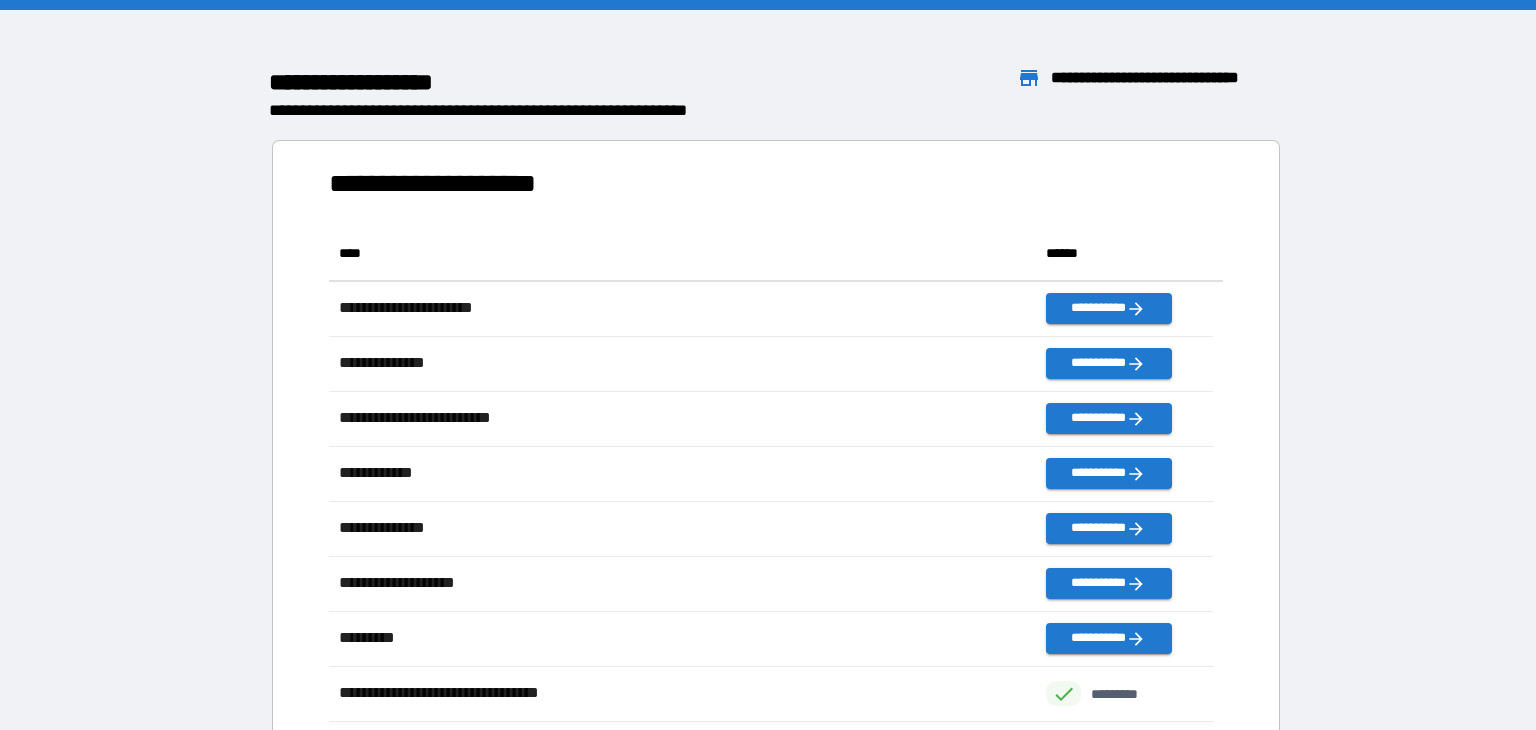 scroll, scrollTop: 16, scrollLeft: 16, axis: both 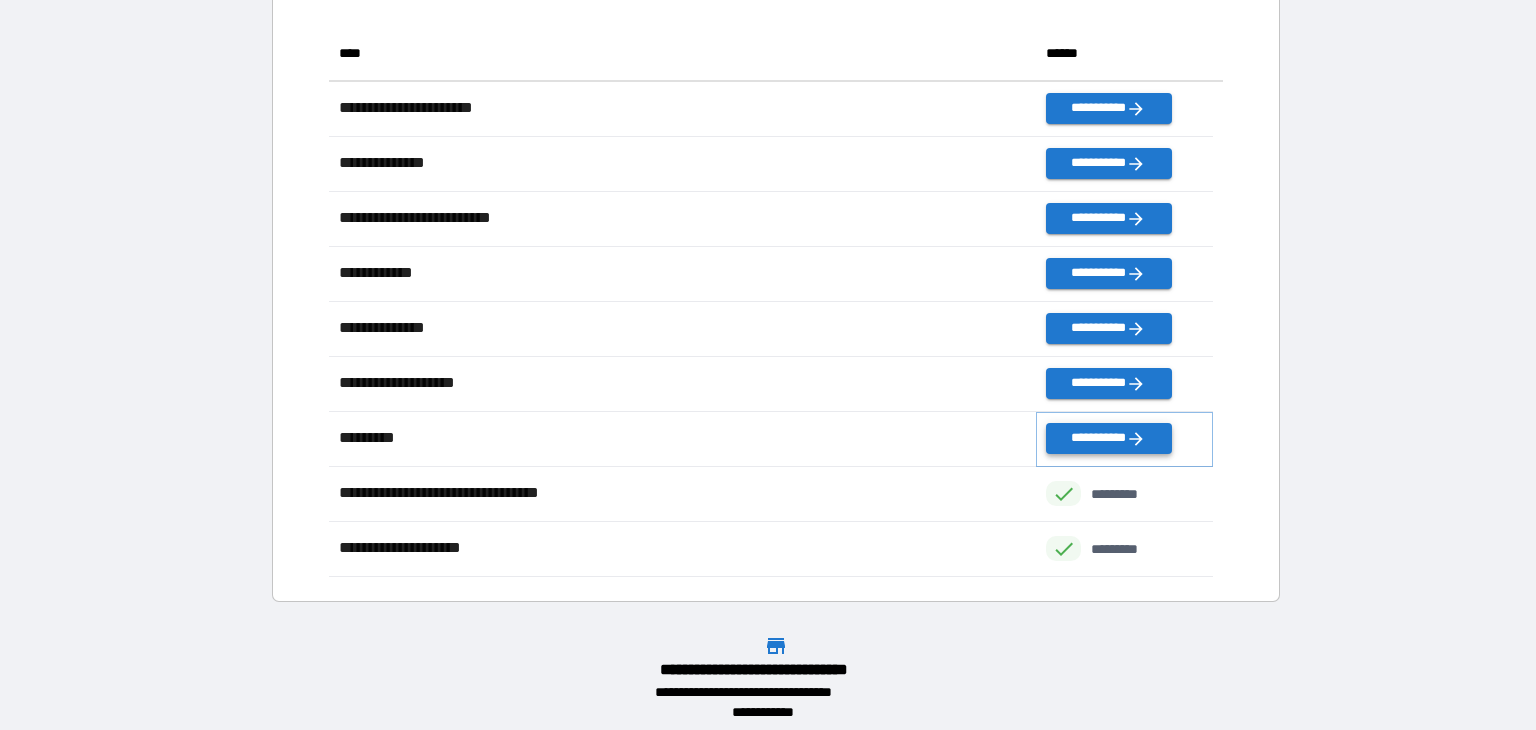 click on "**********" at bounding box center [1108, 438] 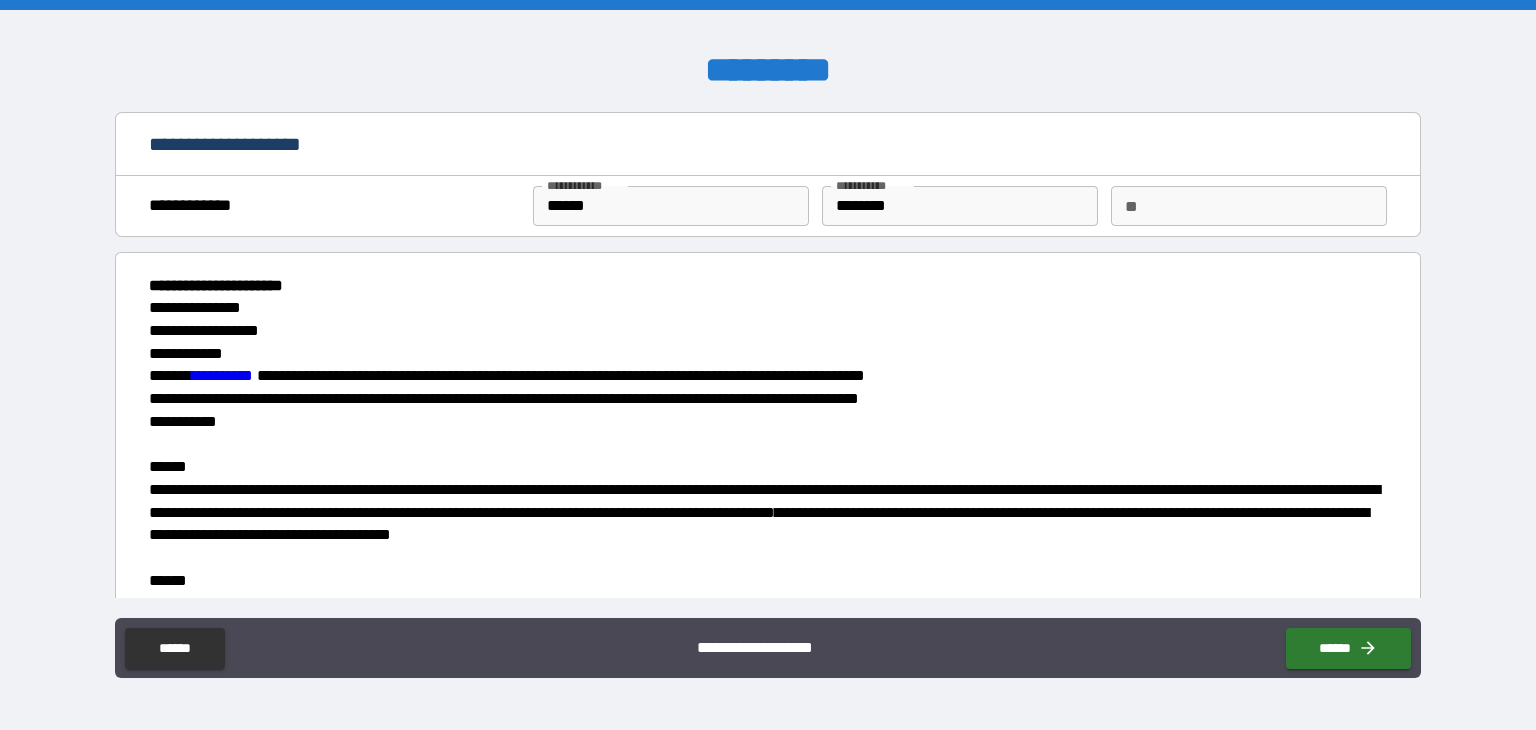 click on "******" at bounding box center (671, 206) 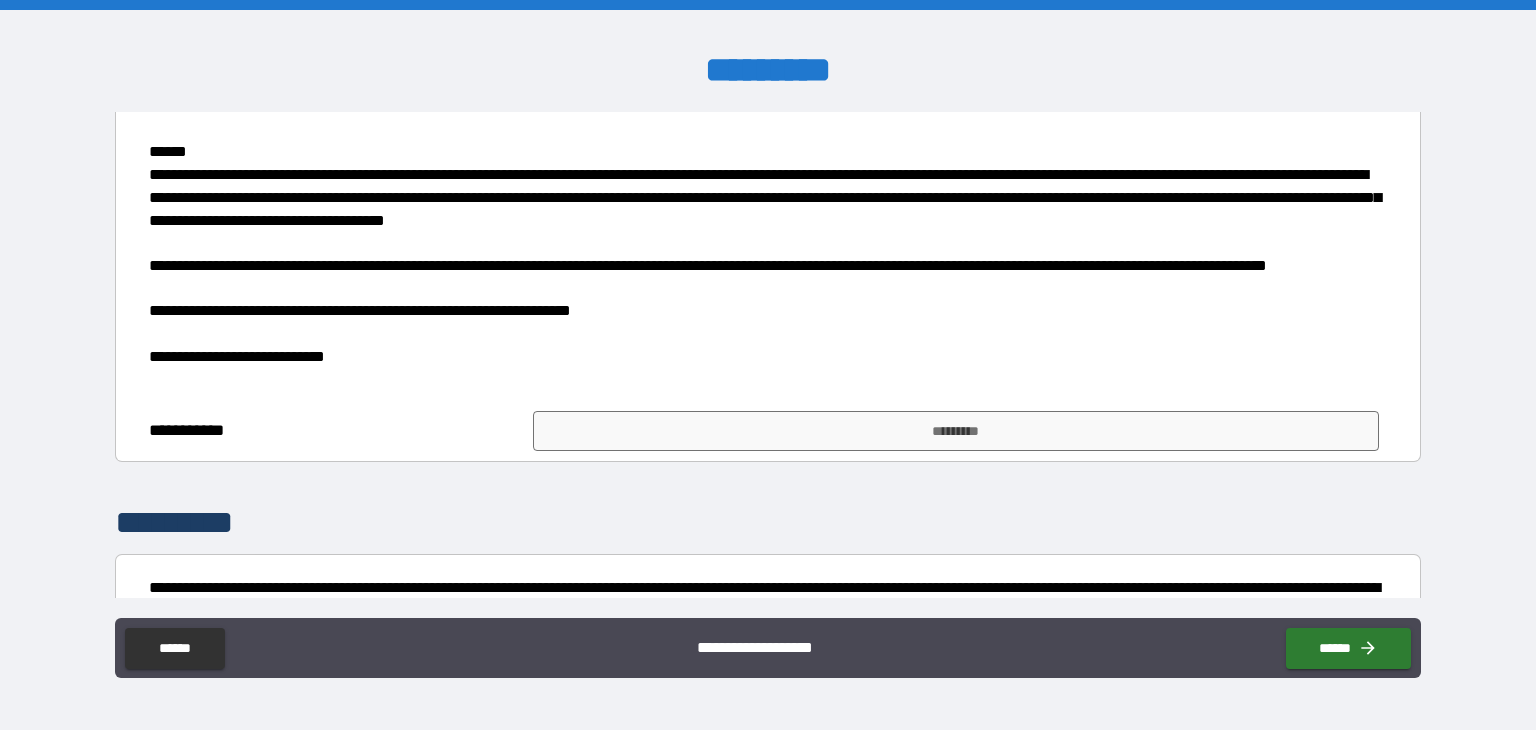 scroll, scrollTop: 600, scrollLeft: 0, axis: vertical 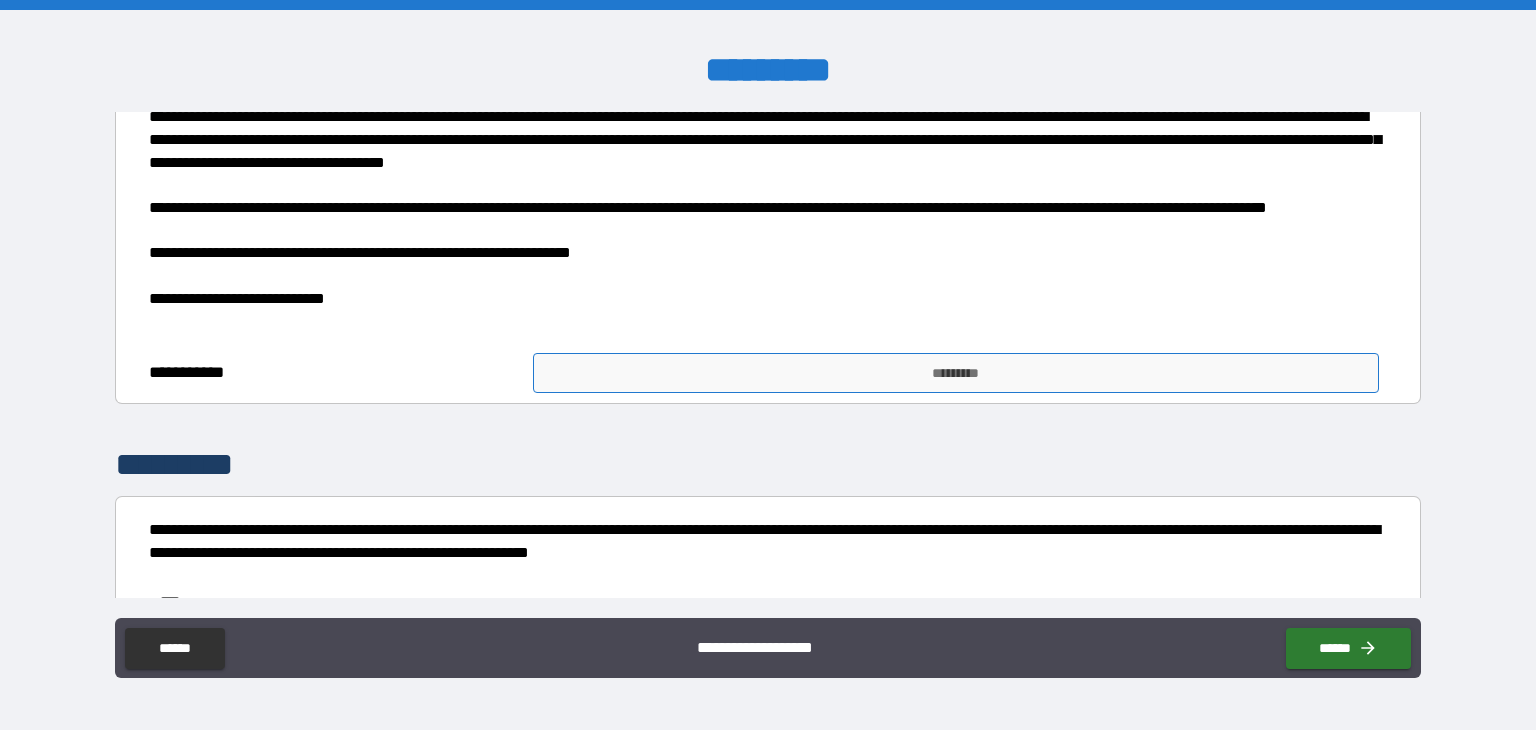 click on "*********" at bounding box center (956, 373) 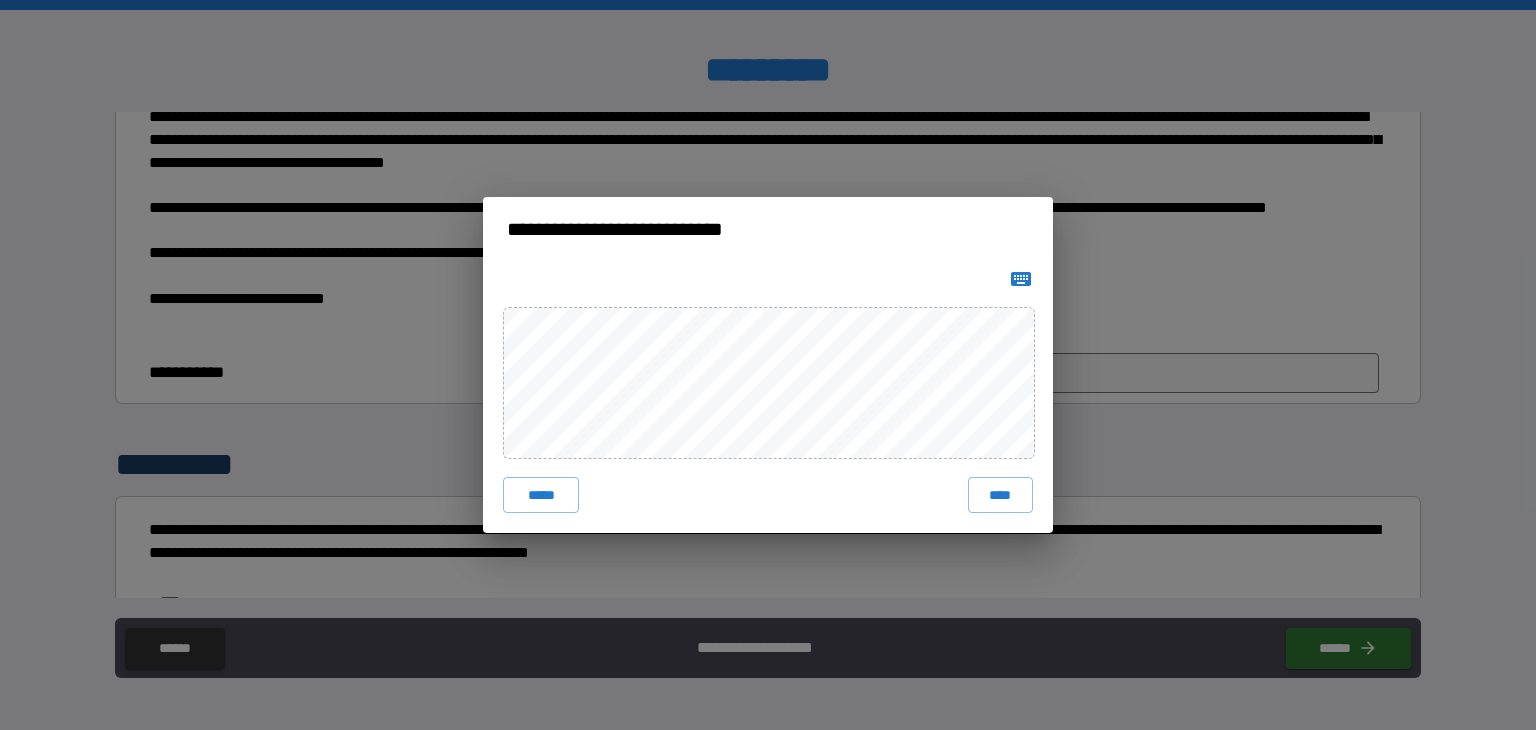 click 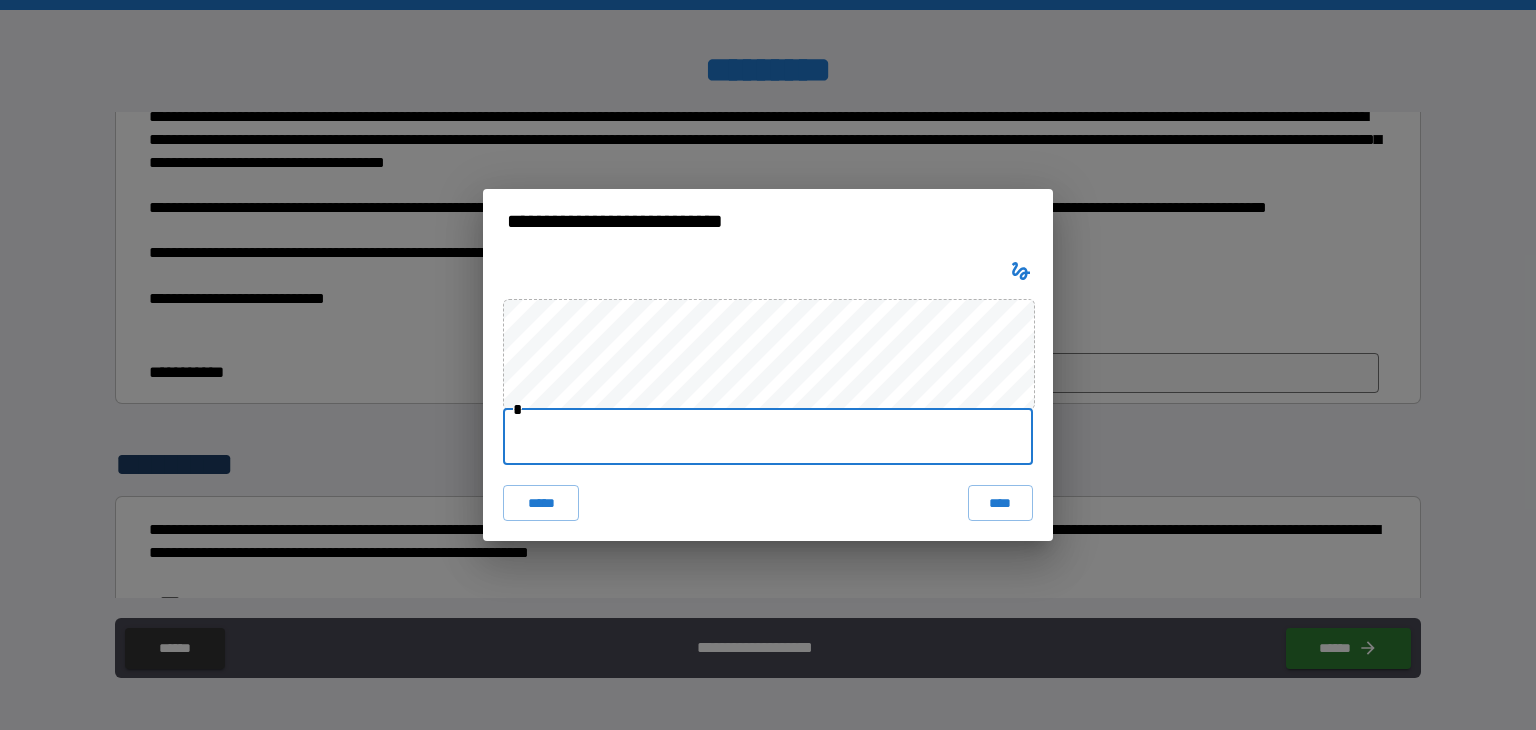 click at bounding box center [768, 437] 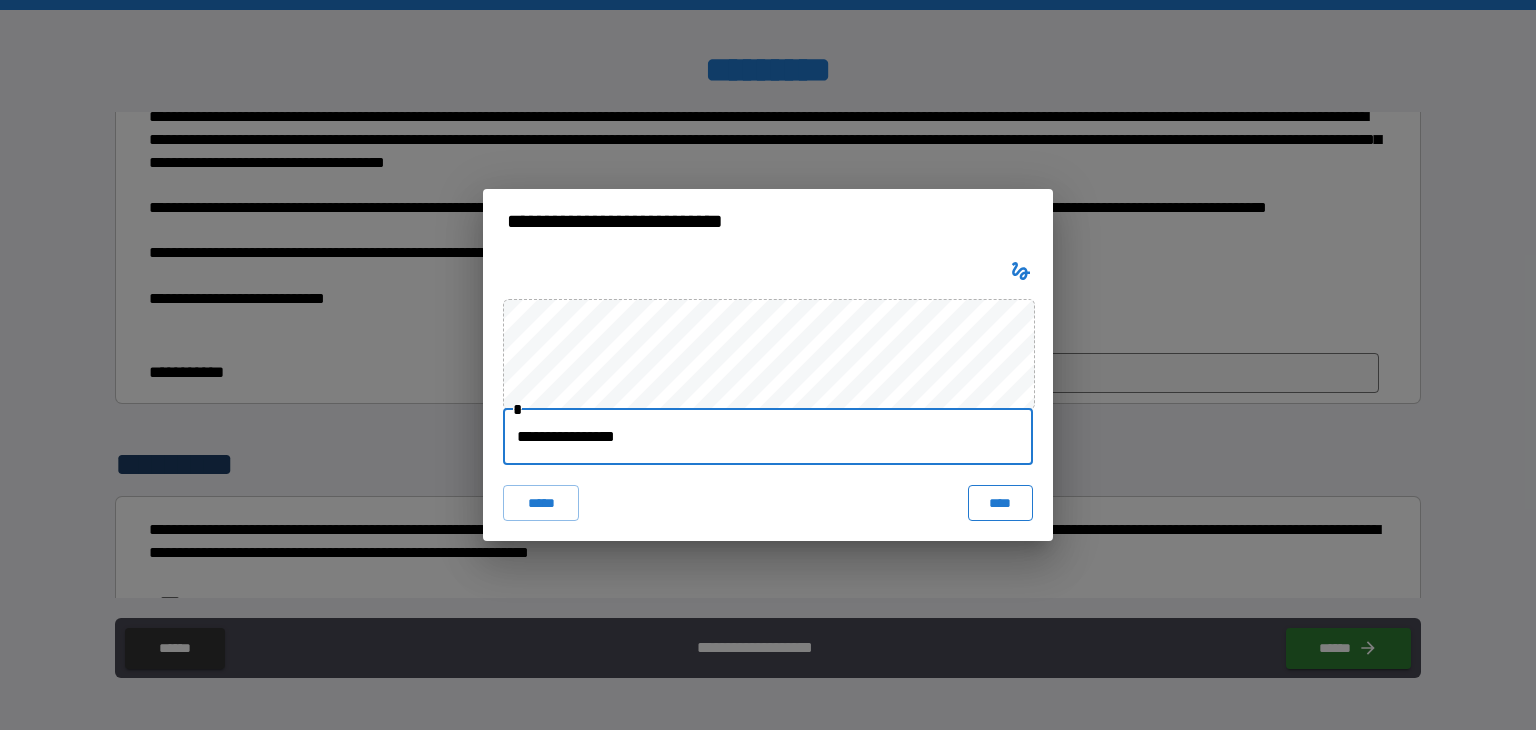 click on "****" at bounding box center (1000, 503) 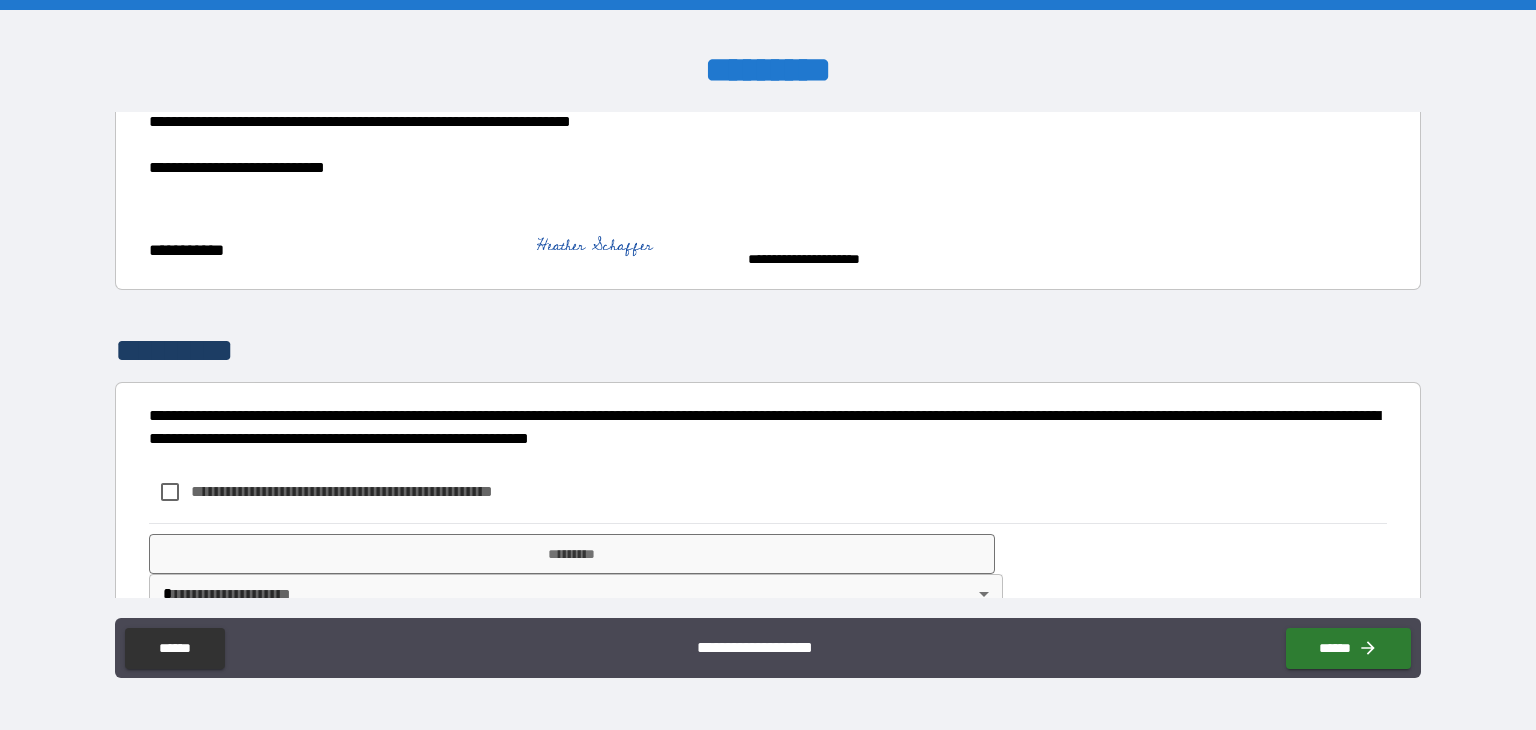 scroll, scrollTop: 776, scrollLeft: 0, axis: vertical 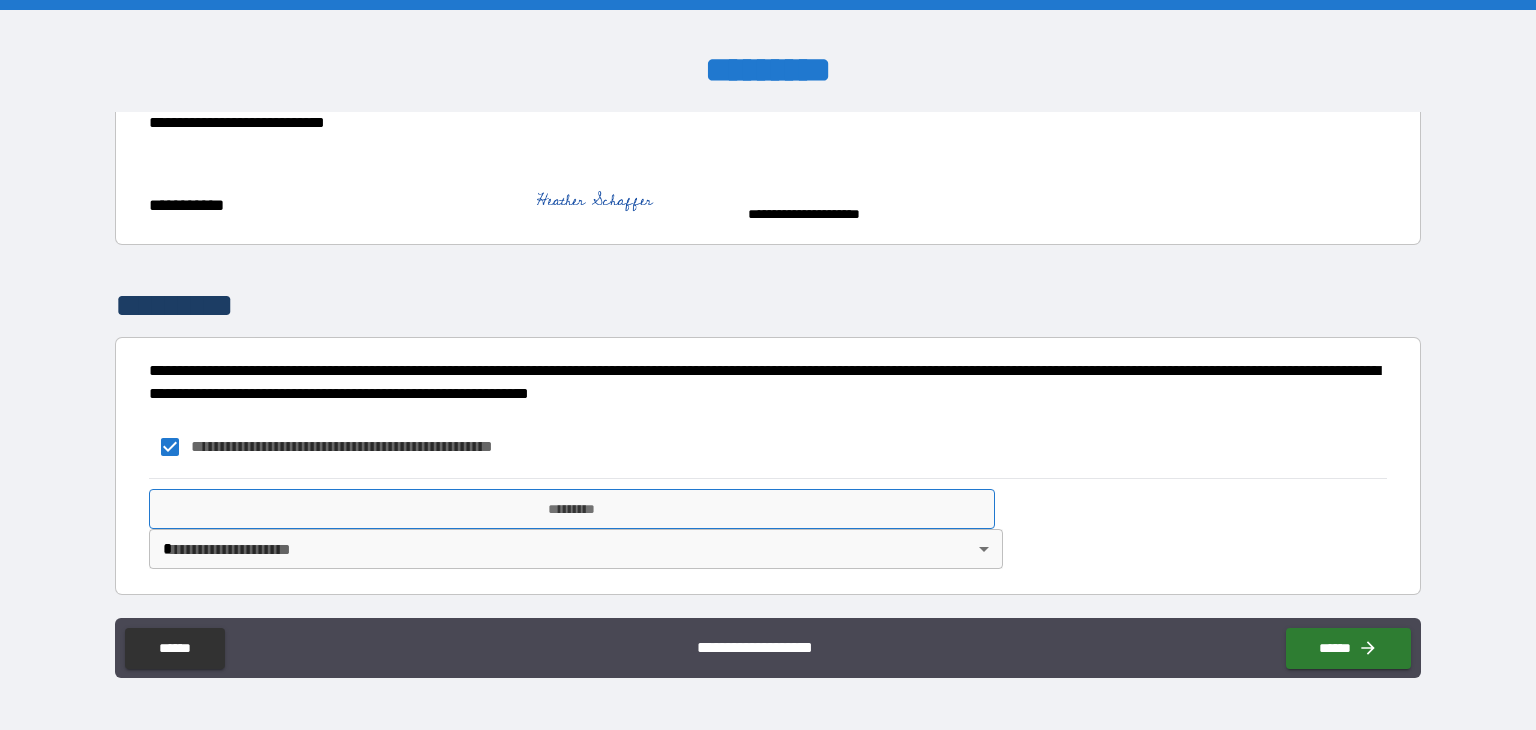 click on "*********" at bounding box center [572, 509] 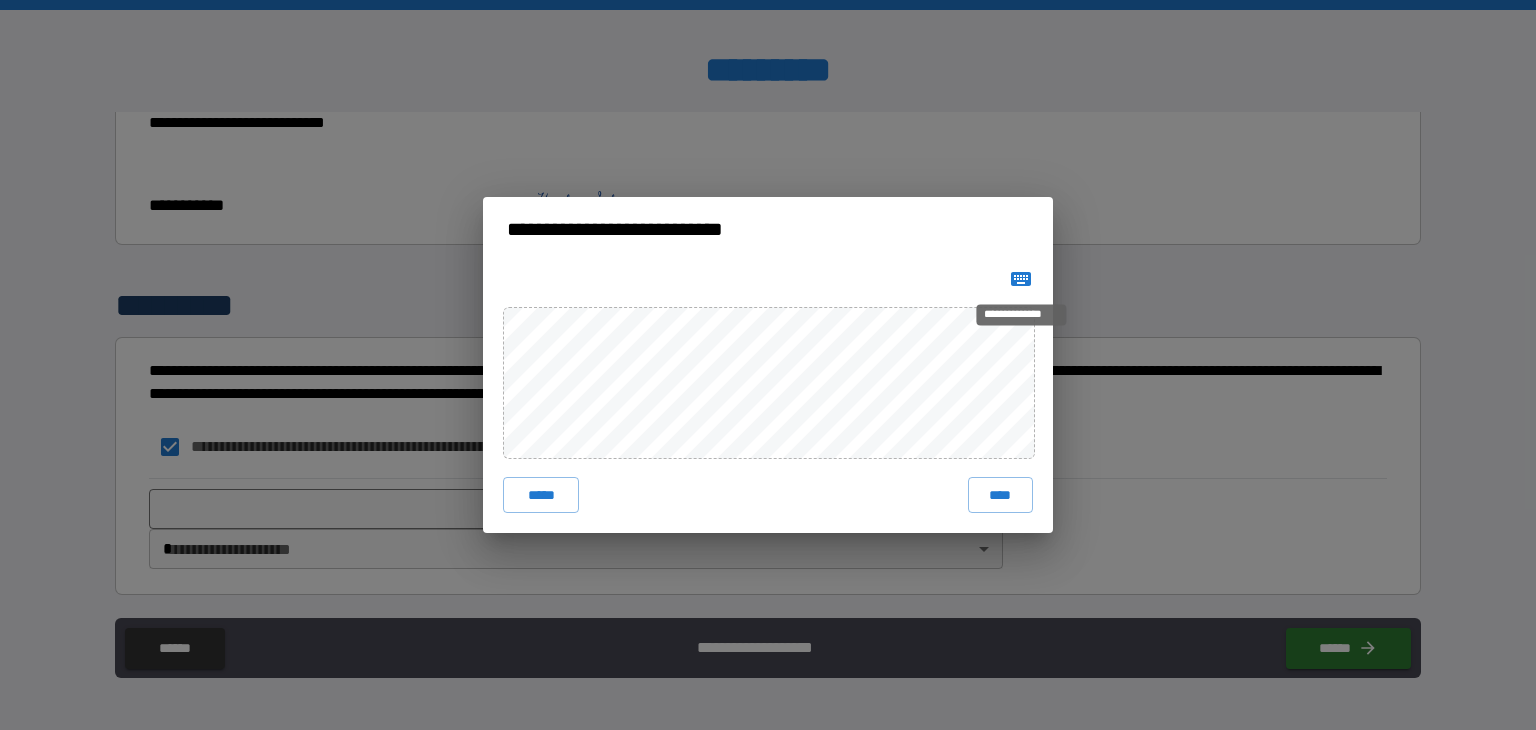 click 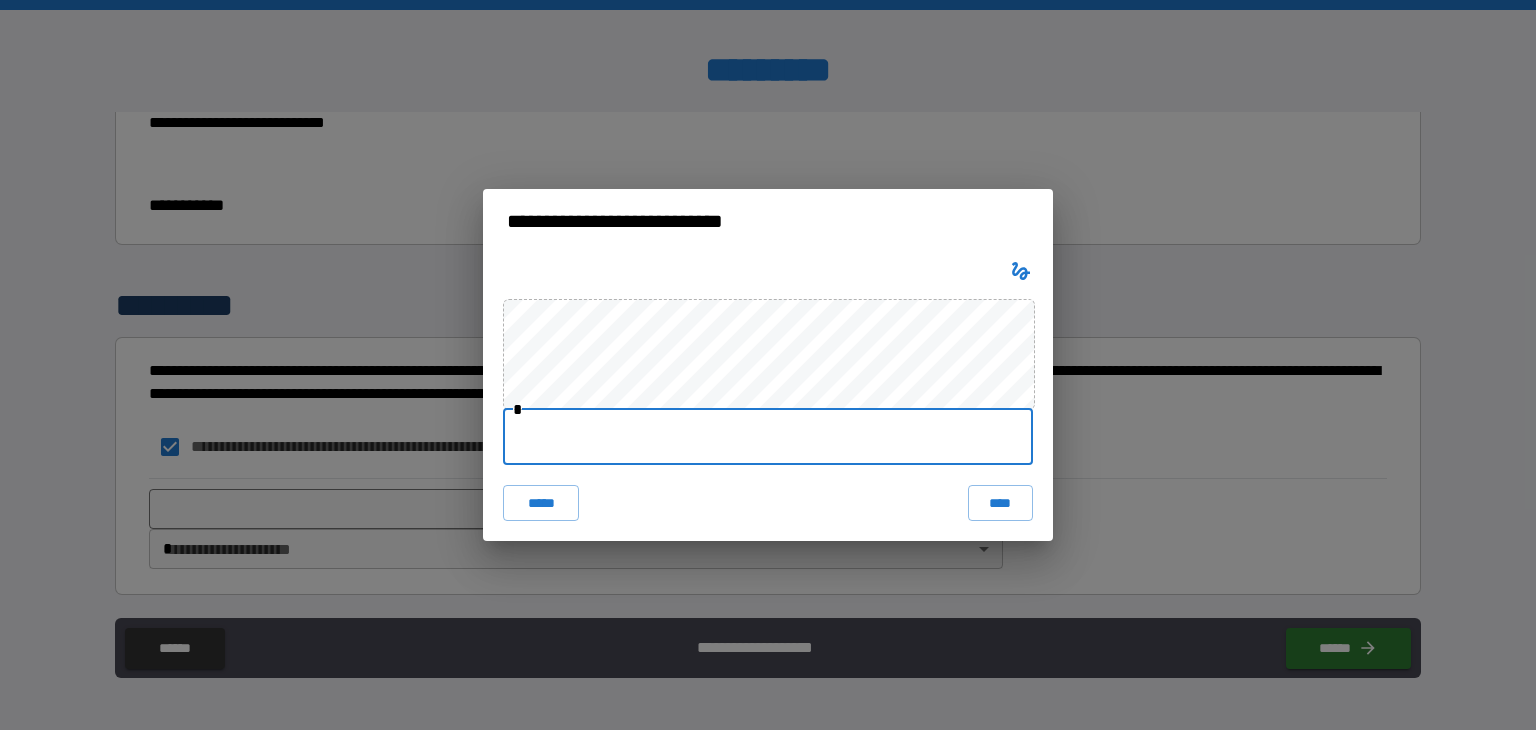 click at bounding box center (768, 437) 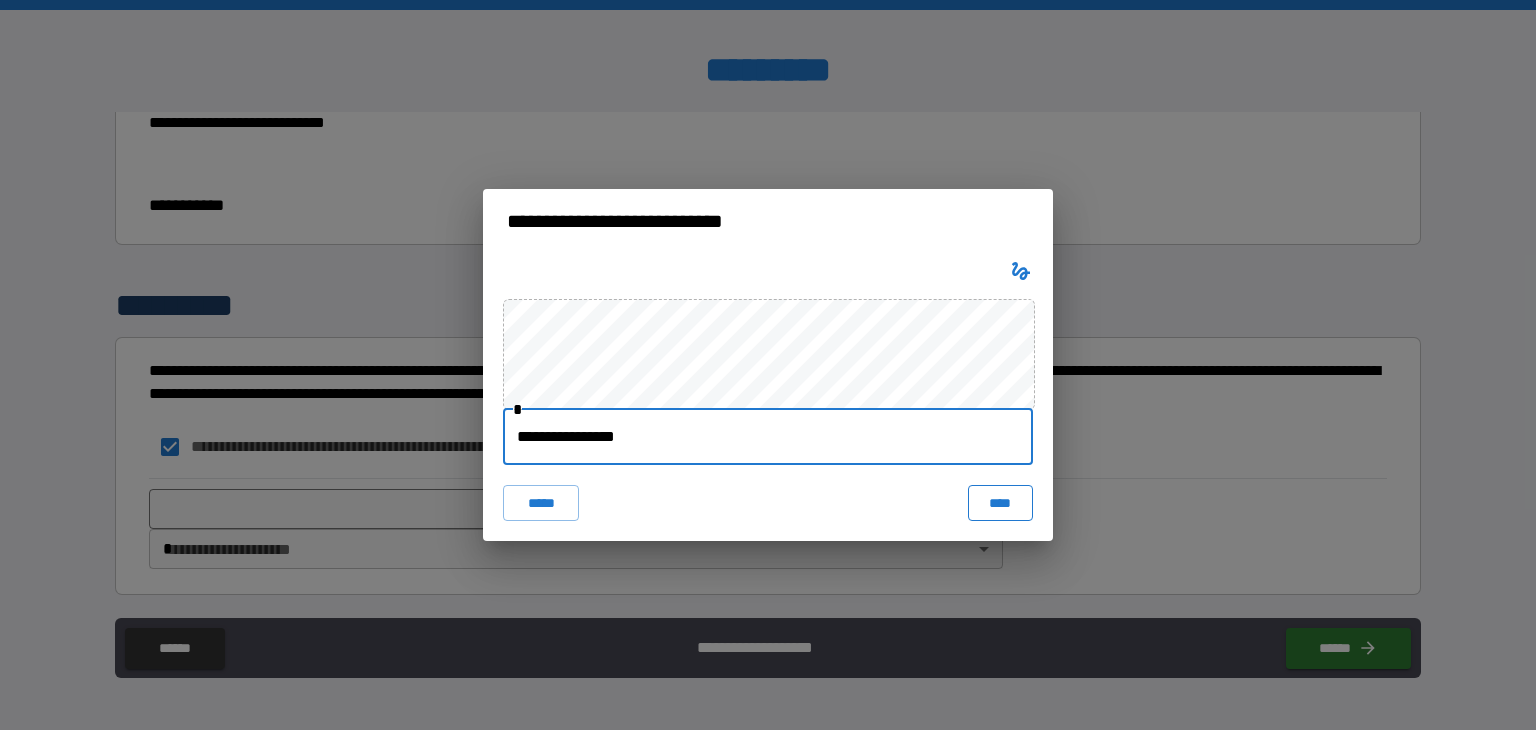 click on "****" at bounding box center [1000, 503] 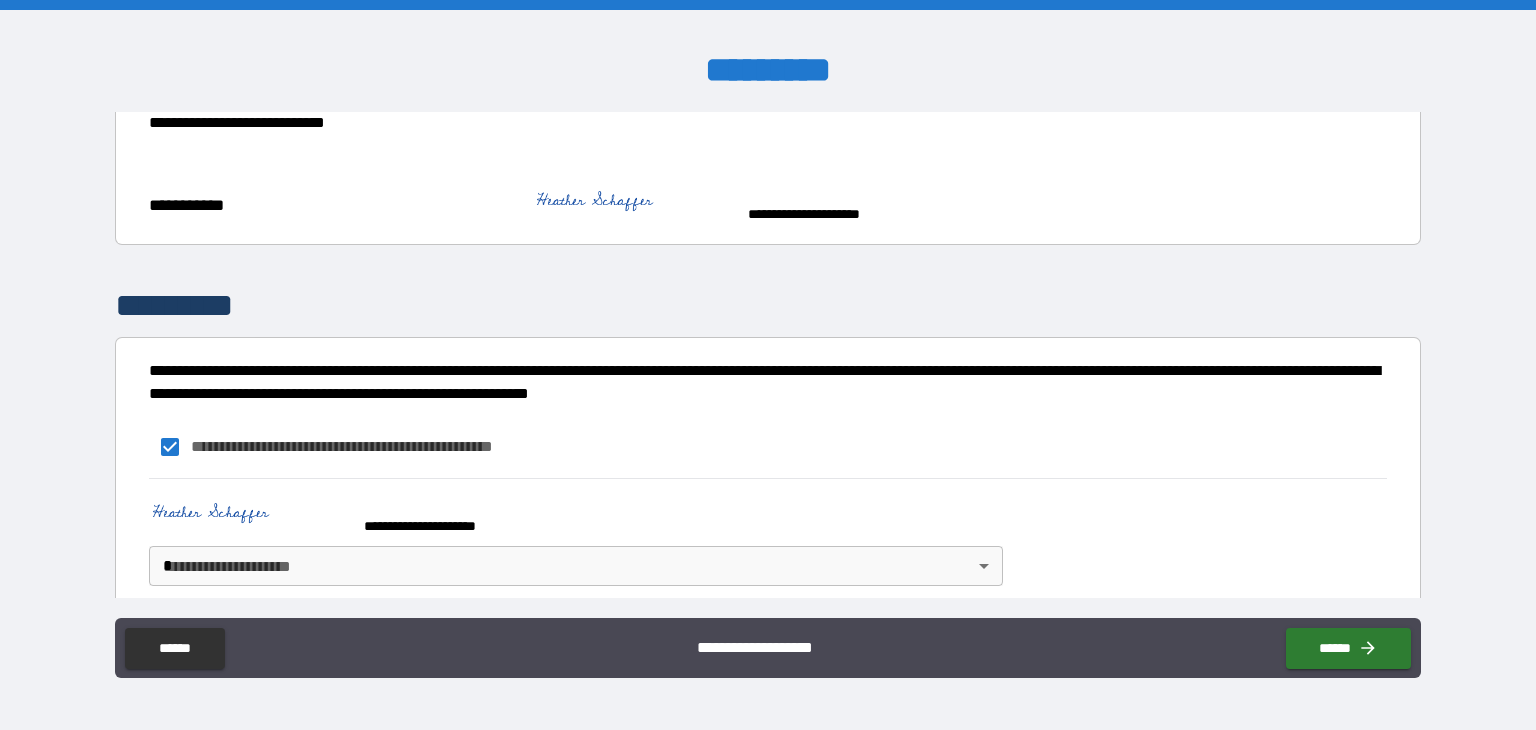scroll, scrollTop: 792, scrollLeft: 0, axis: vertical 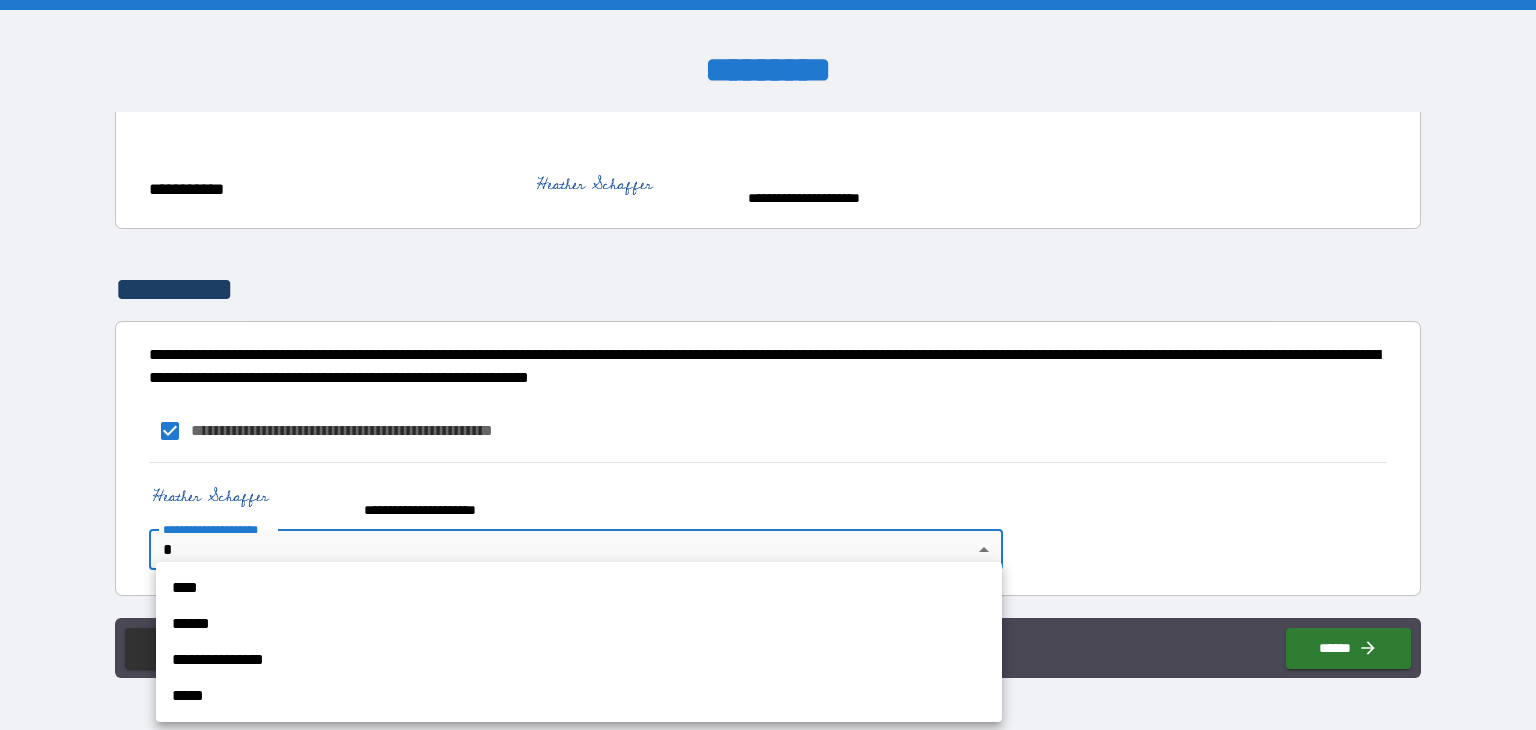 click on "**********" at bounding box center (768, 365) 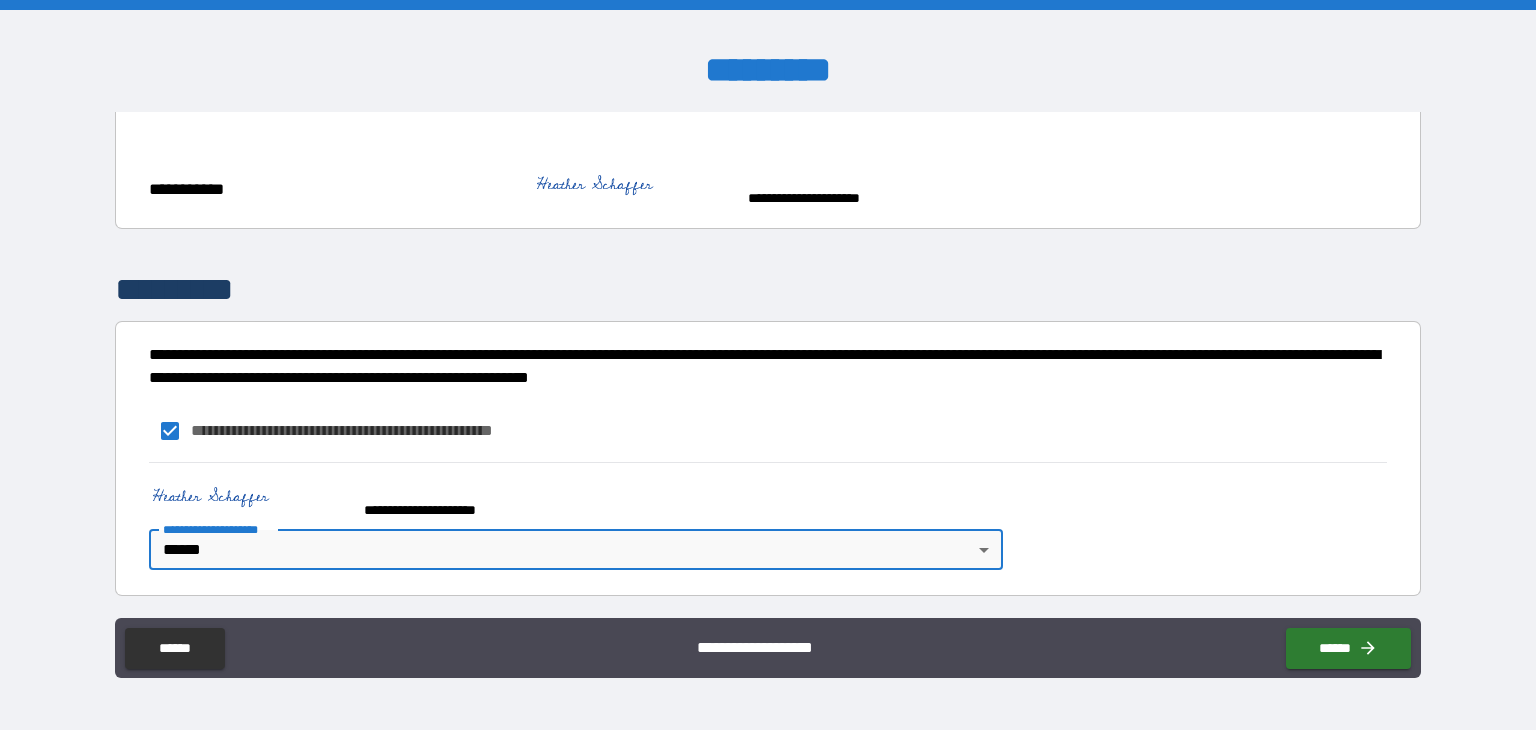 click on "**********" at bounding box center [768, 365] 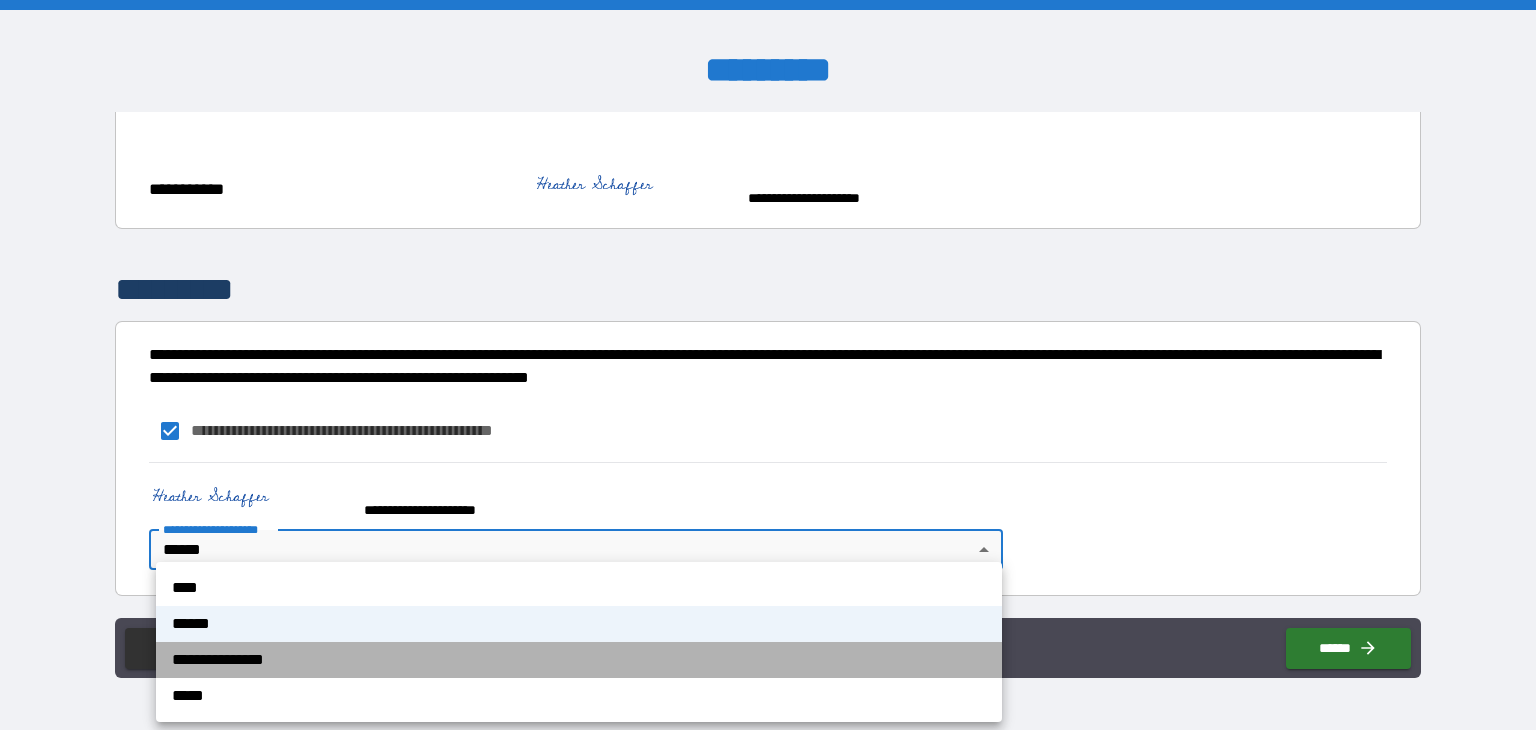 click on "**********" at bounding box center [579, 660] 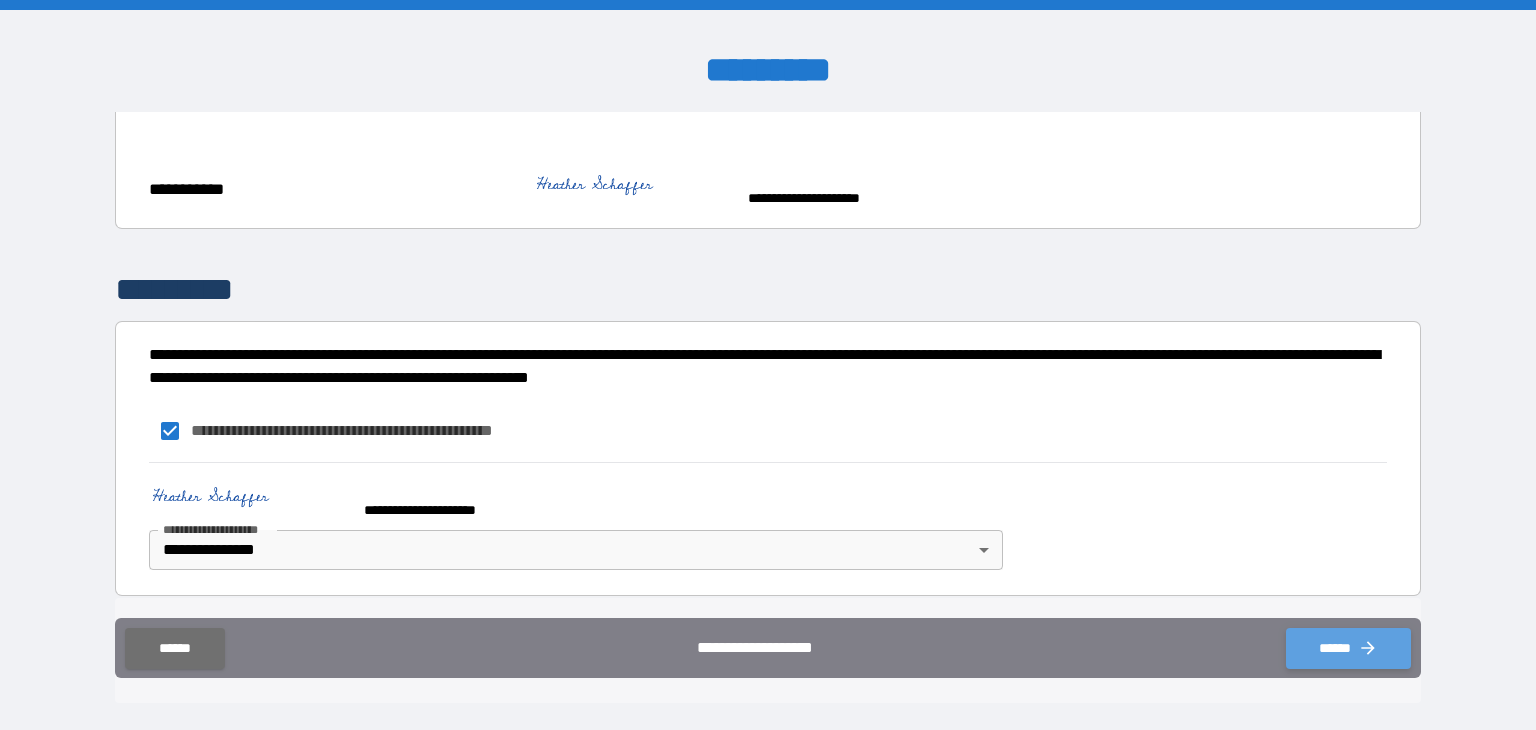 click on "******" at bounding box center (1348, 648) 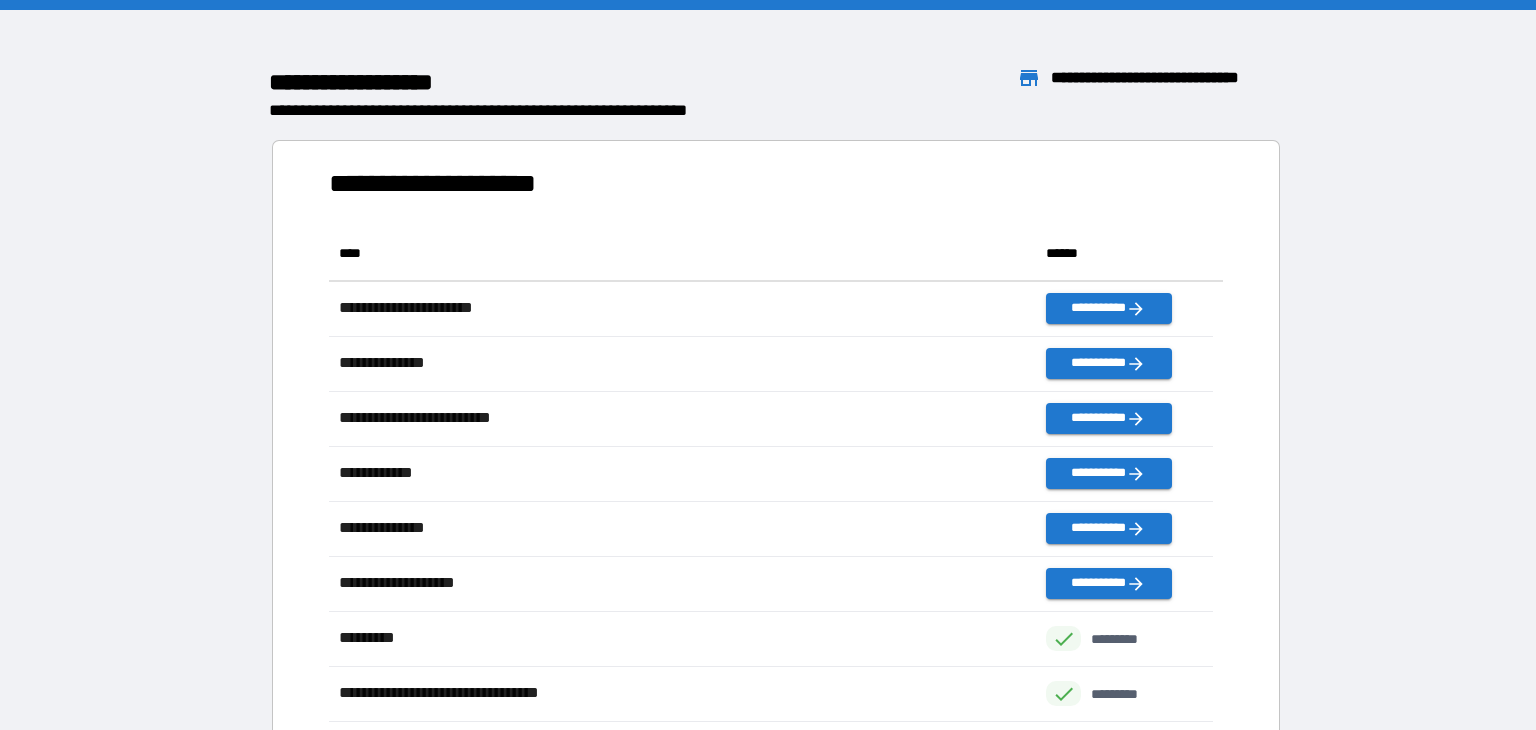 scroll, scrollTop: 16, scrollLeft: 16, axis: both 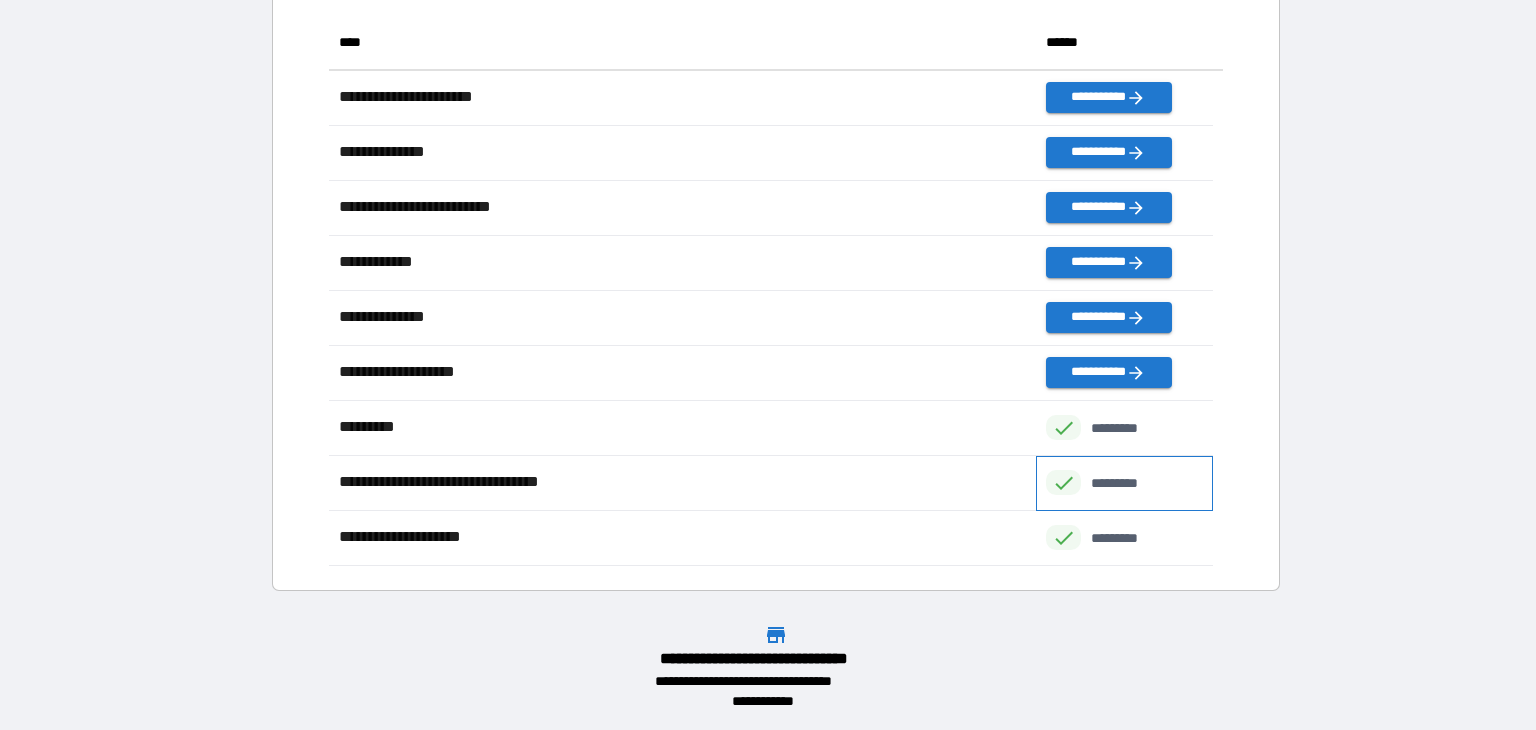 click on "*********" at bounding box center [1125, 483] 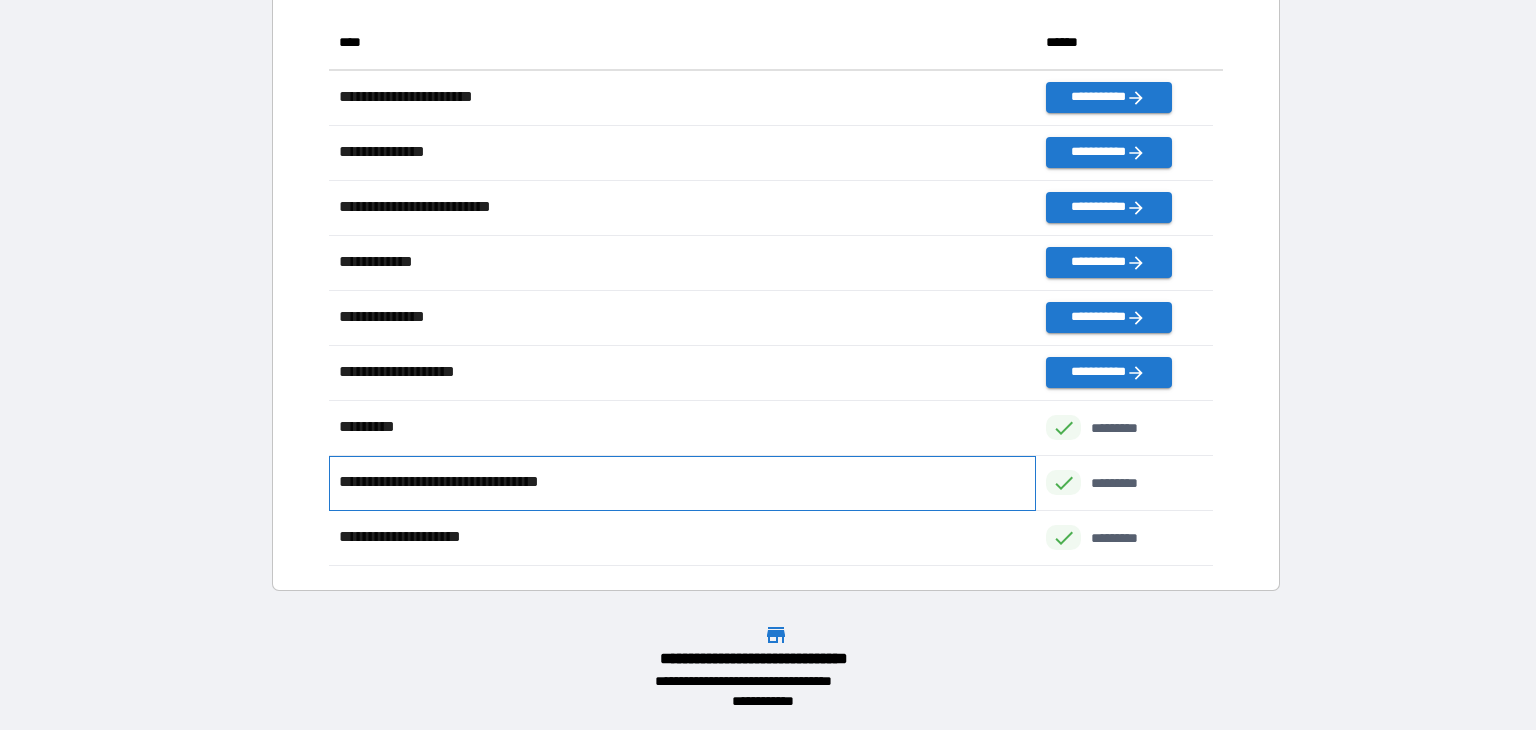 click on "**********" at bounding box center (485, 482) 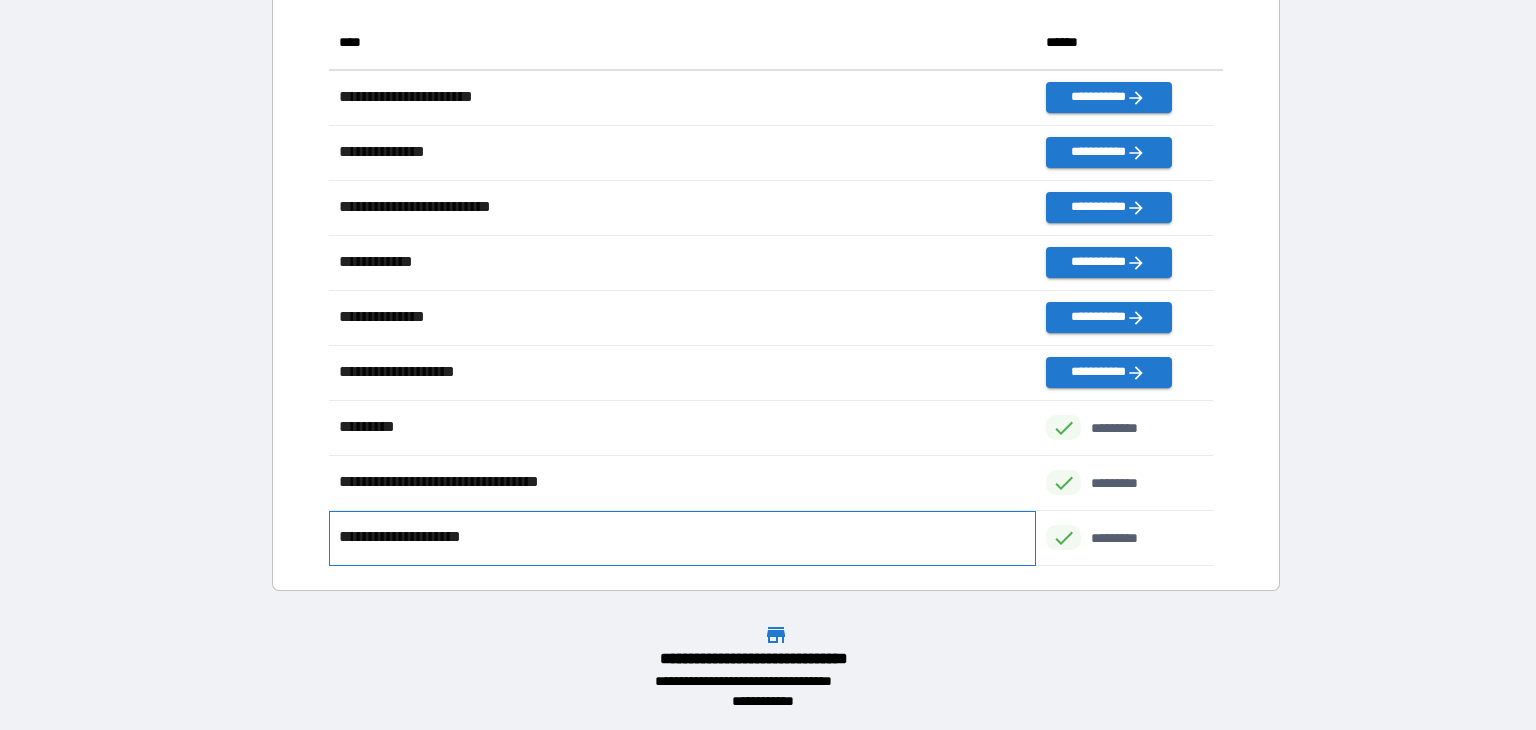 click on "**********" at bounding box center [432, 537] 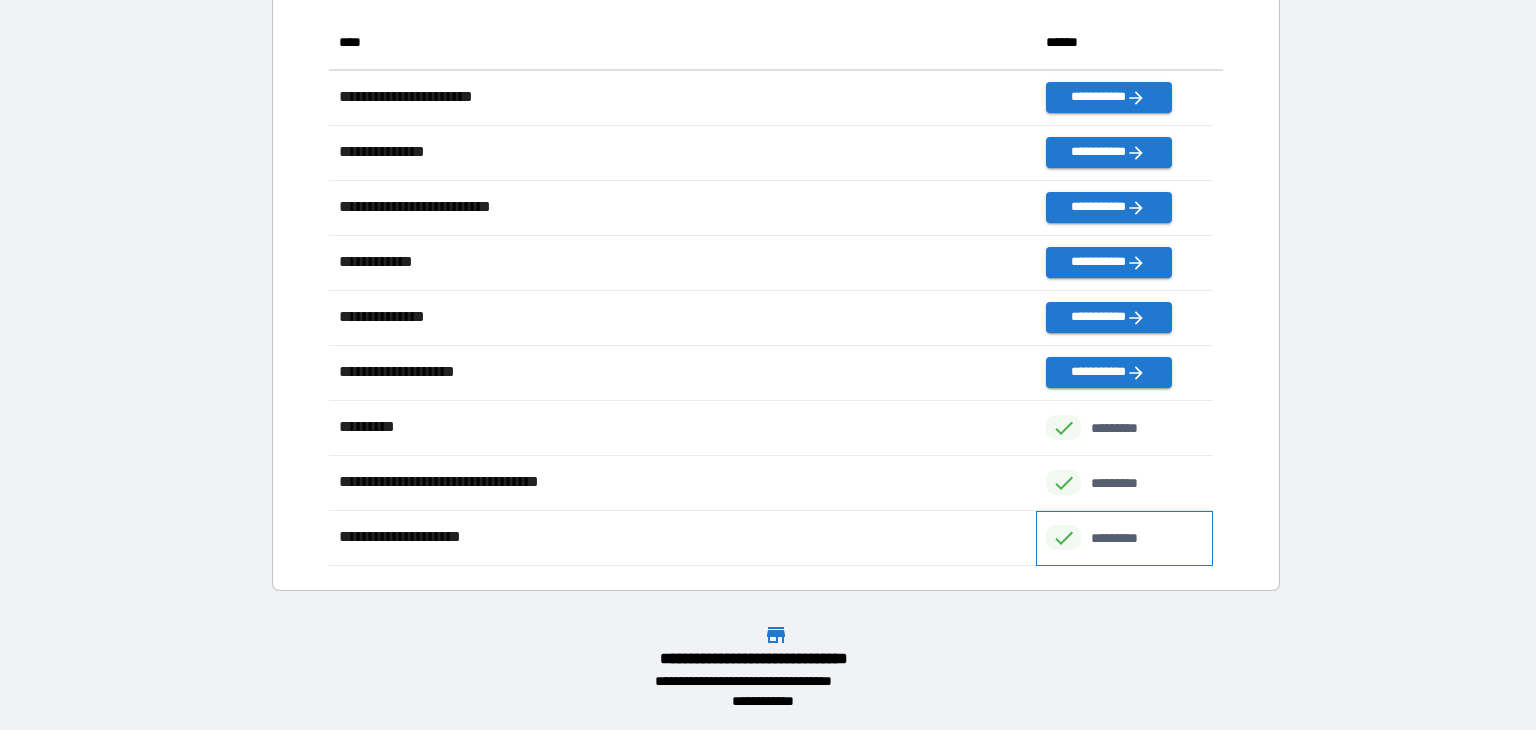 click on "*********" at bounding box center [1125, 538] 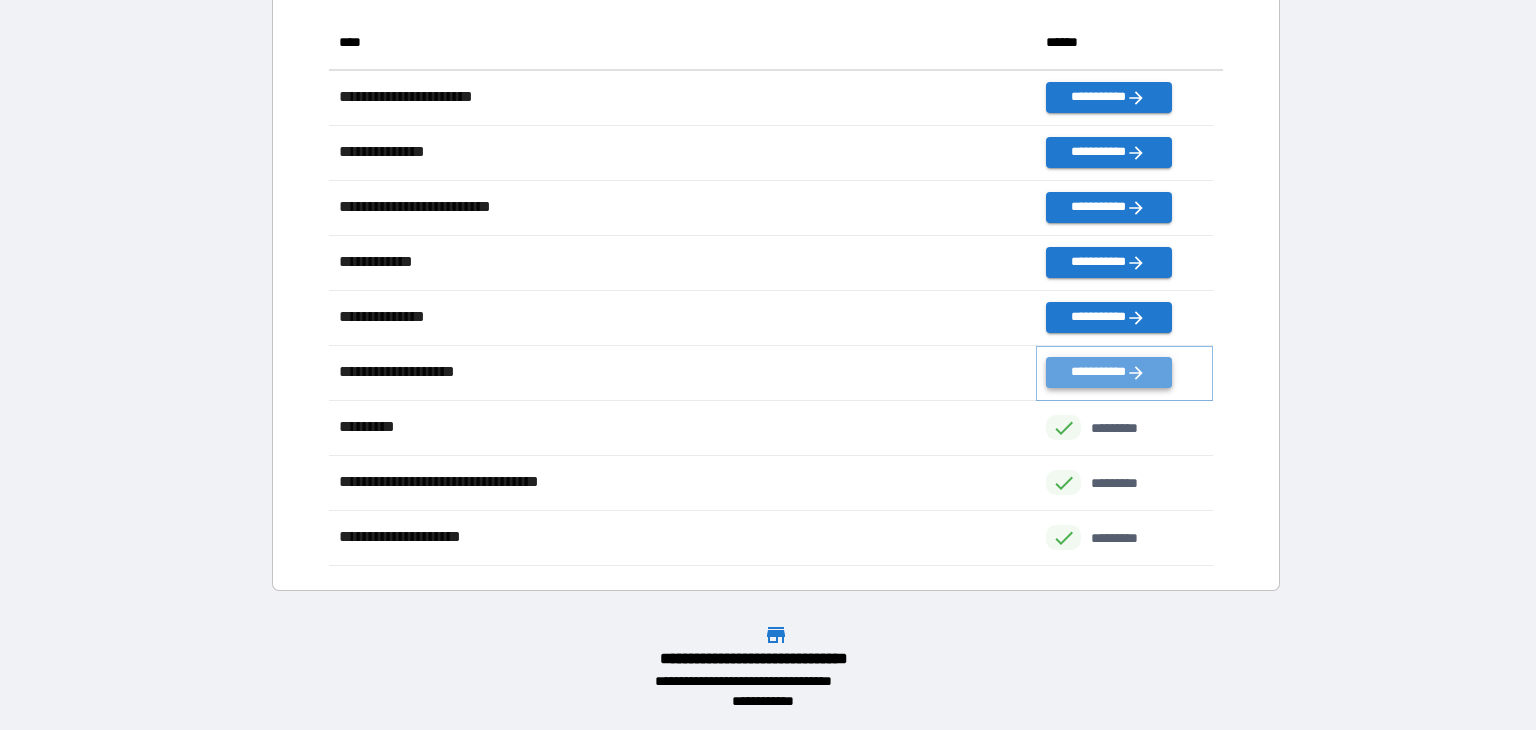 click on "**********" at bounding box center (1108, 372) 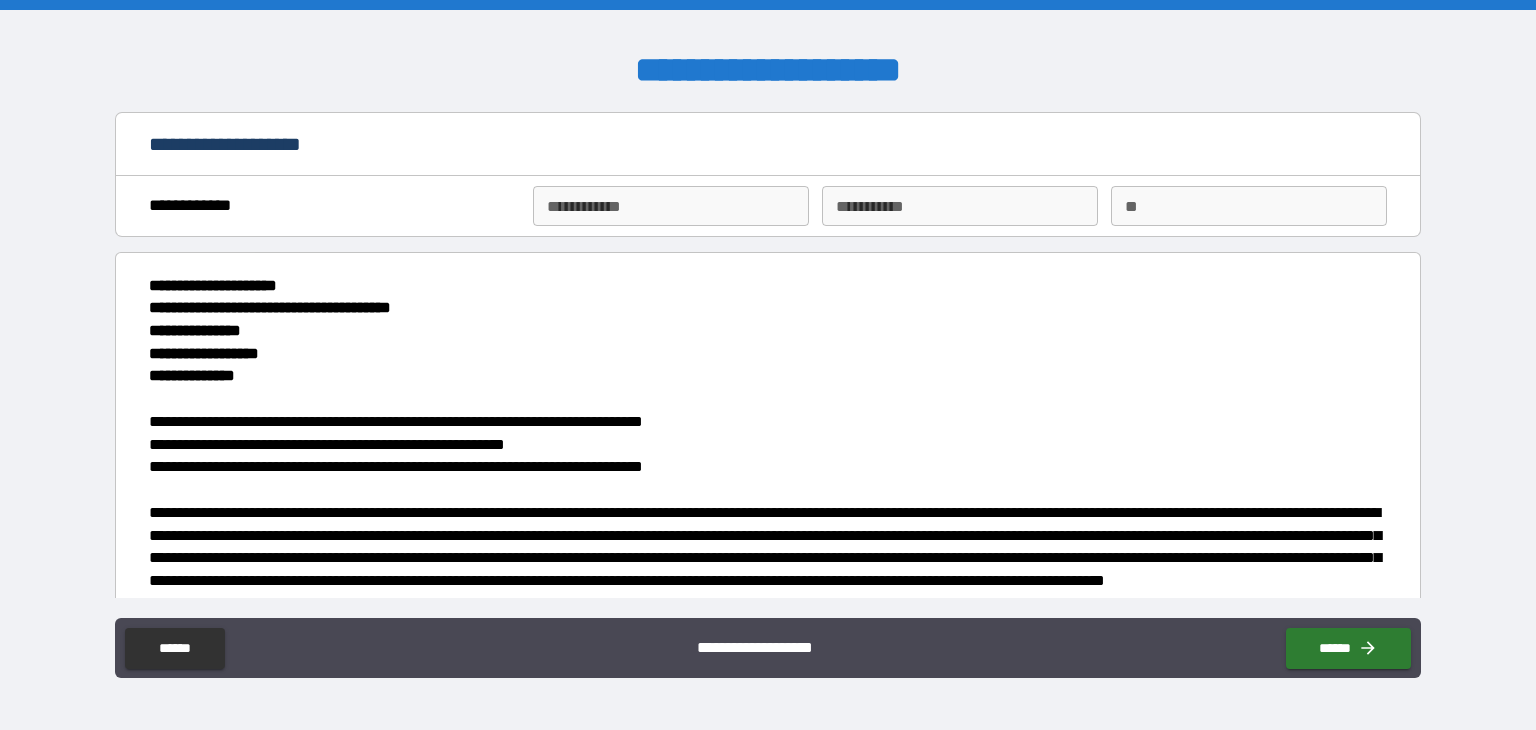 click on "**********" at bounding box center (671, 206) 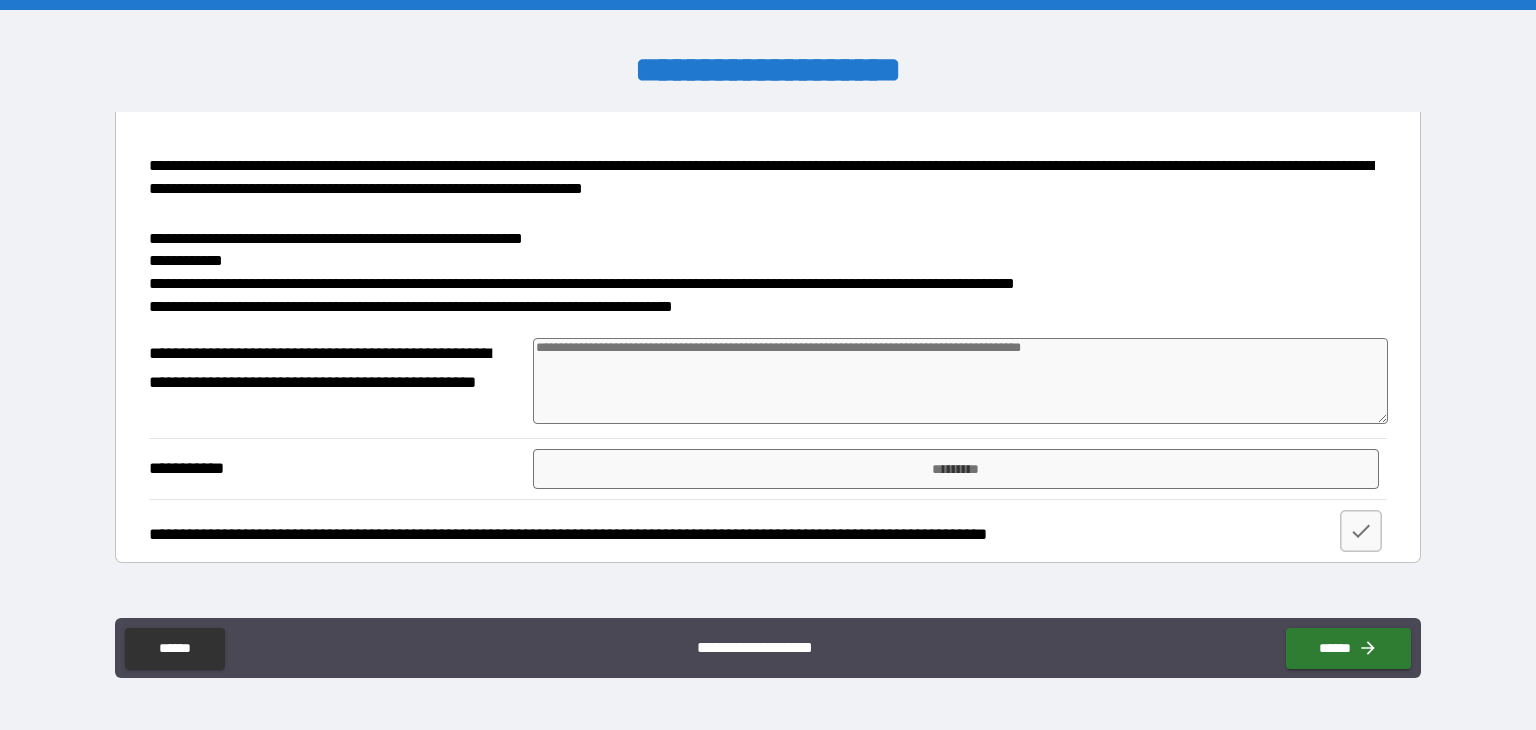 scroll, scrollTop: 800, scrollLeft: 0, axis: vertical 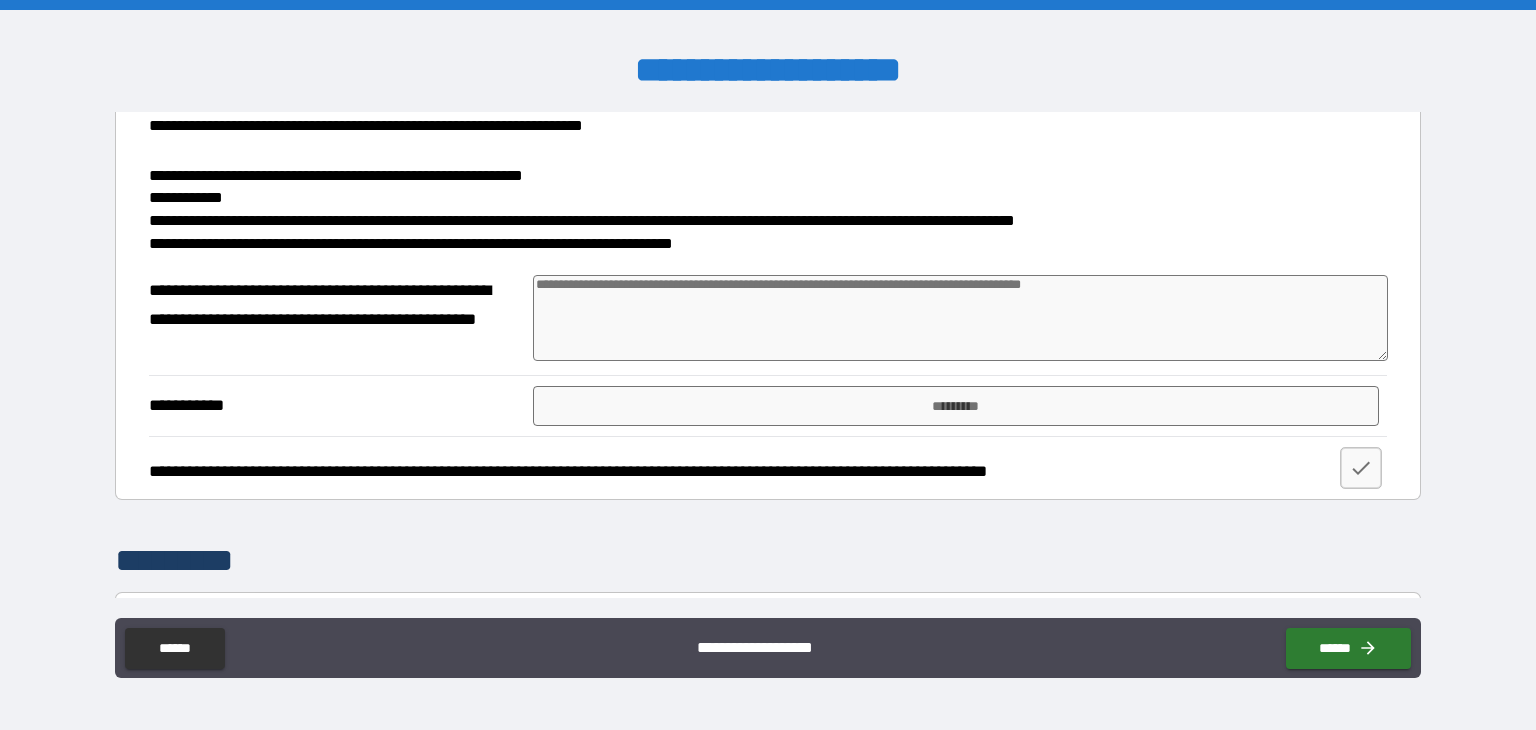 click at bounding box center (961, 318) 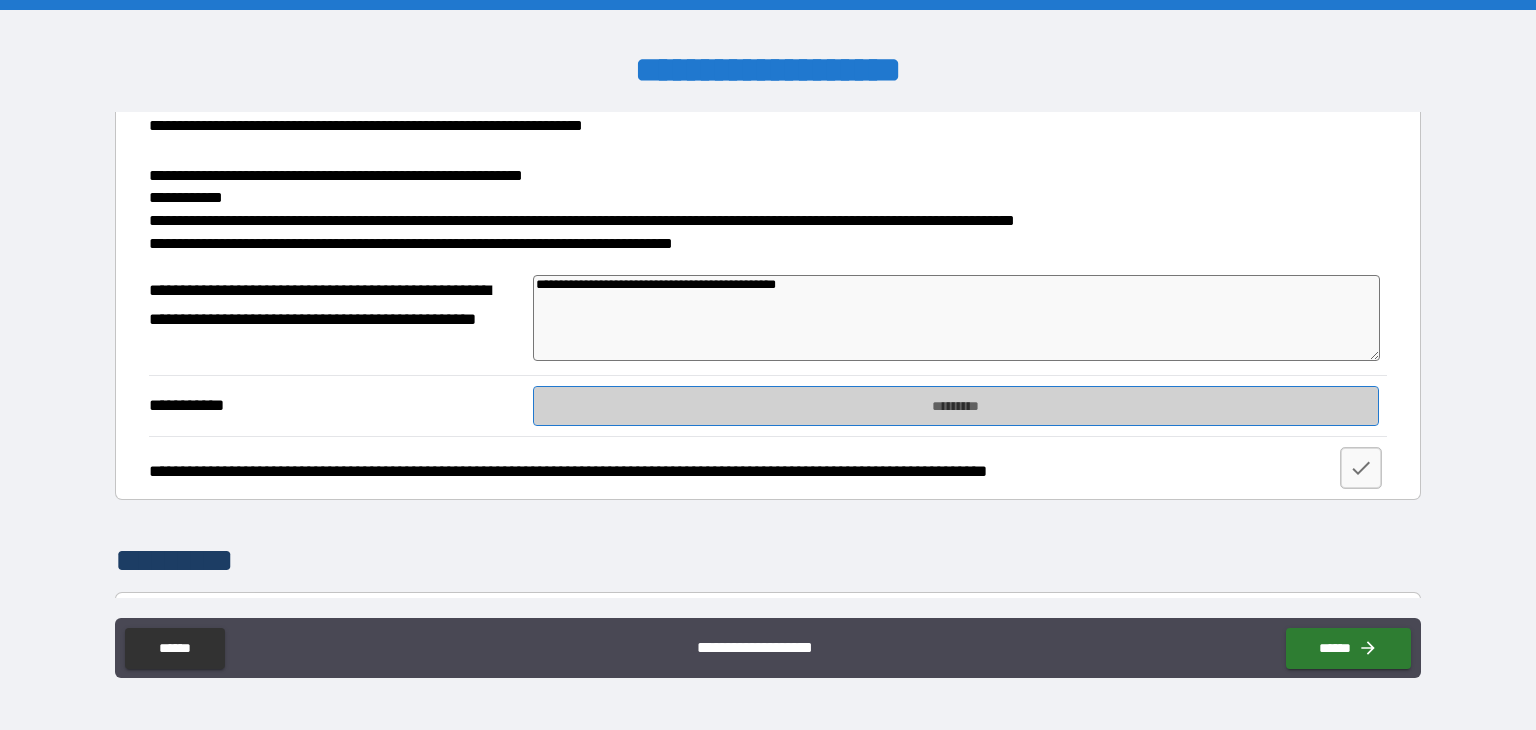 click on "*********" at bounding box center (956, 406) 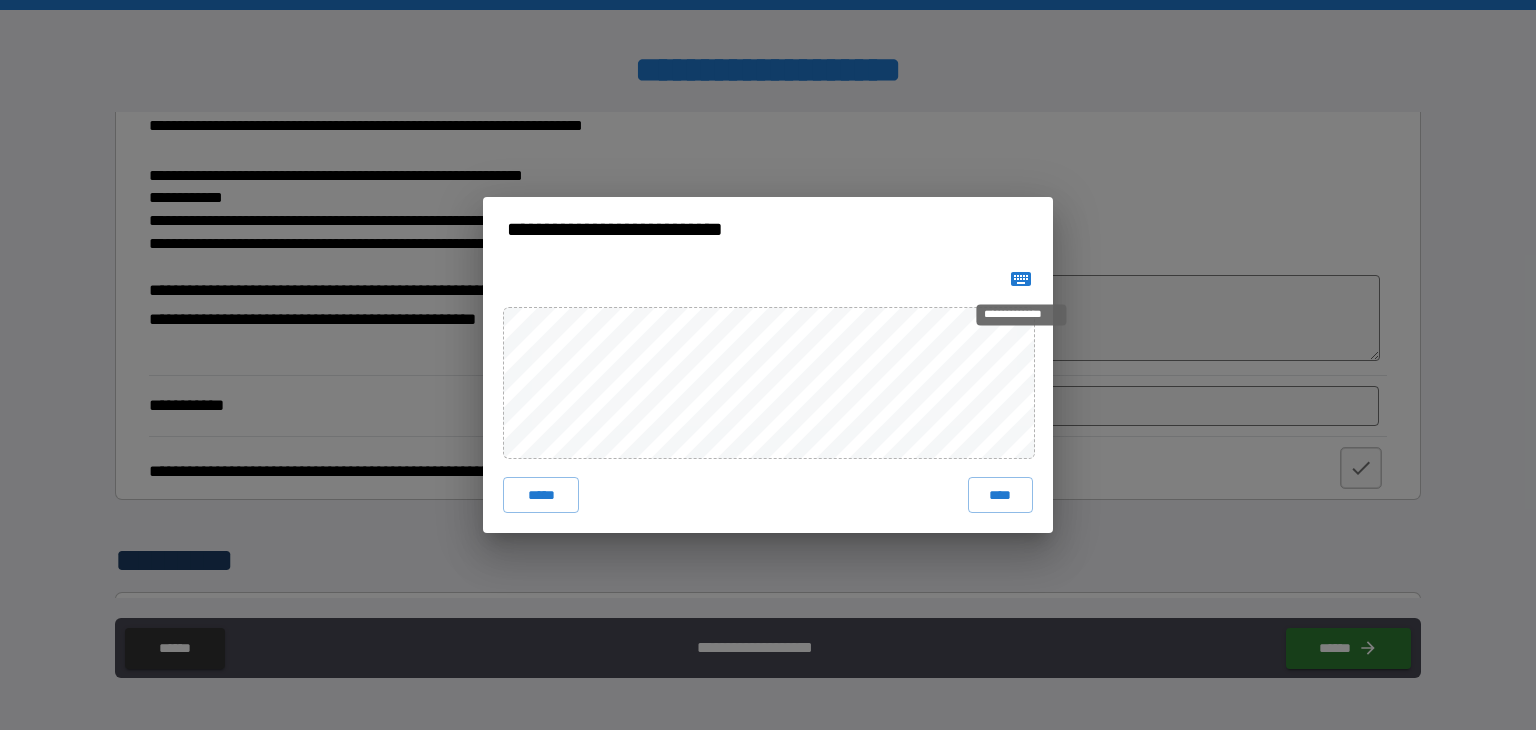 click 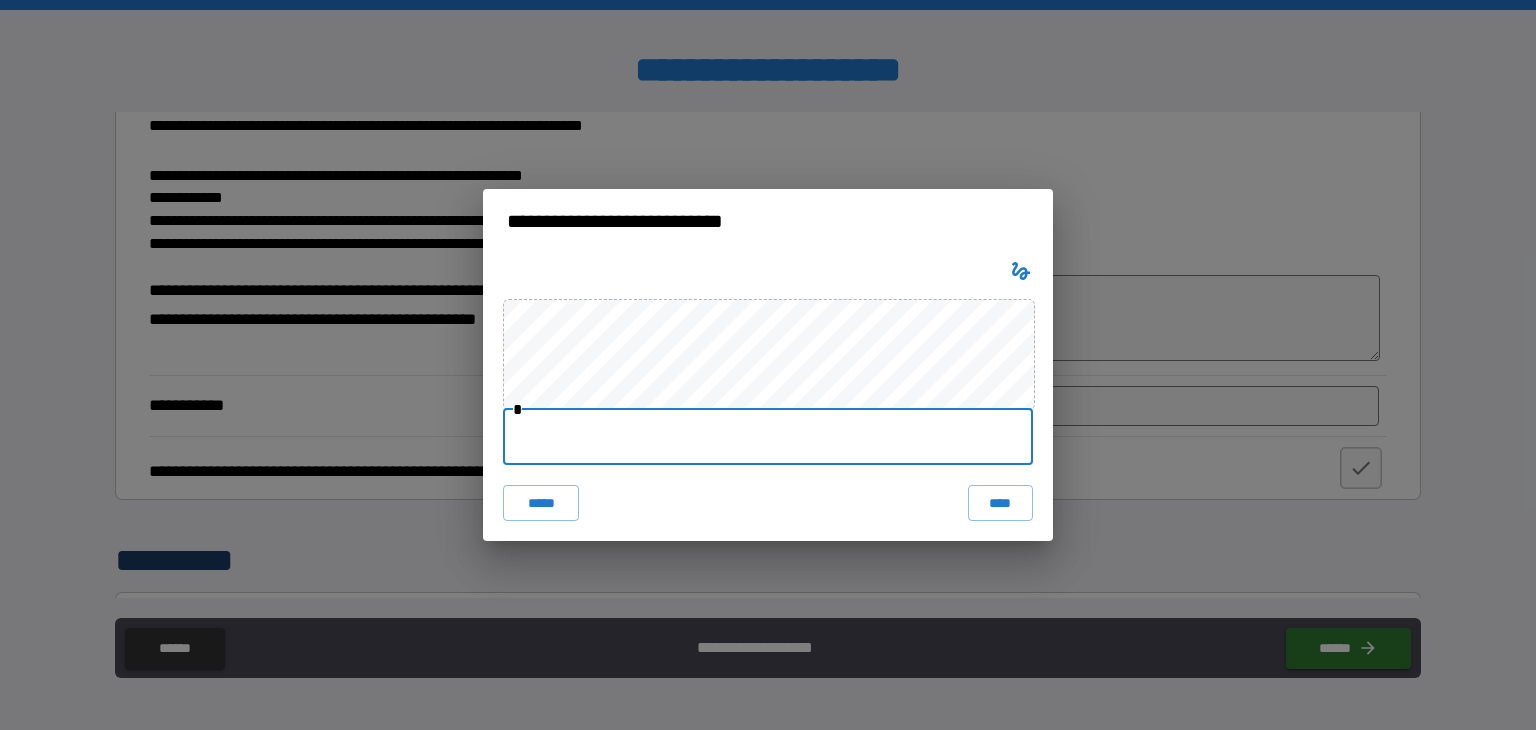 click at bounding box center (768, 437) 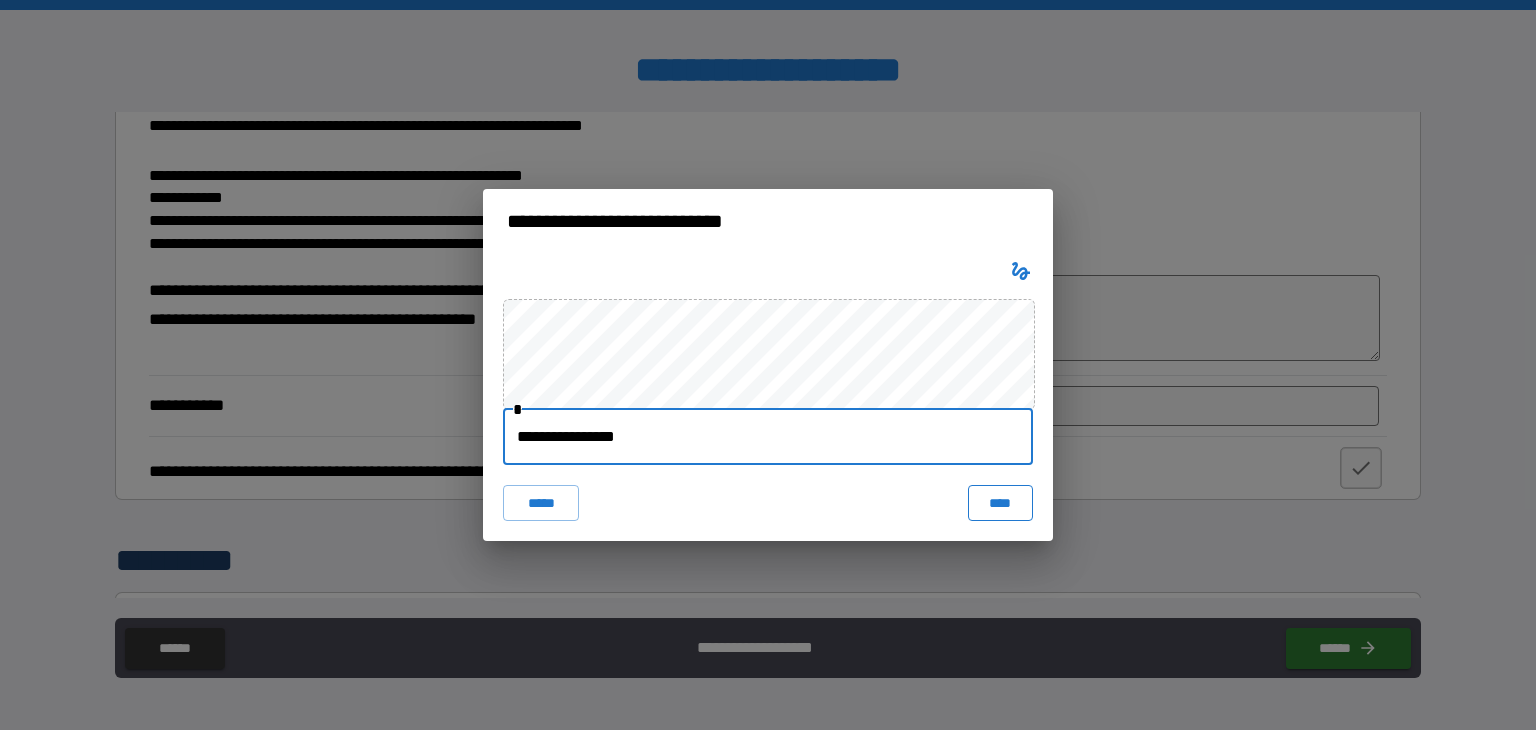click on "****" at bounding box center (1000, 503) 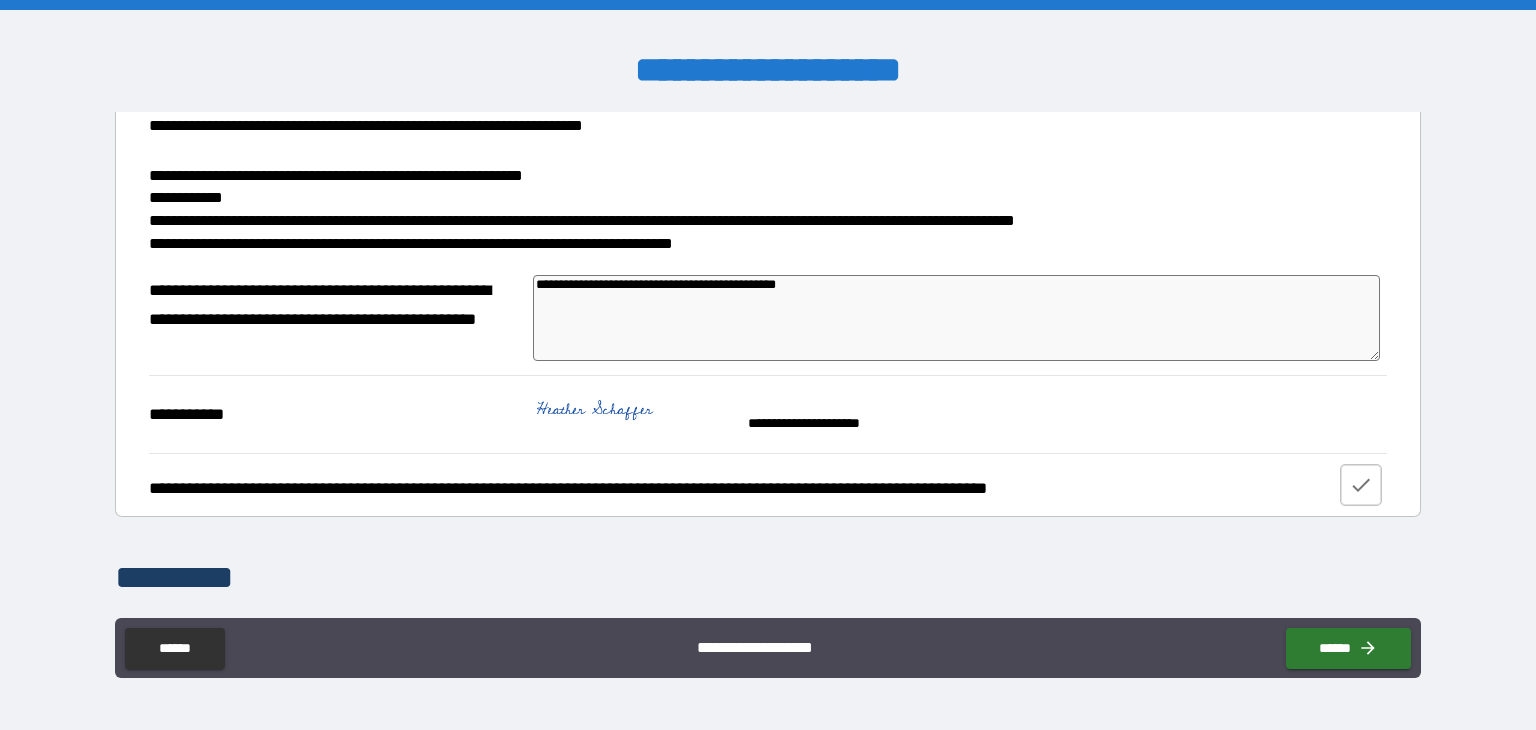 click 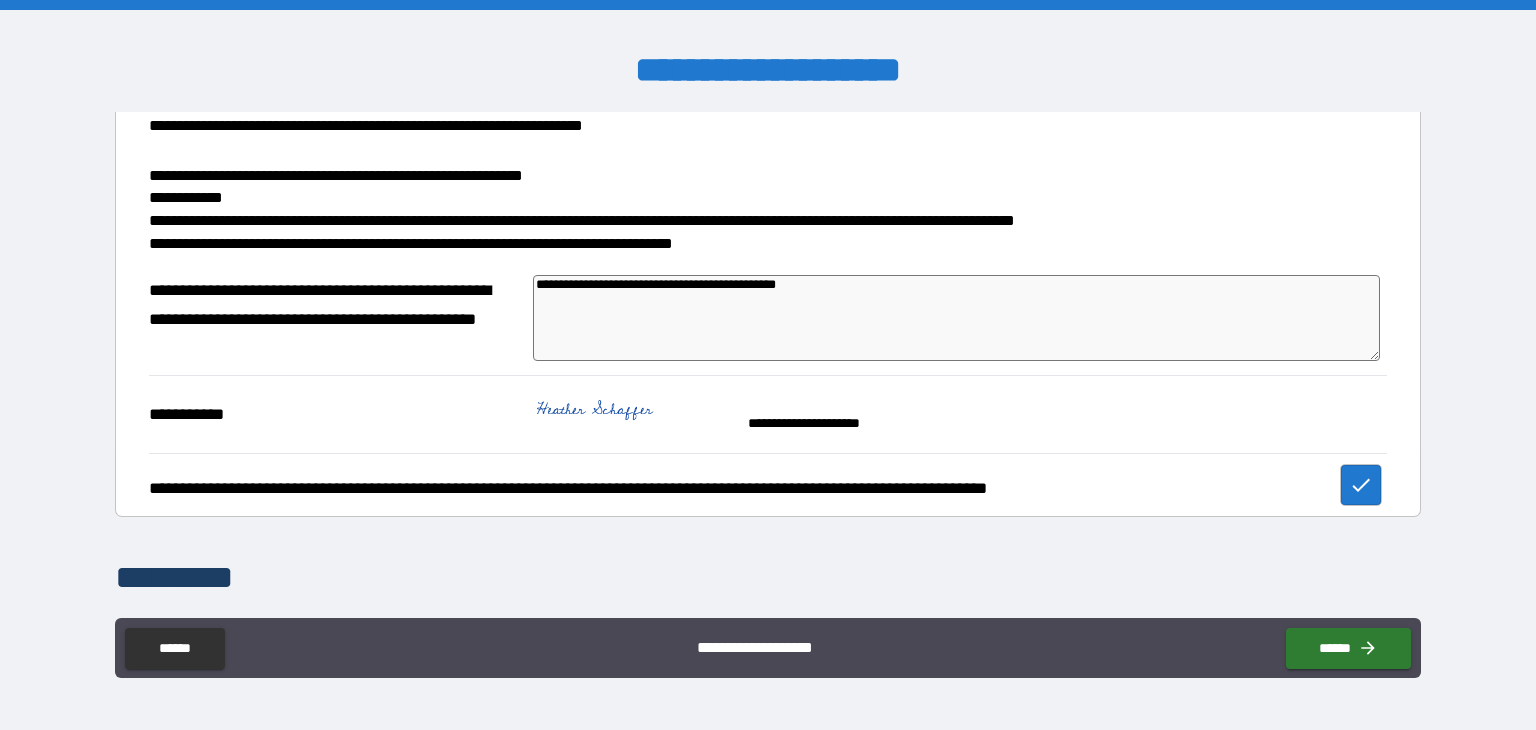 scroll, scrollTop: 1070, scrollLeft: 0, axis: vertical 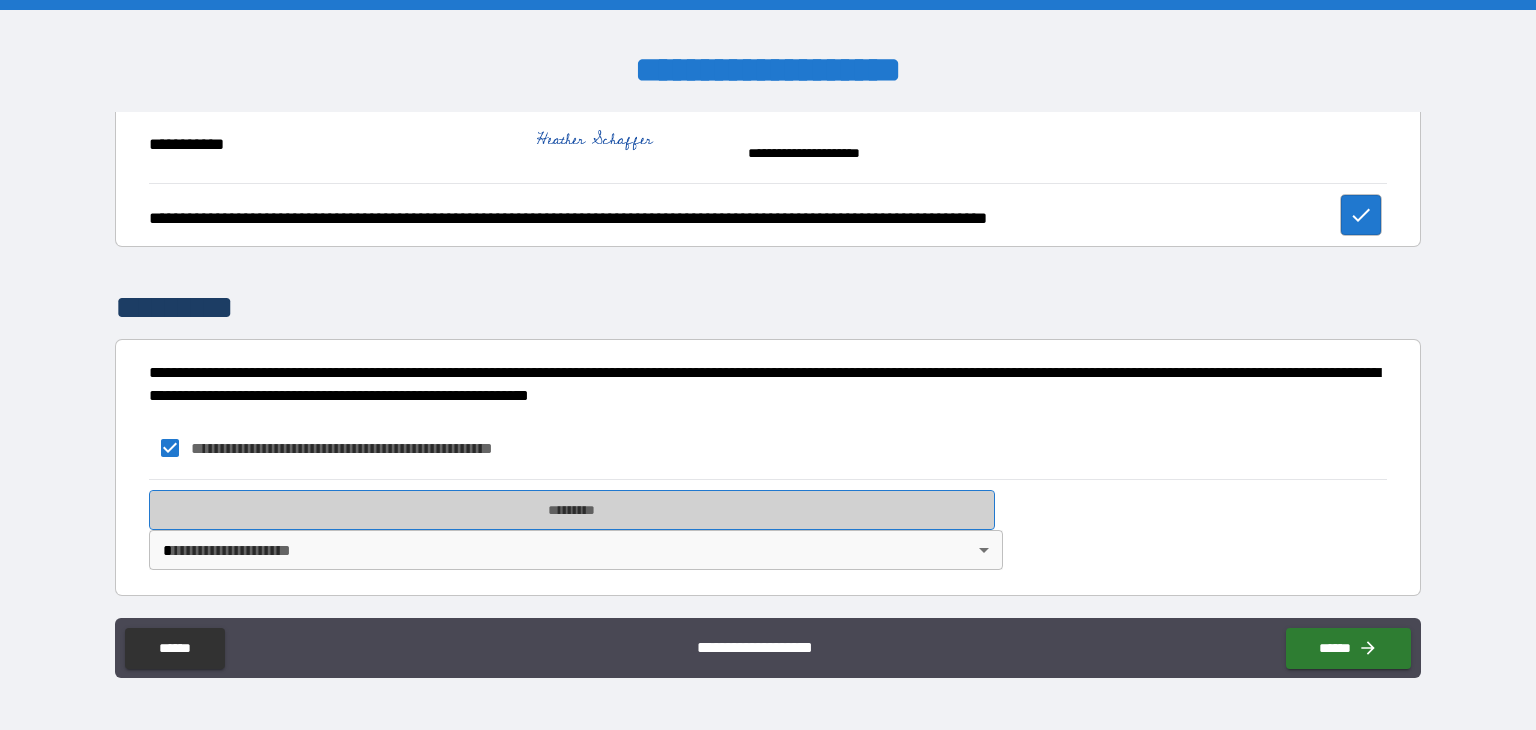 click on "*********" at bounding box center [572, 510] 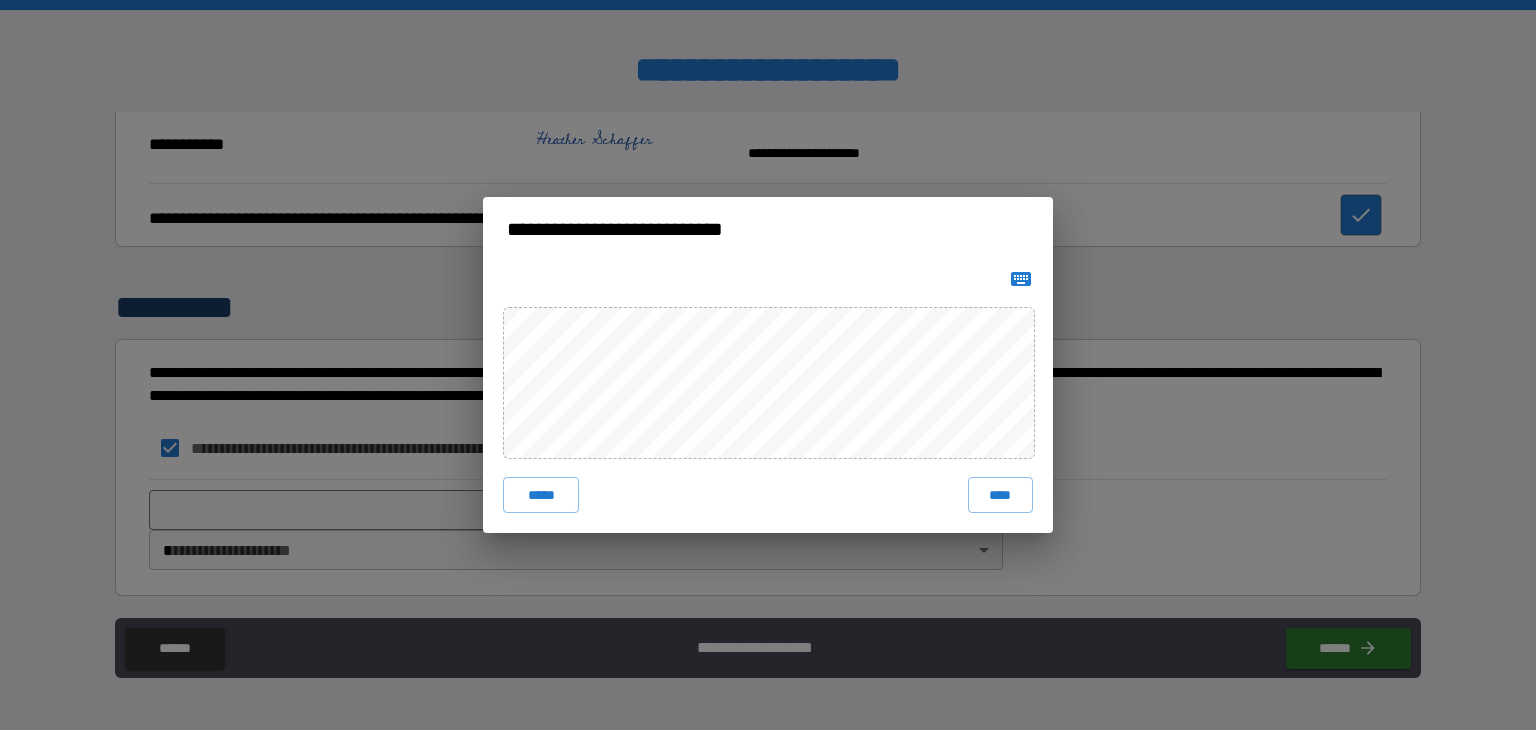 click 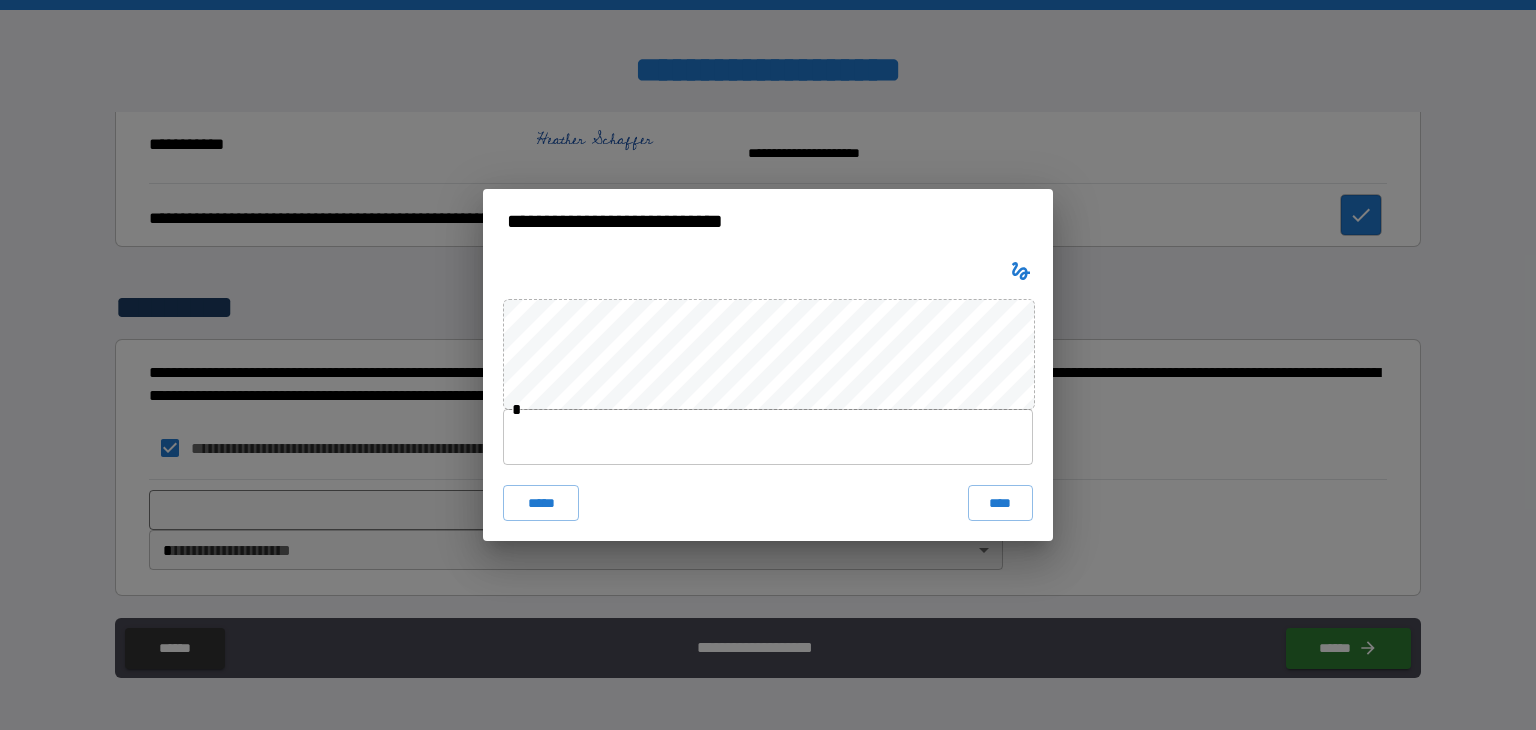 click at bounding box center [768, 437] 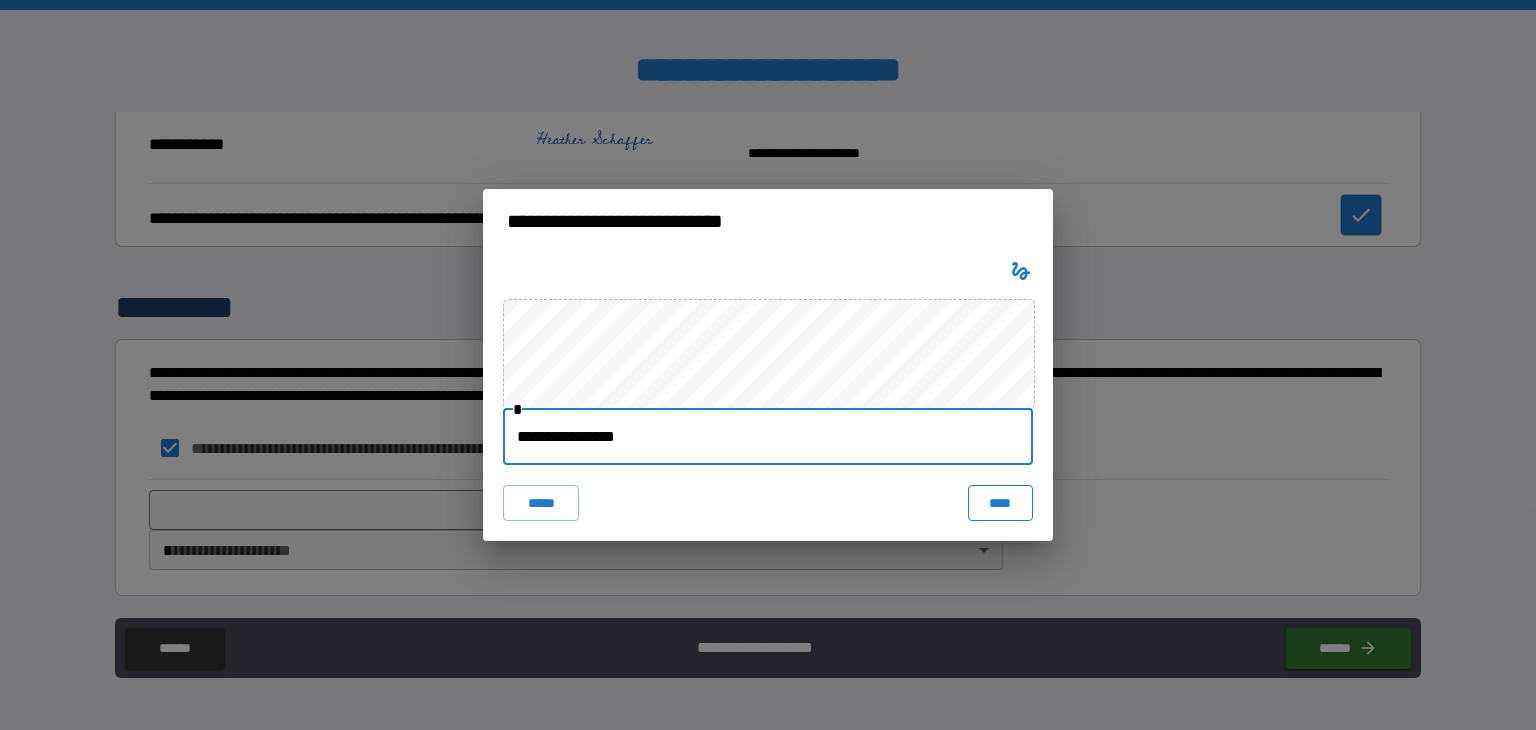 click on "****" at bounding box center [1000, 503] 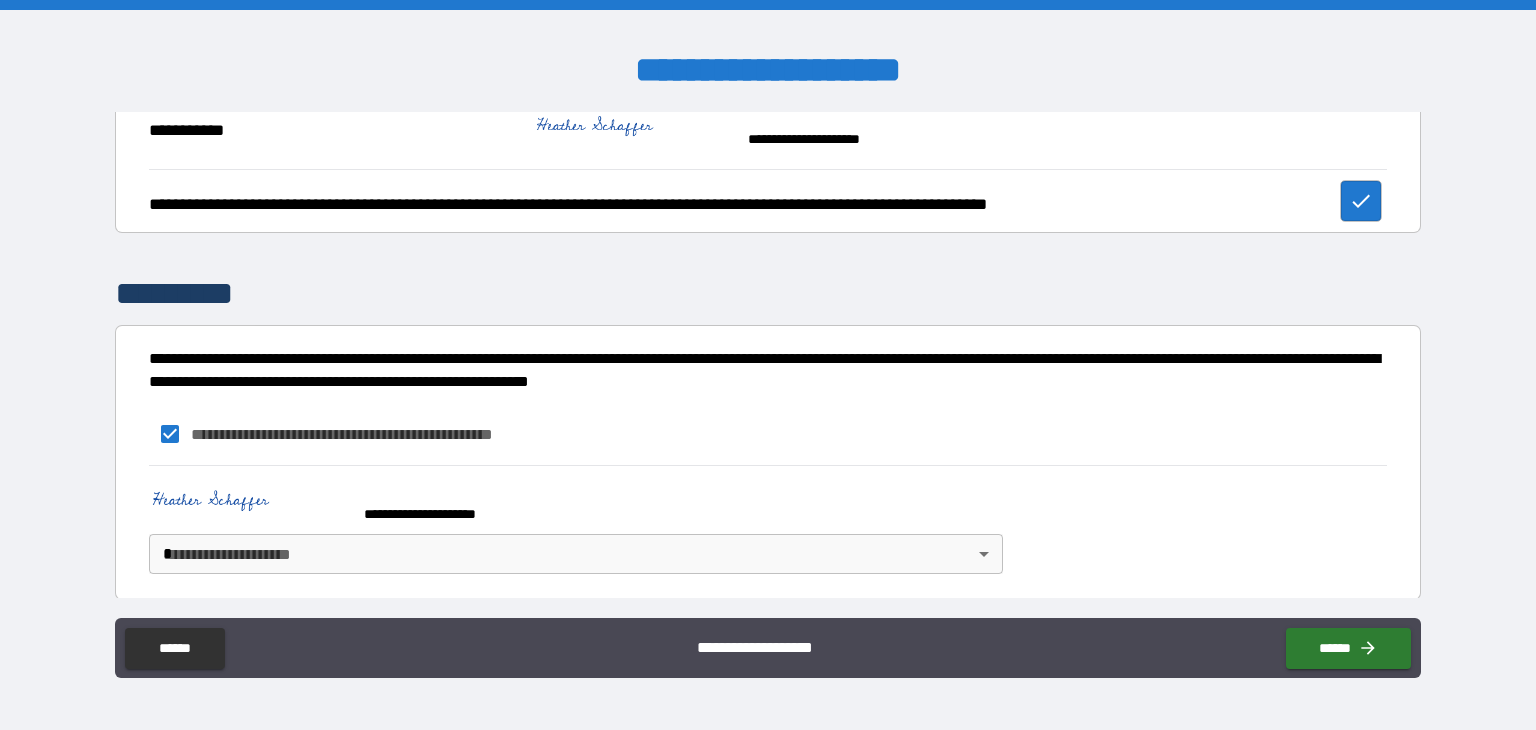 scroll, scrollTop: 1088, scrollLeft: 0, axis: vertical 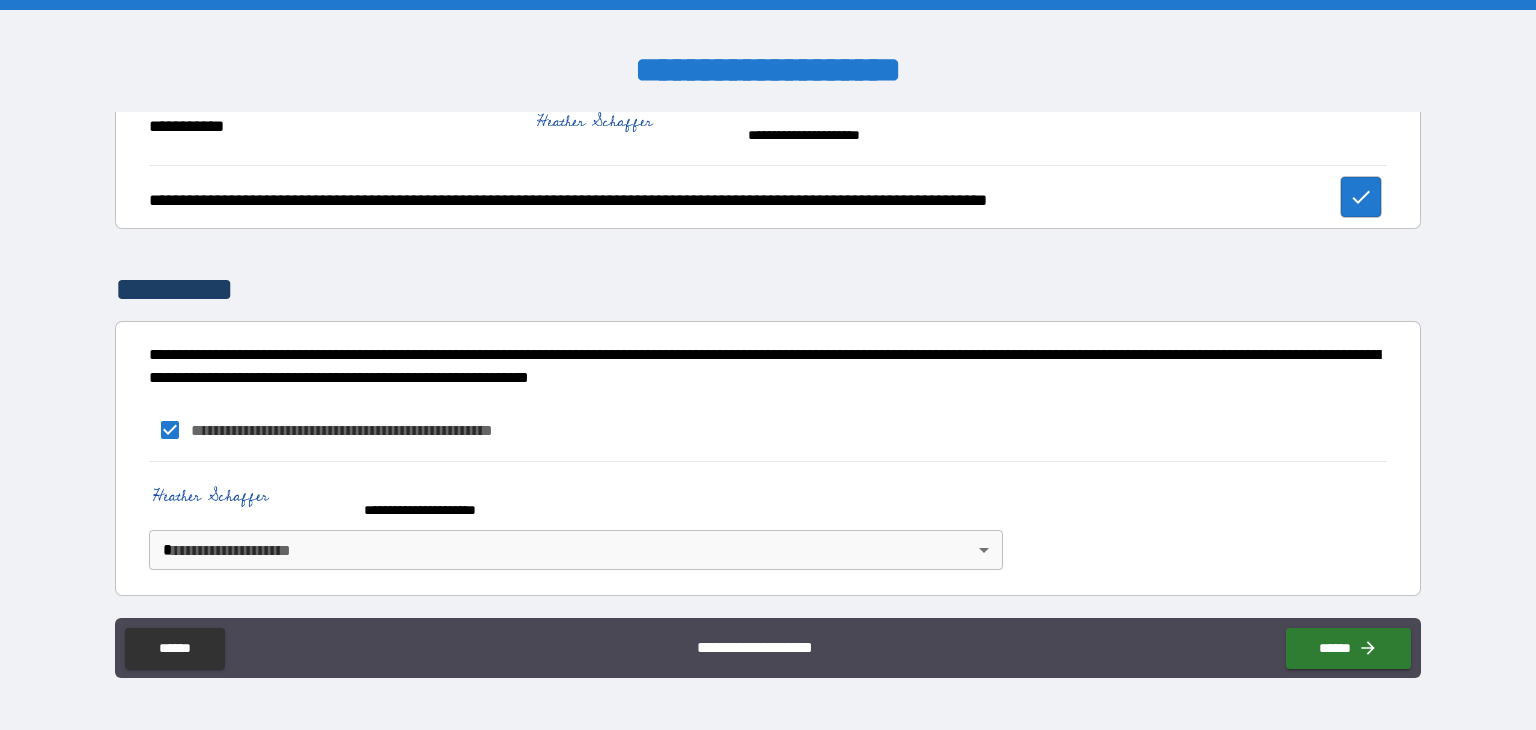 click on "**********" at bounding box center [768, 365] 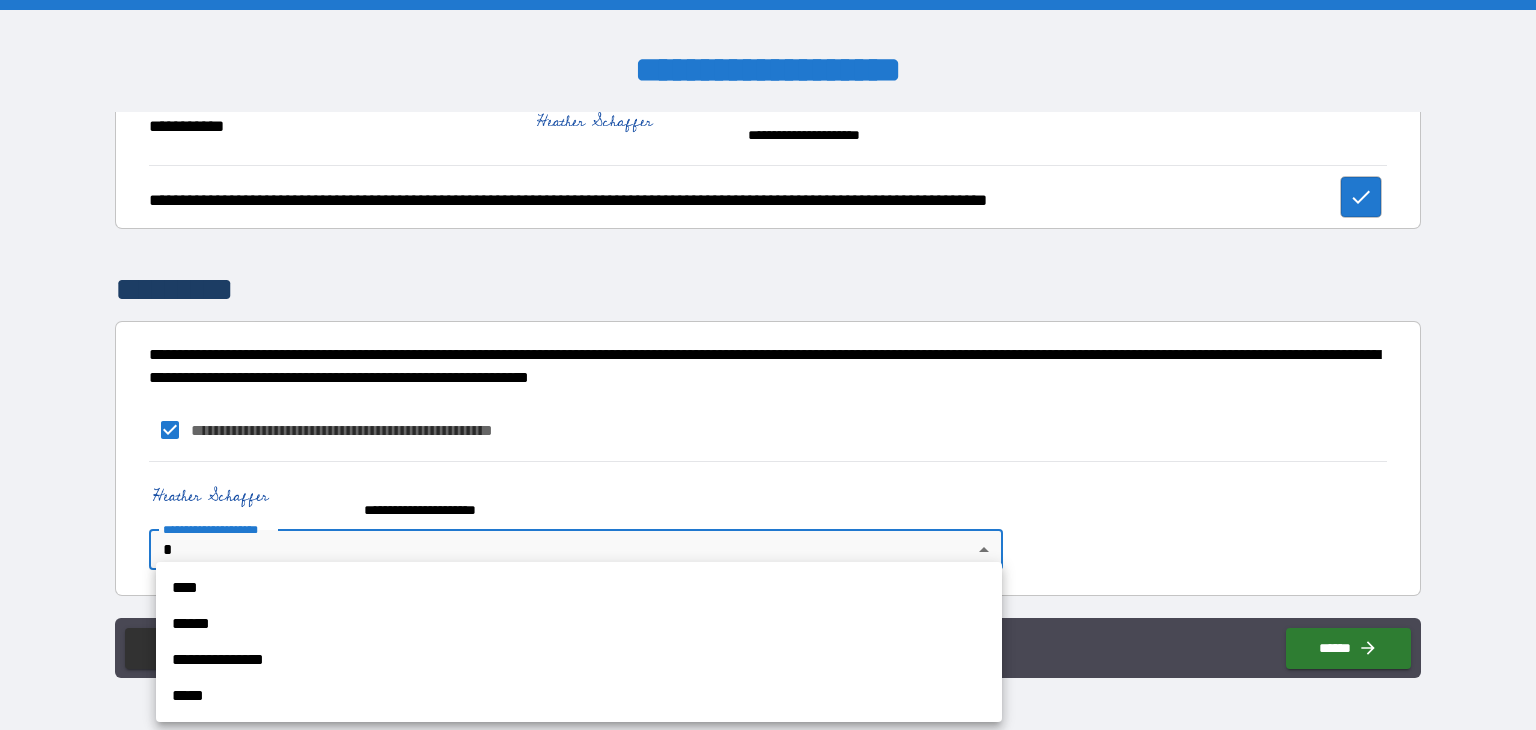 click on "**********" at bounding box center (579, 660) 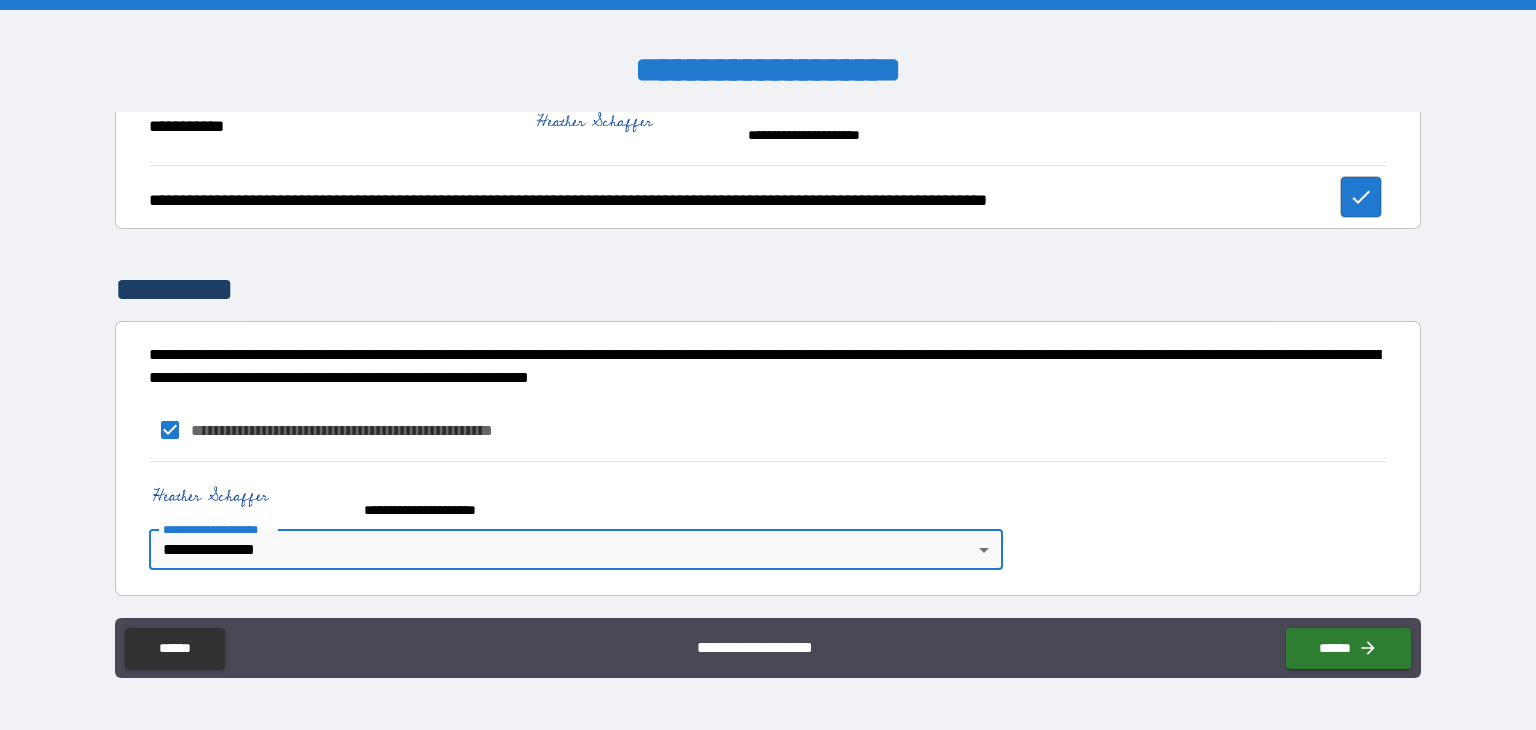 click on "**********" at bounding box center [768, 520] 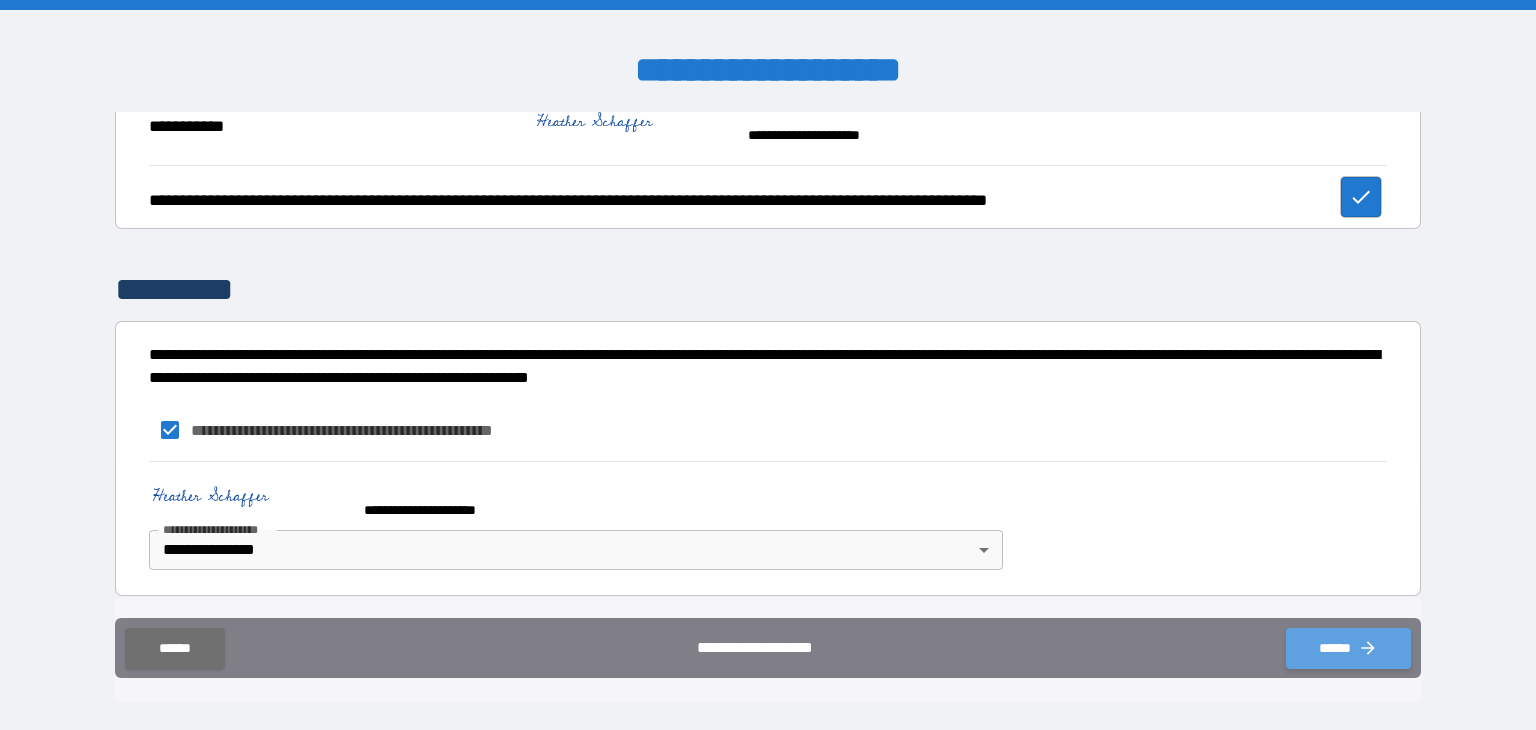 click on "******" at bounding box center (1348, 648) 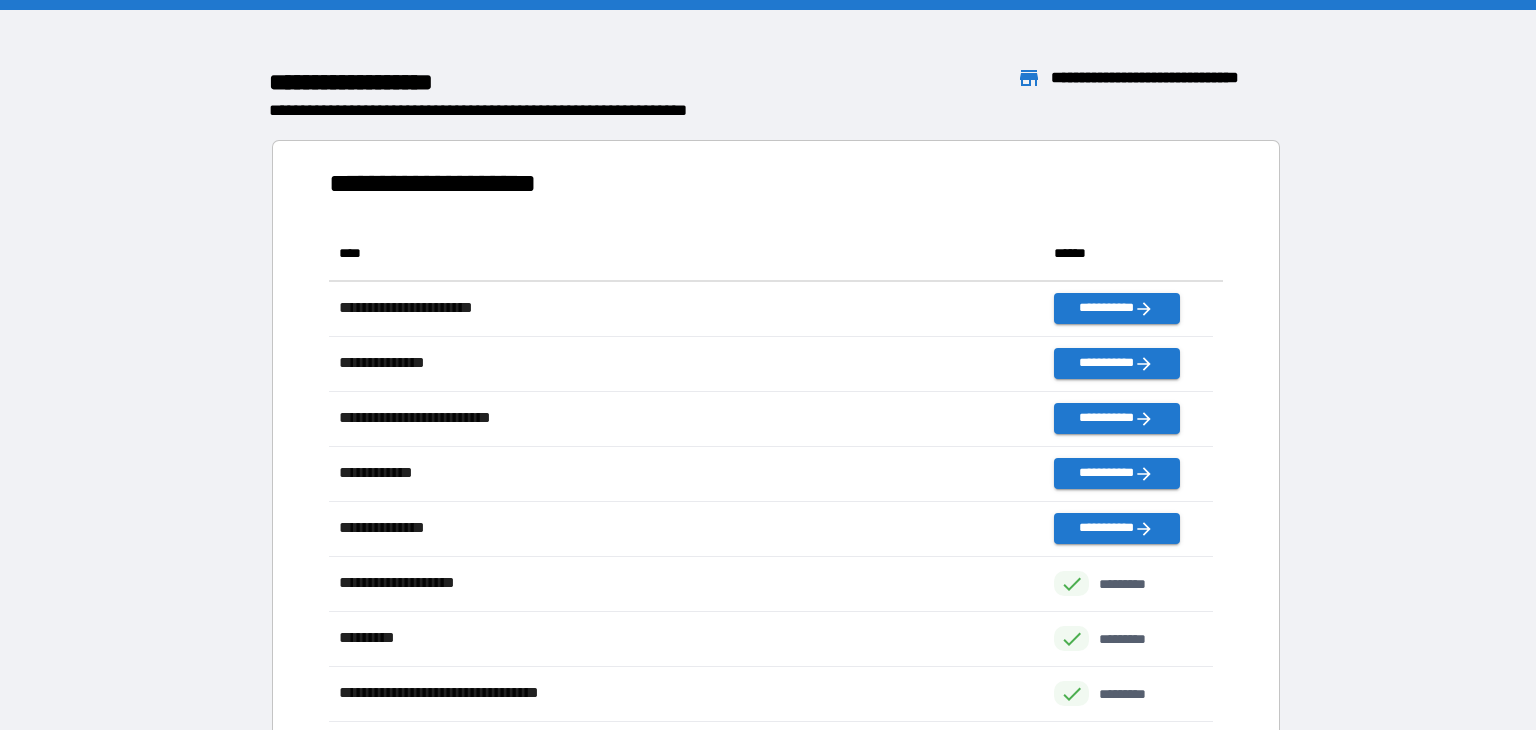 scroll, scrollTop: 536, scrollLeft: 869, axis: both 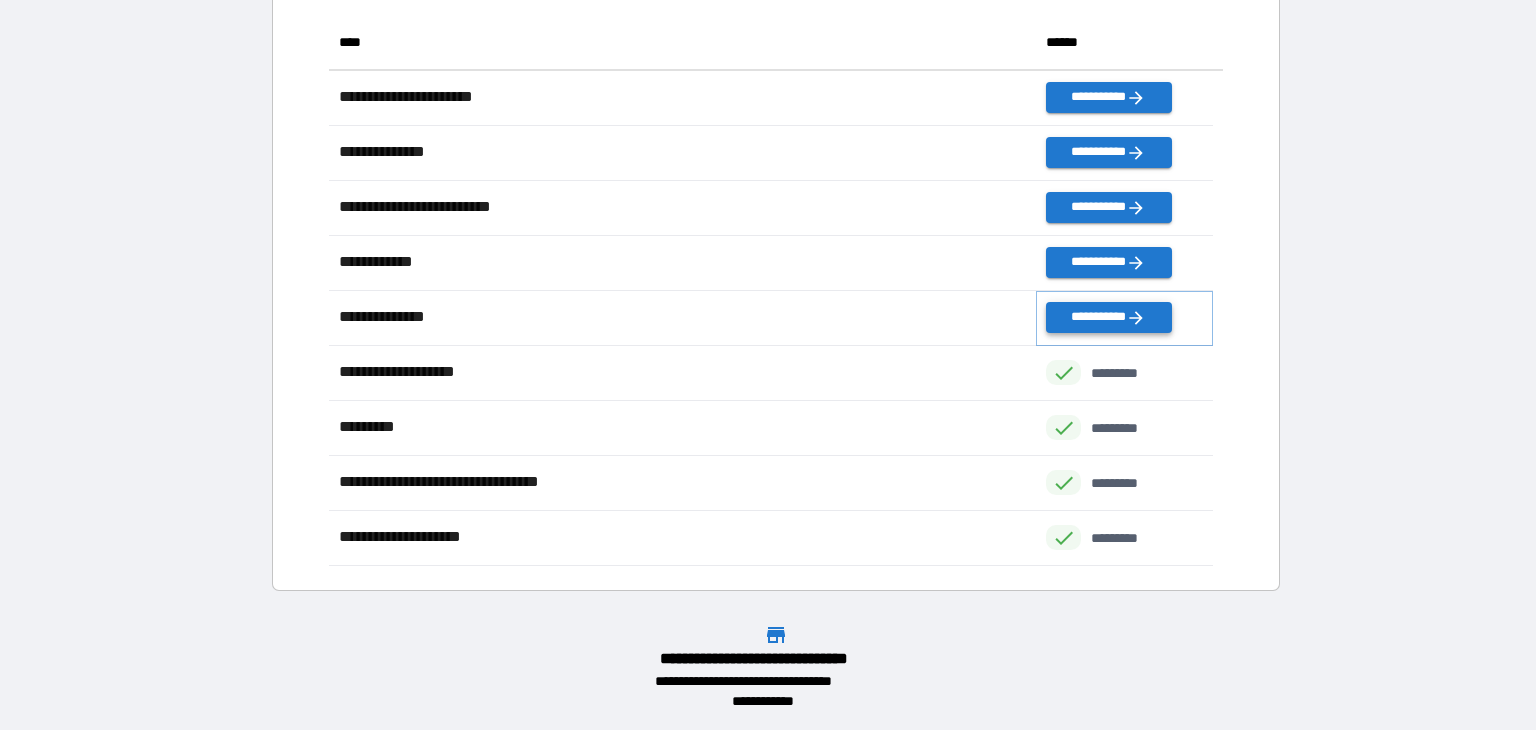 click on "**********" at bounding box center (1108, 317) 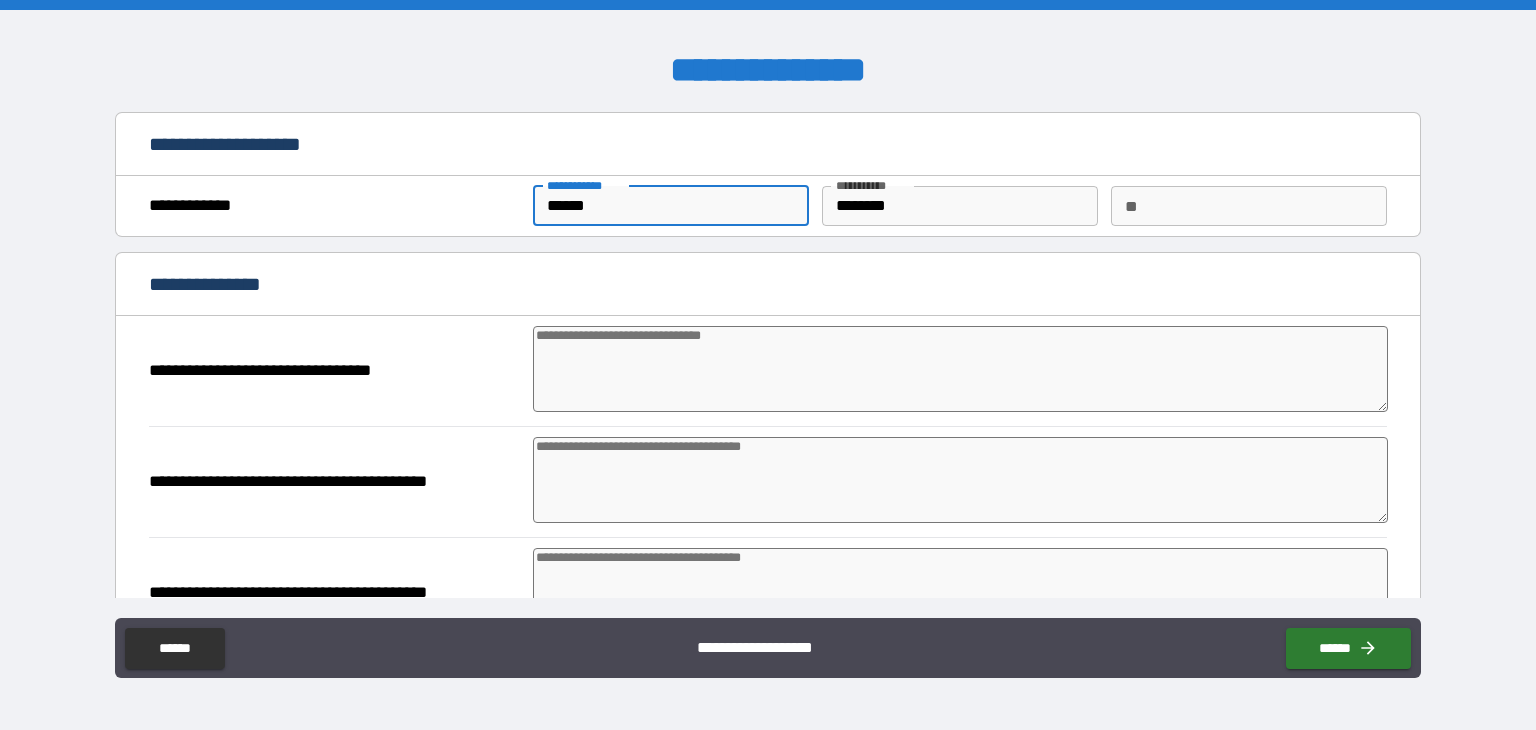 click on "******" at bounding box center (671, 206) 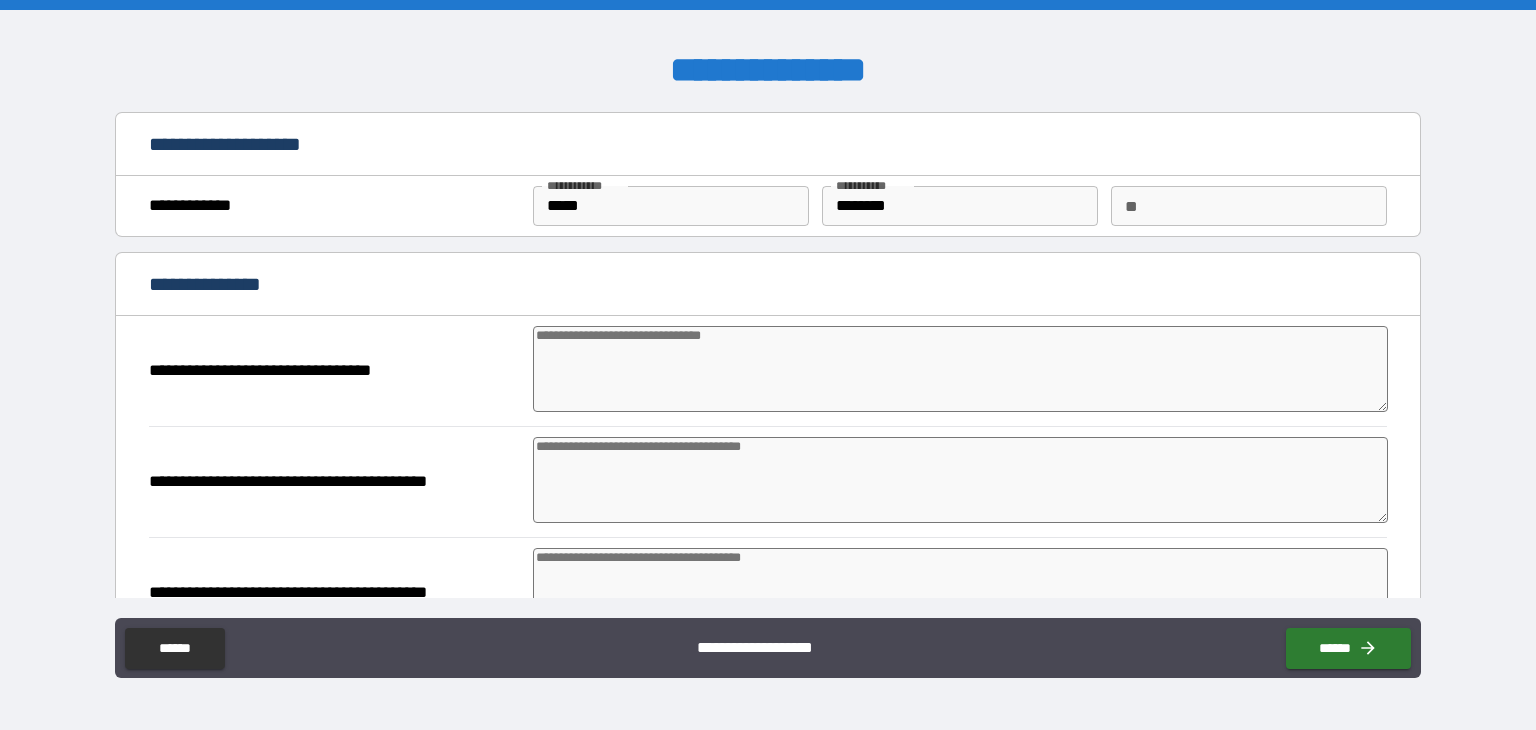 click at bounding box center (961, 369) 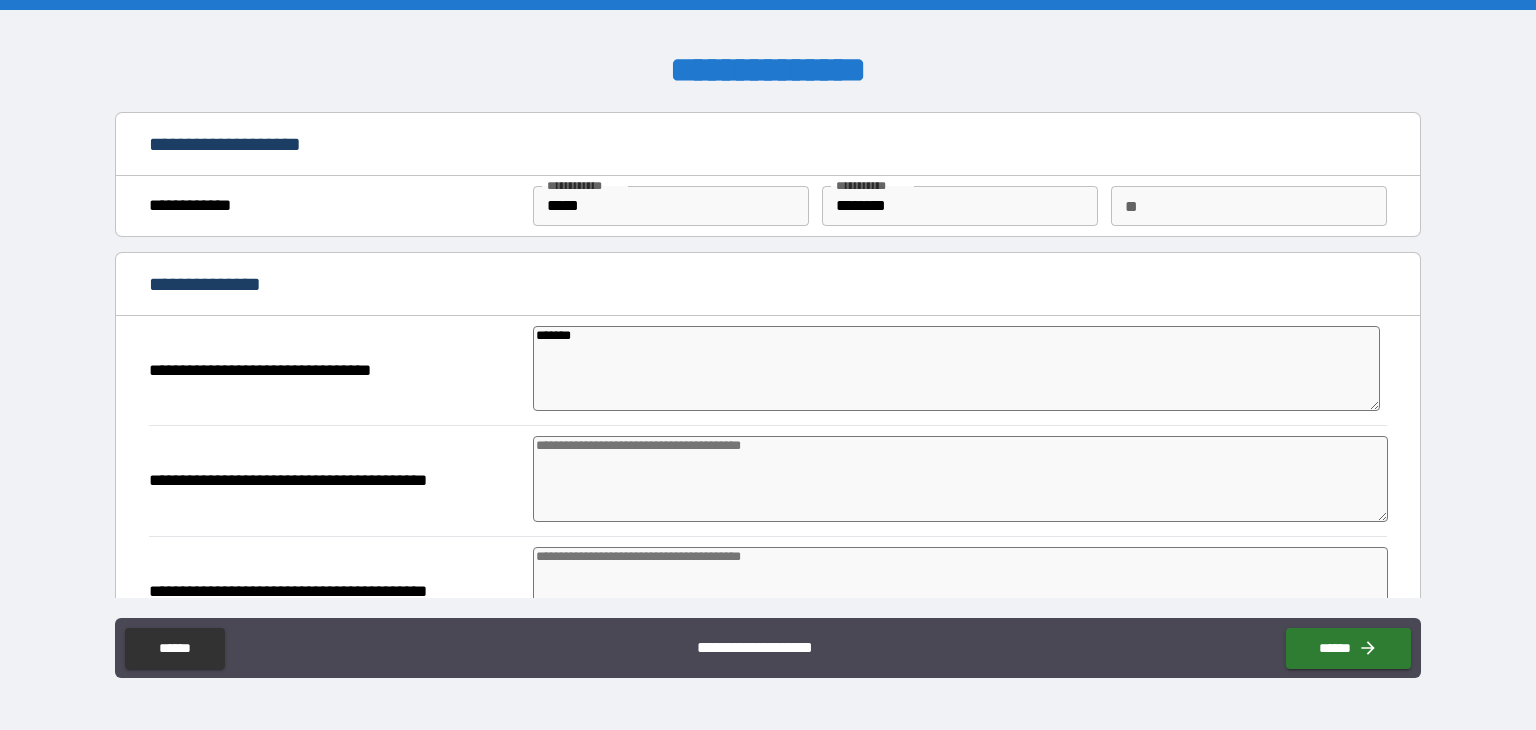 click at bounding box center (961, 479) 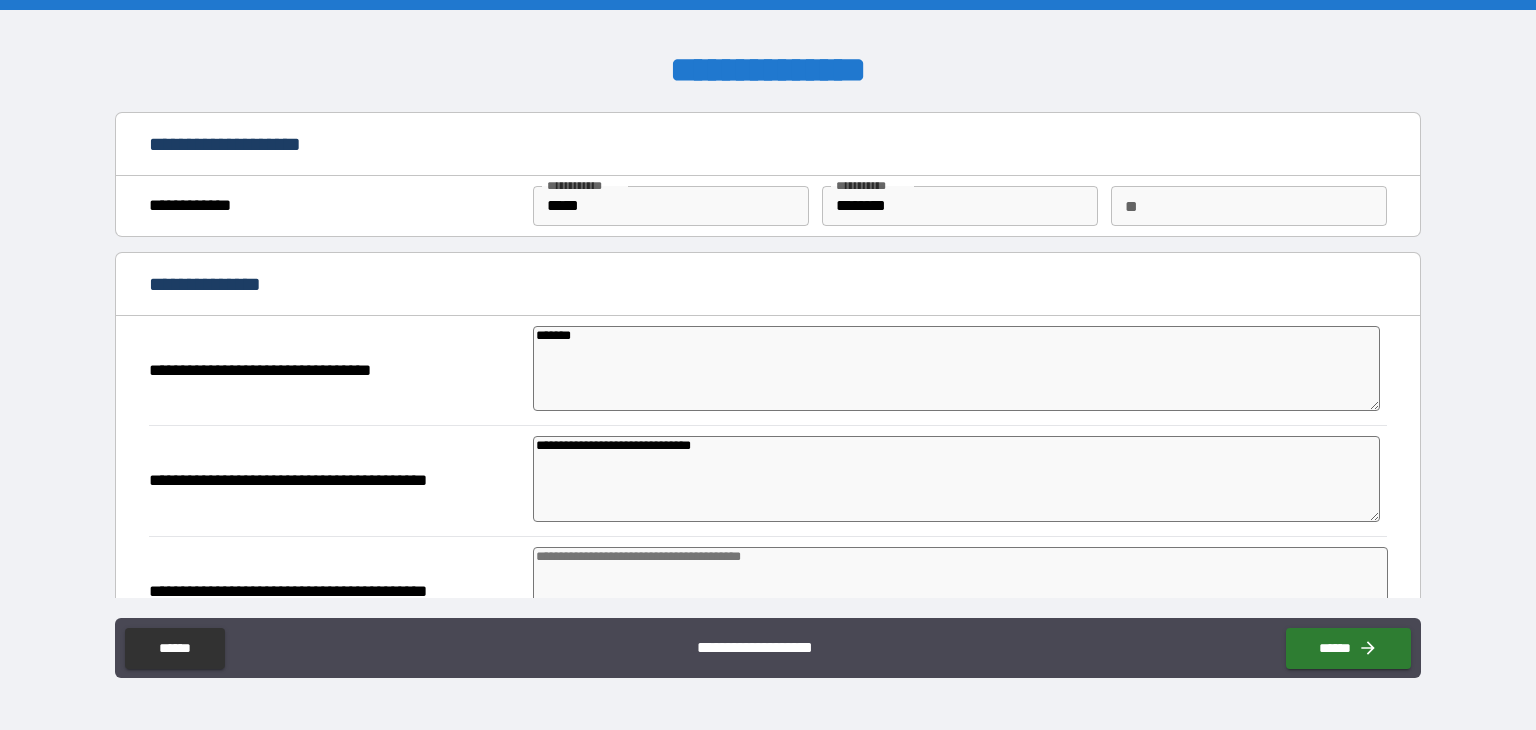 click on "**********" at bounding box center [956, 479] 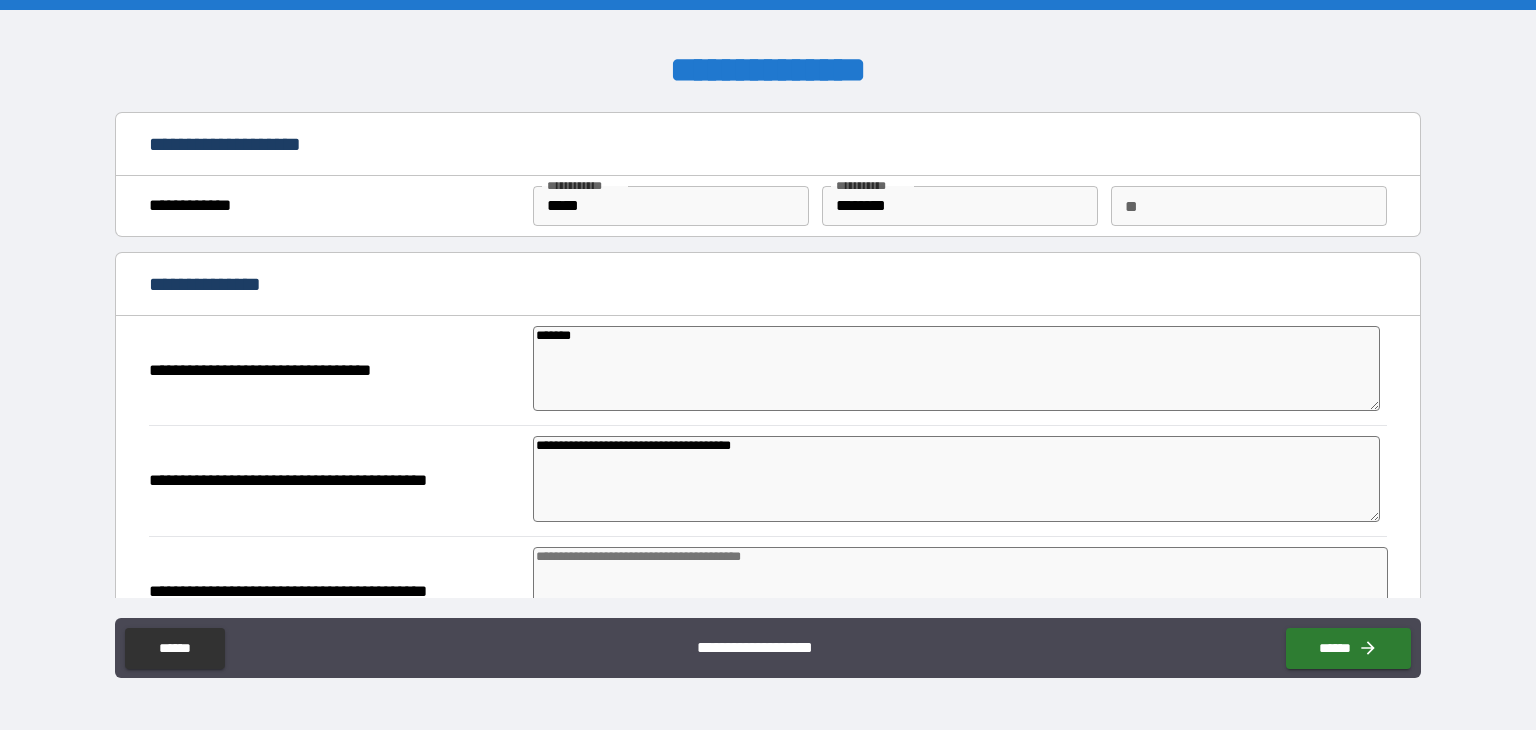 click on "**********" at bounding box center [956, 479] 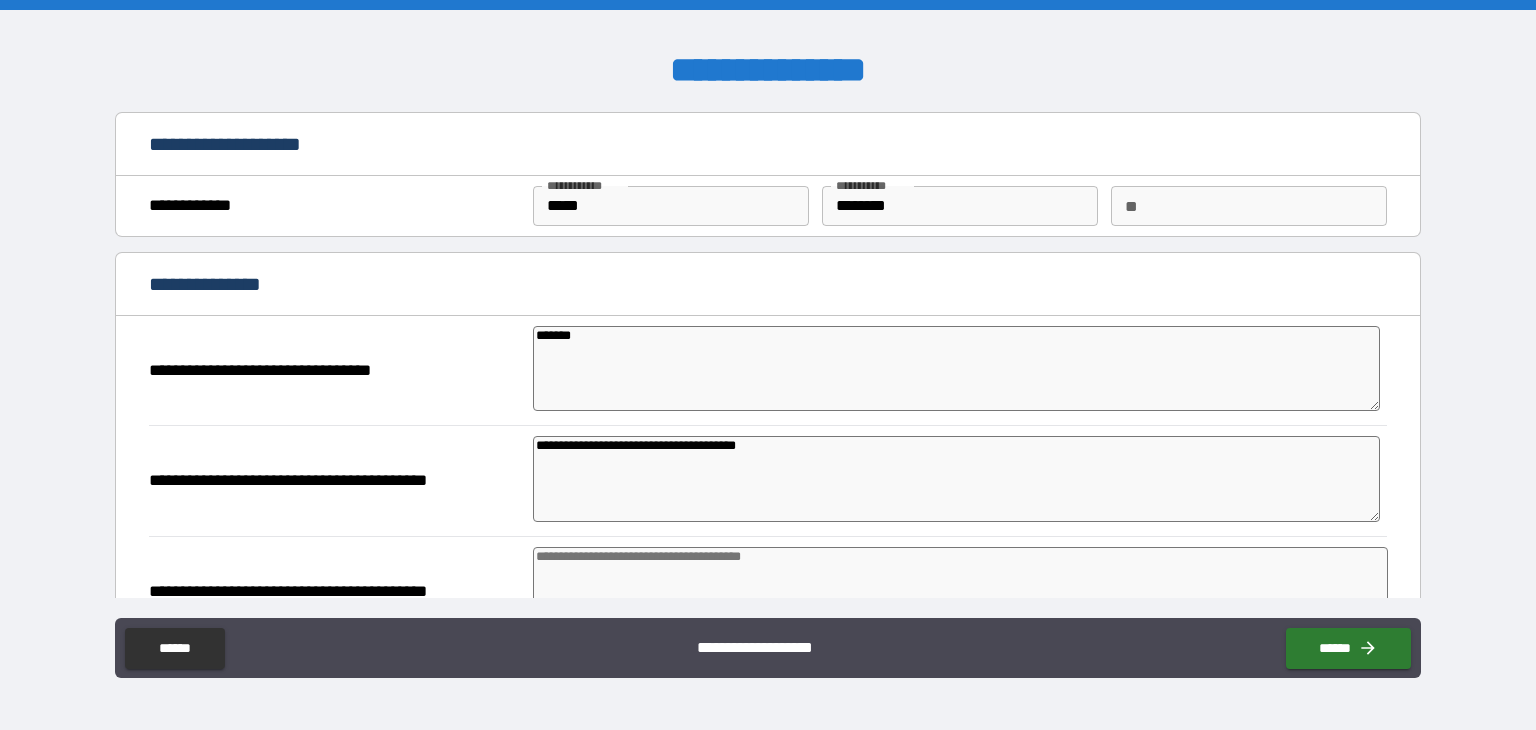 scroll, scrollTop: 100, scrollLeft: 0, axis: vertical 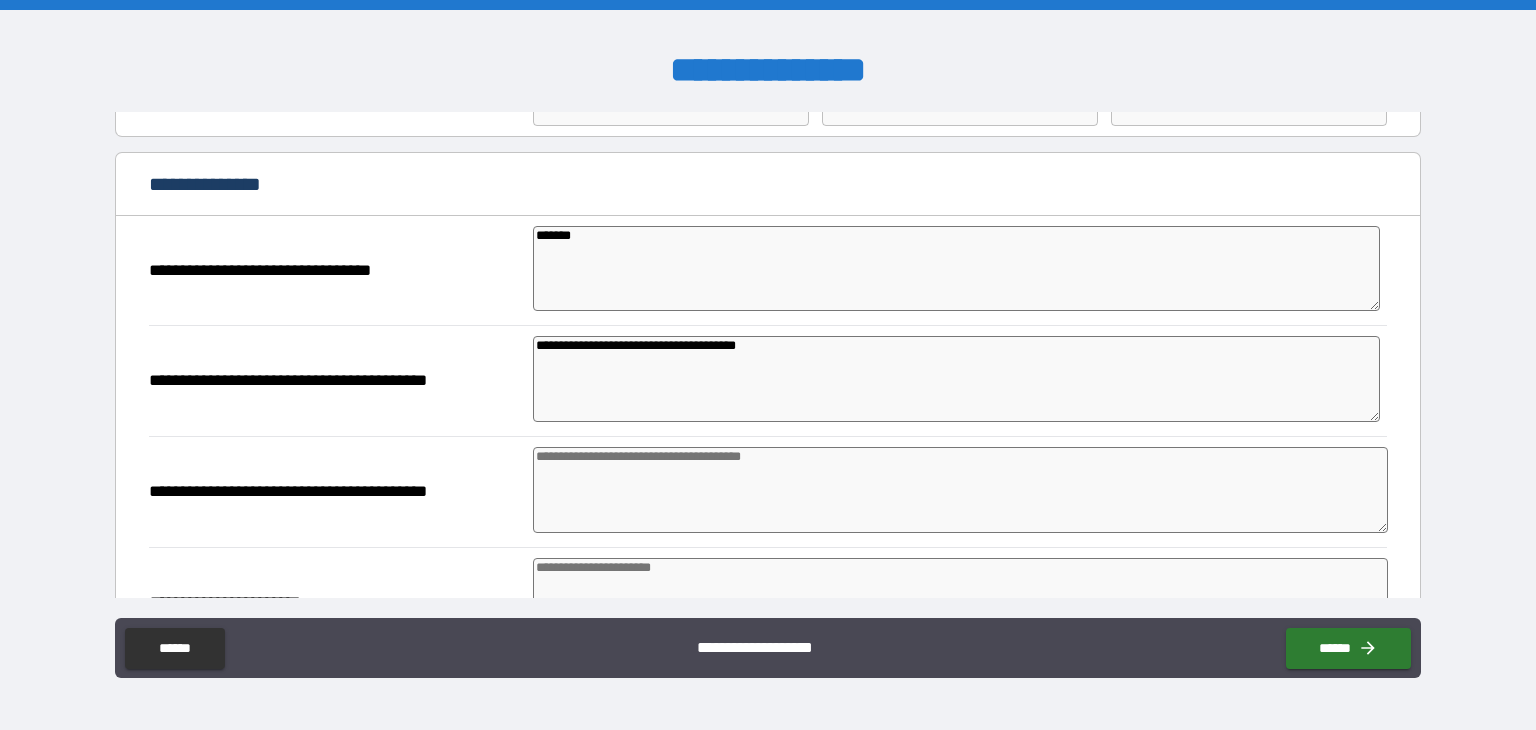 click at bounding box center (961, 490) 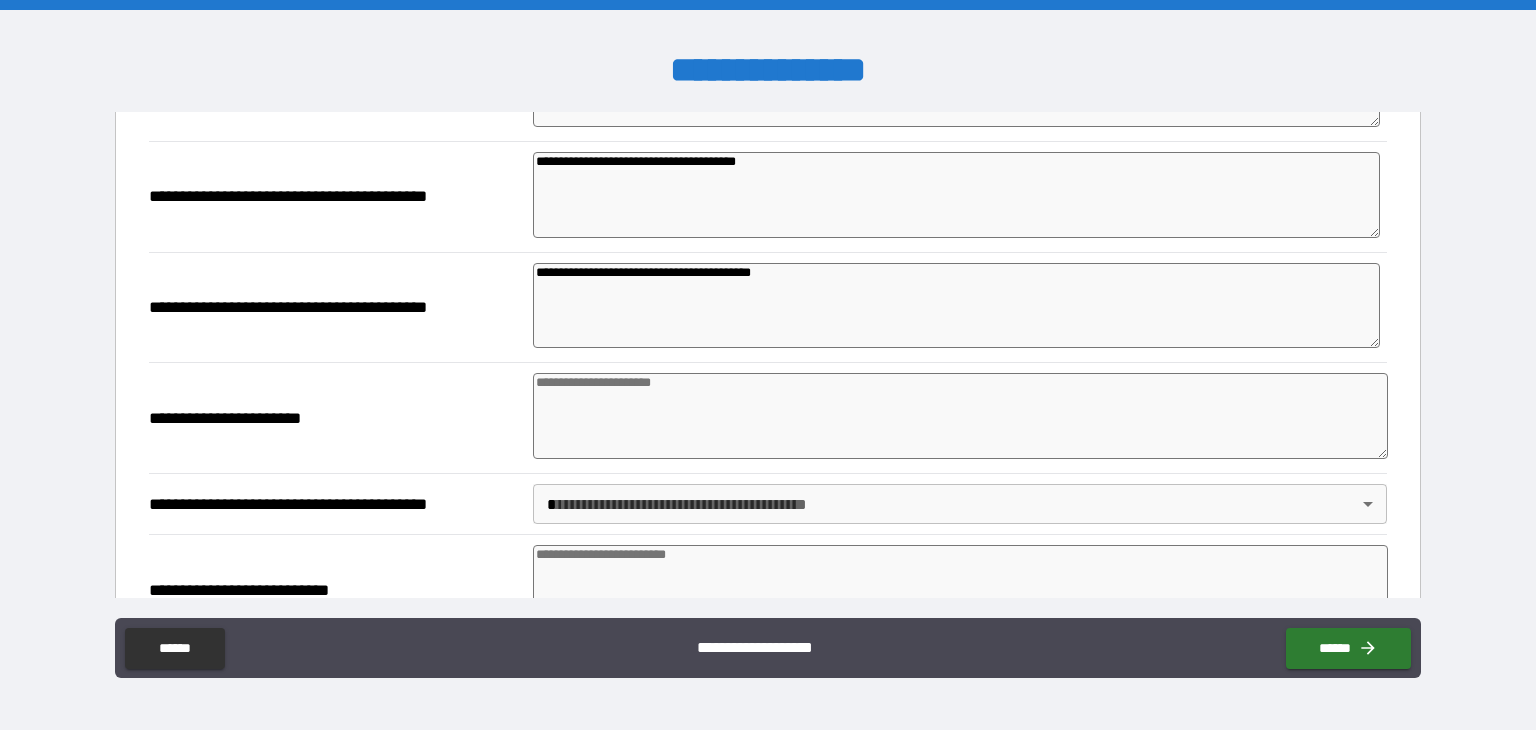 scroll, scrollTop: 400, scrollLeft: 0, axis: vertical 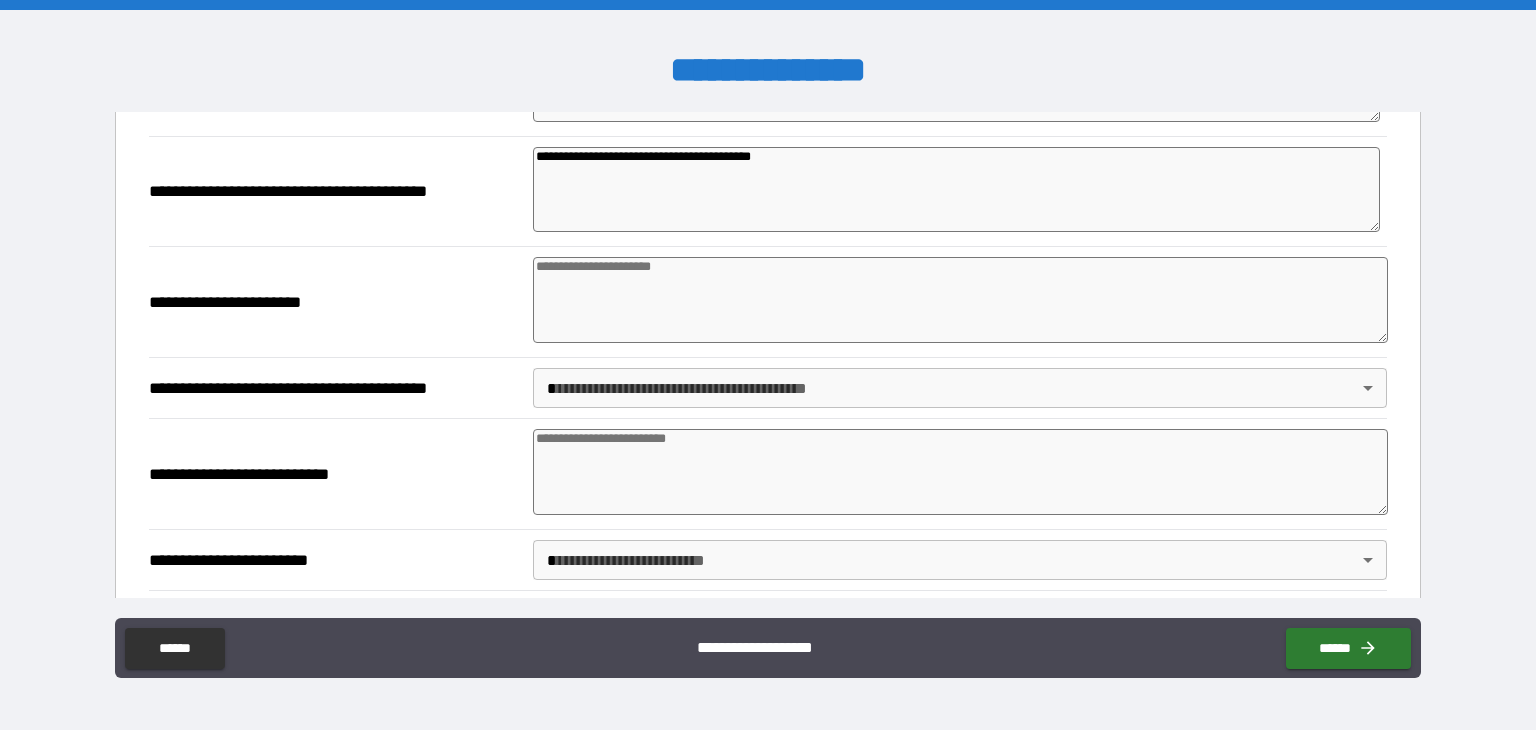 click at bounding box center (961, 300) 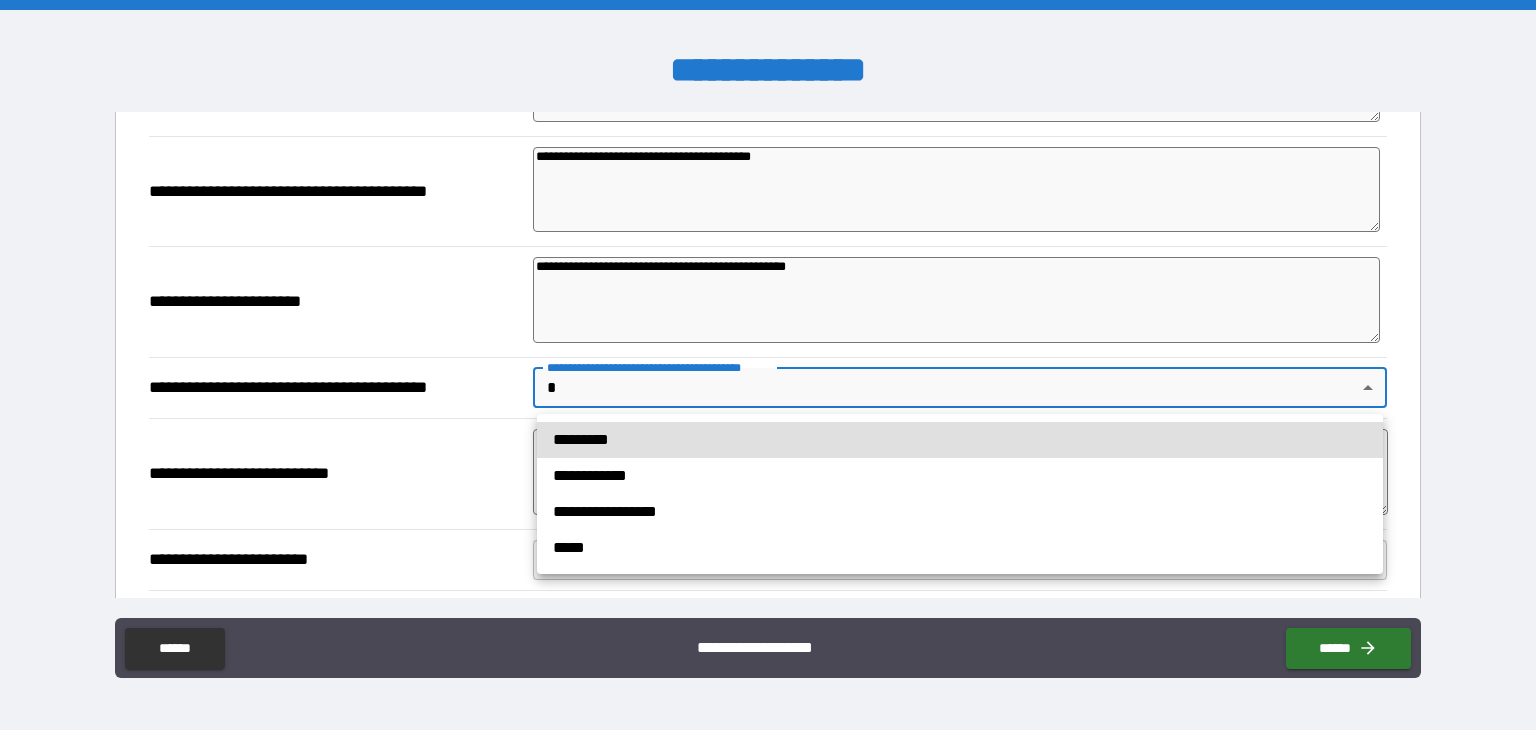 click on "**********" at bounding box center [768, 365] 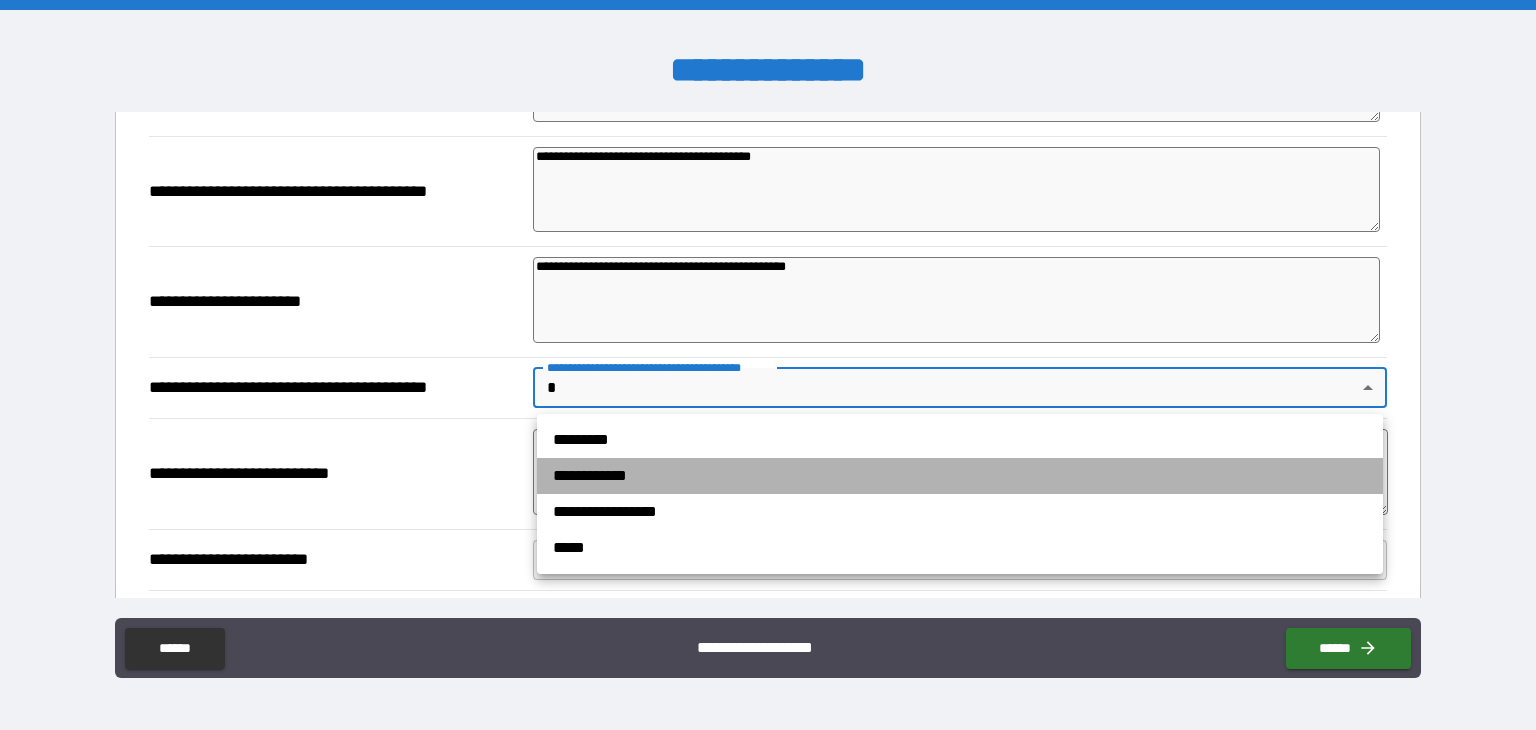 click on "**********" at bounding box center (960, 476) 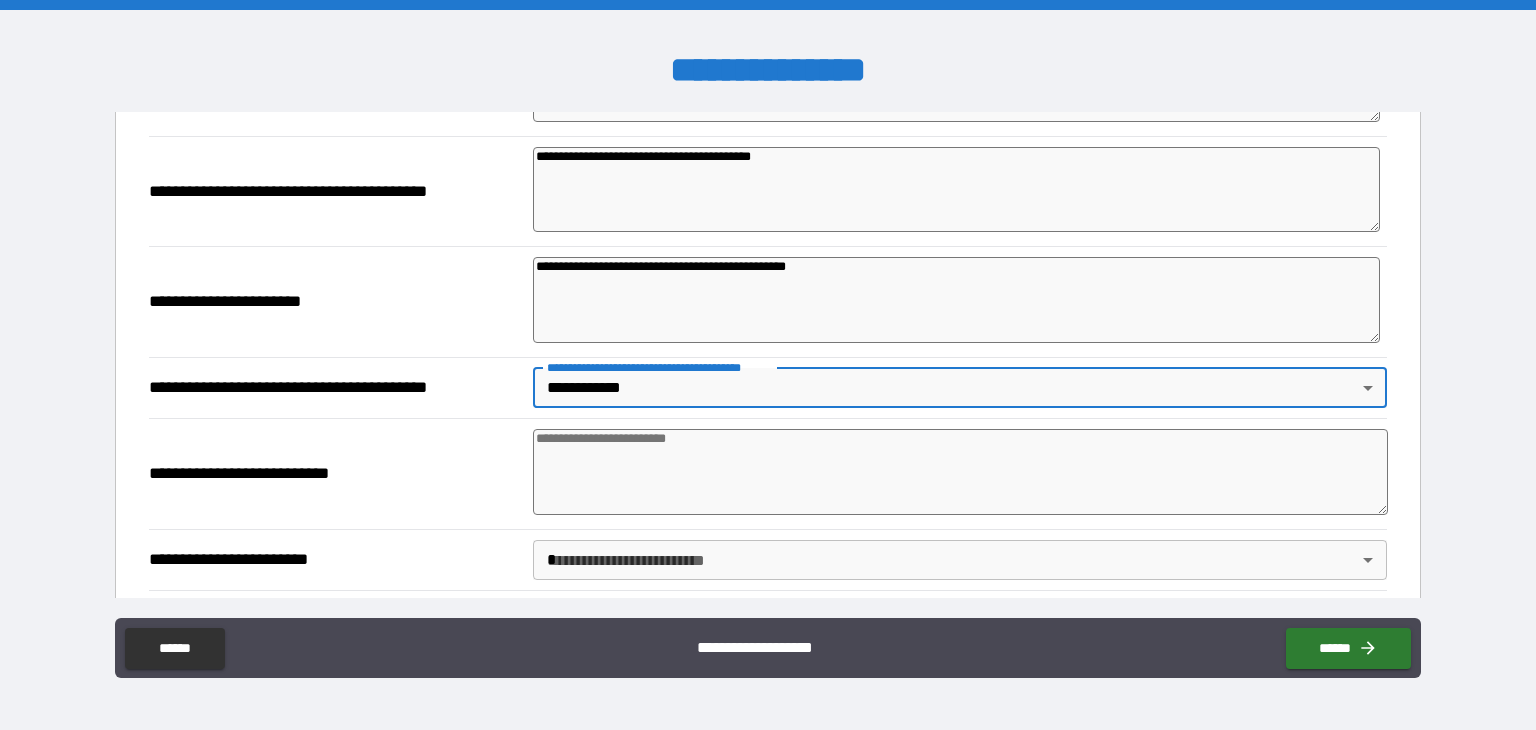 click at bounding box center (961, 472) 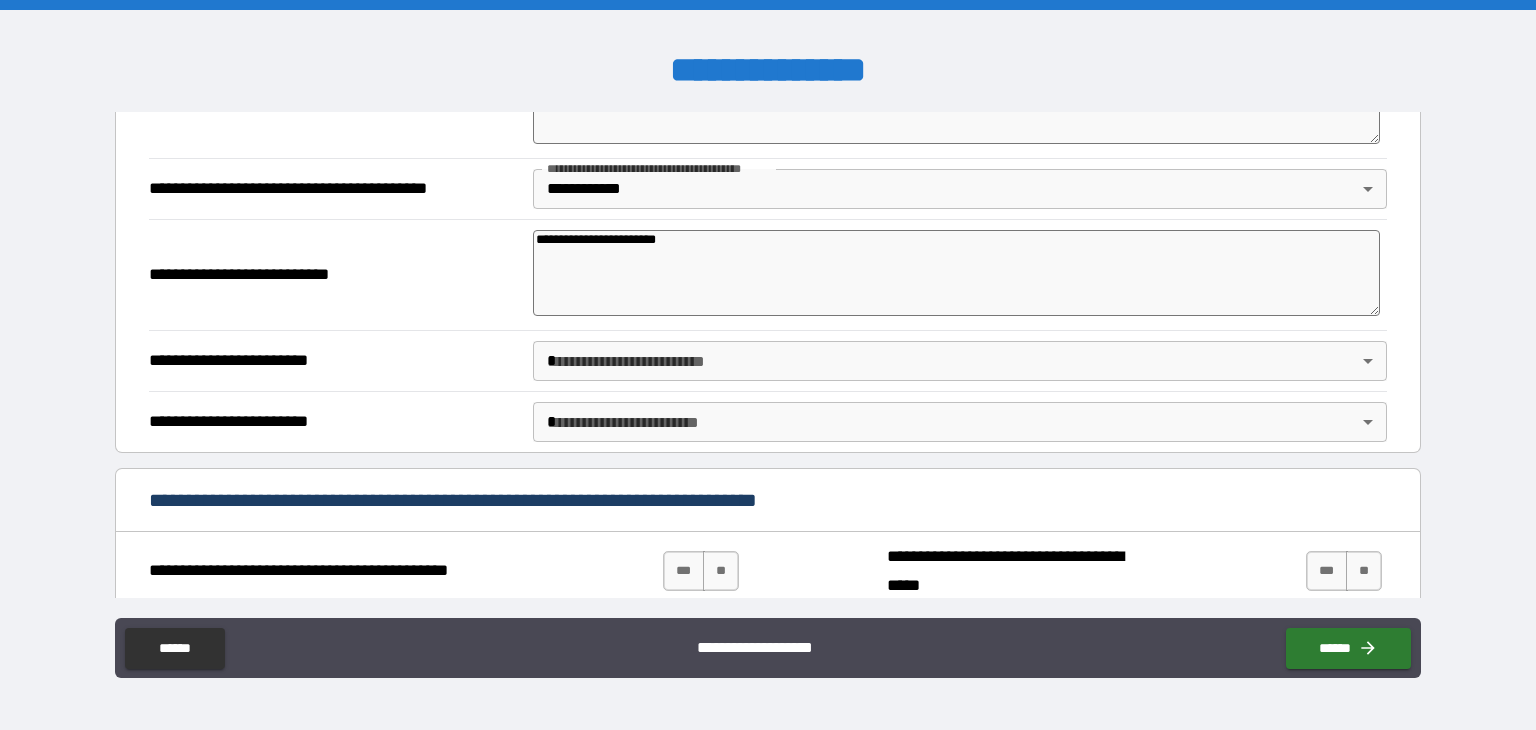 scroll, scrollTop: 600, scrollLeft: 0, axis: vertical 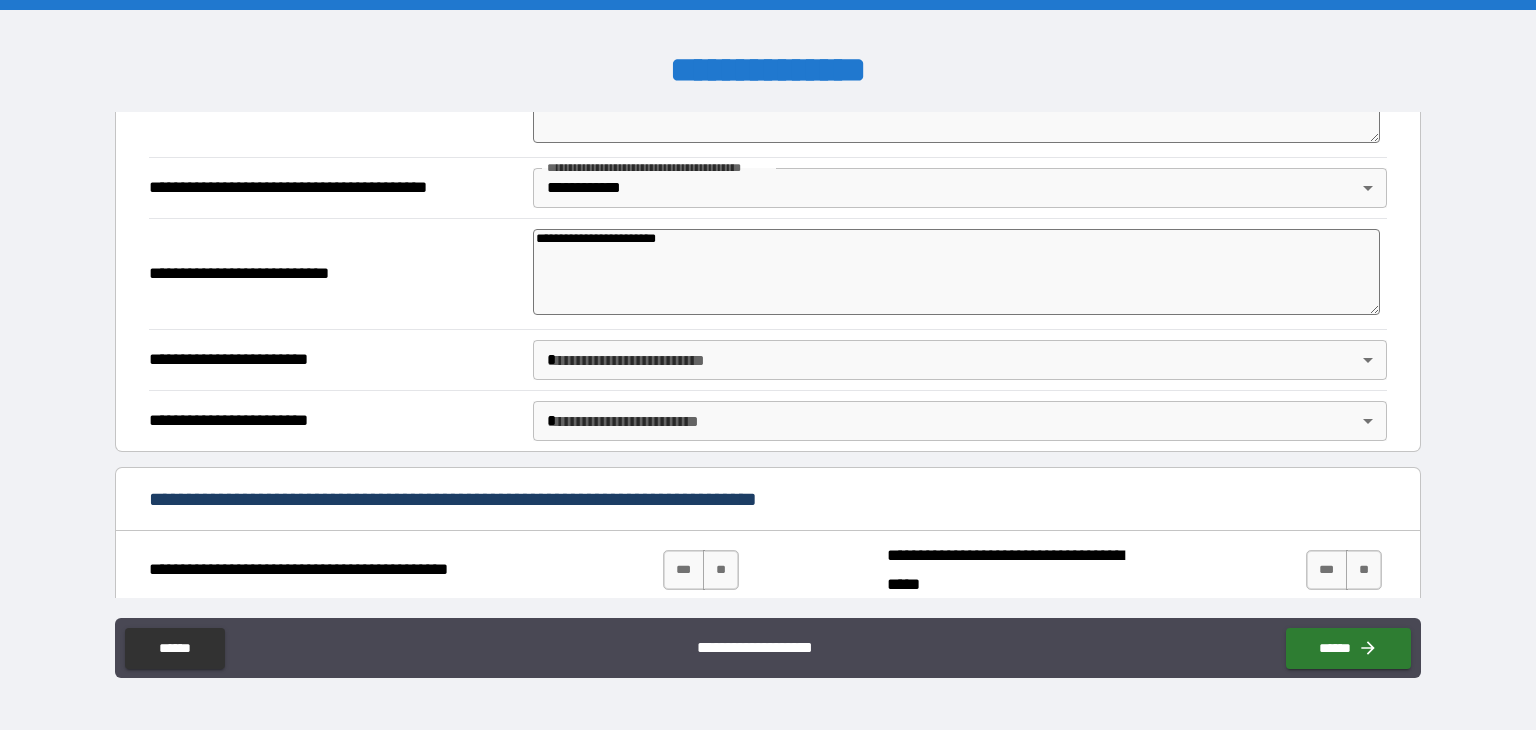 click on "**********" at bounding box center (768, 365) 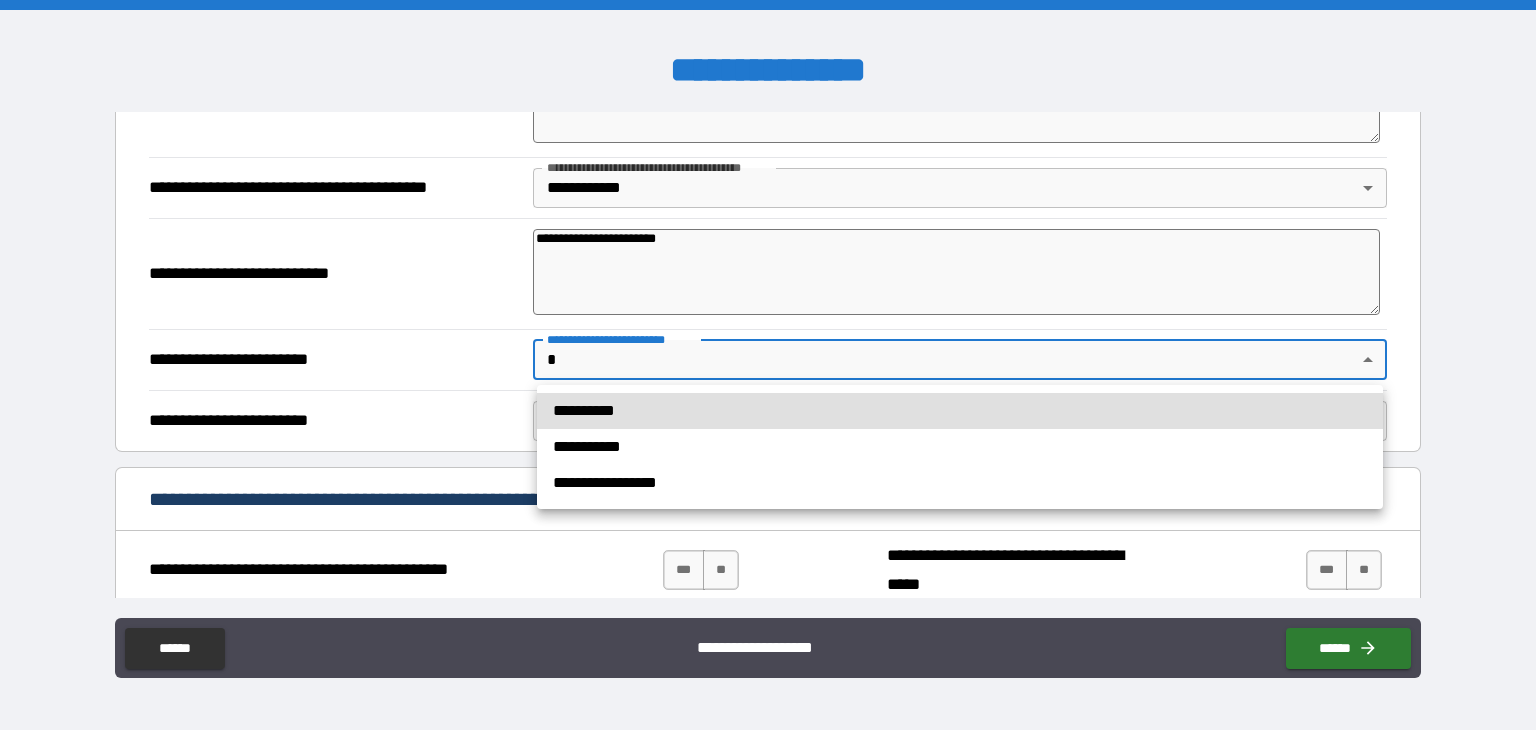 click on "**********" at bounding box center (960, 447) 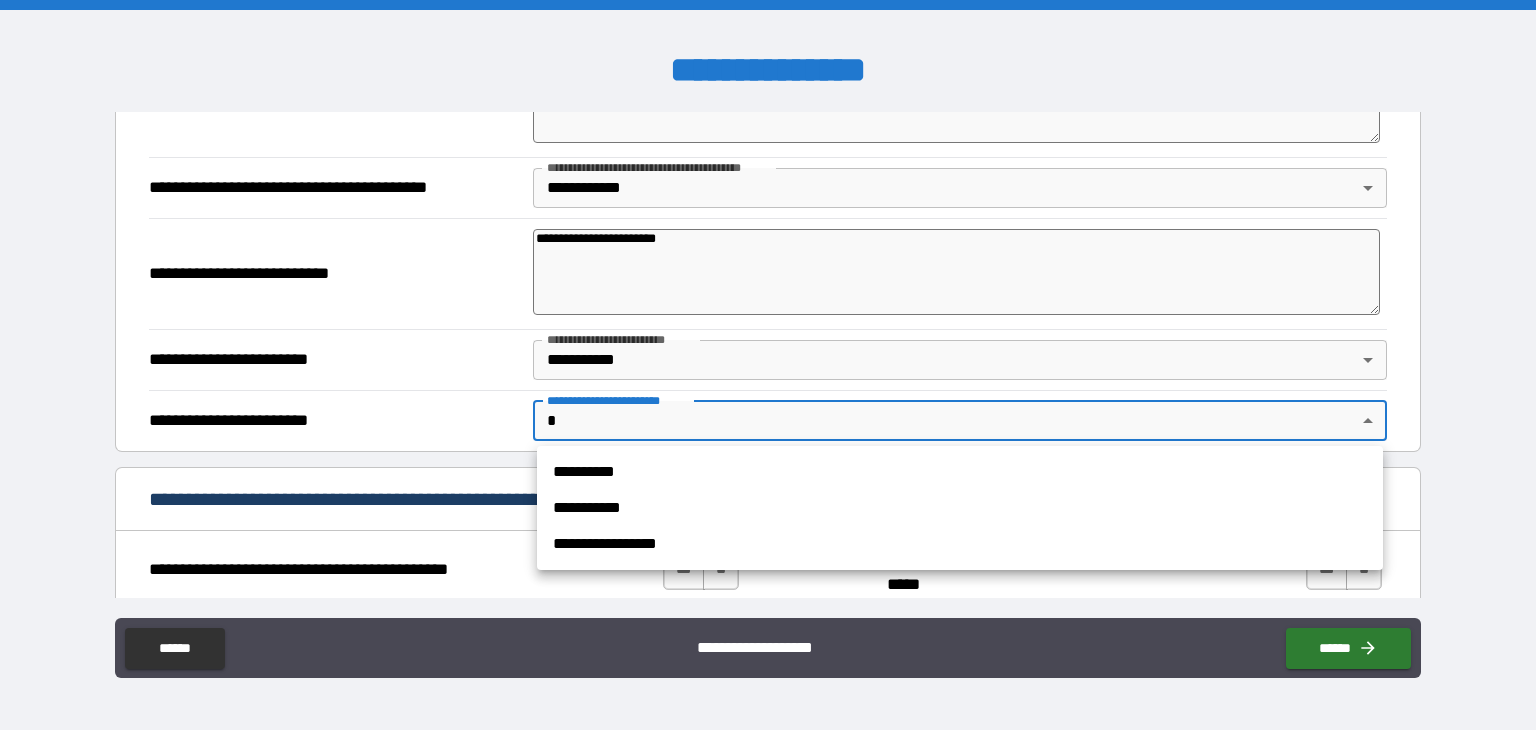 click on "**********" at bounding box center [768, 365] 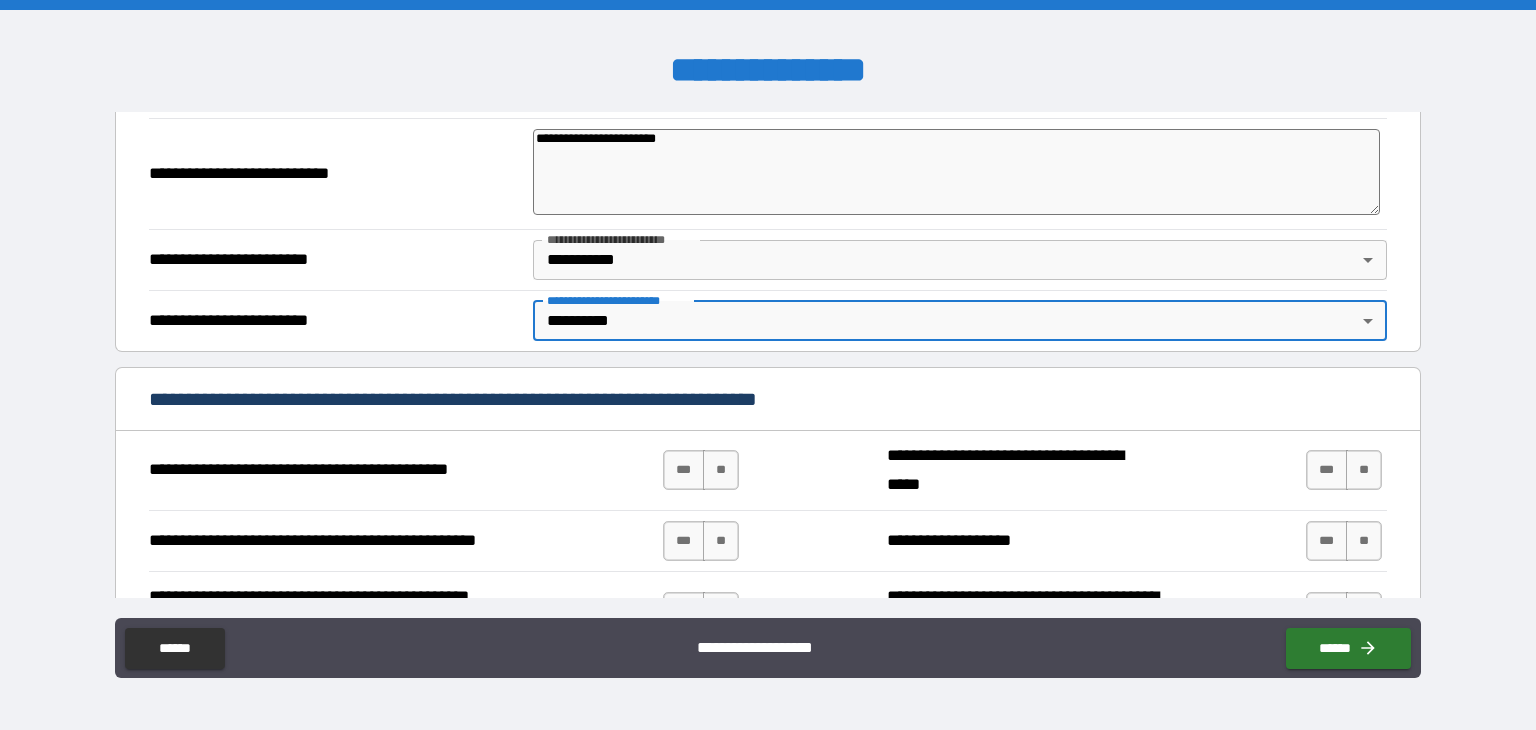 scroll, scrollTop: 800, scrollLeft: 0, axis: vertical 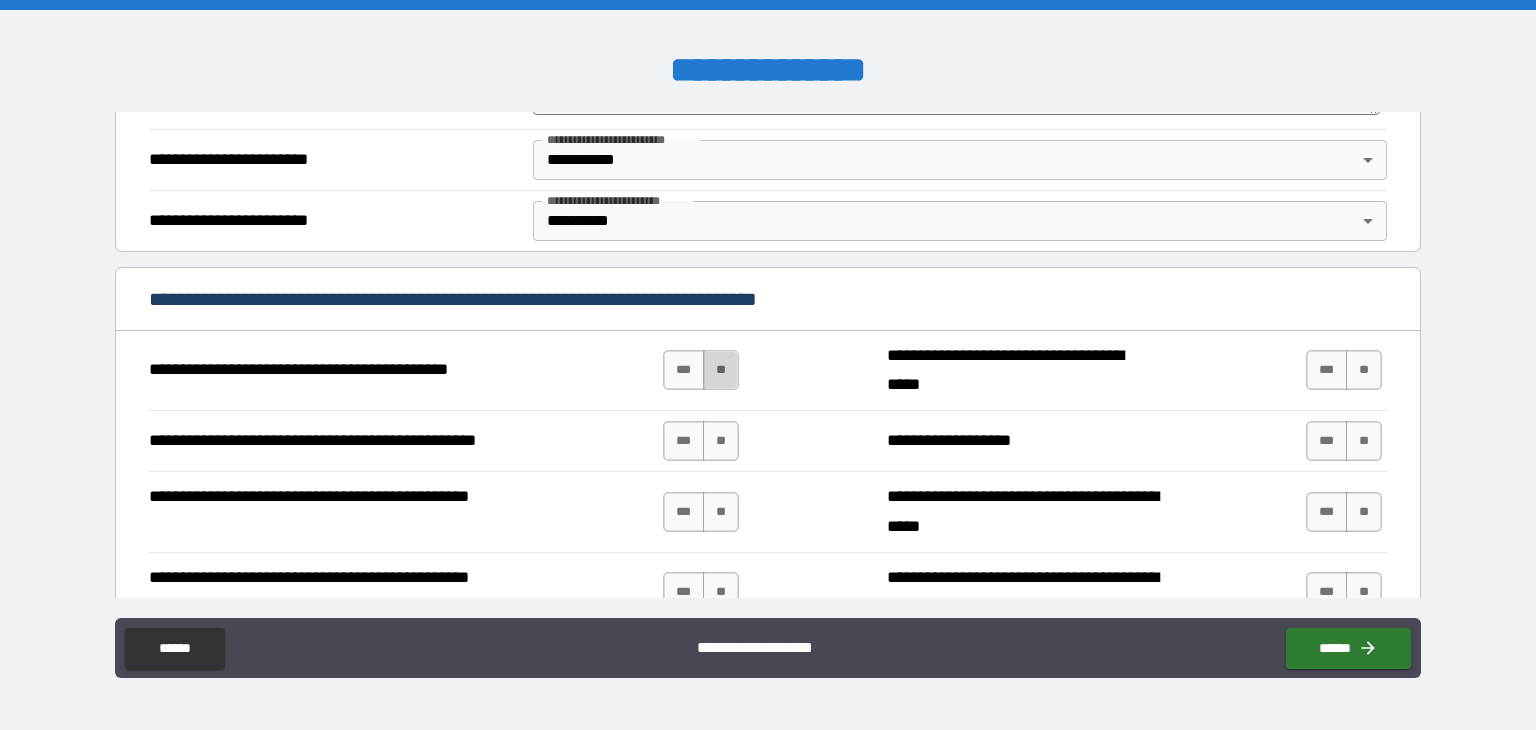 click on "**" at bounding box center (721, 370) 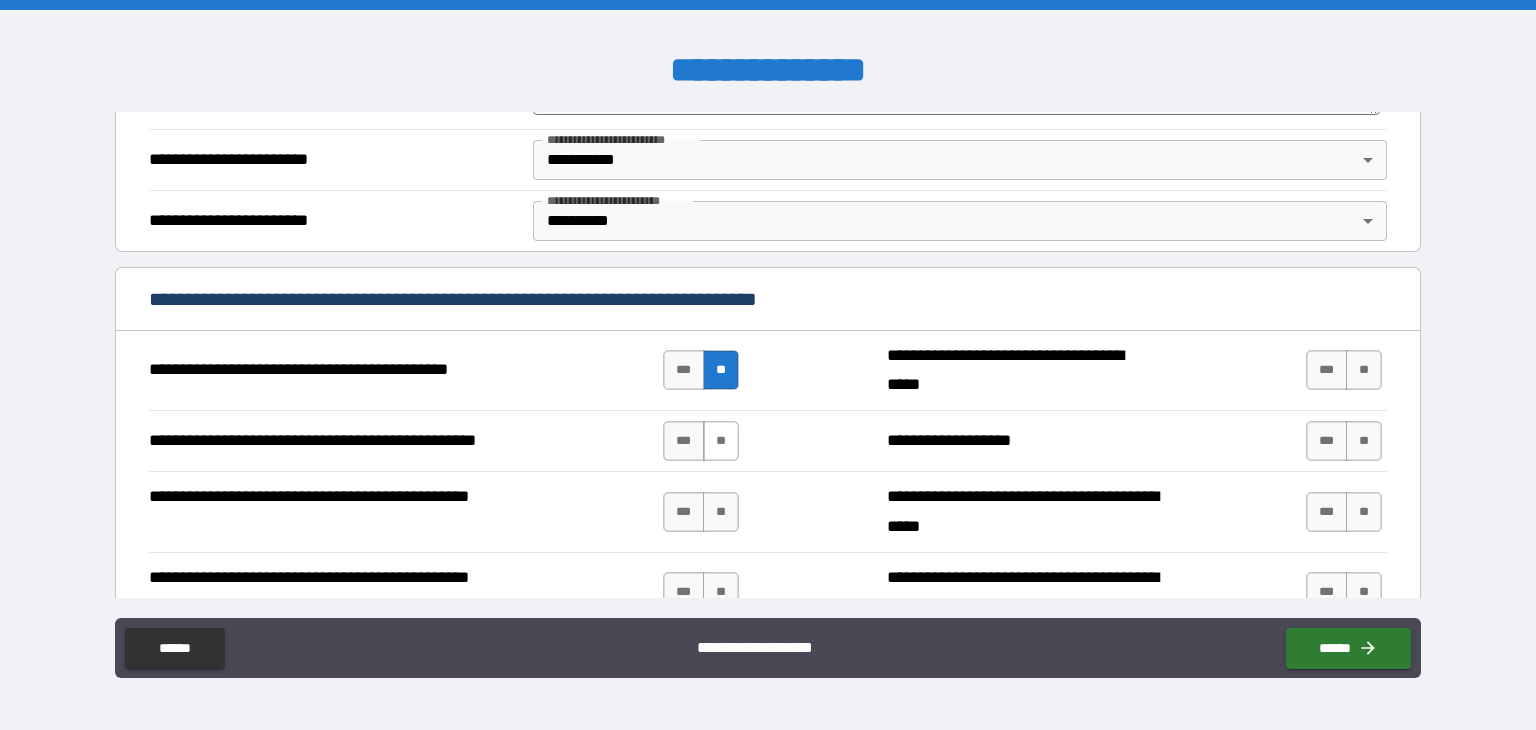 click on "**" at bounding box center (721, 441) 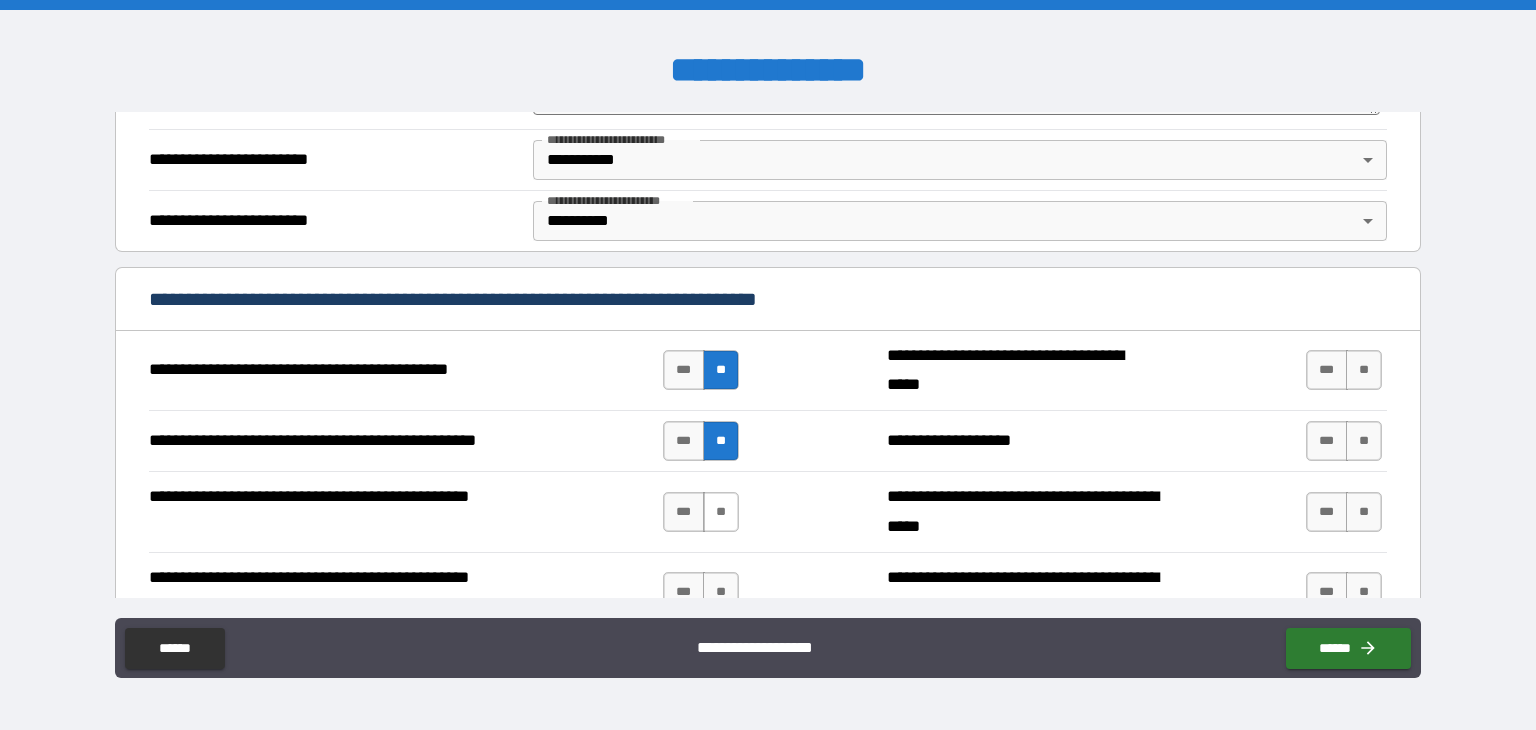 click on "**" at bounding box center [721, 512] 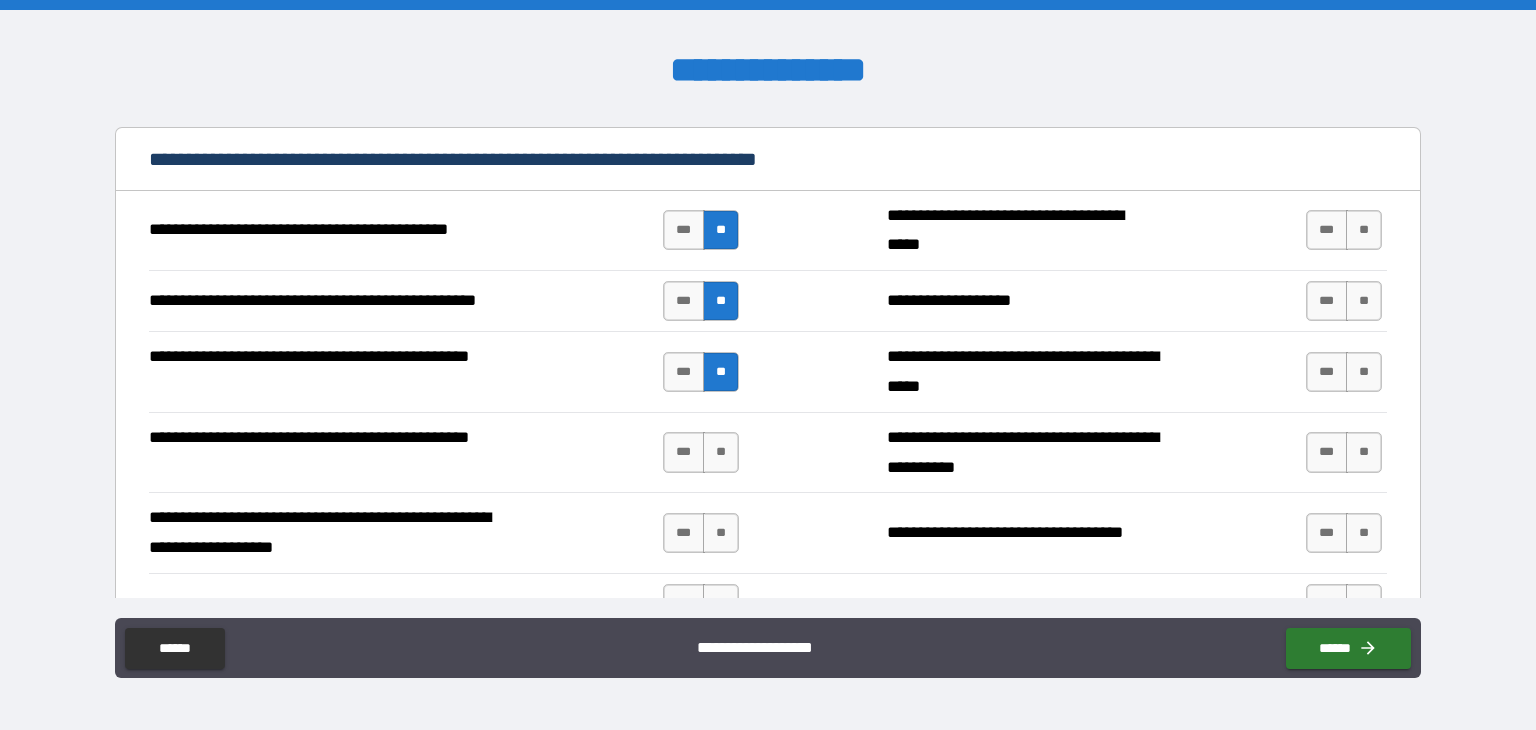 scroll, scrollTop: 1000, scrollLeft: 0, axis: vertical 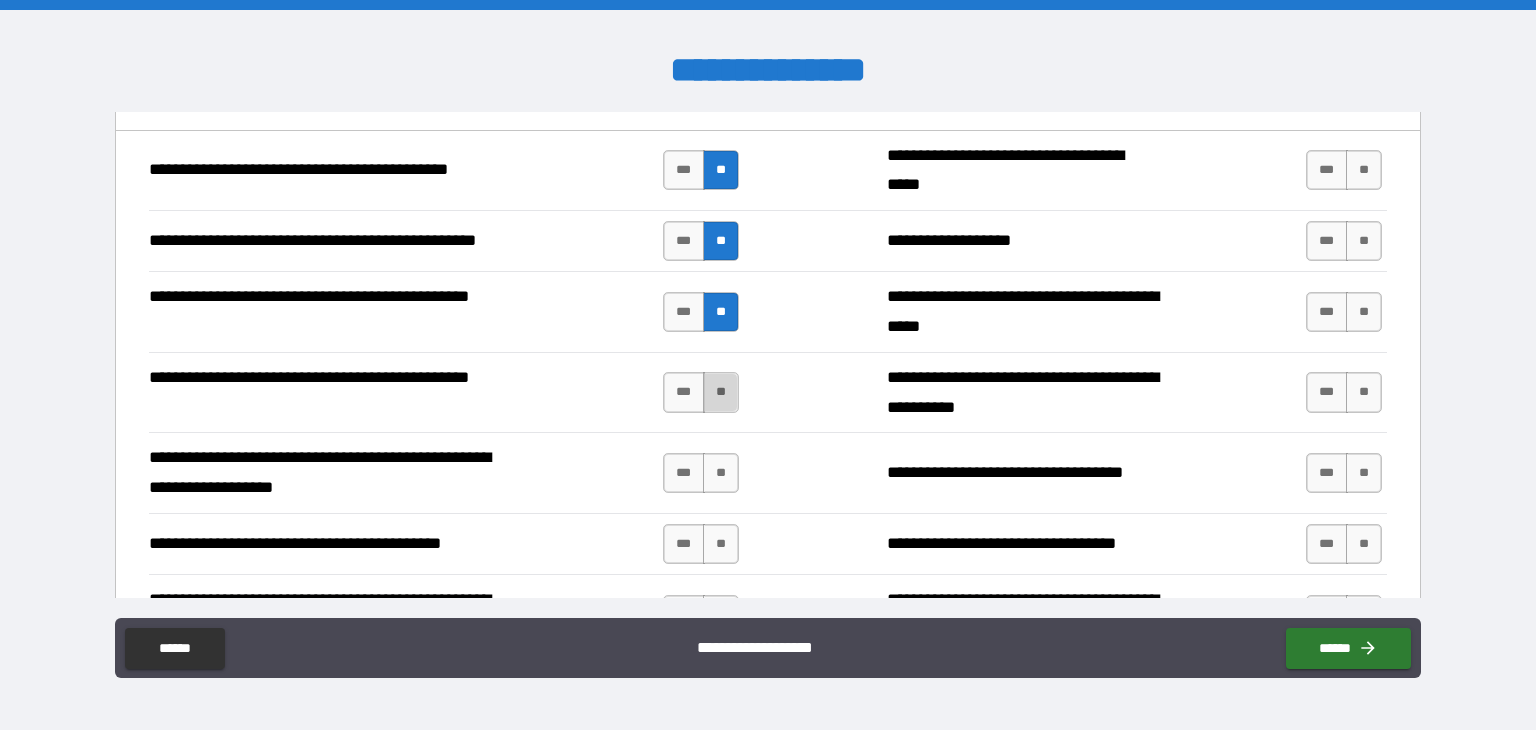 click on "**" at bounding box center [721, 392] 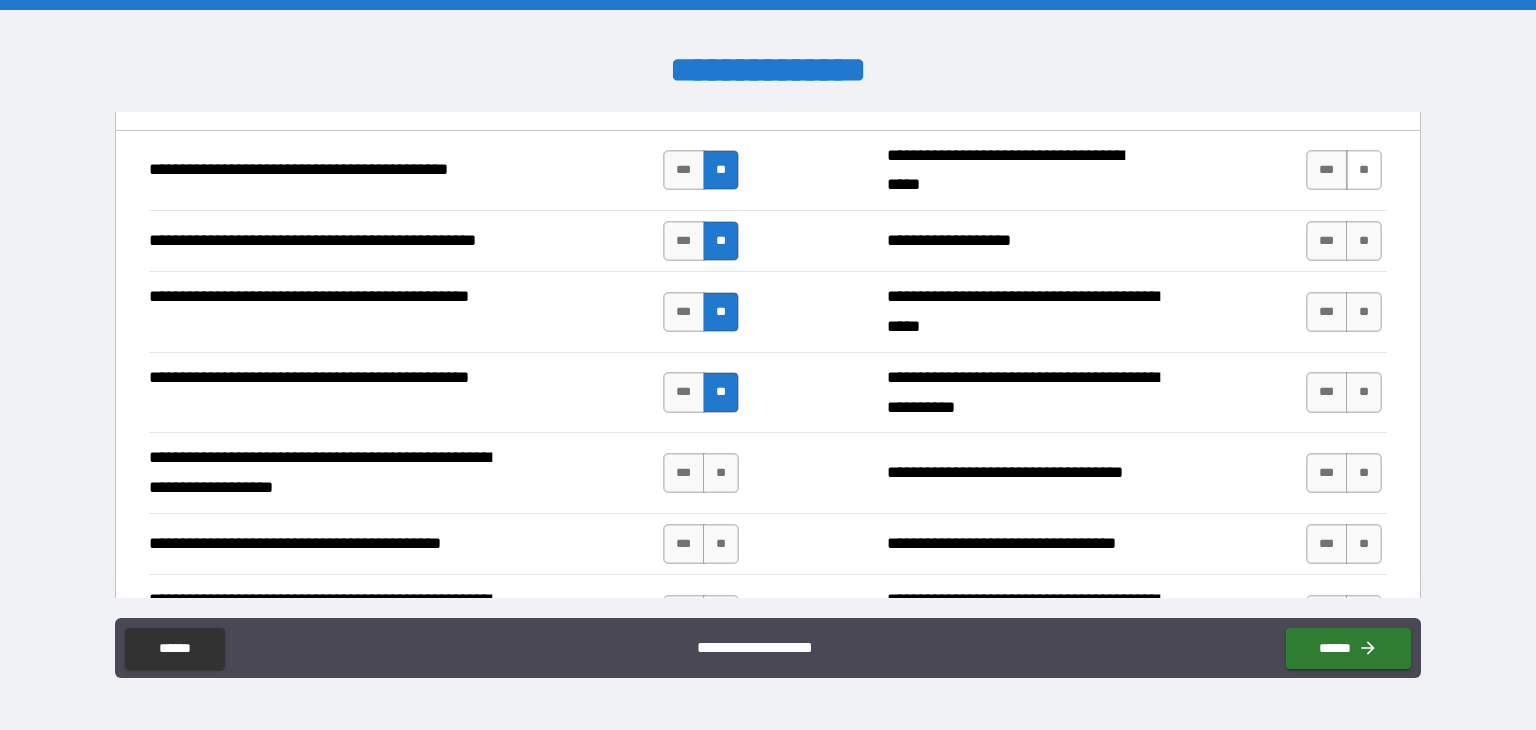 click on "**" at bounding box center [1364, 170] 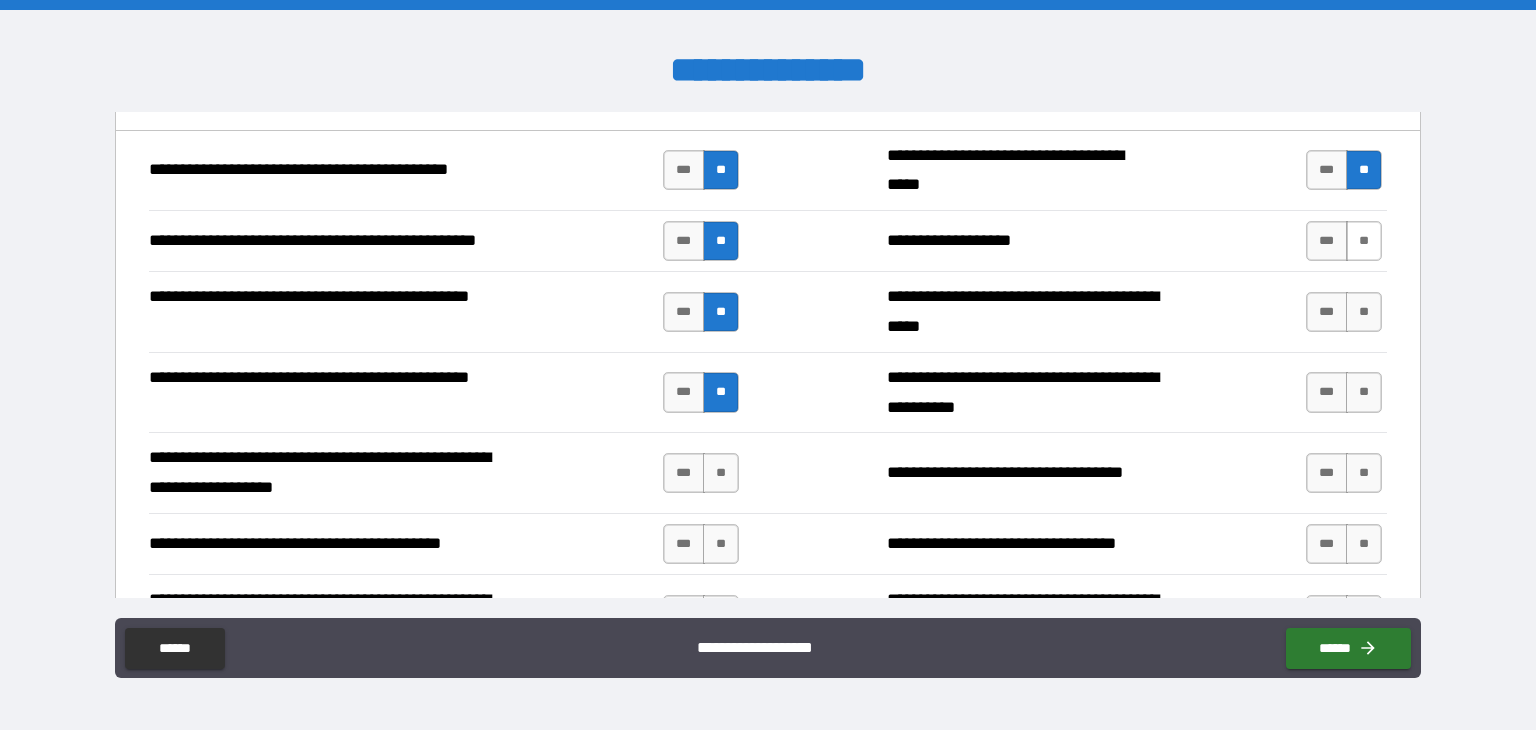 click on "**" at bounding box center (1364, 241) 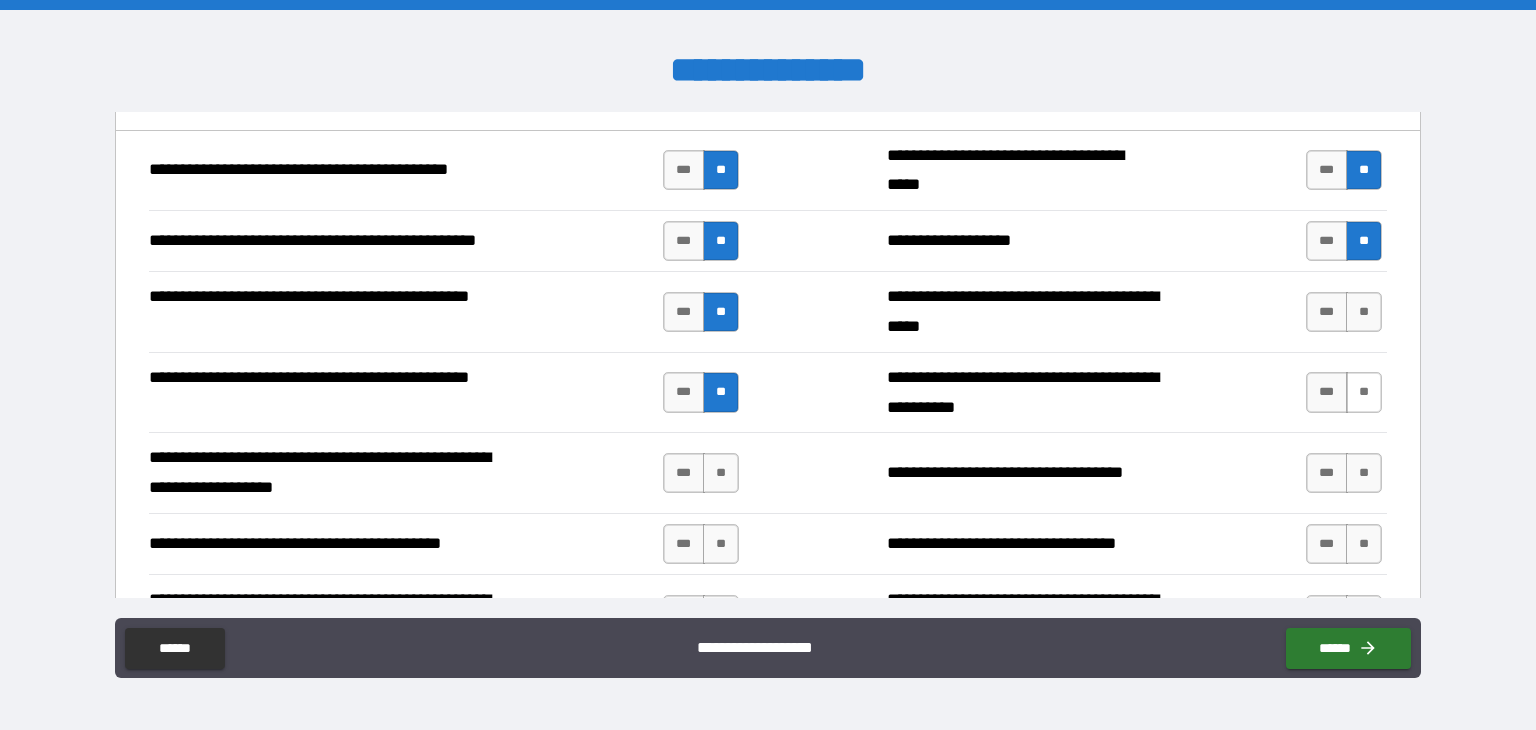 click on "**" at bounding box center (1364, 392) 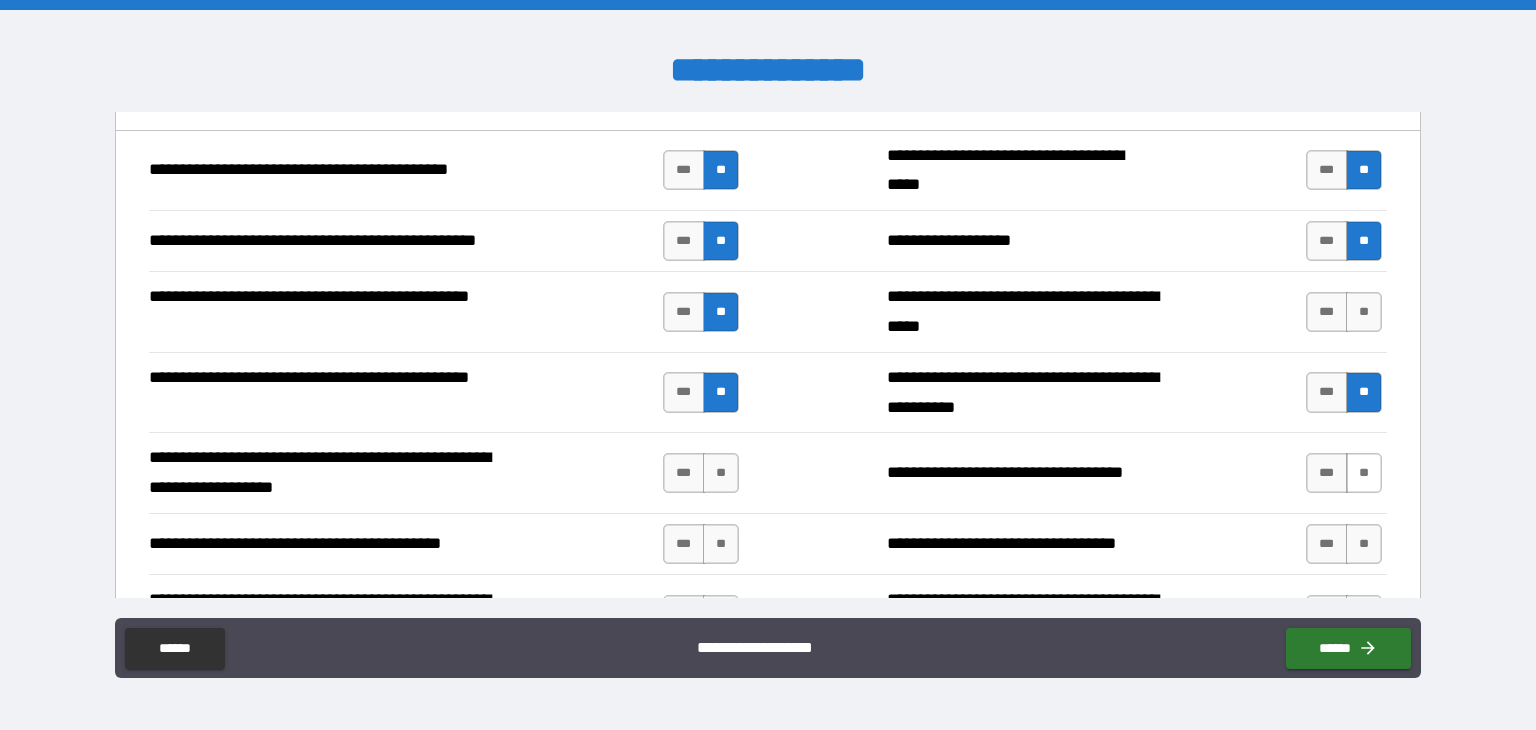 click on "**" at bounding box center (1364, 473) 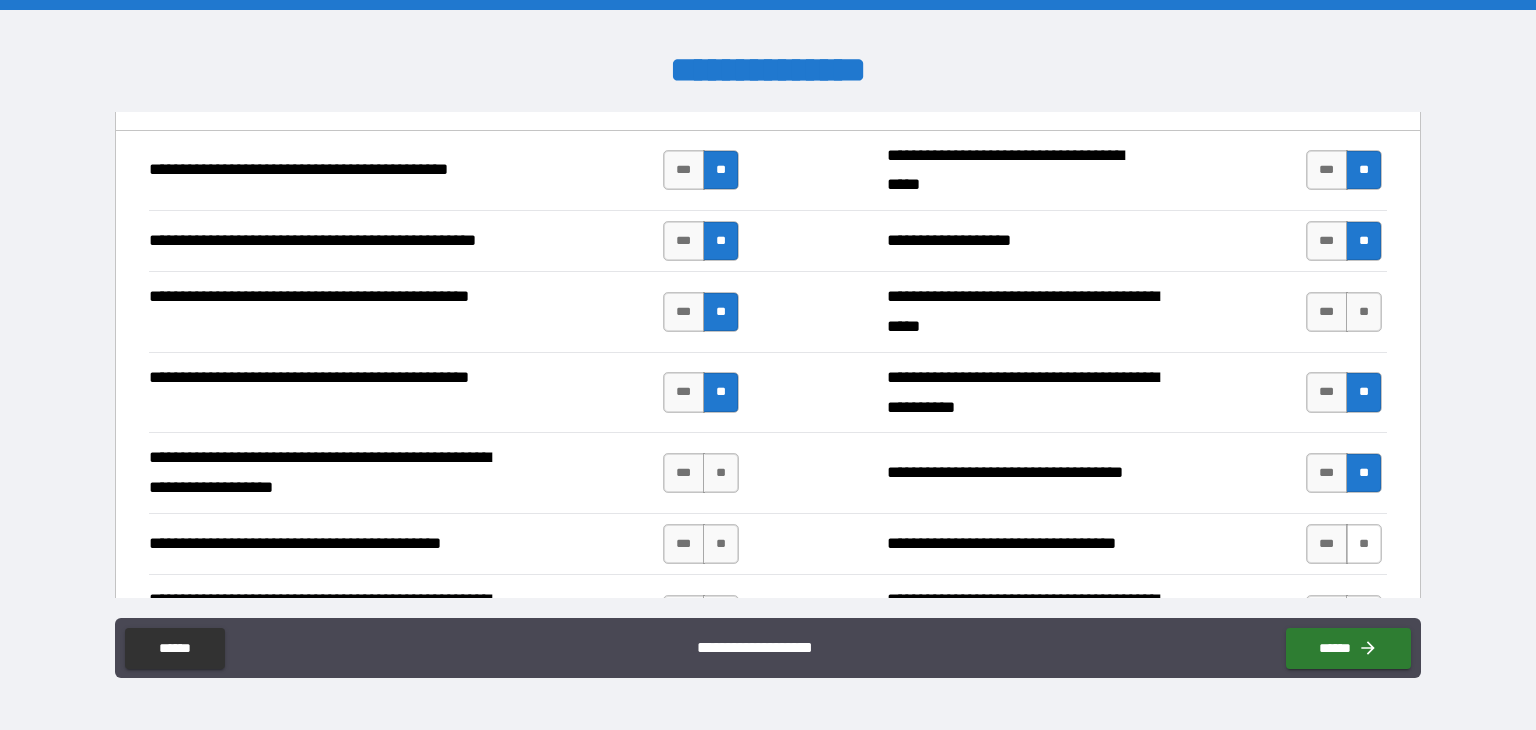 click on "**" at bounding box center (1364, 544) 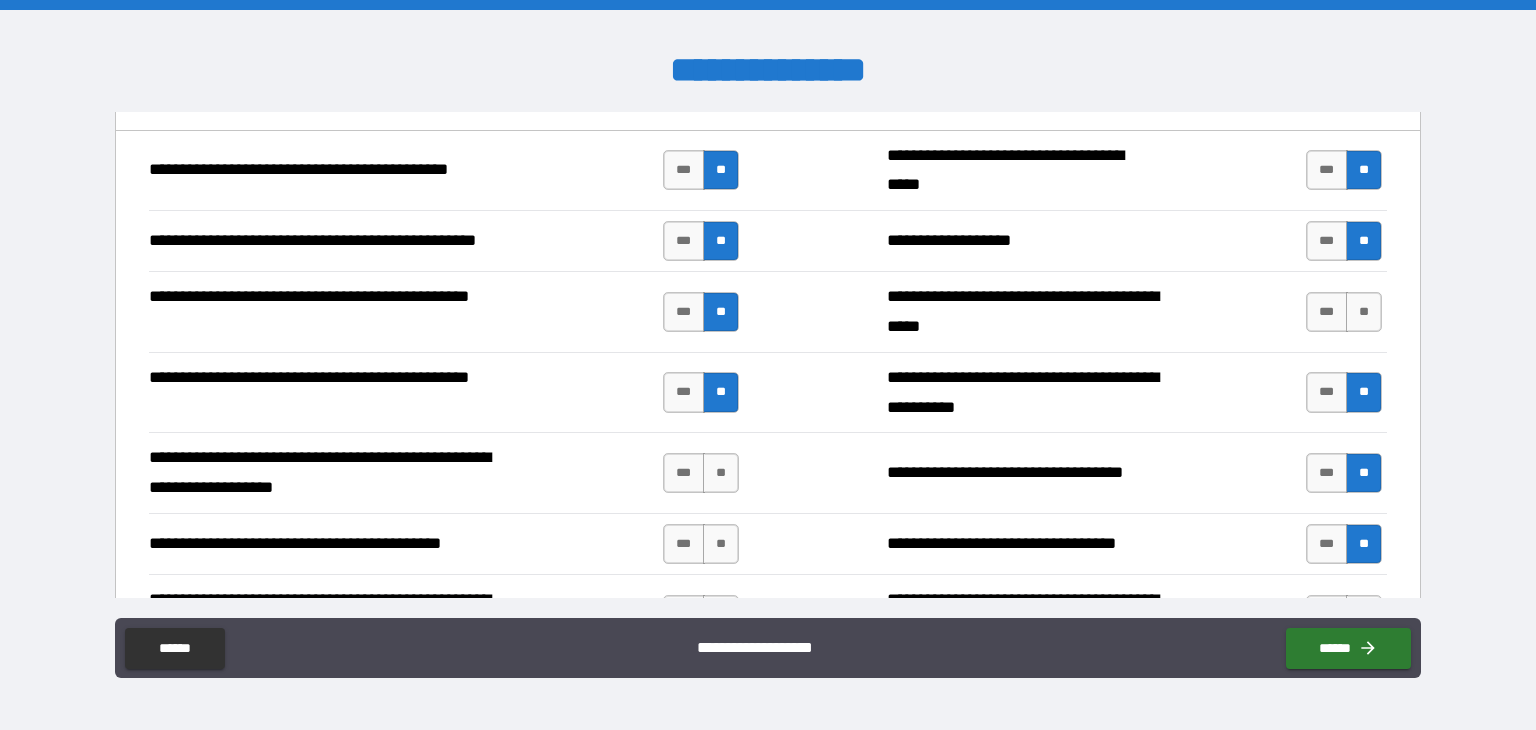 scroll, scrollTop: 1100, scrollLeft: 0, axis: vertical 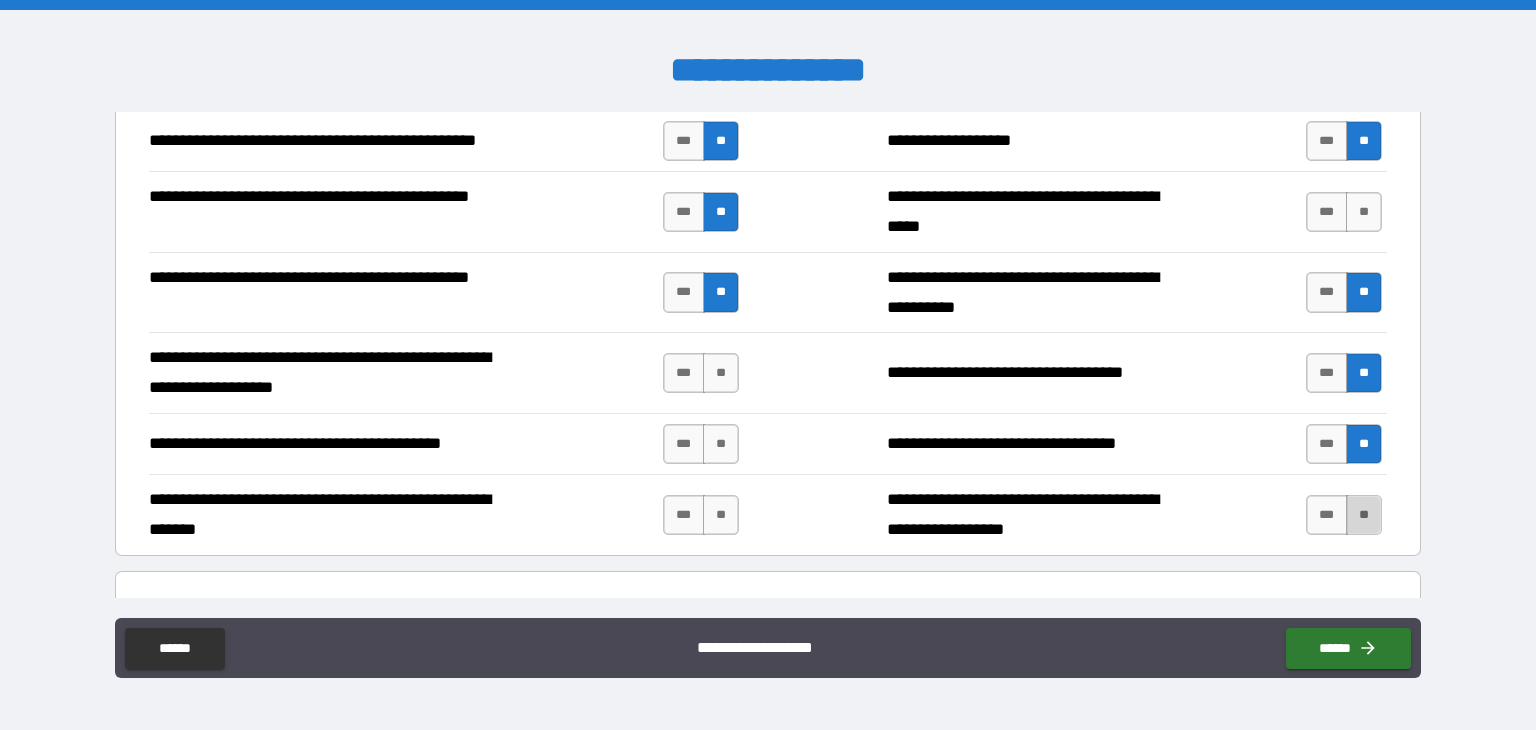 click on "**" at bounding box center (1364, 515) 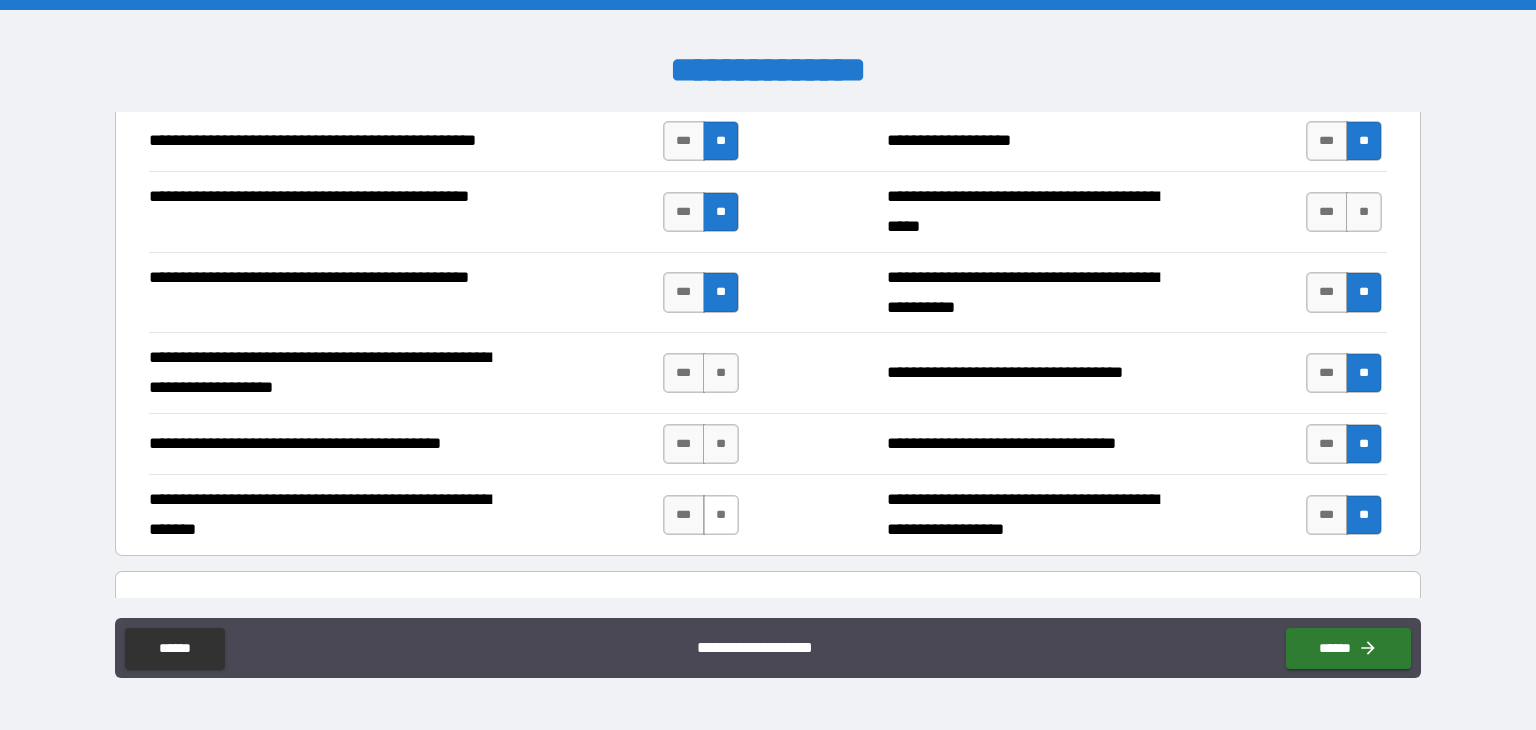 click on "**" at bounding box center (721, 515) 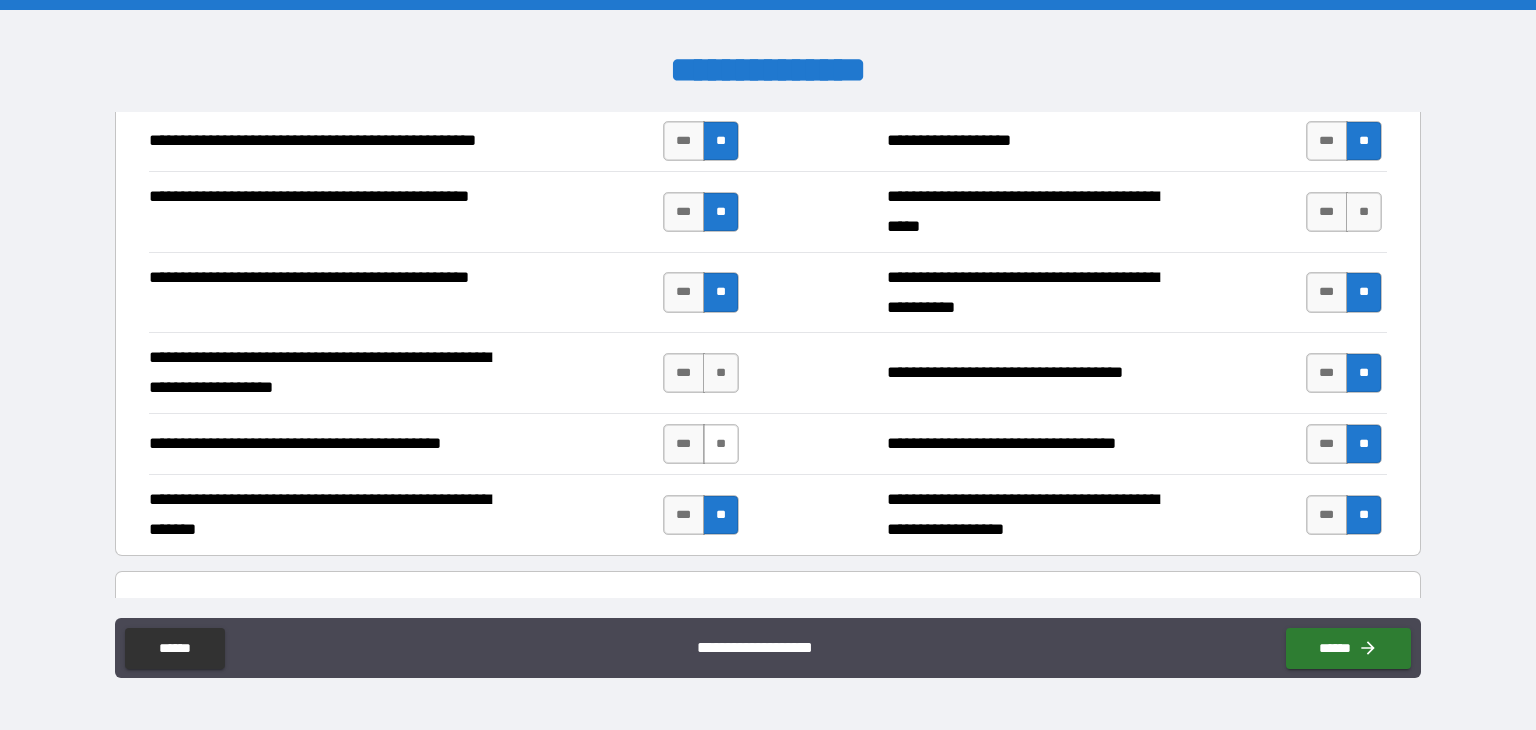 click on "**" at bounding box center (721, 444) 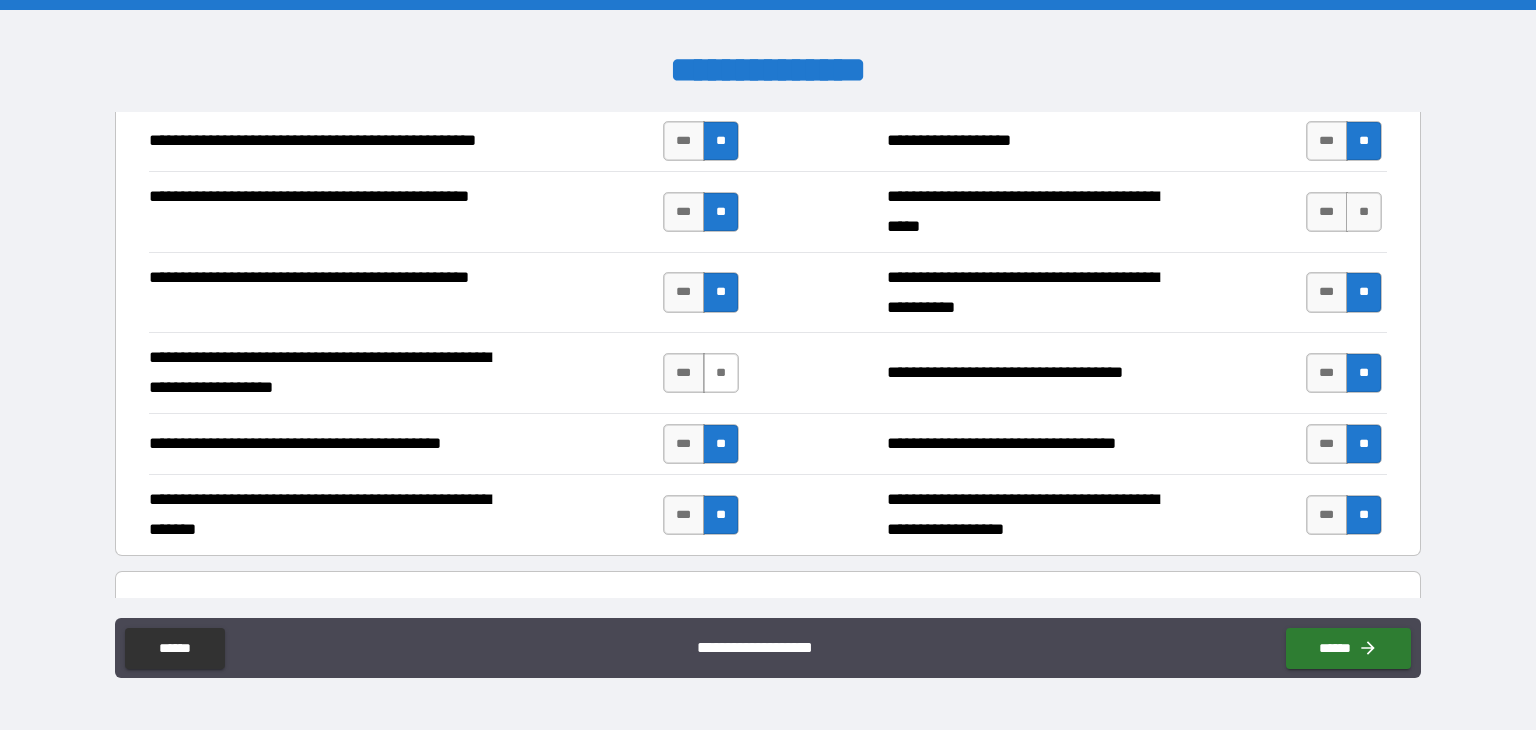 click on "**" at bounding box center (721, 373) 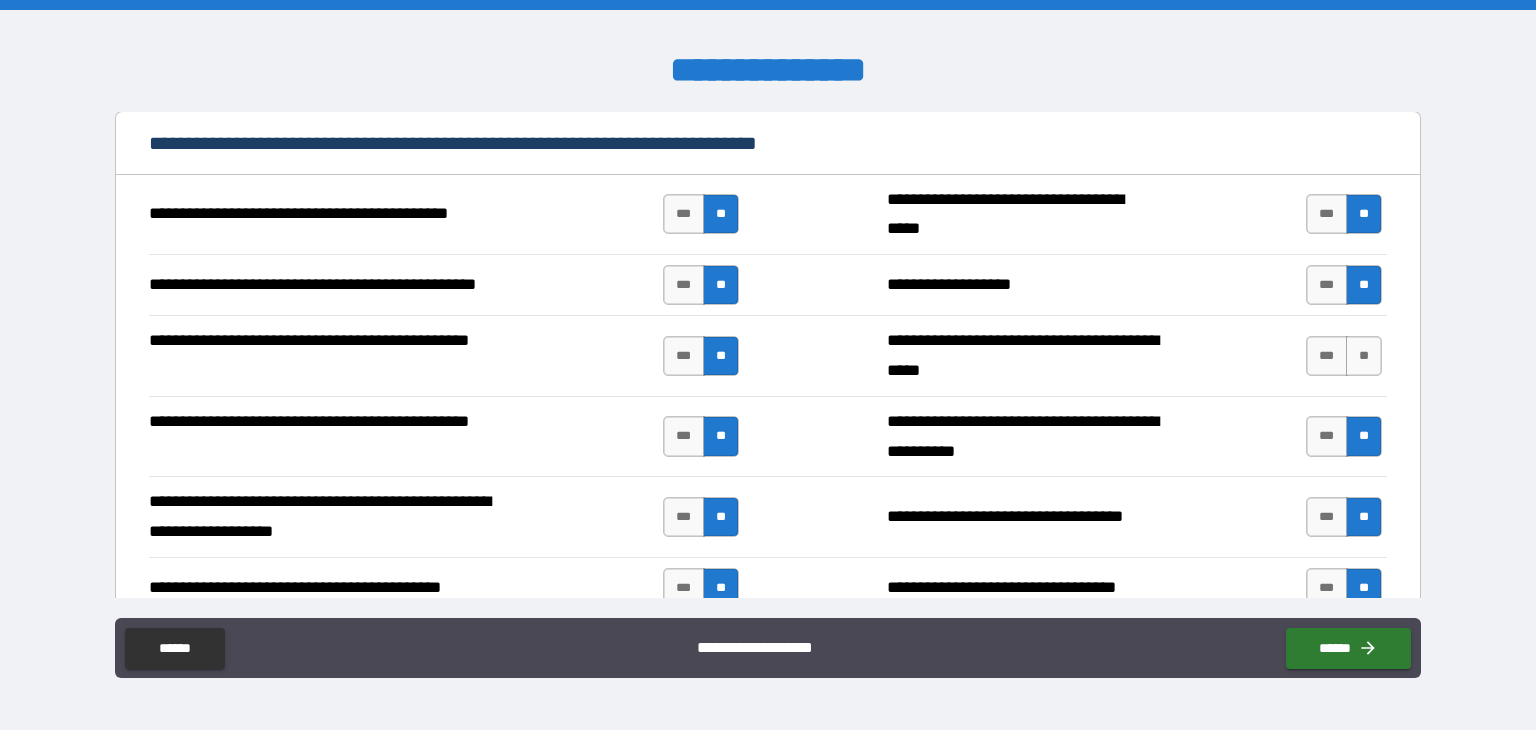 scroll, scrollTop: 900, scrollLeft: 0, axis: vertical 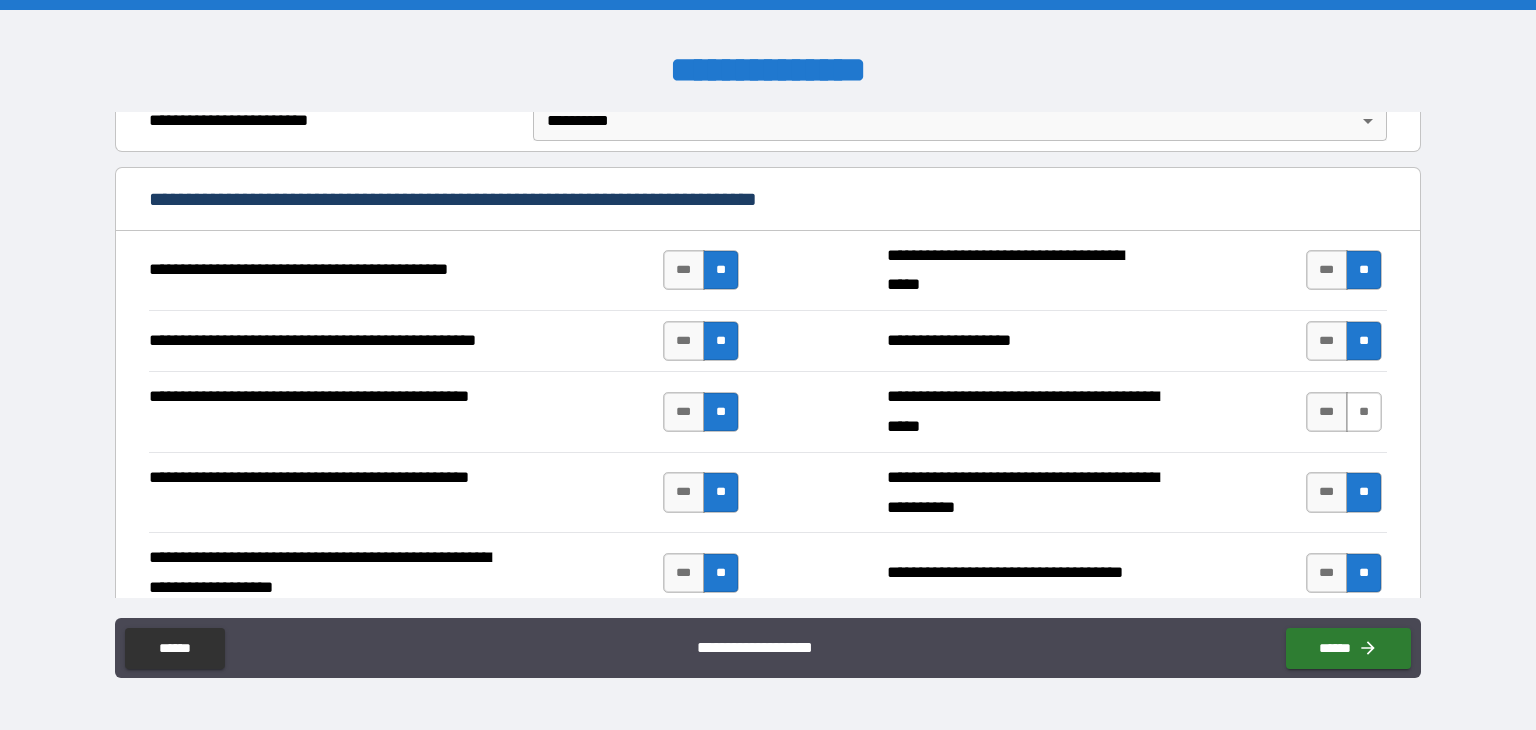 click on "**" at bounding box center (1364, 412) 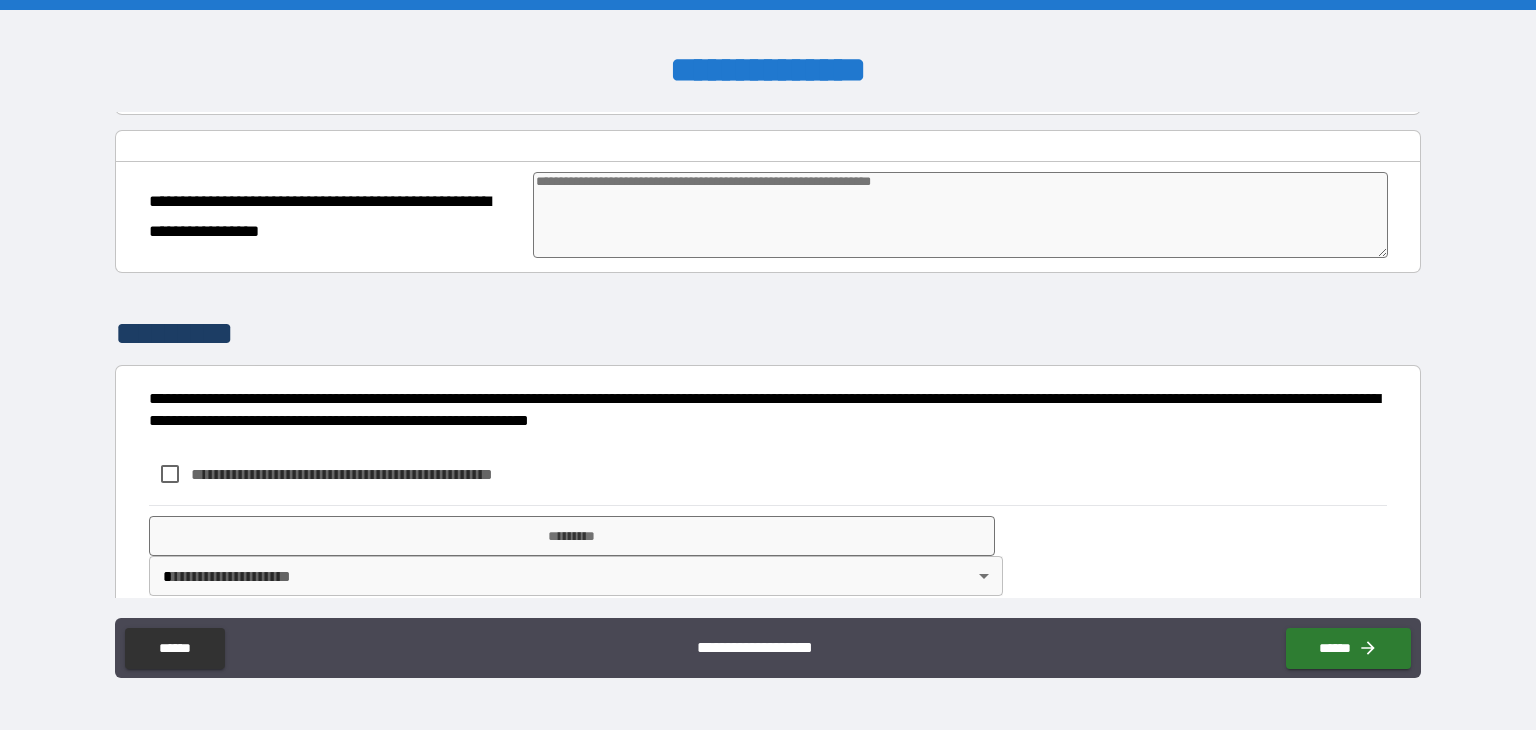 scroll, scrollTop: 1564, scrollLeft: 0, axis: vertical 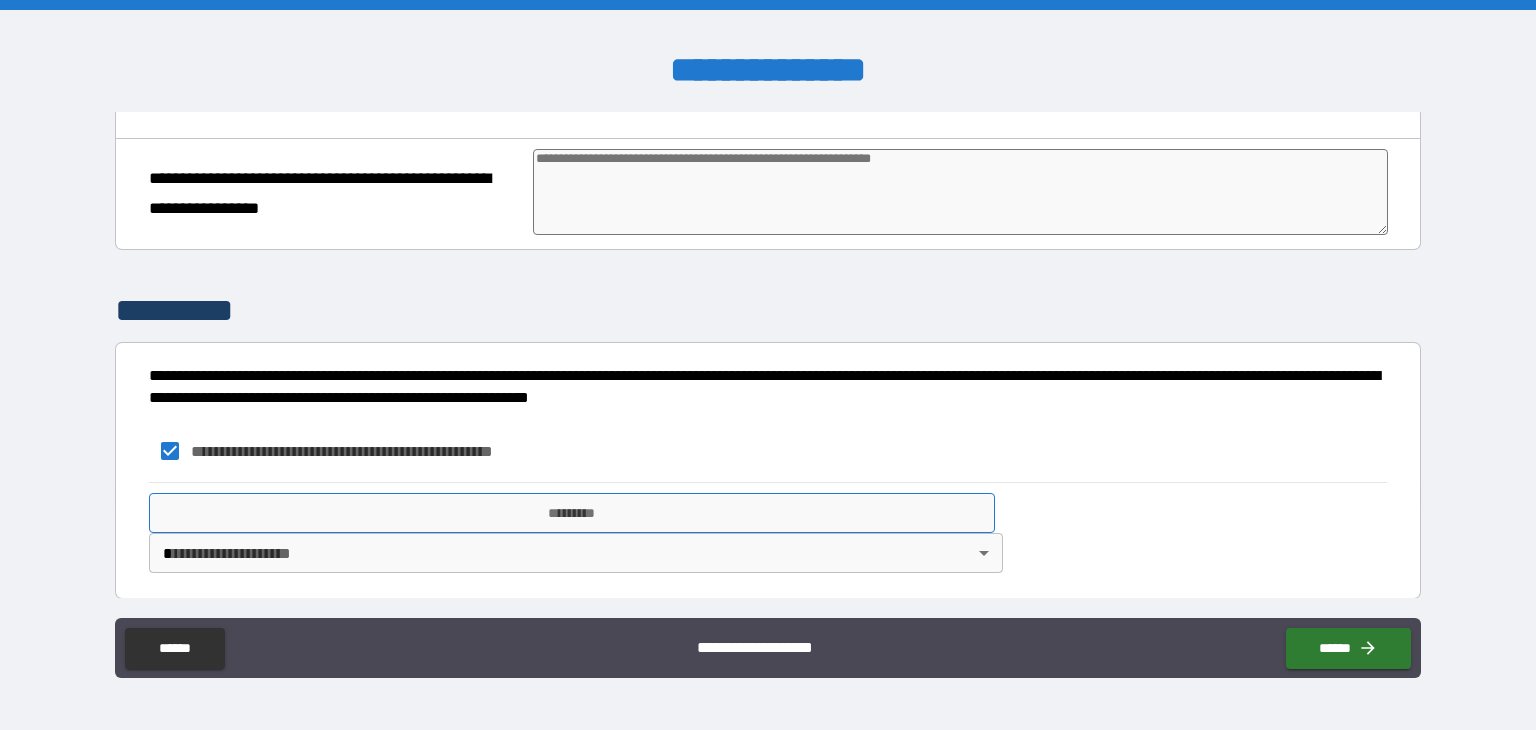 click on "*********" at bounding box center (572, 513) 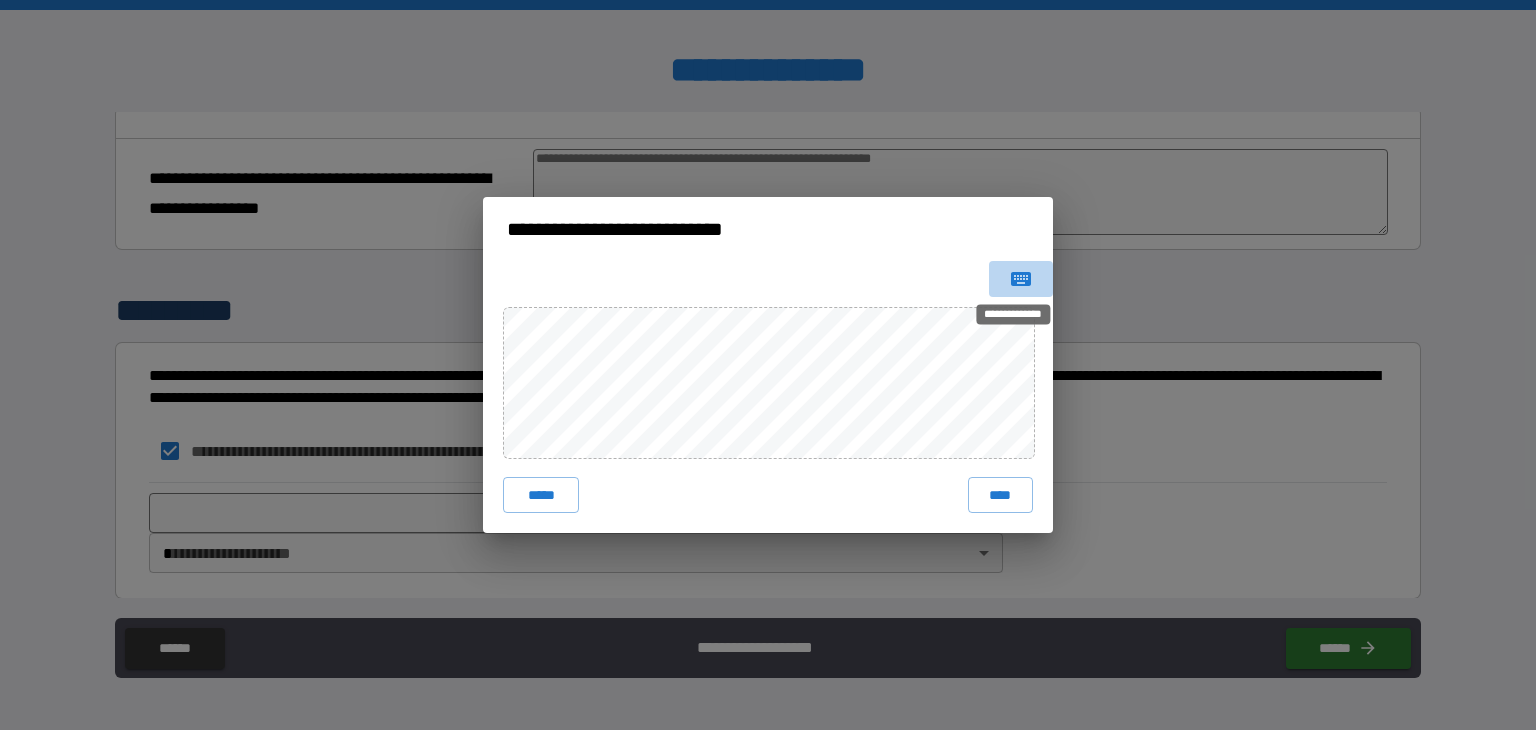 click 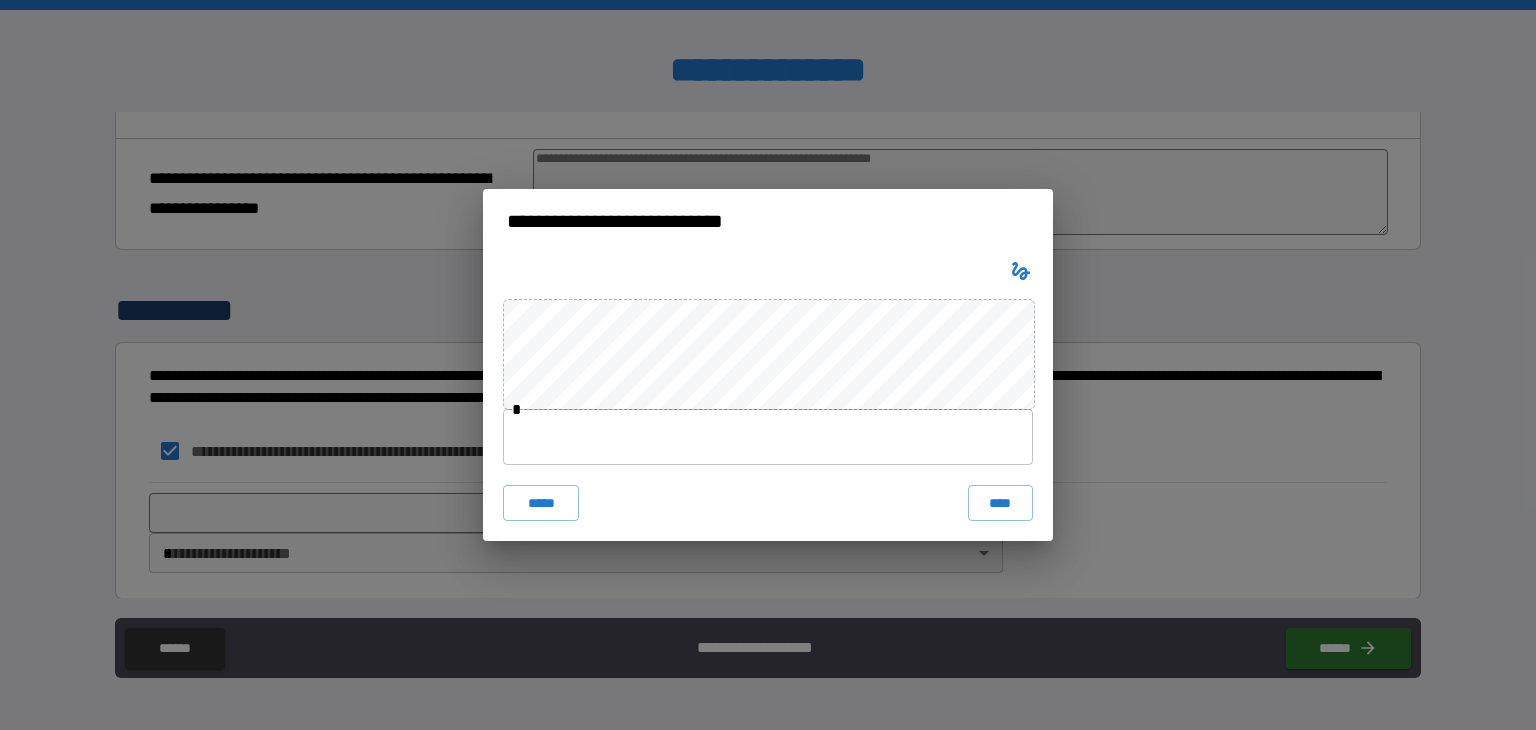 click at bounding box center (768, 437) 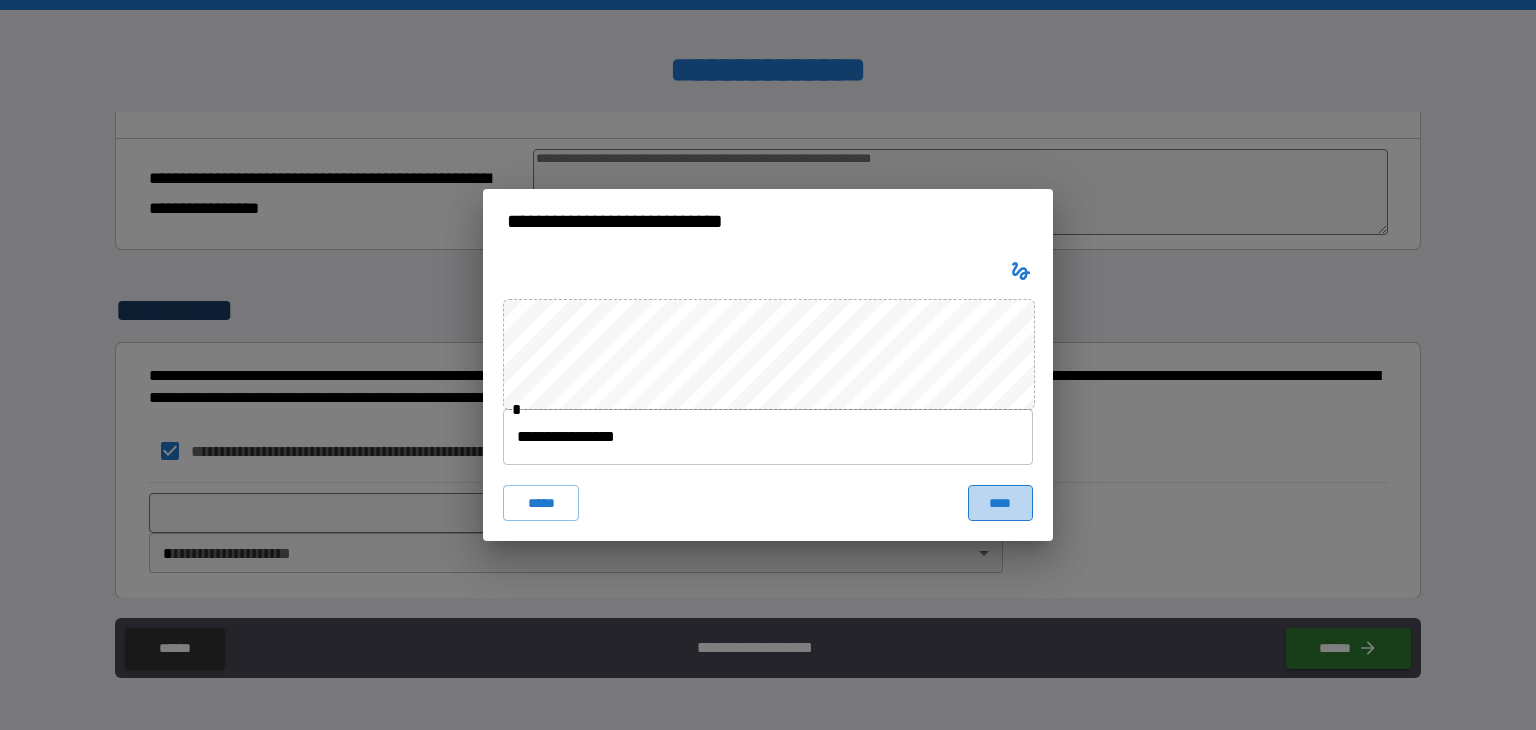 click on "****" at bounding box center [1000, 503] 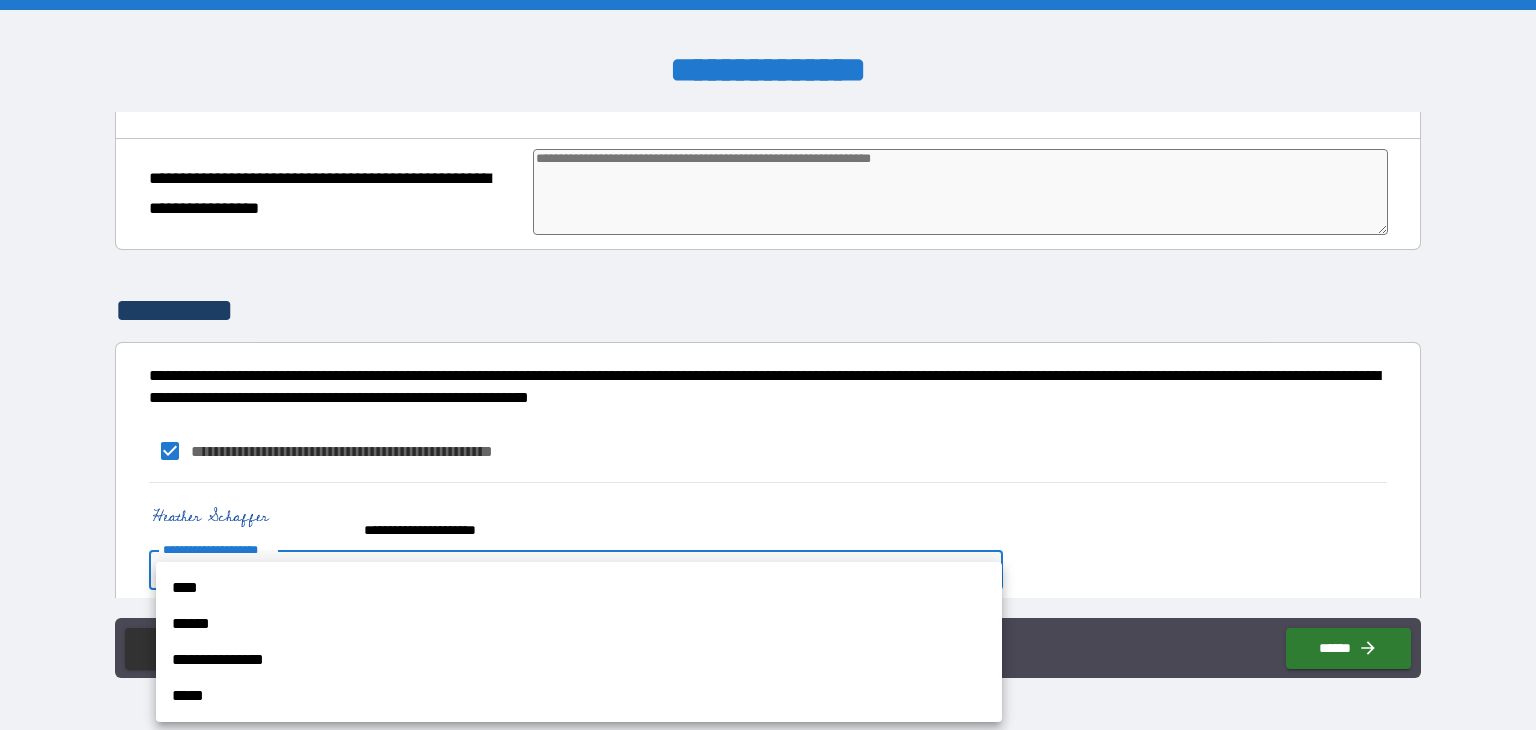 click on "**********" at bounding box center (768, 365) 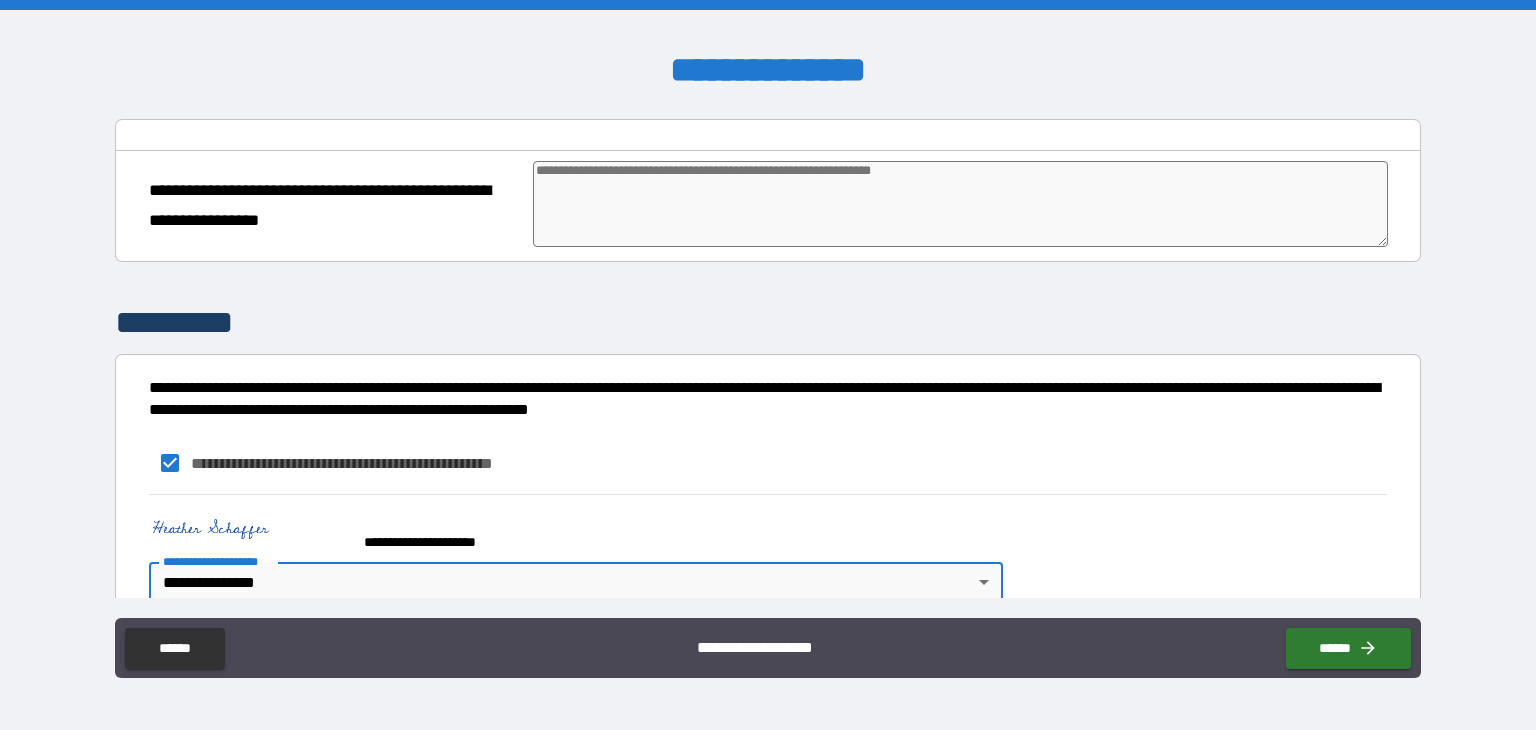 scroll, scrollTop: 1580, scrollLeft: 0, axis: vertical 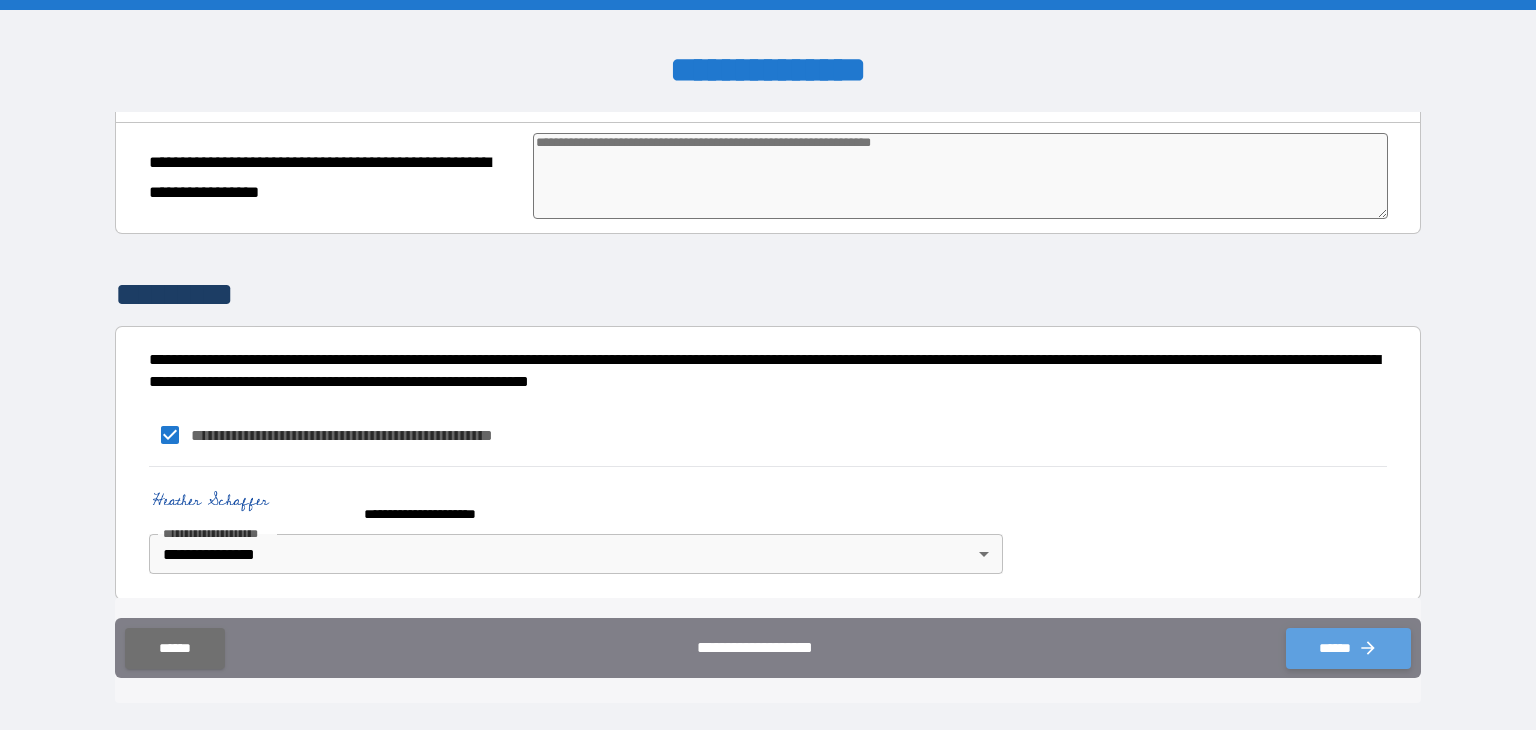click on "******" at bounding box center [1348, 648] 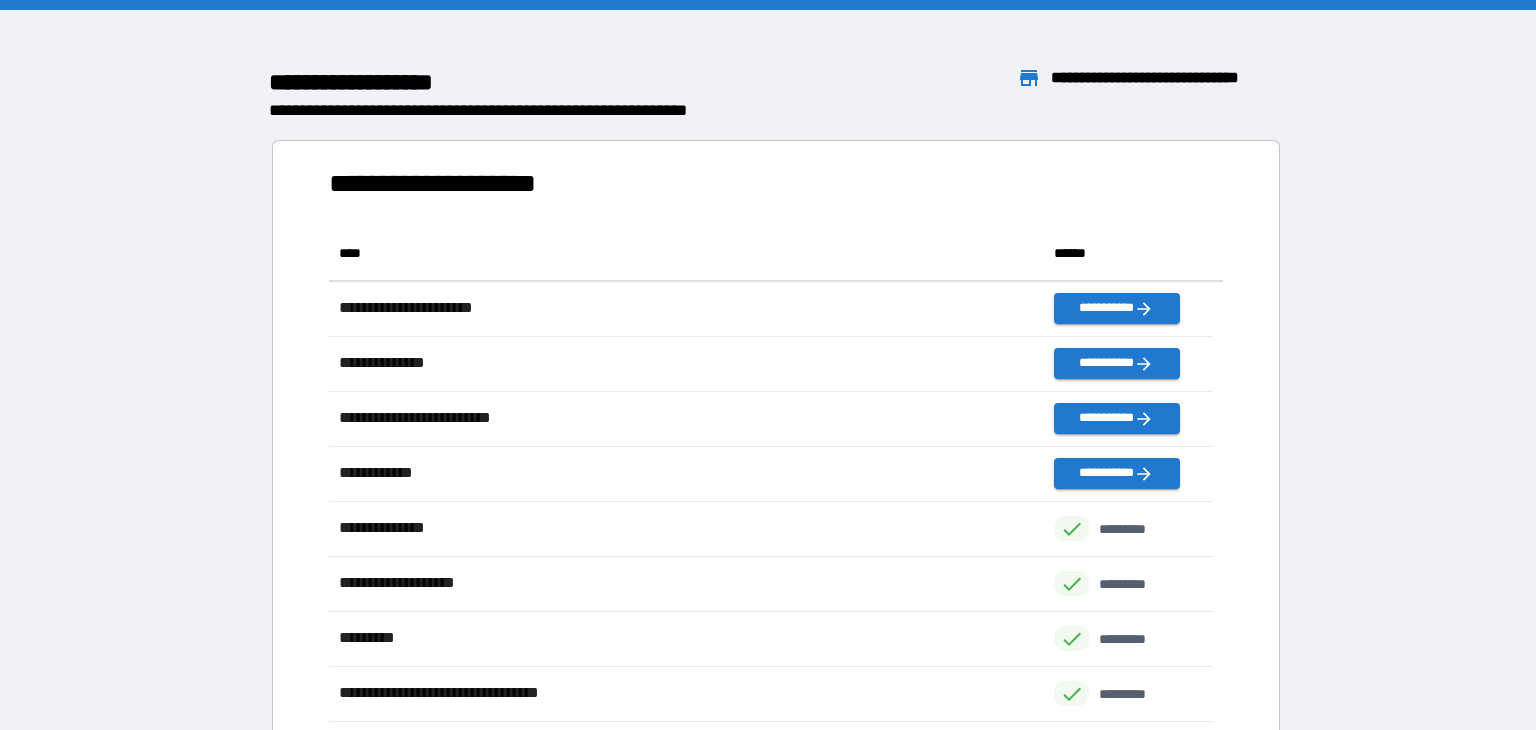 scroll, scrollTop: 16, scrollLeft: 16, axis: both 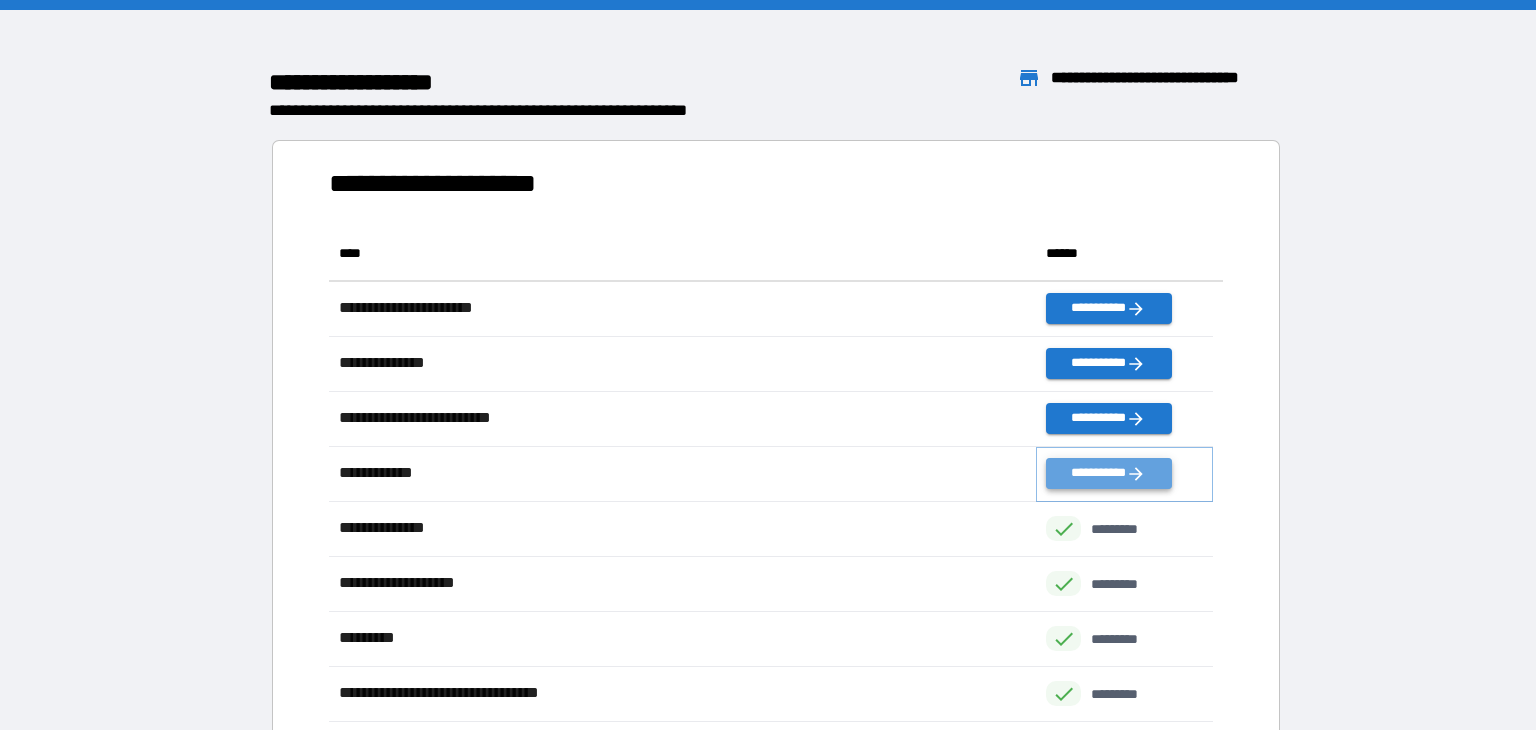 click on "**********" at bounding box center (1108, 473) 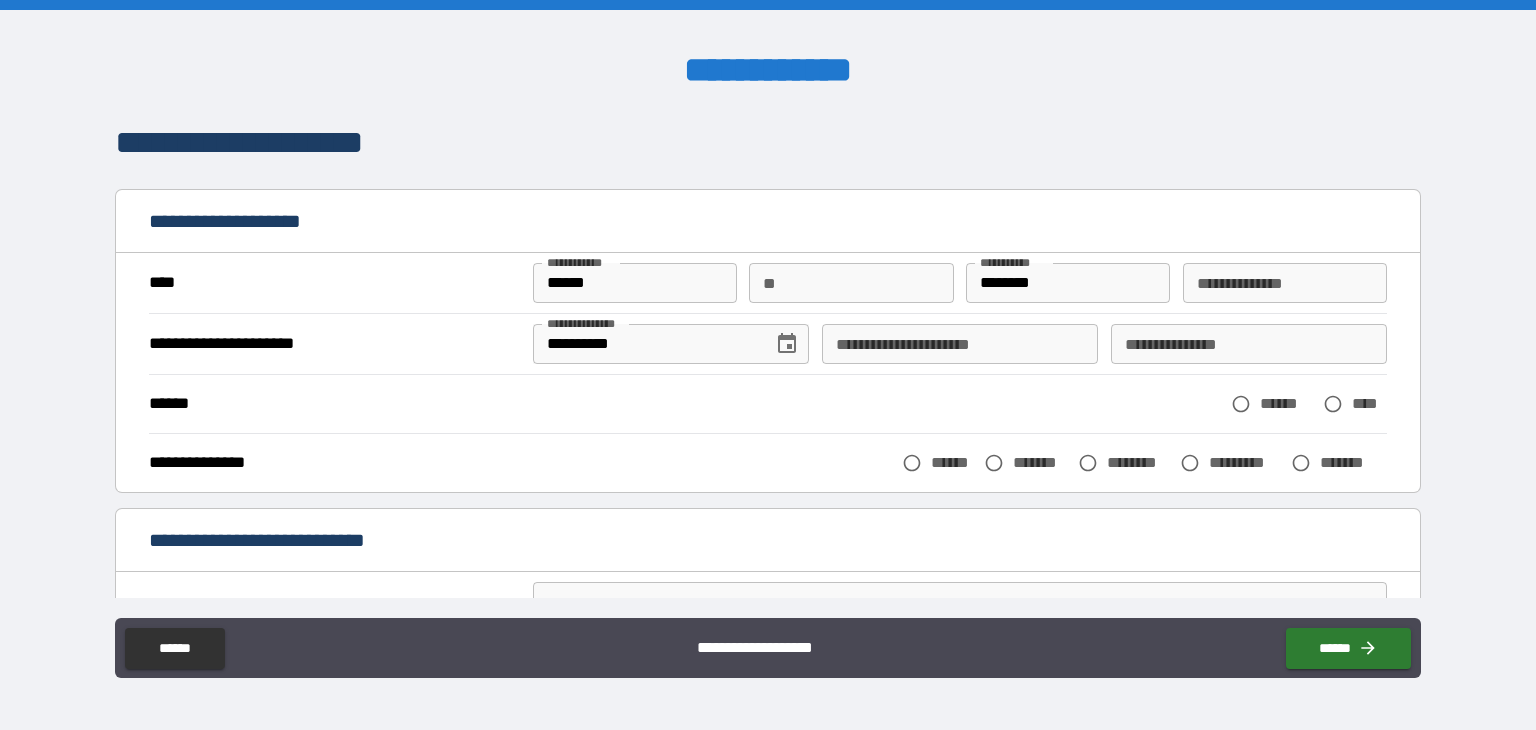 click on "******" at bounding box center (635, 283) 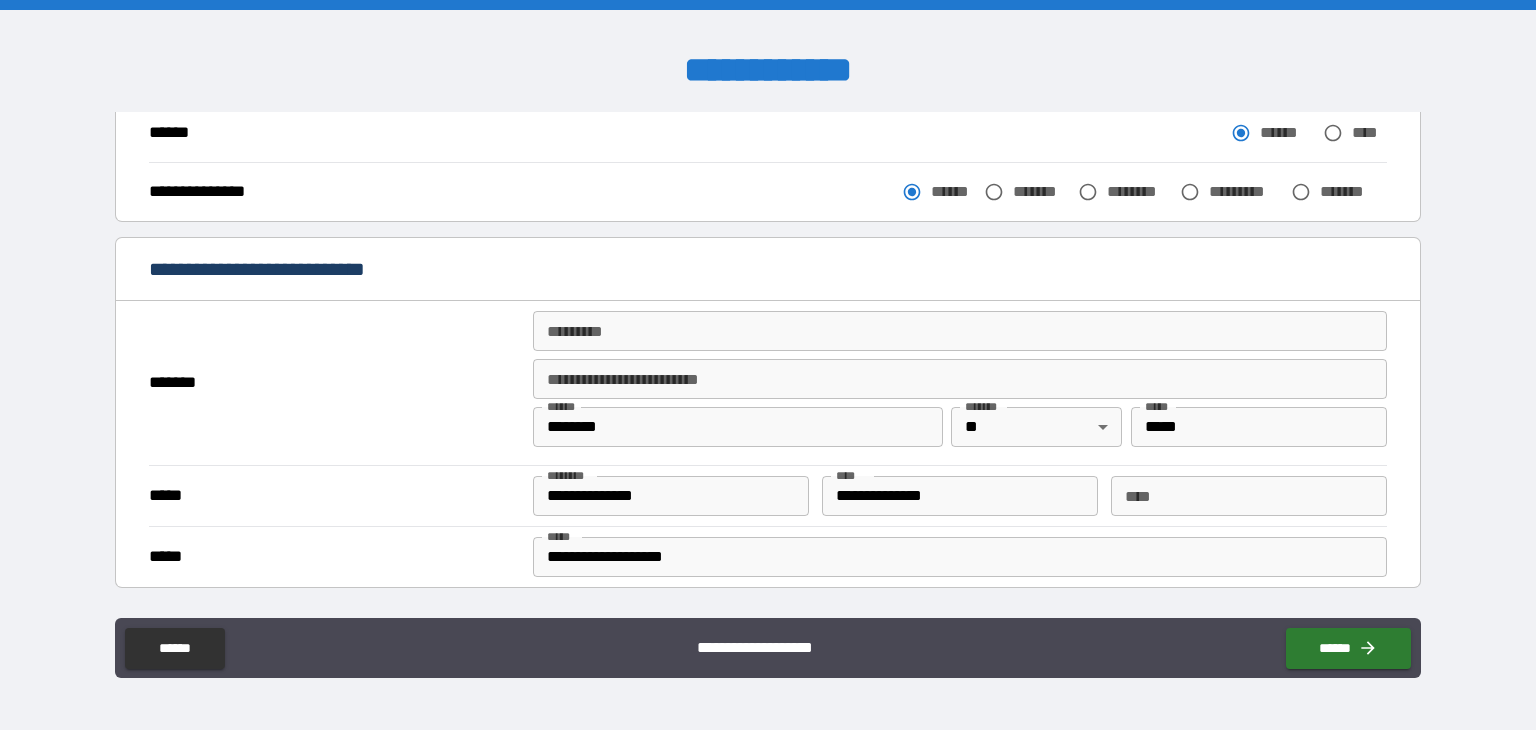 scroll, scrollTop: 300, scrollLeft: 0, axis: vertical 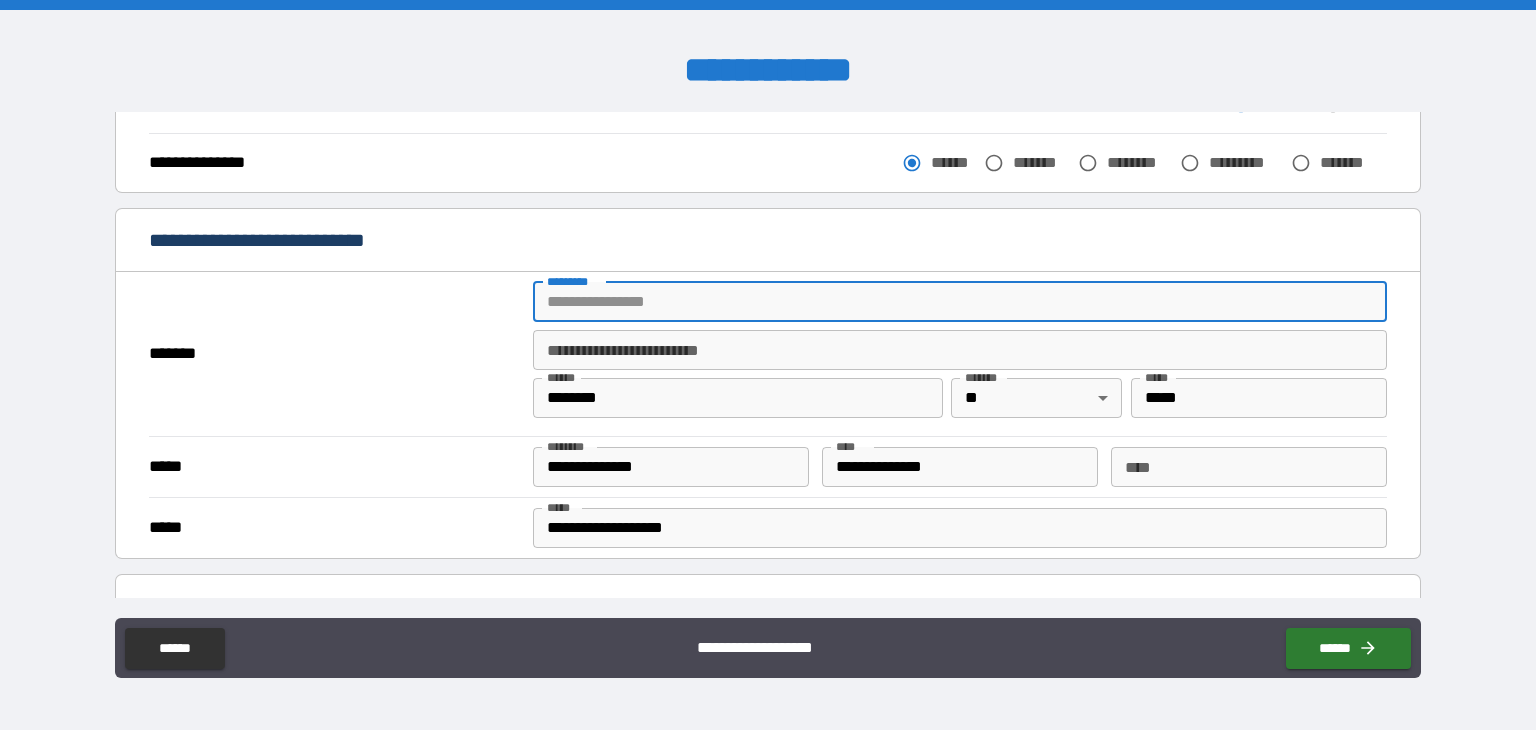 click on "*******   *" at bounding box center [960, 302] 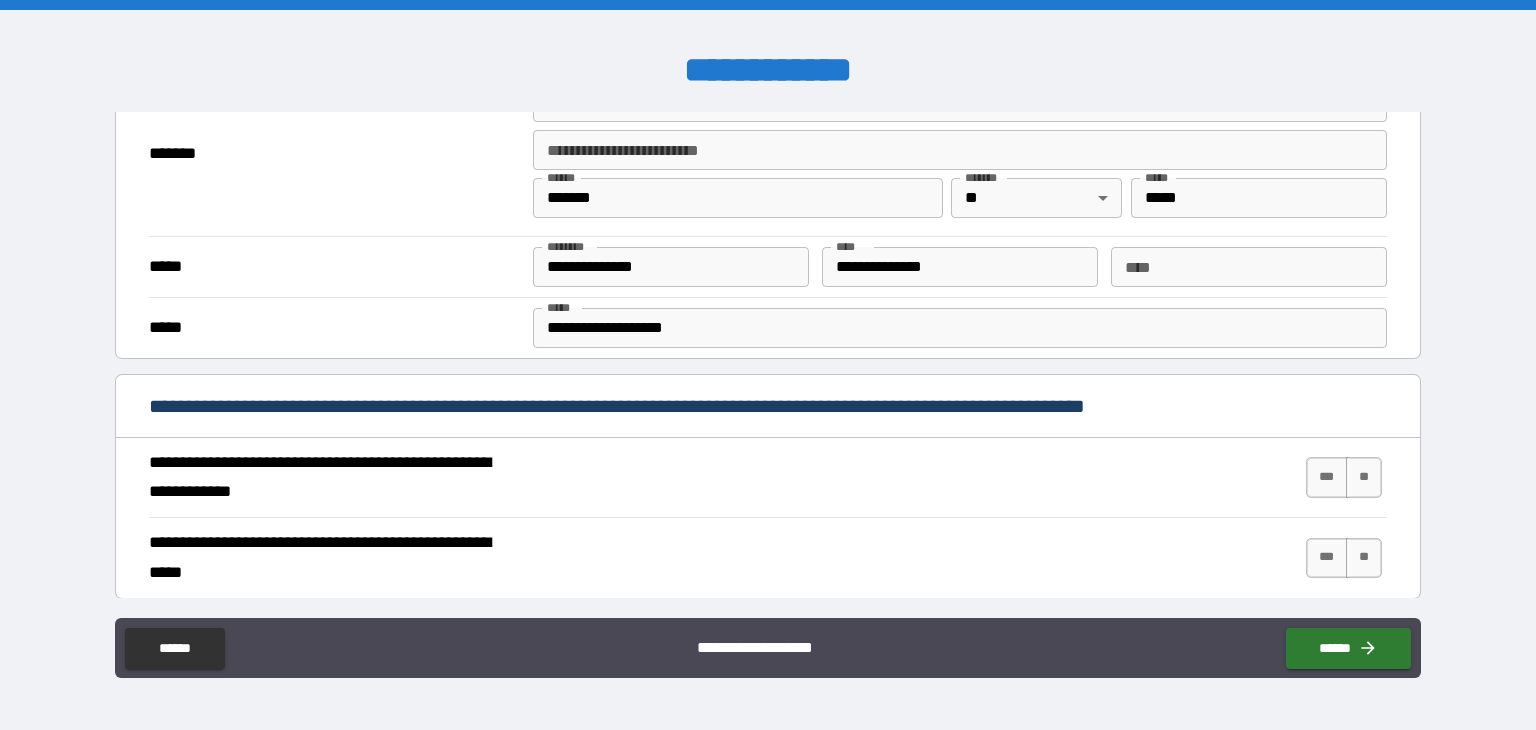 scroll, scrollTop: 600, scrollLeft: 0, axis: vertical 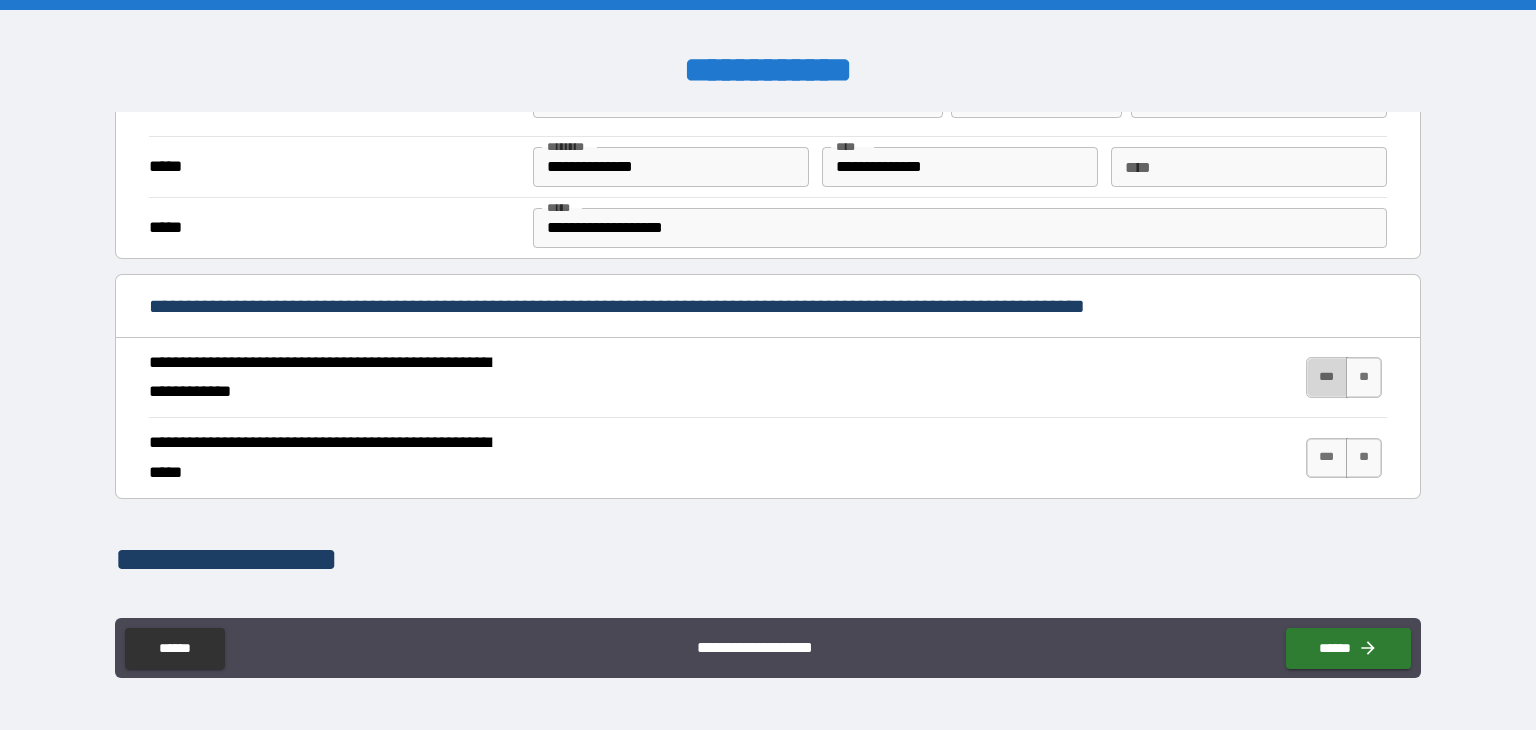 click on "***" at bounding box center [1327, 377] 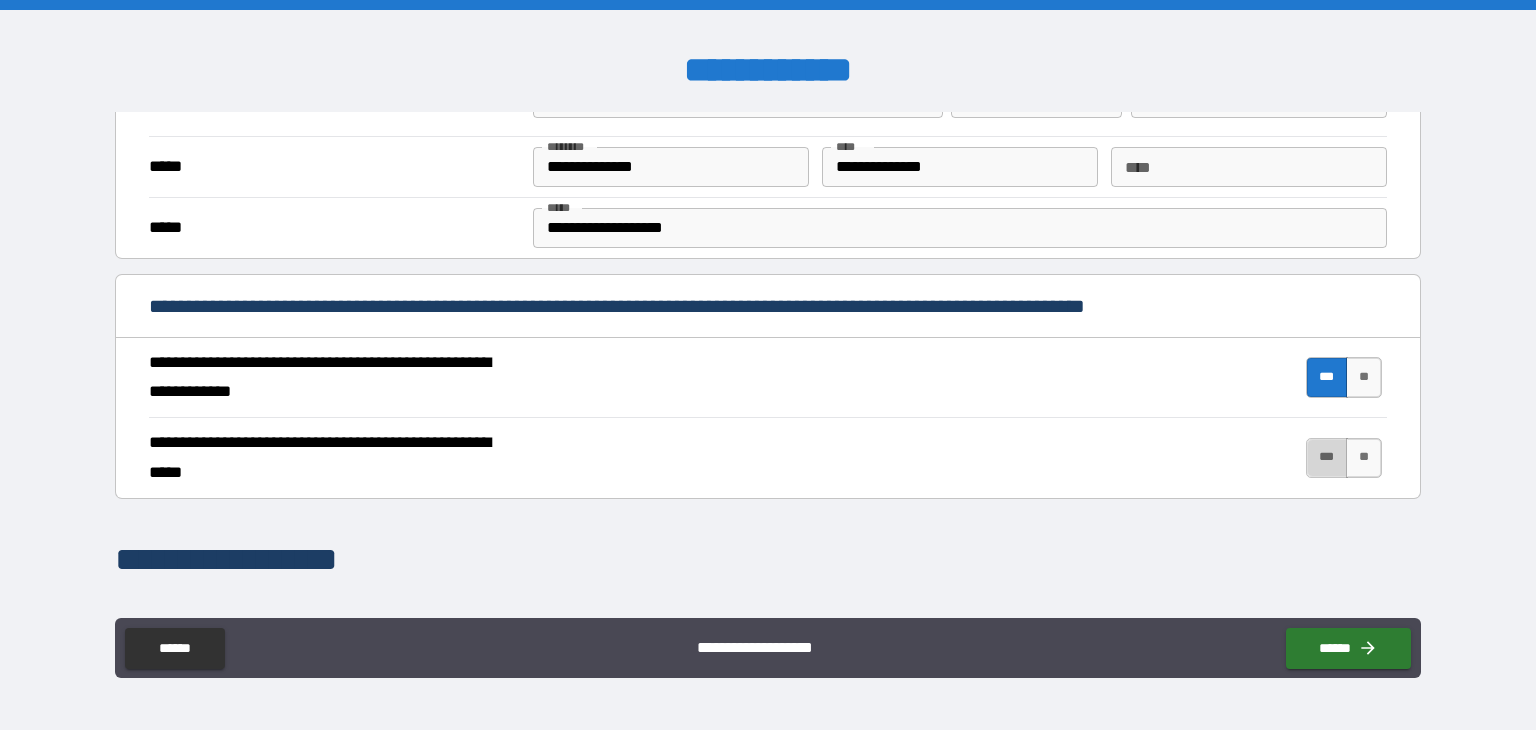 click on "***" at bounding box center (1327, 458) 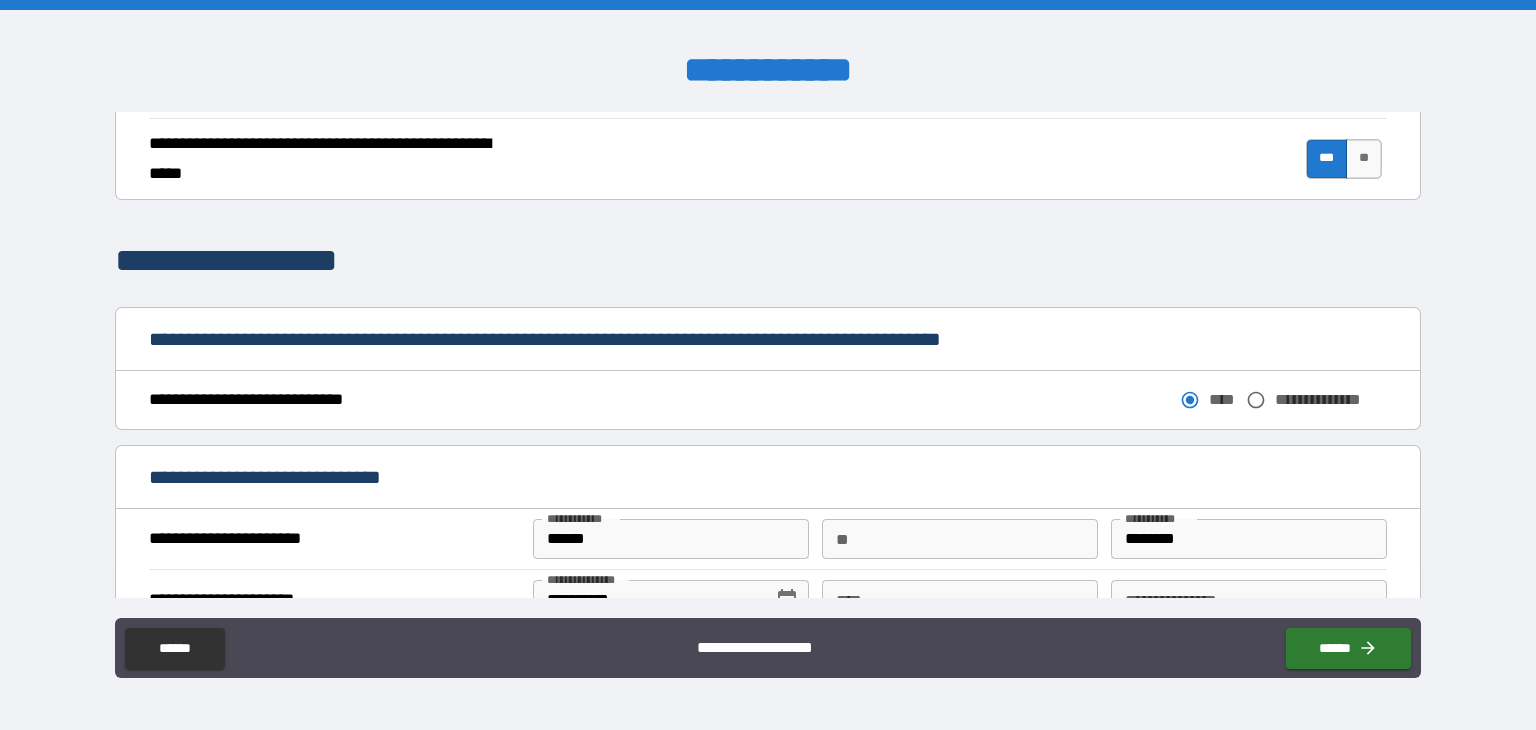 scroll, scrollTop: 900, scrollLeft: 0, axis: vertical 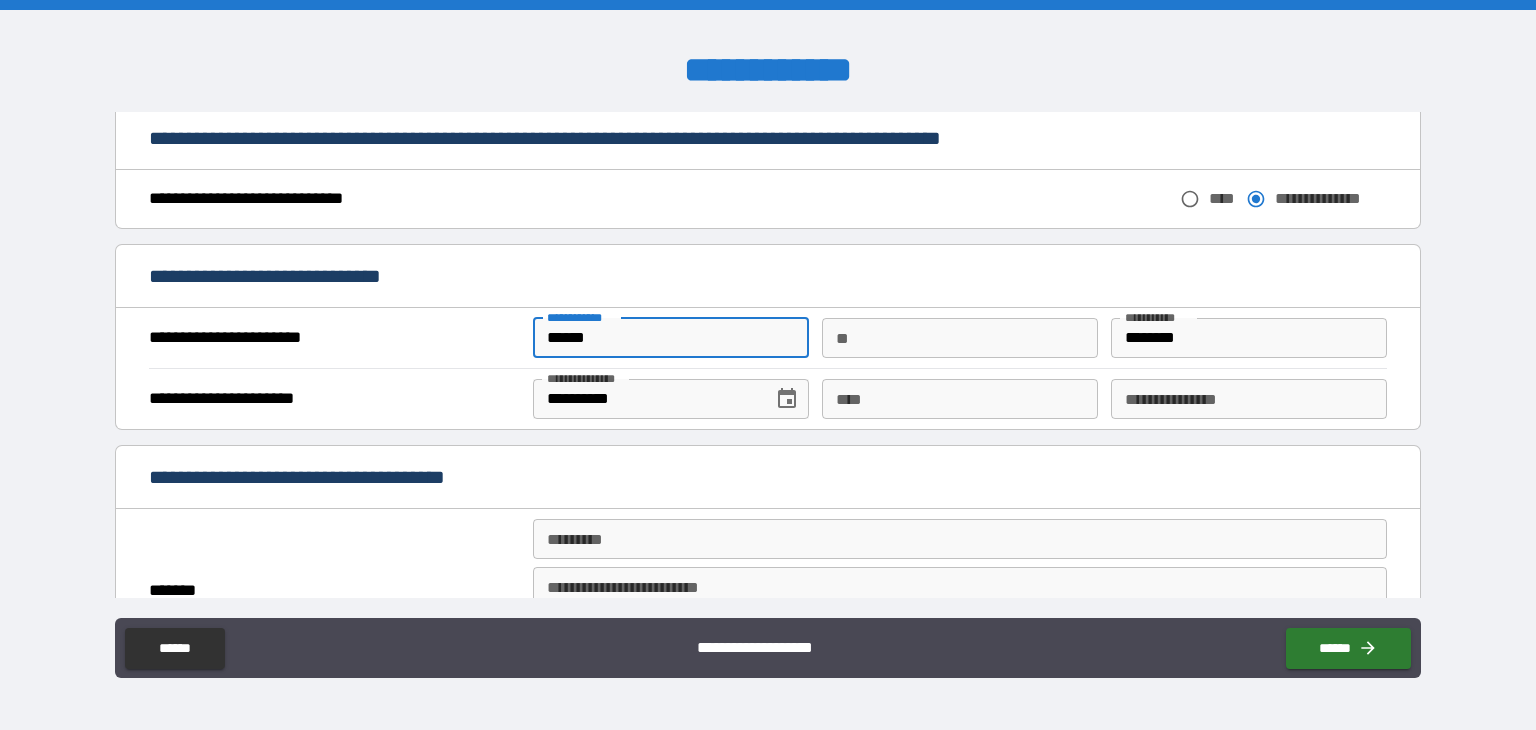 drag, startPoint x: 613, startPoint y: 337, endPoint x: 484, endPoint y: 337, distance: 129 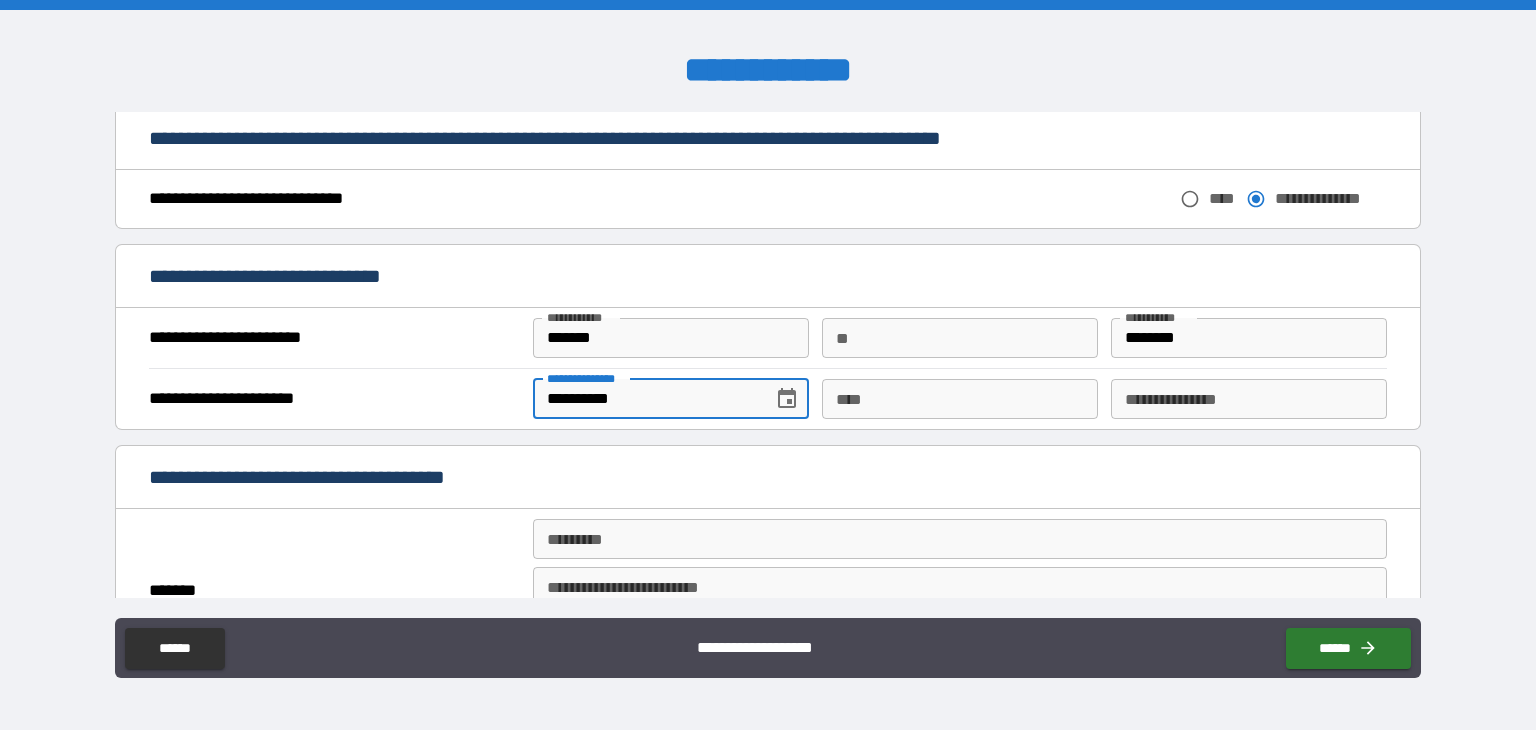 drag, startPoint x: 669, startPoint y: 385, endPoint x: 484, endPoint y: 380, distance: 185.06755 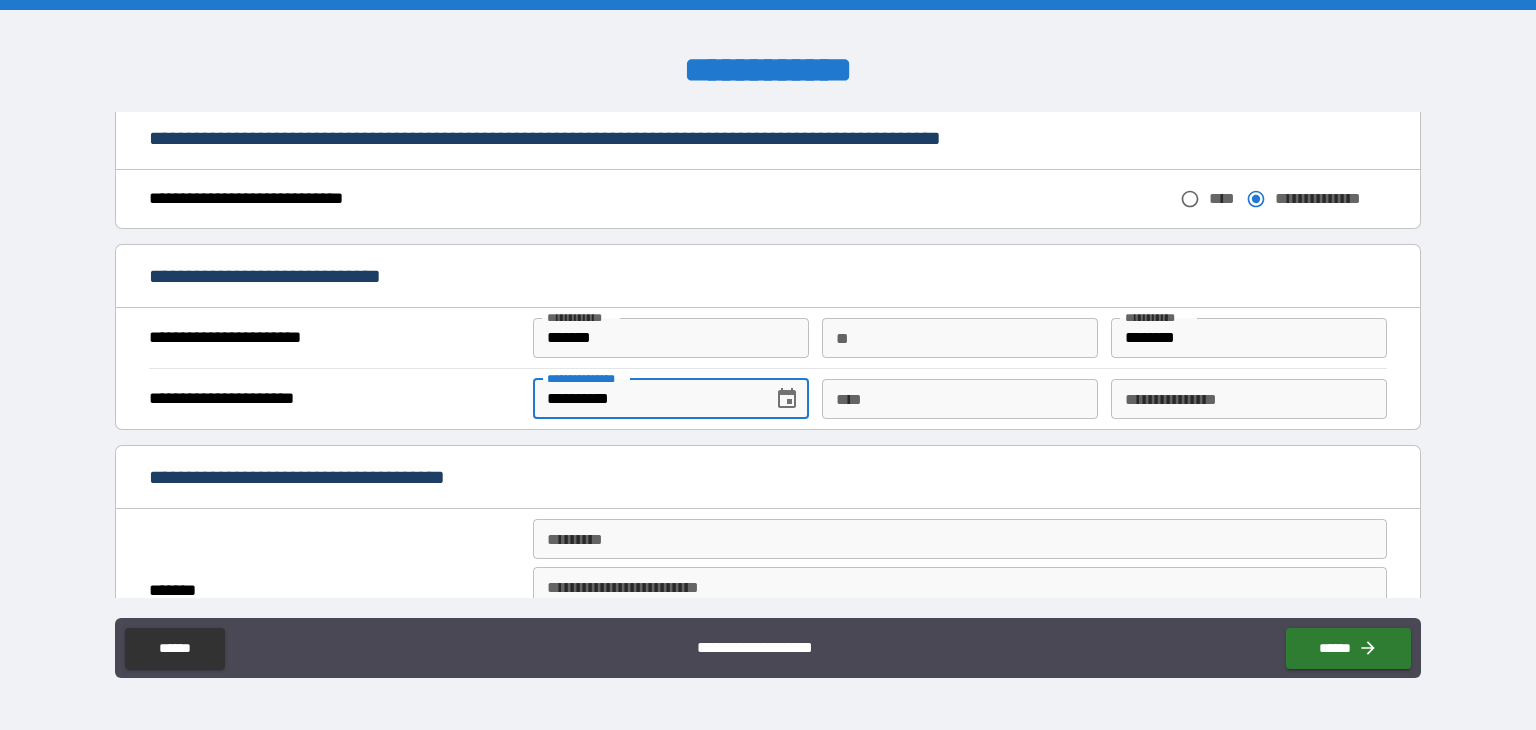 click on "**********" at bounding box center (333, 399) 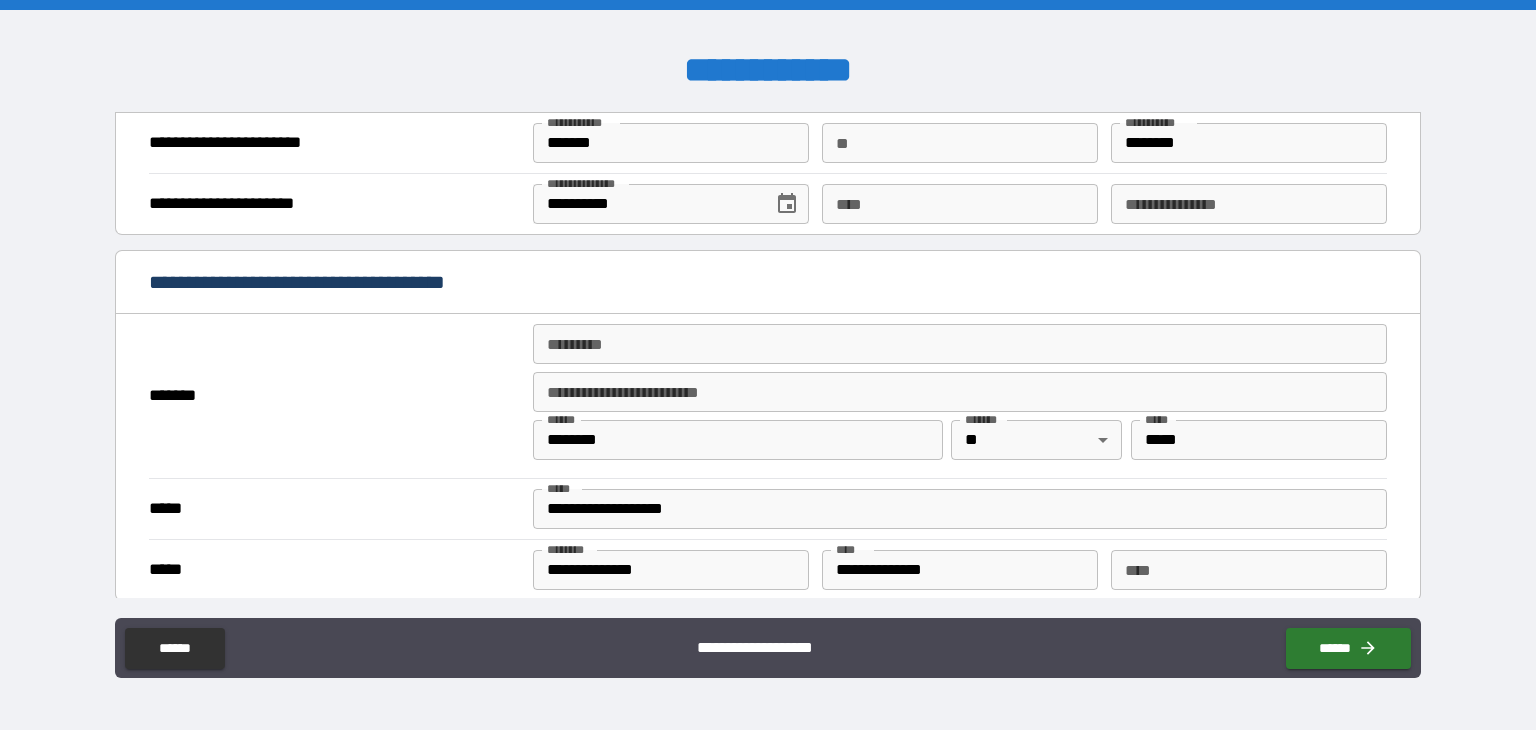 scroll, scrollTop: 1300, scrollLeft: 0, axis: vertical 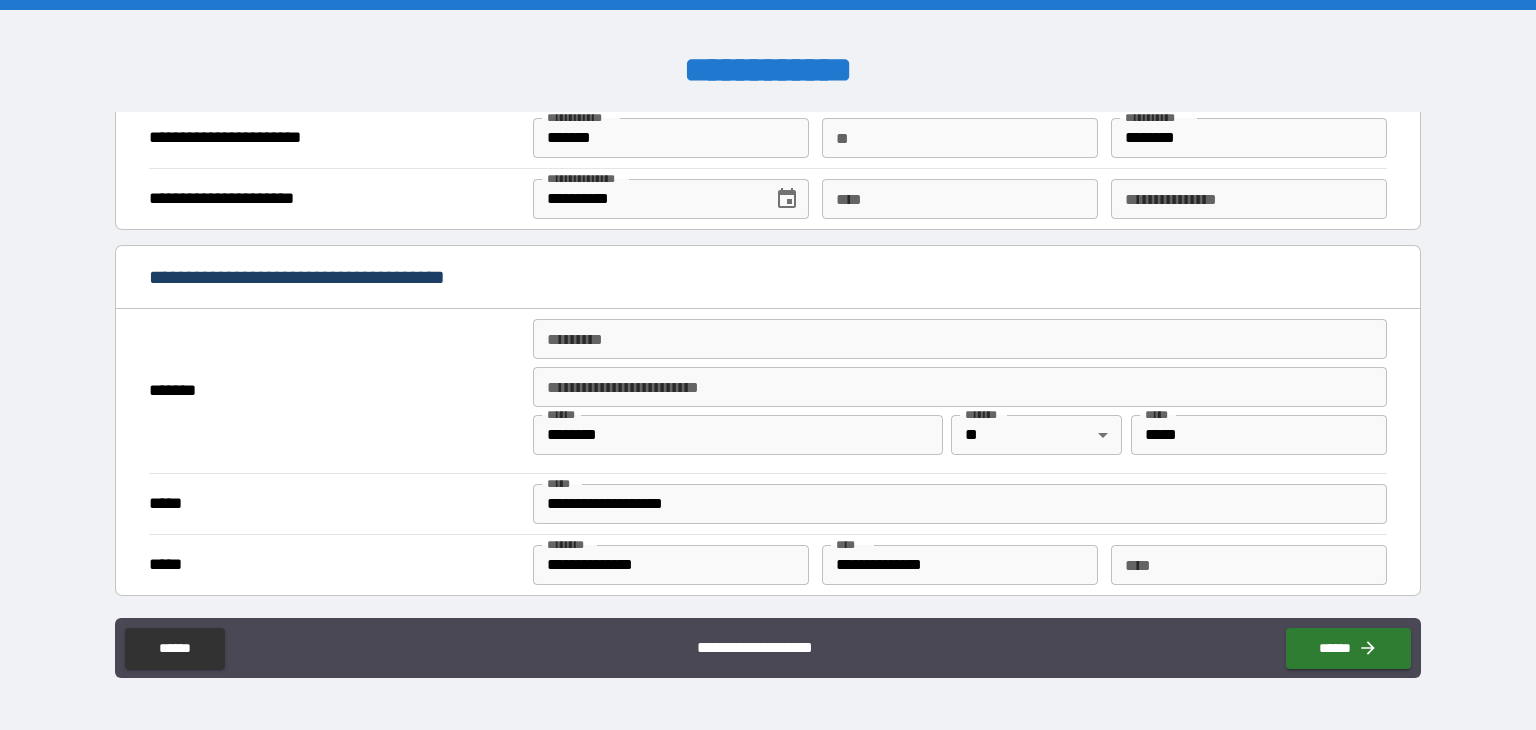 click on "*******   * *******   *" at bounding box center [960, 339] 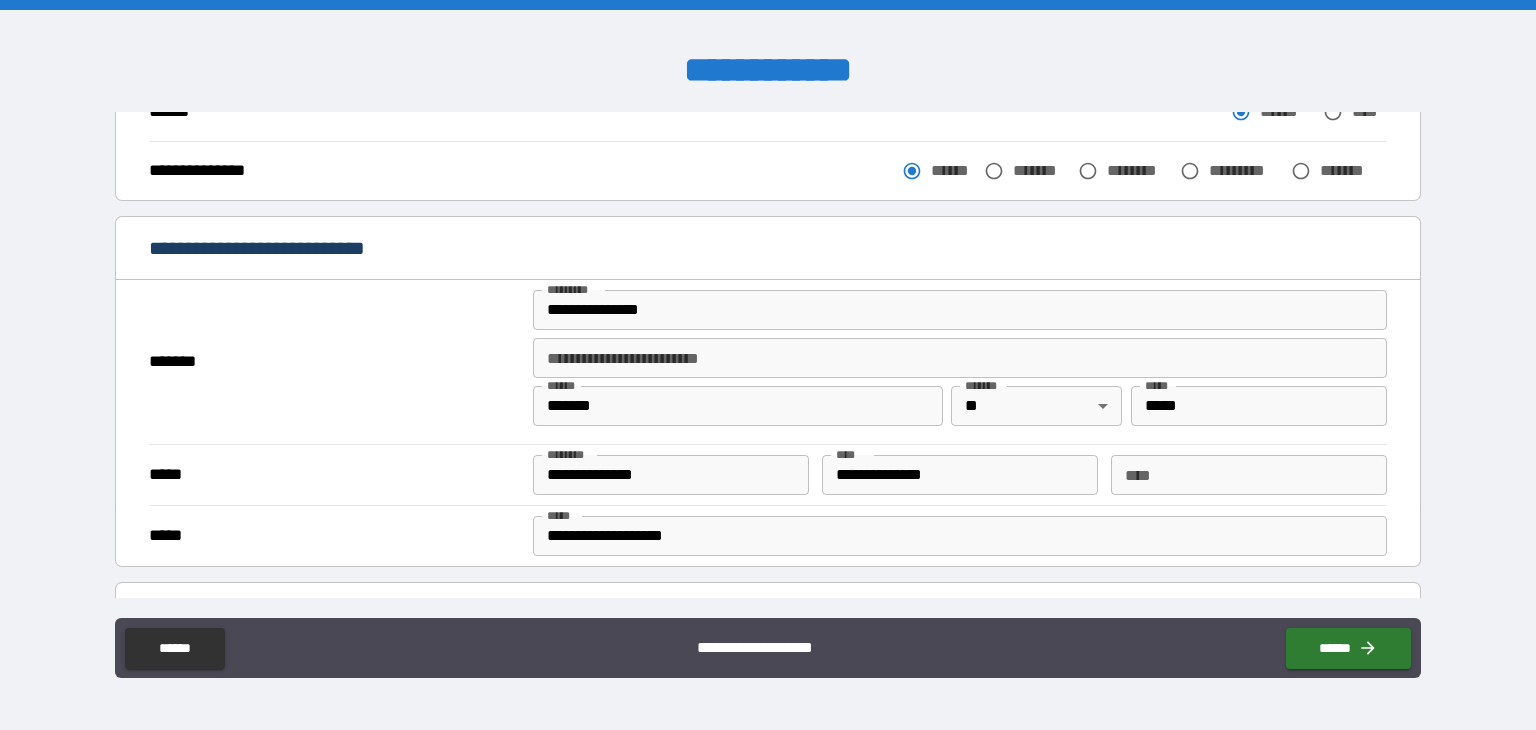 scroll, scrollTop: 400, scrollLeft: 0, axis: vertical 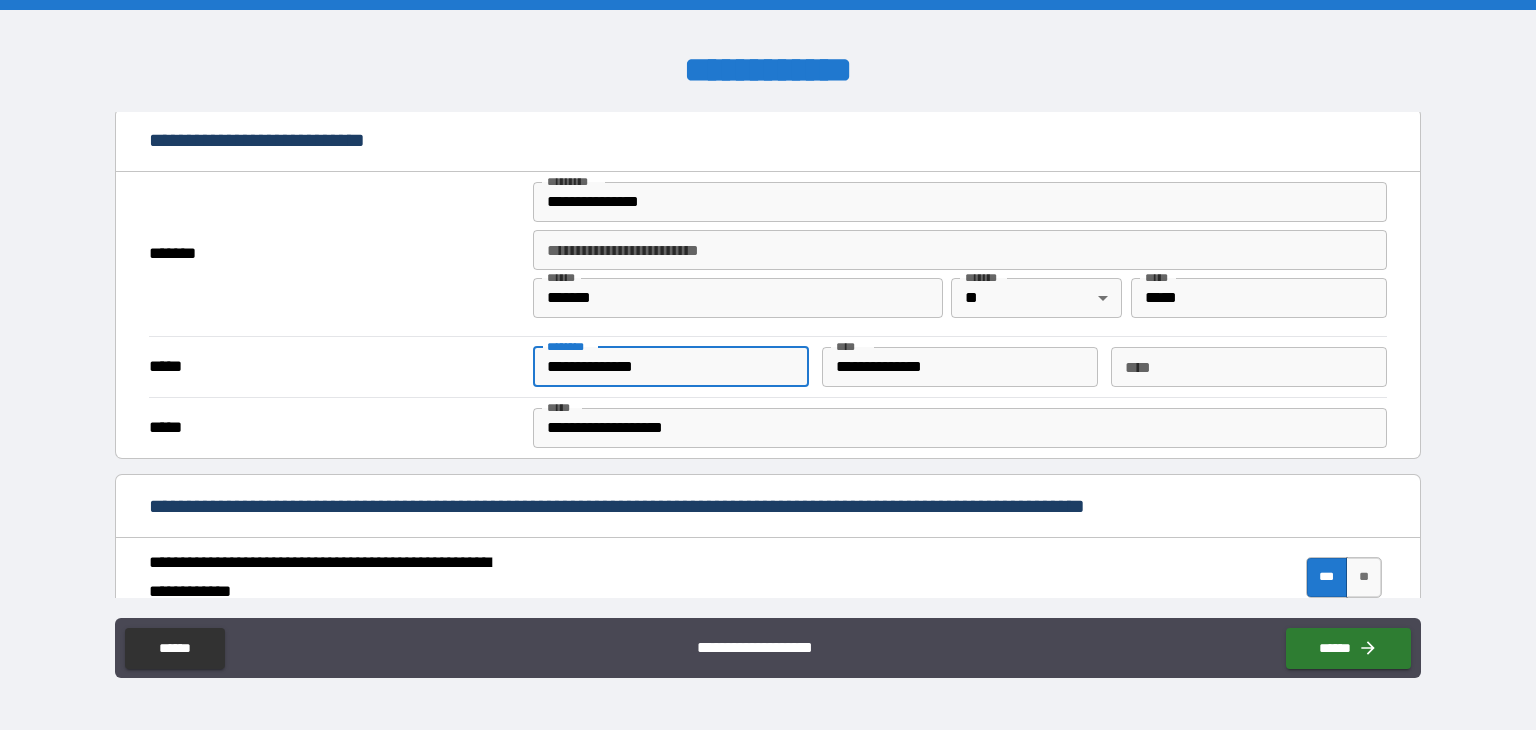 drag, startPoint x: 676, startPoint y: 366, endPoint x: 529, endPoint y: 363, distance: 147.03061 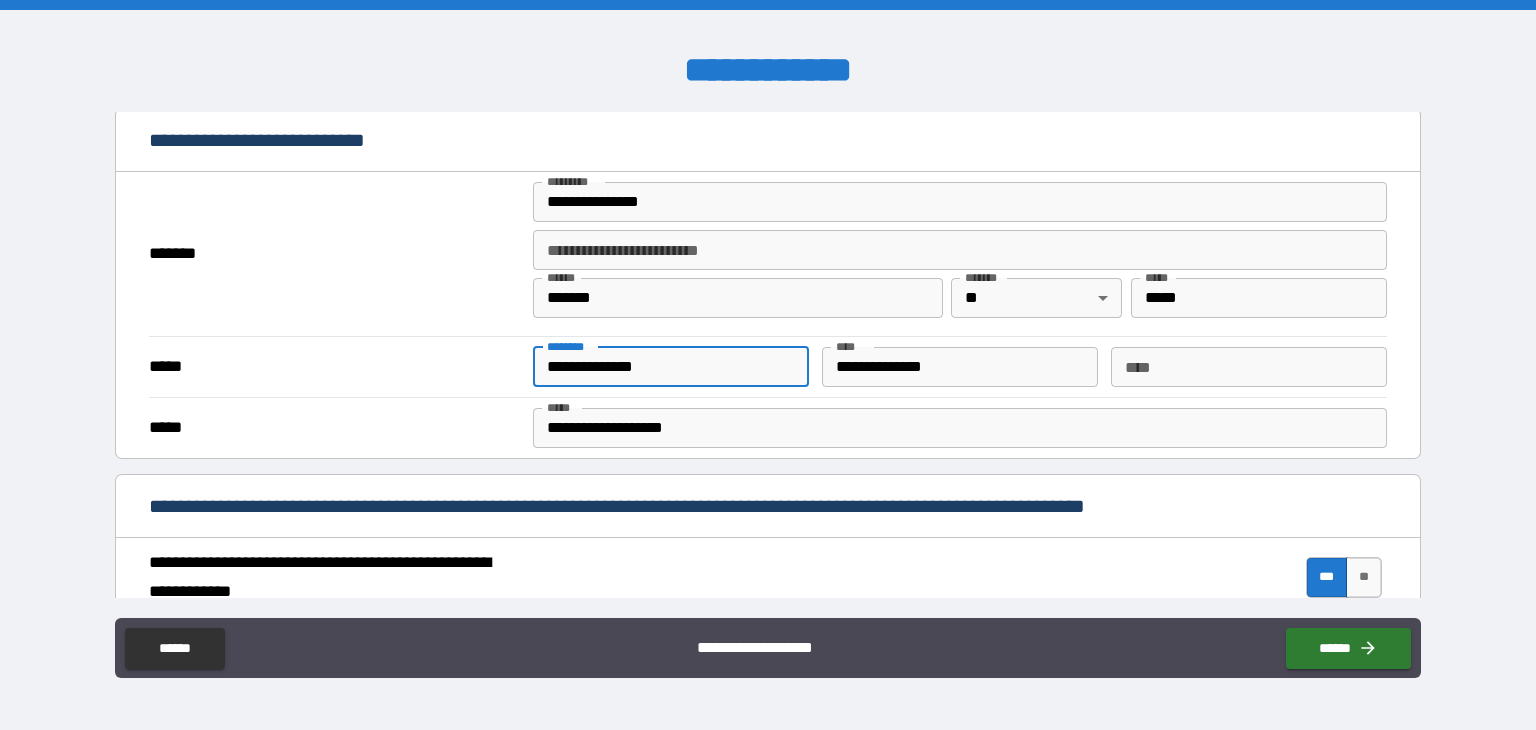 scroll, scrollTop: 500, scrollLeft: 0, axis: vertical 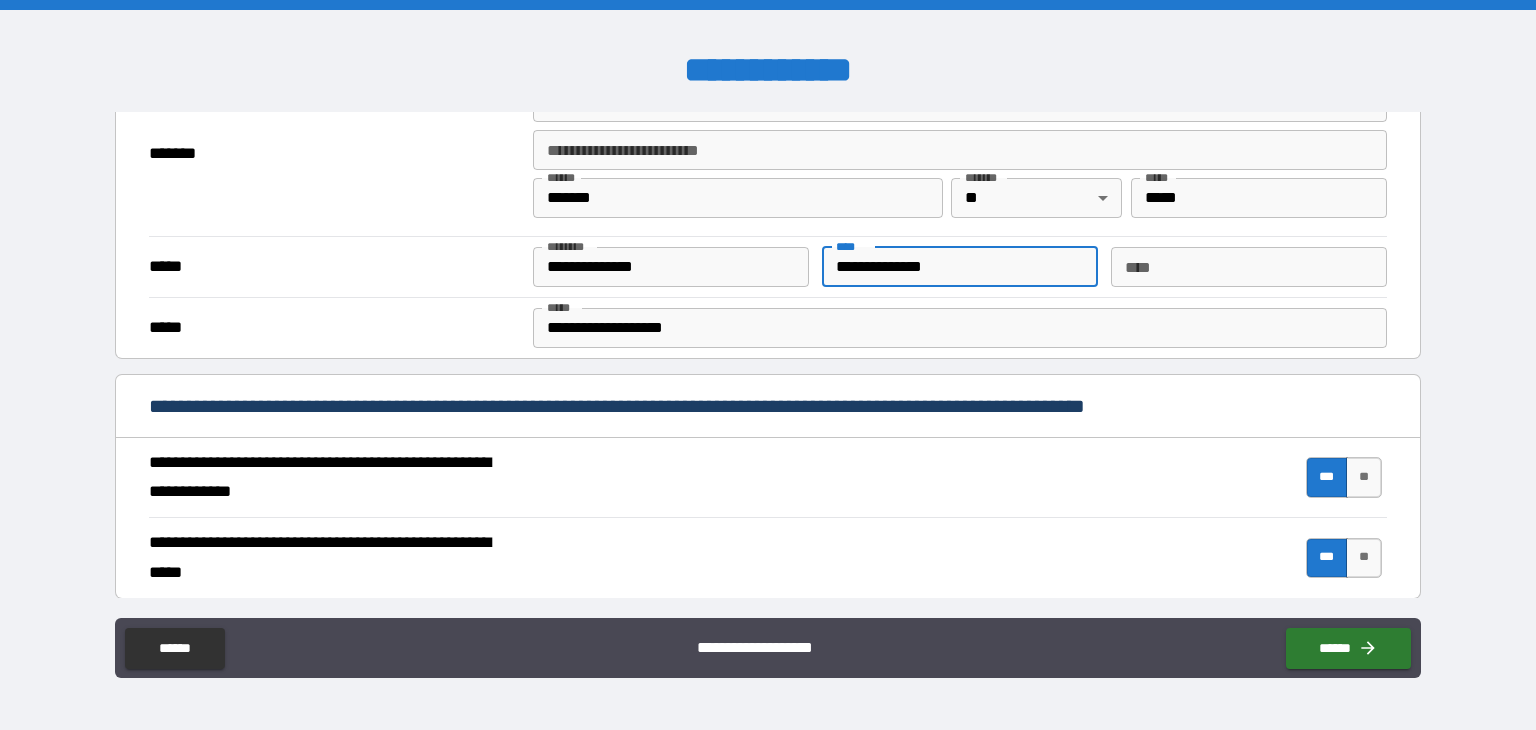 drag, startPoint x: 958, startPoint y: 265, endPoint x: 819, endPoint y: 264, distance: 139.0036 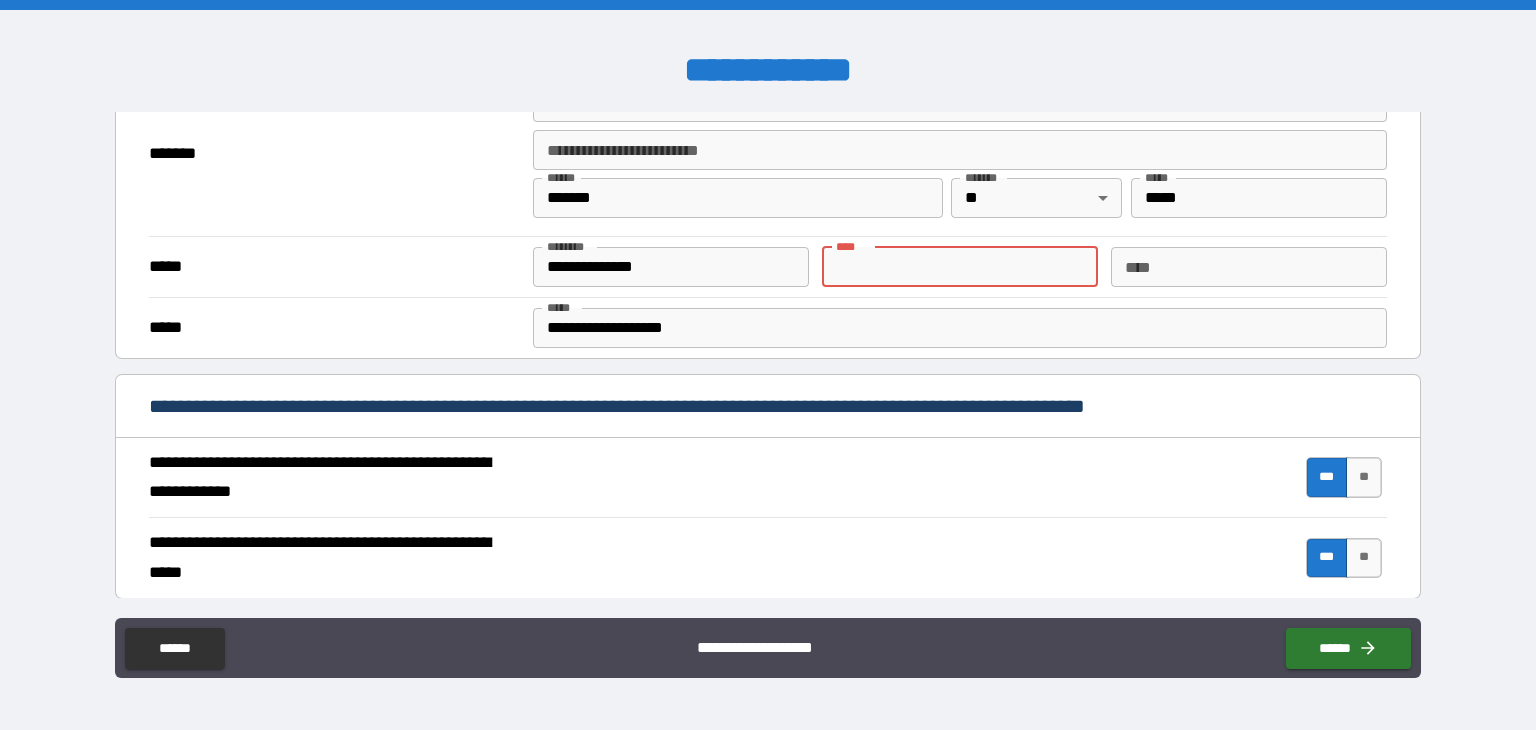 click on "*****" at bounding box center (333, 267) 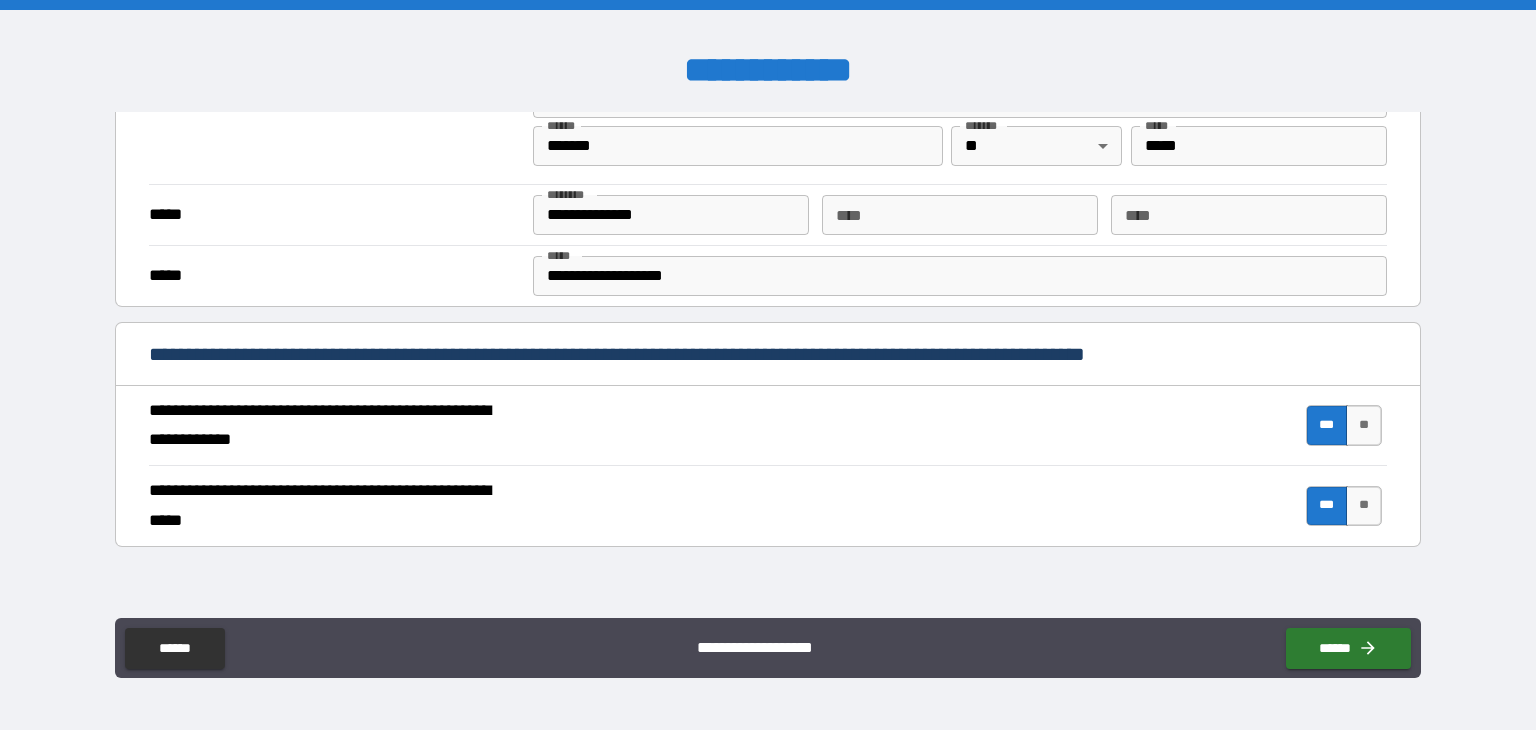 scroll, scrollTop: 600, scrollLeft: 0, axis: vertical 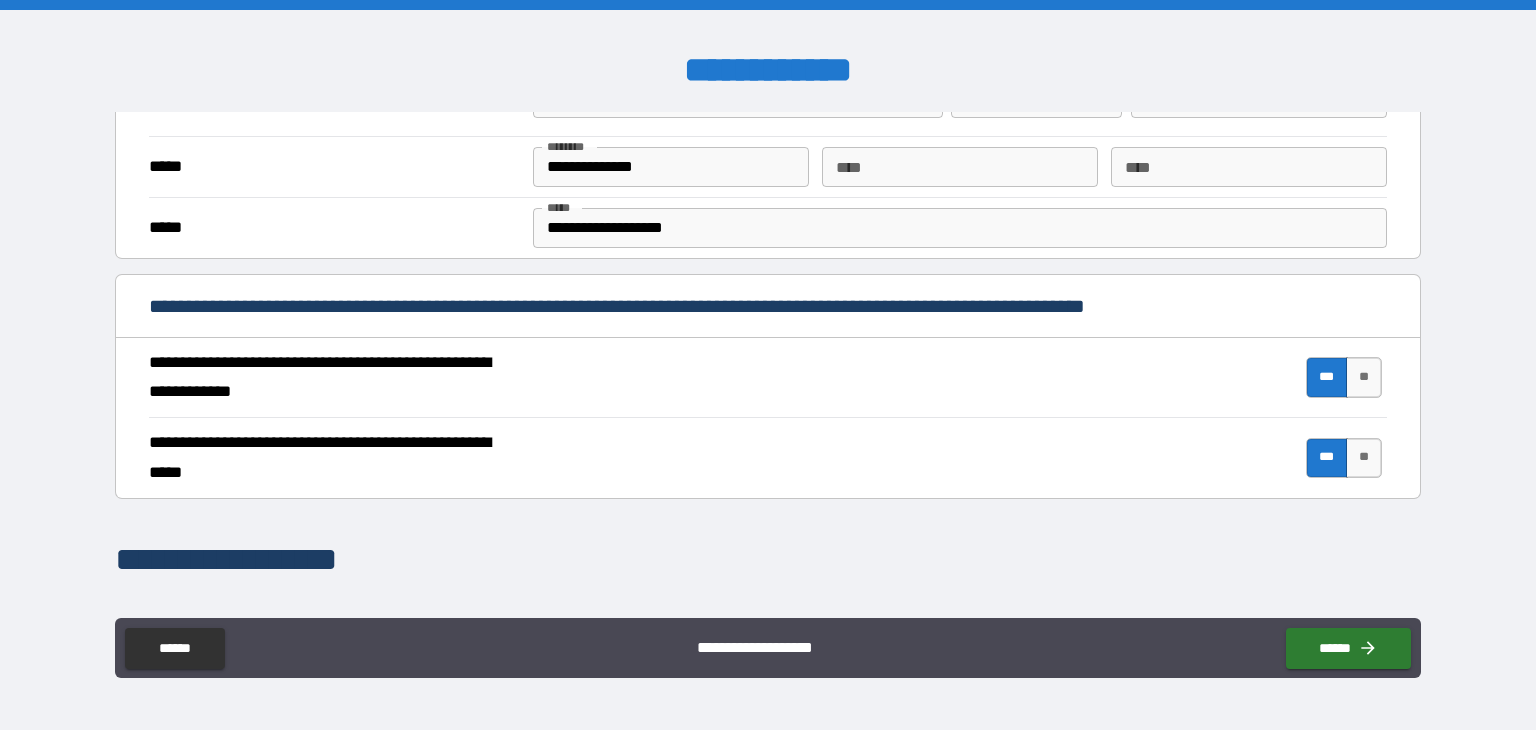 click on "*** **" at bounding box center [1346, 377] 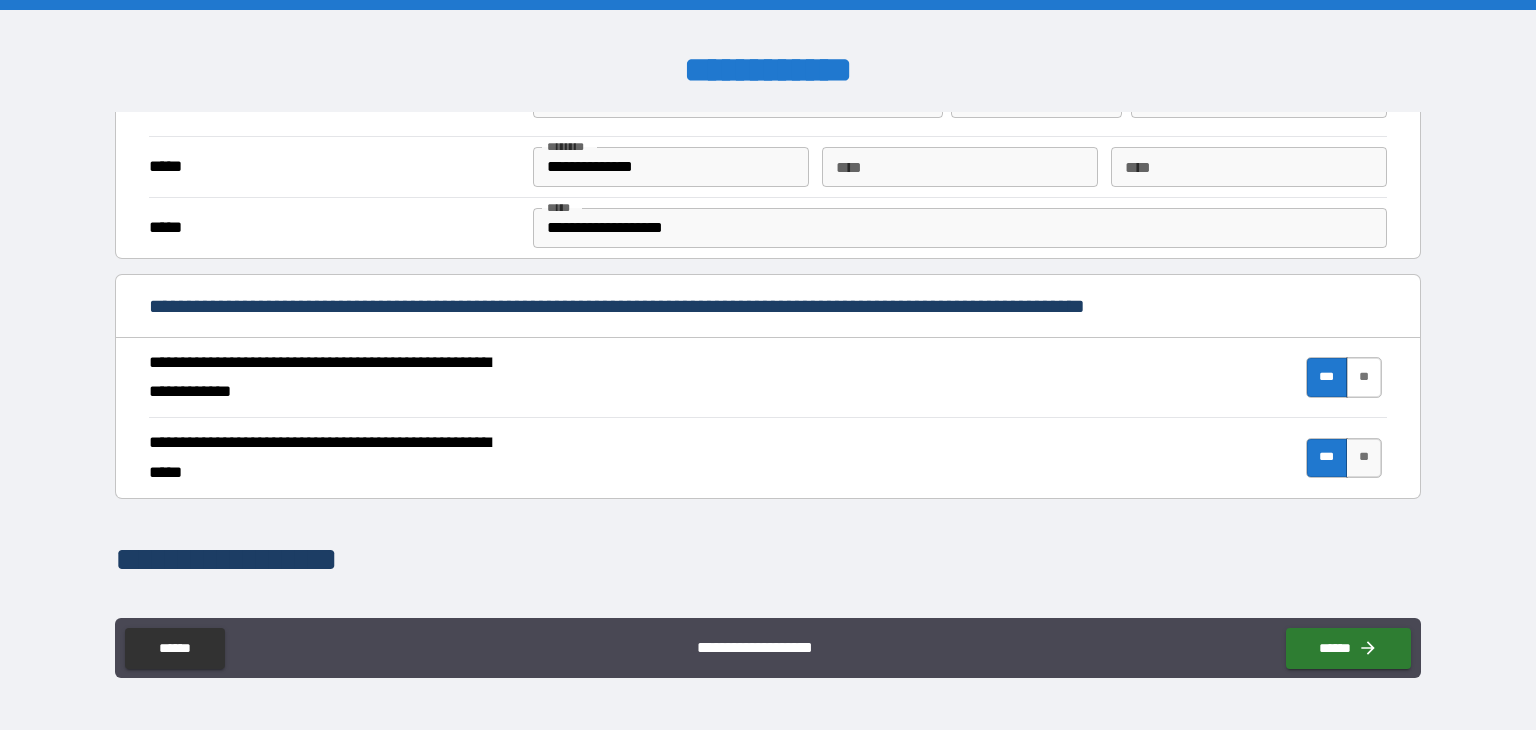 click on "**" at bounding box center (1364, 377) 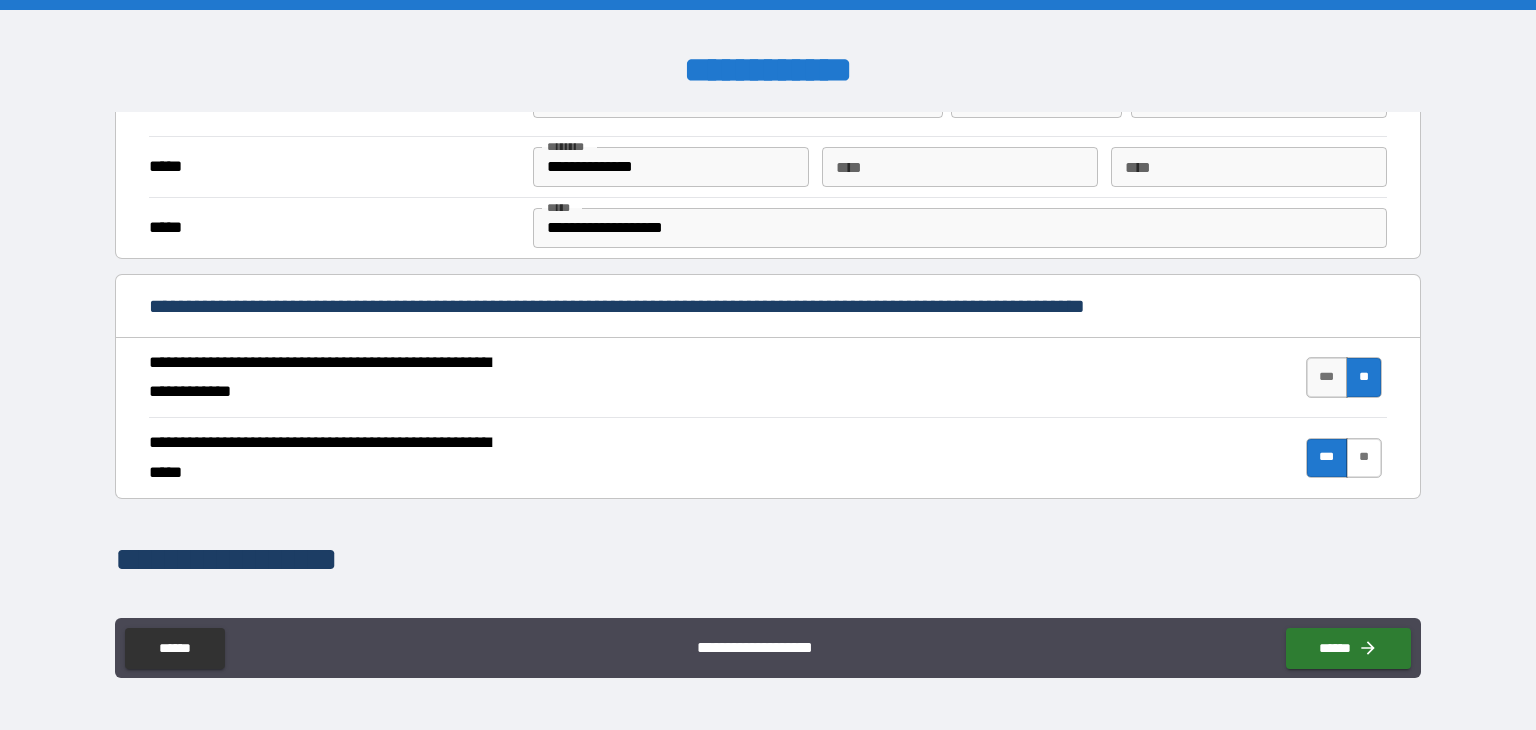 click on "**" at bounding box center (1364, 458) 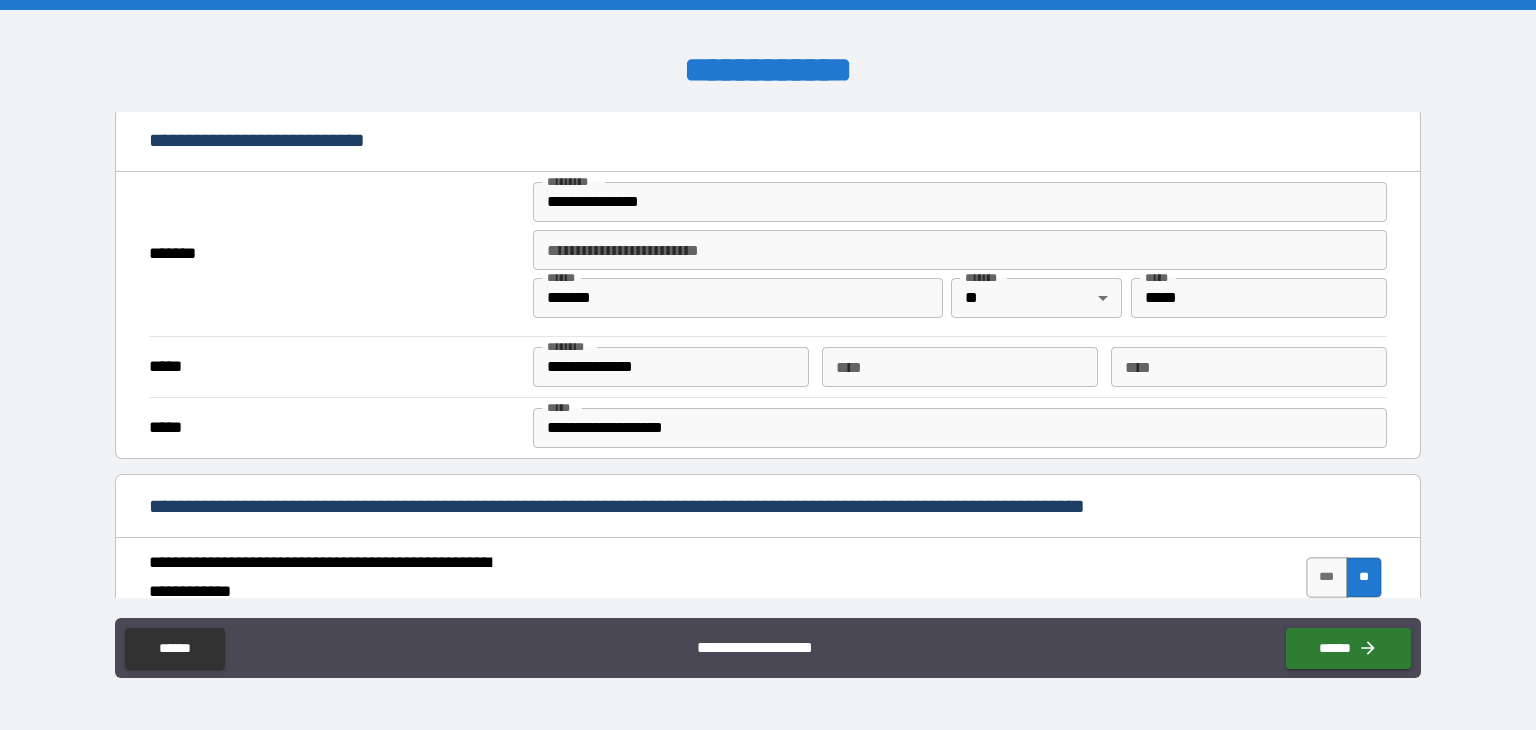 scroll, scrollTop: 500, scrollLeft: 0, axis: vertical 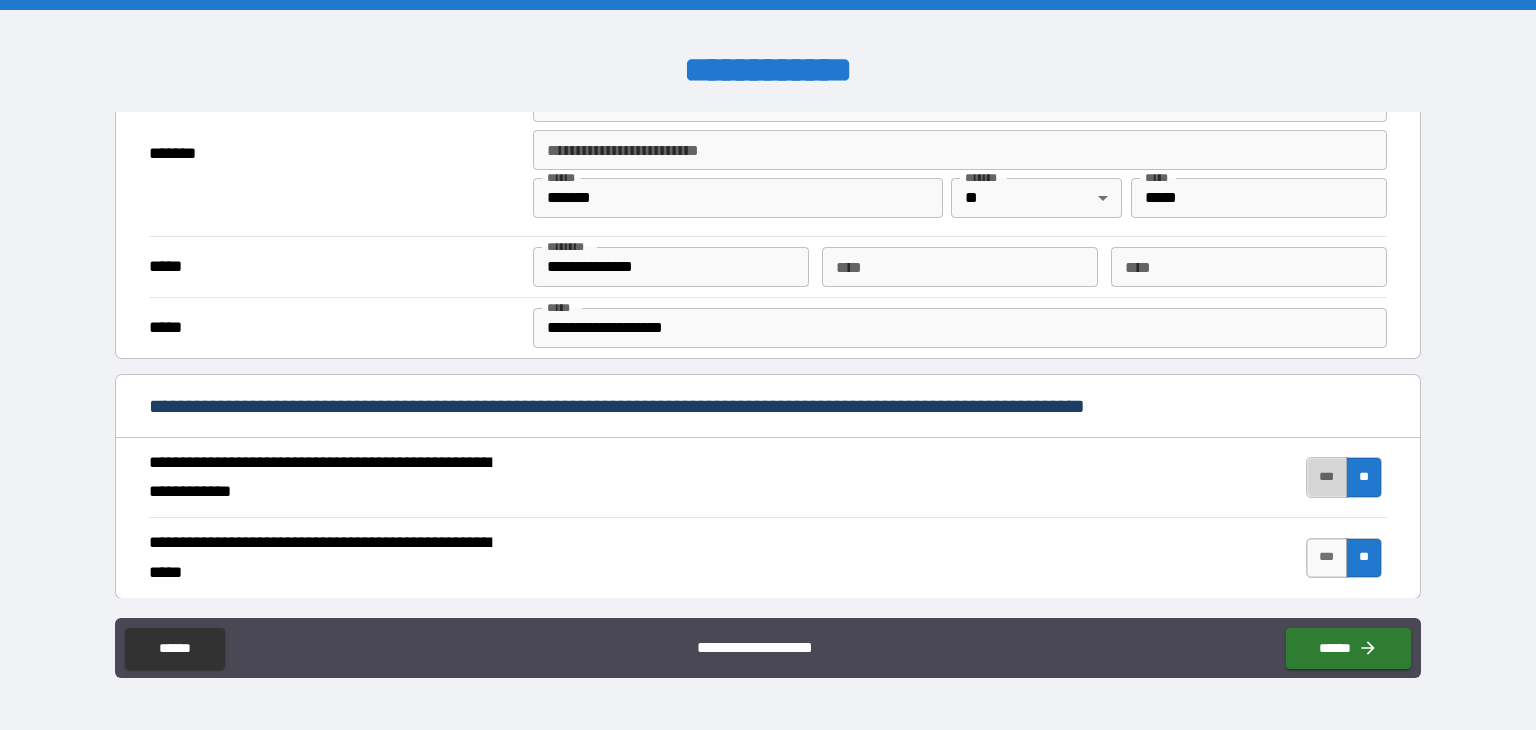 click on "***" at bounding box center (1327, 477) 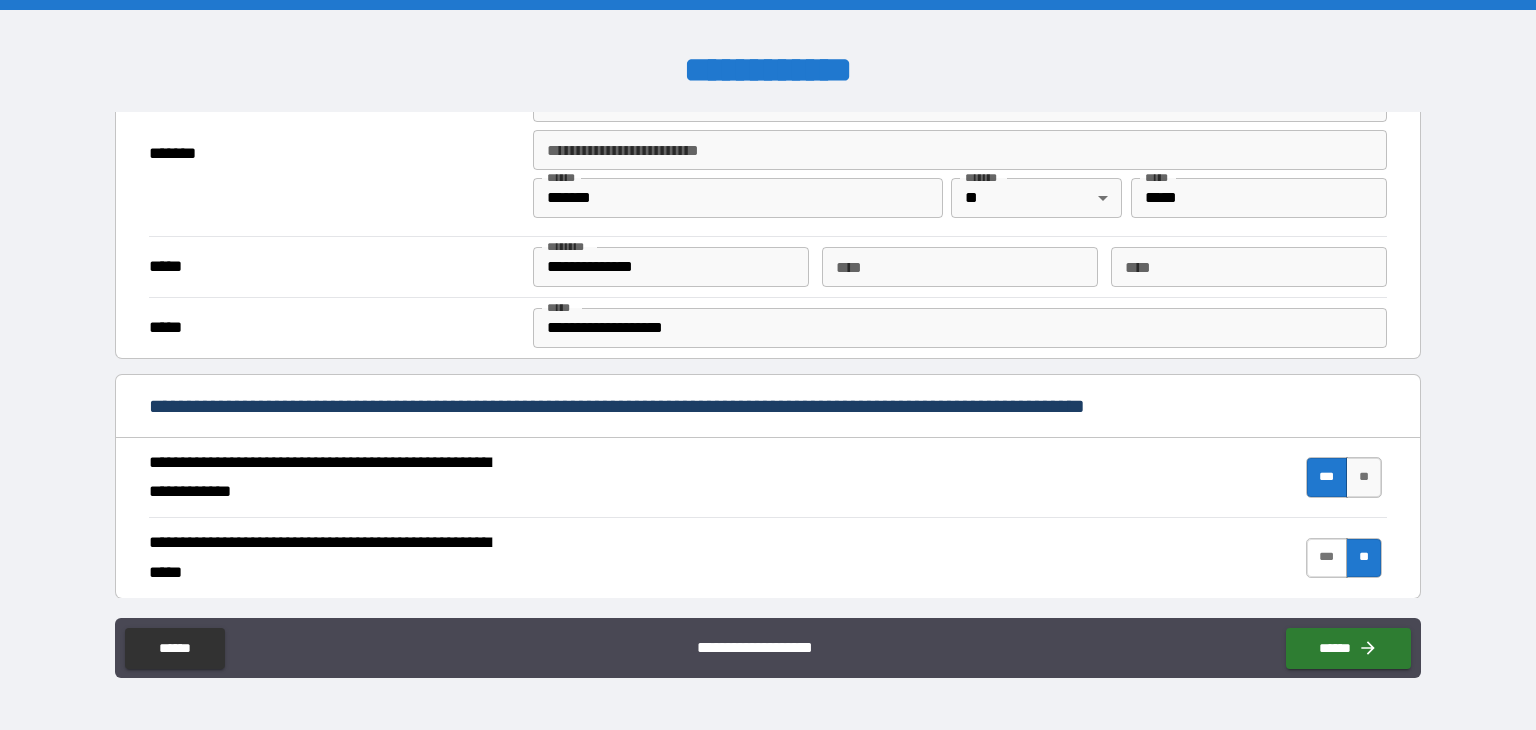 click on "*** **" at bounding box center [1344, 558] 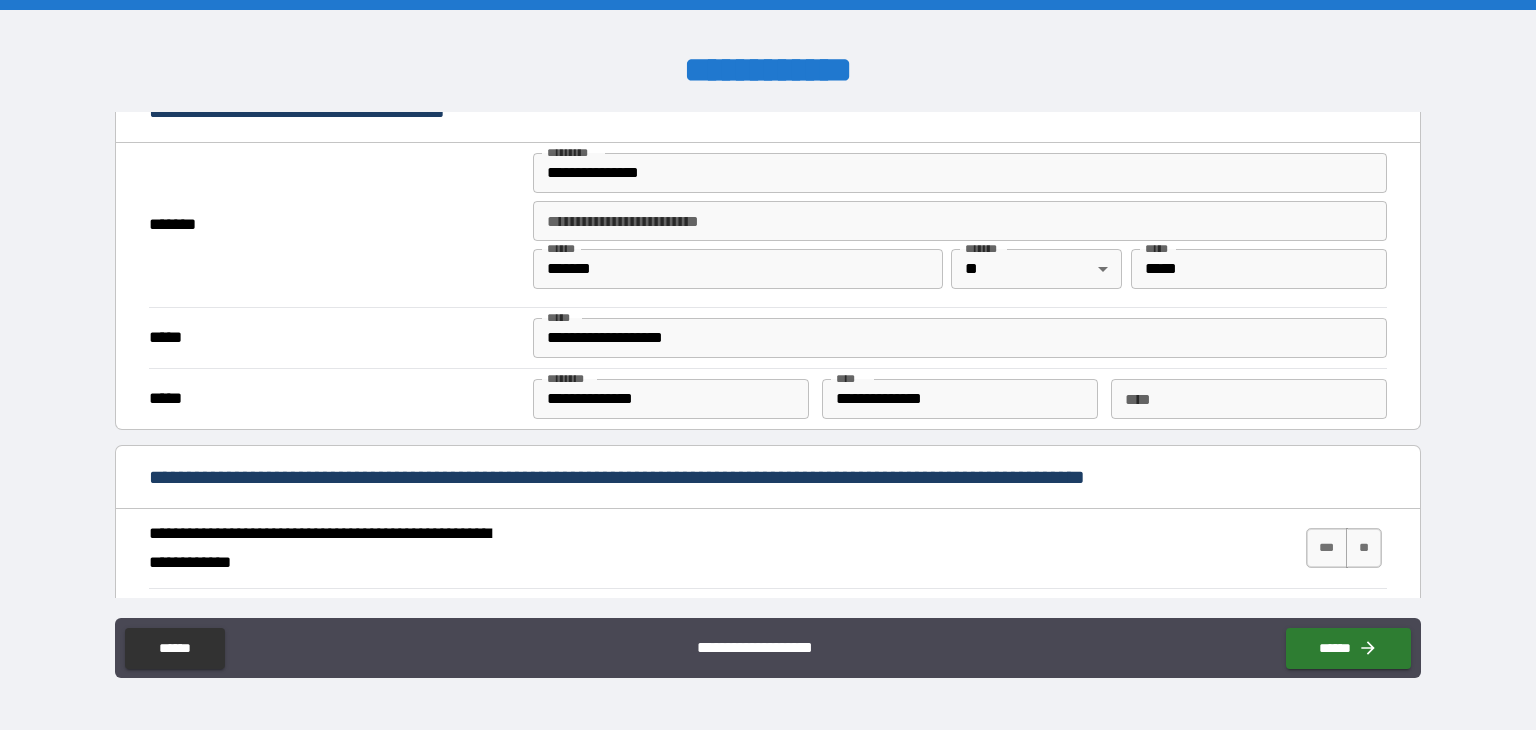 scroll, scrollTop: 1500, scrollLeft: 0, axis: vertical 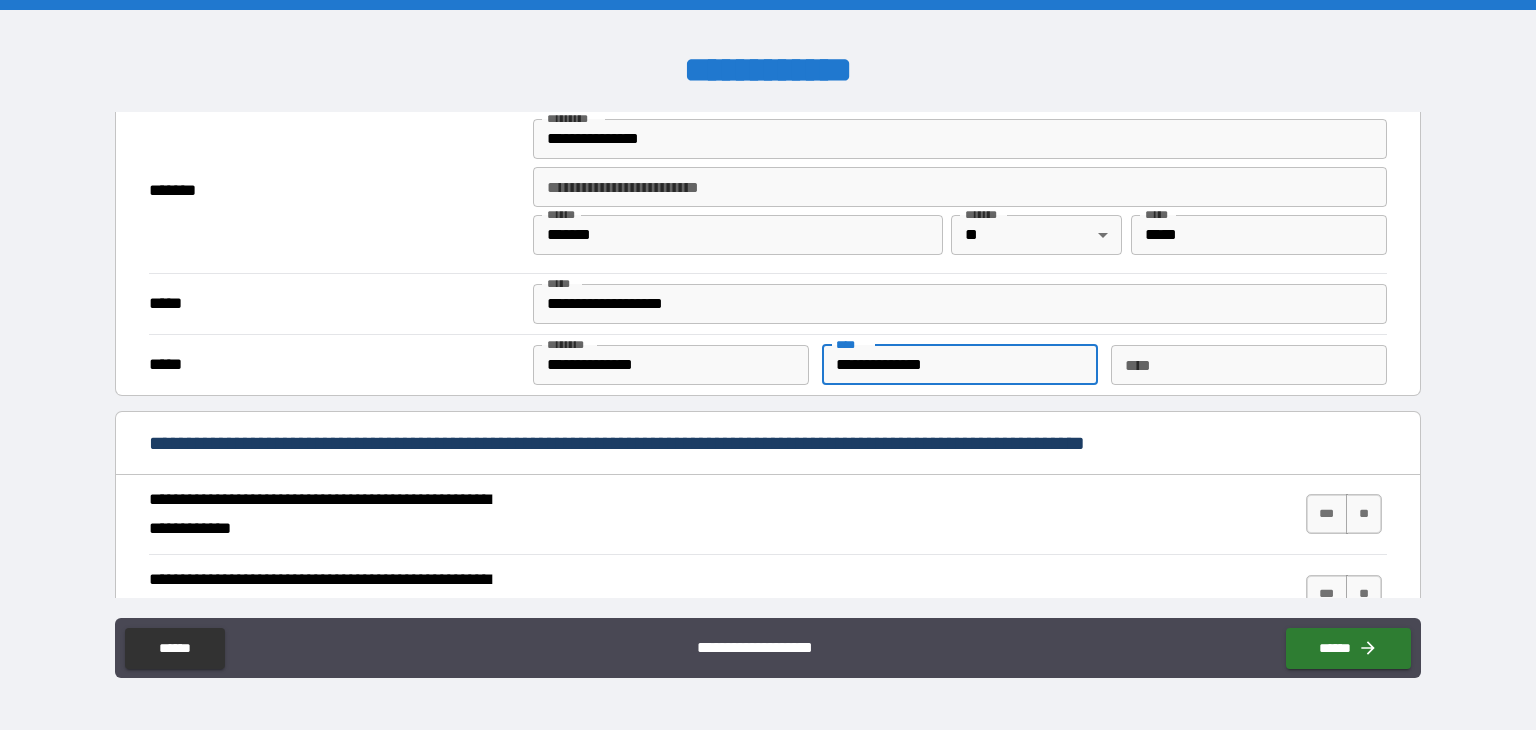 drag, startPoint x: 992, startPoint y: 360, endPoint x: 760, endPoint y: 353, distance: 232.10558 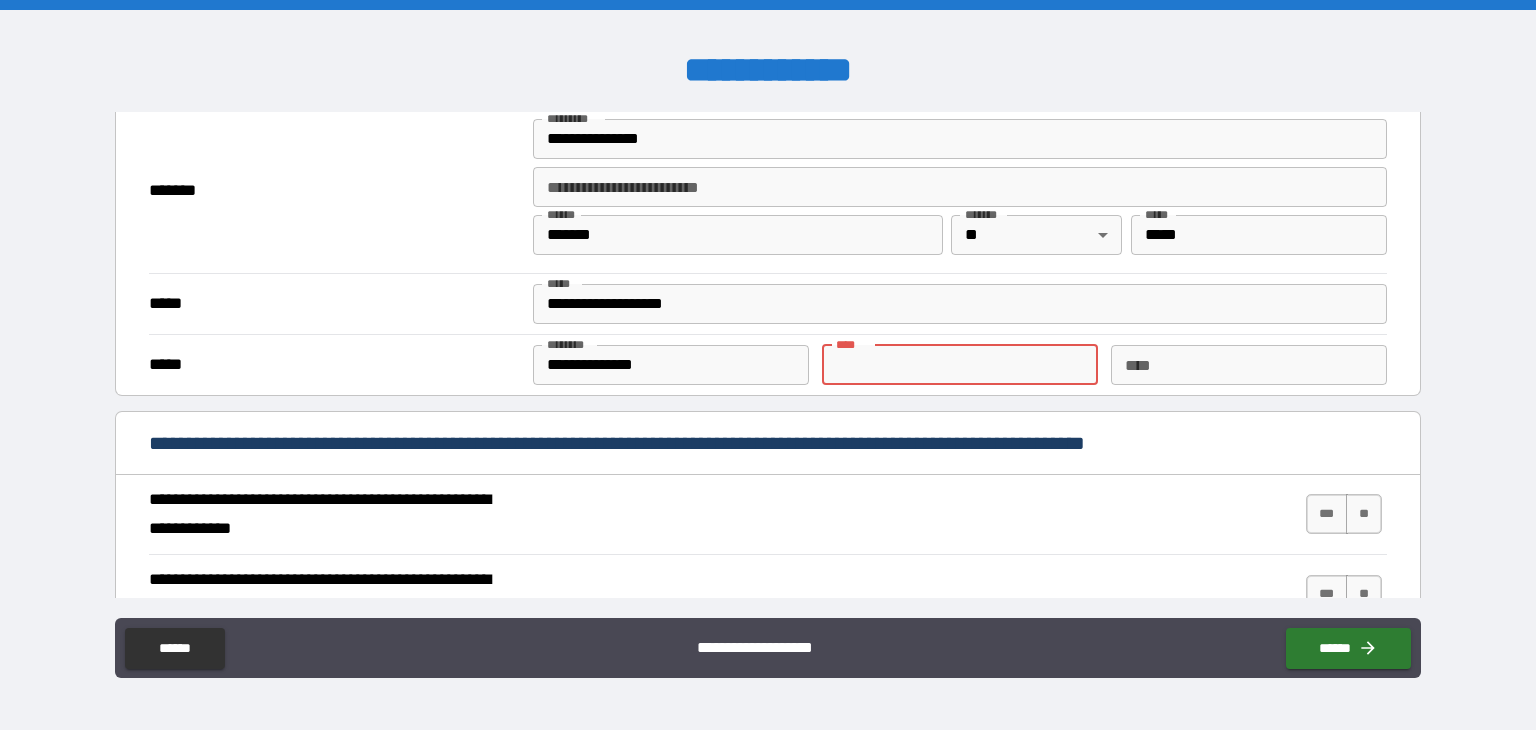 click on "*****" at bounding box center (333, 365) 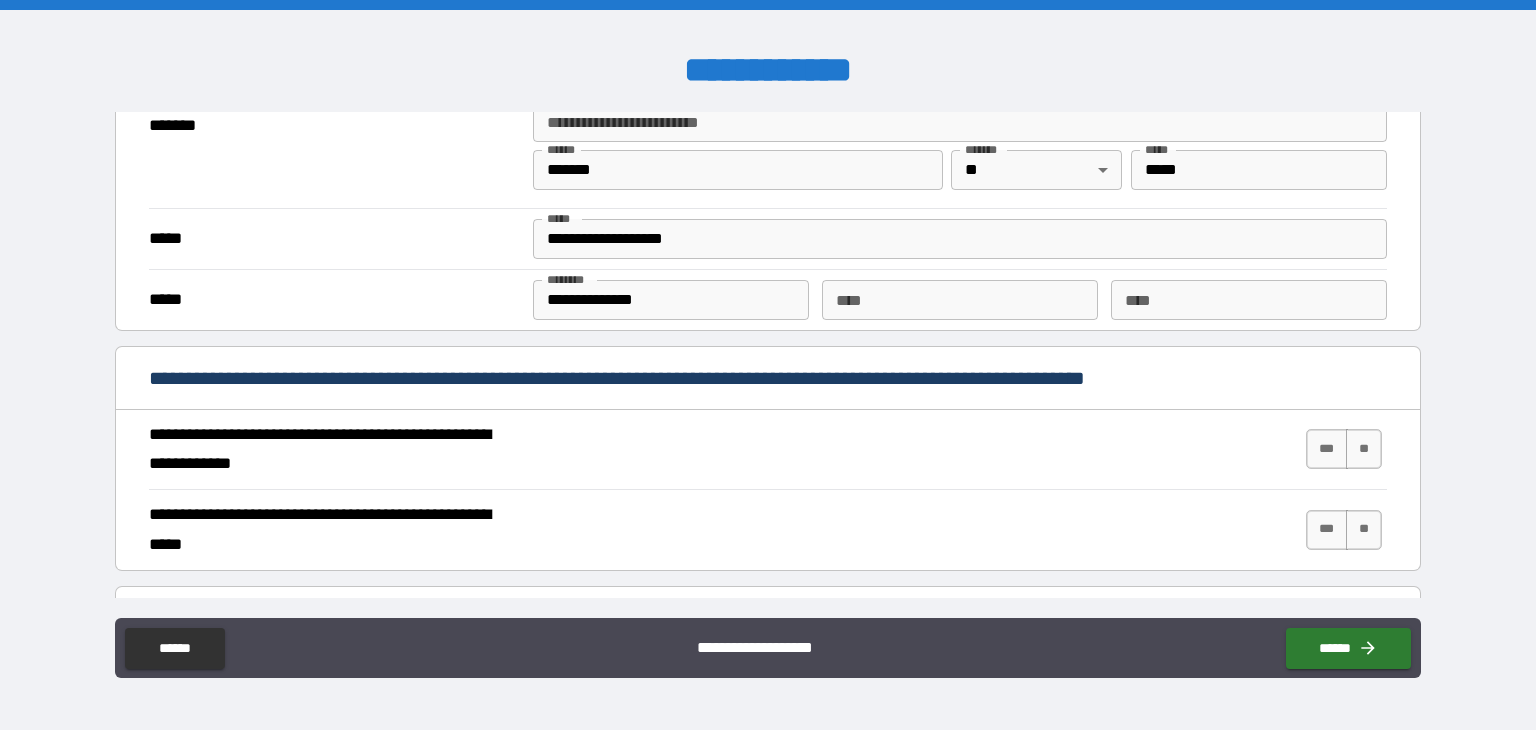 scroll, scrollTop: 1600, scrollLeft: 0, axis: vertical 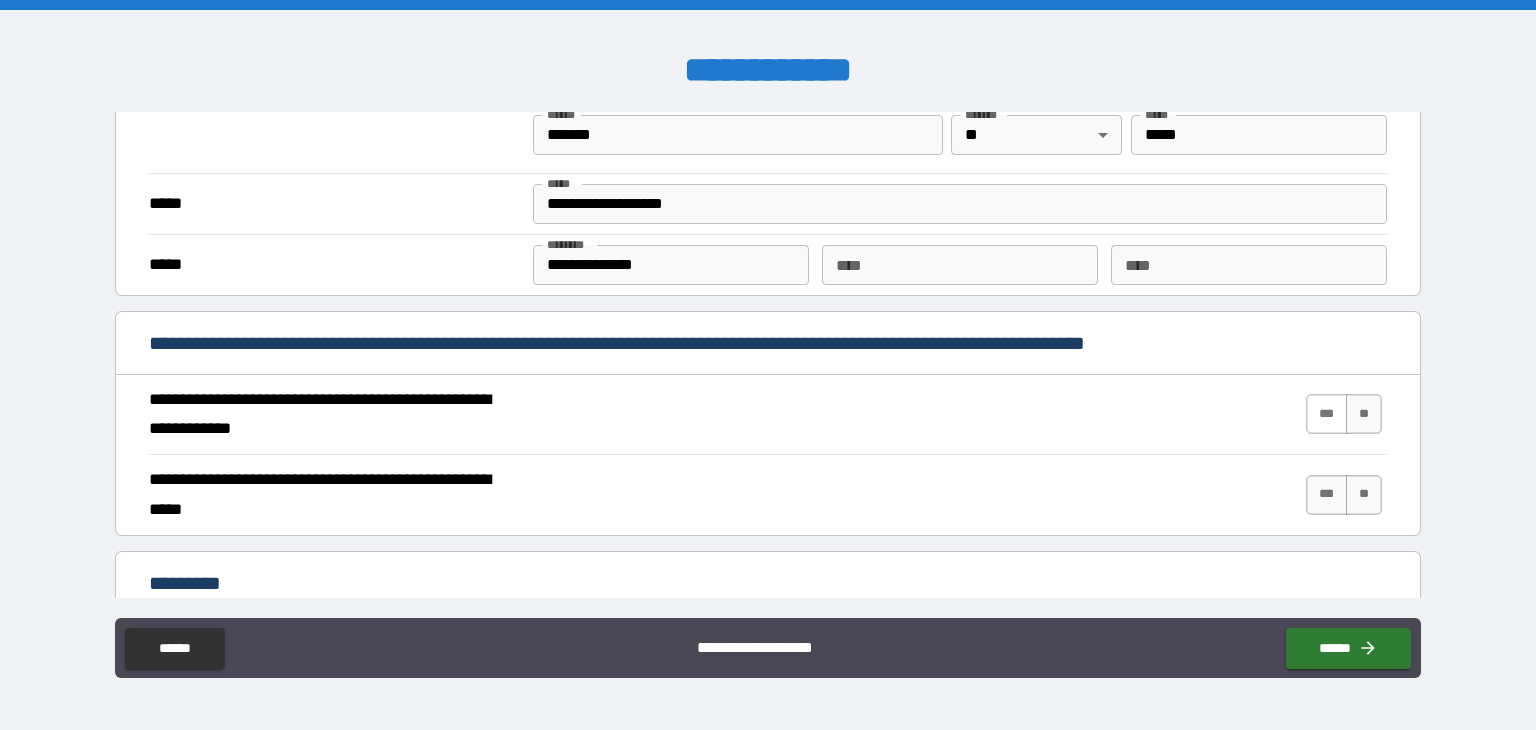 click on "***" at bounding box center (1327, 414) 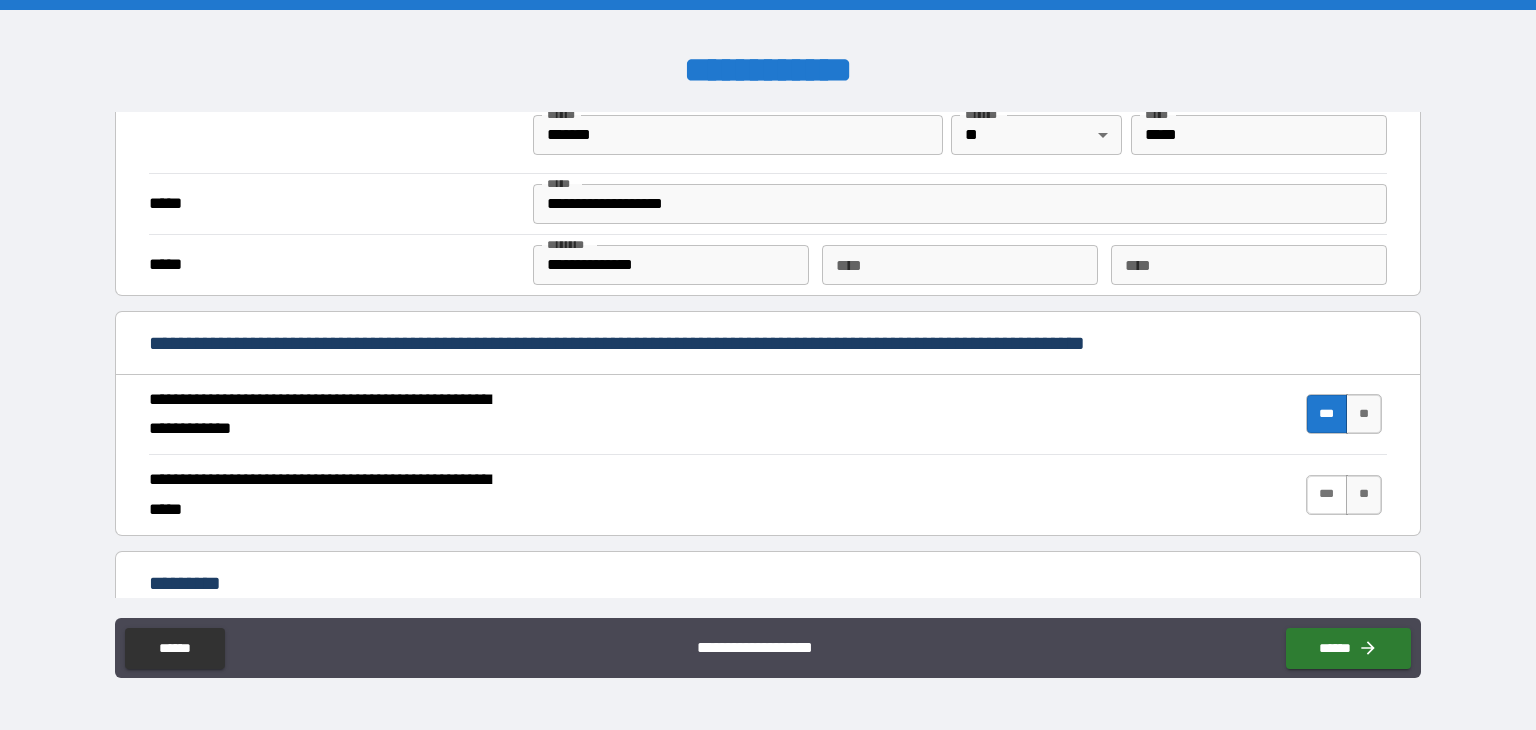 click on "***" at bounding box center [1327, 495] 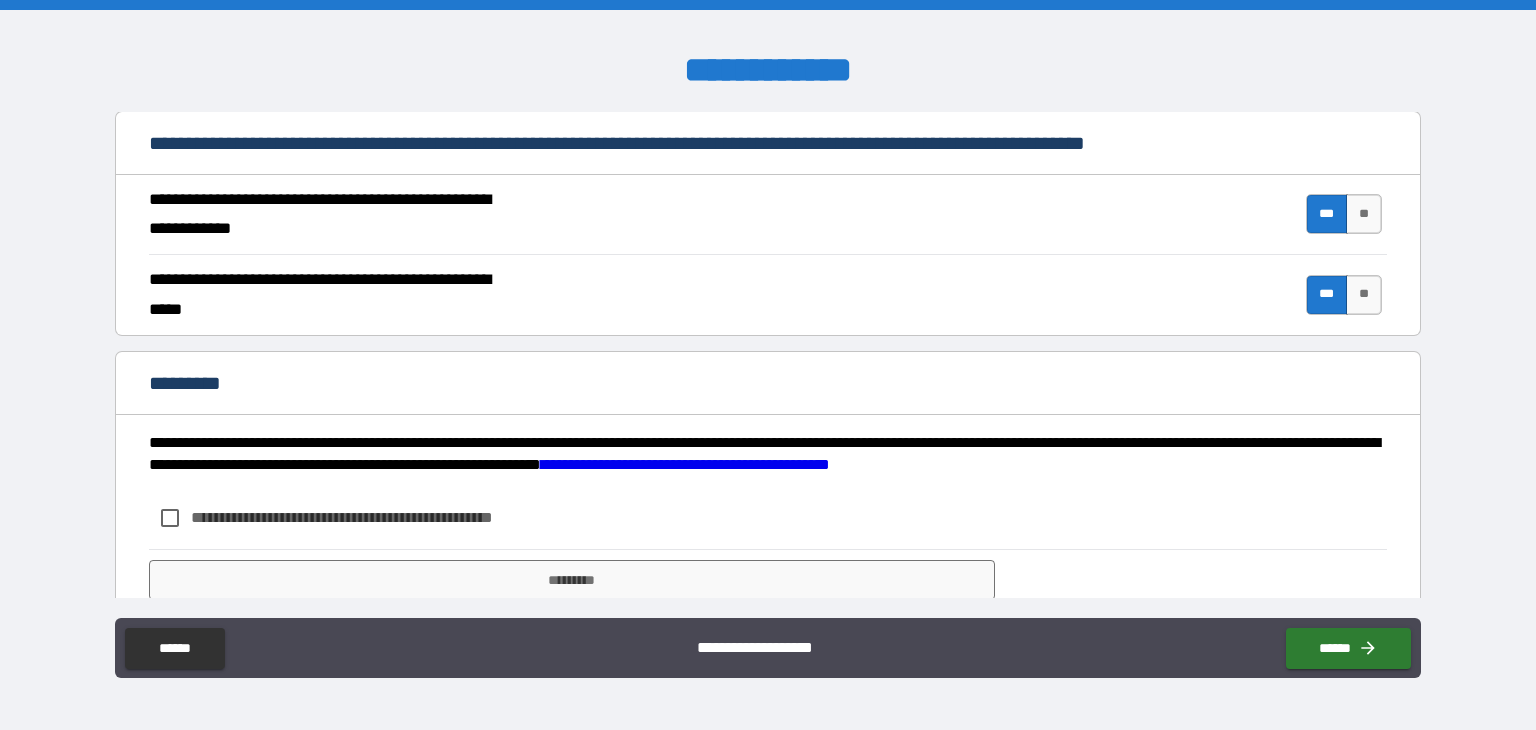 scroll, scrollTop: 1865, scrollLeft: 0, axis: vertical 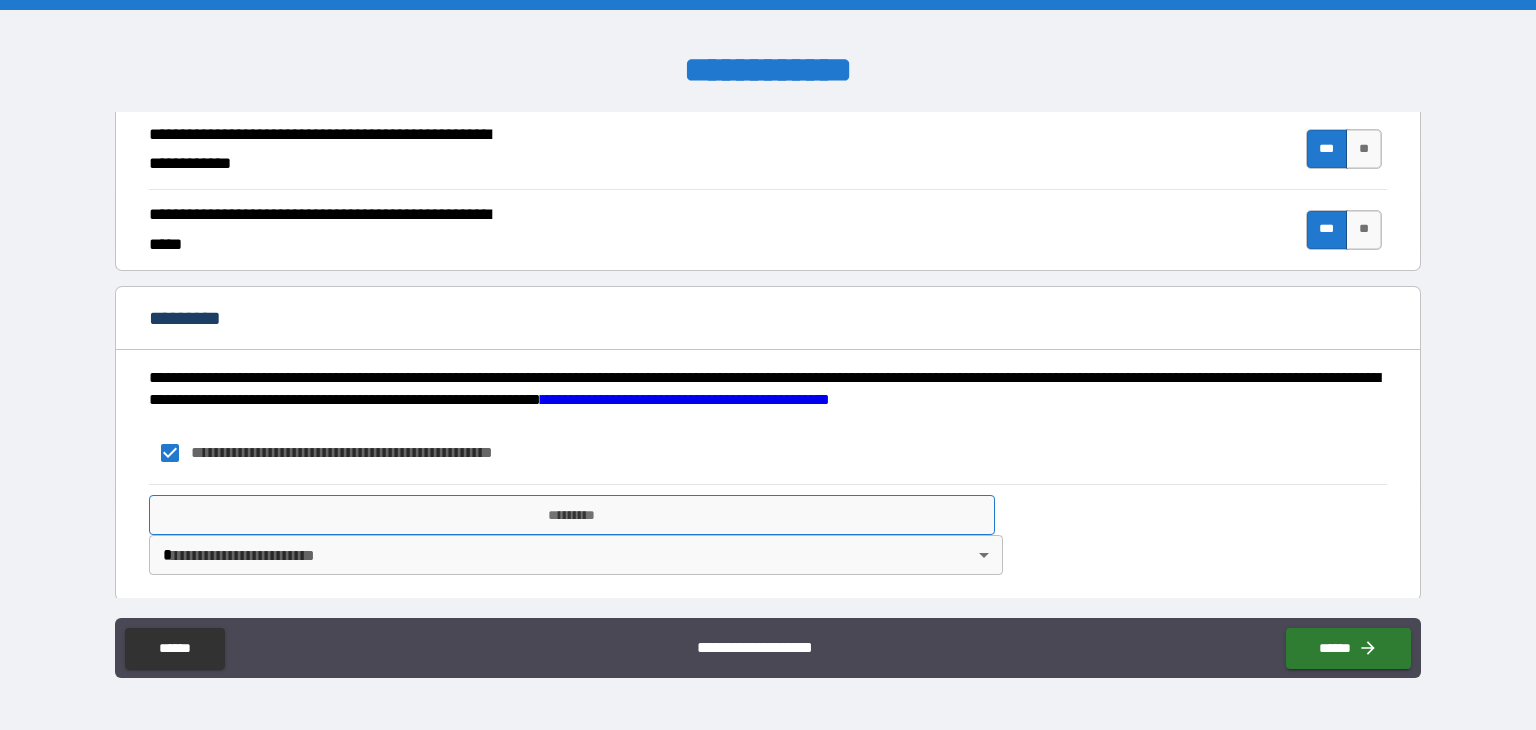 click on "*********" at bounding box center [572, 515] 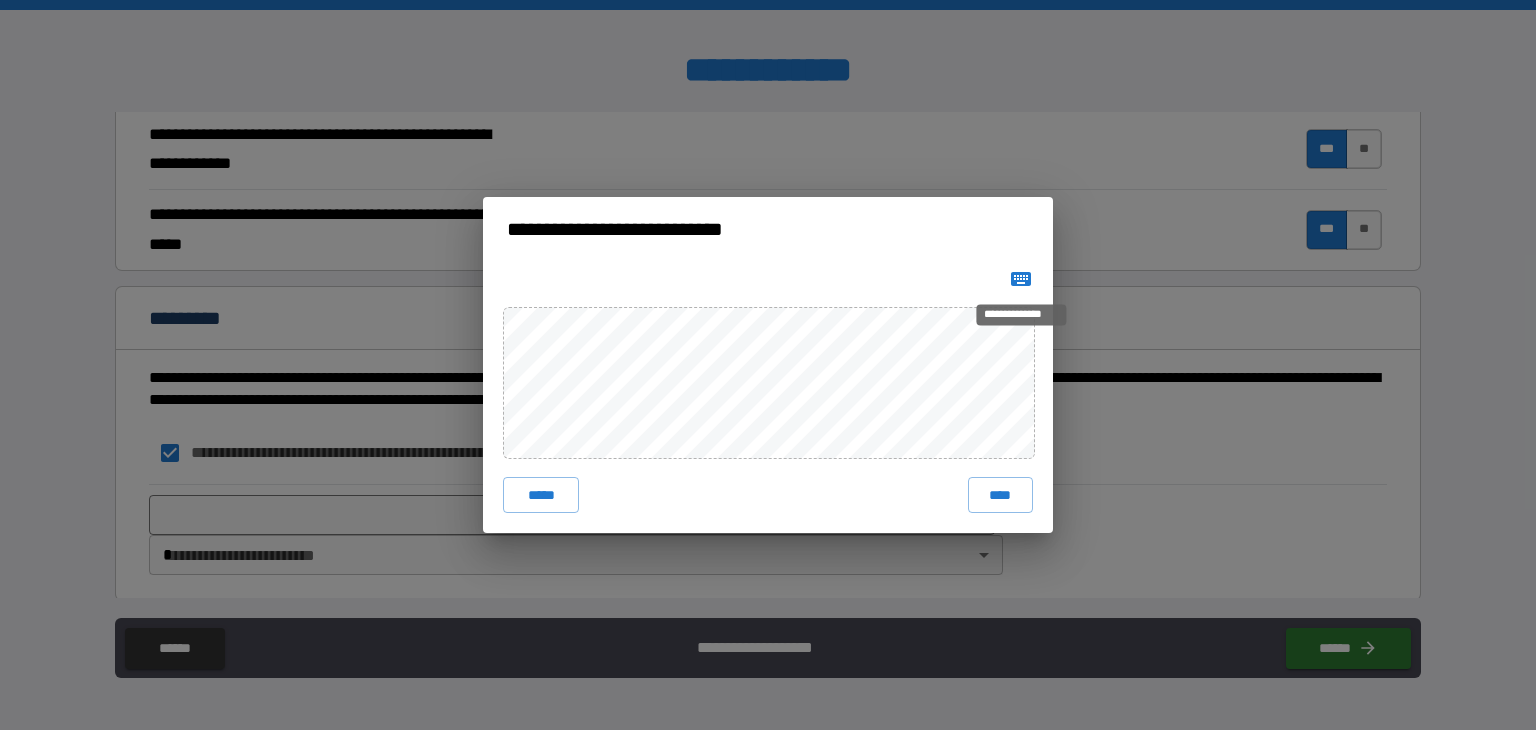click 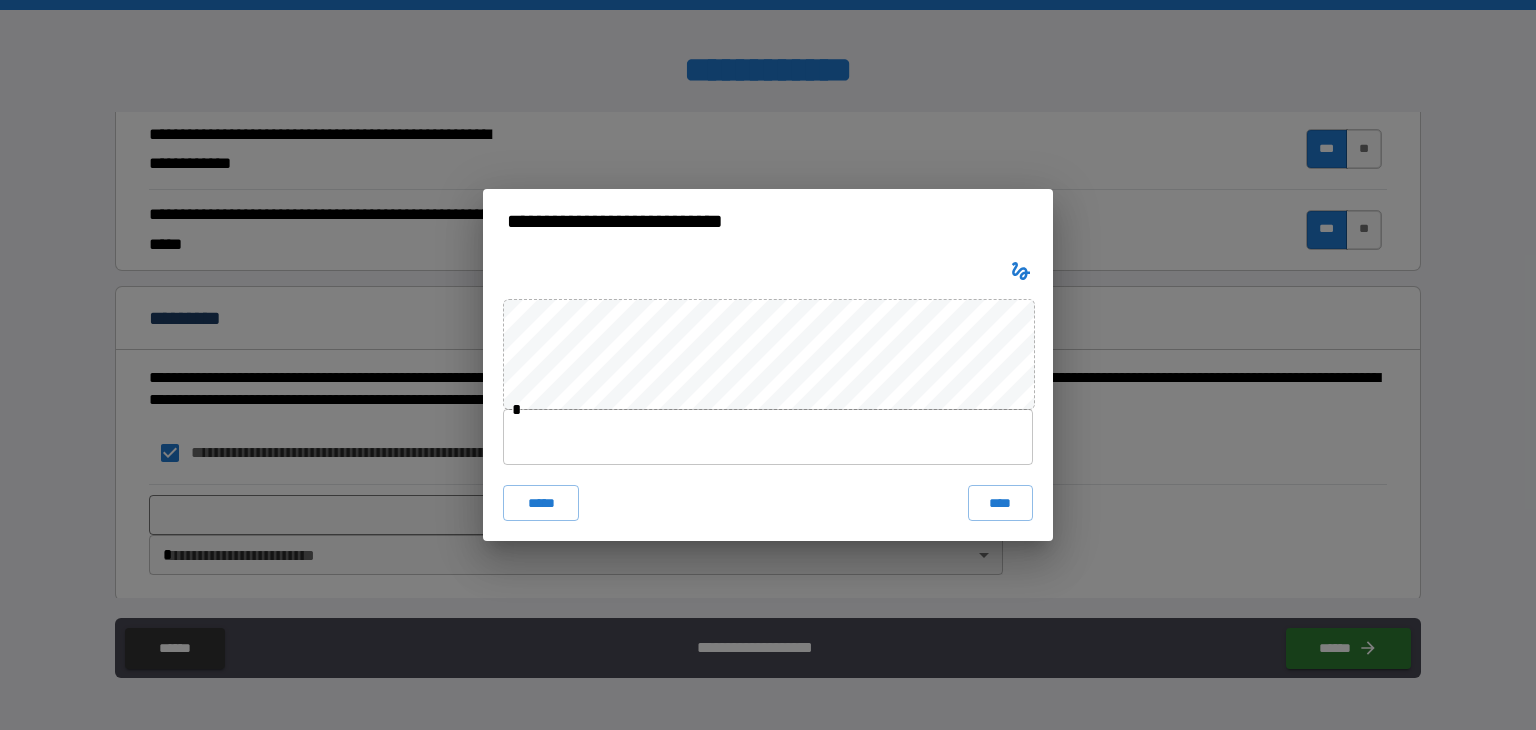 click at bounding box center (768, 437) 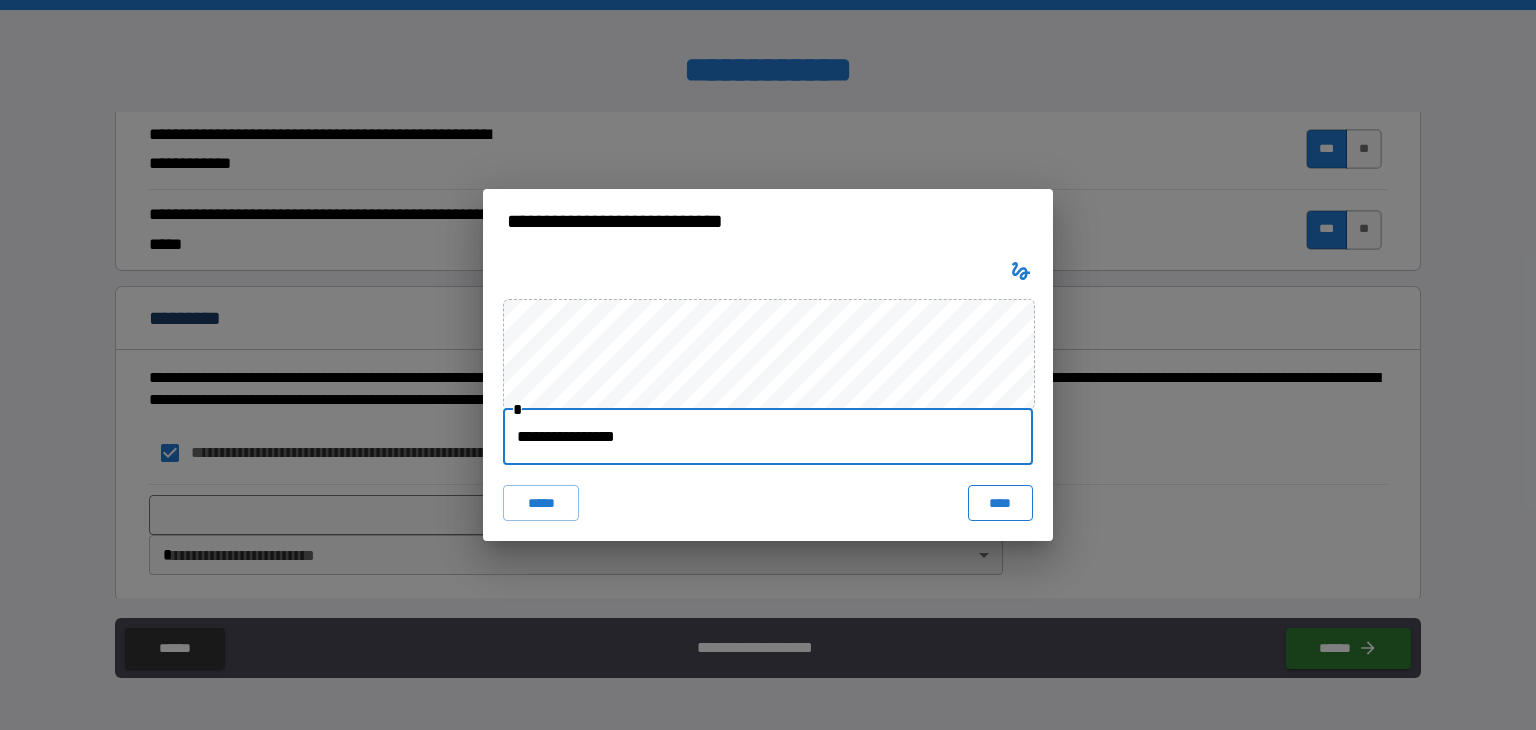 click on "****" at bounding box center (1000, 503) 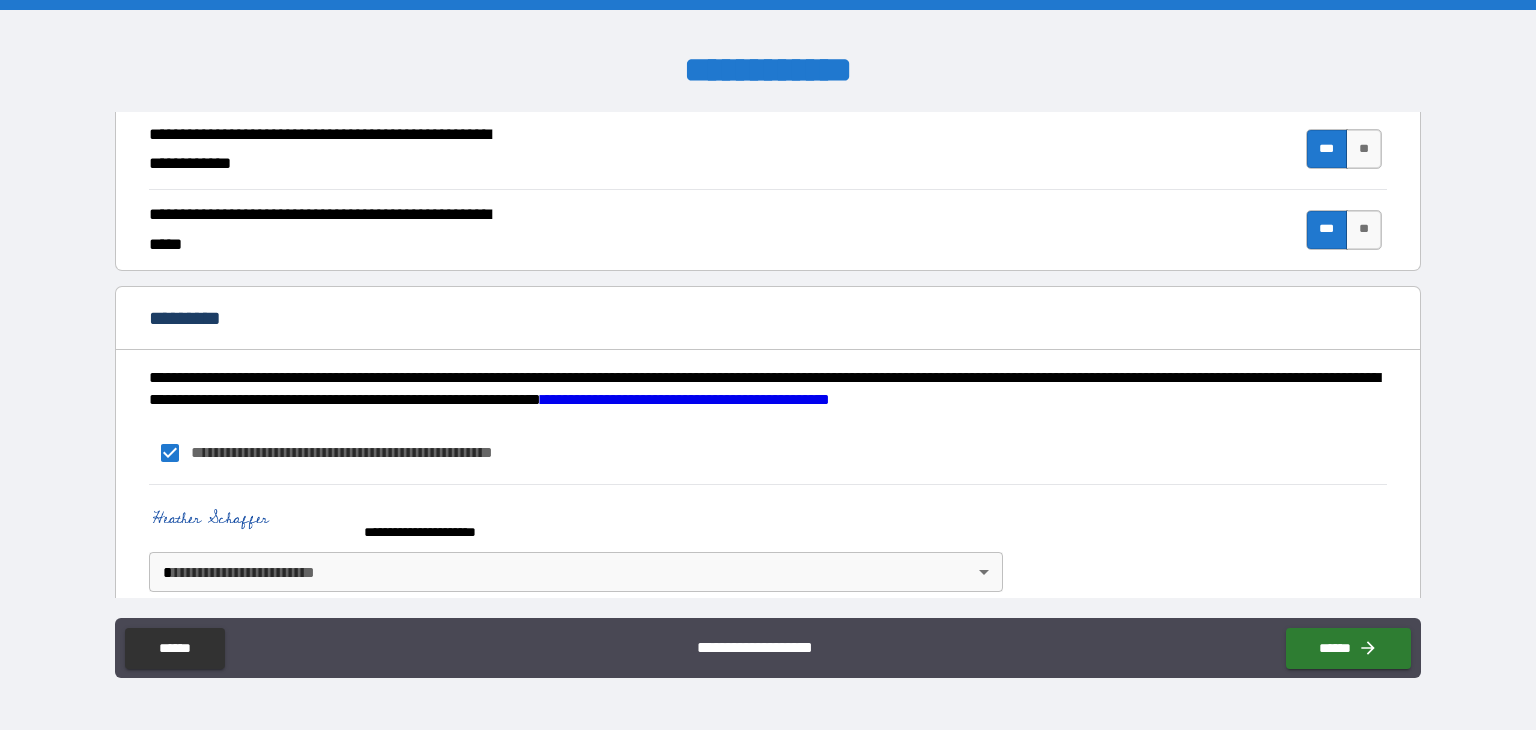 click on "**********" at bounding box center [768, 365] 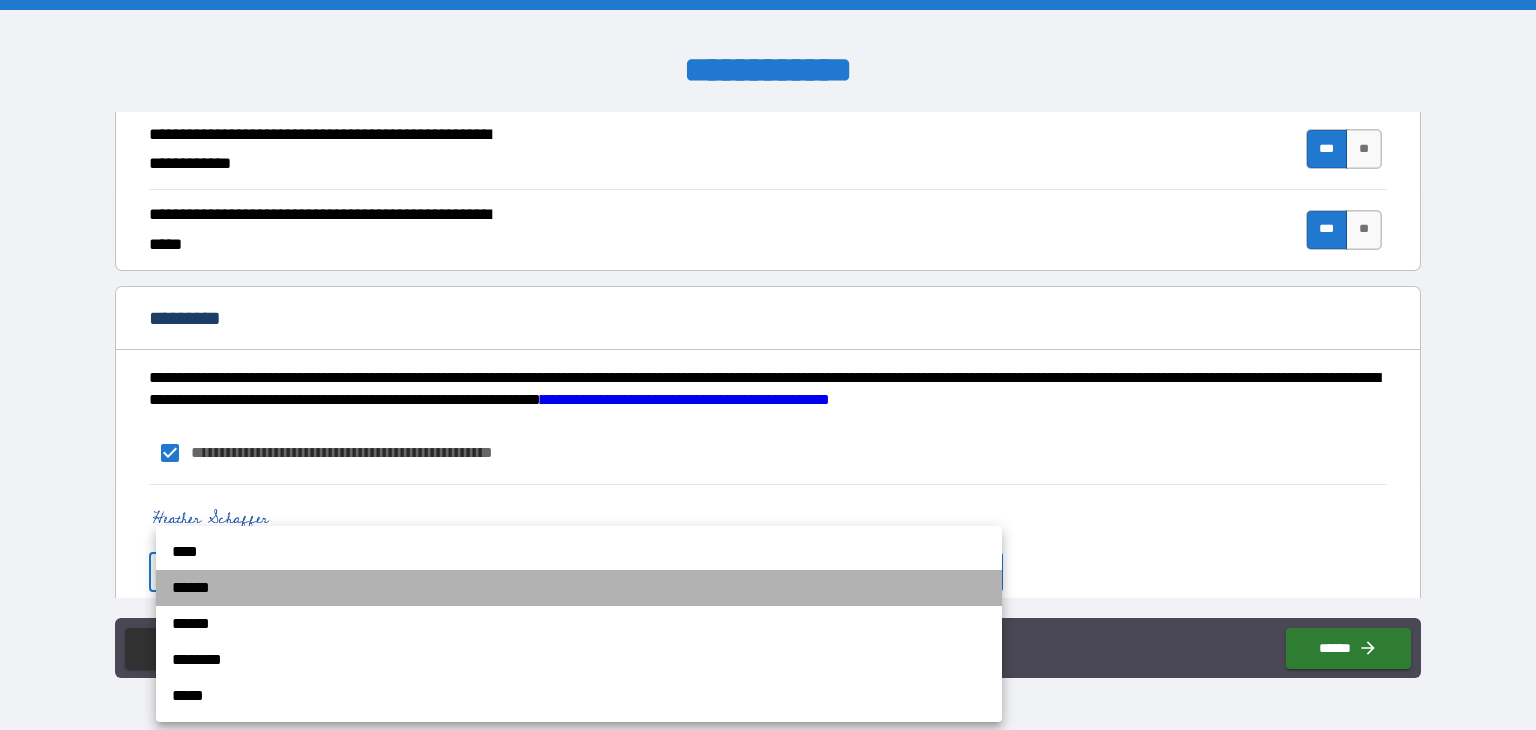 click on "******" at bounding box center [579, 588] 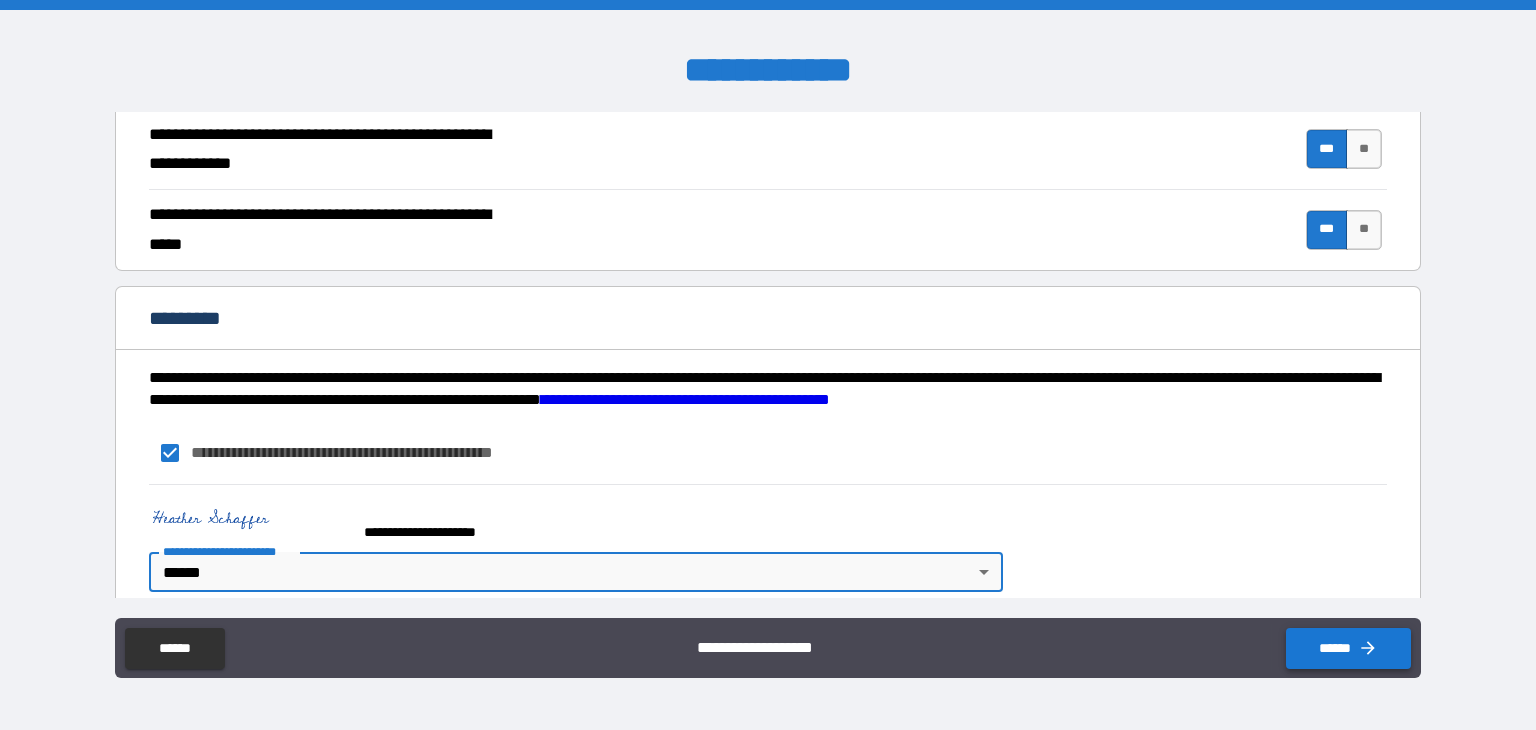 click on "******" at bounding box center (1348, 648) 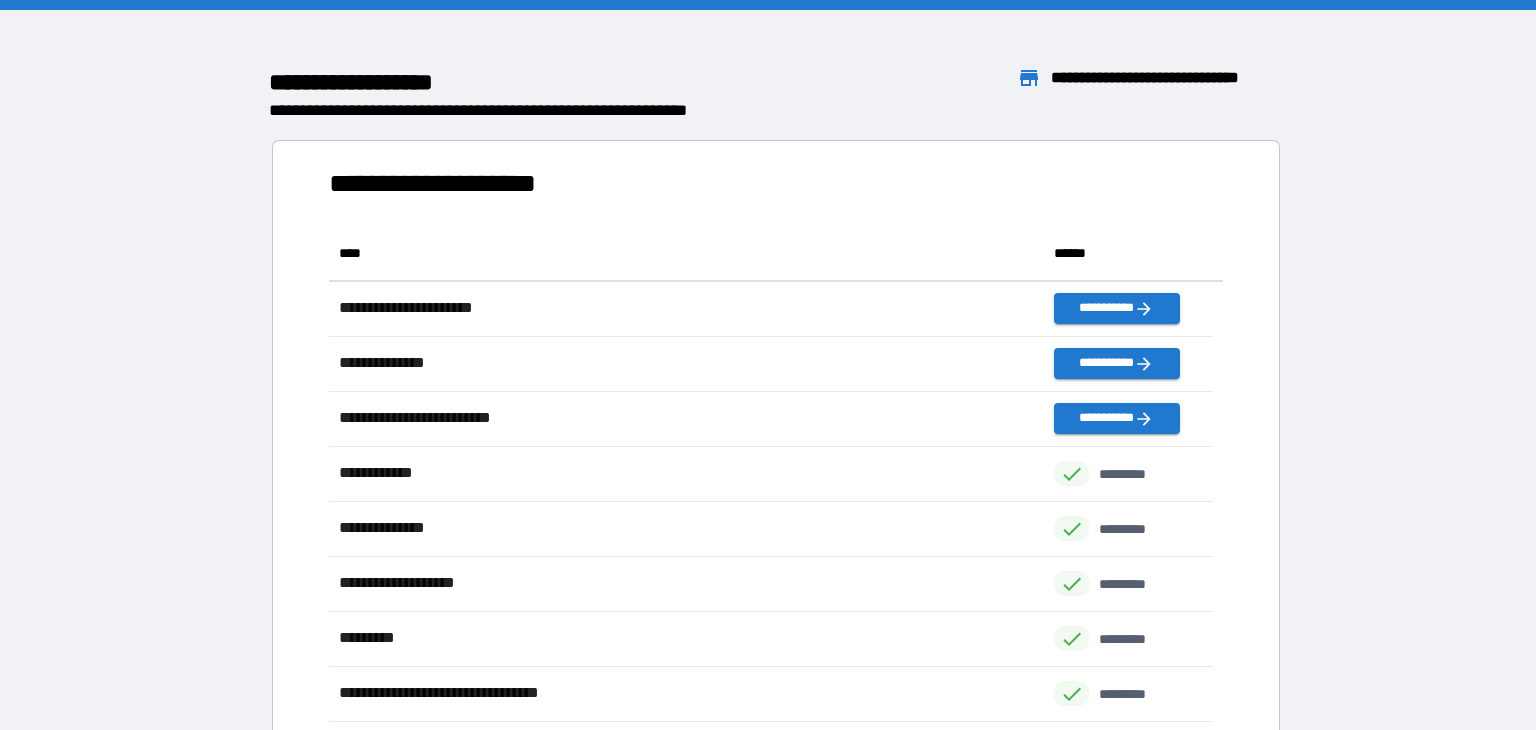scroll, scrollTop: 536, scrollLeft: 869, axis: both 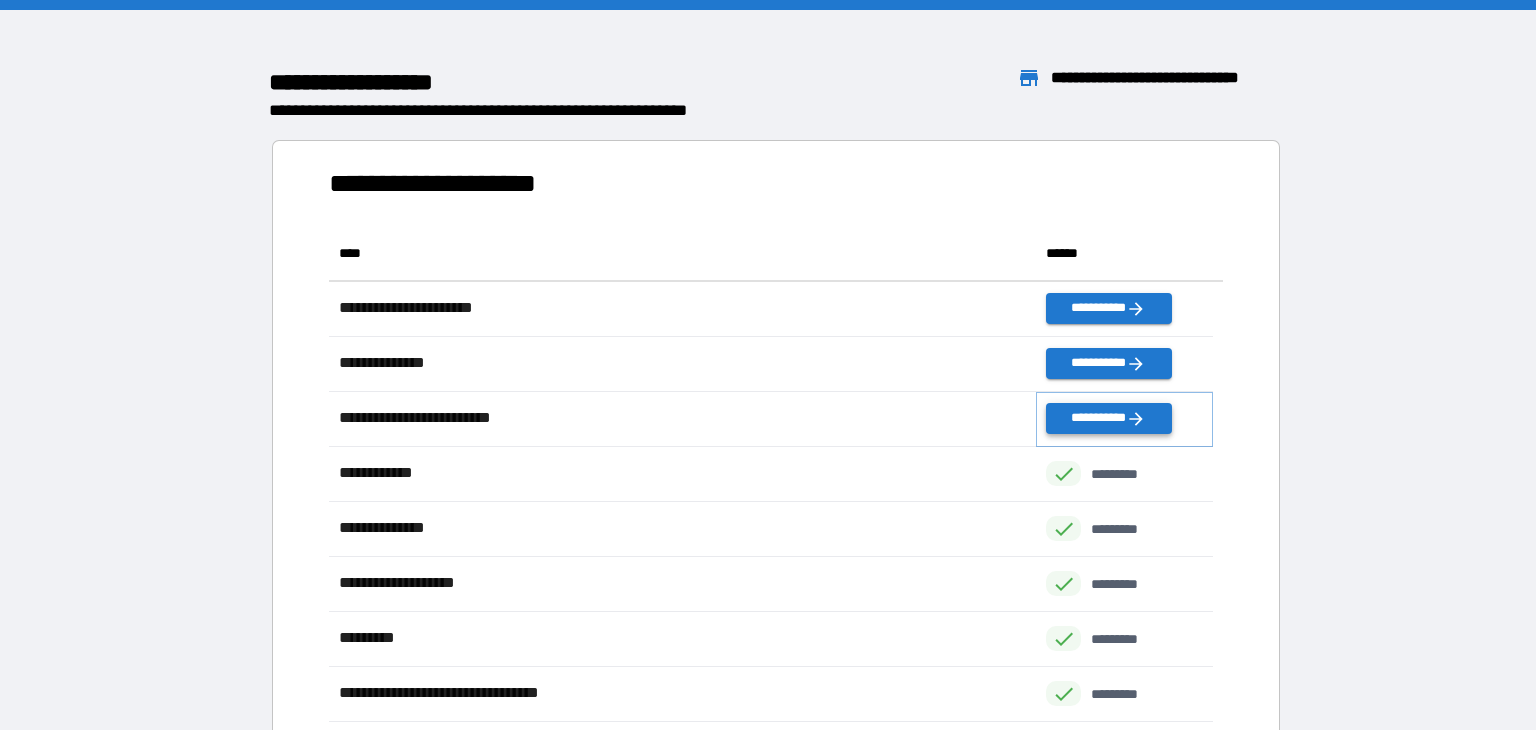 click on "**********" at bounding box center (1108, 418) 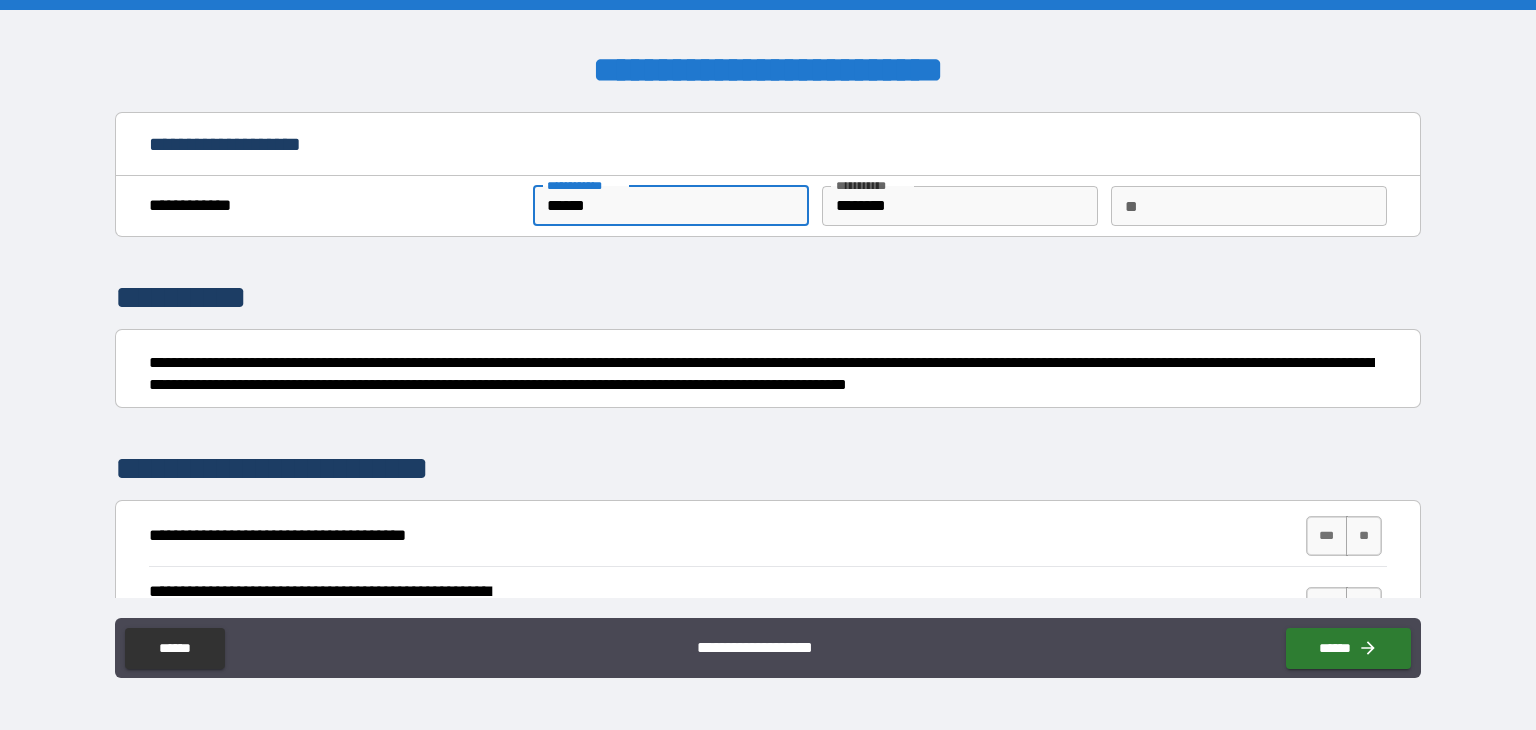 click on "******" at bounding box center (671, 206) 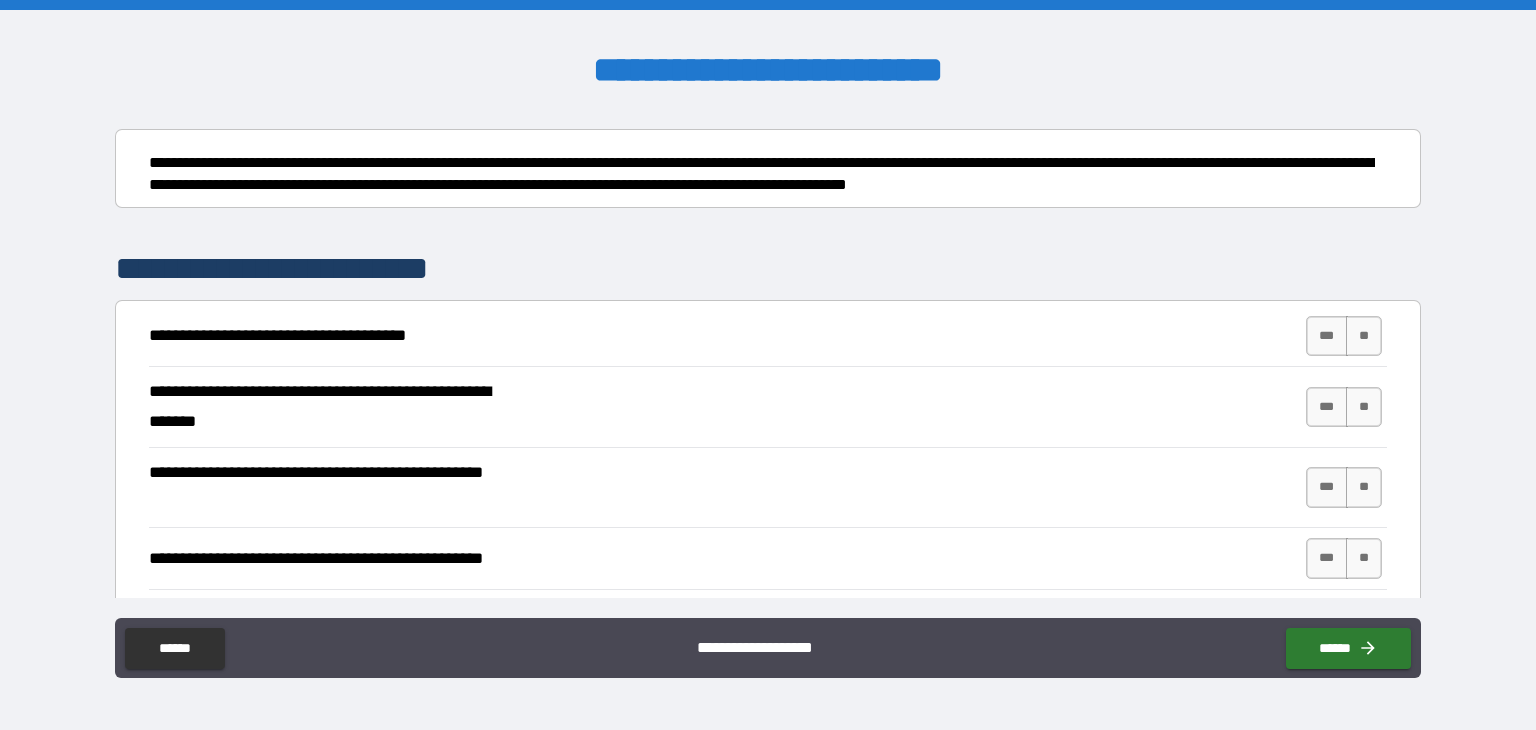 scroll, scrollTop: 300, scrollLeft: 0, axis: vertical 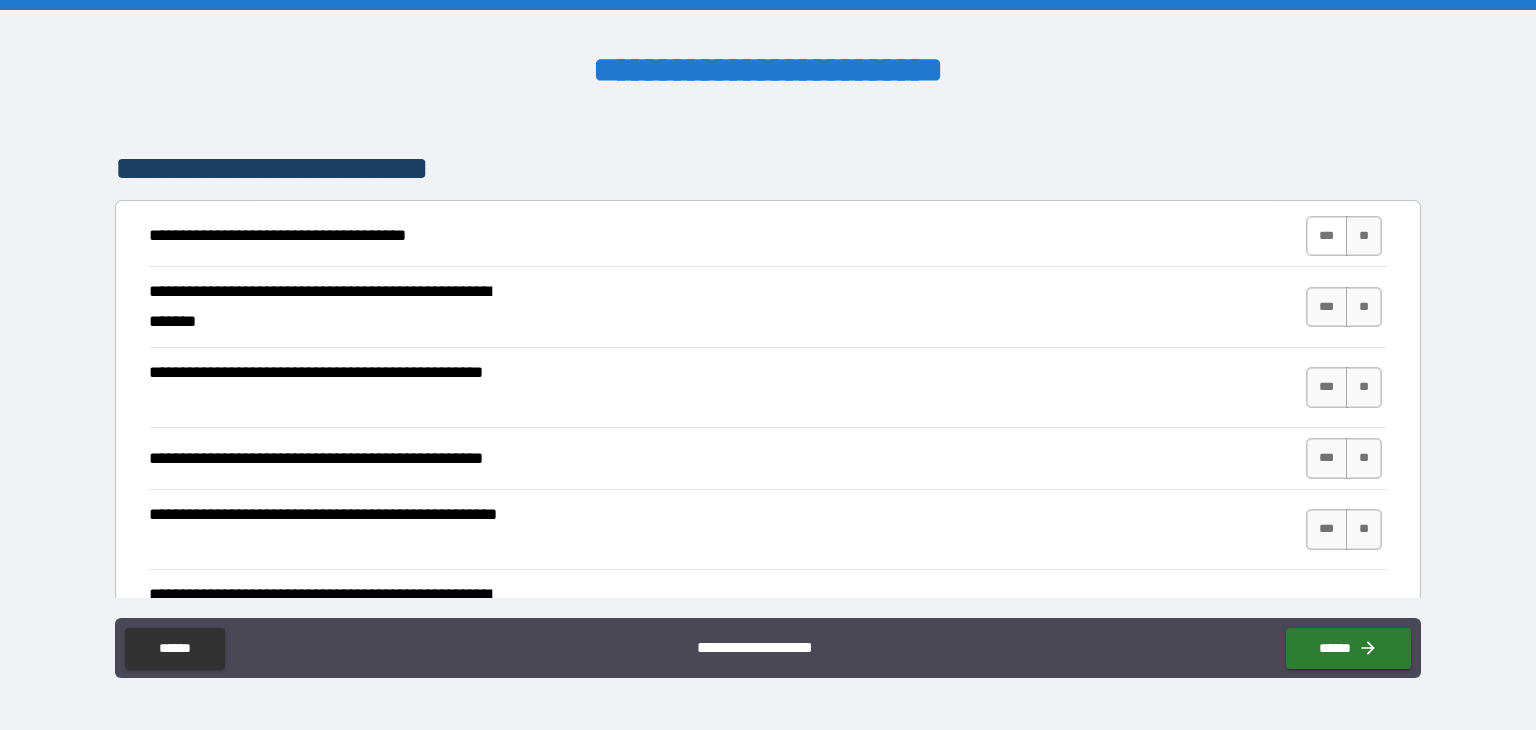 click on "***" at bounding box center [1327, 236] 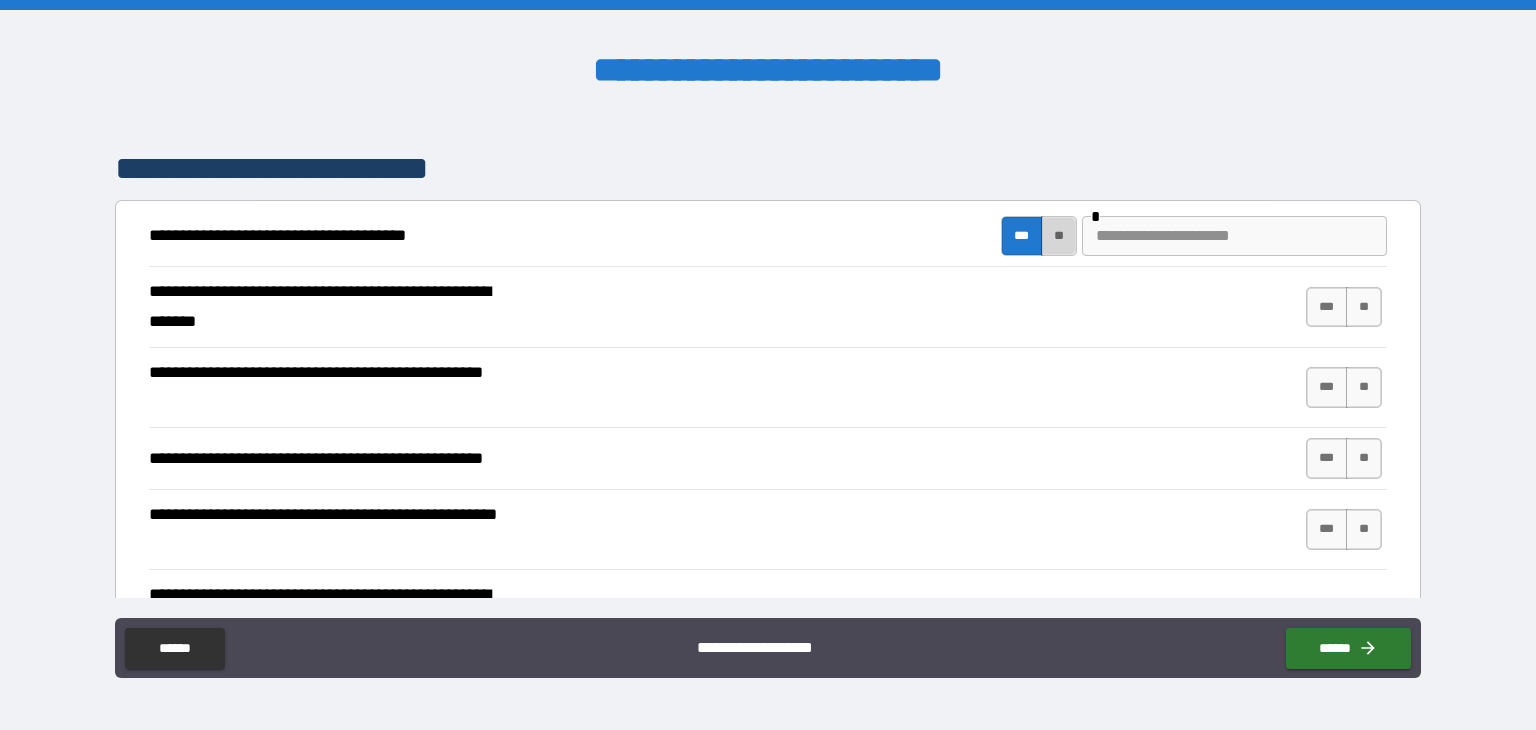 click on "**" at bounding box center [1059, 236] 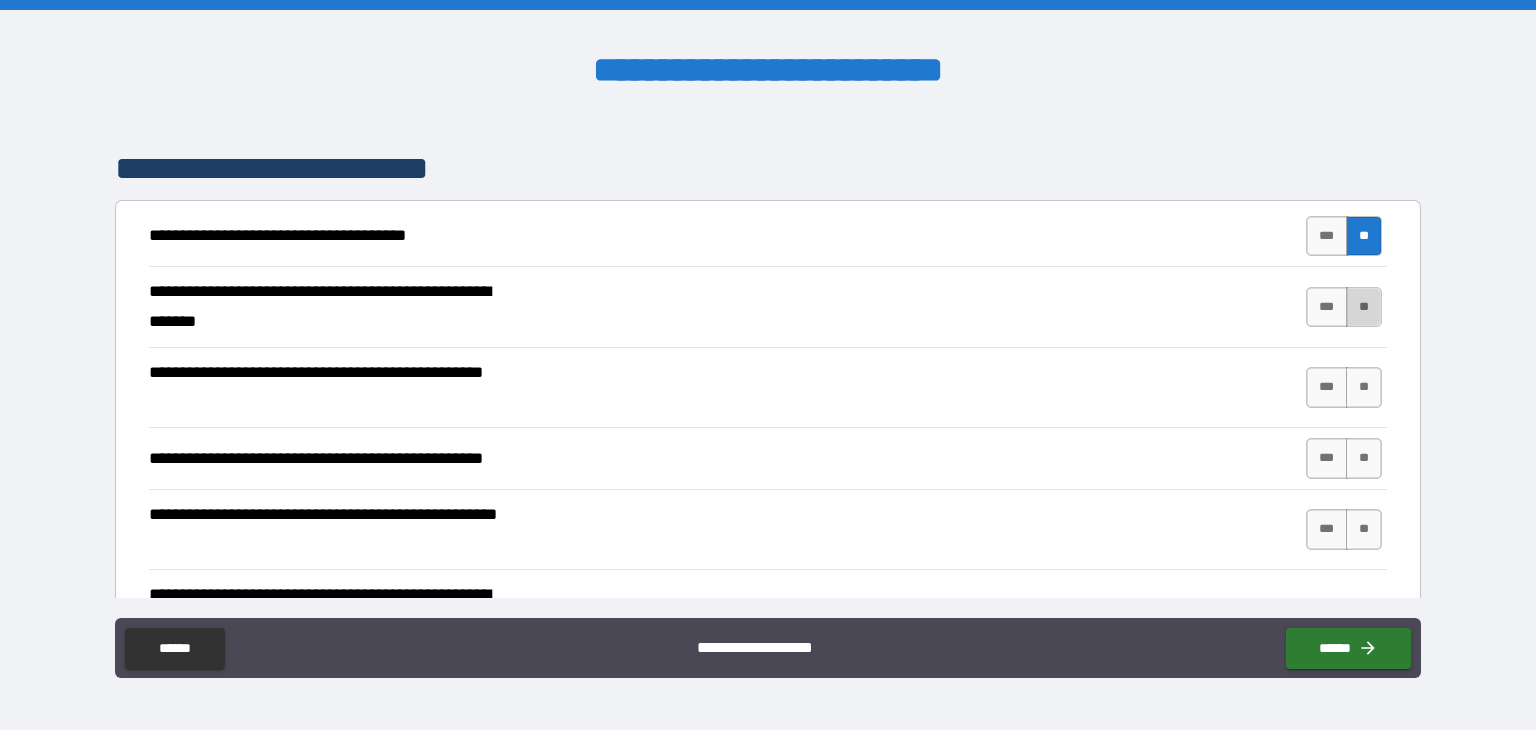 click on "**" at bounding box center (1364, 307) 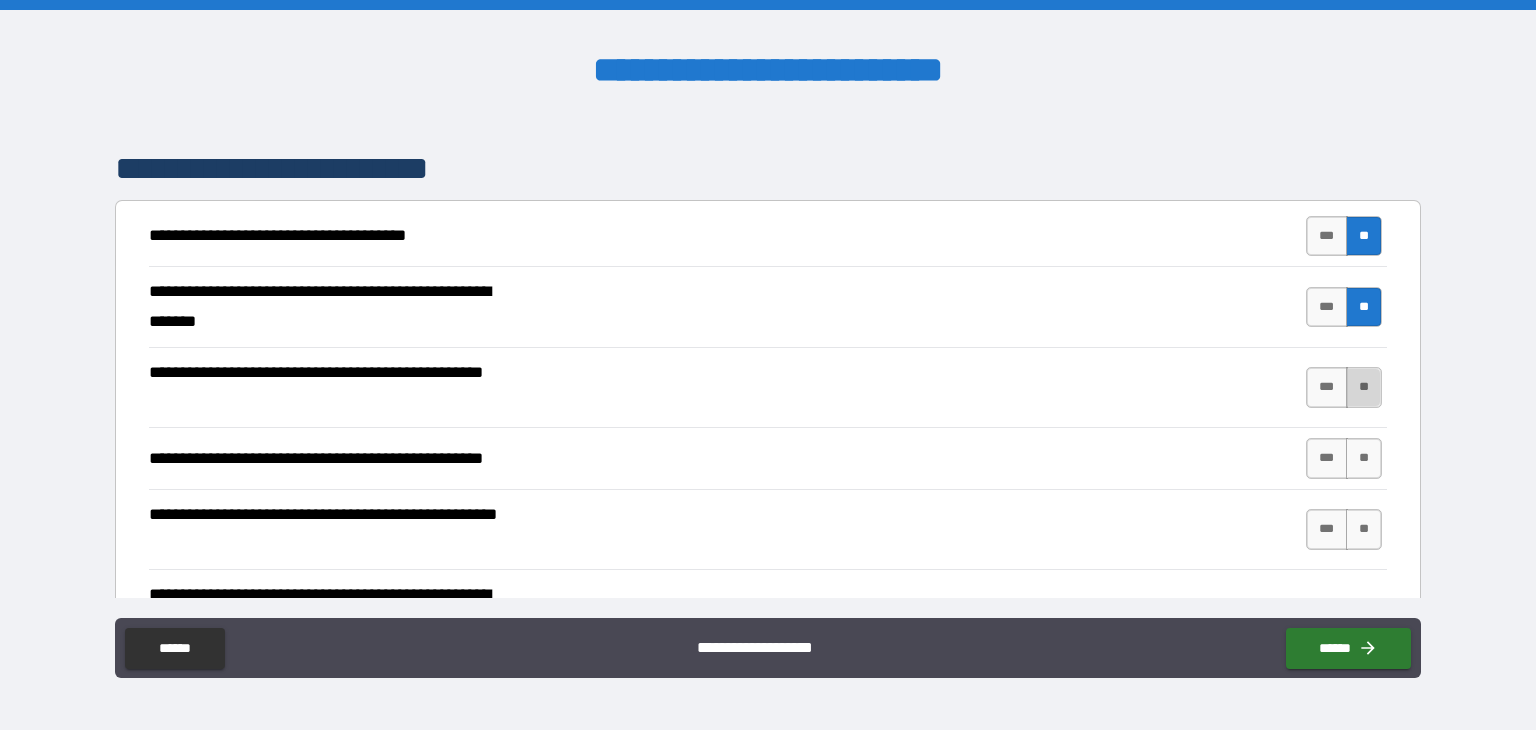 click on "**" at bounding box center (1364, 387) 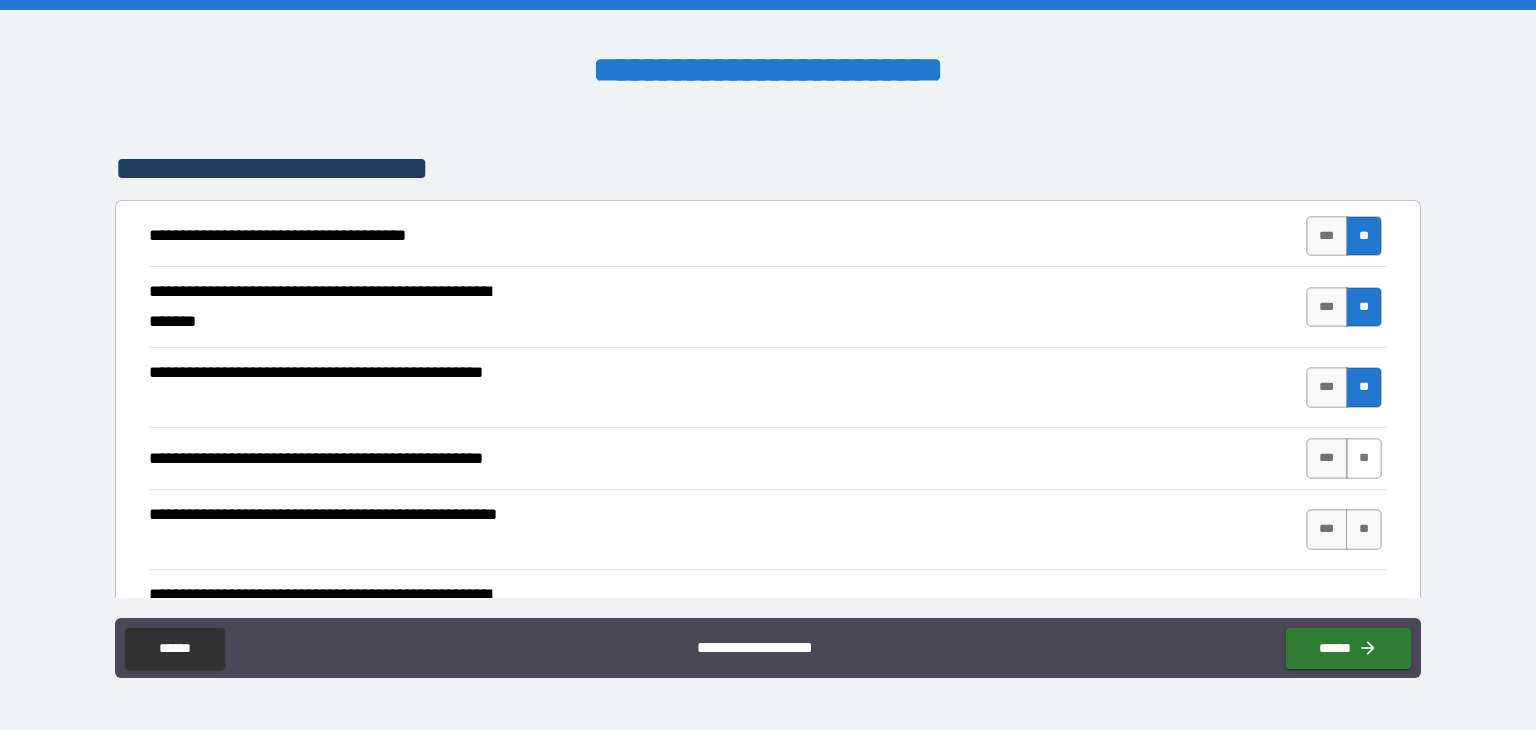 click on "**" at bounding box center [1364, 458] 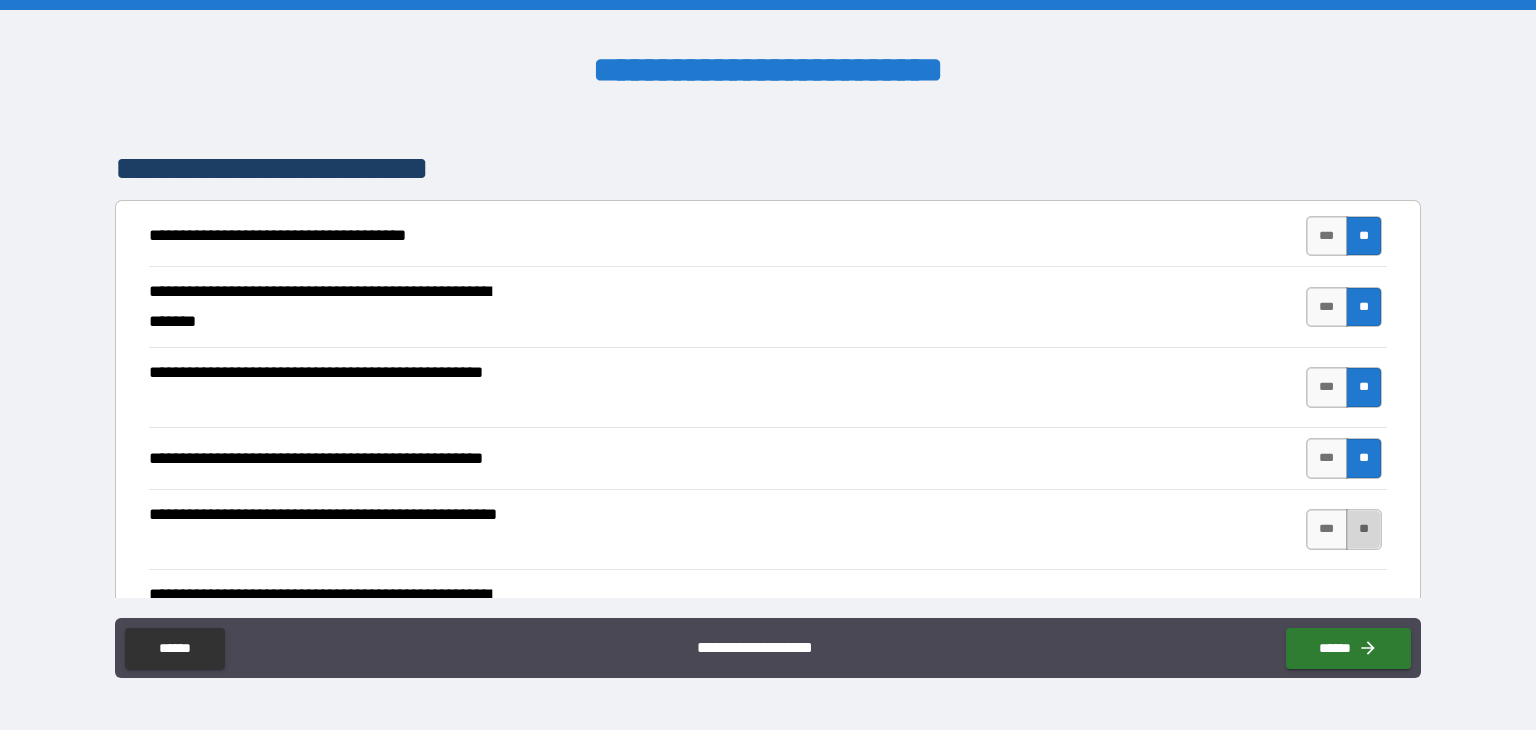 click on "**" at bounding box center (1364, 529) 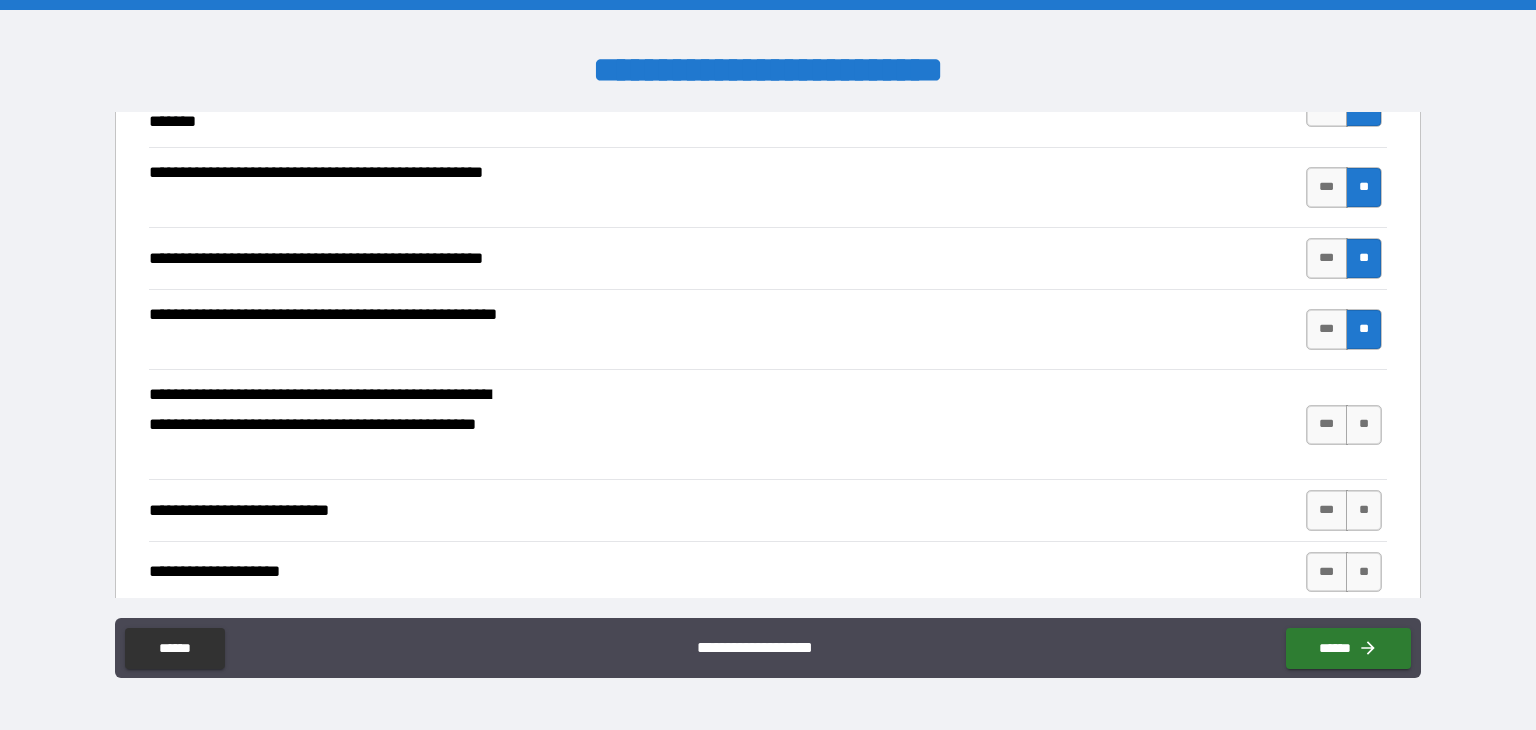 scroll, scrollTop: 600, scrollLeft: 0, axis: vertical 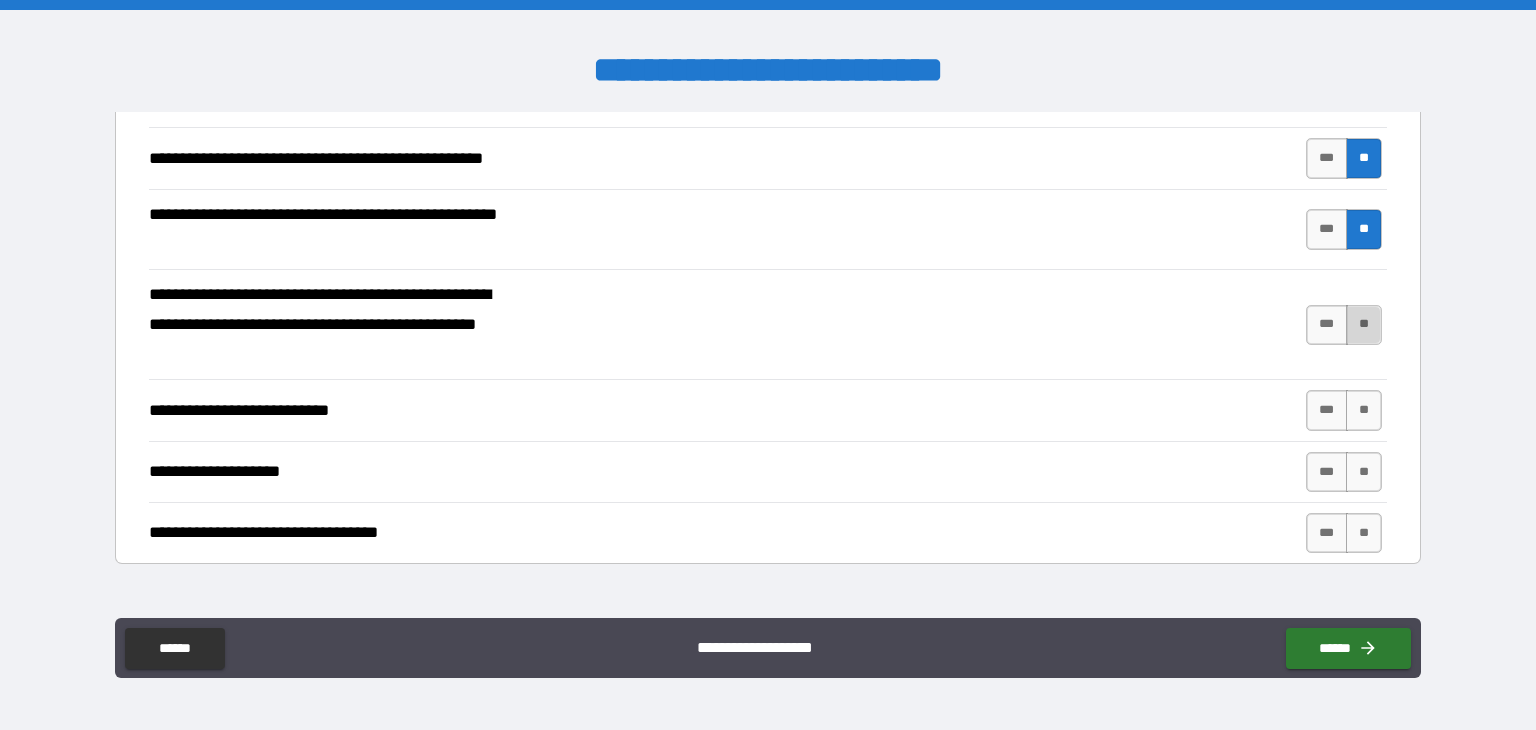 click on "**" at bounding box center [1364, 325] 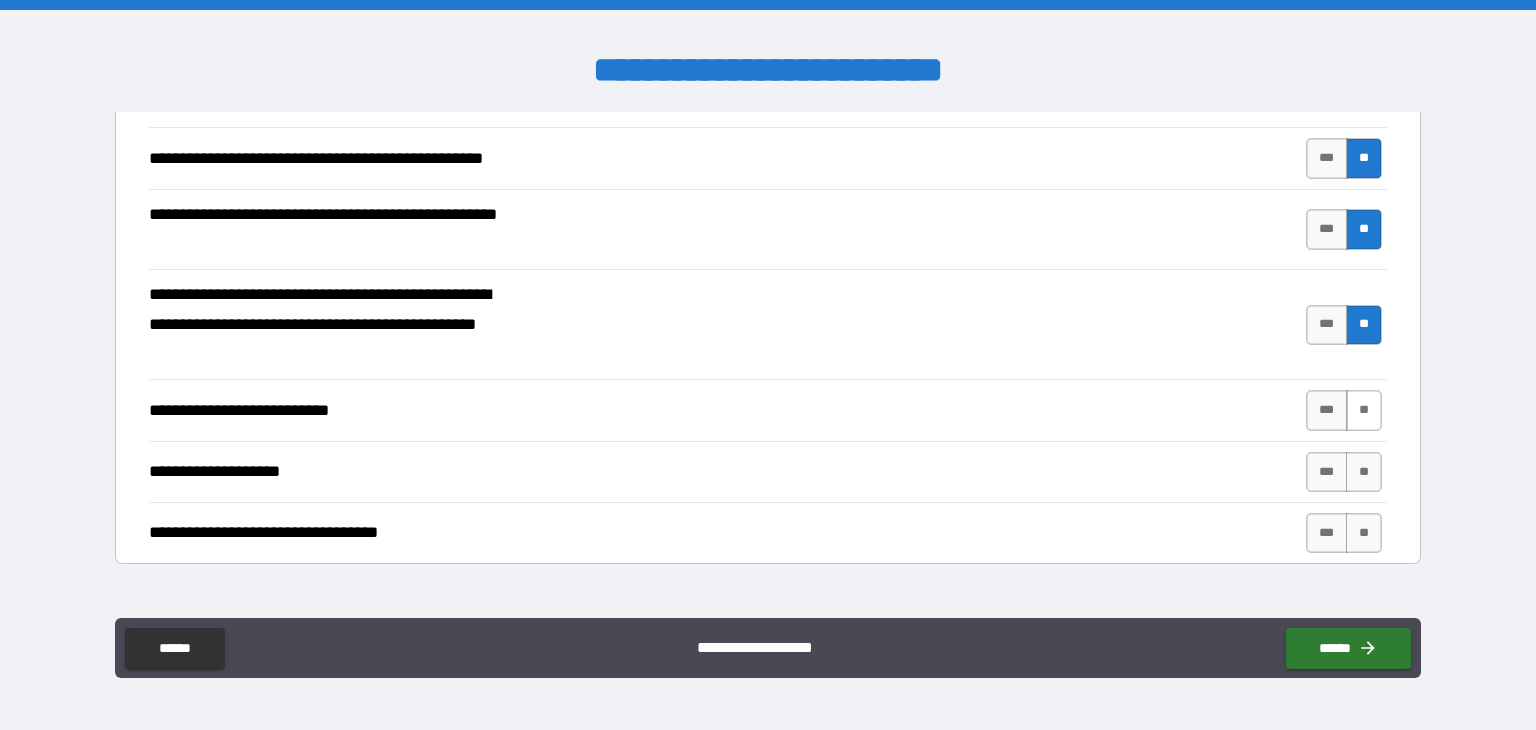 click on "**" at bounding box center (1364, 410) 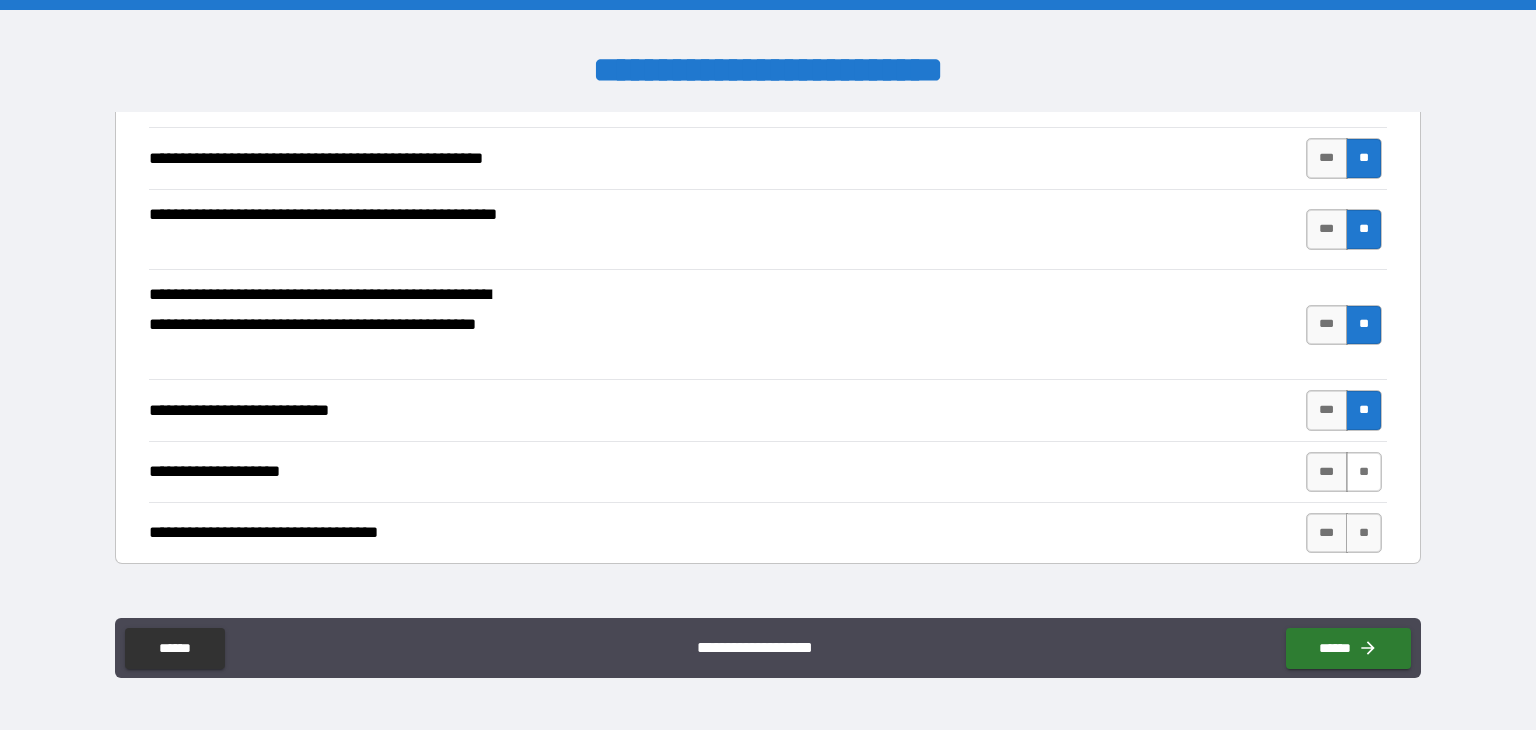 click on "**" at bounding box center [1364, 472] 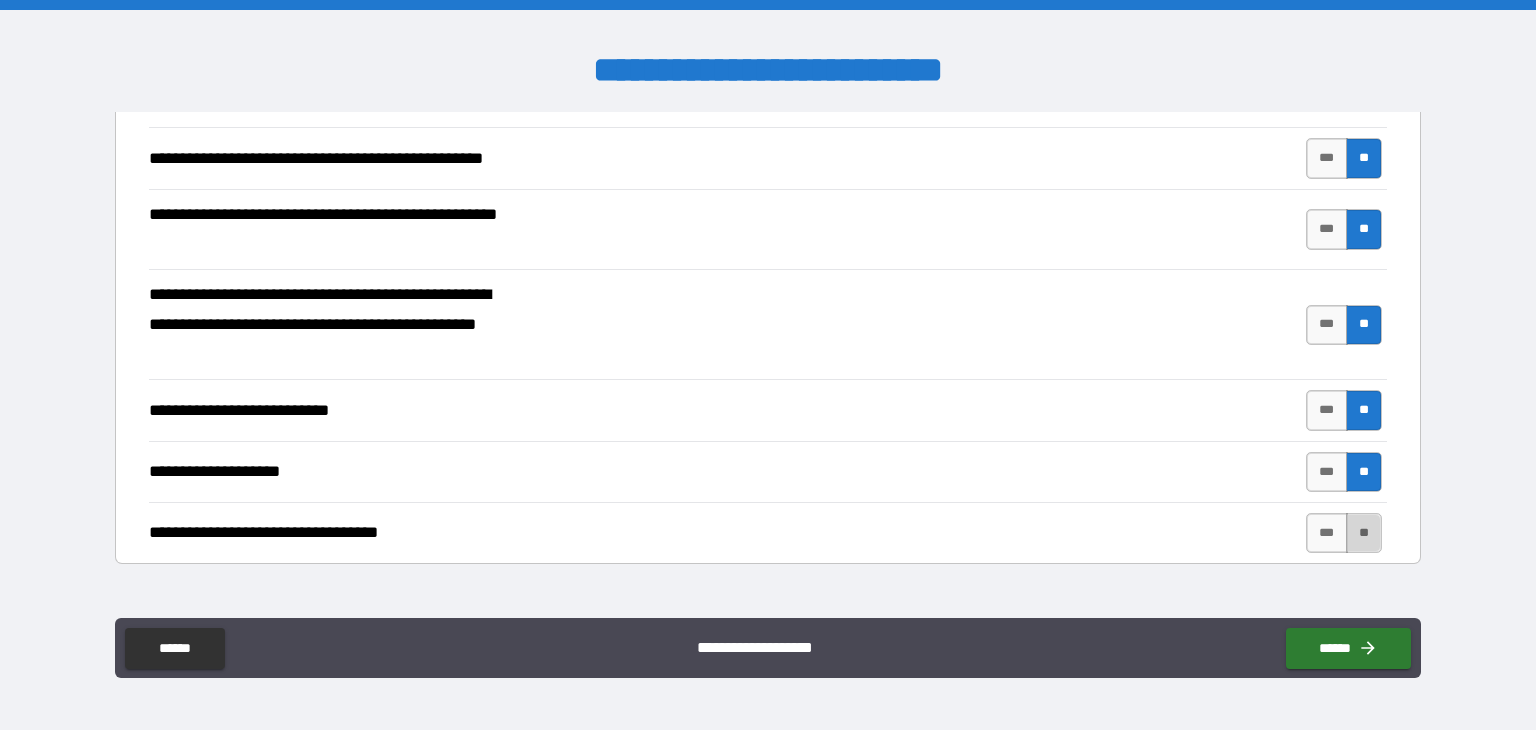drag, startPoint x: 1351, startPoint y: 514, endPoint x: 1350, endPoint y: 524, distance: 10.049875 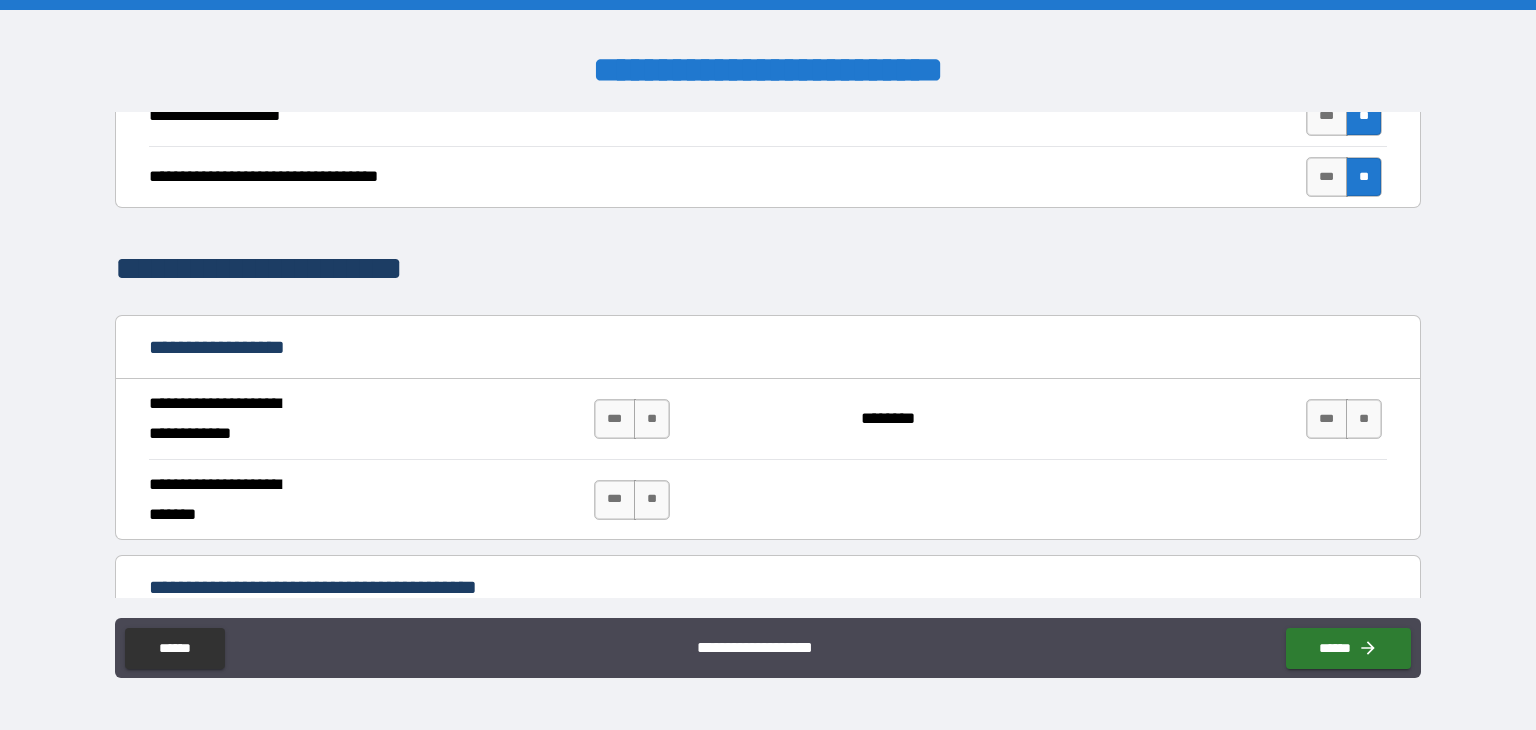 scroll, scrollTop: 1000, scrollLeft: 0, axis: vertical 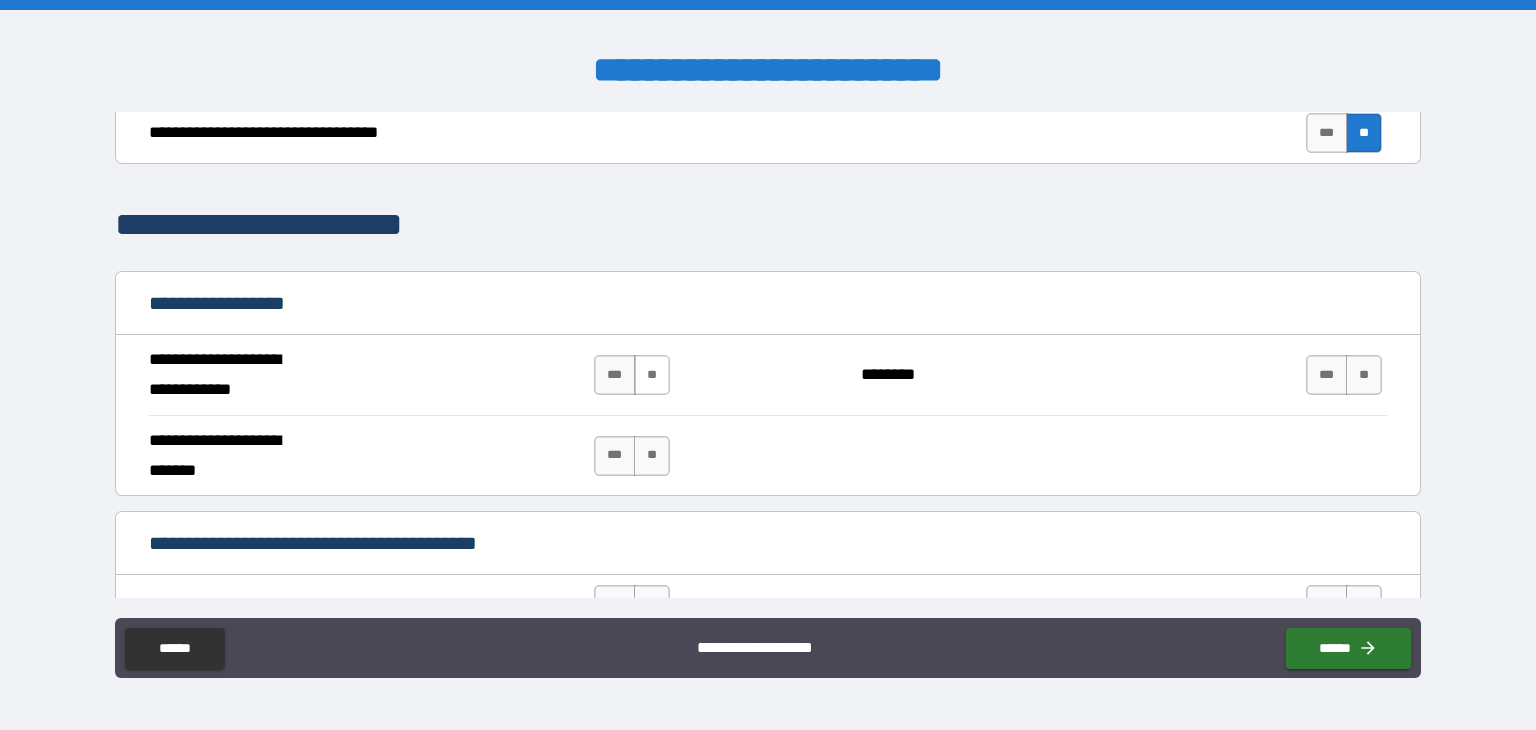 click on "**" at bounding box center (652, 375) 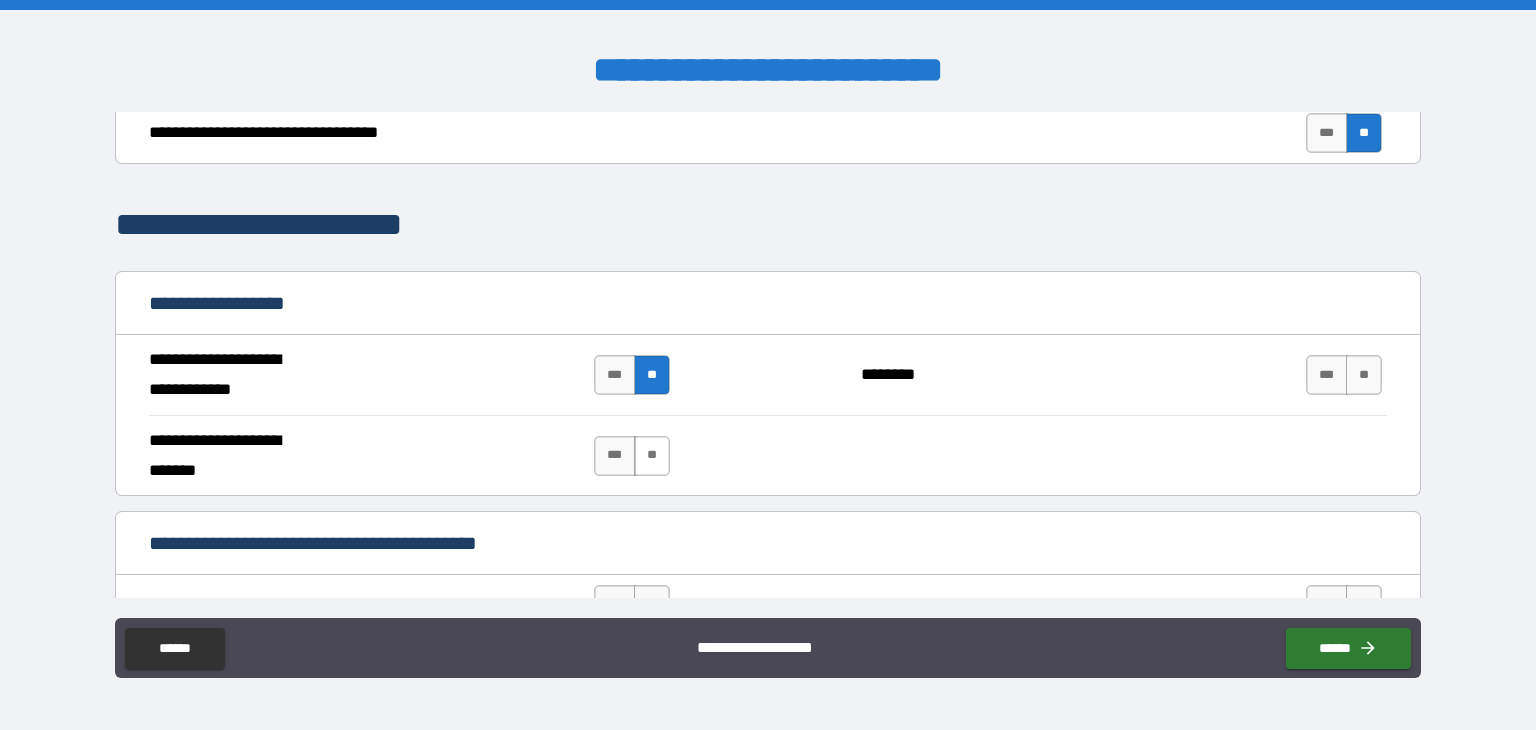 click on "**" at bounding box center [652, 456] 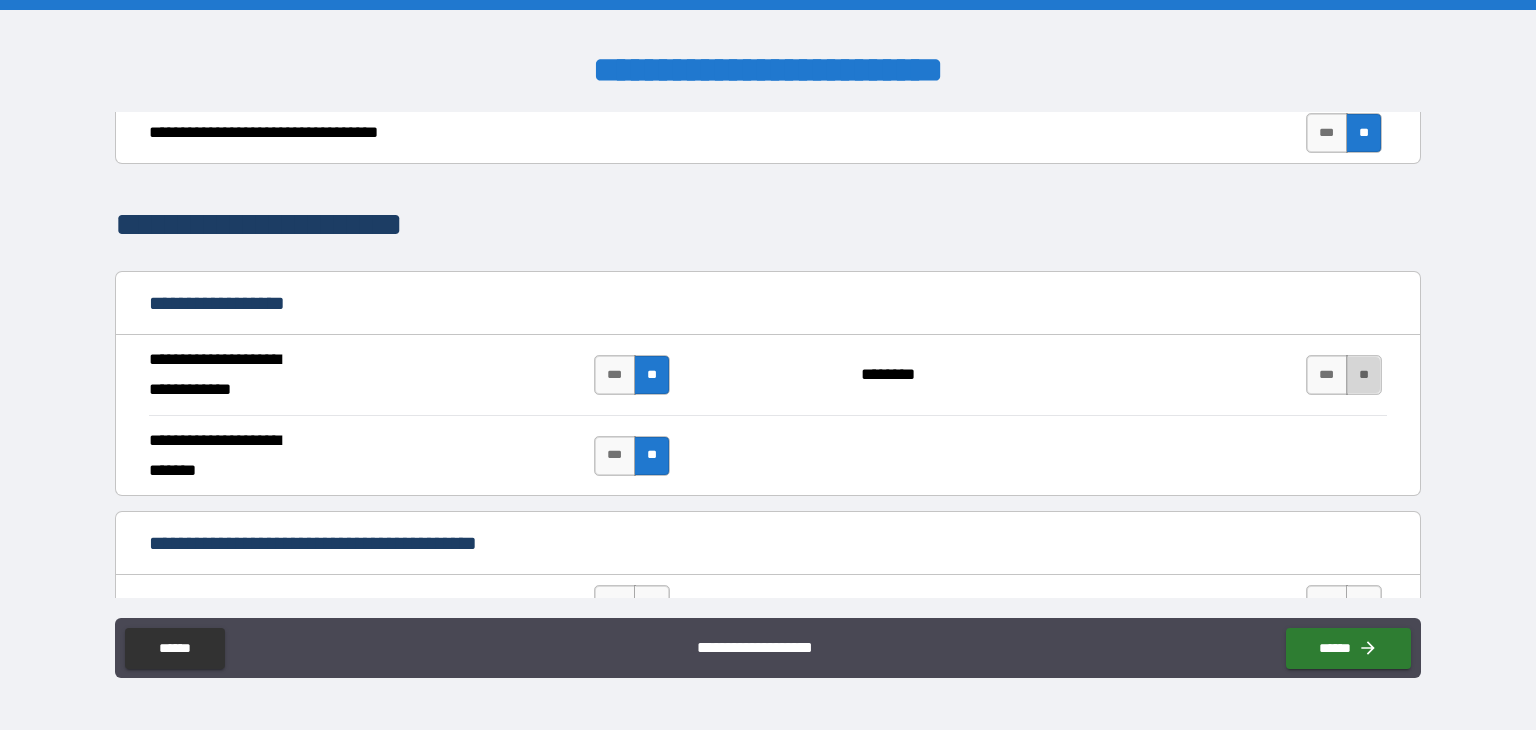click on "**" at bounding box center [1364, 375] 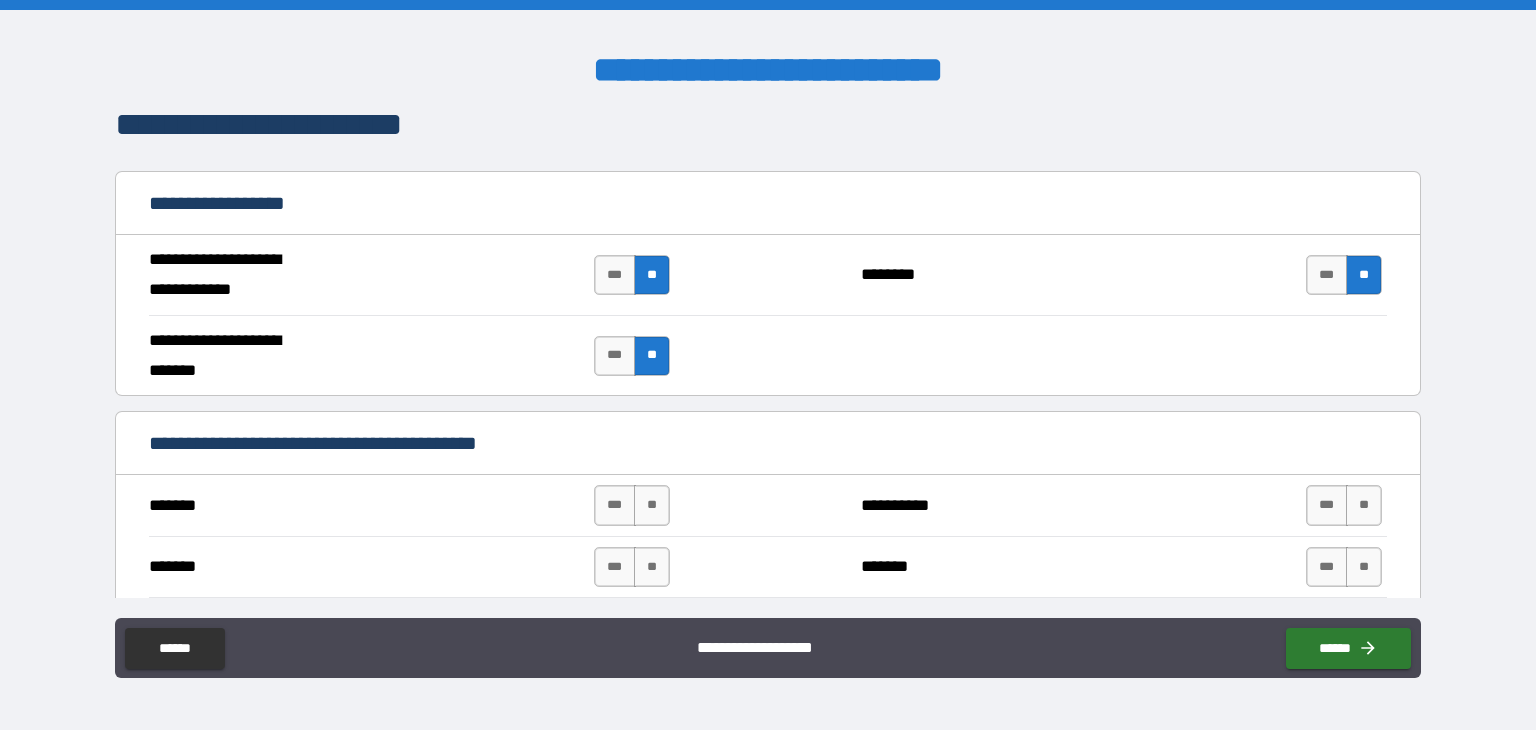 scroll, scrollTop: 1300, scrollLeft: 0, axis: vertical 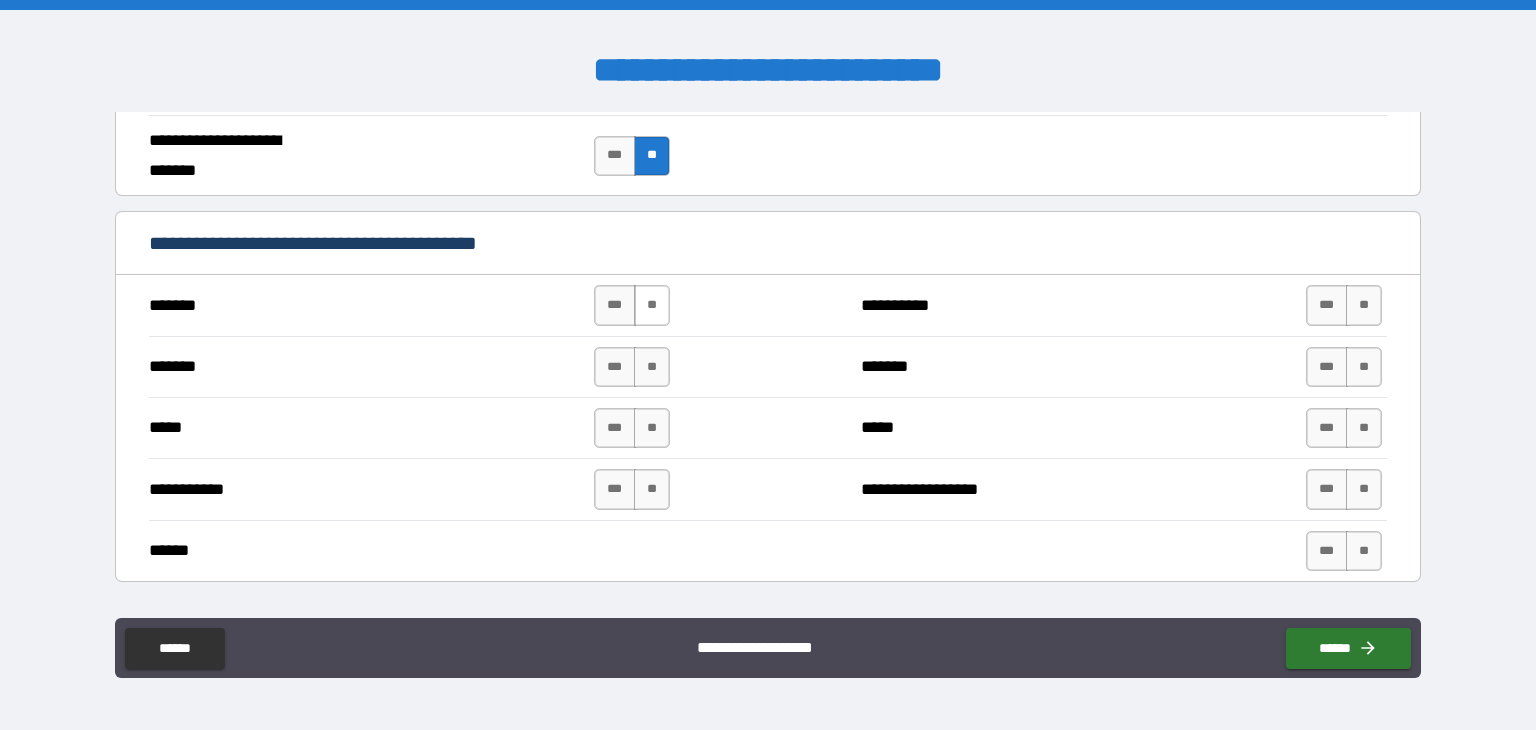 click on "**" at bounding box center (652, 305) 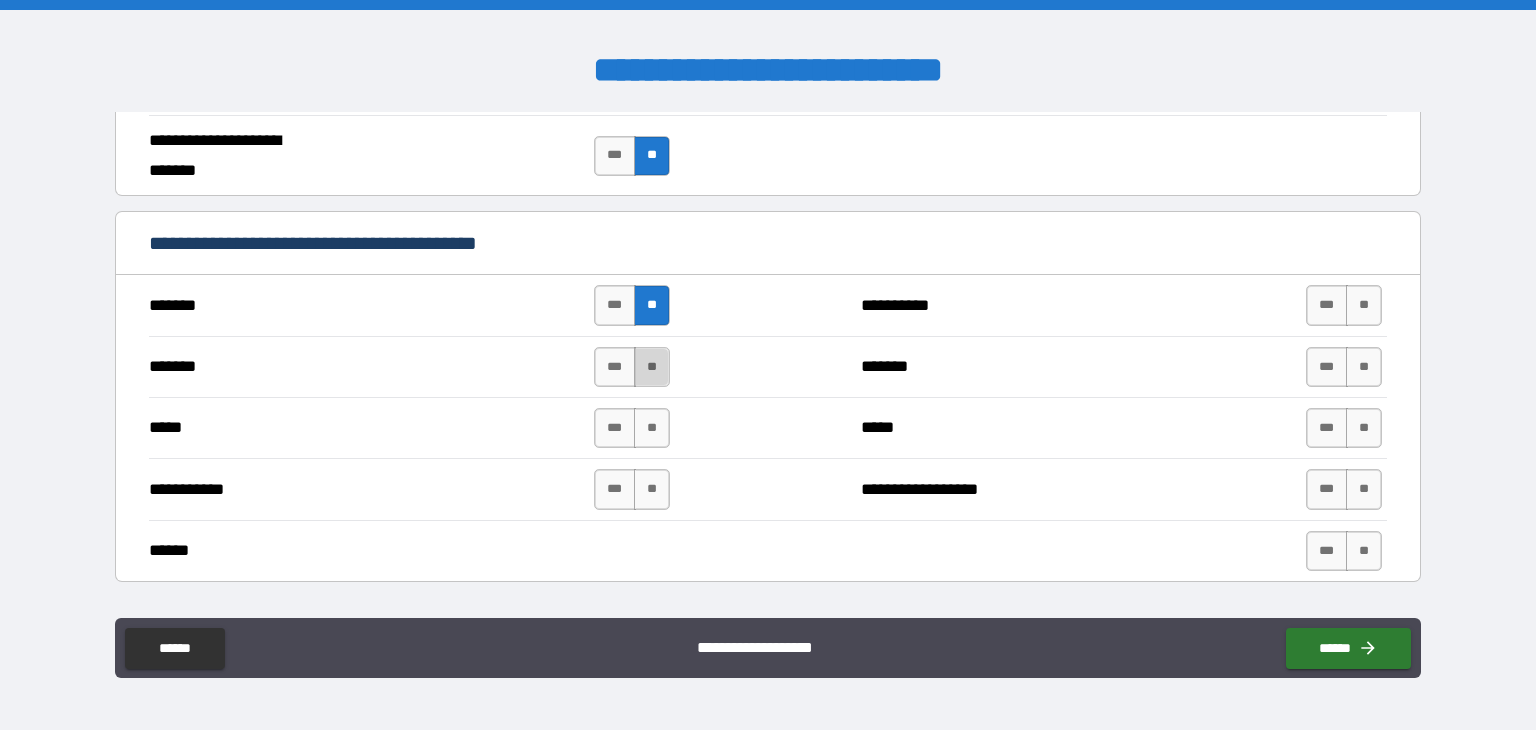 click on "**" at bounding box center (652, 367) 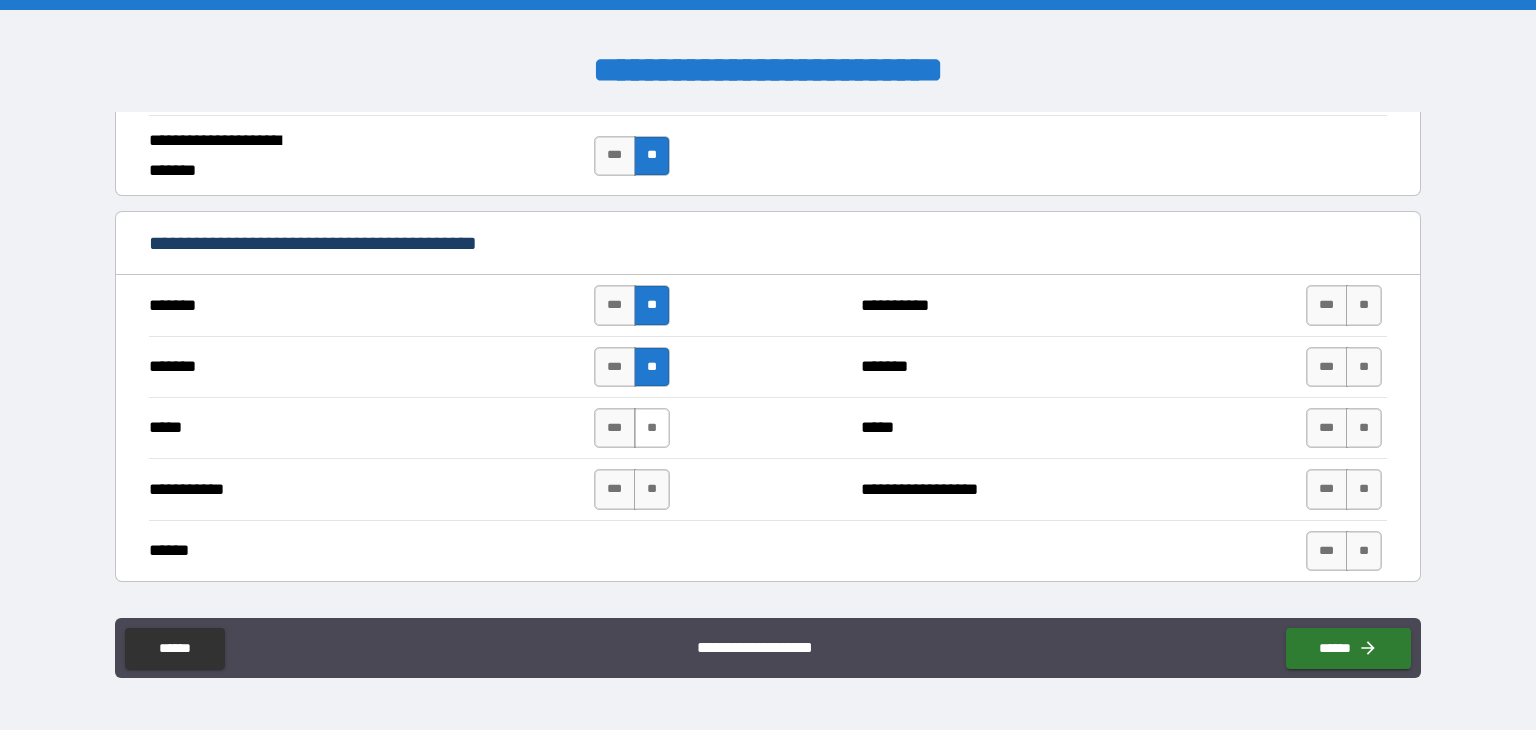 click on "**" at bounding box center [652, 428] 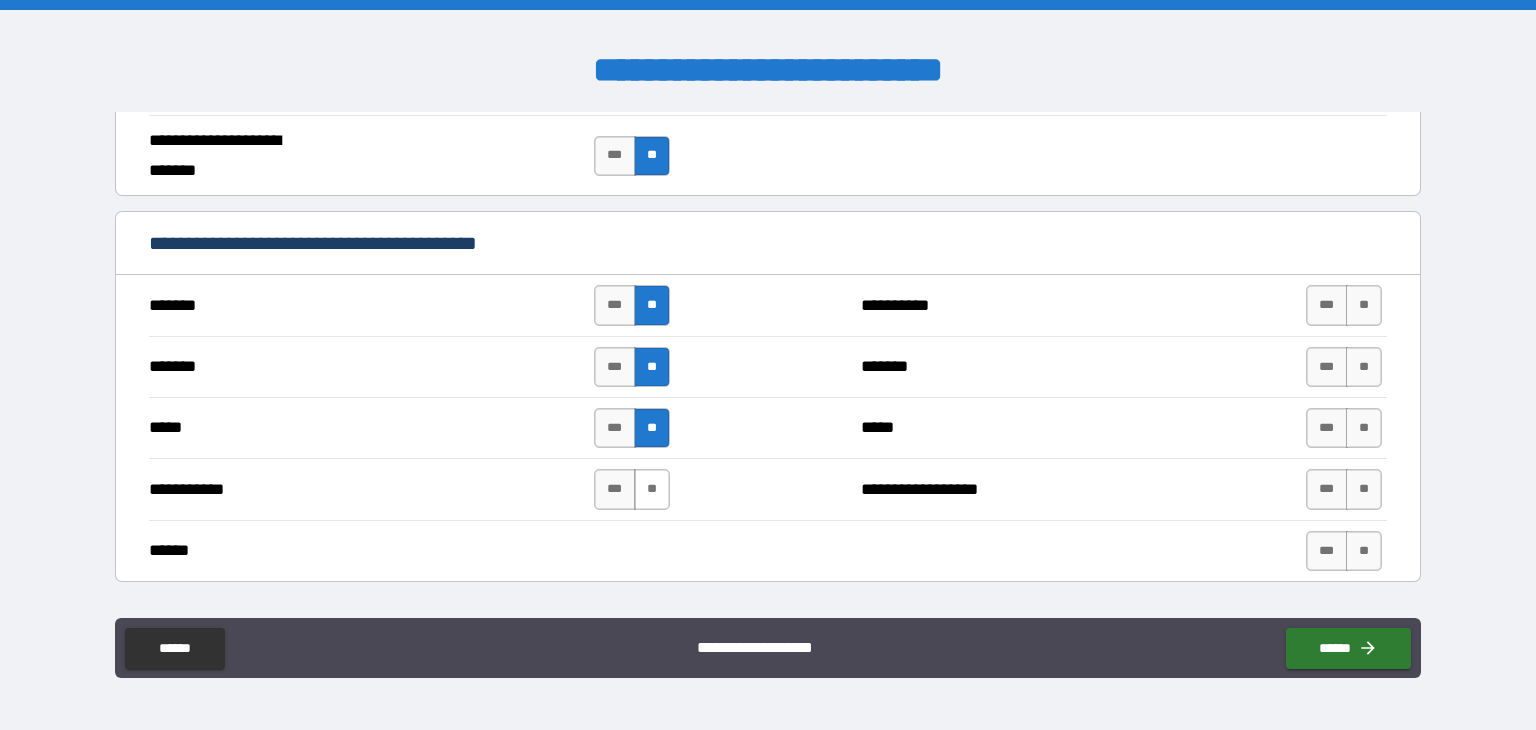 click on "**" at bounding box center [652, 489] 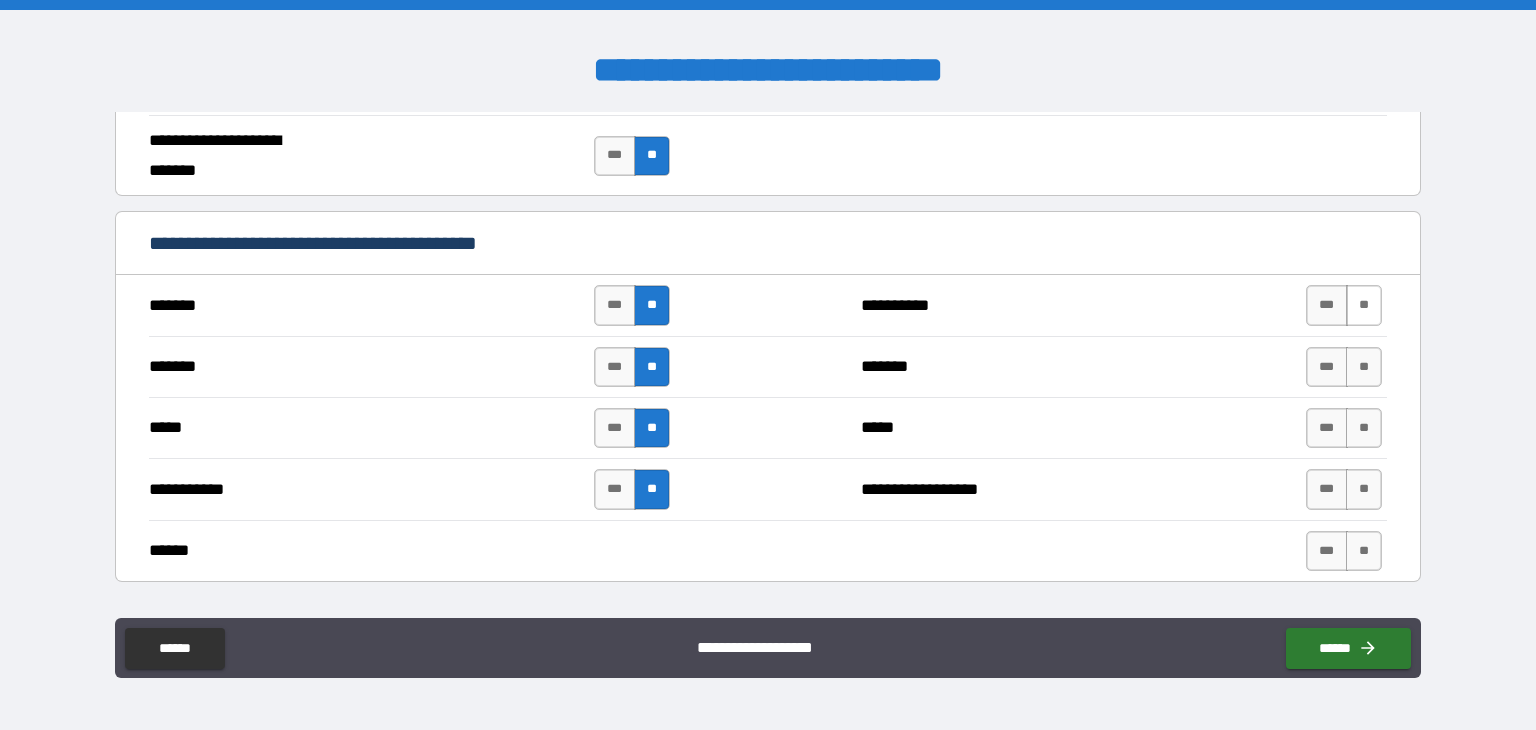 click on "**" at bounding box center [1364, 305] 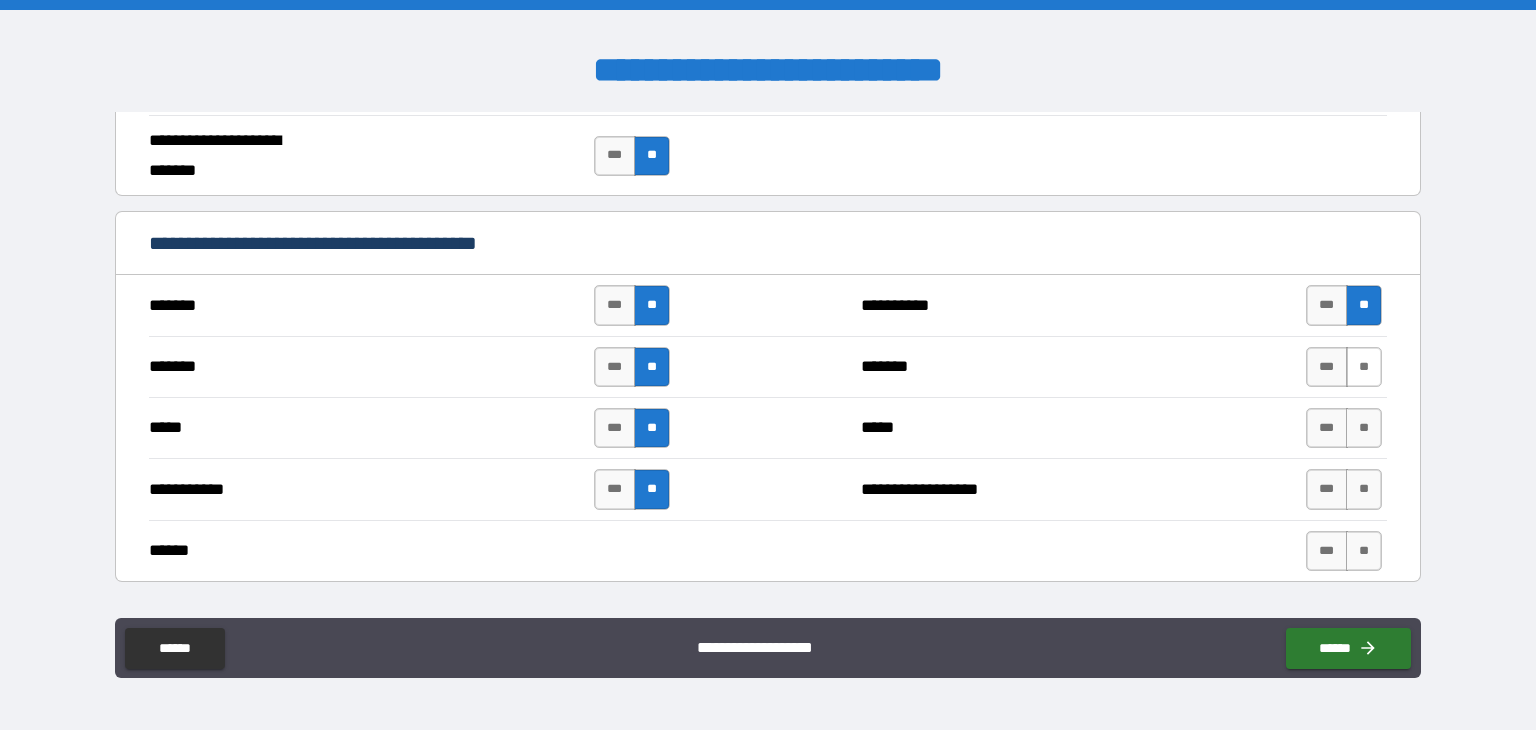 drag, startPoint x: 1353, startPoint y: 363, endPoint x: 1352, endPoint y: 373, distance: 10.049875 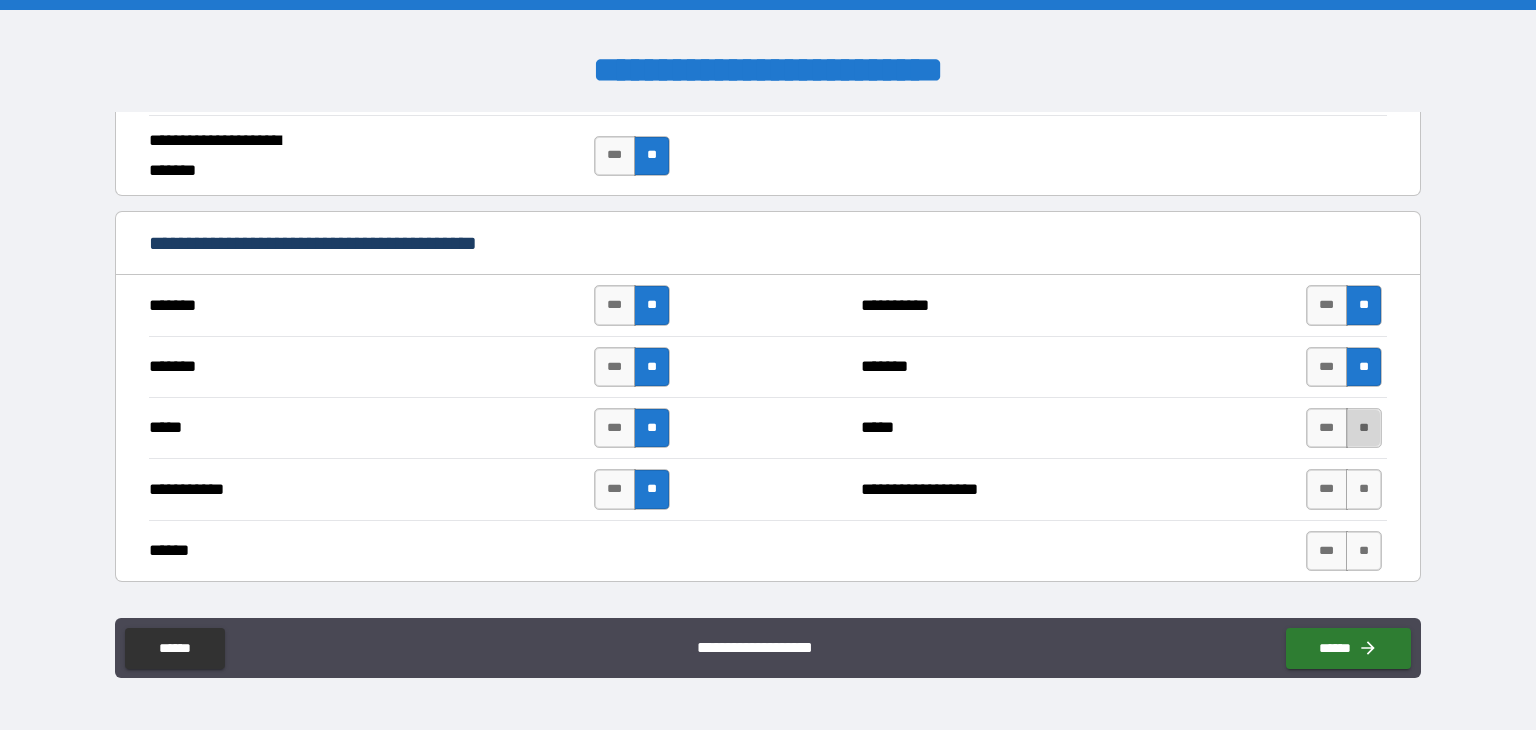 drag, startPoint x: 1345, startPoint y: 431, endPoint x: 1345, endPoint y: 466, distance: 35 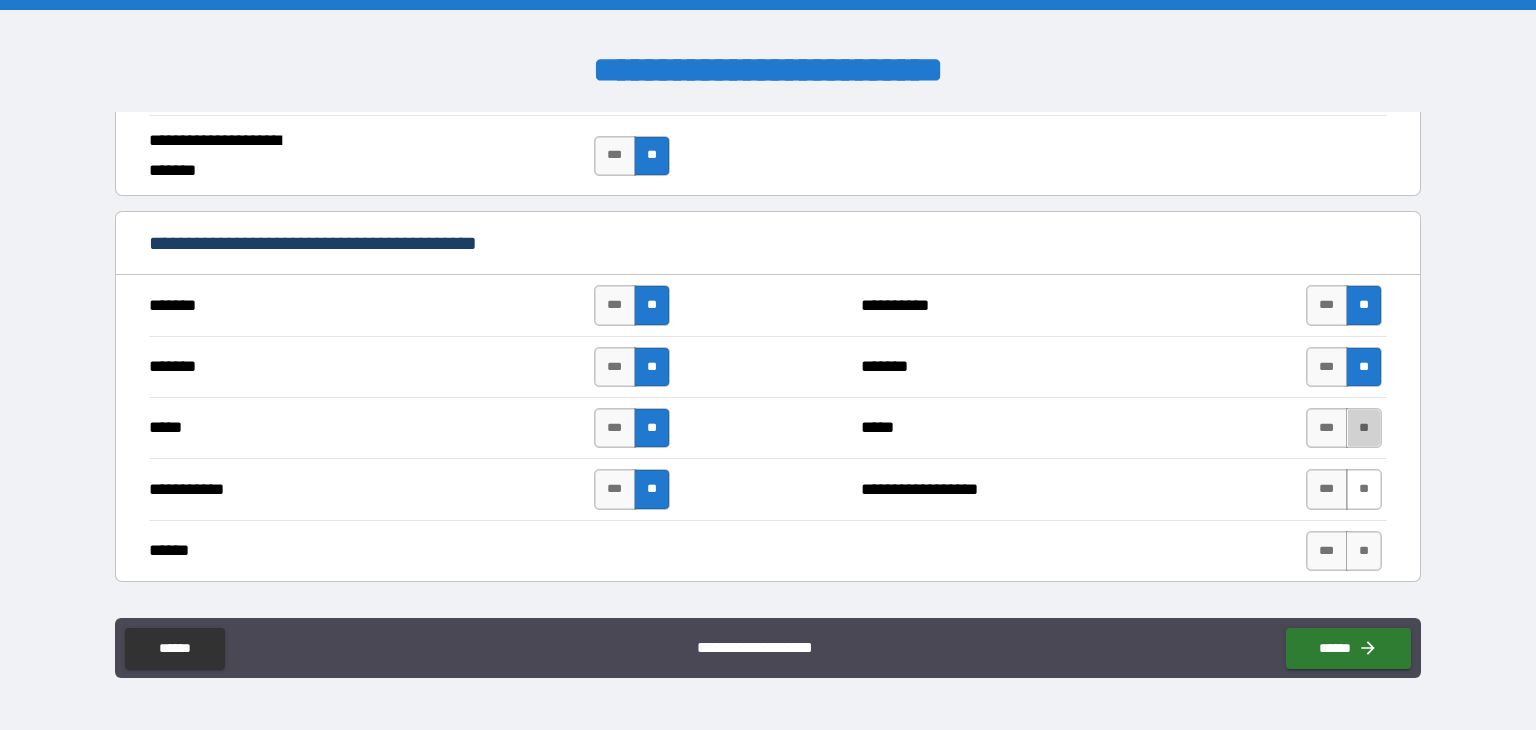 click on "**" at bounding box center [1364, 428] 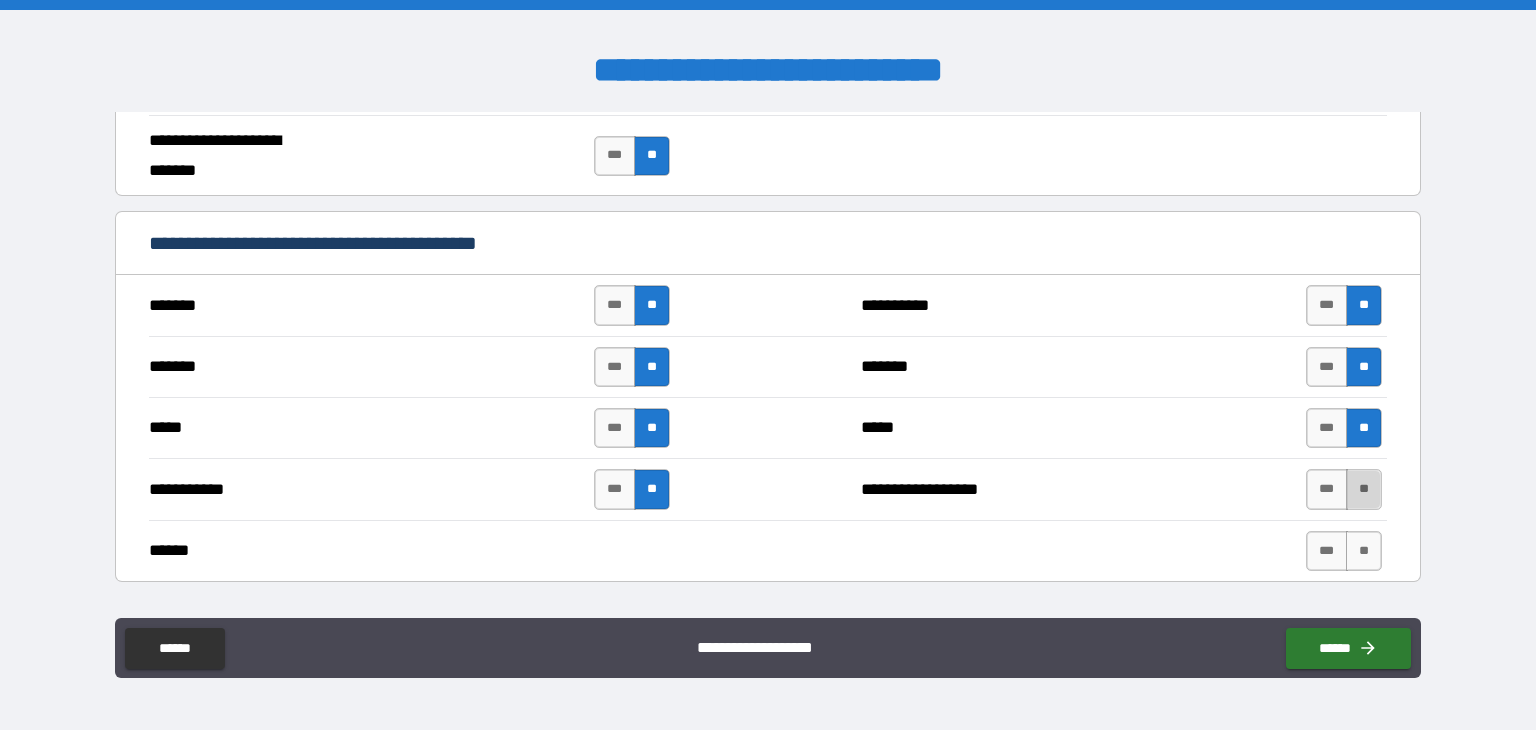 click on "**" at bounding box center [1364, 489] 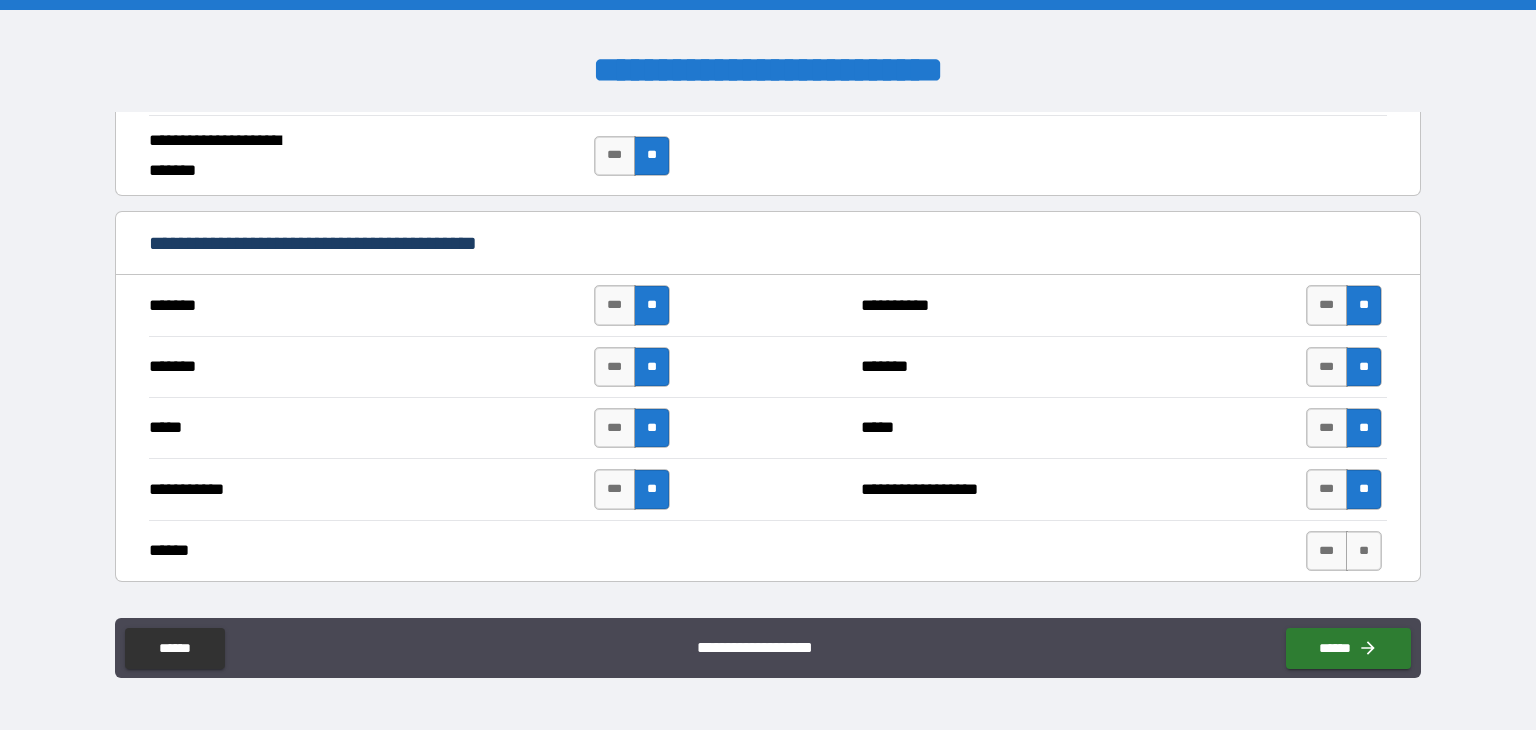 scroll, scrollTop: 1400, scrollLeft: 0, axis: vertical 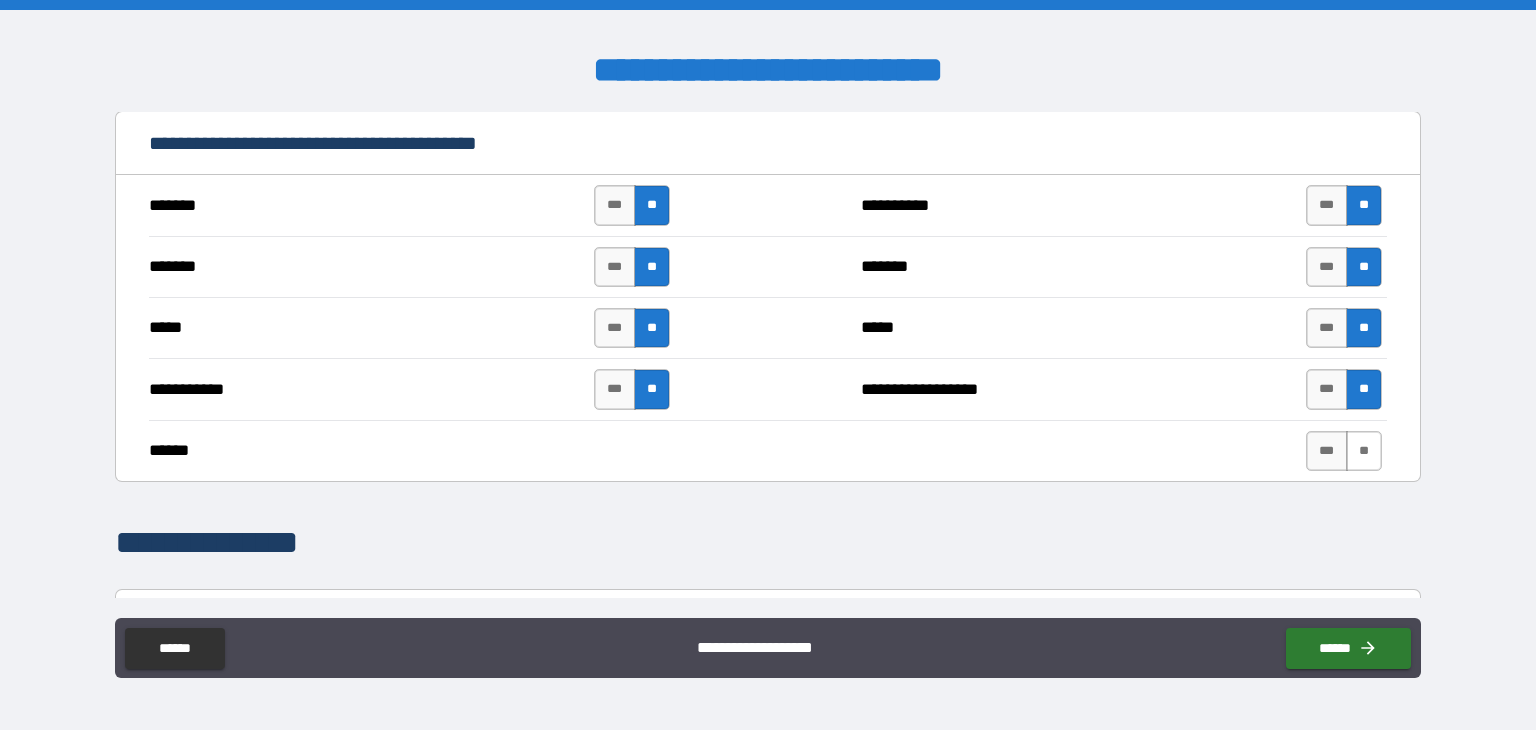 click on "**" at bounding box center [1364, 451] 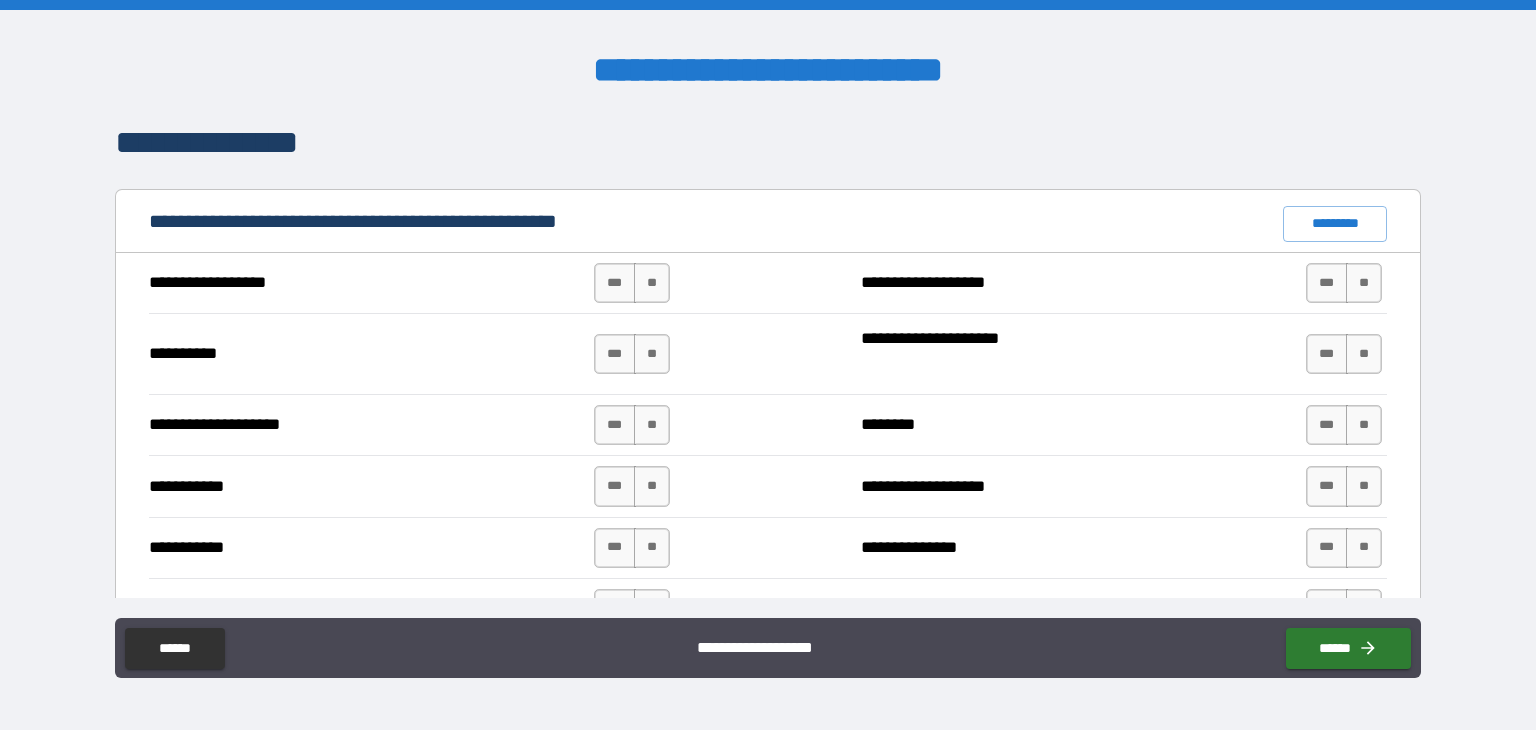 scroll, scrollTop: 1900, scrollLeft: 0, axis: vertical 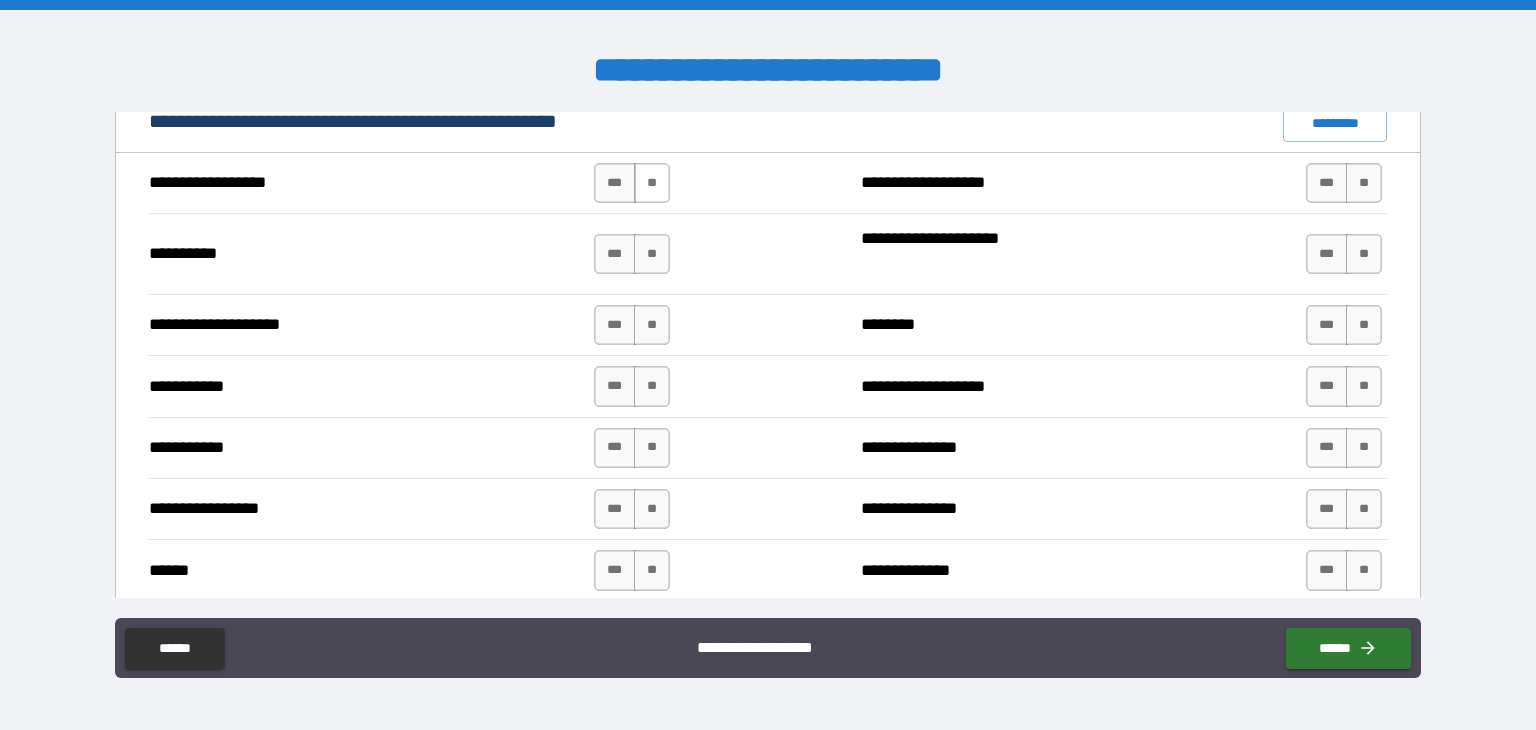 click on "**" at bounding box center (652, 183) 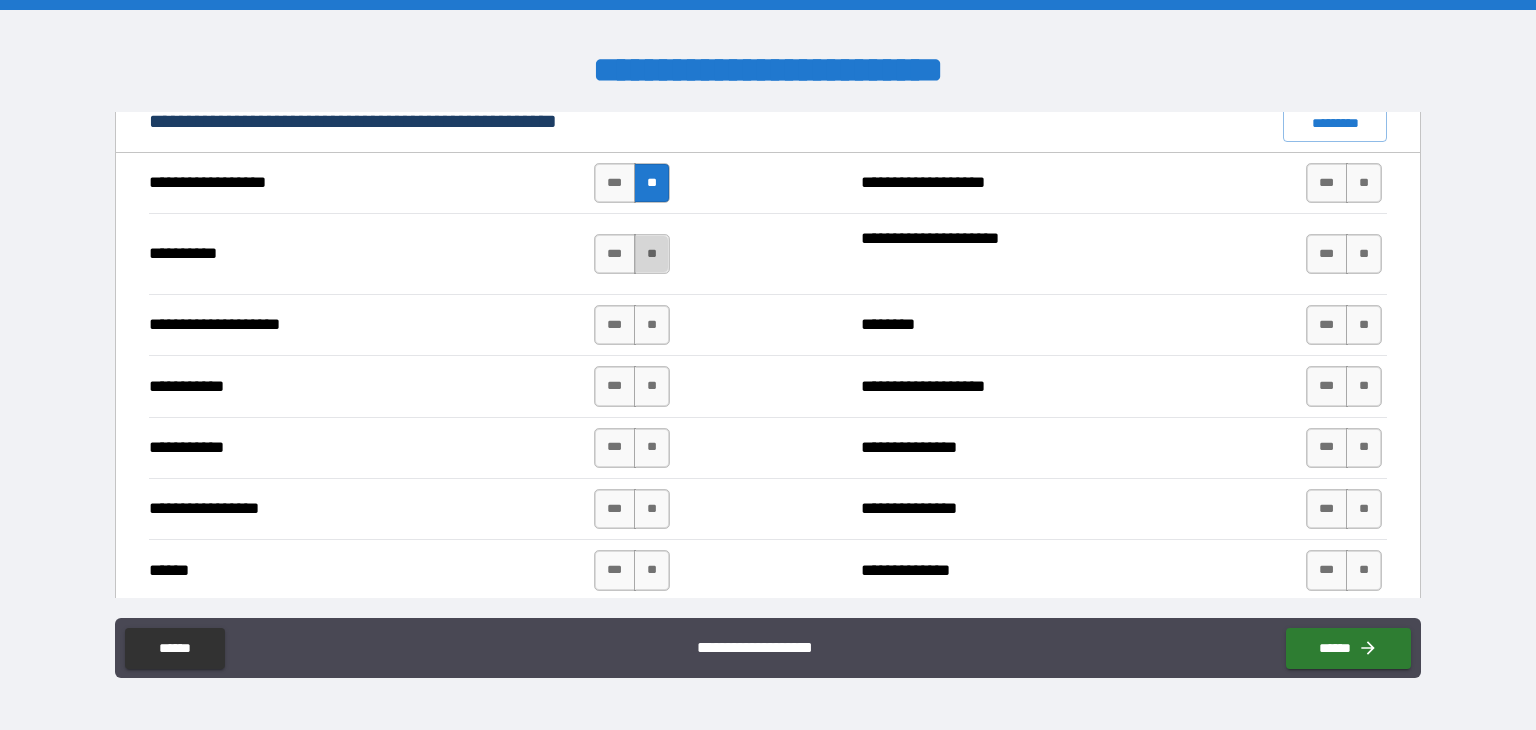 click on "**" at bounding box center (652, 254) 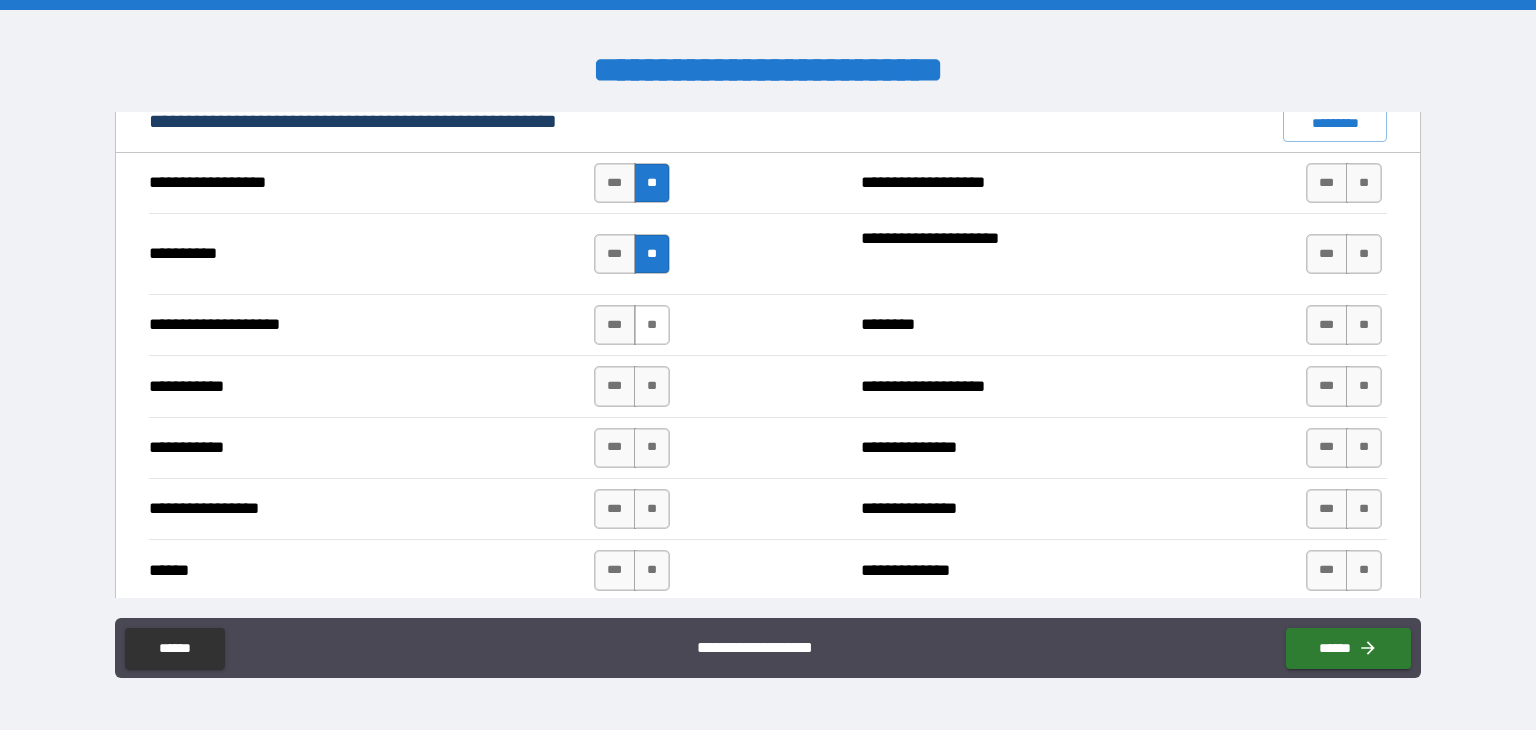 click on "**" at bounding box center [652, 325] 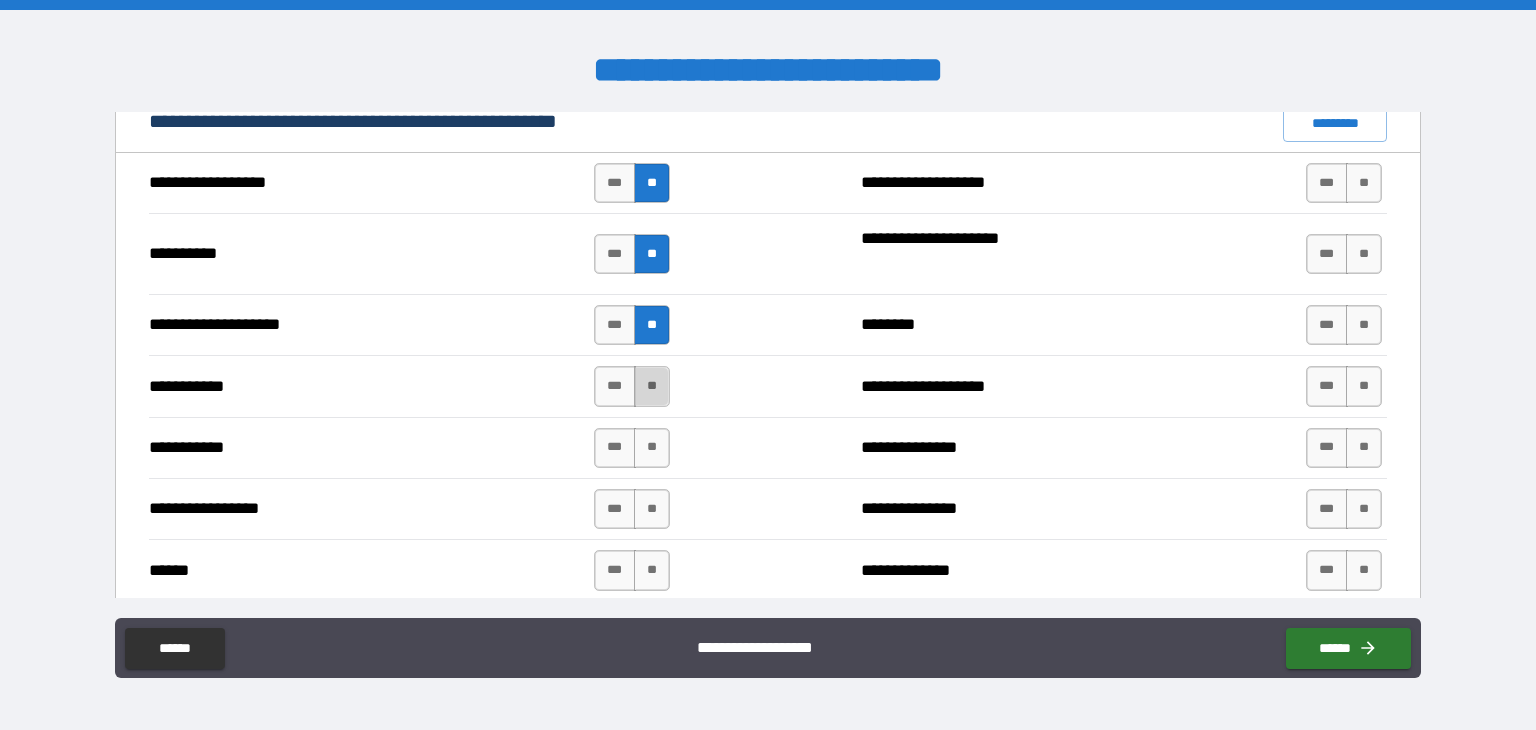 drag, startPoint x: 639, startPoint y: 376, endPoint x: 638, endPoint y: 408, distance: 32.01562 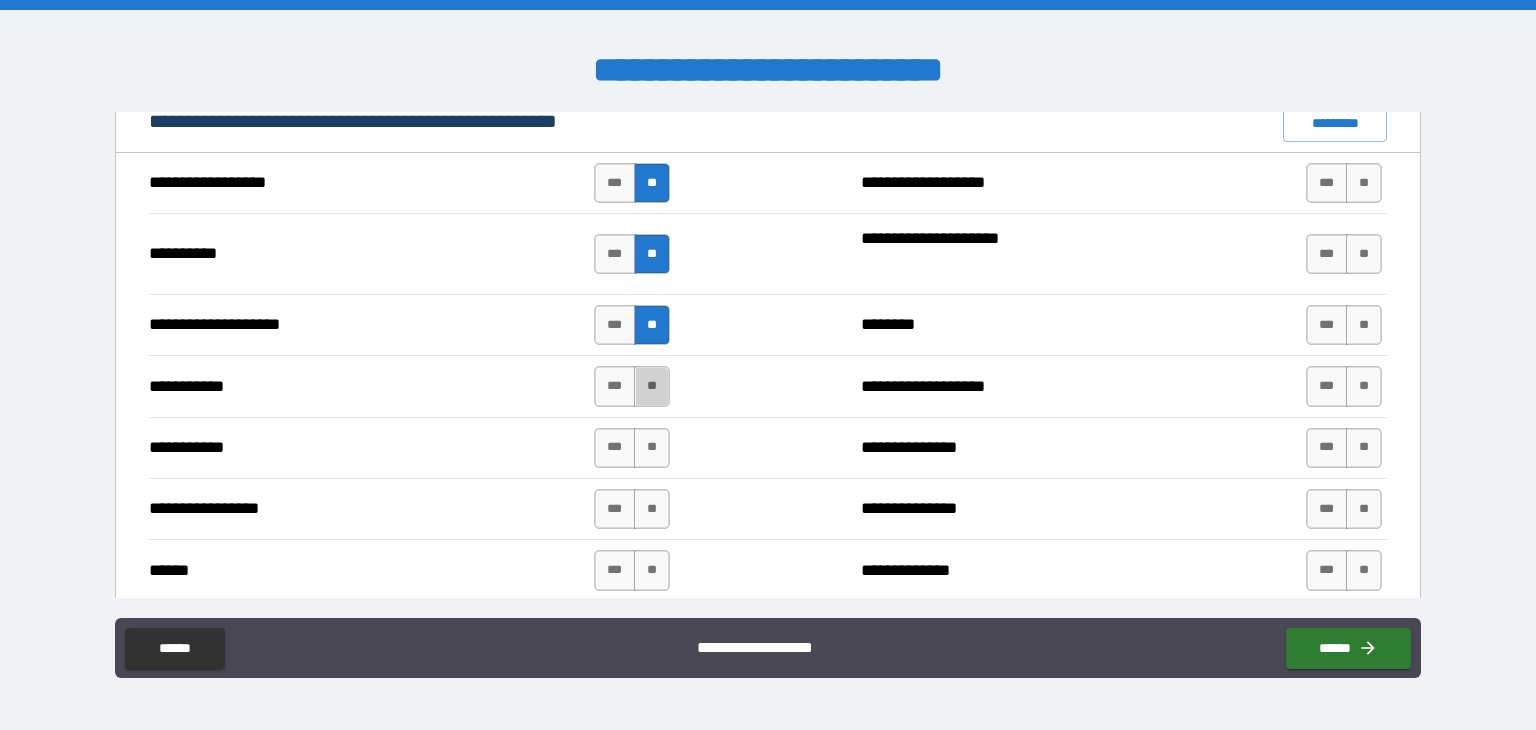 click on "**" at bounding box center (652, 386) 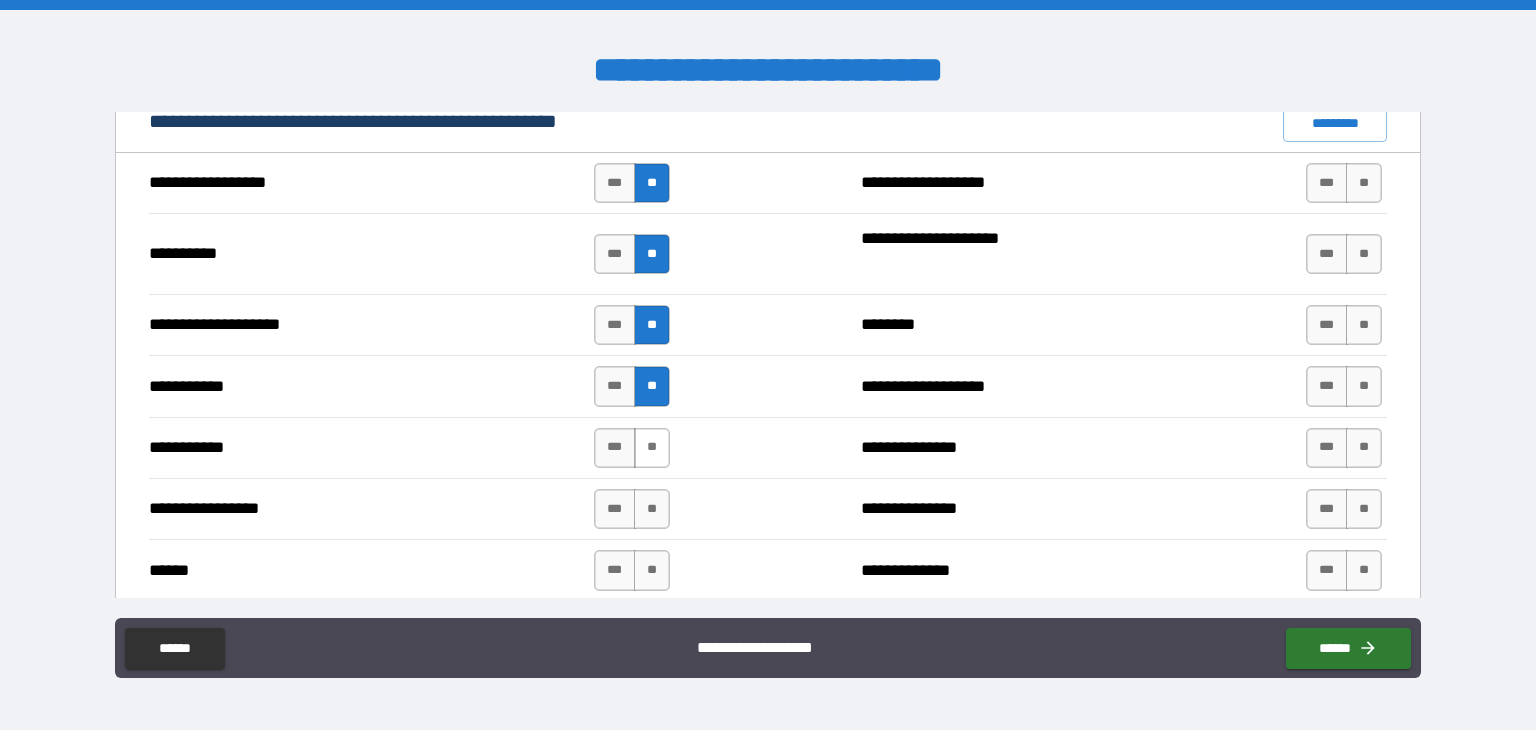 click on "**" at bounding box center (652, 448) 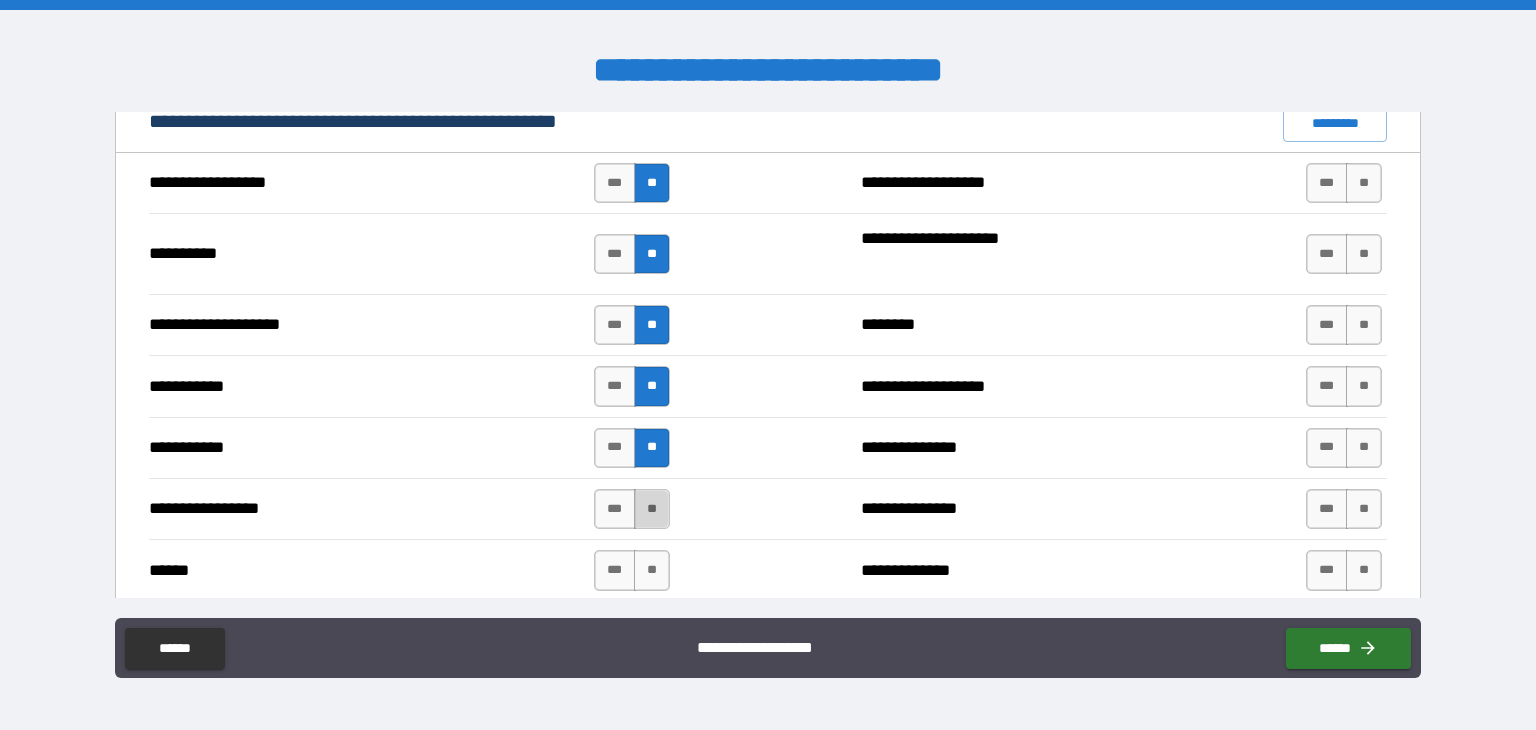 drag, startPoint x: 644, startPoint y: 497, endPoint x: 644, endPoint y: 517, distance: 20 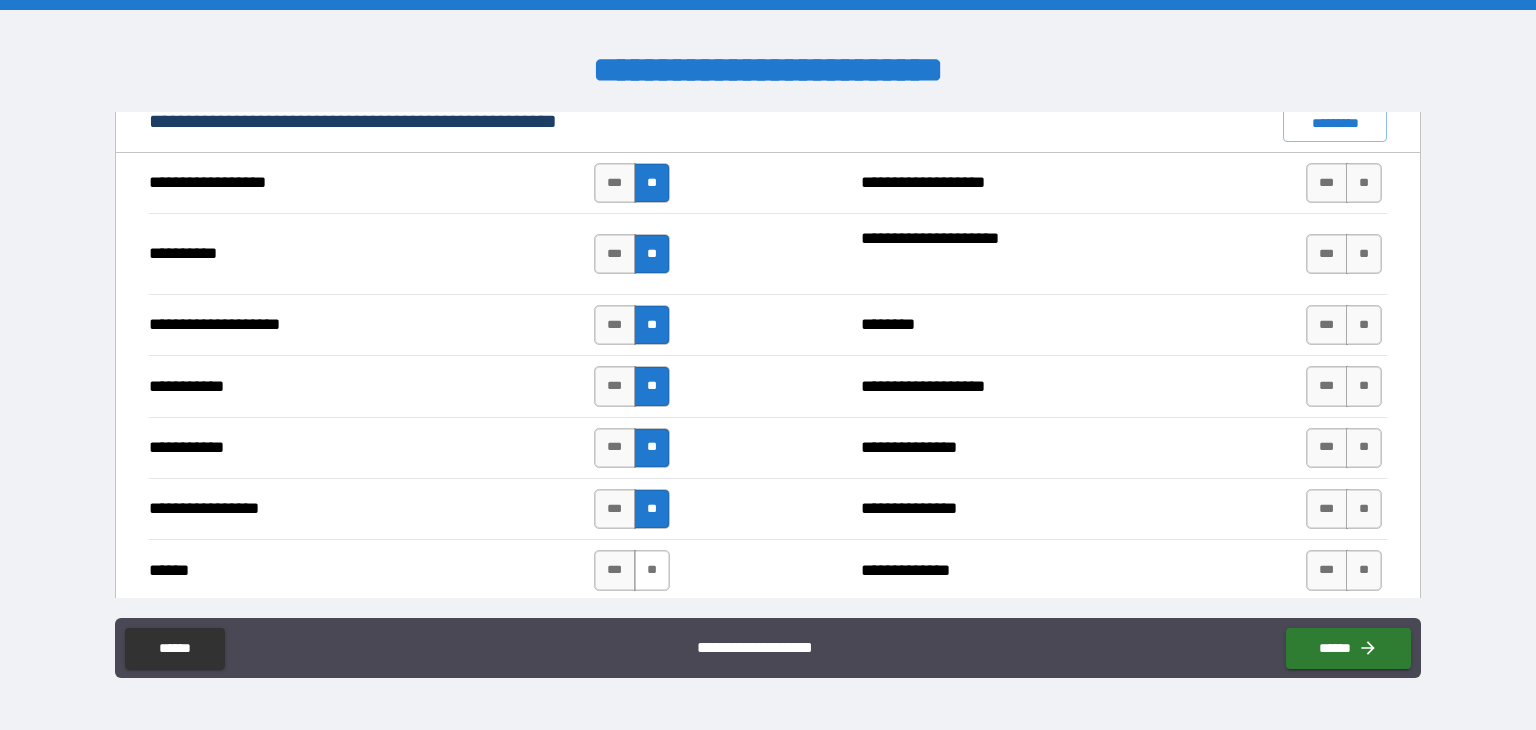 click on "**" at bounding box center [652, 570] 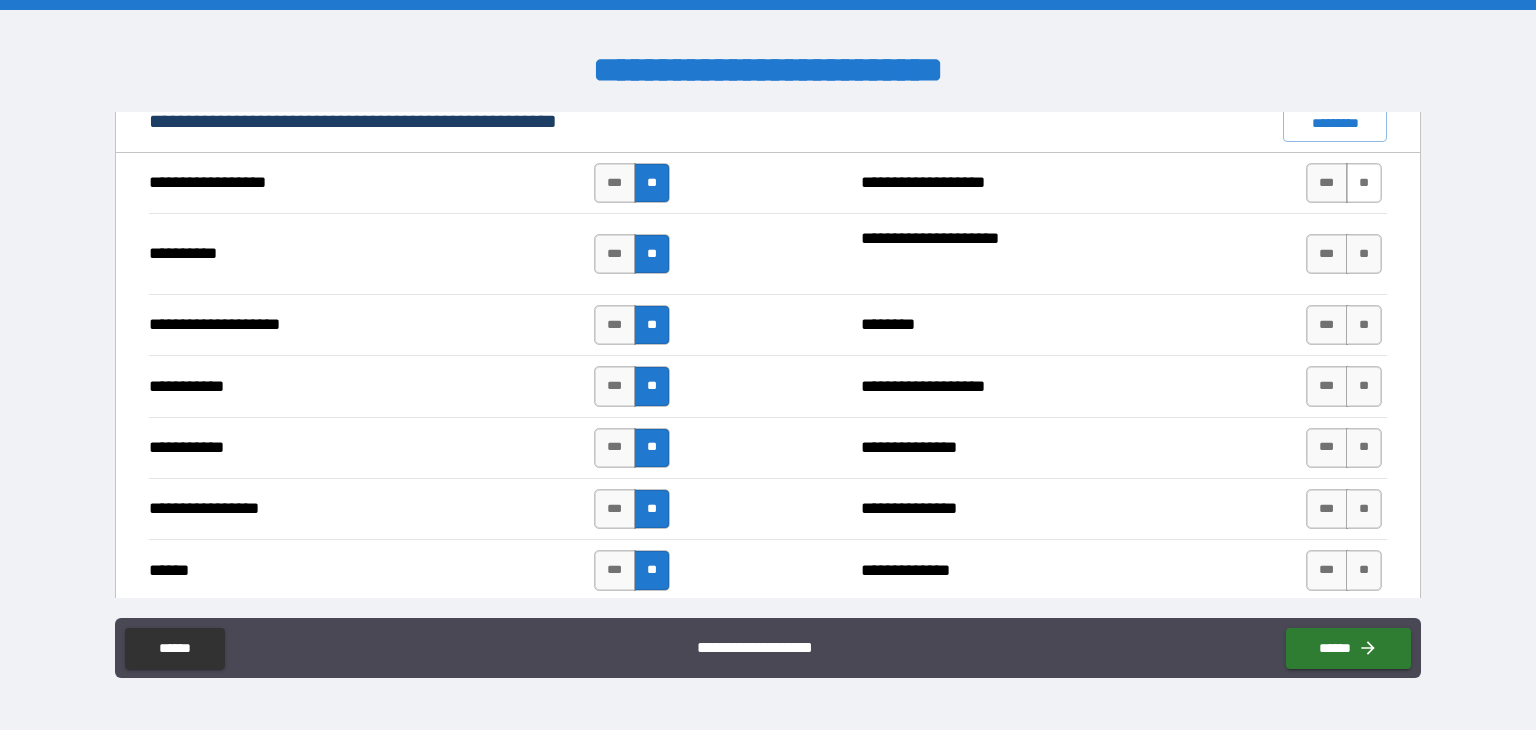 click on "**" at bounding box center (1364, 183) 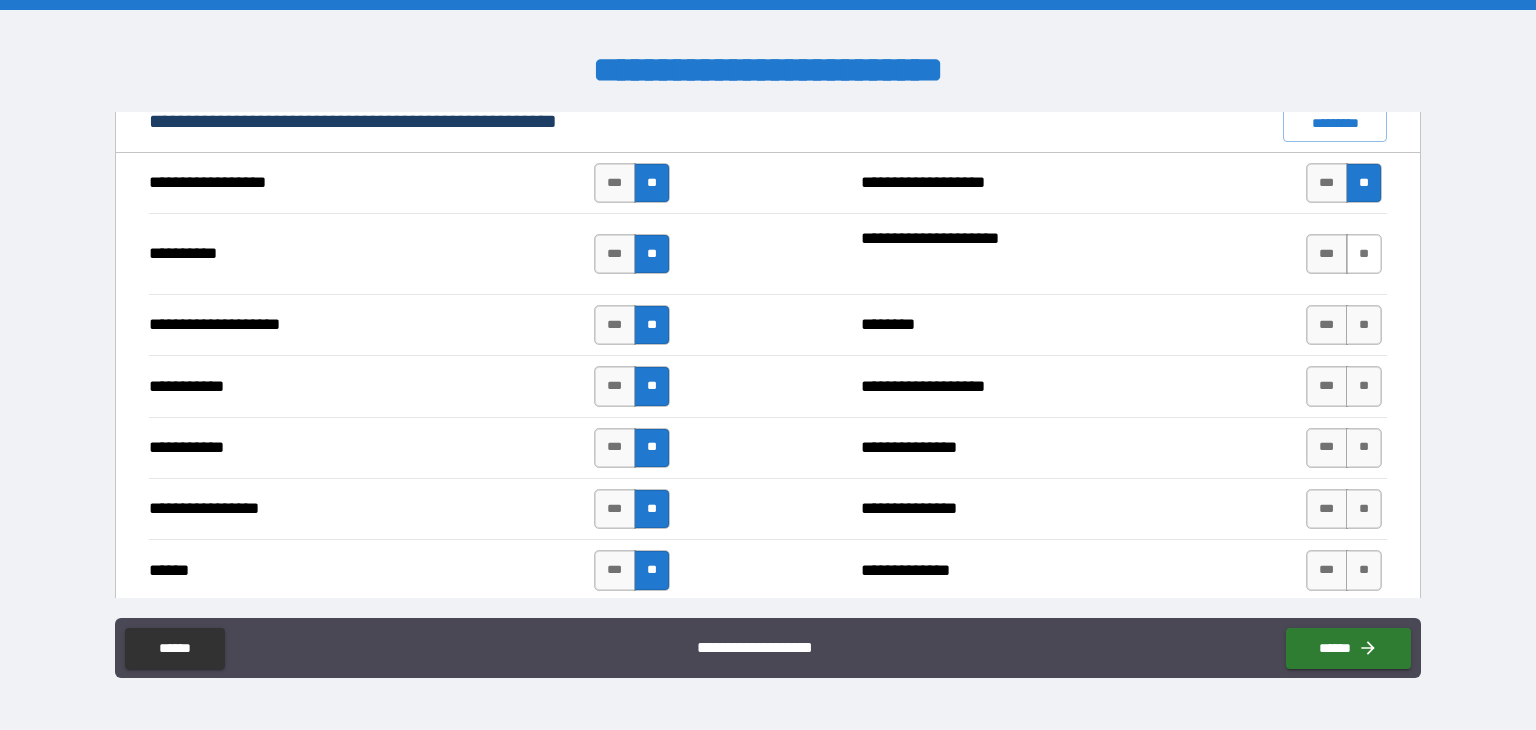 click on "**" at bounding box center (1364, 254) 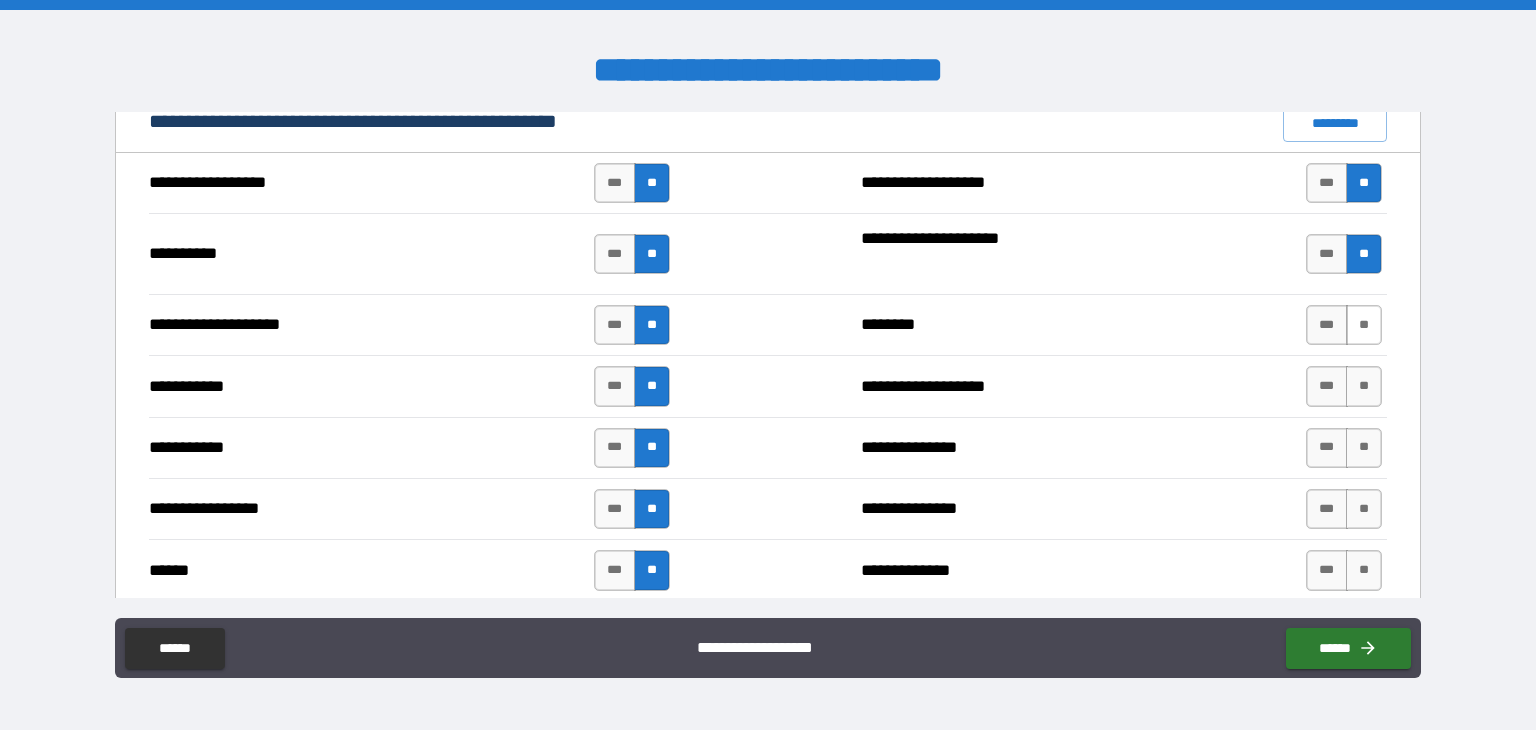 click on "**" at bounding box center (1364, 325) 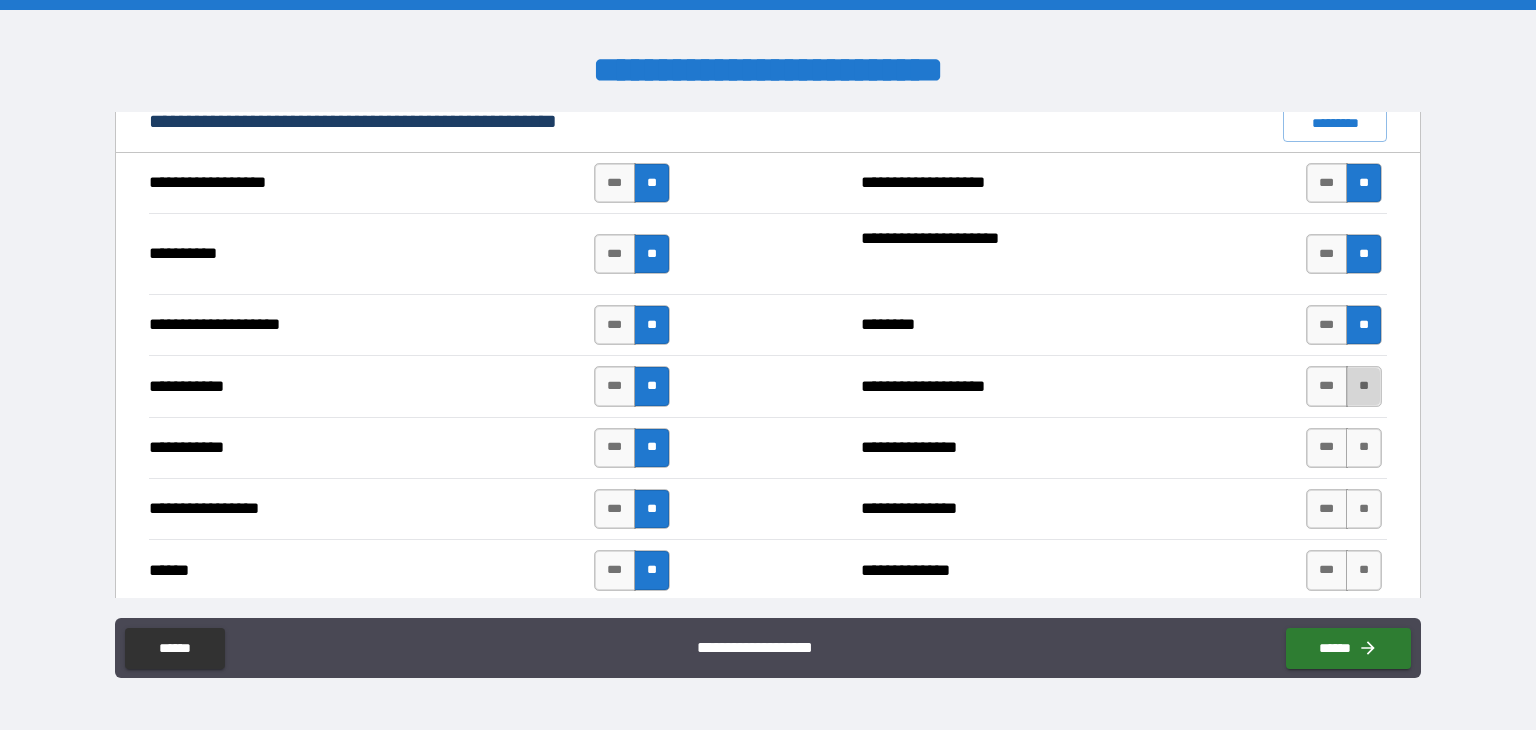 click on "**" at bounding box center [1364, 386] 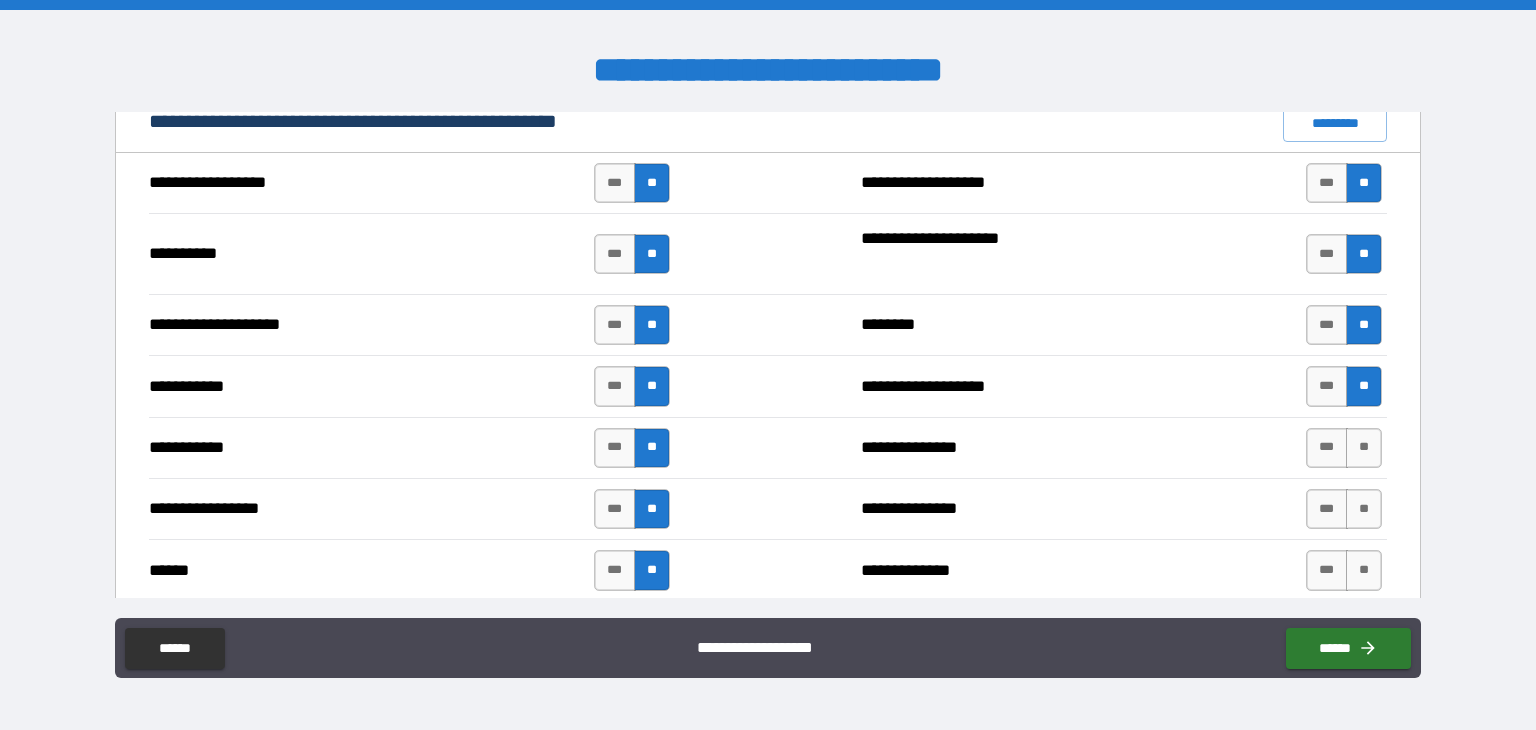 click on "**********" at bounding box center [768, 447] 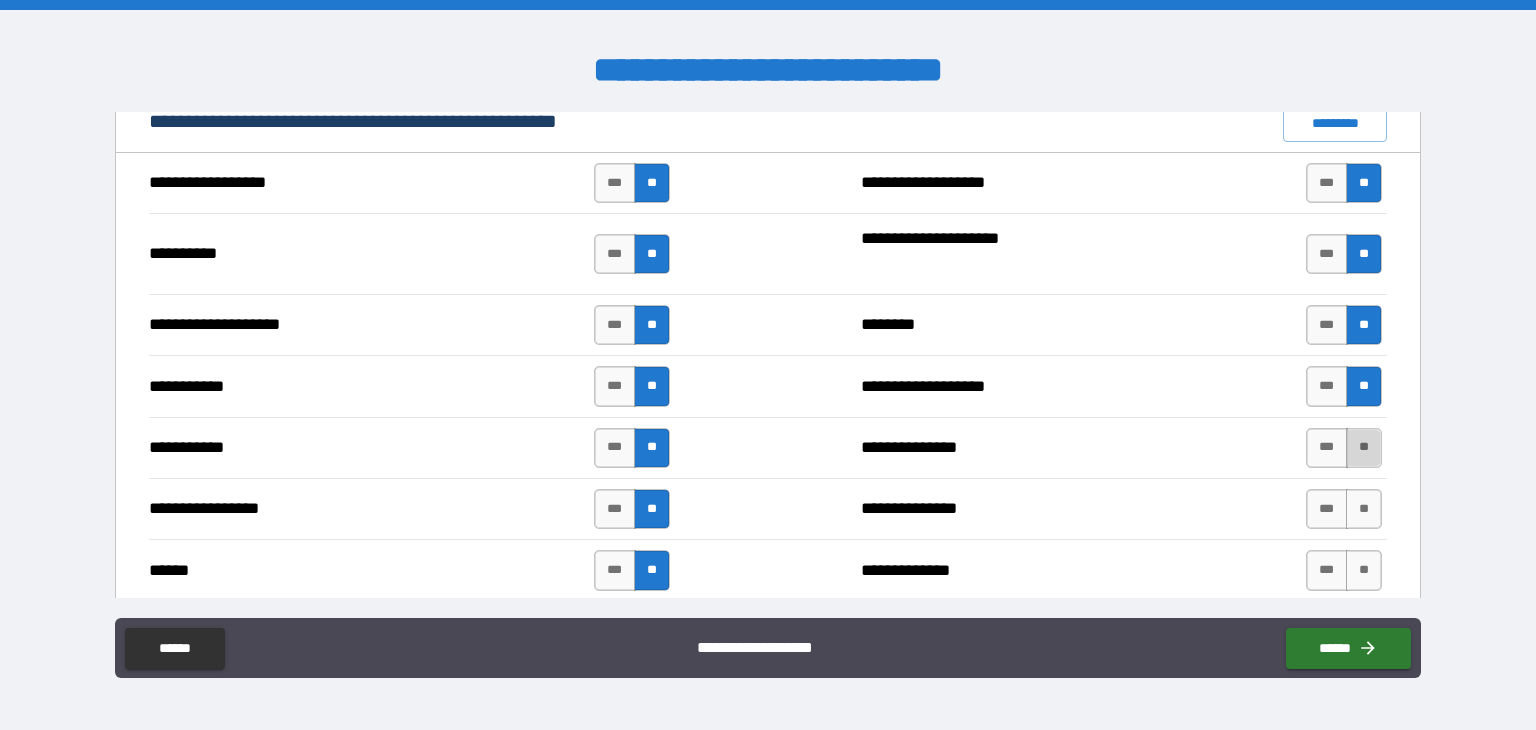 click on "**" at bounding box center (1364, 448) 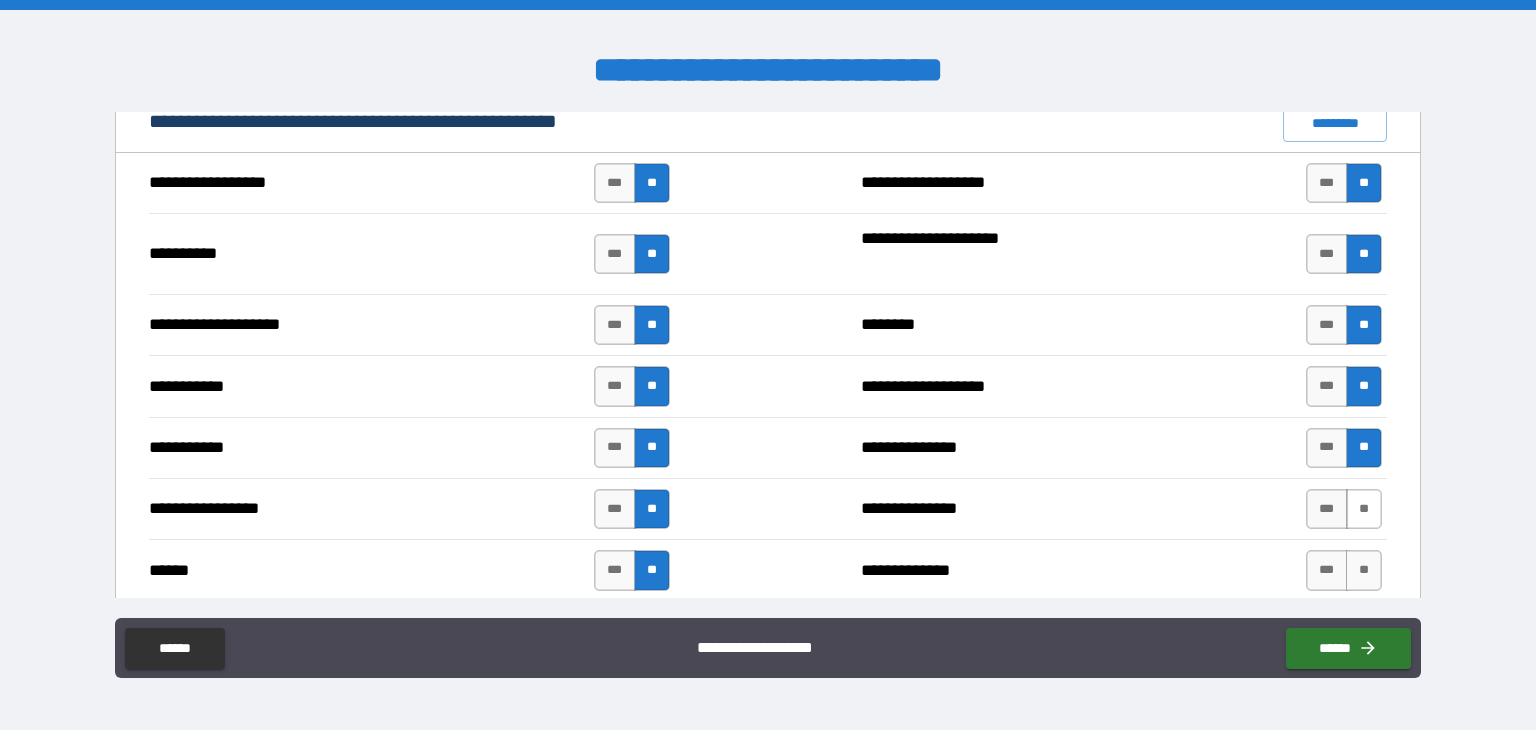 drag, startPoint x: 1352, startPoint y: 488, endPoint x: 1352, endPoint y: 502, distance: 14 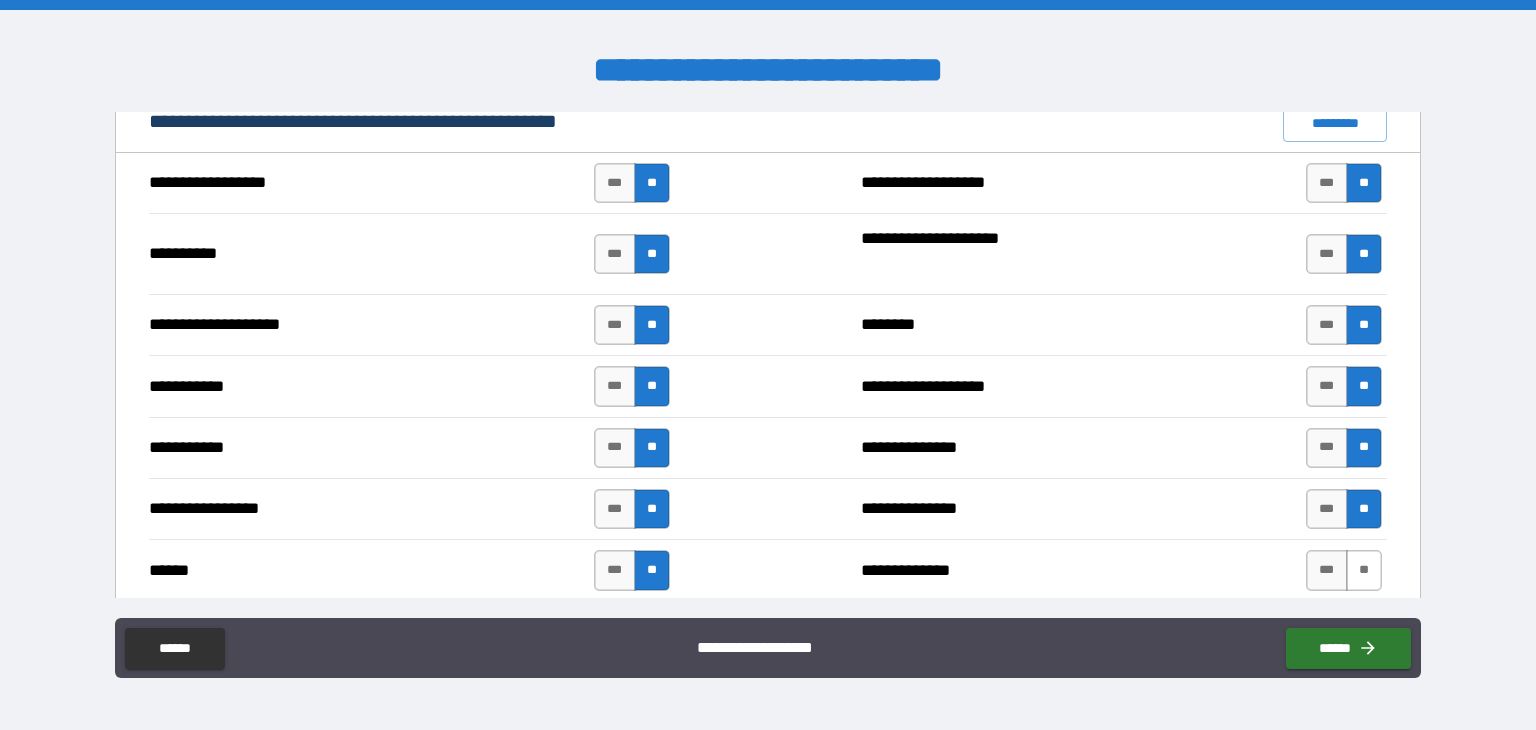 click on "**" at bounding box center (1364, 570) 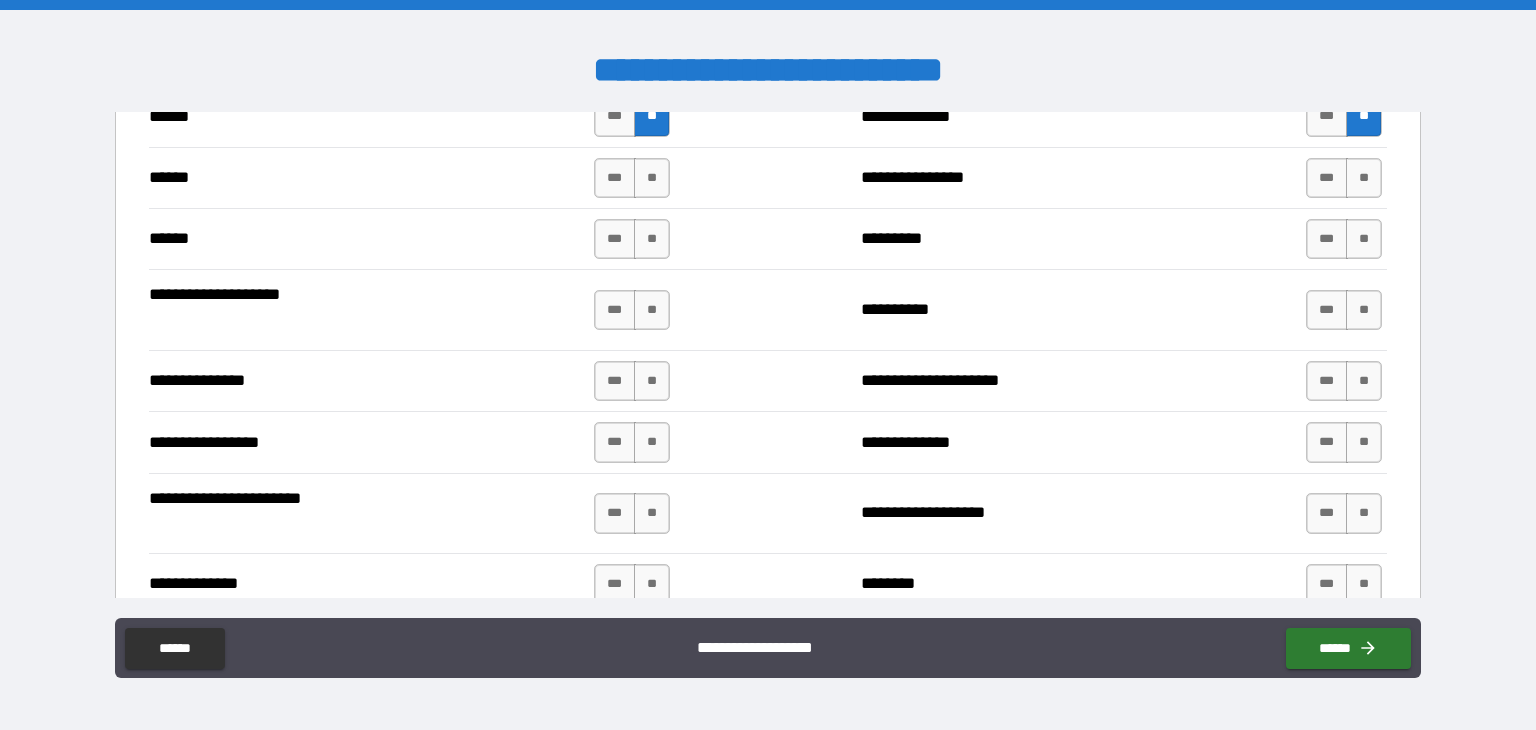 scroll, scrollTop: 2400, scrollLeft: 0, axis: vertical 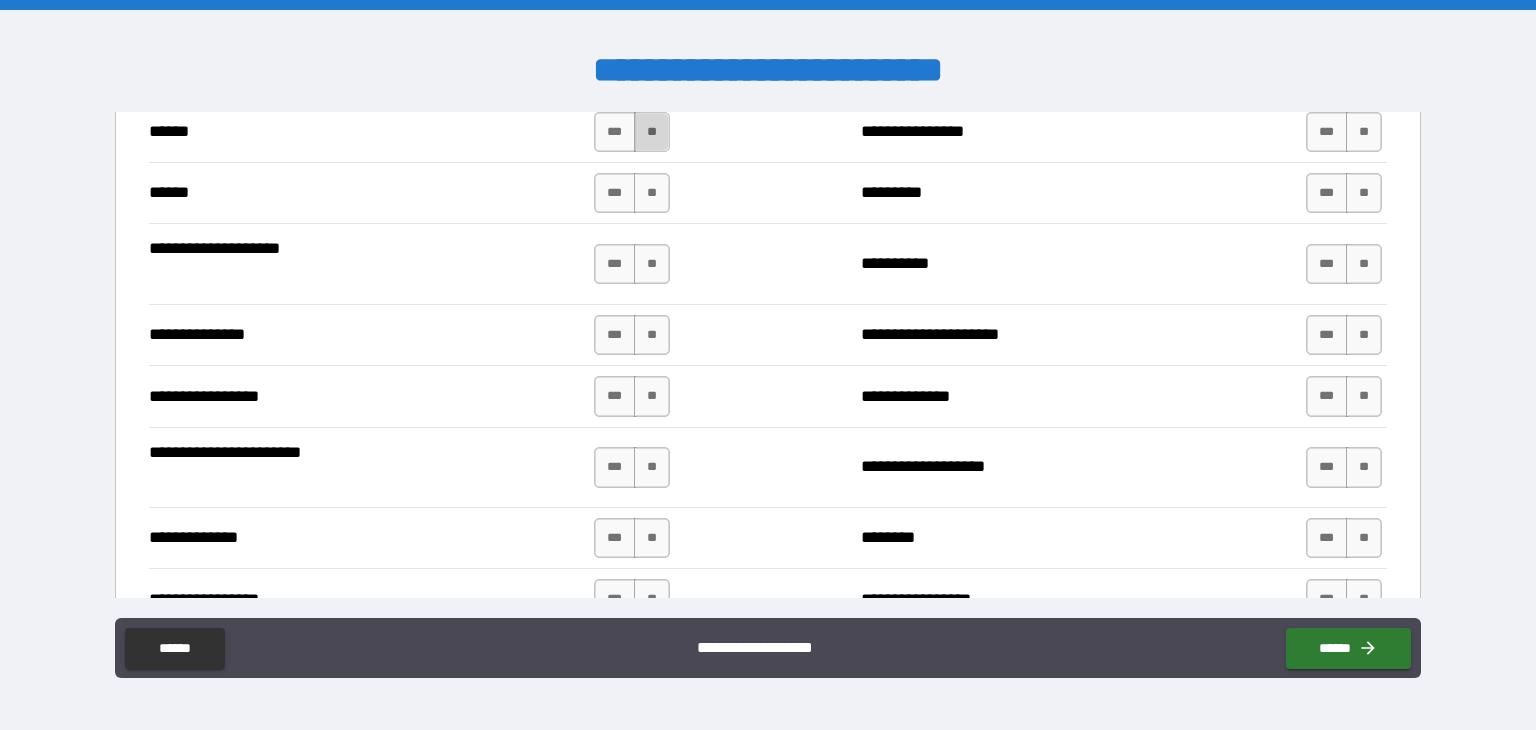 click on "**" at bounding box center [652, 132] 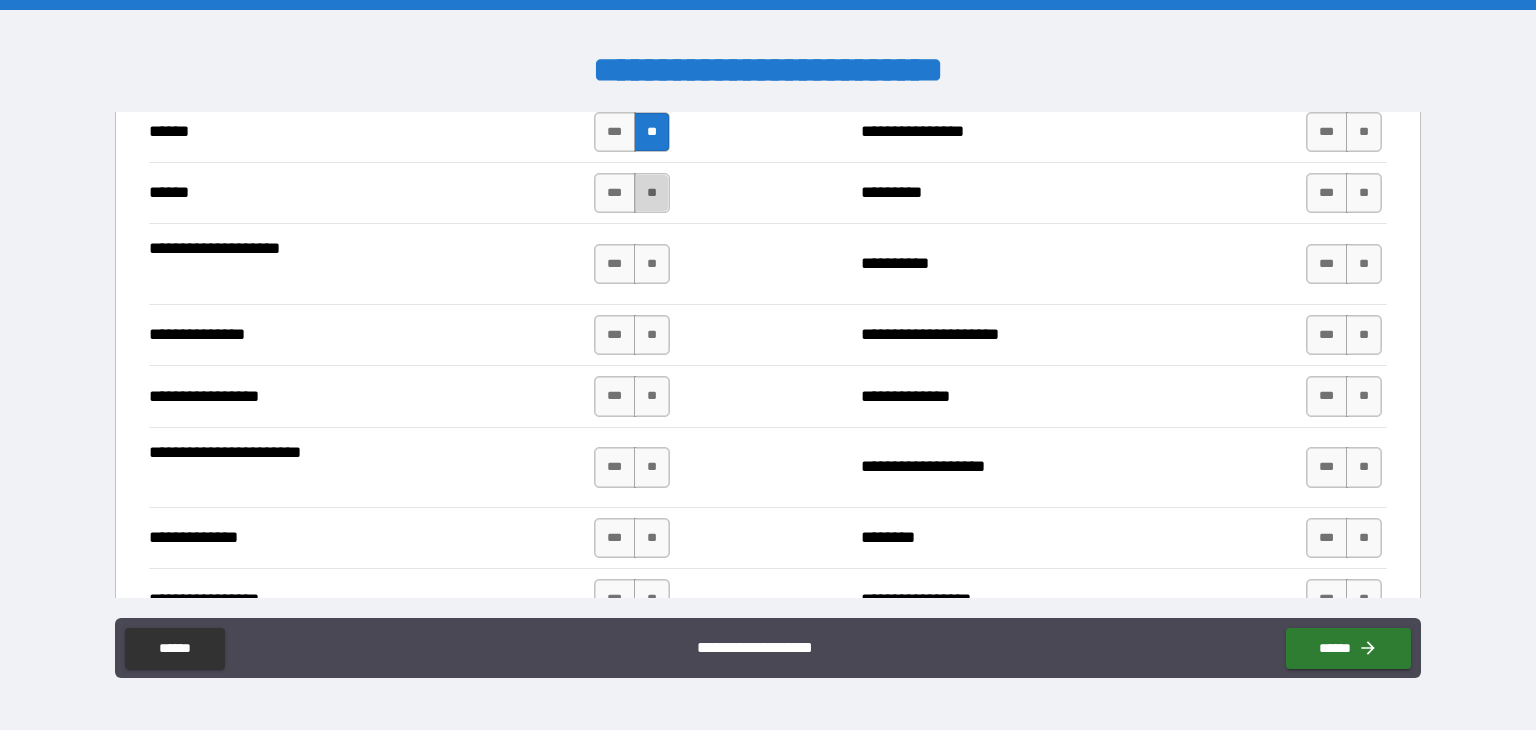 click on "**" at bounding box center [652, 193] 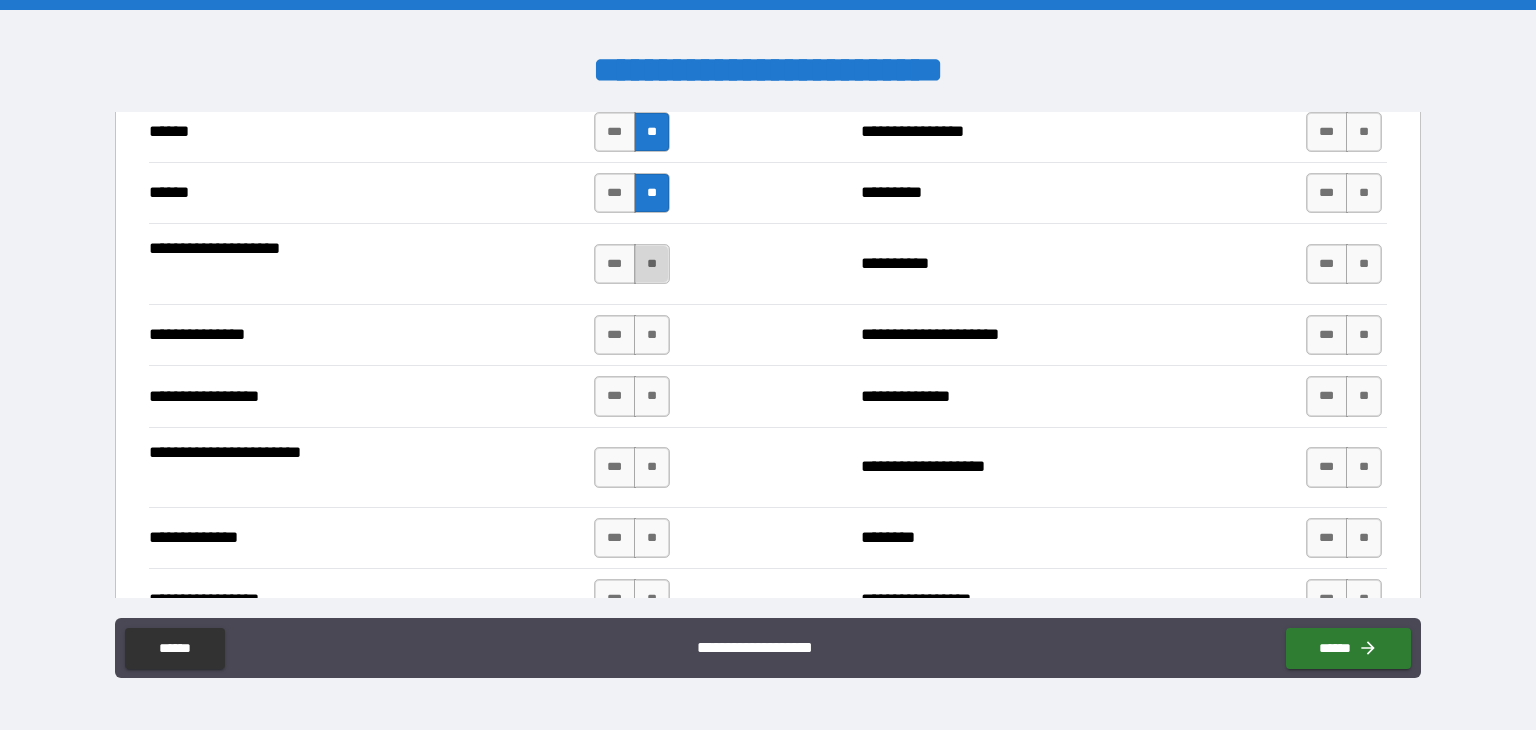 click on "**" at bounding box center (652, 264) 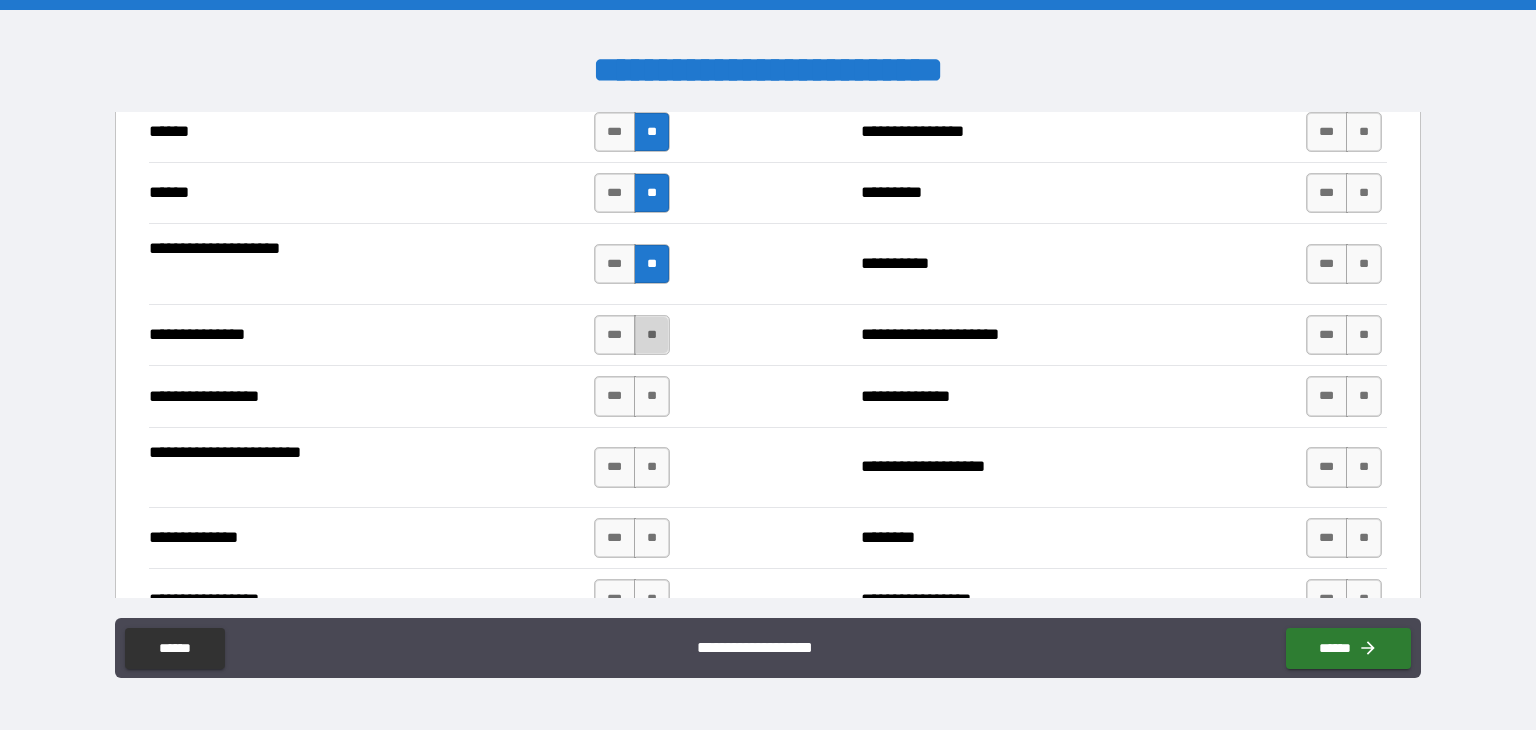 click on "**" at bounding box center (652, 335) 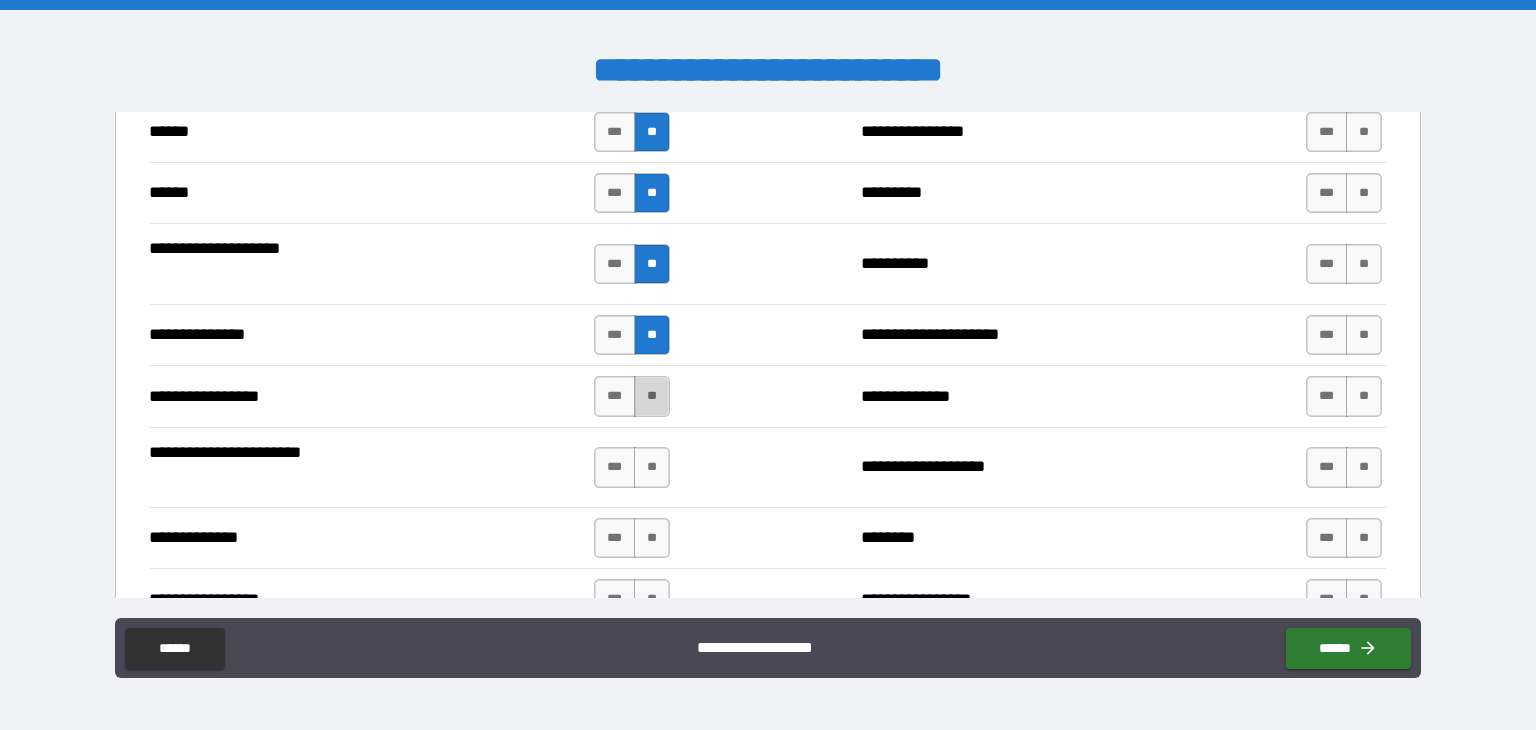 click on "**" at bounding box center (652, 396) 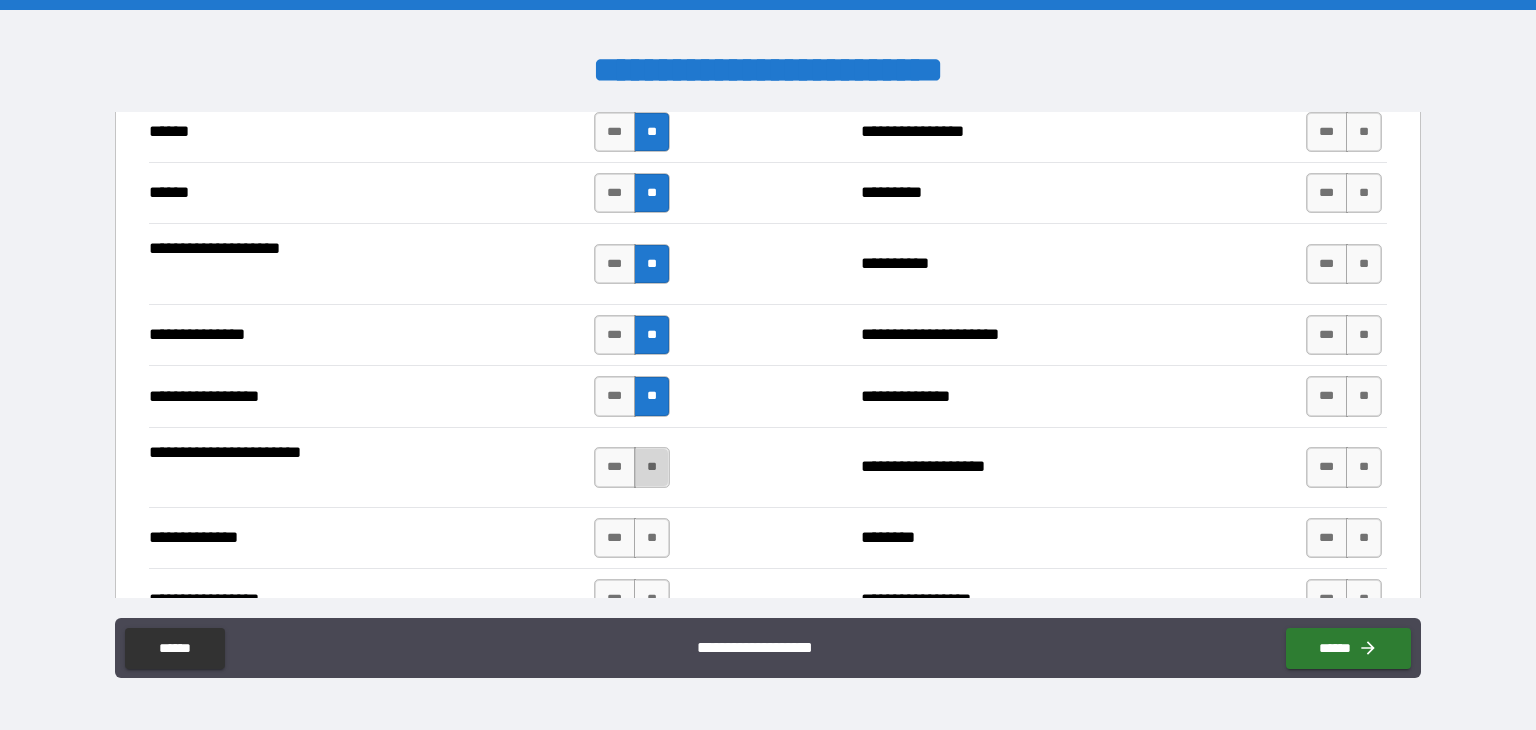 click on "**" at bounding box center [652, 467] 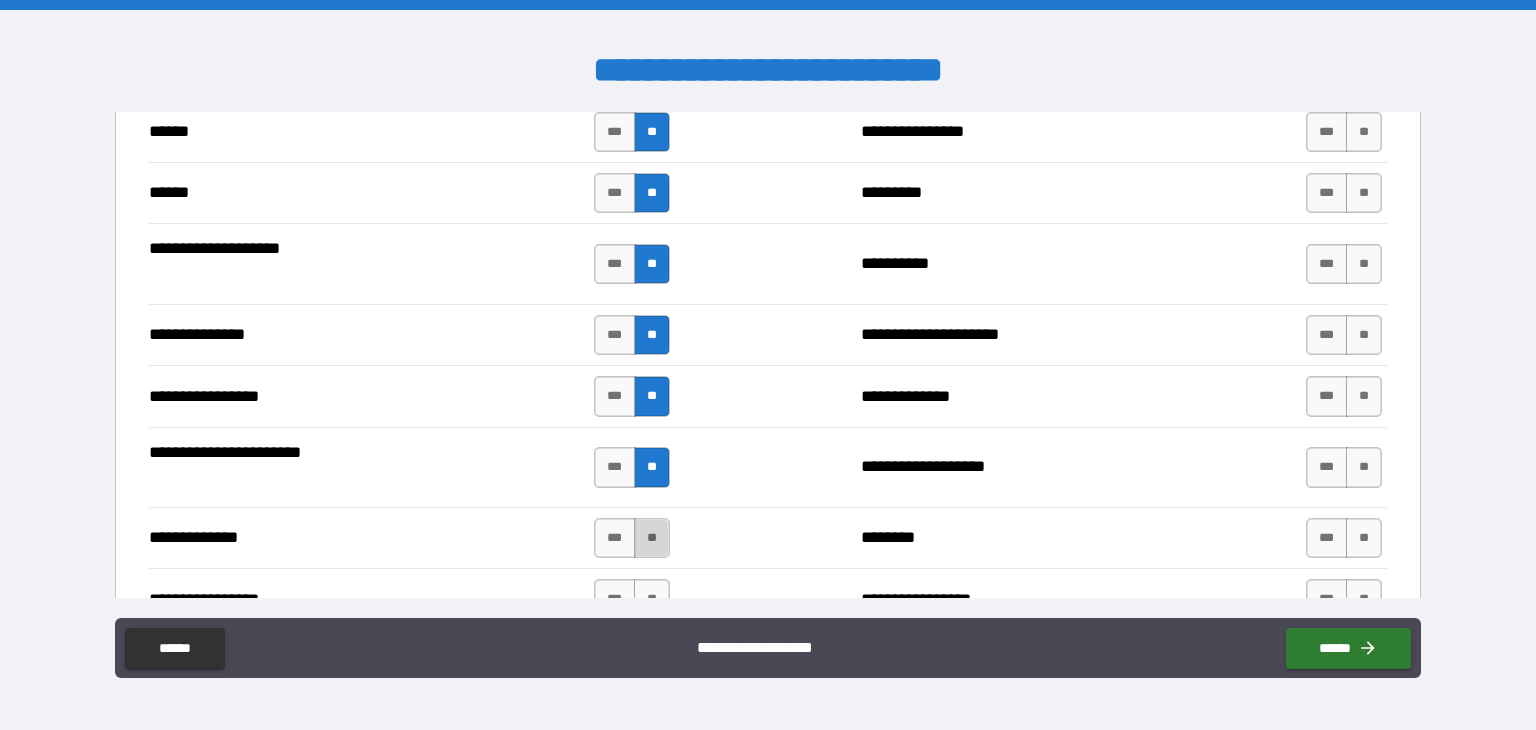 click on "**" at bounding box center (652, 538) 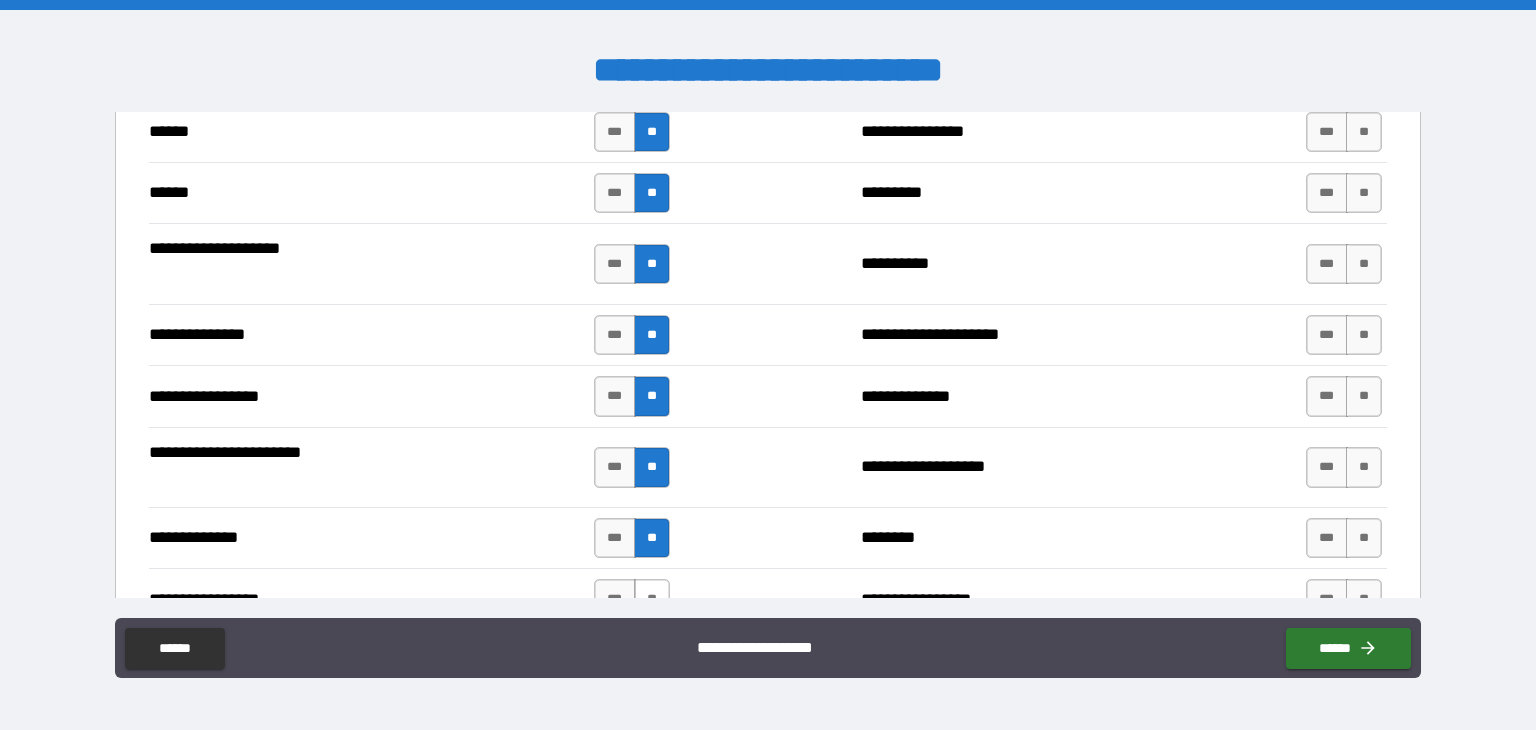 click on "**" at bounding box center [652, 599] 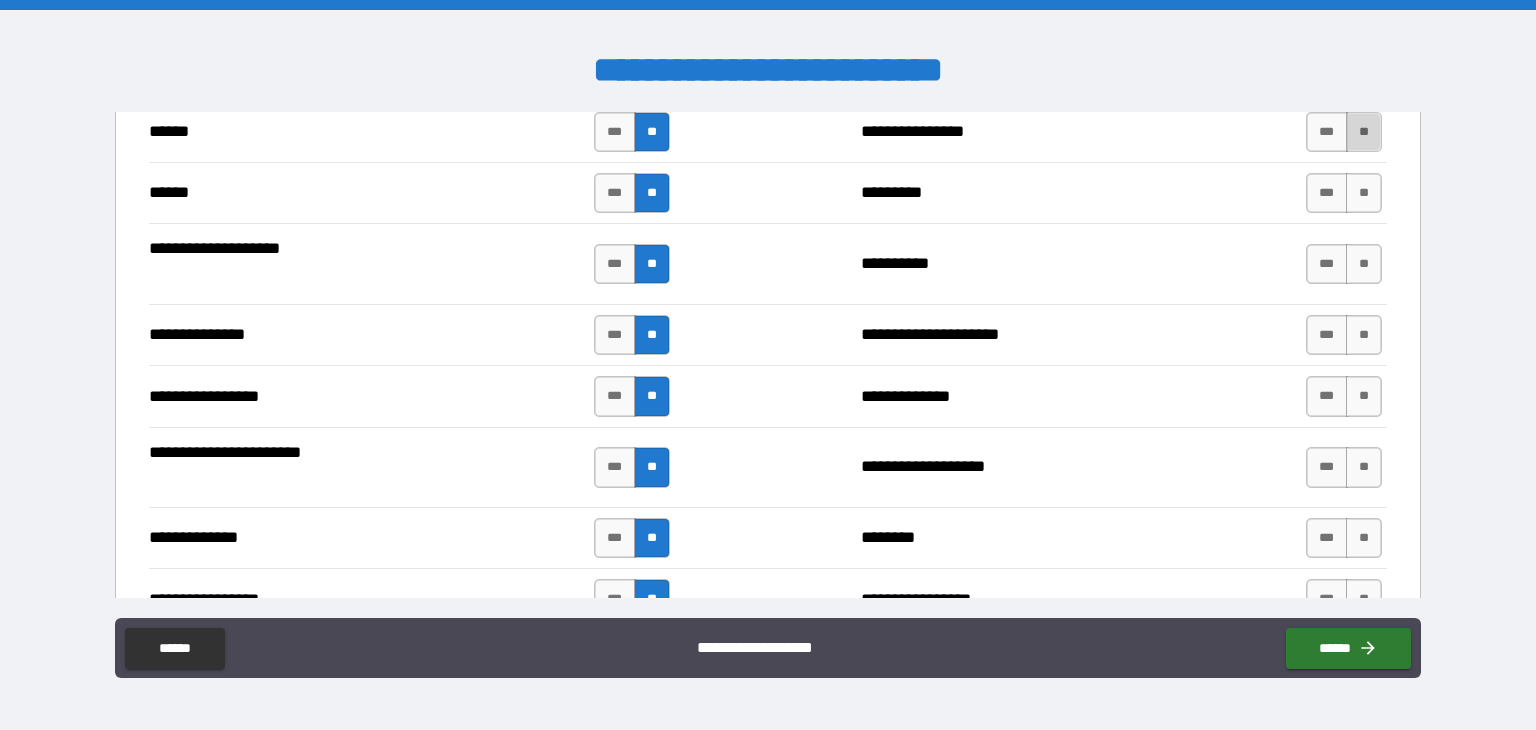 click on "**" at bounding box center (1364, 132) 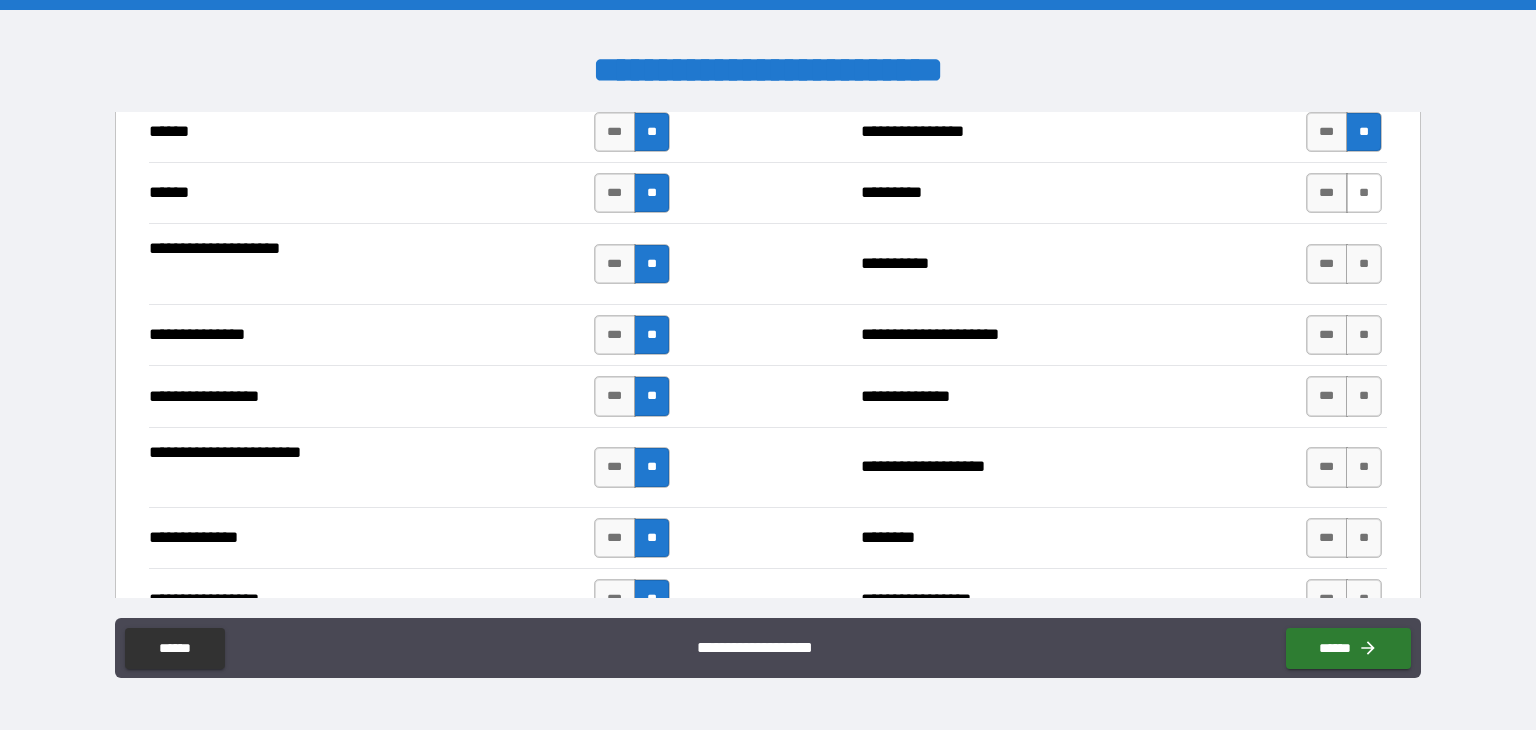 click on "**" at bounding box center (1364, 193) 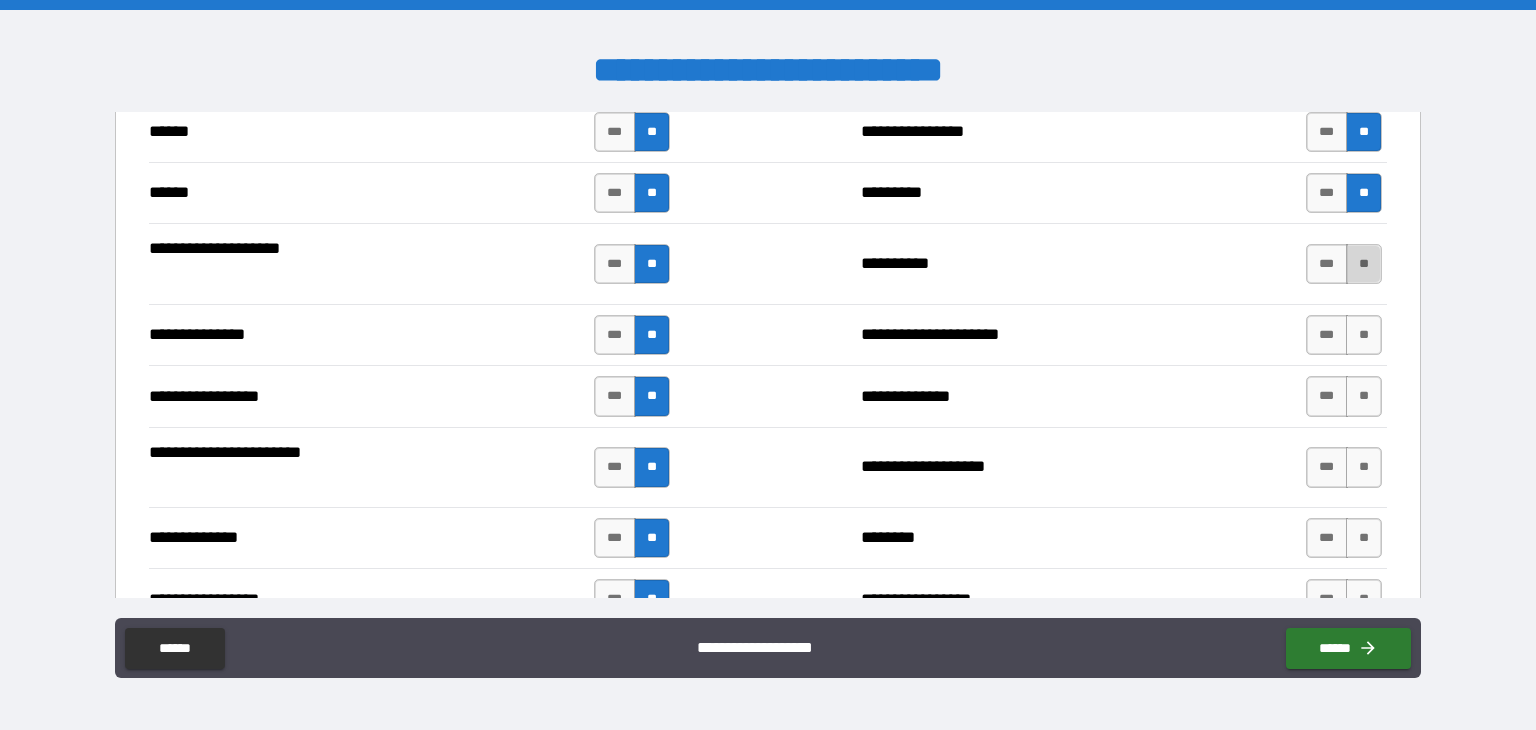 click on "**" at bounding box center [1364, 264] 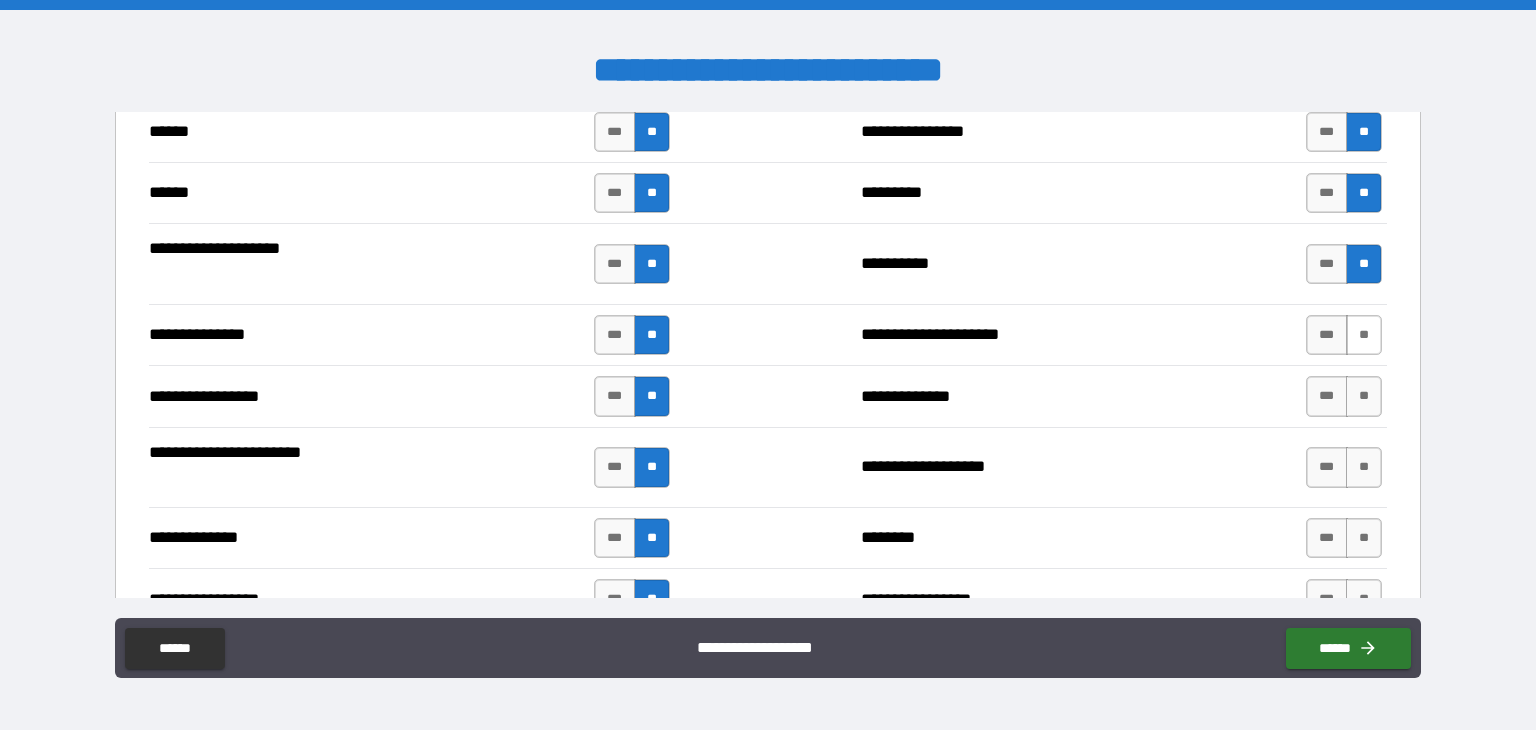 click on "**" at bounding box center (1364, 335) 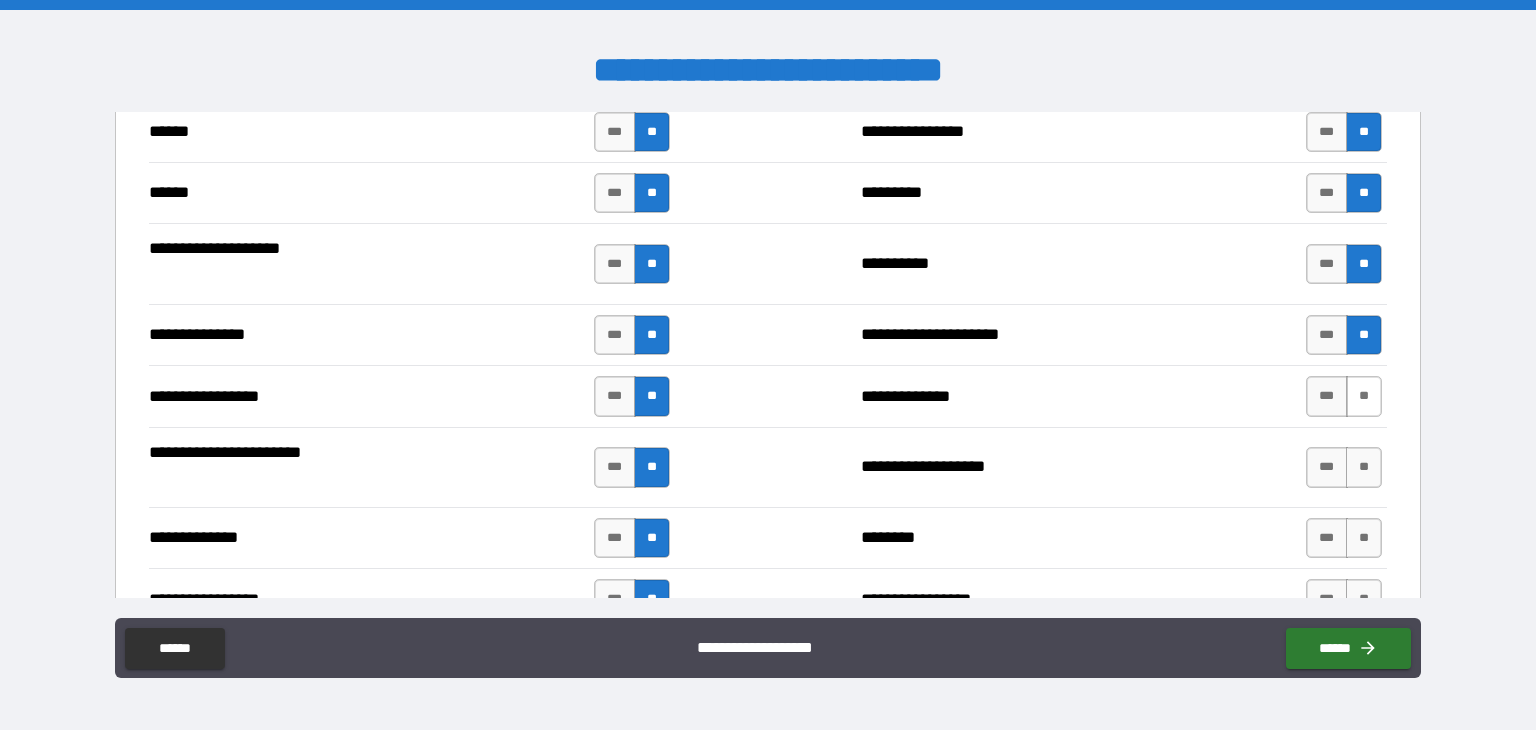 click on "**" at bounding box center (1364, 396) 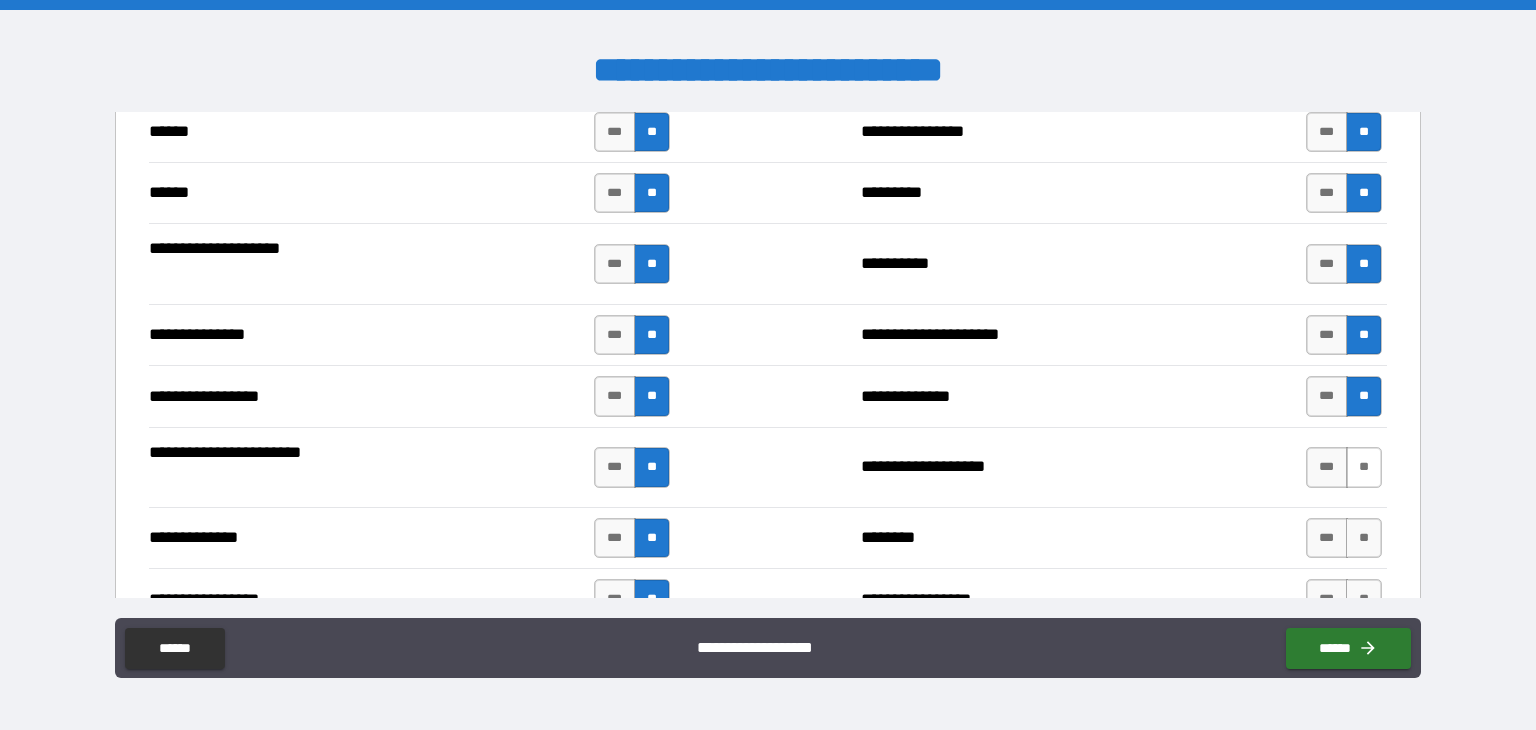 click on "**" at bounding box center (1364, 467) 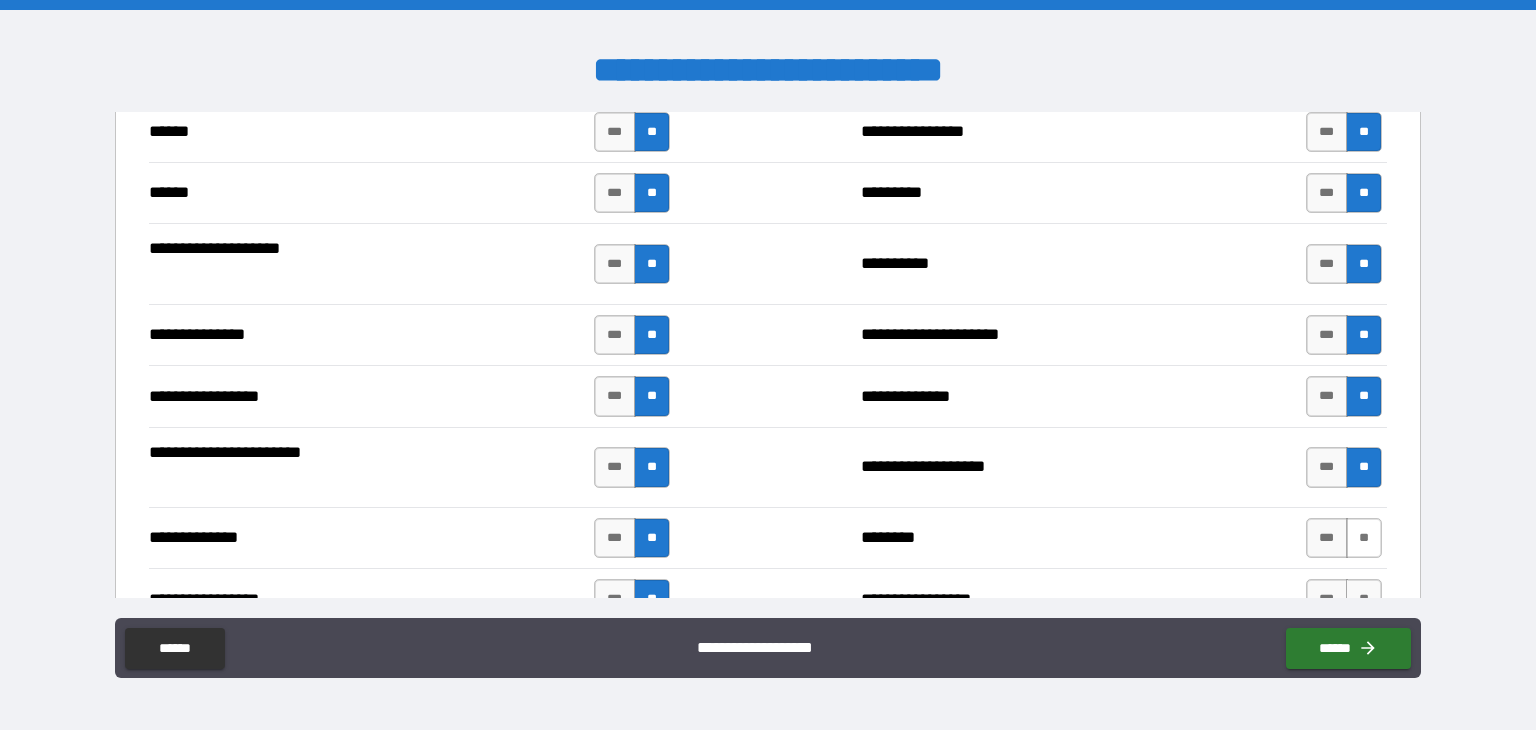 click on "**" at bounding box center (1364, 538) 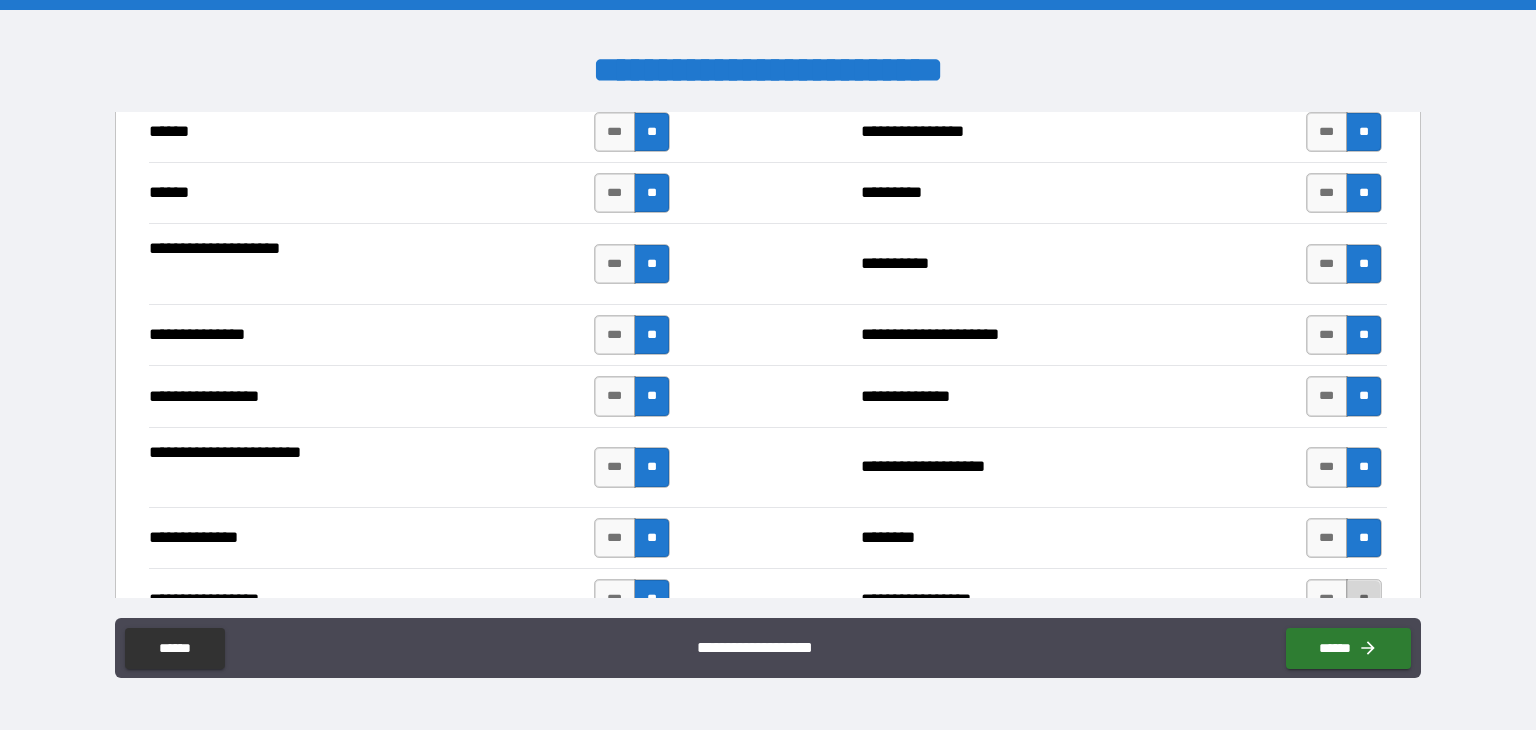 click on "**" at bounding box center [1364, 599] 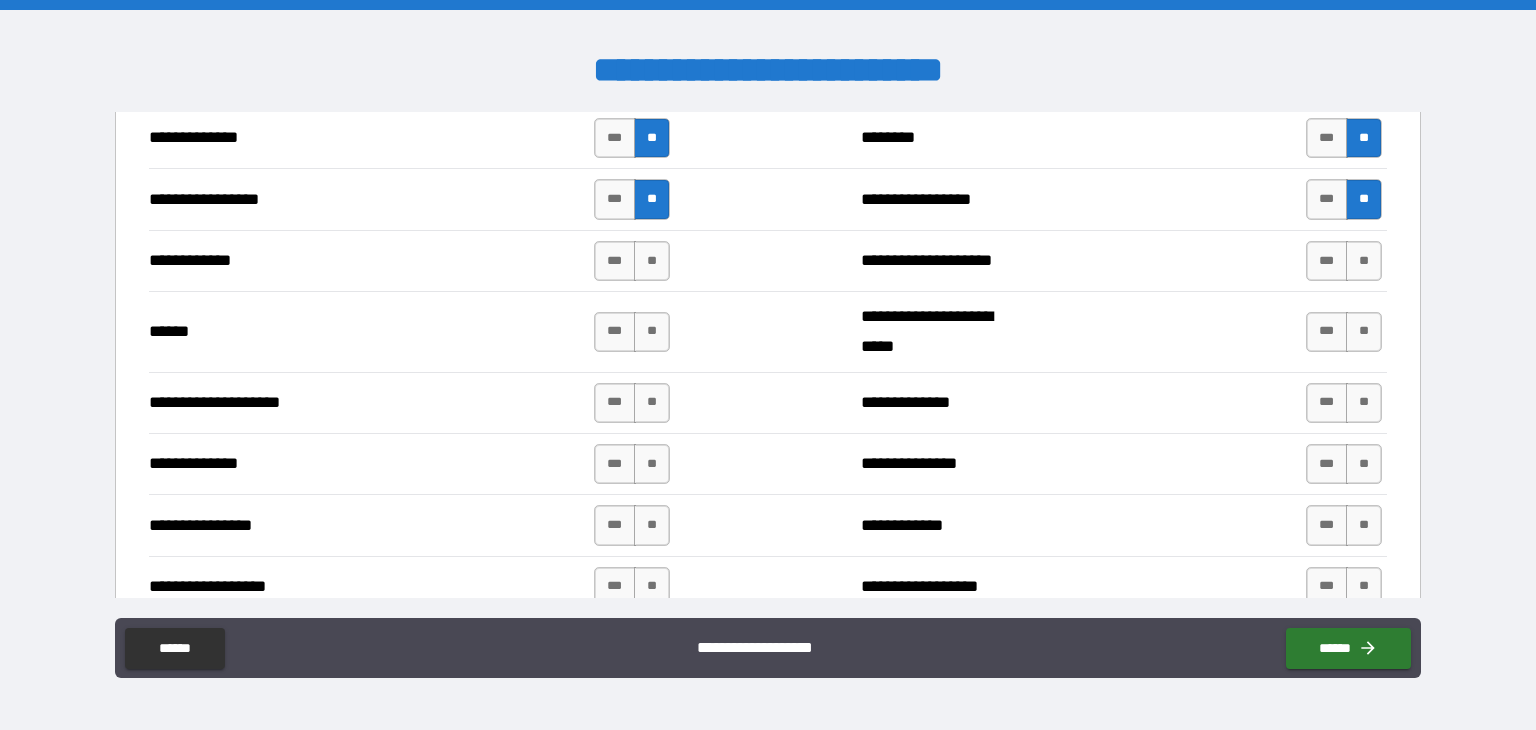scroll, scrollTop: 2900, scrollLeft: 0, axis: vertical 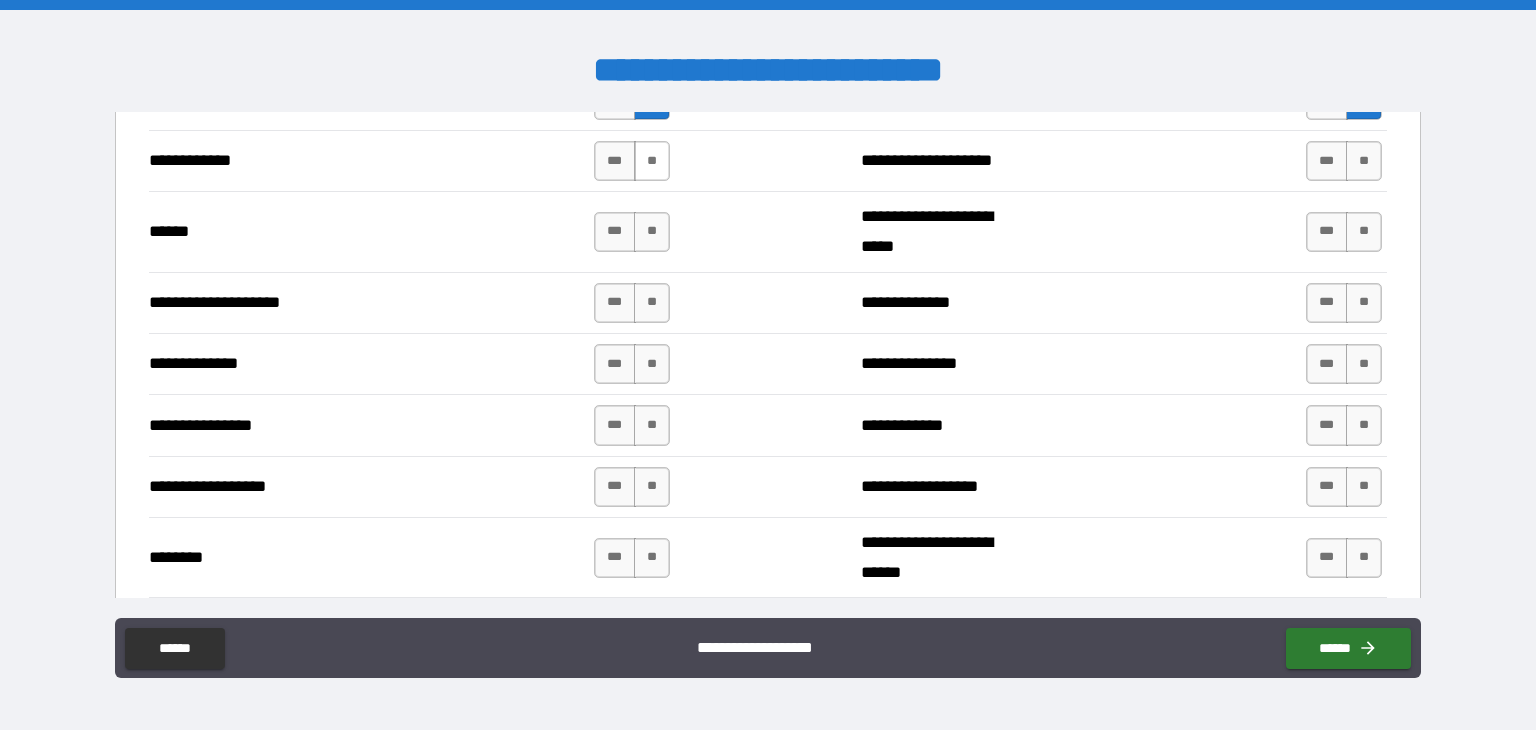 click on "**" at bounding box center [652, 161] 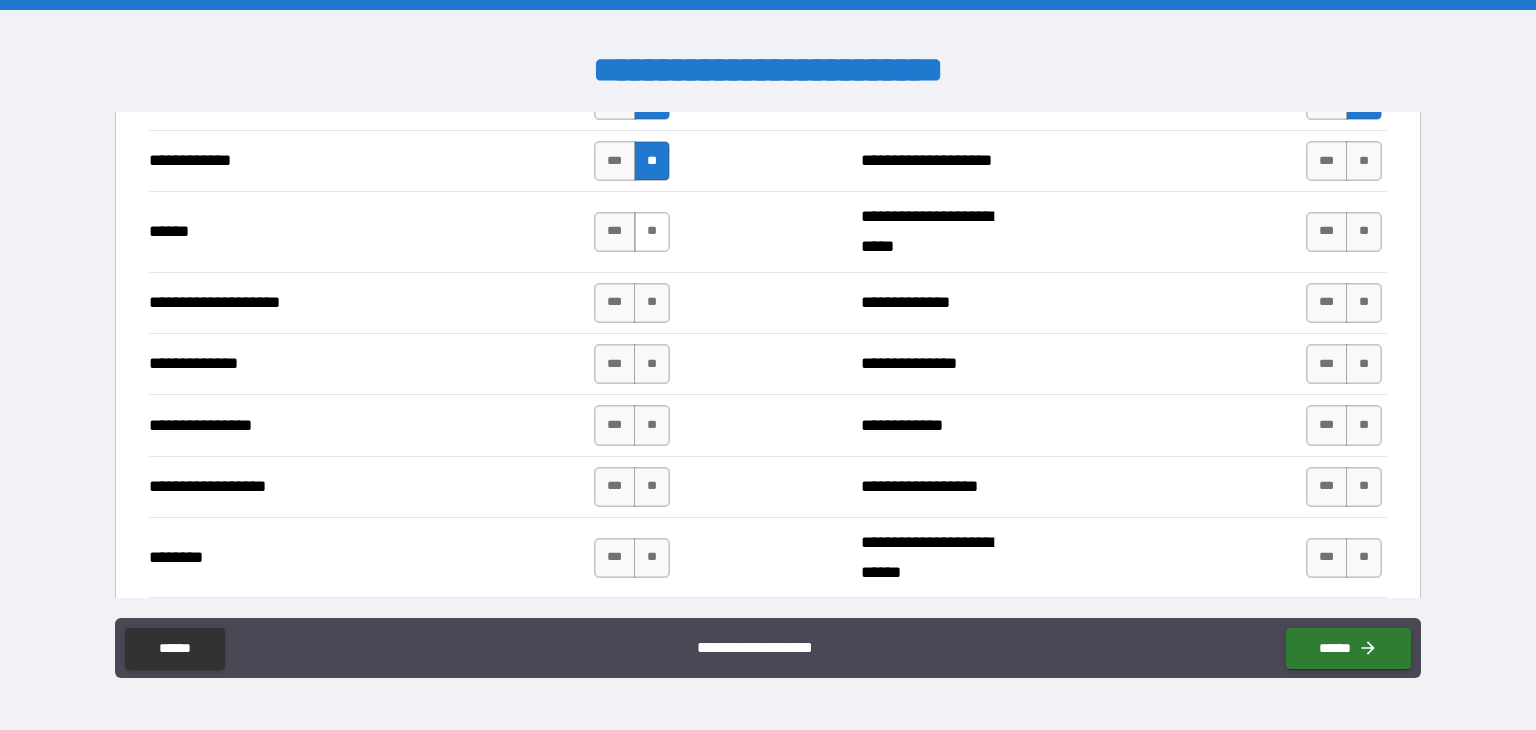 click on "**" at bounding box center [652, 232] 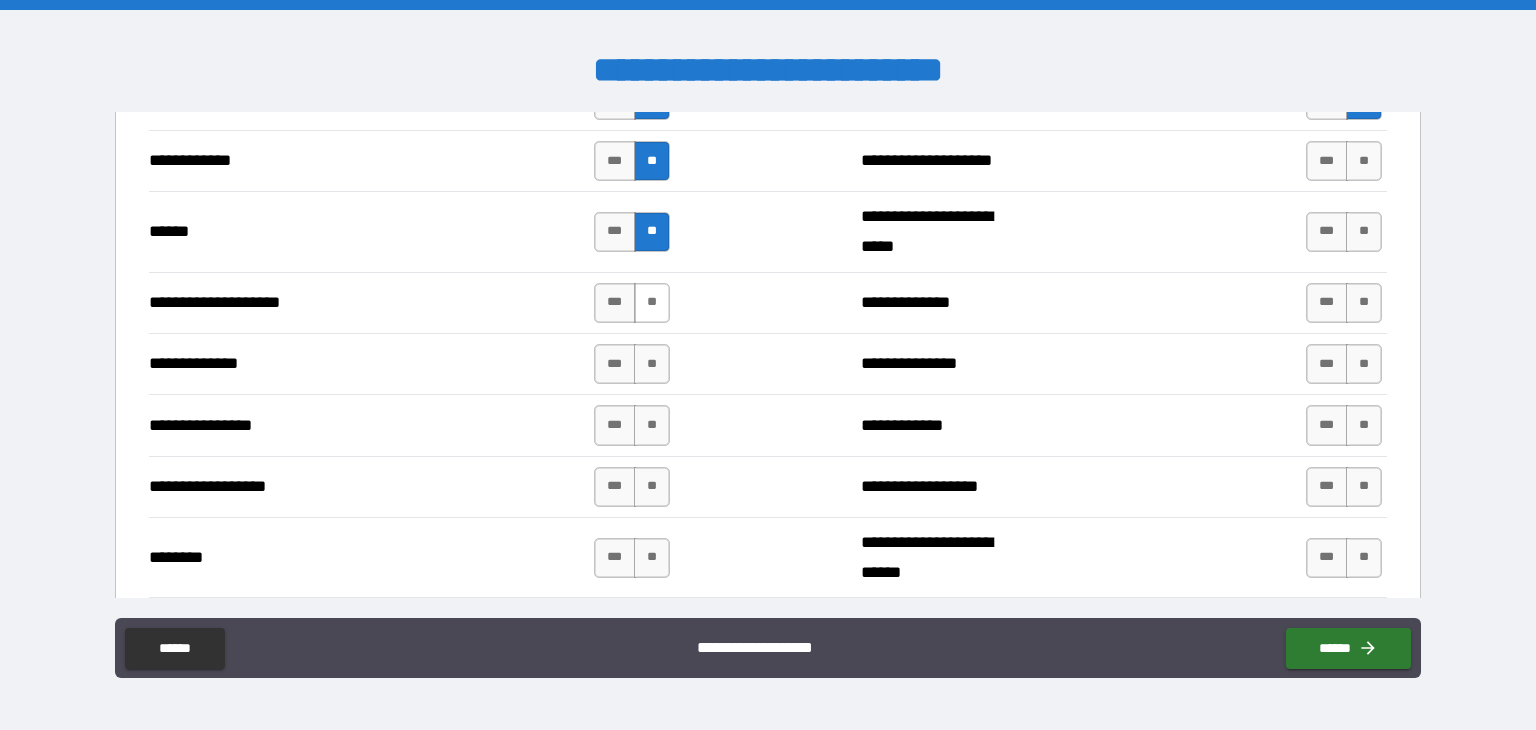 click on "**" at bounding box center (652, 303) 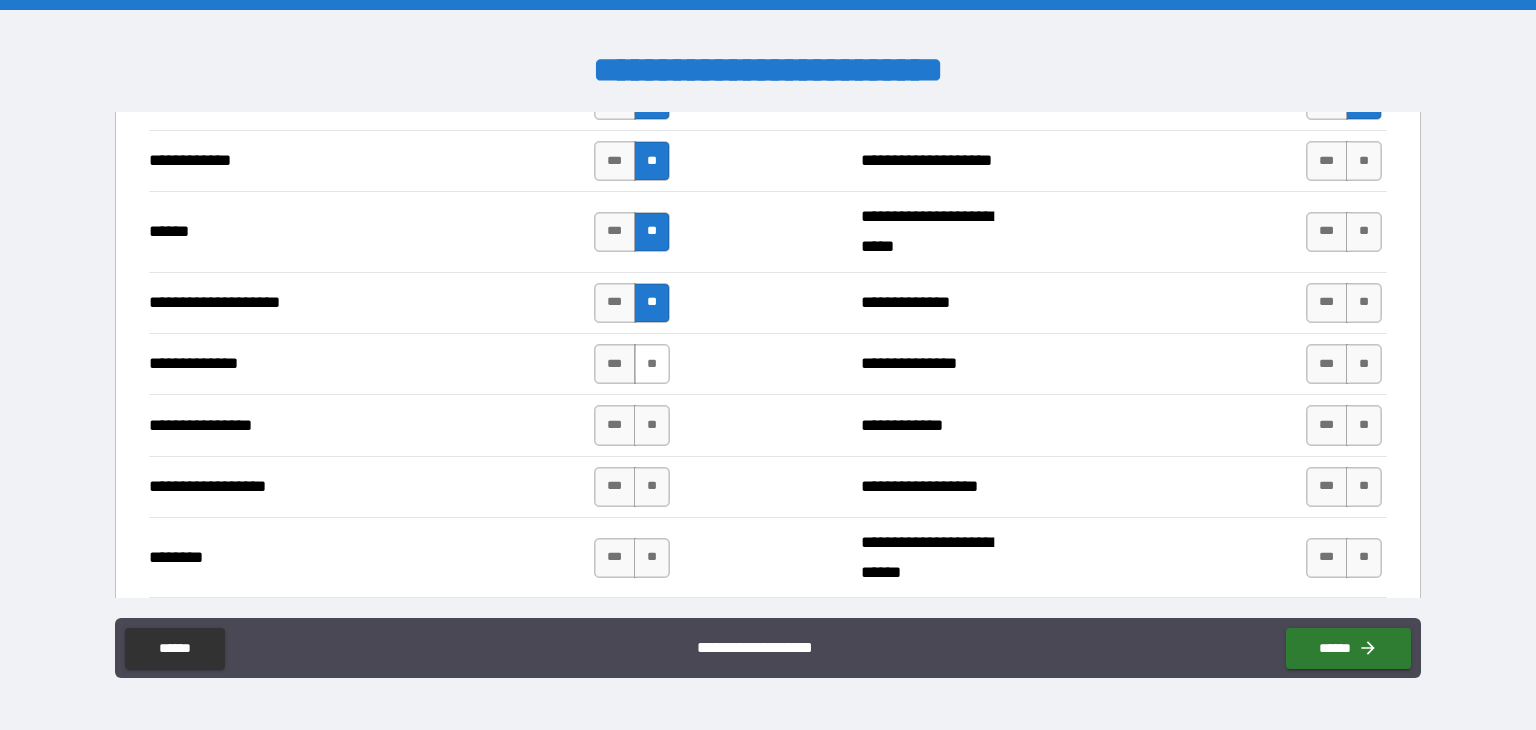 click on "**" at bounding box center (652, 364) 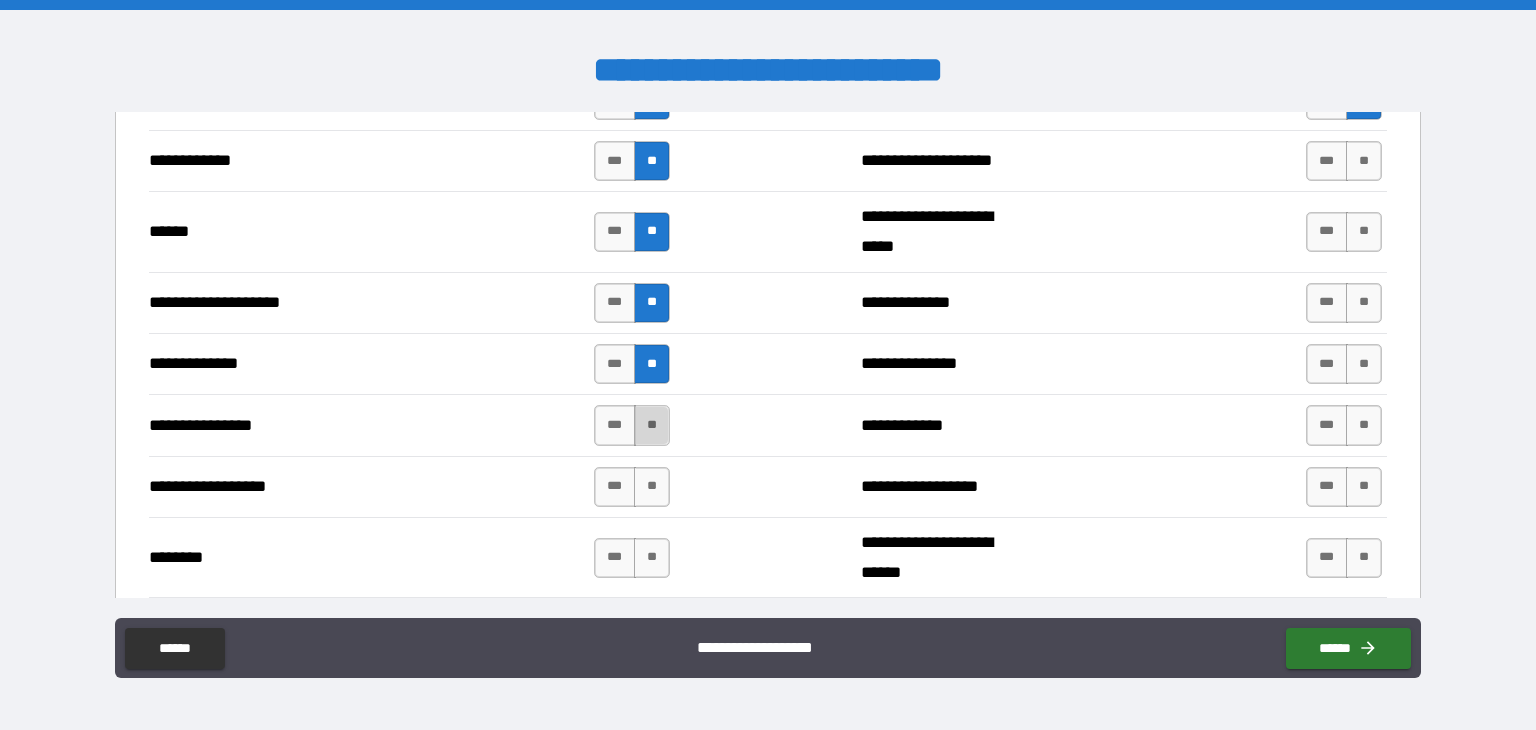 click on "**" at bounding box center (652, 425) 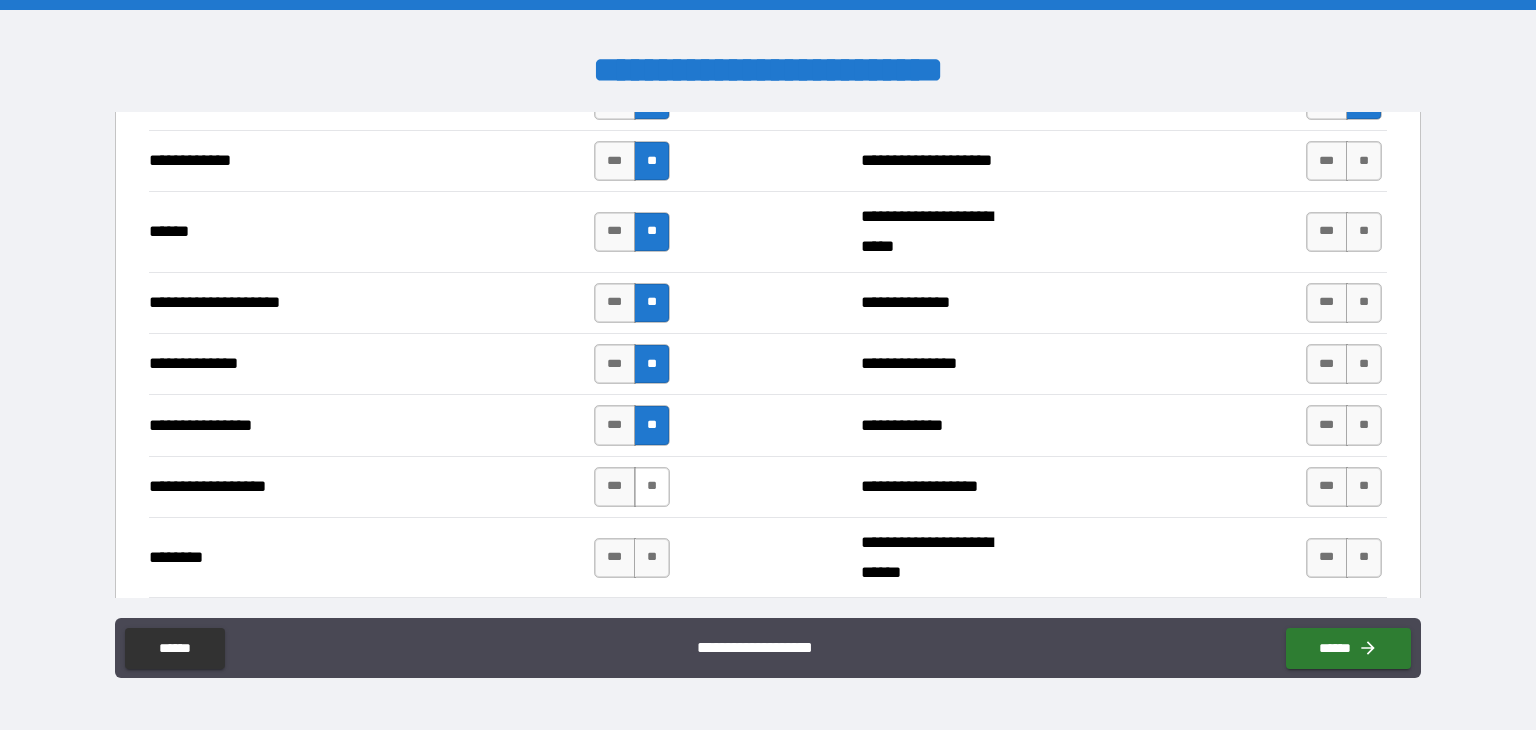 click on "**" at bounding box center (652, 487) 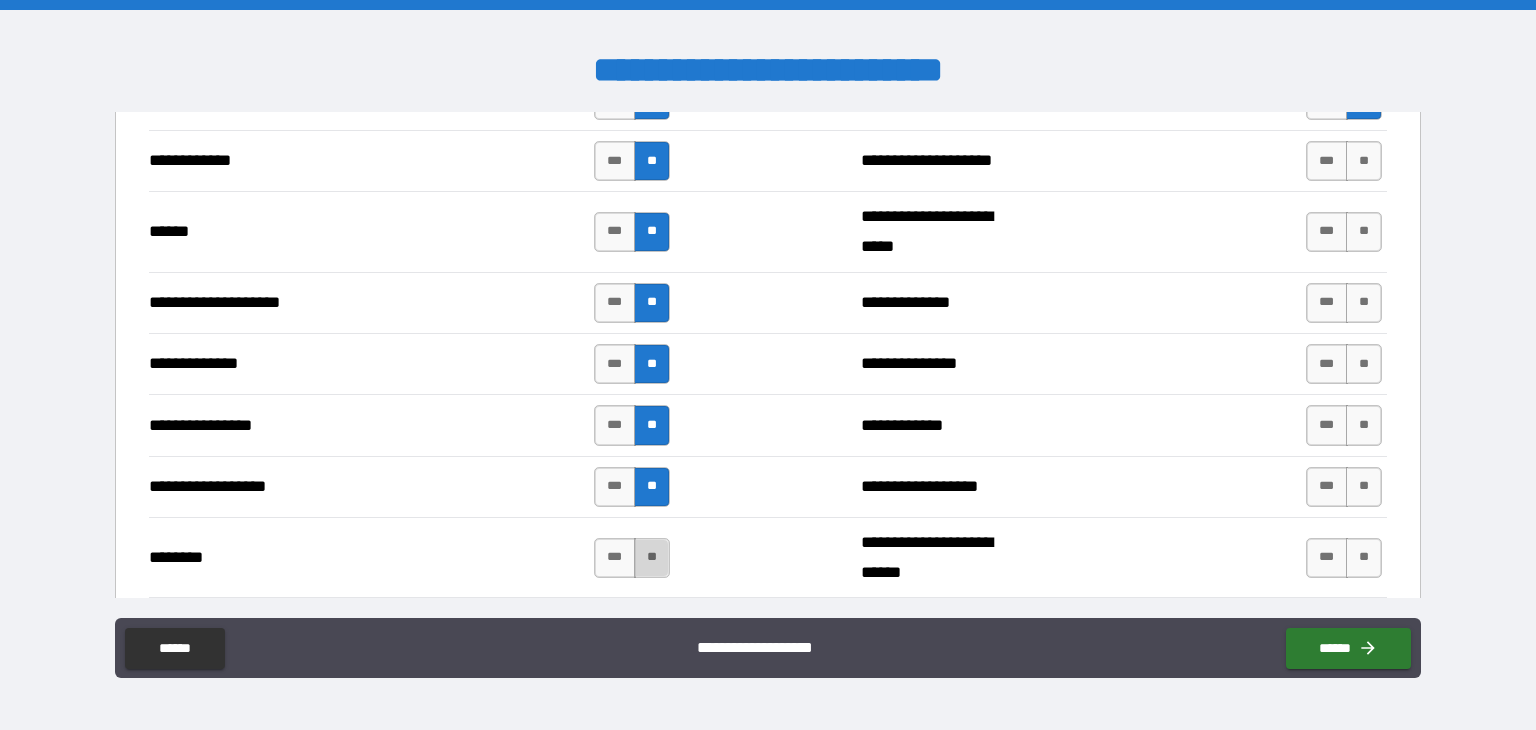 click on "**" at bounding box center (652, 558) 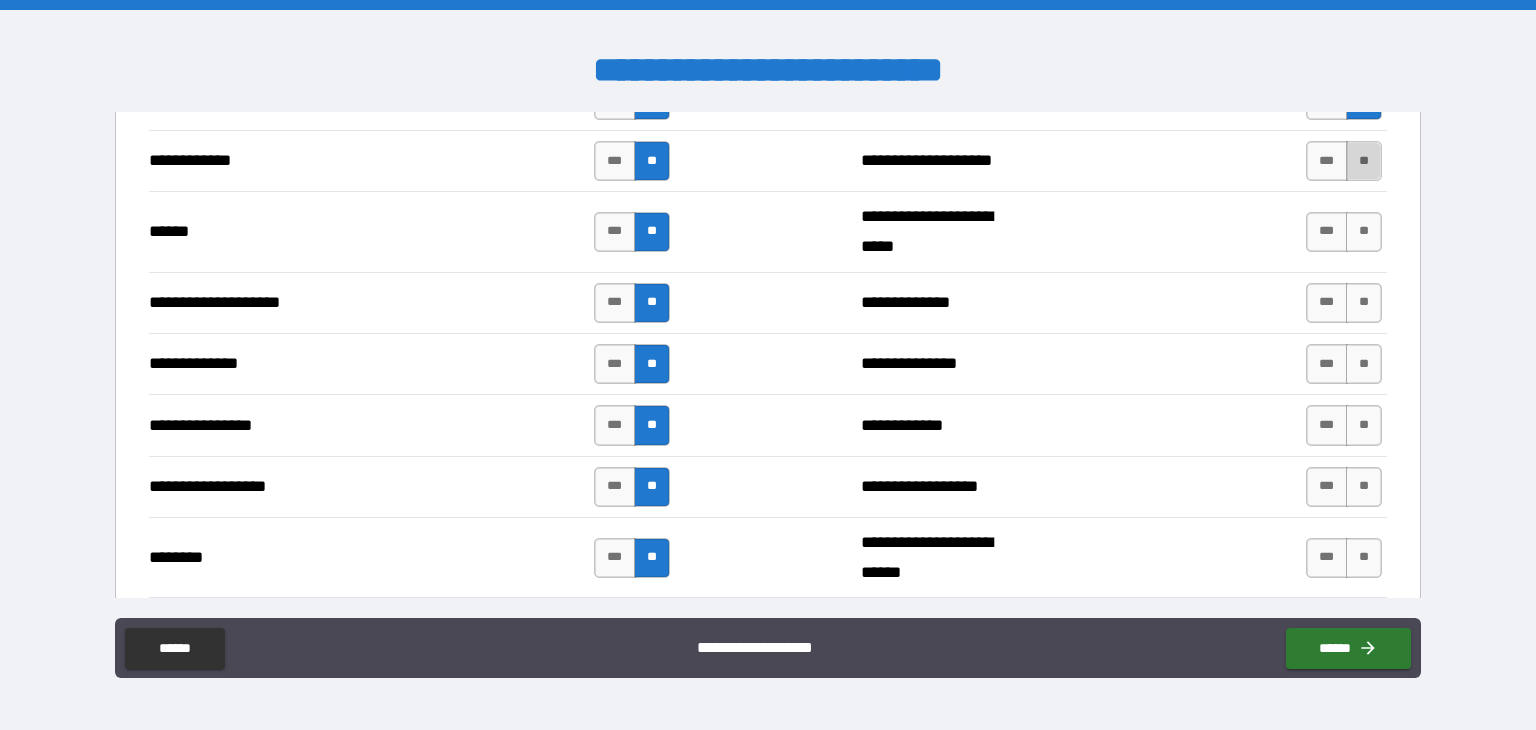 click on "**" at bounding box center (1364, 161) 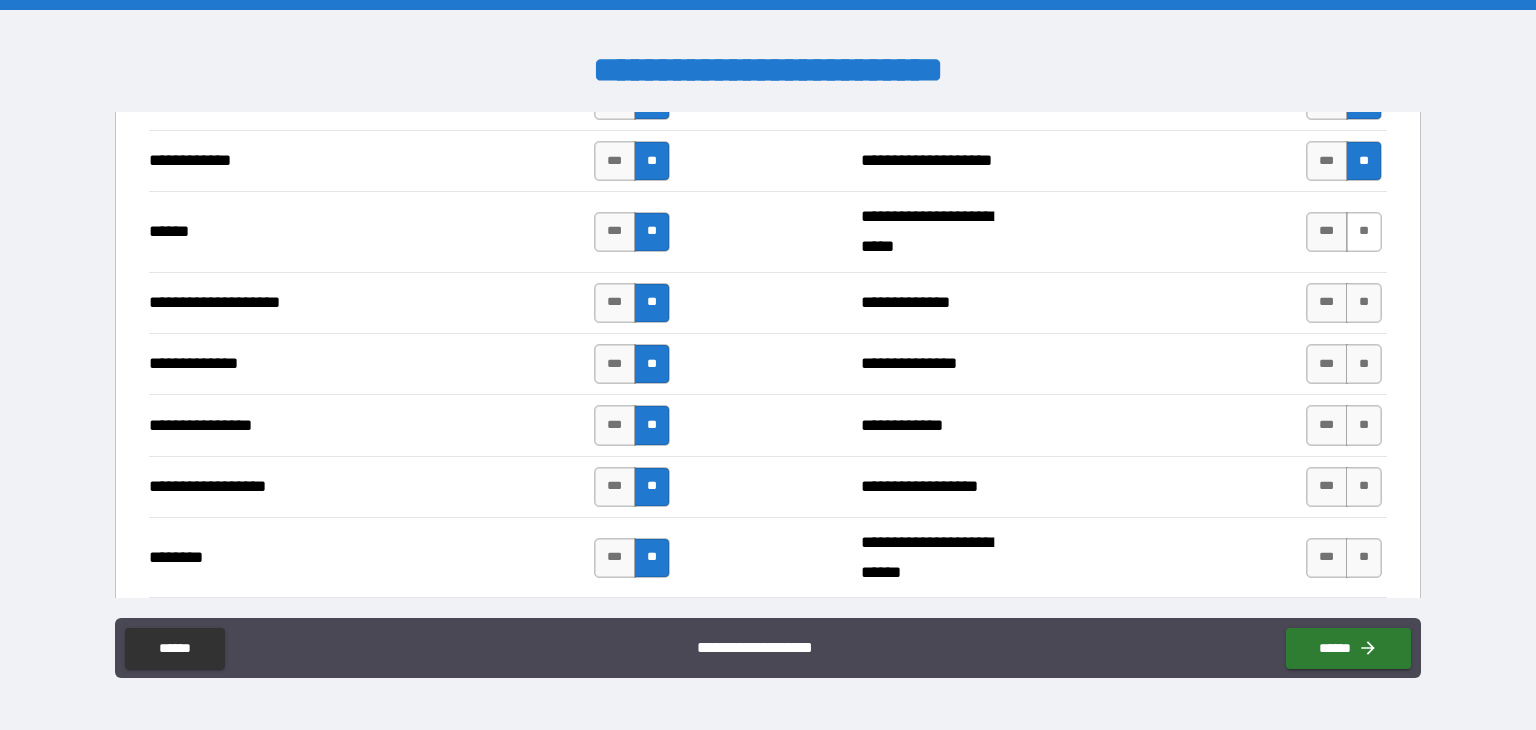 click on "**" at bounding box center (1364, 232) 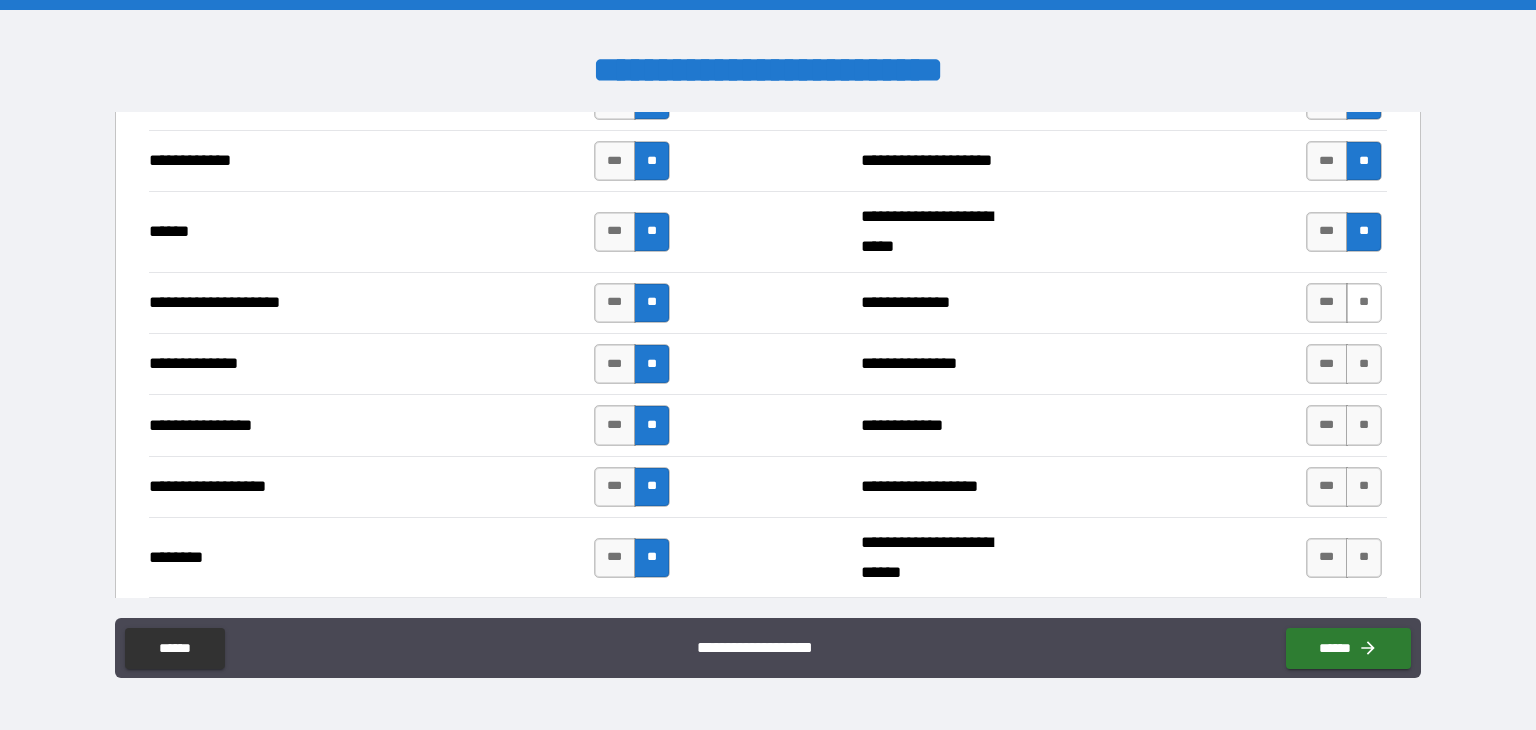 click on "**" at bounding box center [1364, 303] 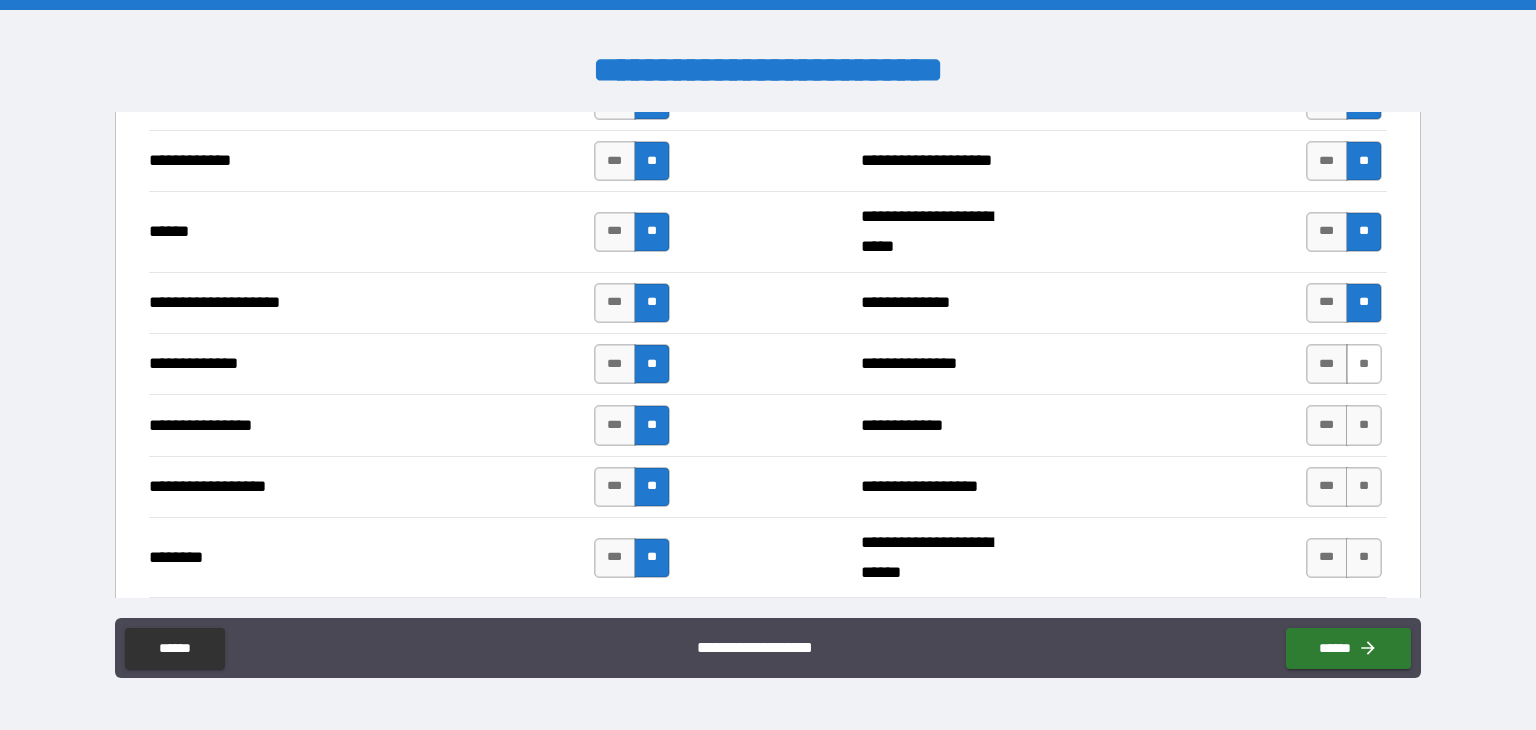 click on "**" at bounding box center (1364, 364) 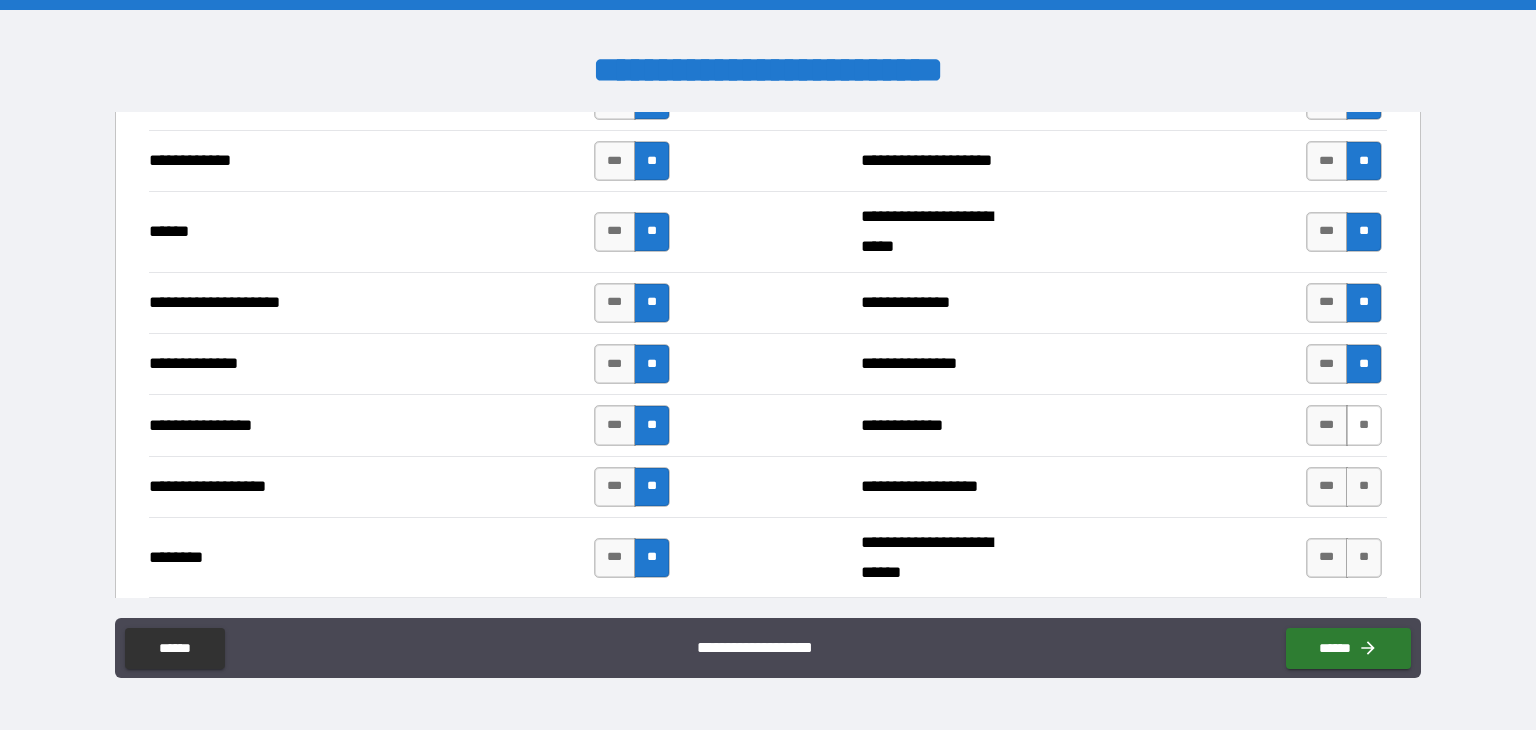 click on "**" at bounding box center [1364, 425] 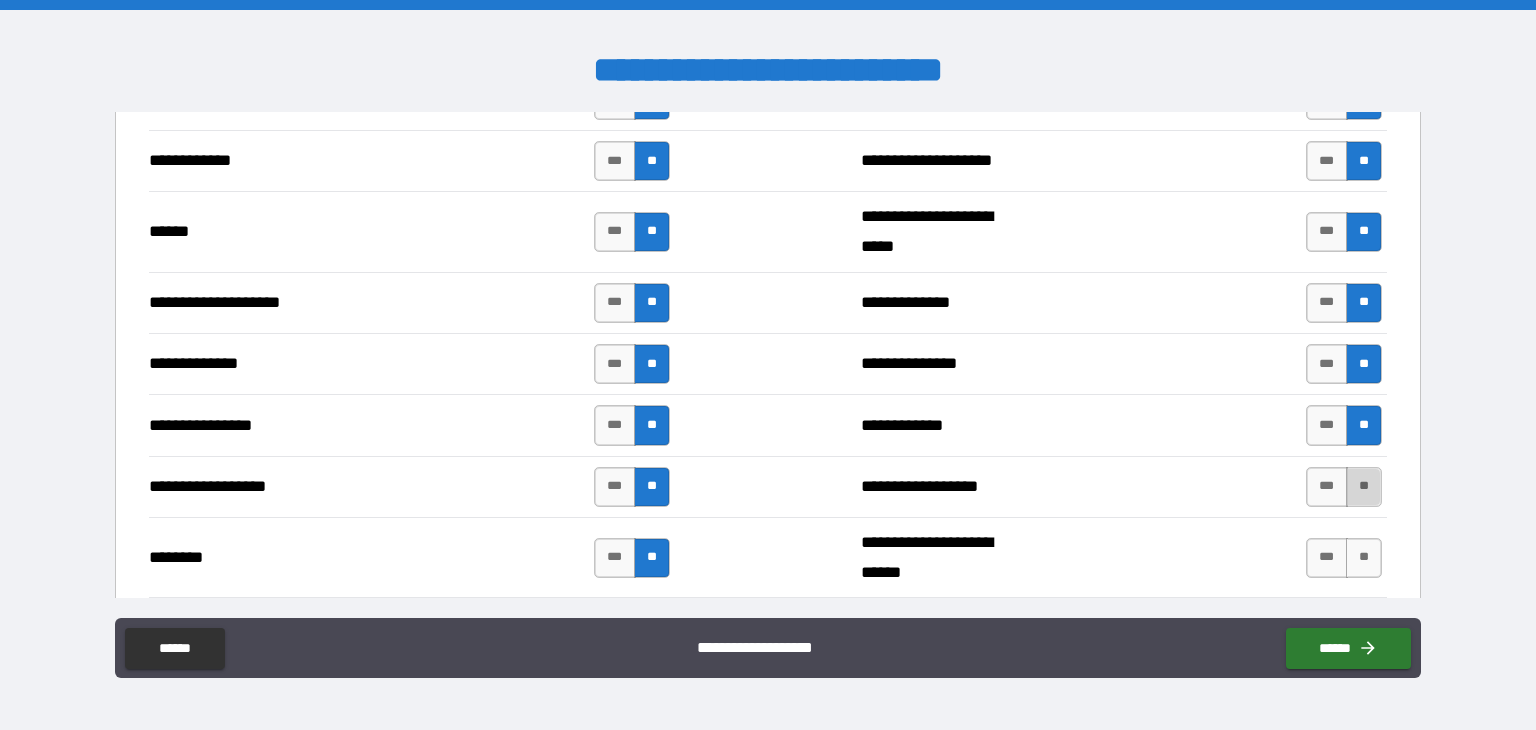 click on "**" at bounding box center [1364, 487] 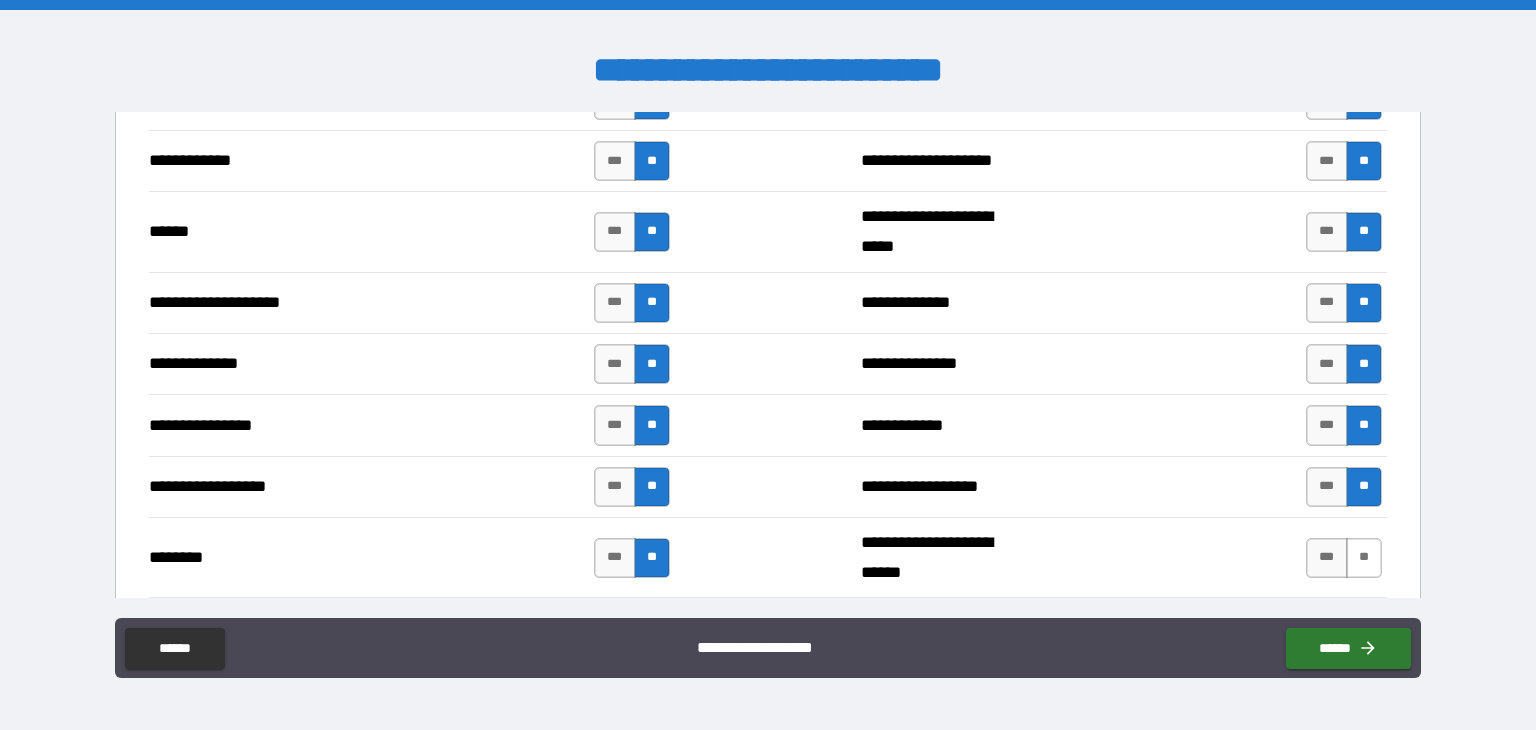 click on "**" at bounding box center (1364, 558) 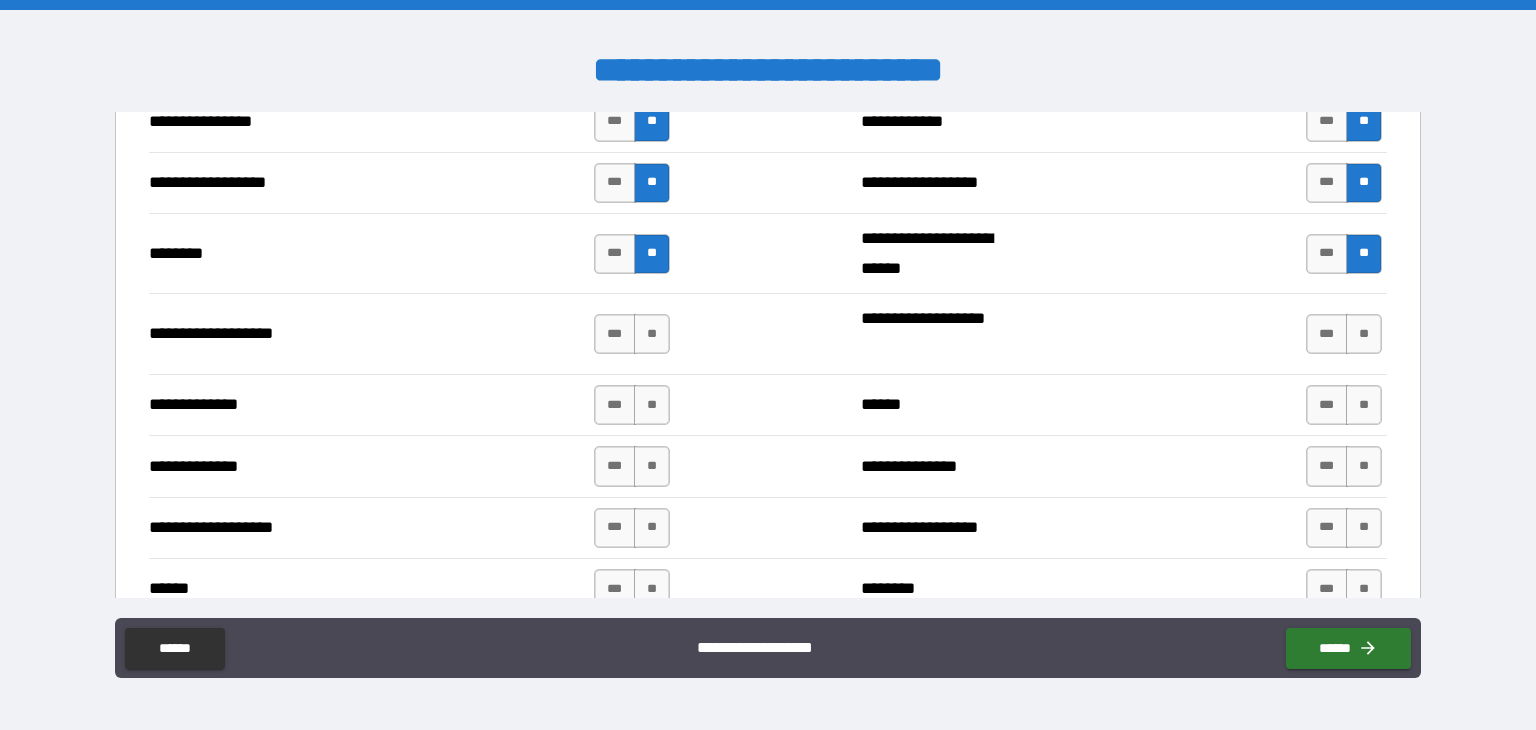 scroll, scrollTop: 3300, scrollLeft: 0, axis: vertical 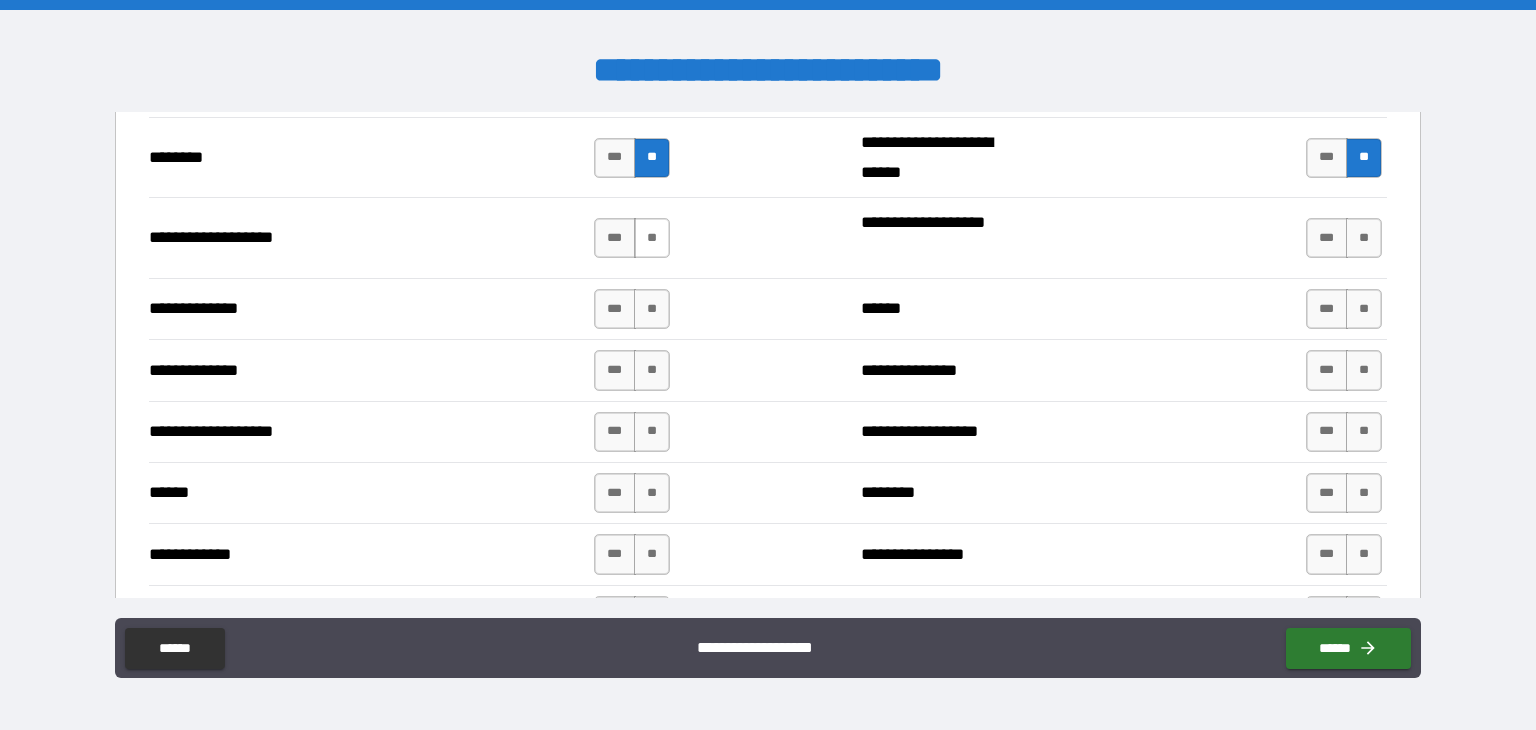 click on "**" at bounding box center (652, 238) 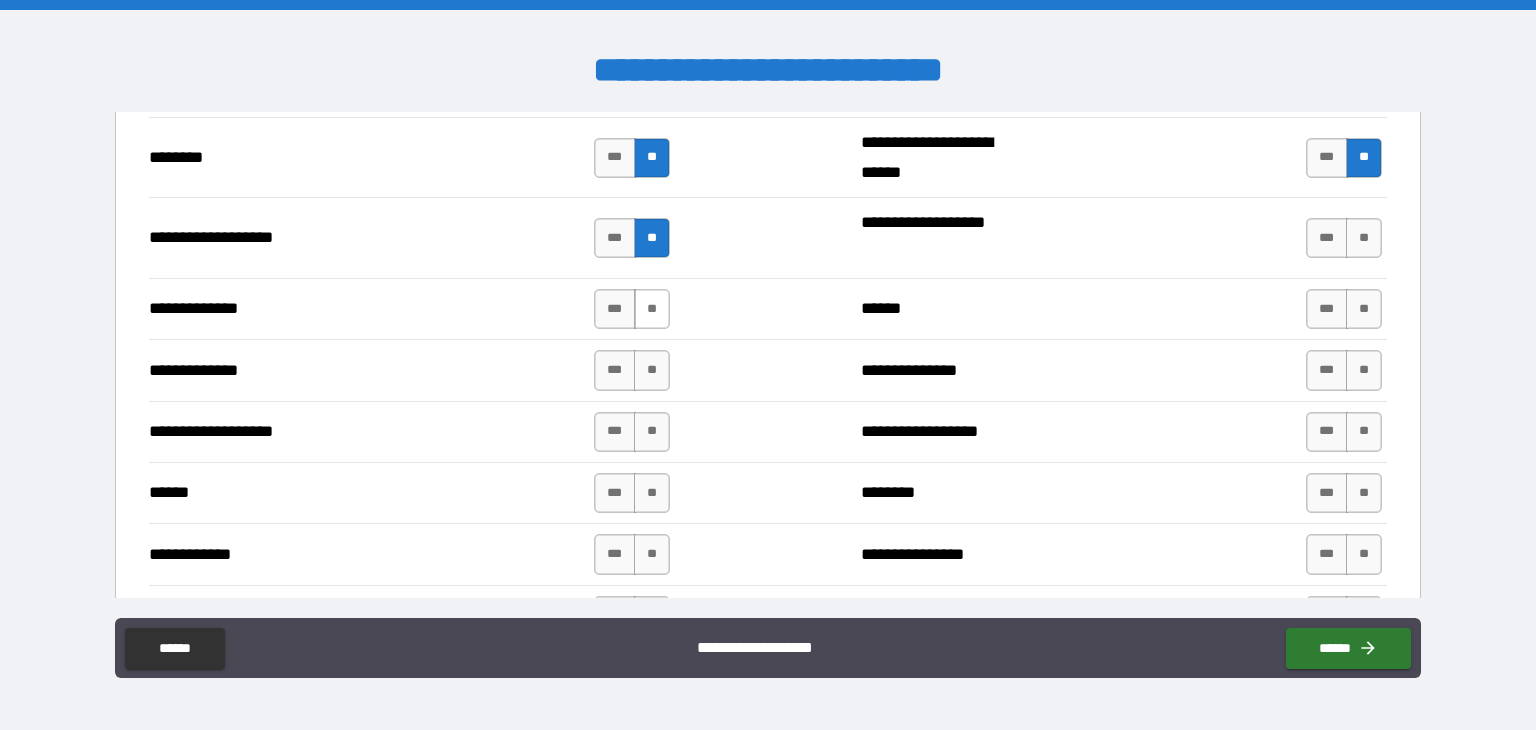 click on "**" at bounding box center (652, 309) 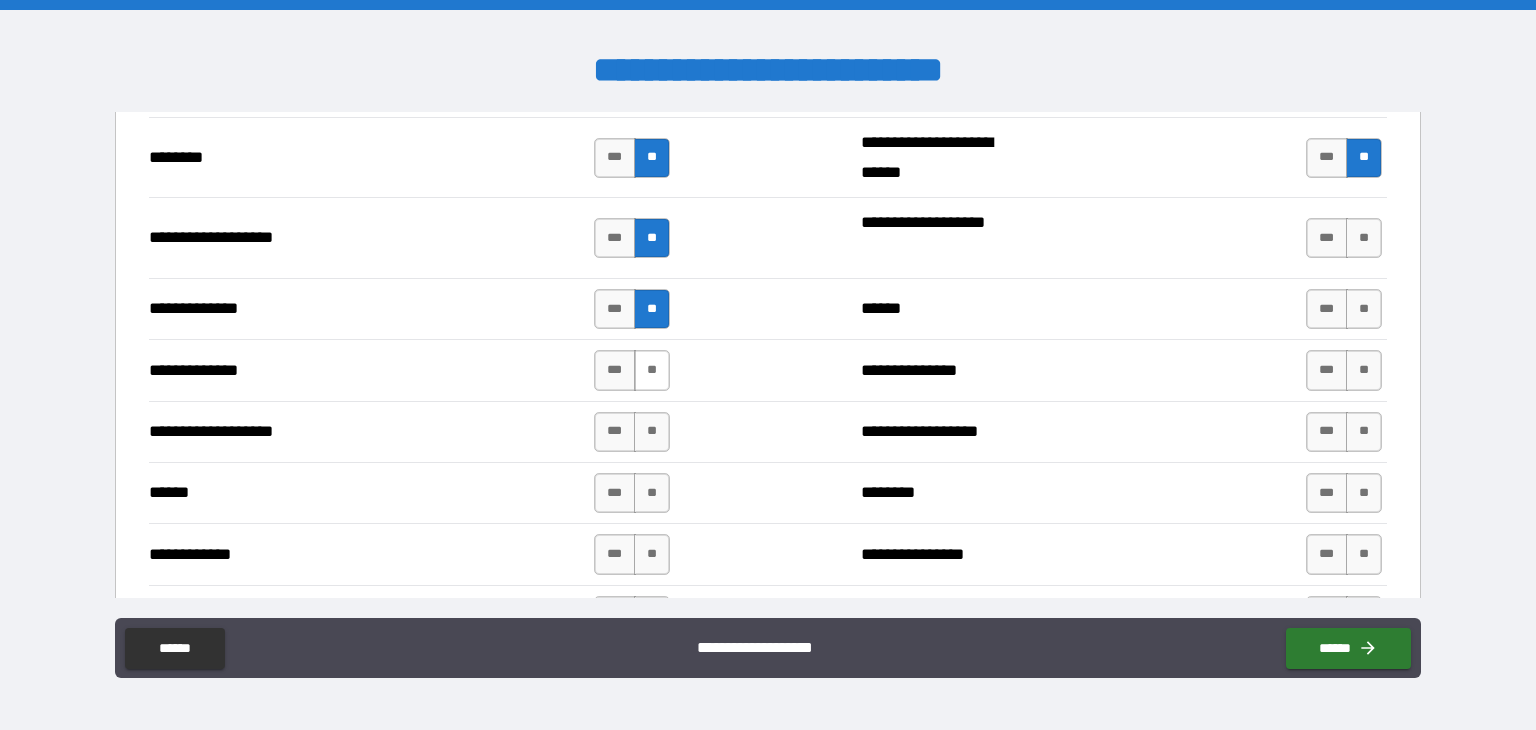 click on "**" at bounding box center [652, 370] 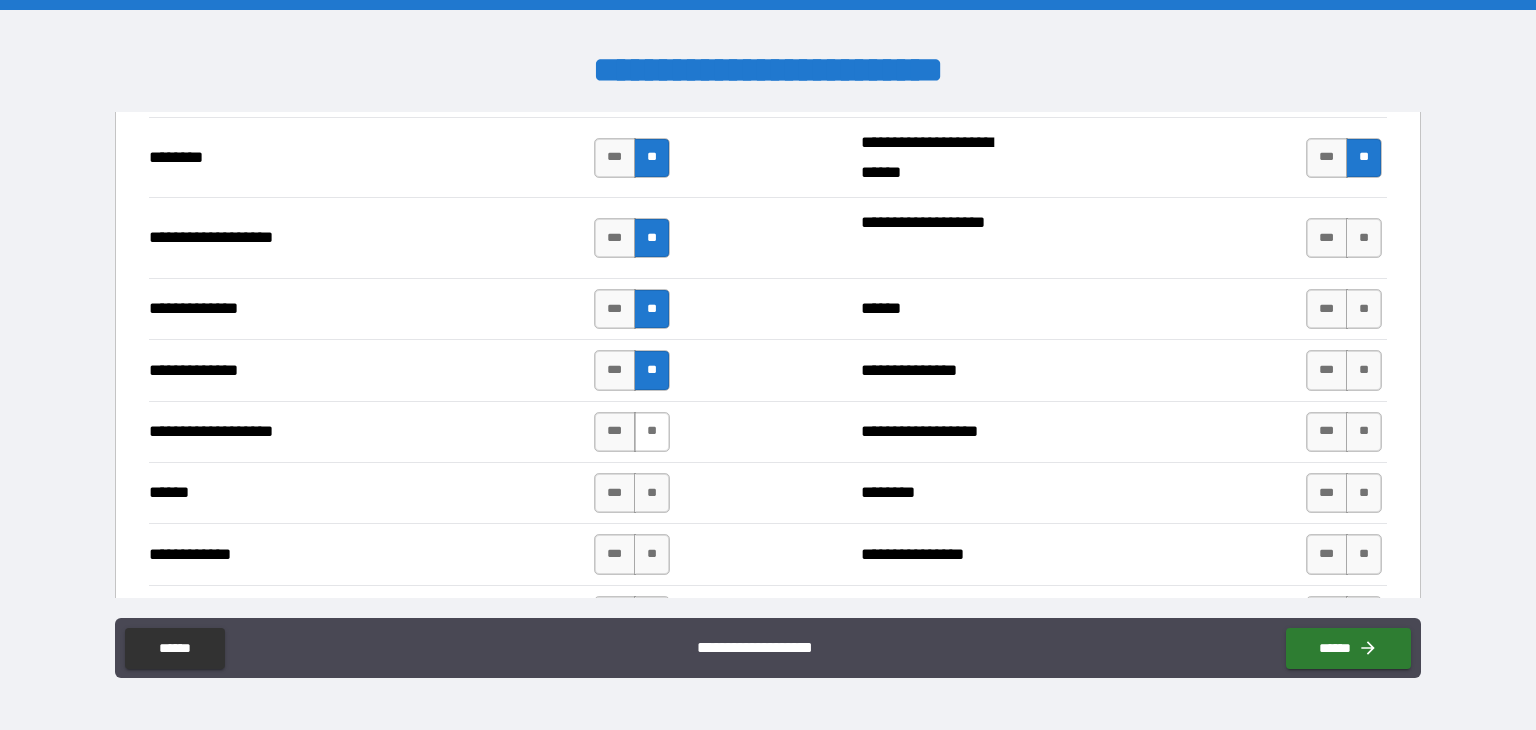 click on "**" at bounding box center (652, 432) 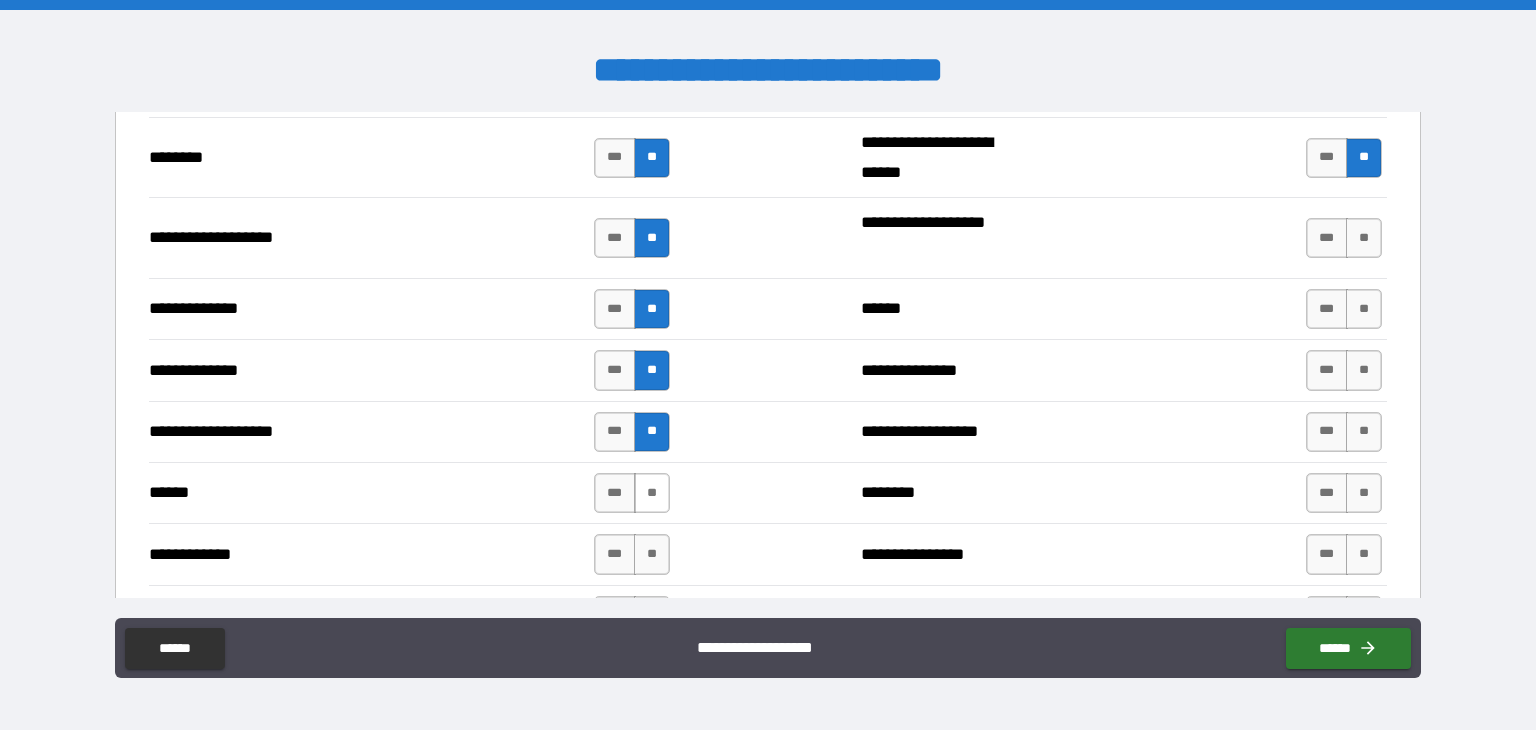 click on "**" at bounding box center (652, 493) 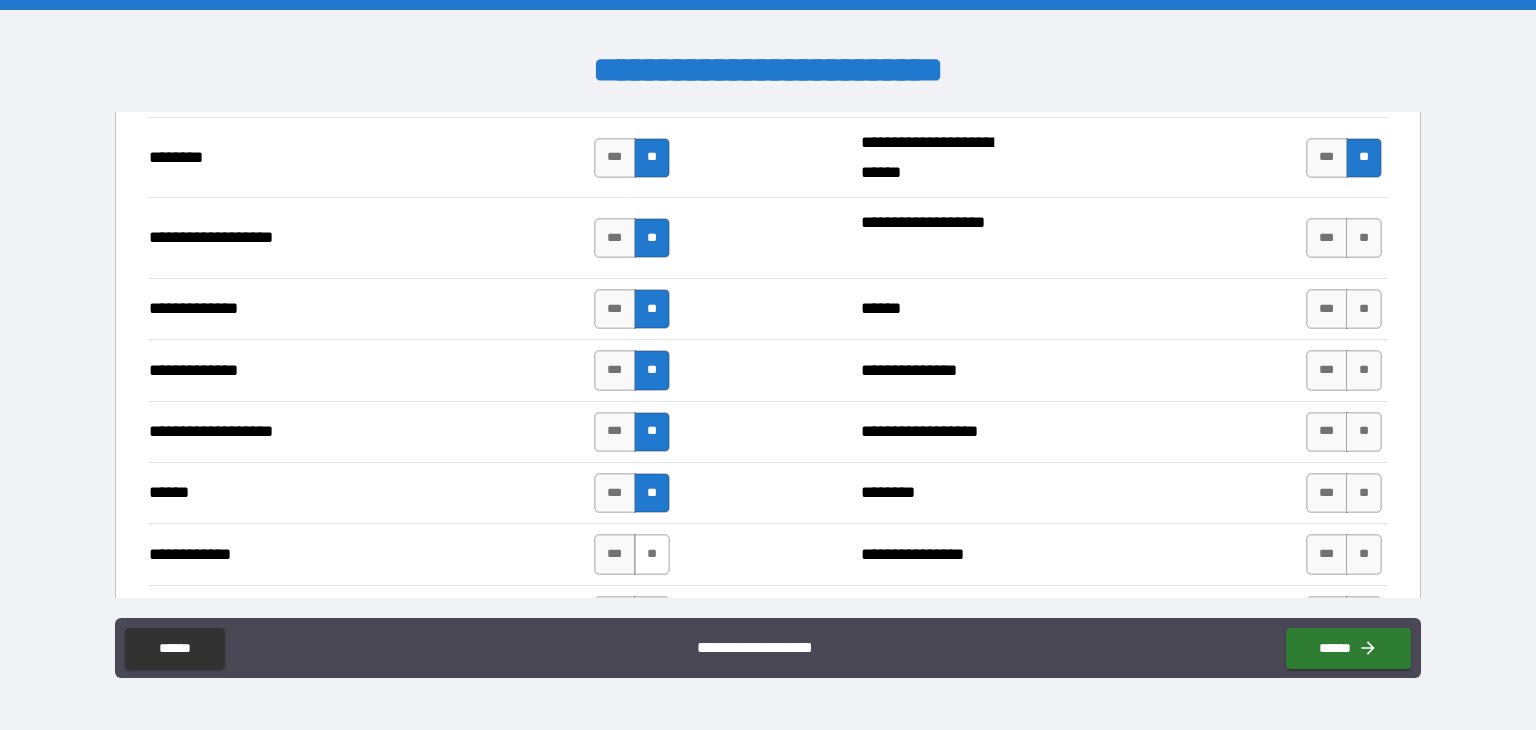 click on "**" at bounding box center (652, 554) 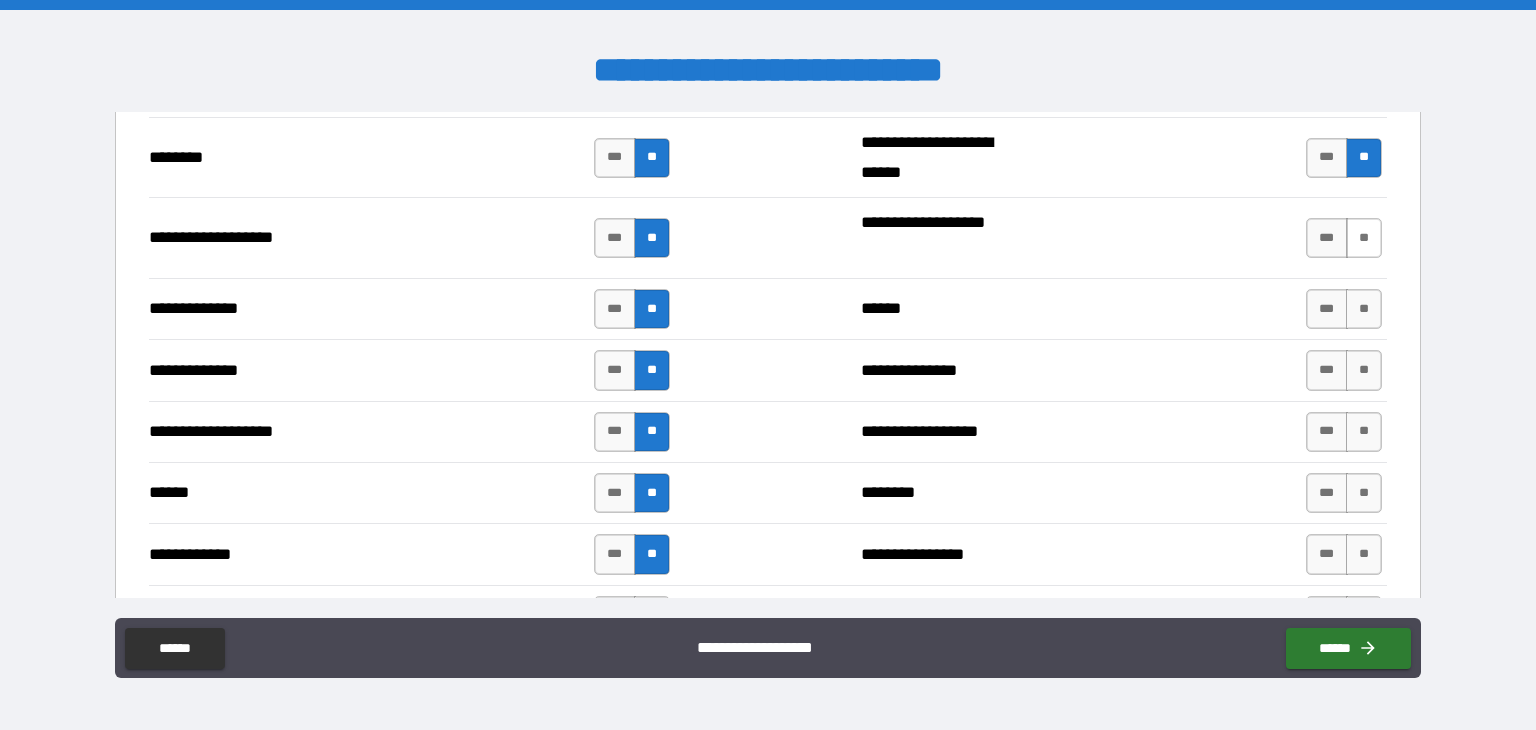 click on "**" at bounding box center [1364, 238] 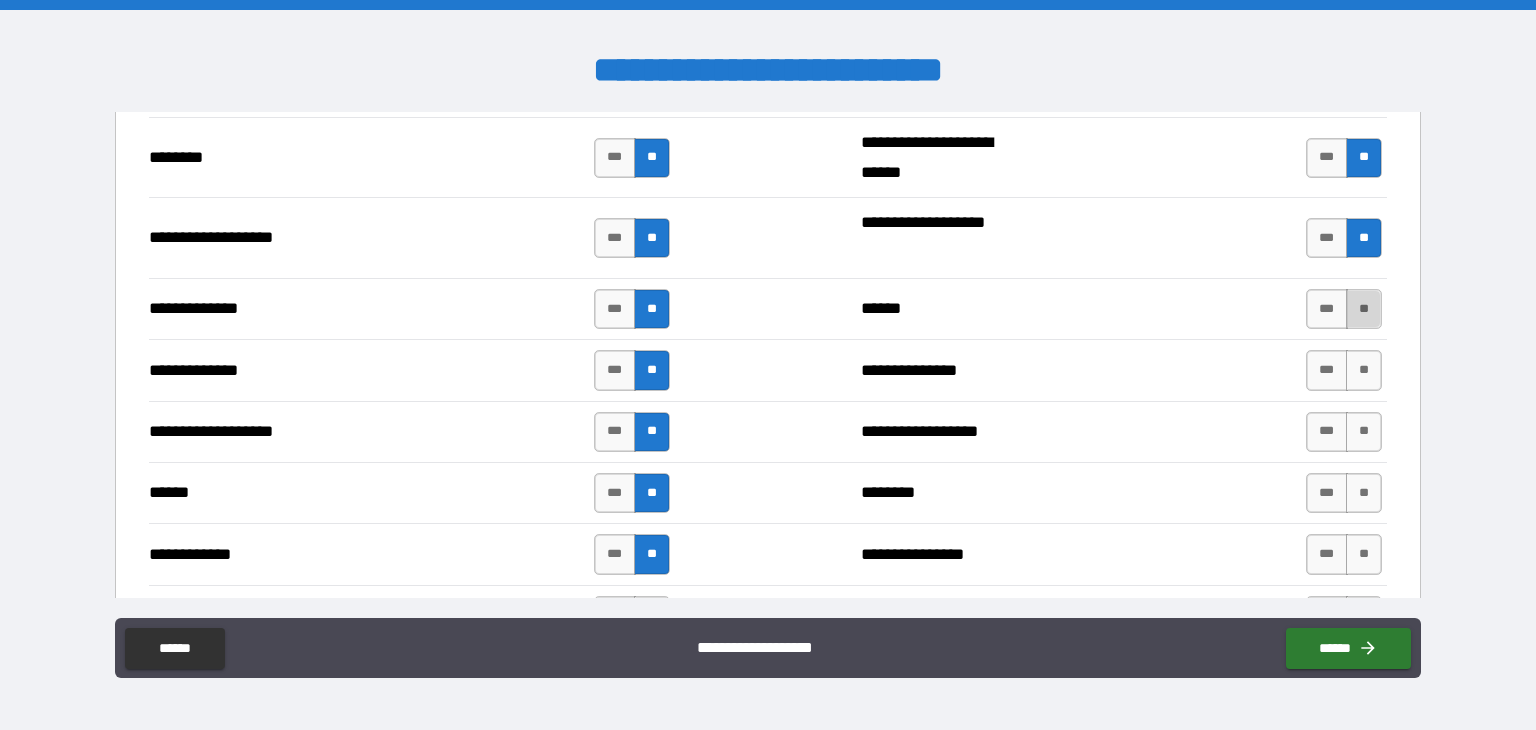 click on "**" at bounding box center [1364, 309] 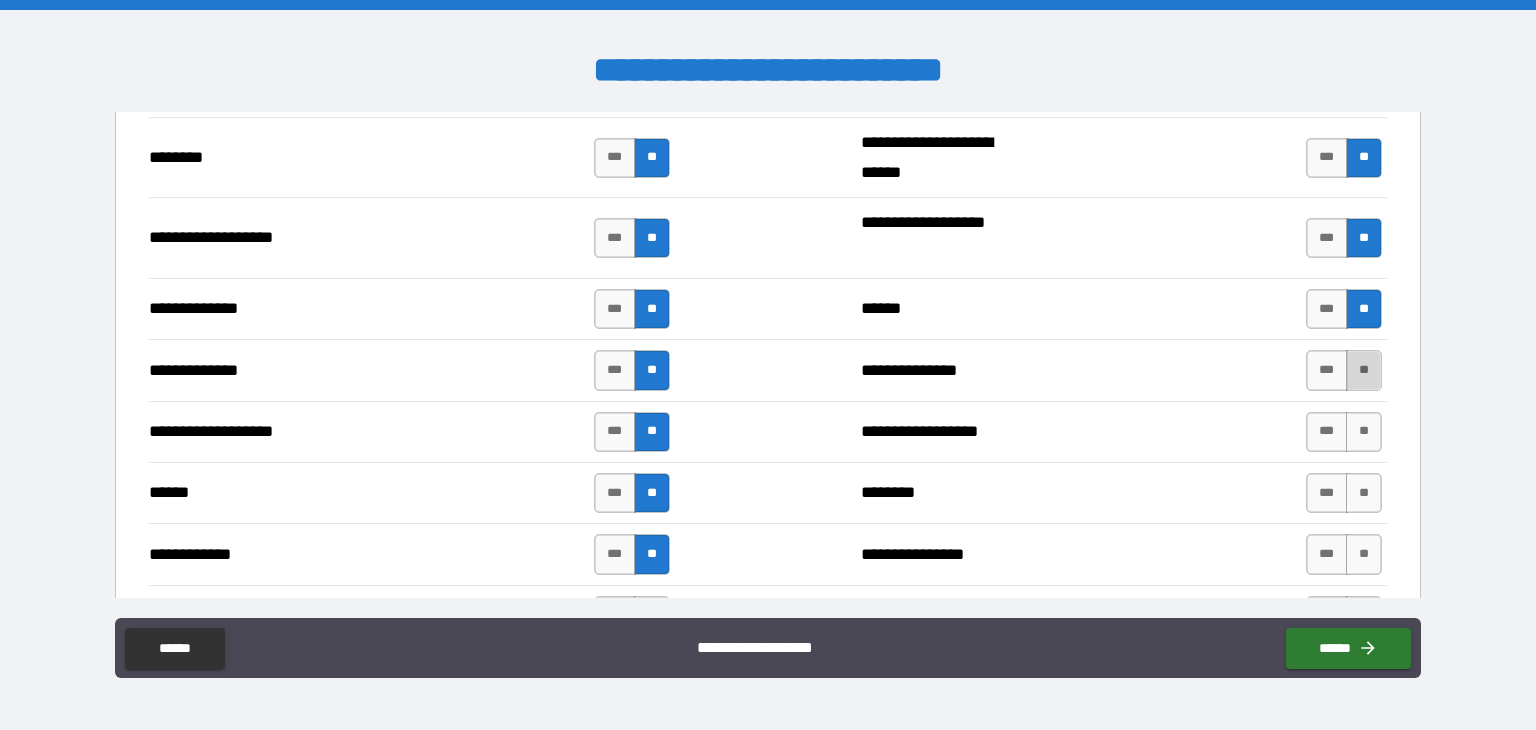 click on "**" at bounding box center (1364, 370) 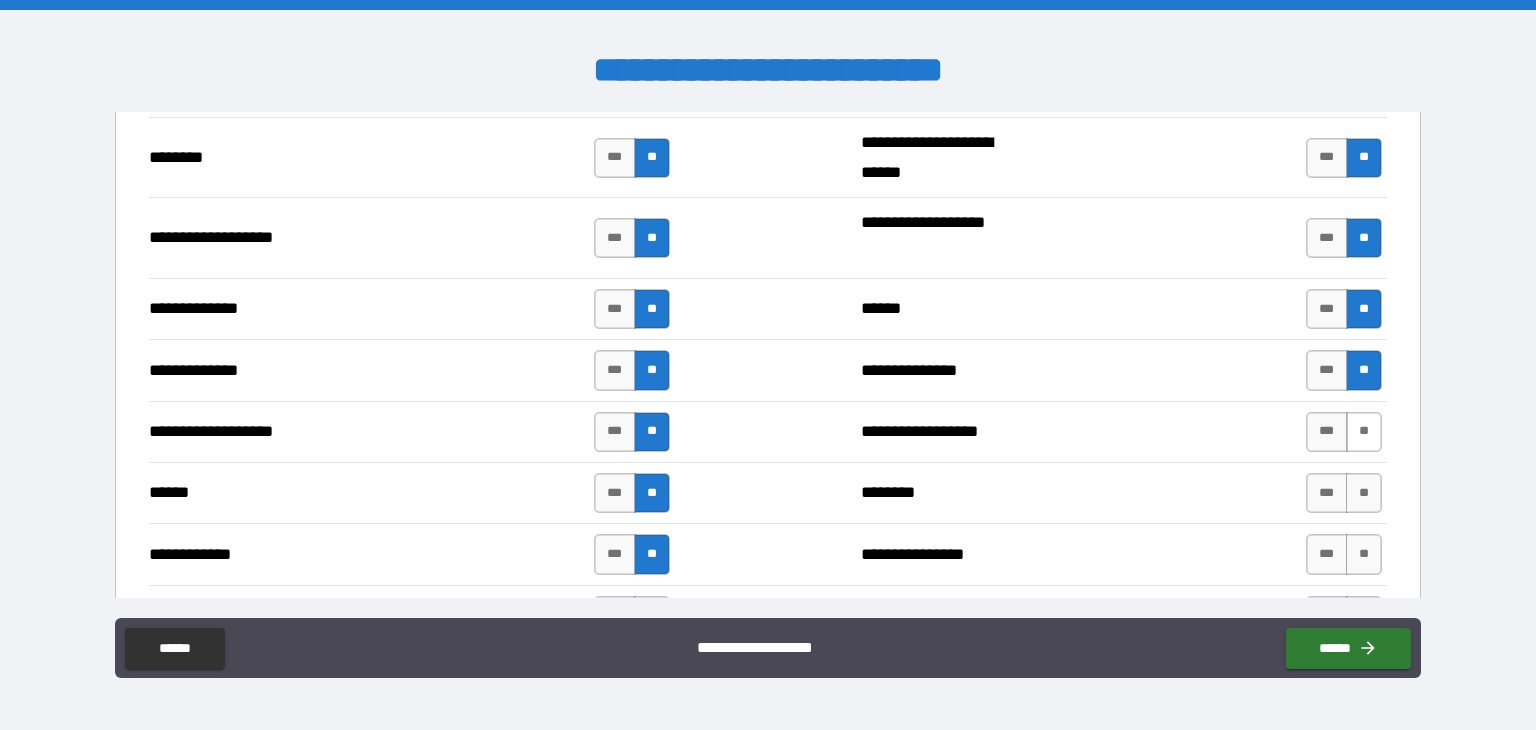click on "**" at bounding box center [1364, 432] 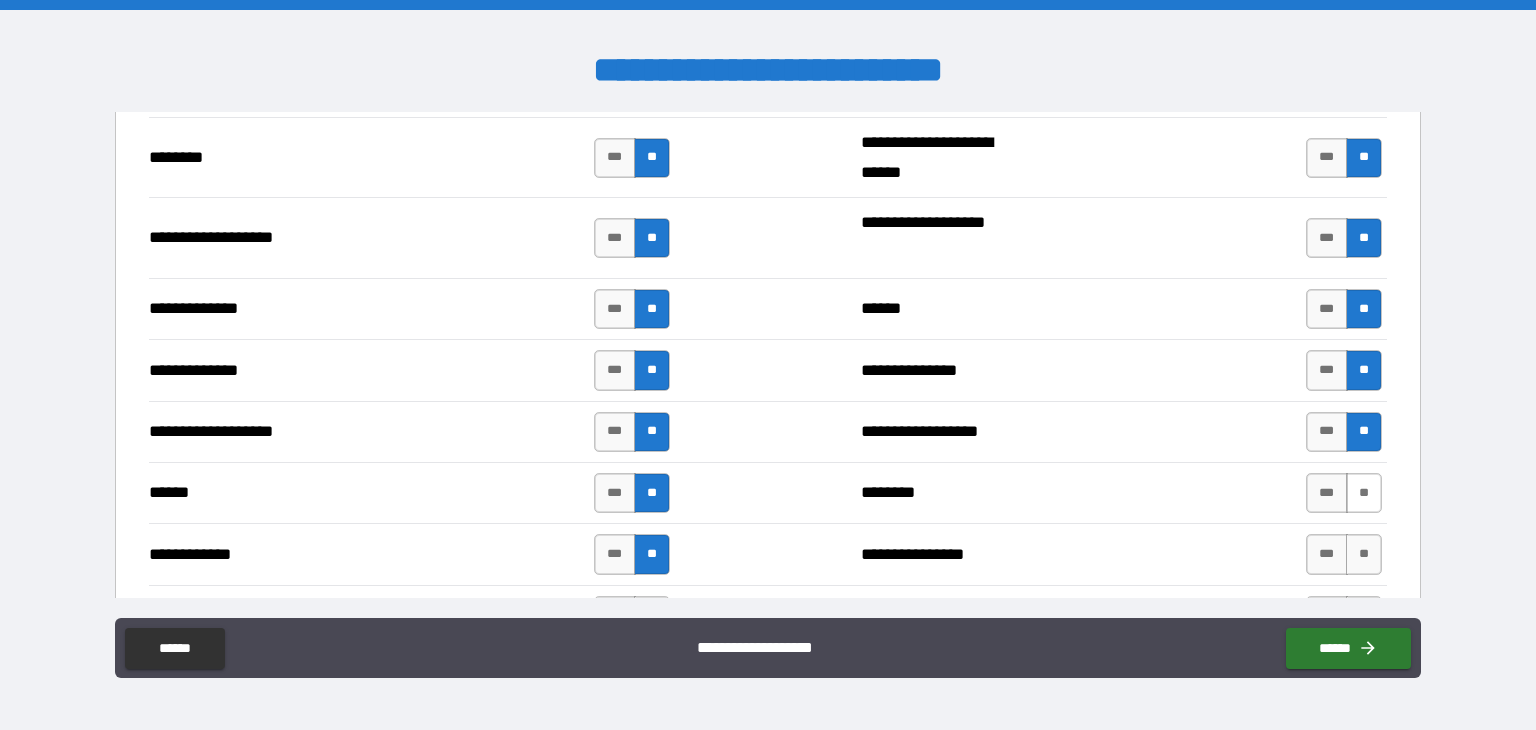 click on "**" at bounding box center [1364, 493] 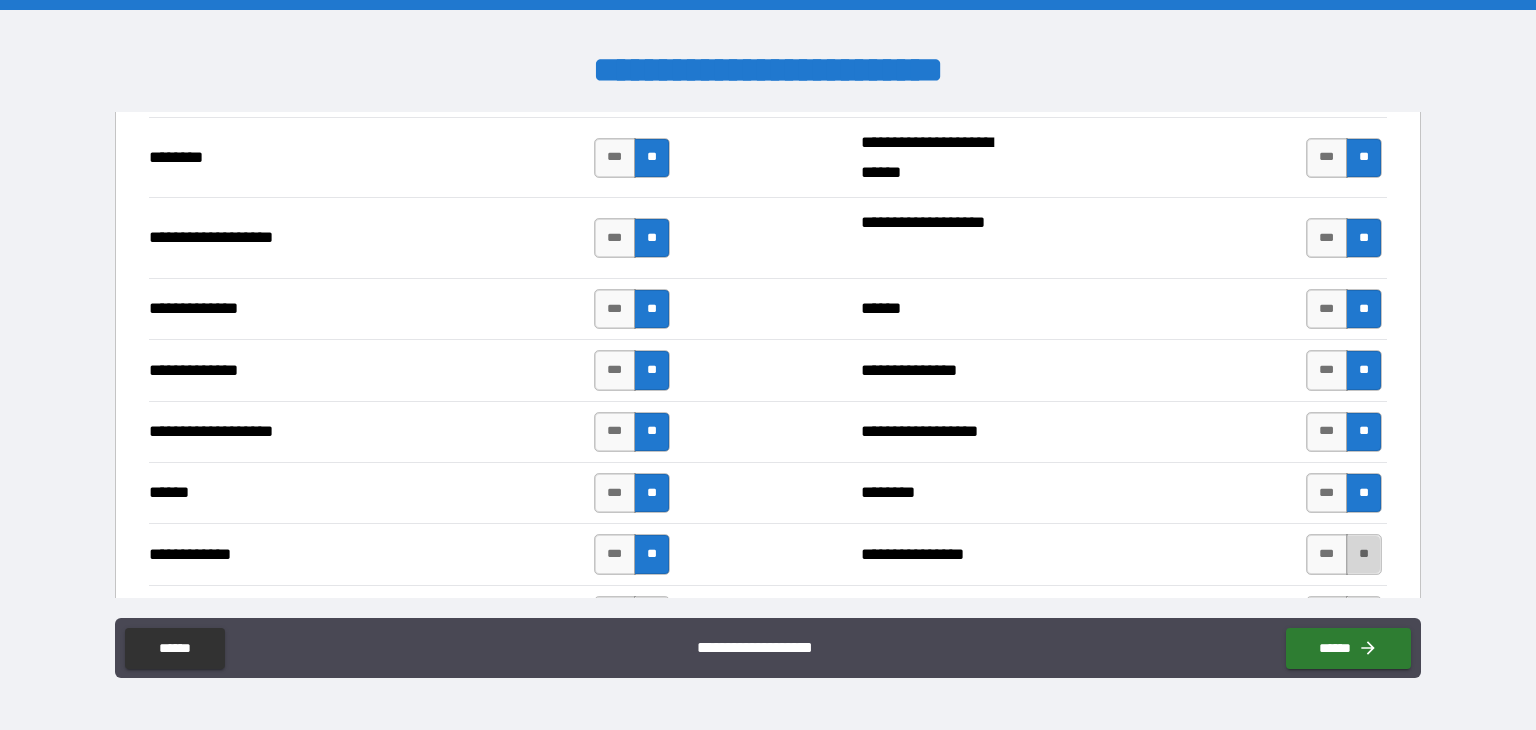 click on "**" at bounding box center [1364, 554] 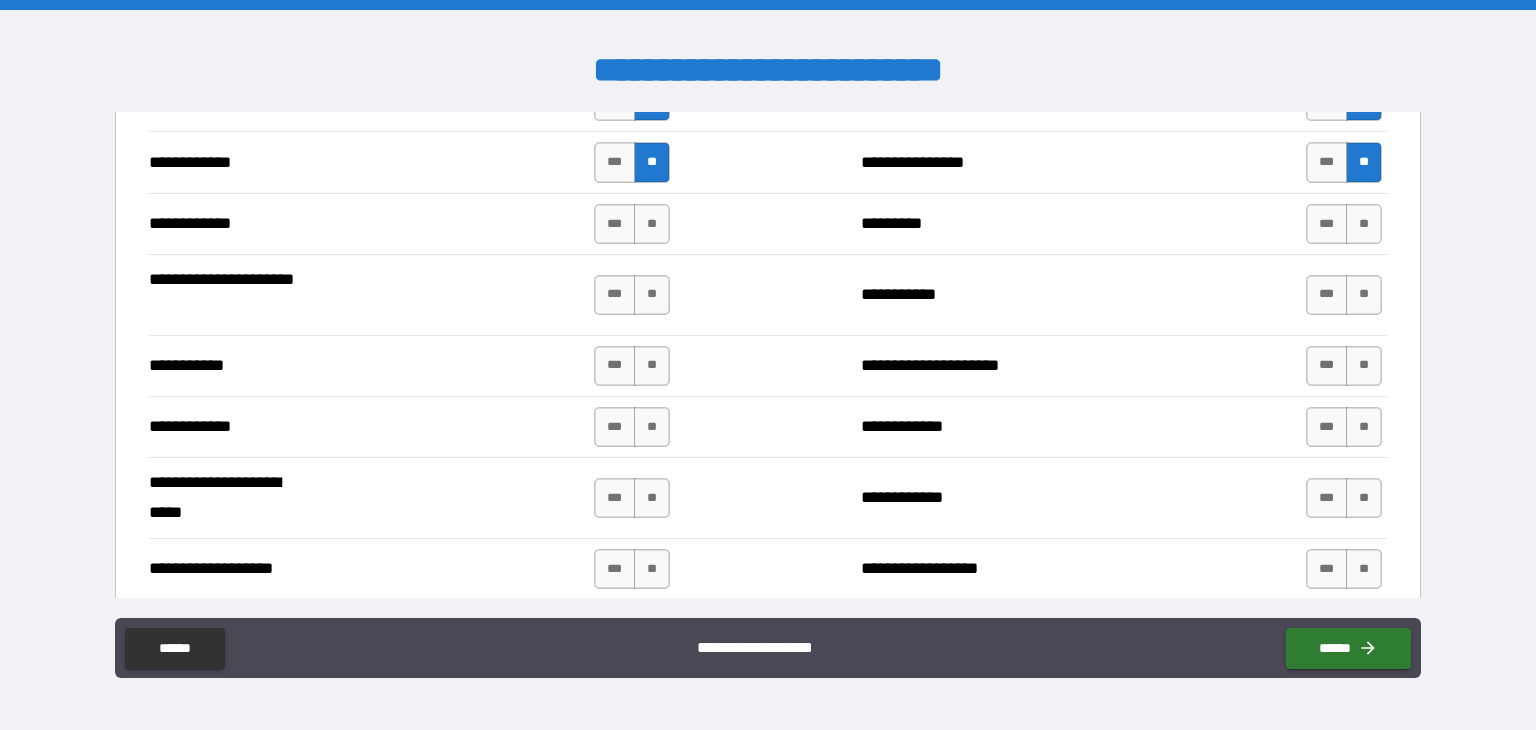 scroll, scrollTop: 3700, scrollLeft: 0, axis: vertical 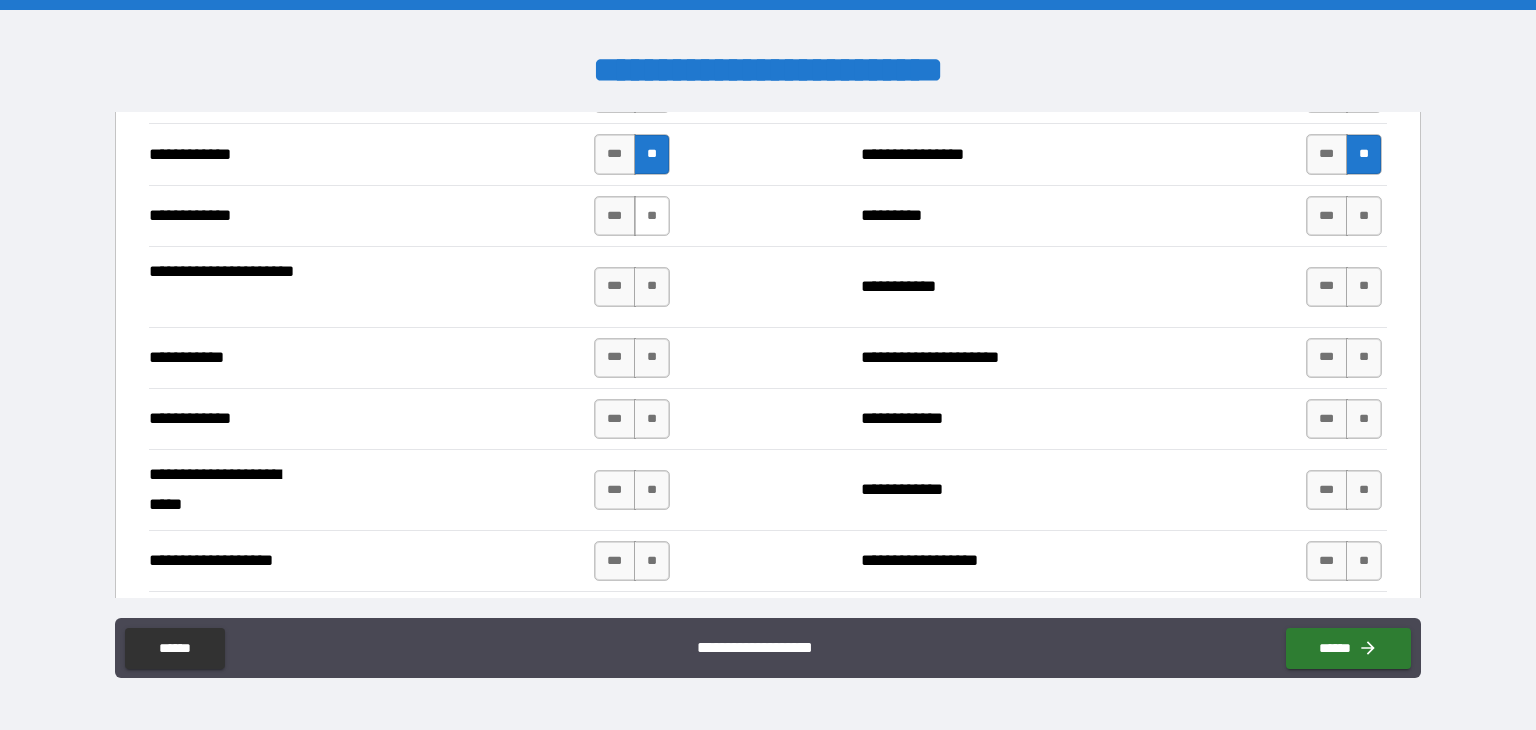 click on "**" at bounding box center [652, 216] 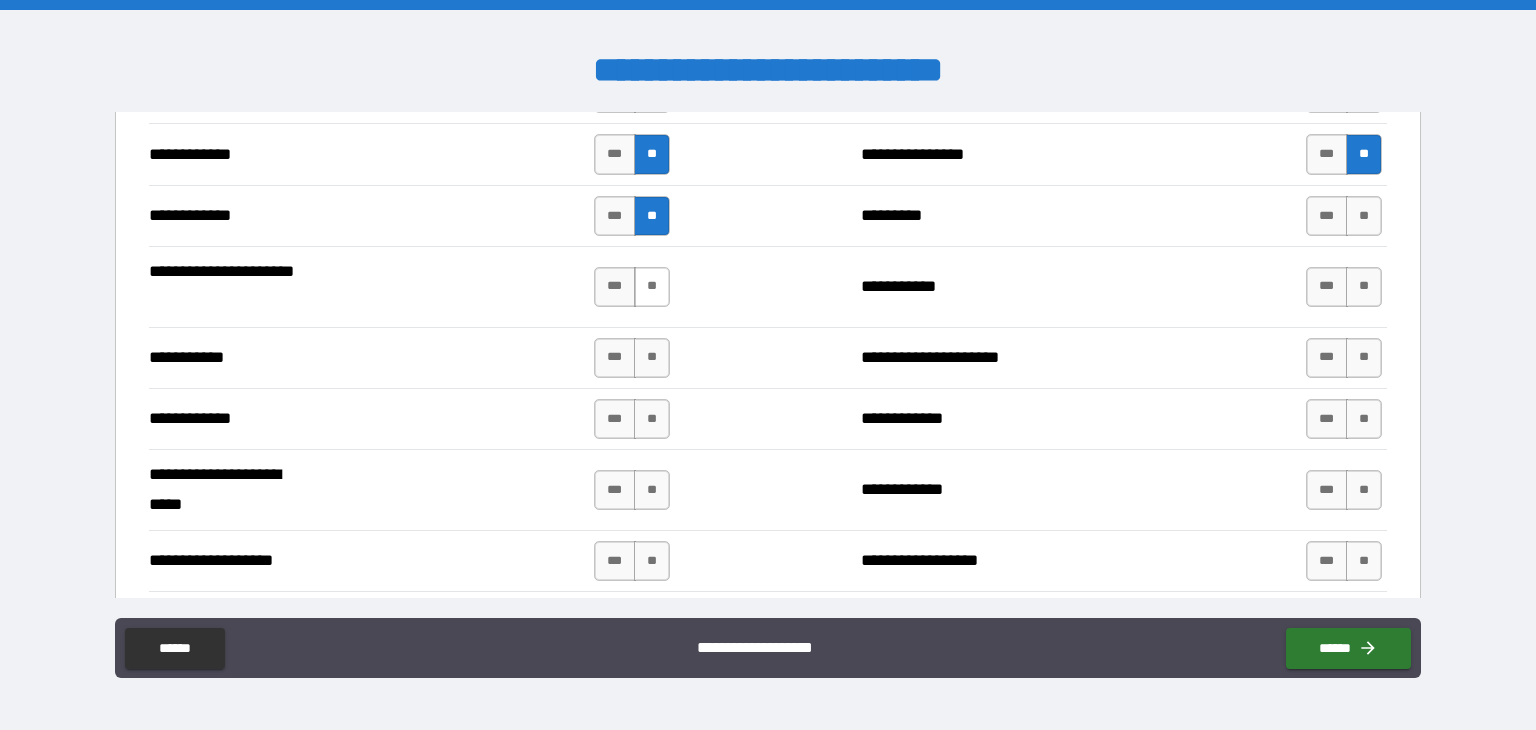 click on "**" at bounding box center [652, 287] 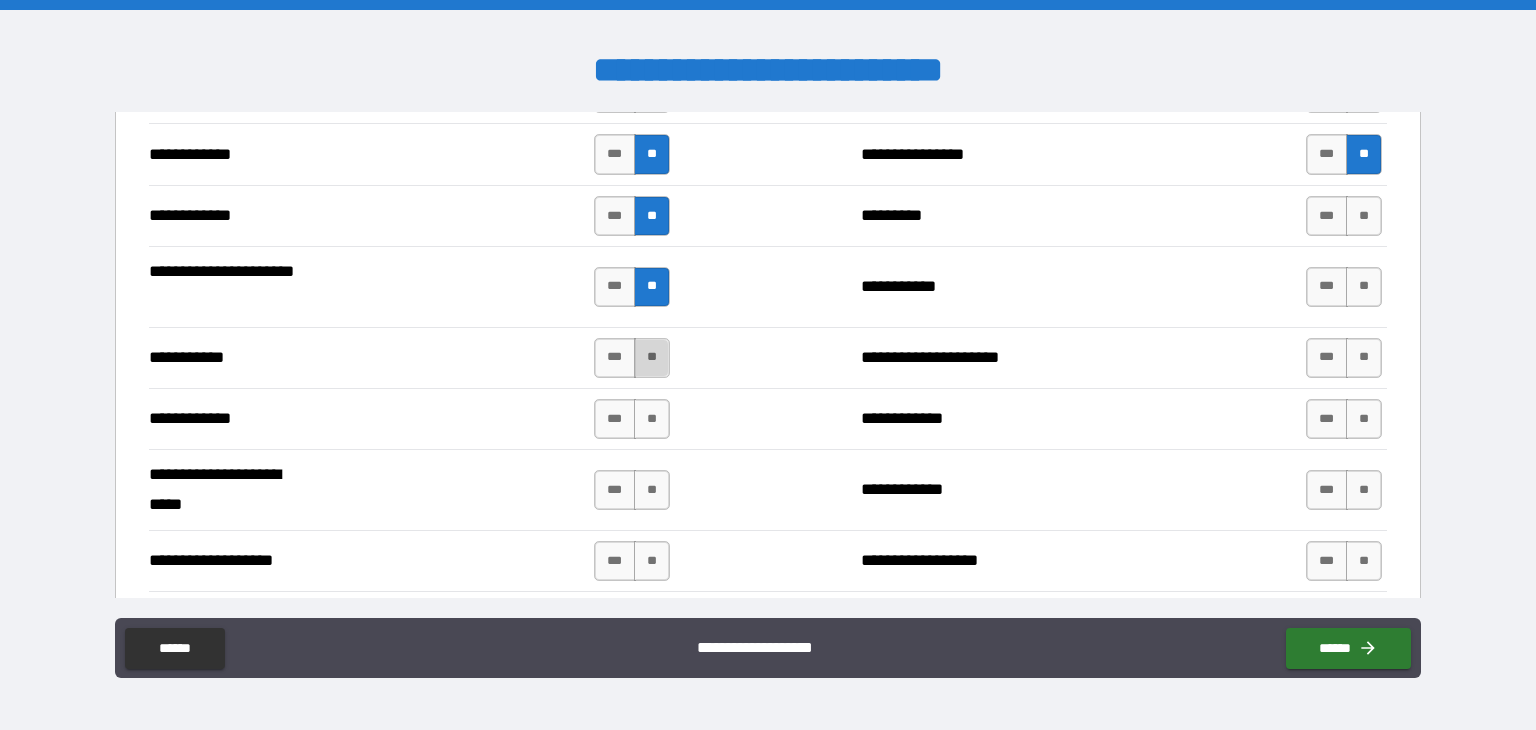 click on "**" at bounding box center (652, 358) 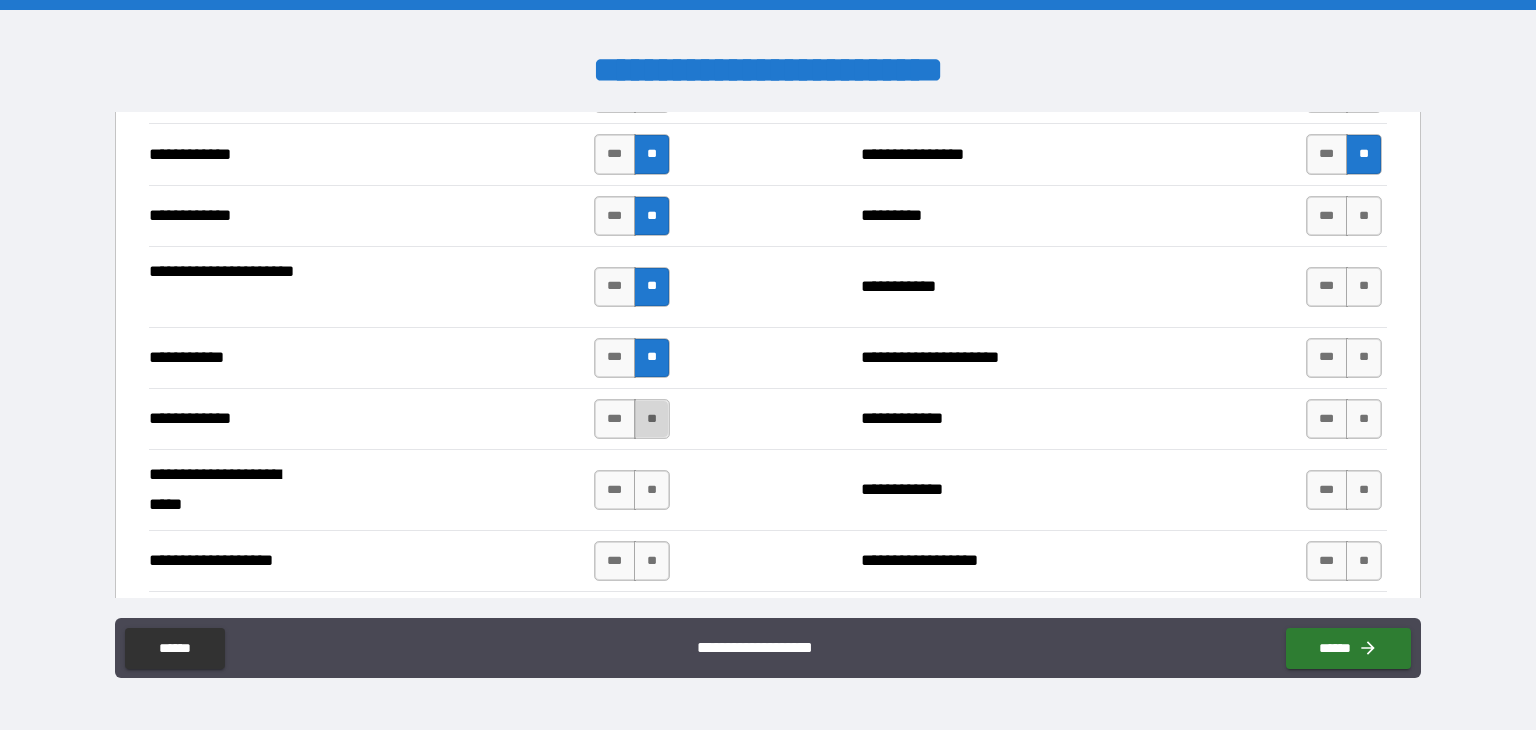 click on "**" at bounding box center [652, 419] 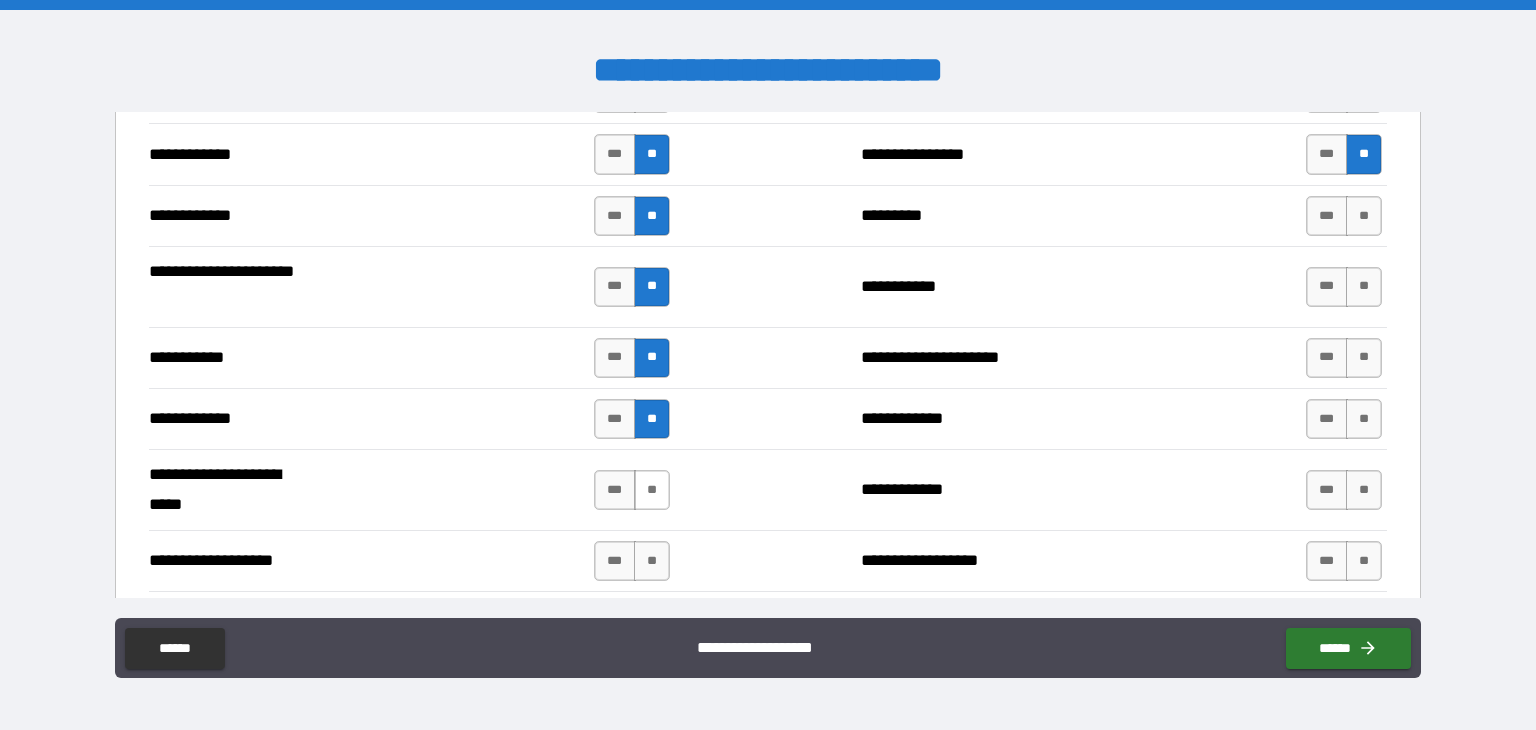 click on "**" at bounding box center [652, 490] 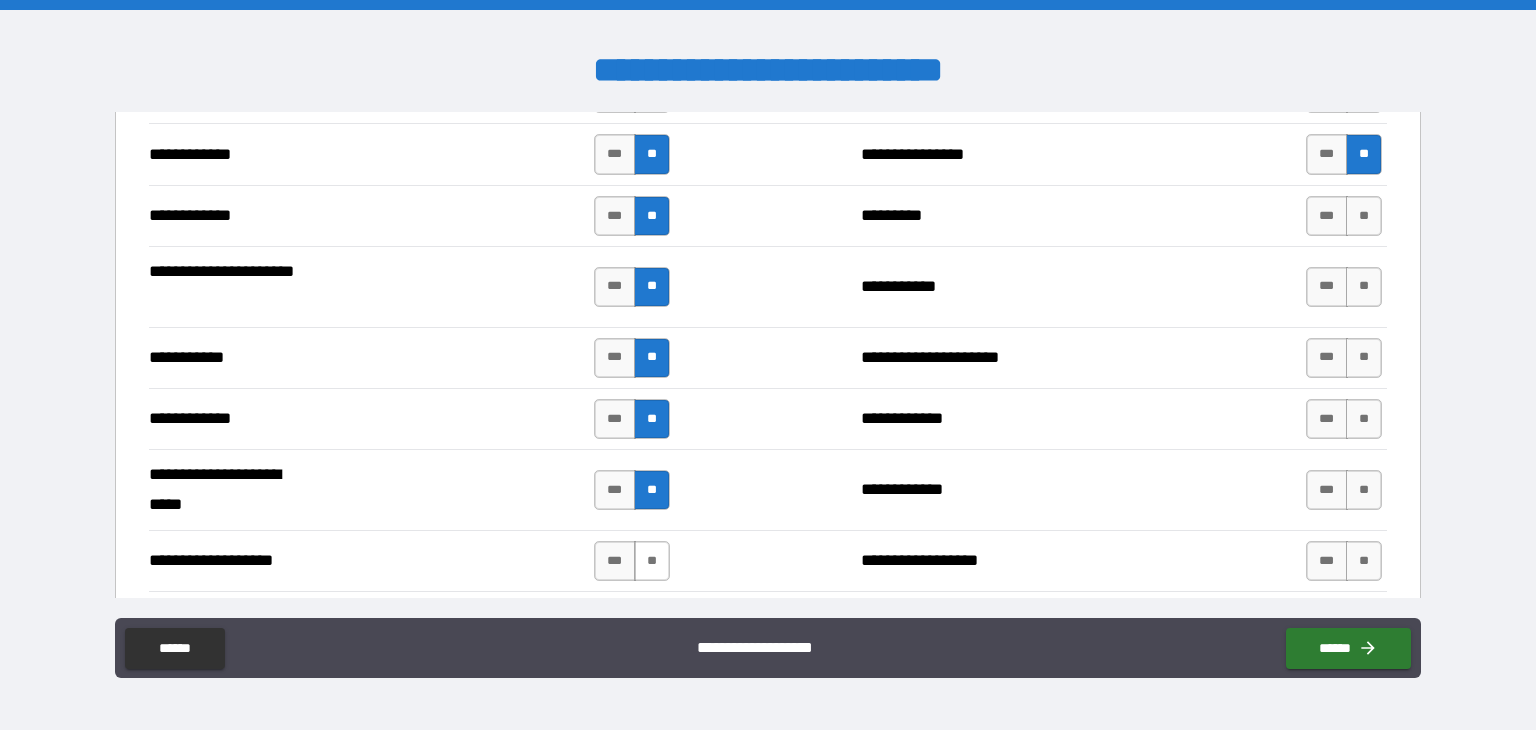 click on "**" at bounding box center (652, 561) 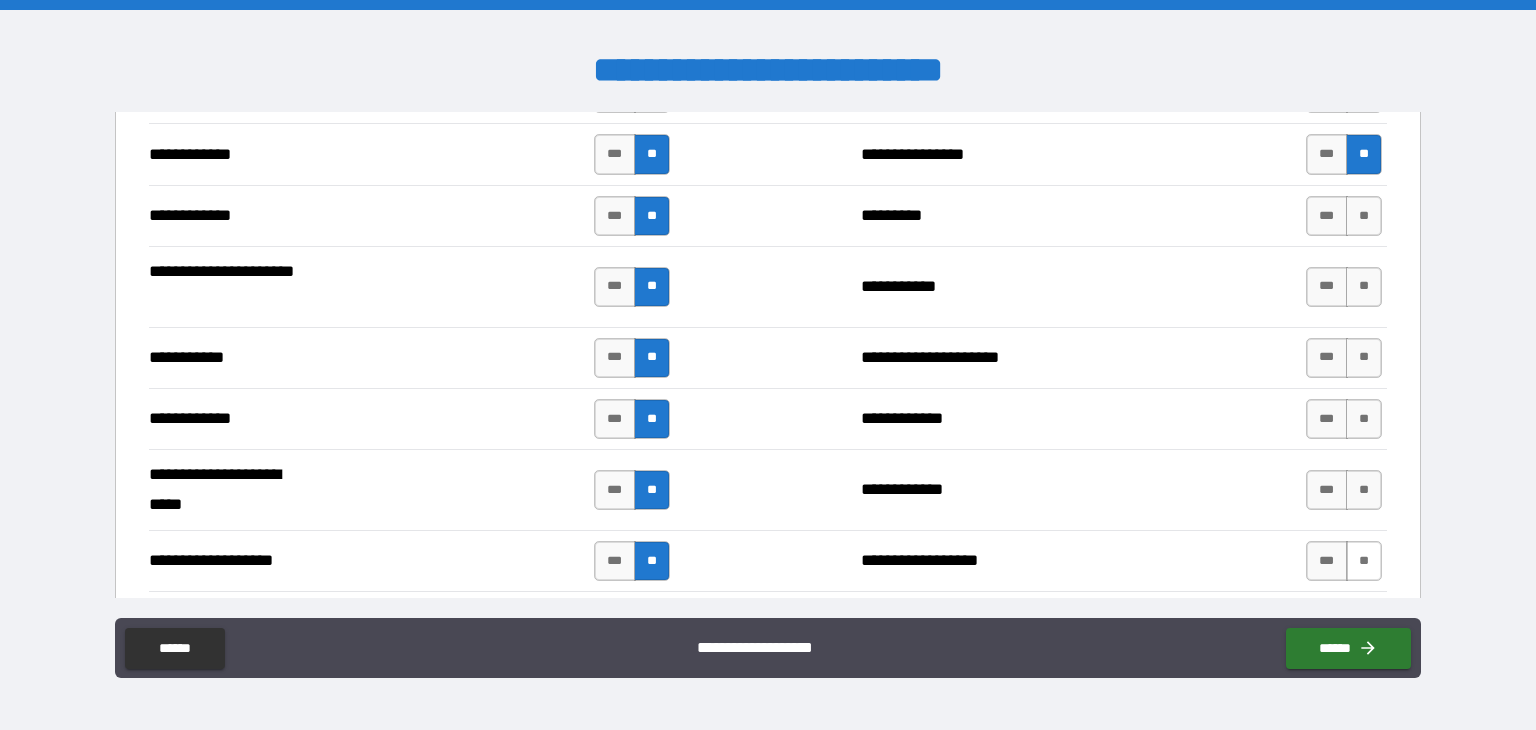 click on "**" at bounding box center (1364, 561) 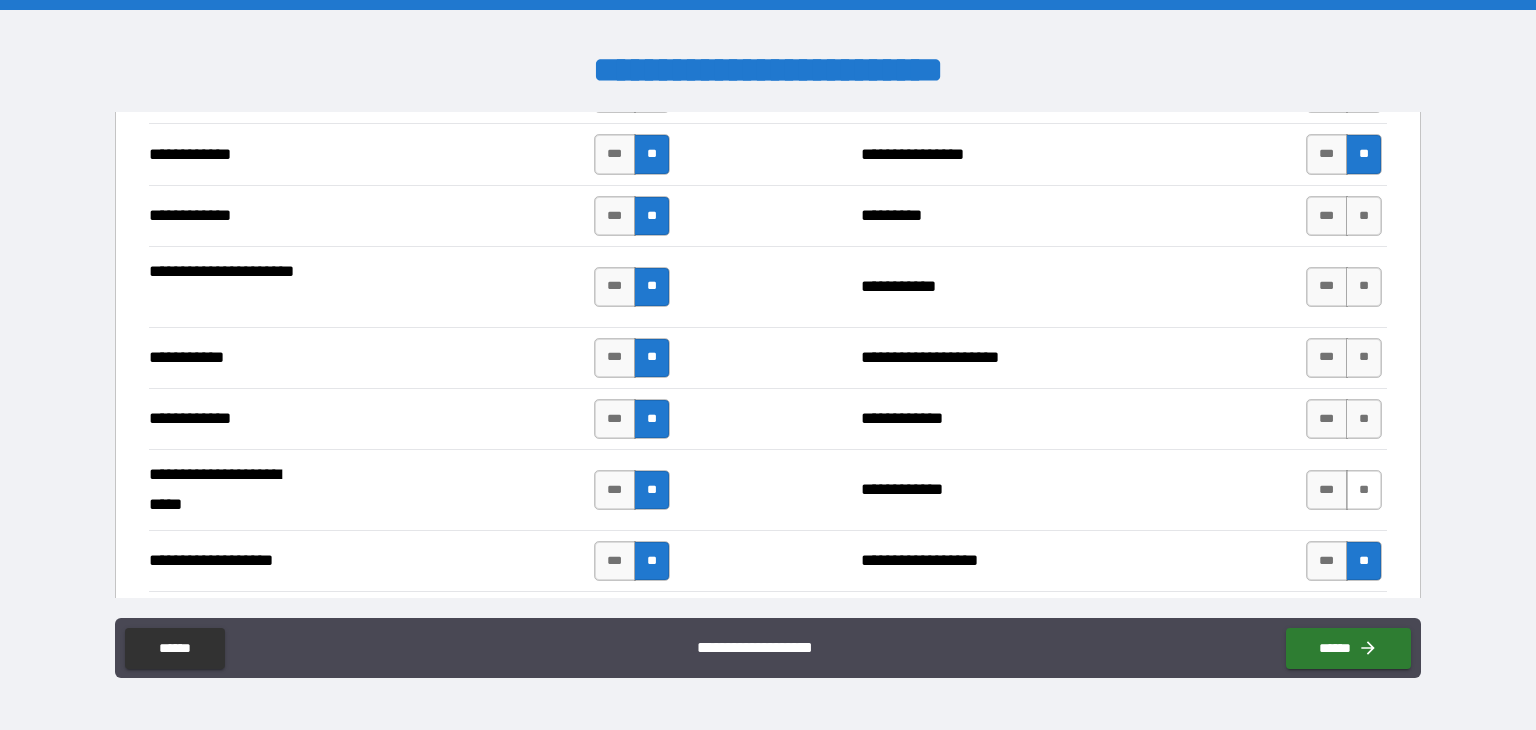 click on "**" at bounding box center (1364, 490) 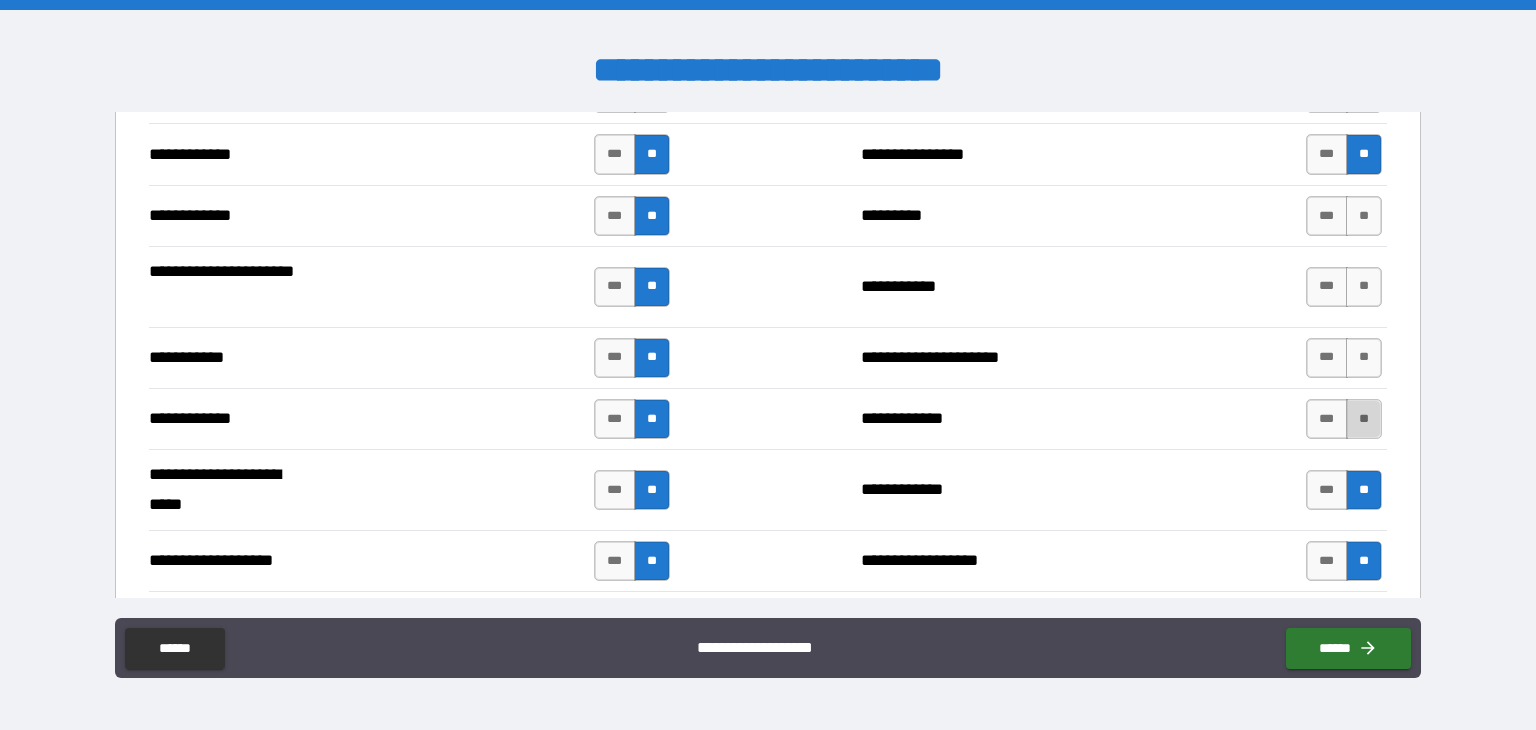 click on "**" at bounding box center (1364, 419) 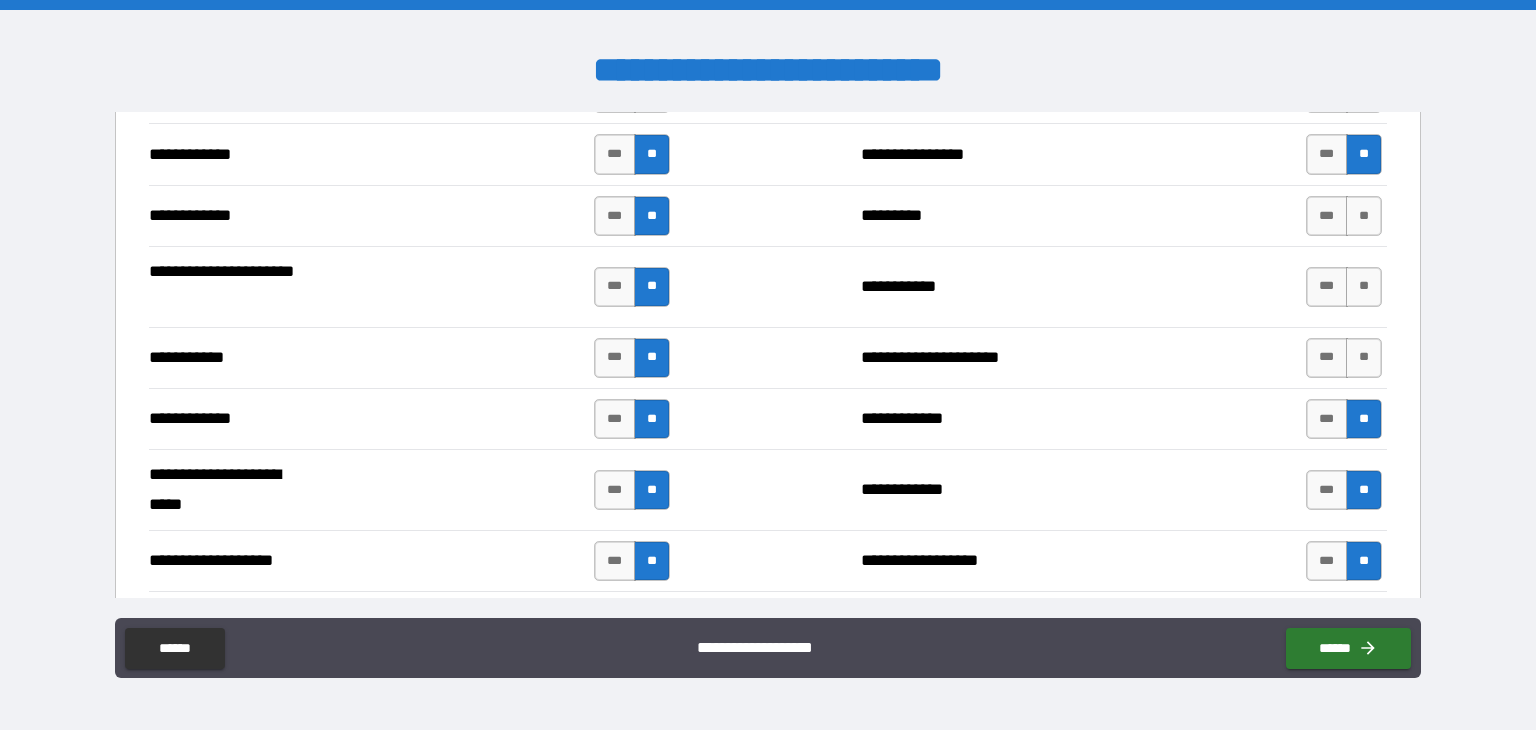 click on "**********" at bounding box center (768, 357) 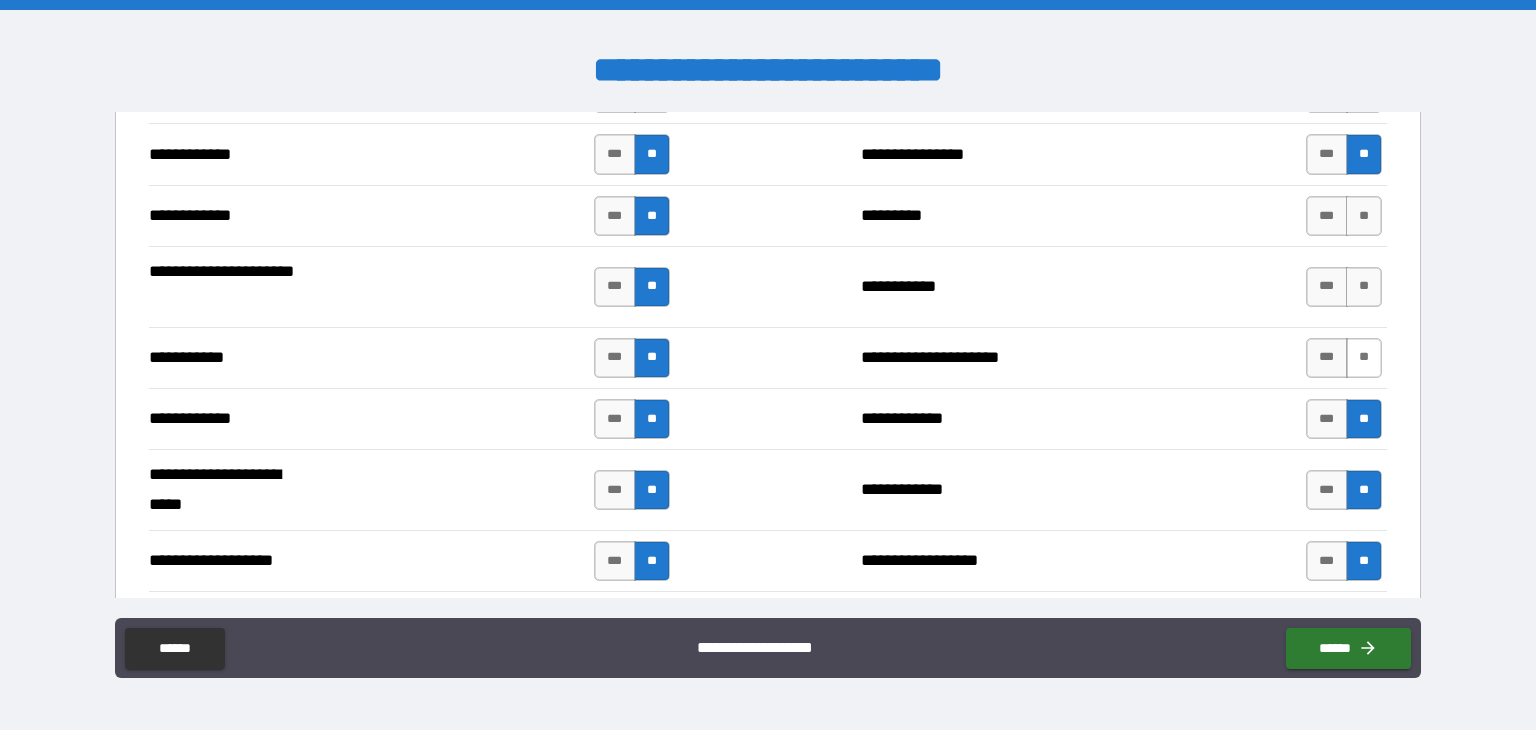click on "**" at bounding box center (1364, 358) 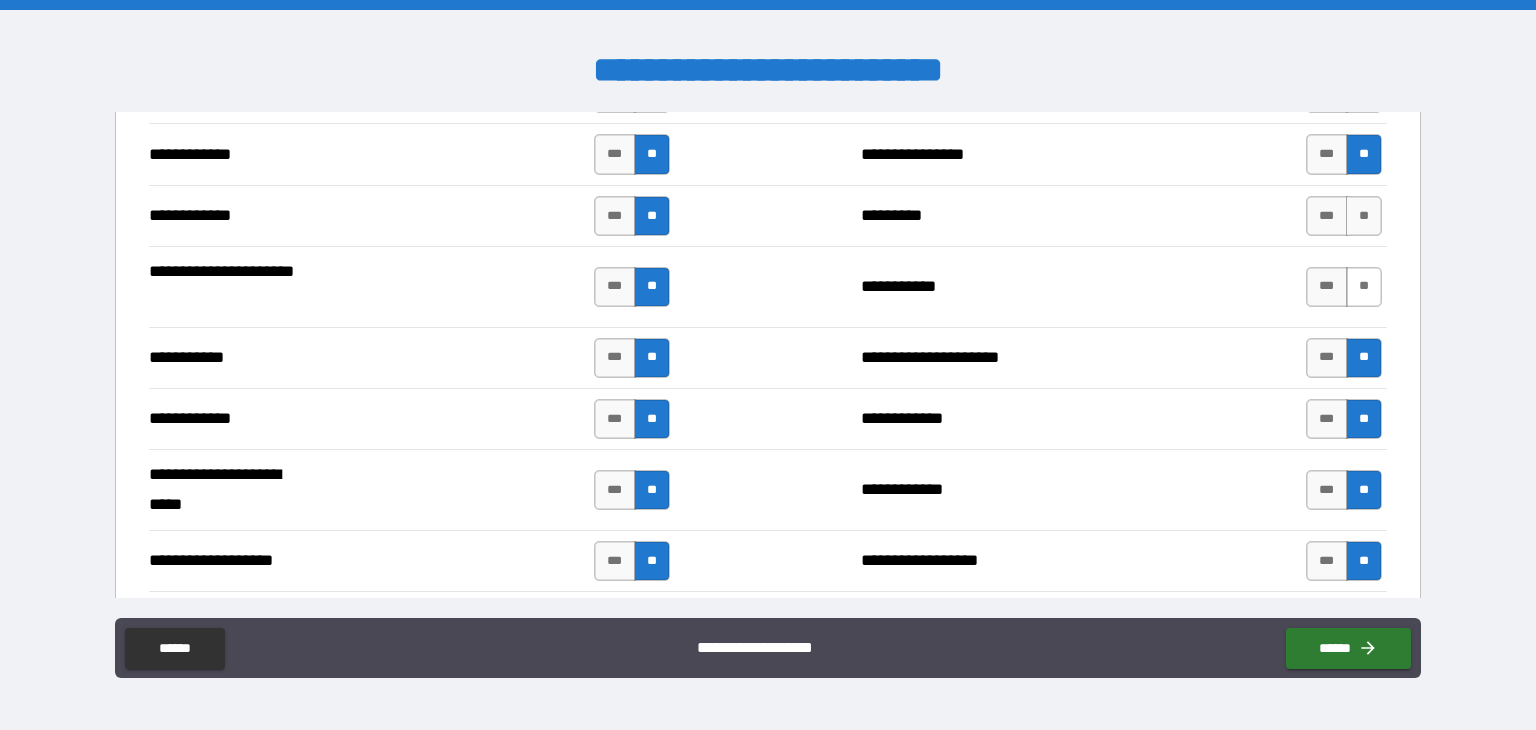 click on "**" at bounding box center [1364, 287] 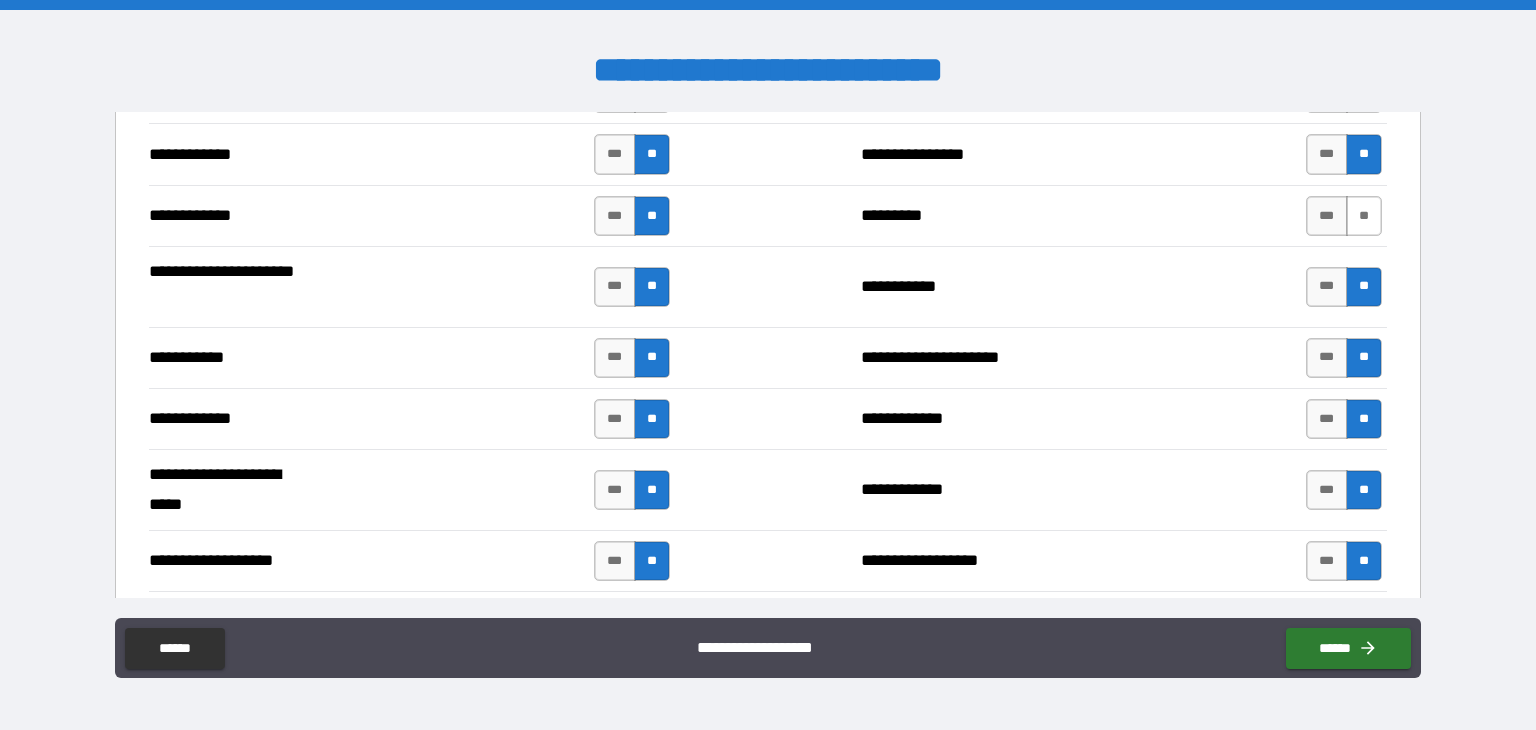 click on "**" at bounding box center (1364, 216) 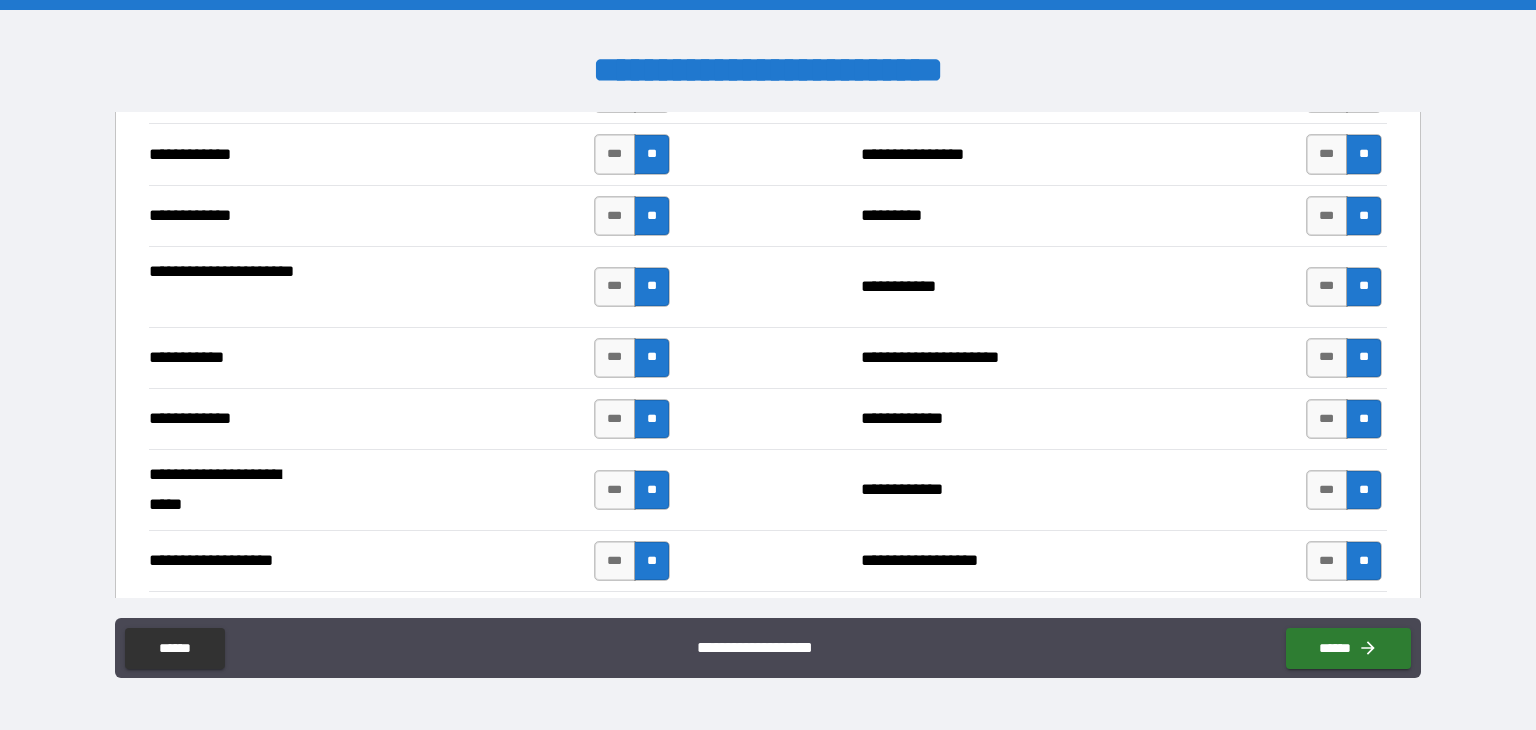 scroll, scrollTop: 4000, scrollLeft: 0, axis: vertical 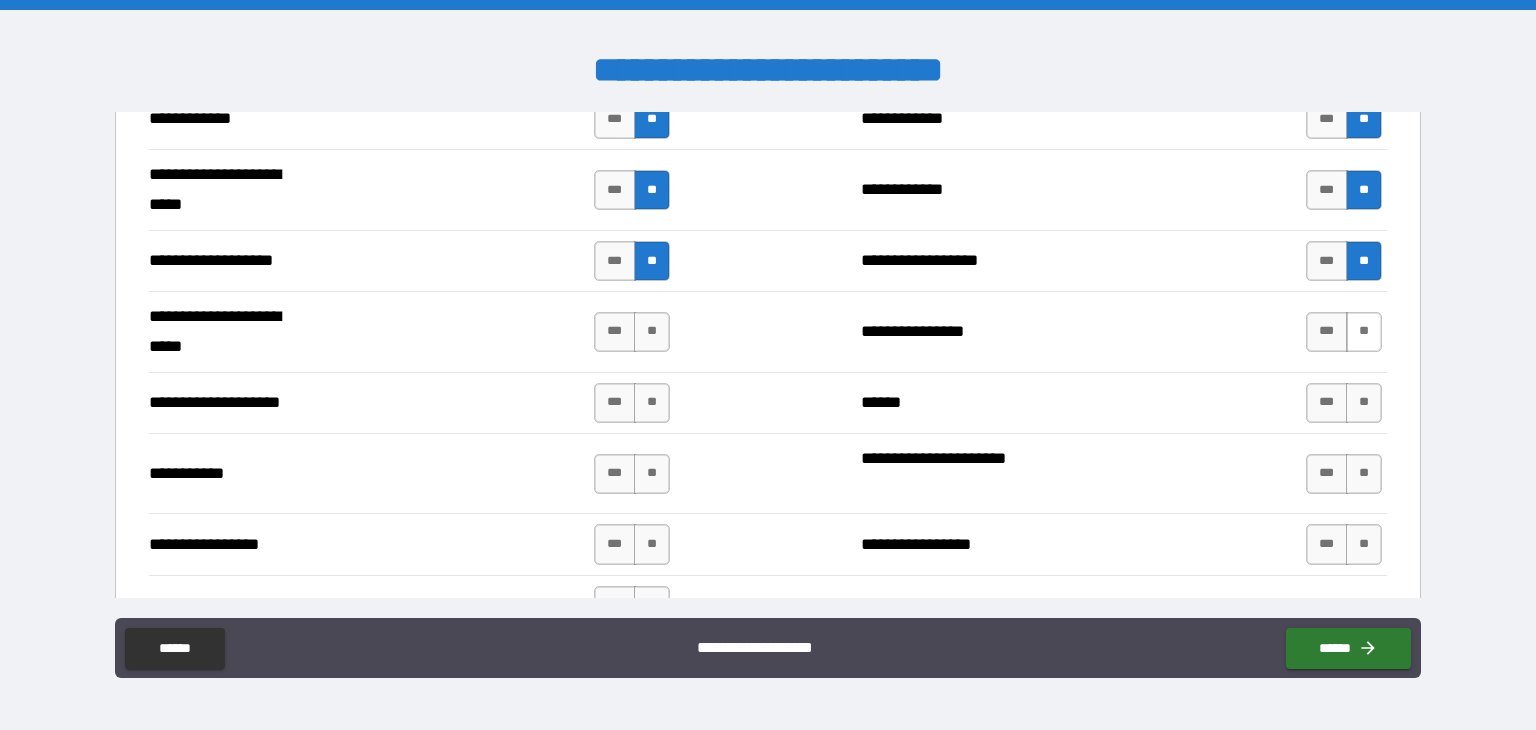 click on "**" at bounding box center [1364, 332] 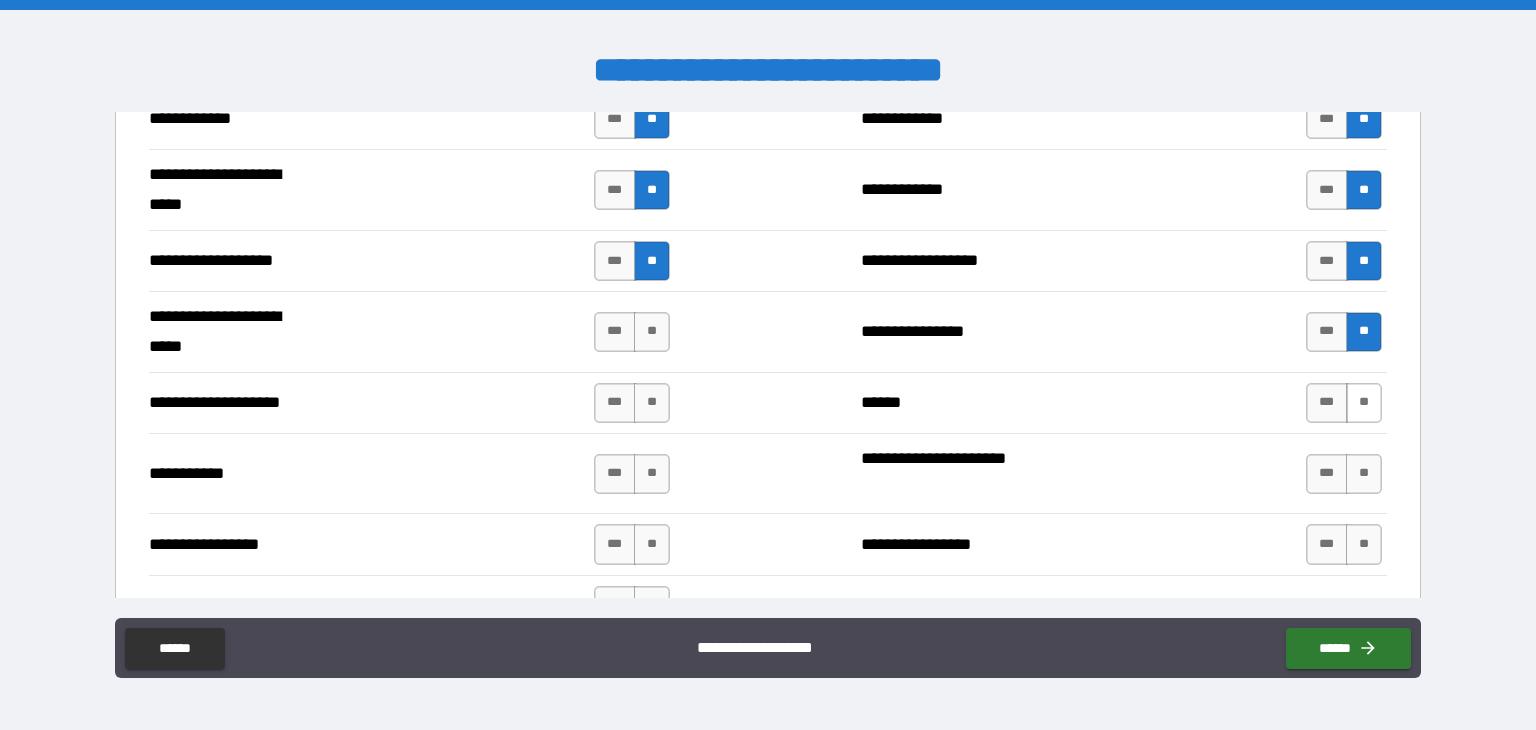 click on "**" at bounding box center [1364, 403] 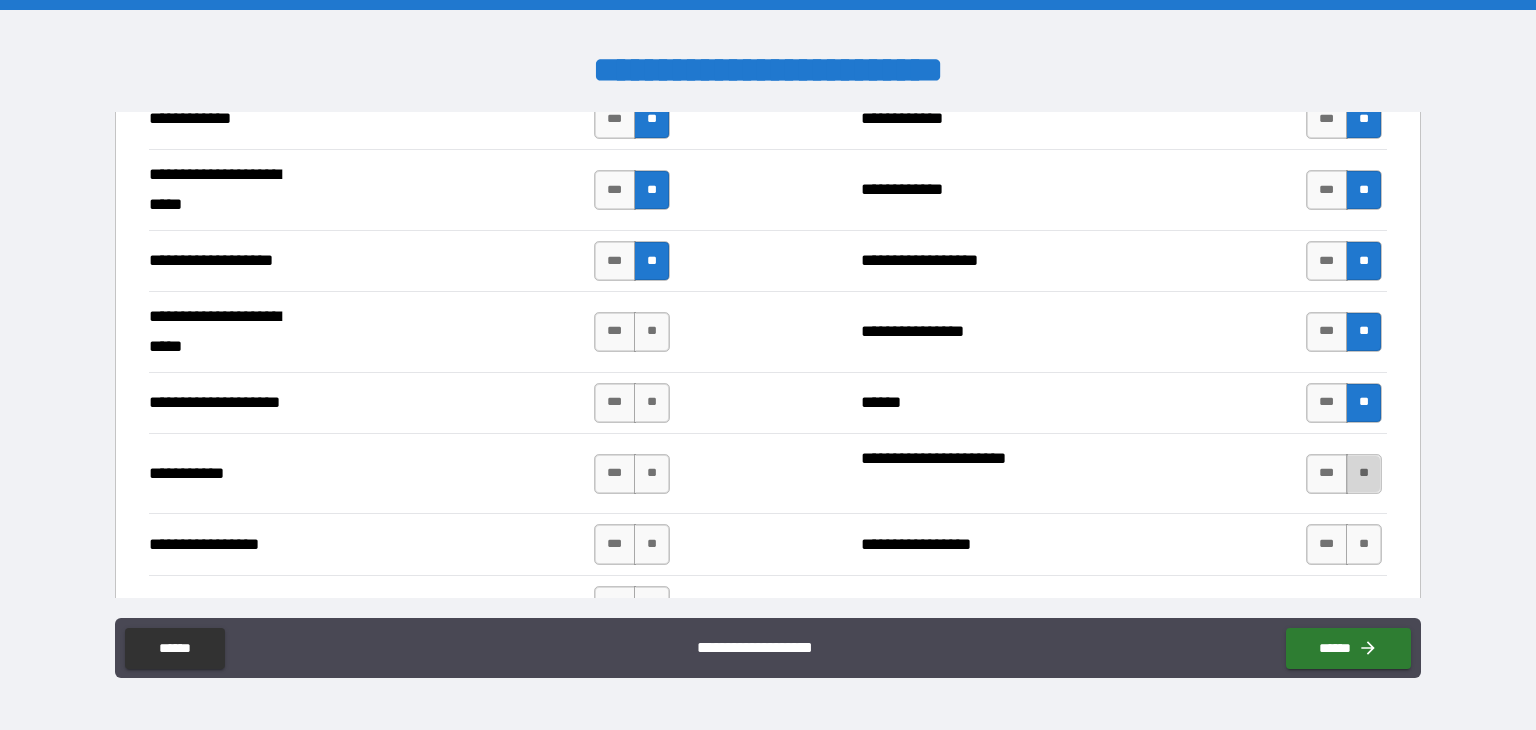 click on "**" at bounding box center [1364, 474] 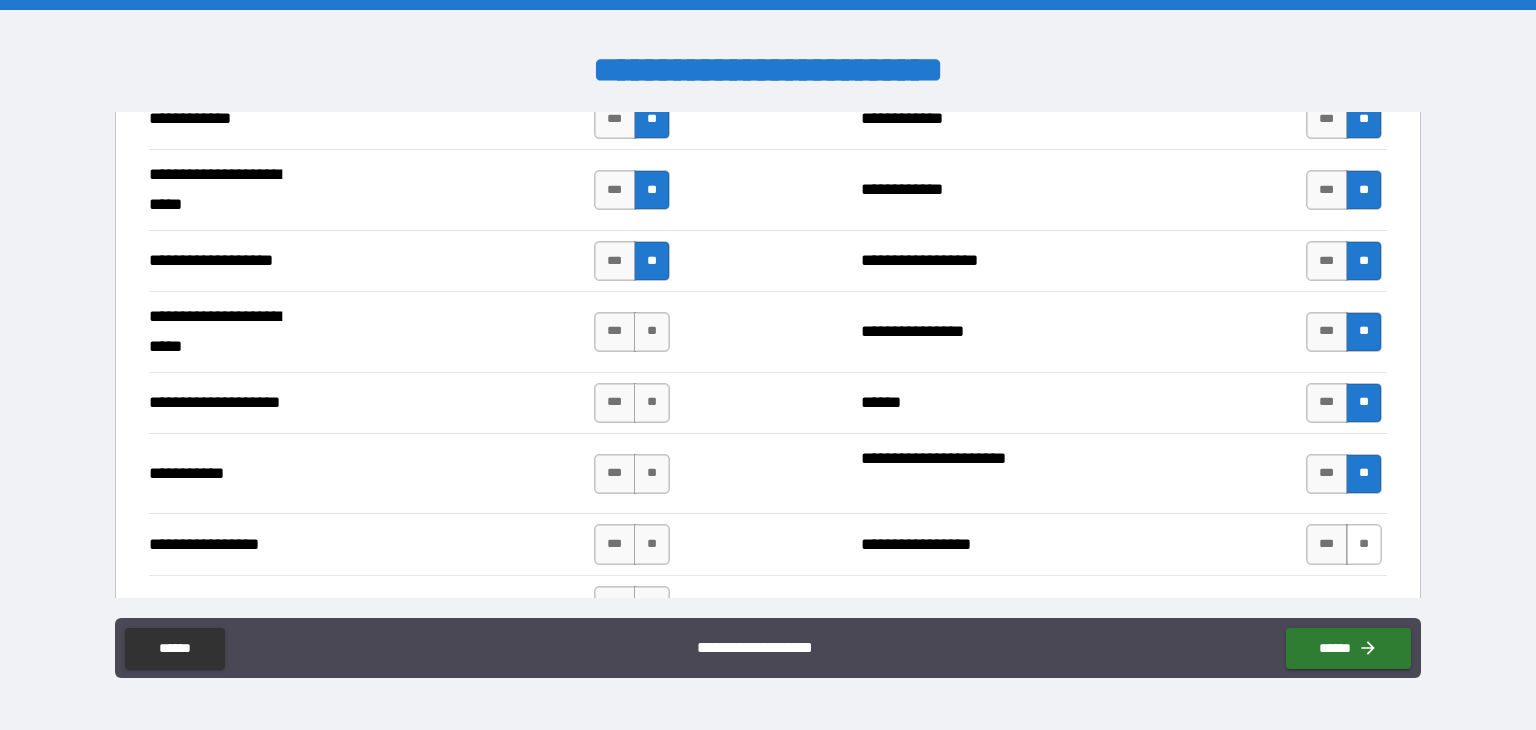 click on "**" at bounding box center (1364, 544) 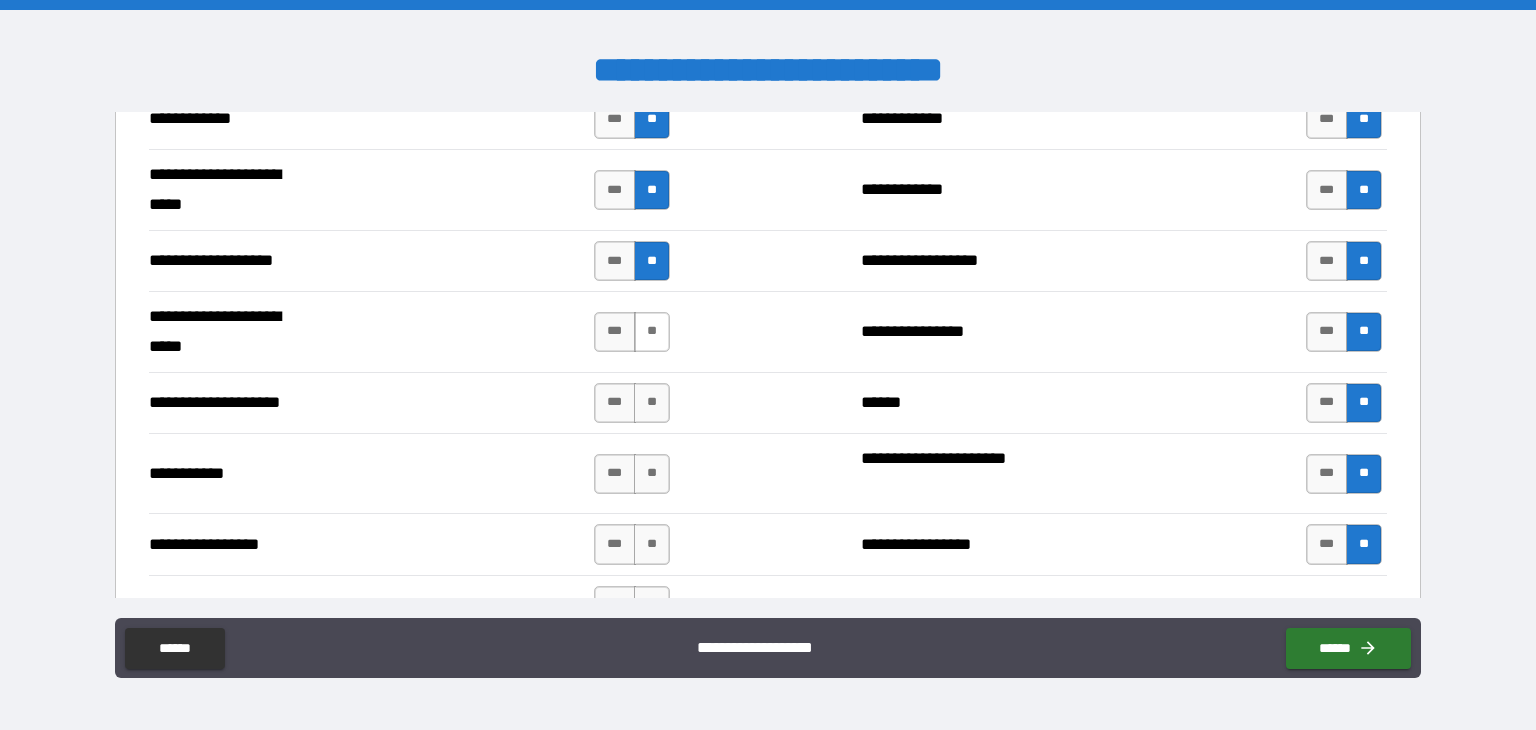 click on "**" at bounding box center [652, 332] 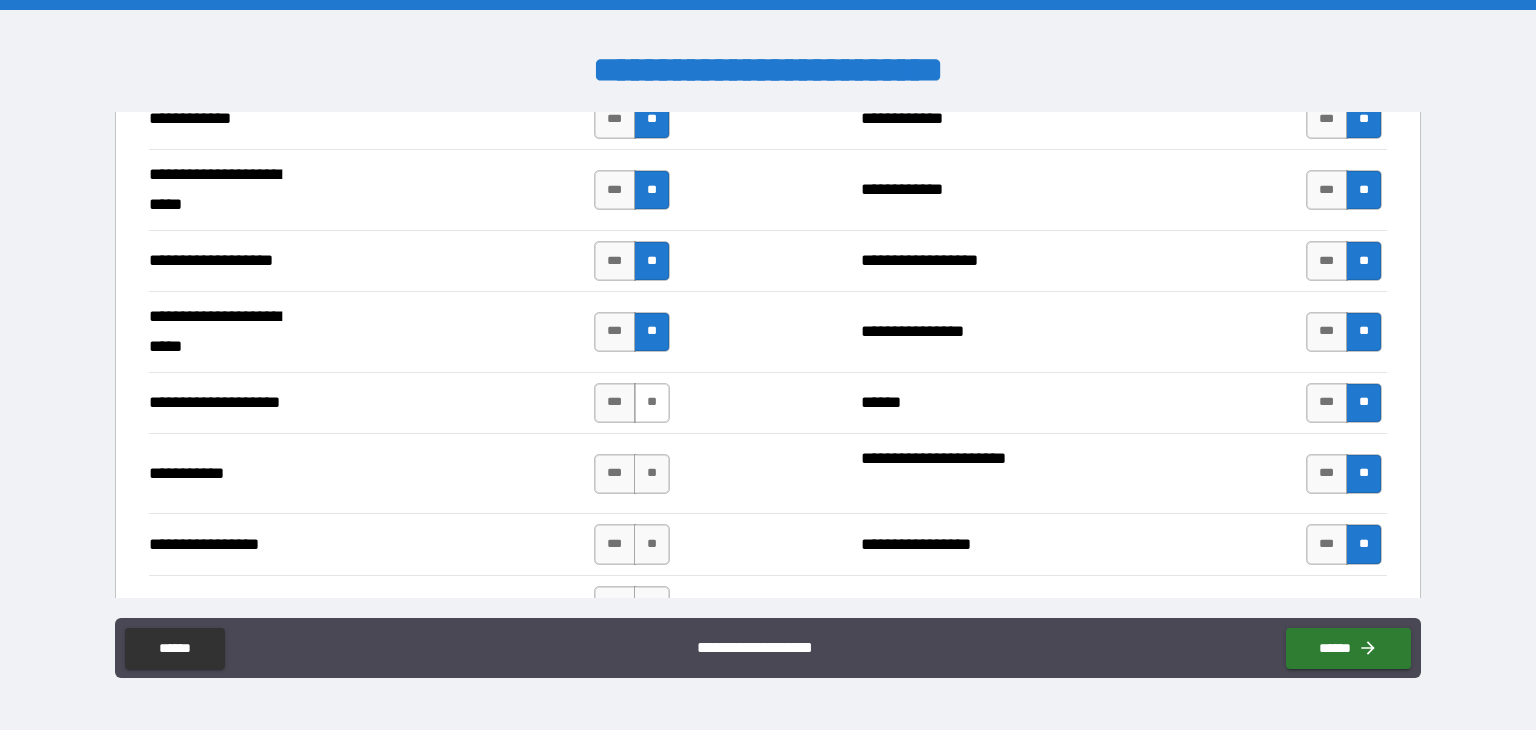 click on "**" at bounding box center (652, 403) 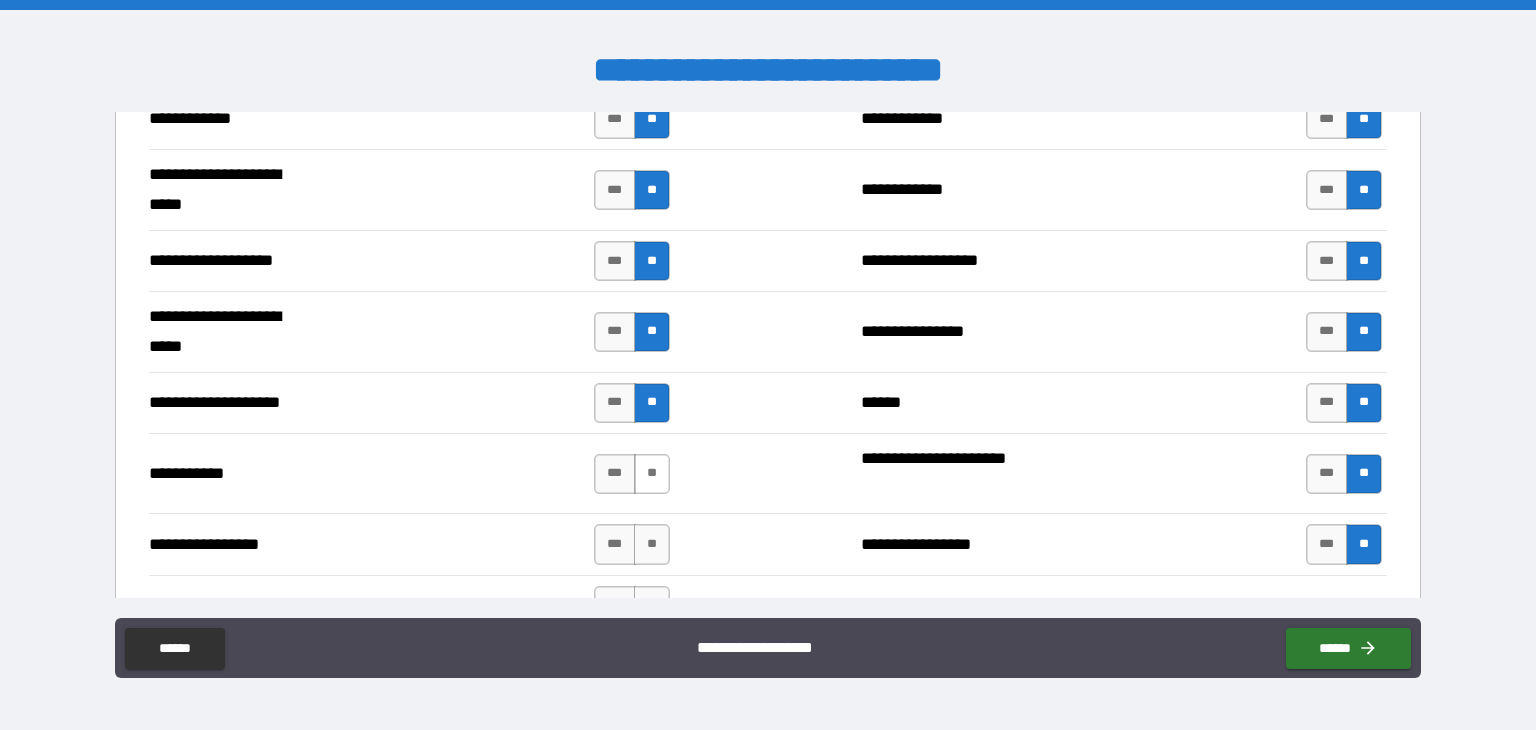 click on "**" at bounding box center (652, 474) 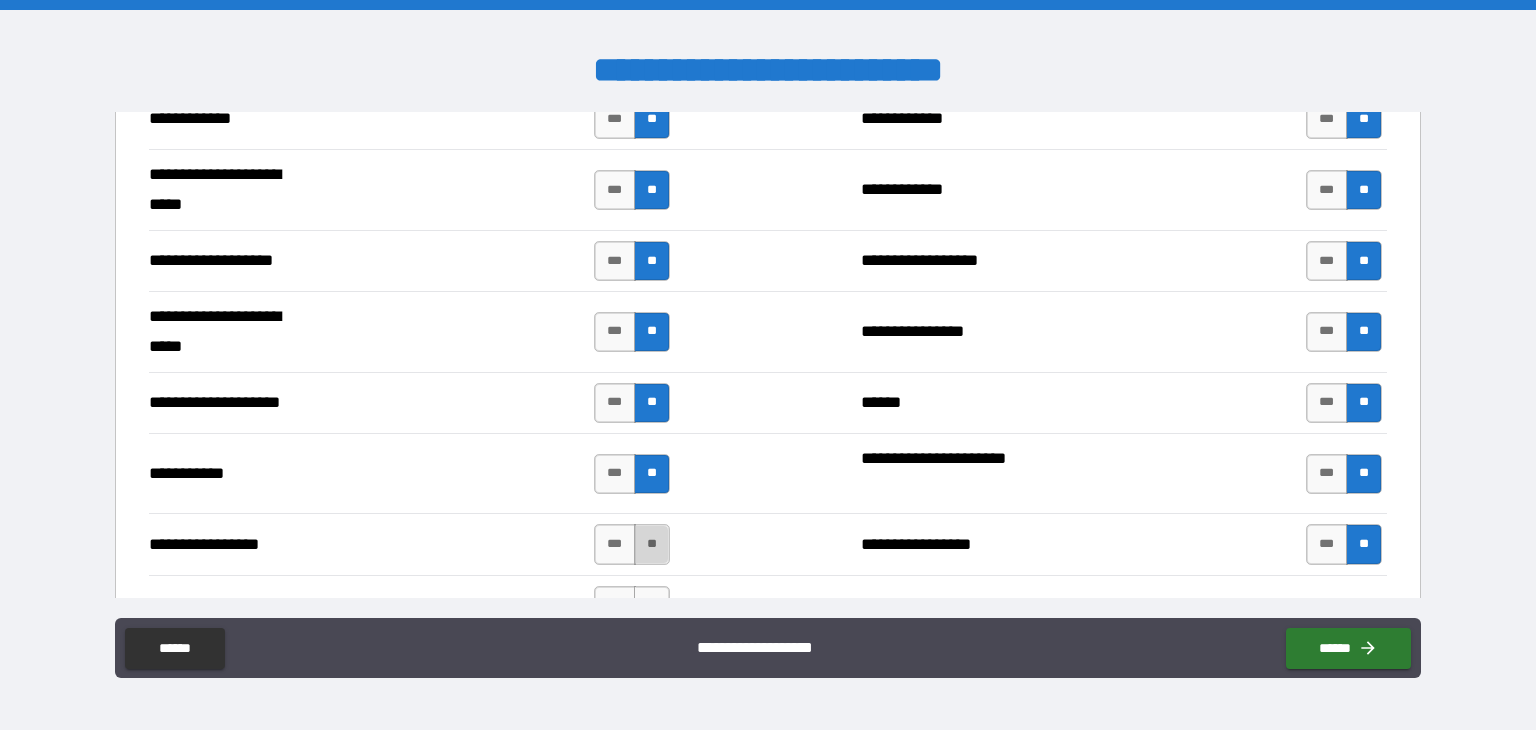 click on "**" at bounding box center (652, 544) 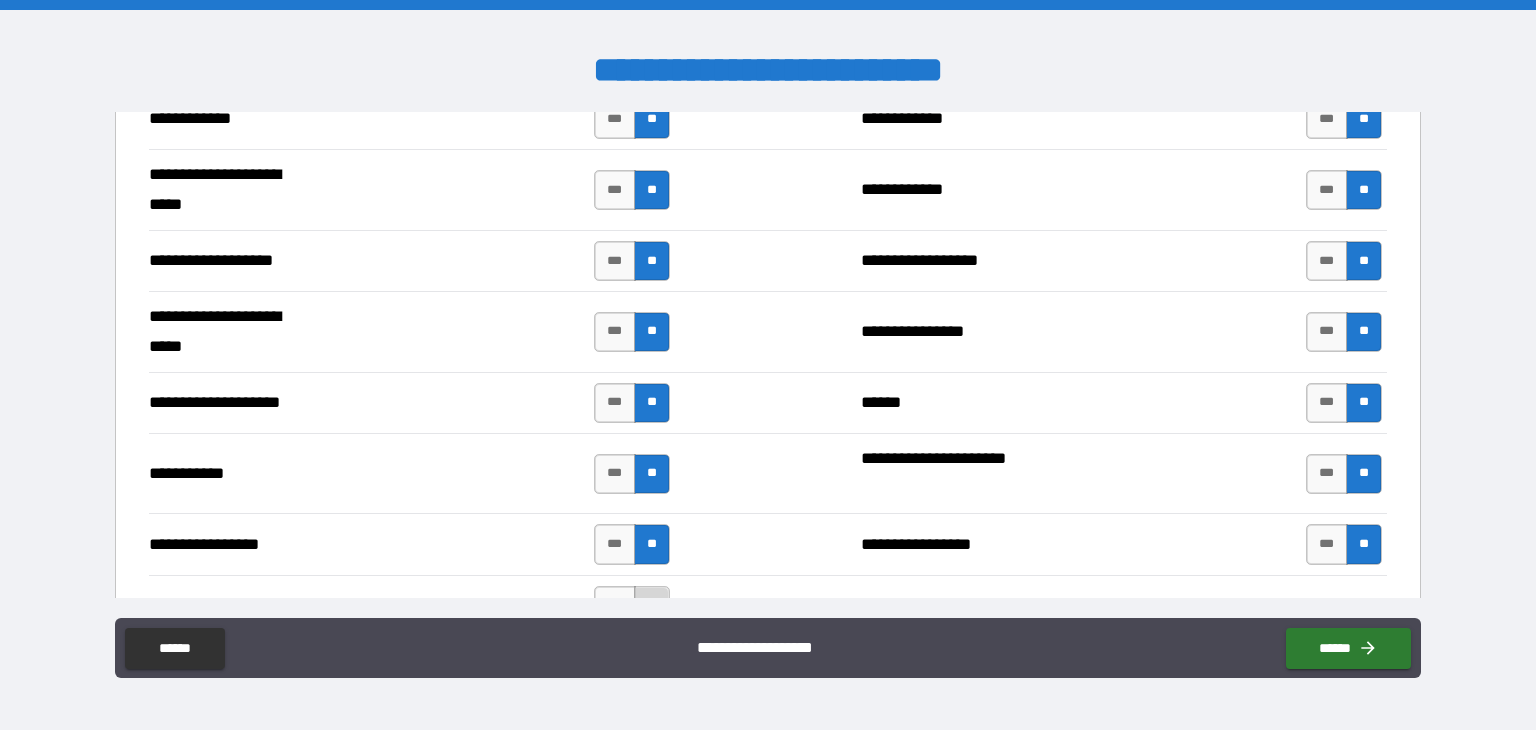 click on "**" at bounding box center (652, 606) 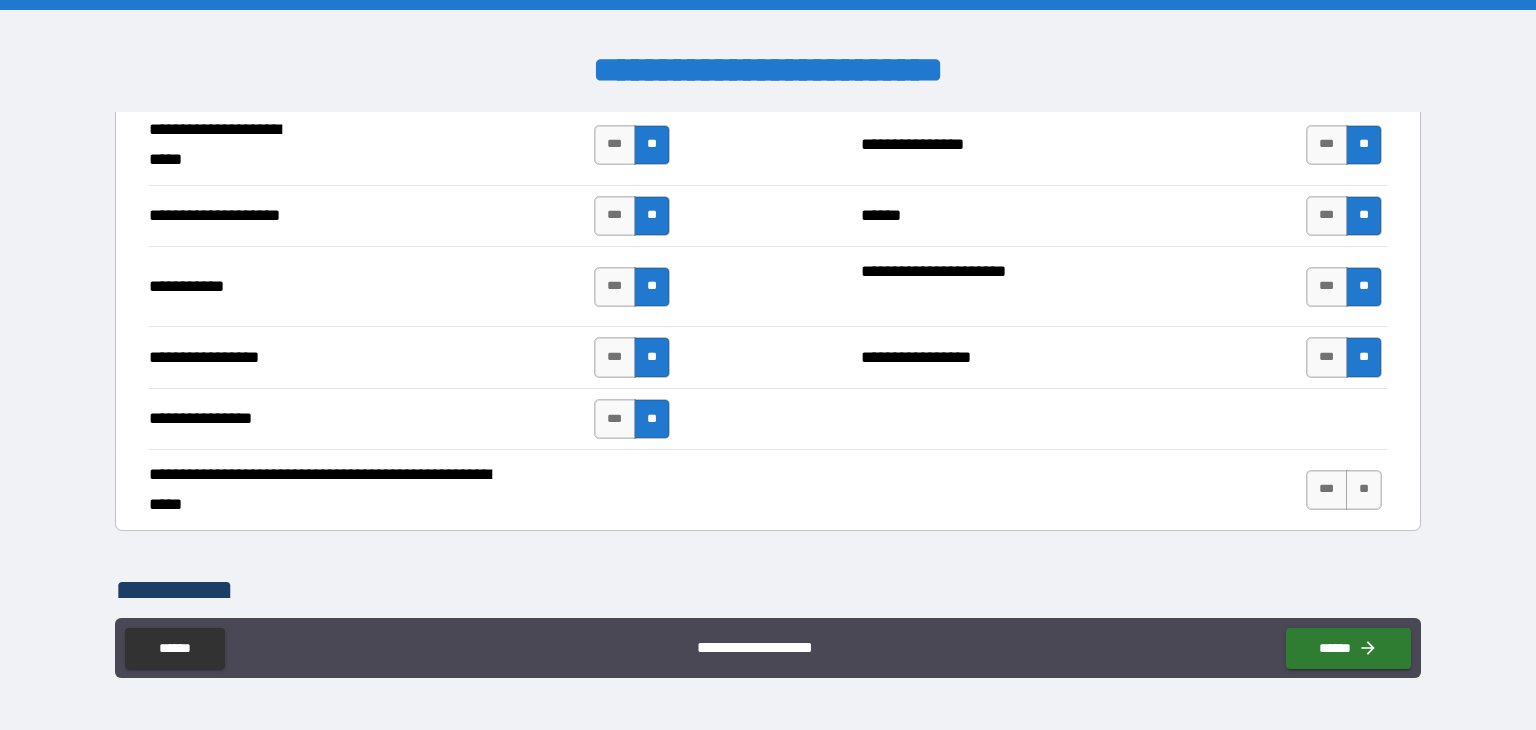 scroll, scrollTop: 4200, scrollLeft: 0, axis: vertical 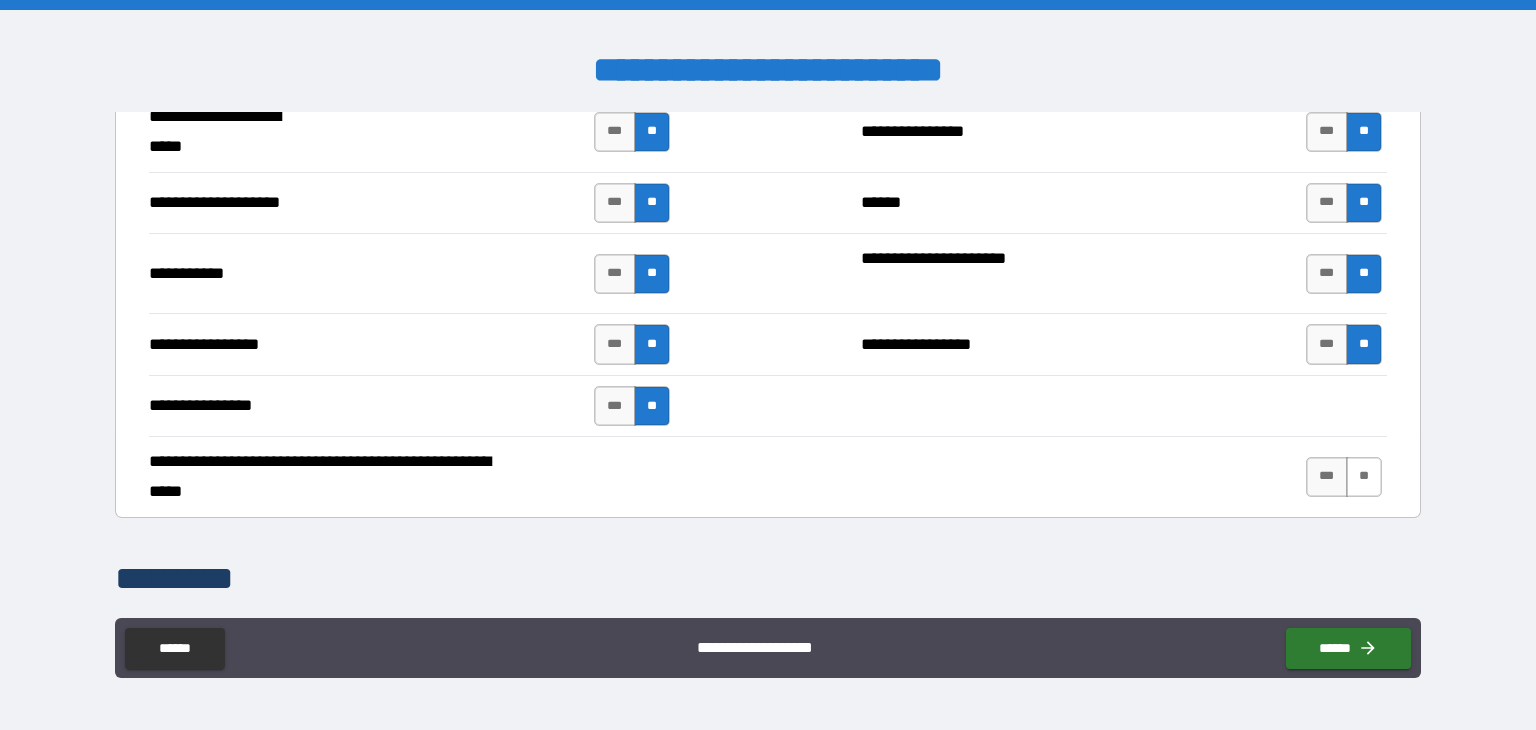 click on "**" at bounding box center (1364, 477) 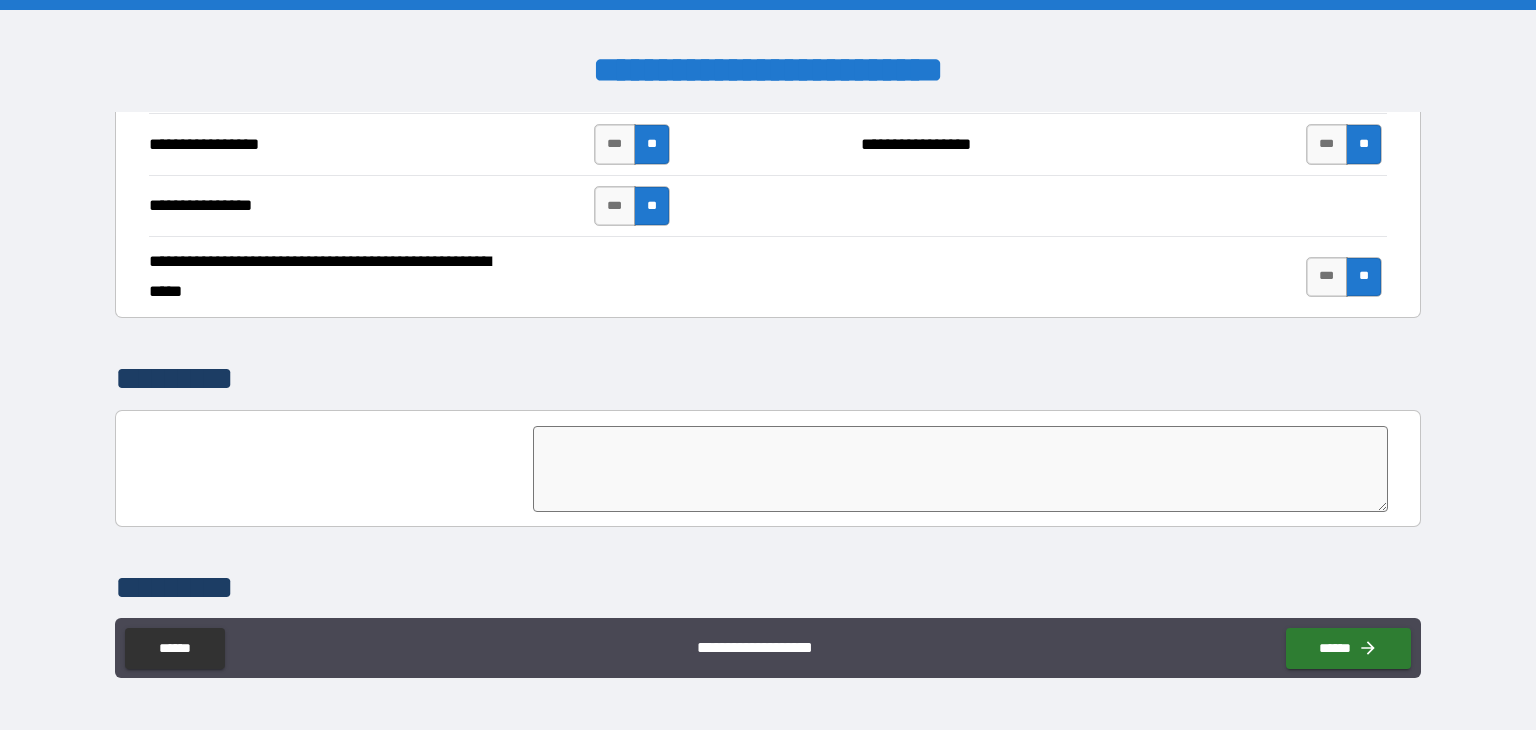 scroll, scrollTop: 4564, scrollLeft: 0, axis: vertical 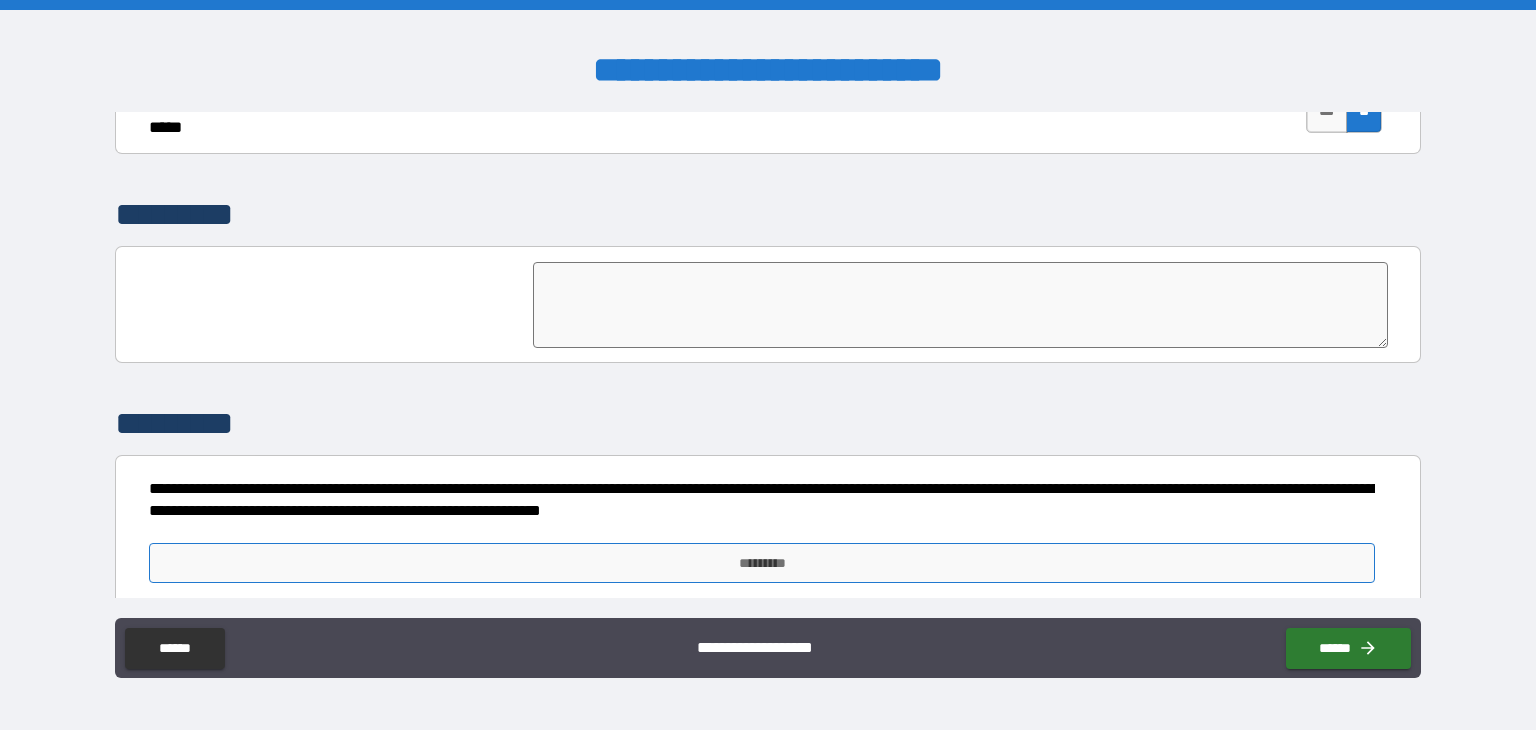 click on "*********" at bounding box center [762, 563] 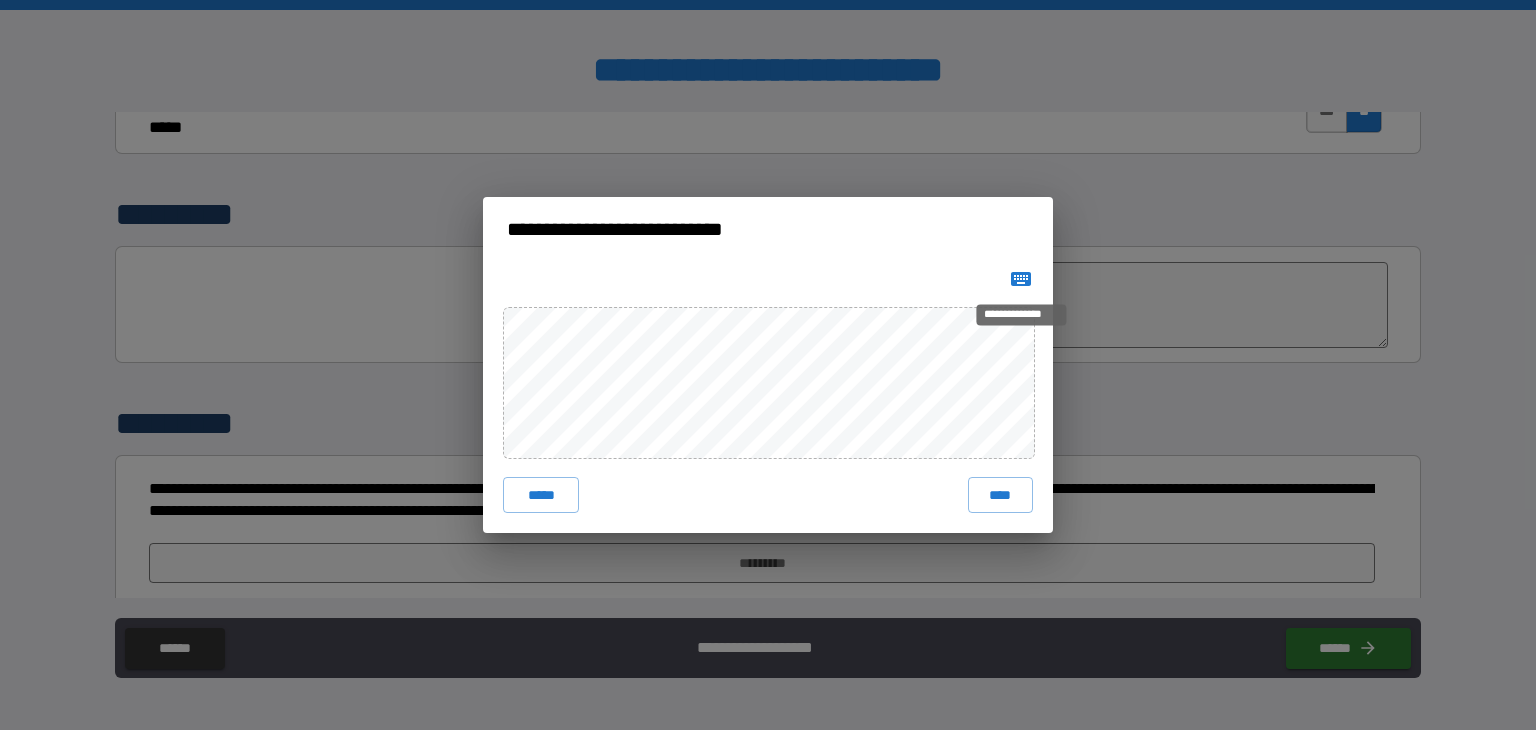 click 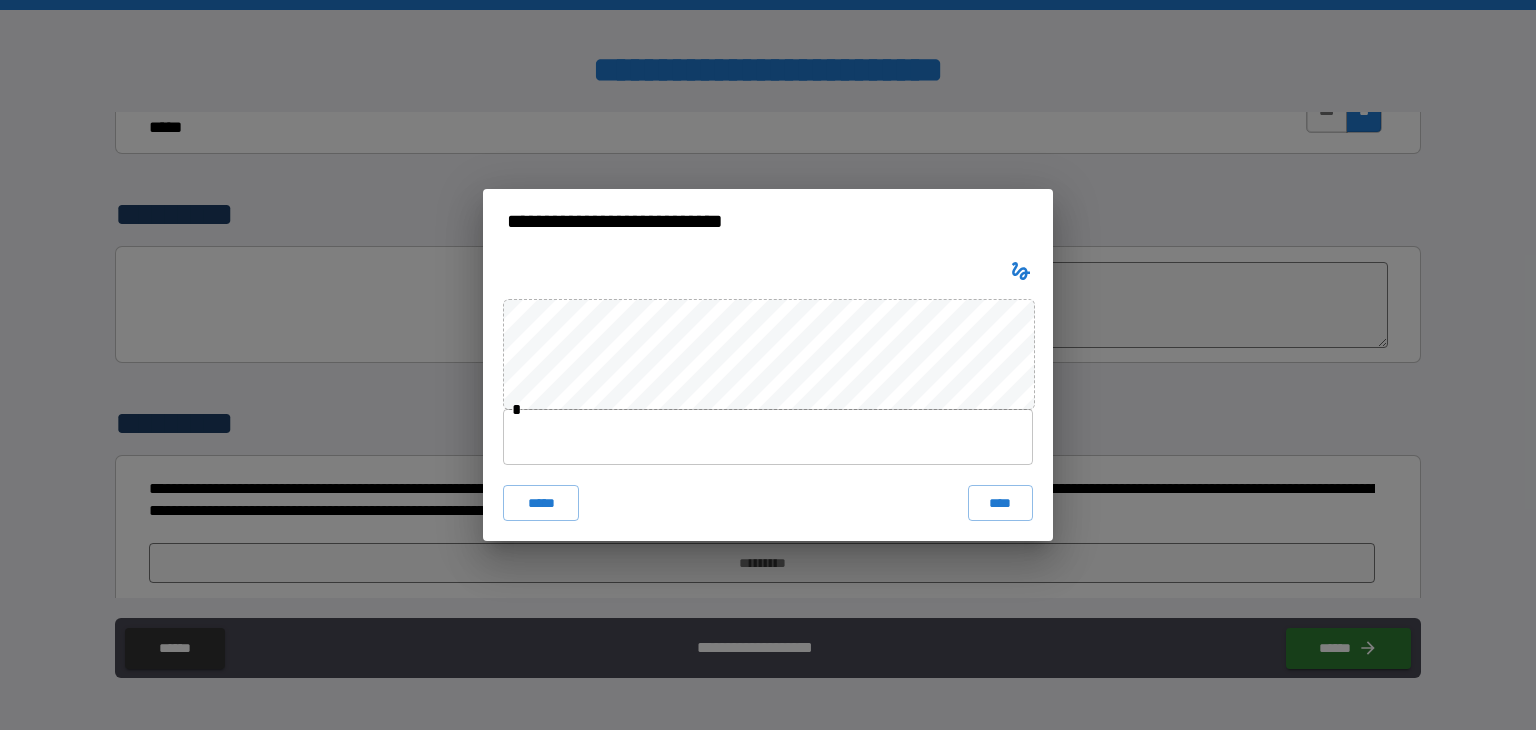 click on "* ***** ****" at bounding box center (768, 397) 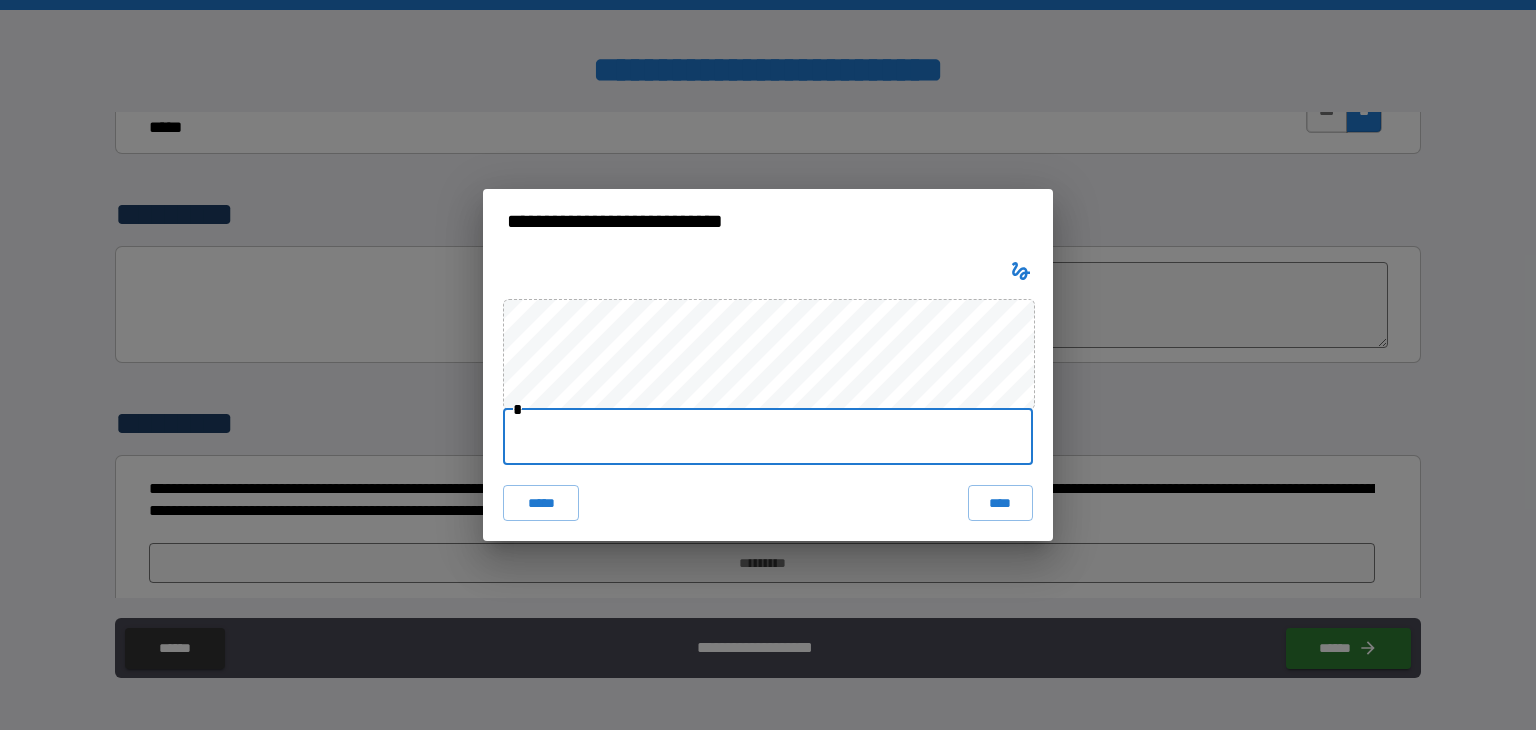 click at bounding box center (768, 437) 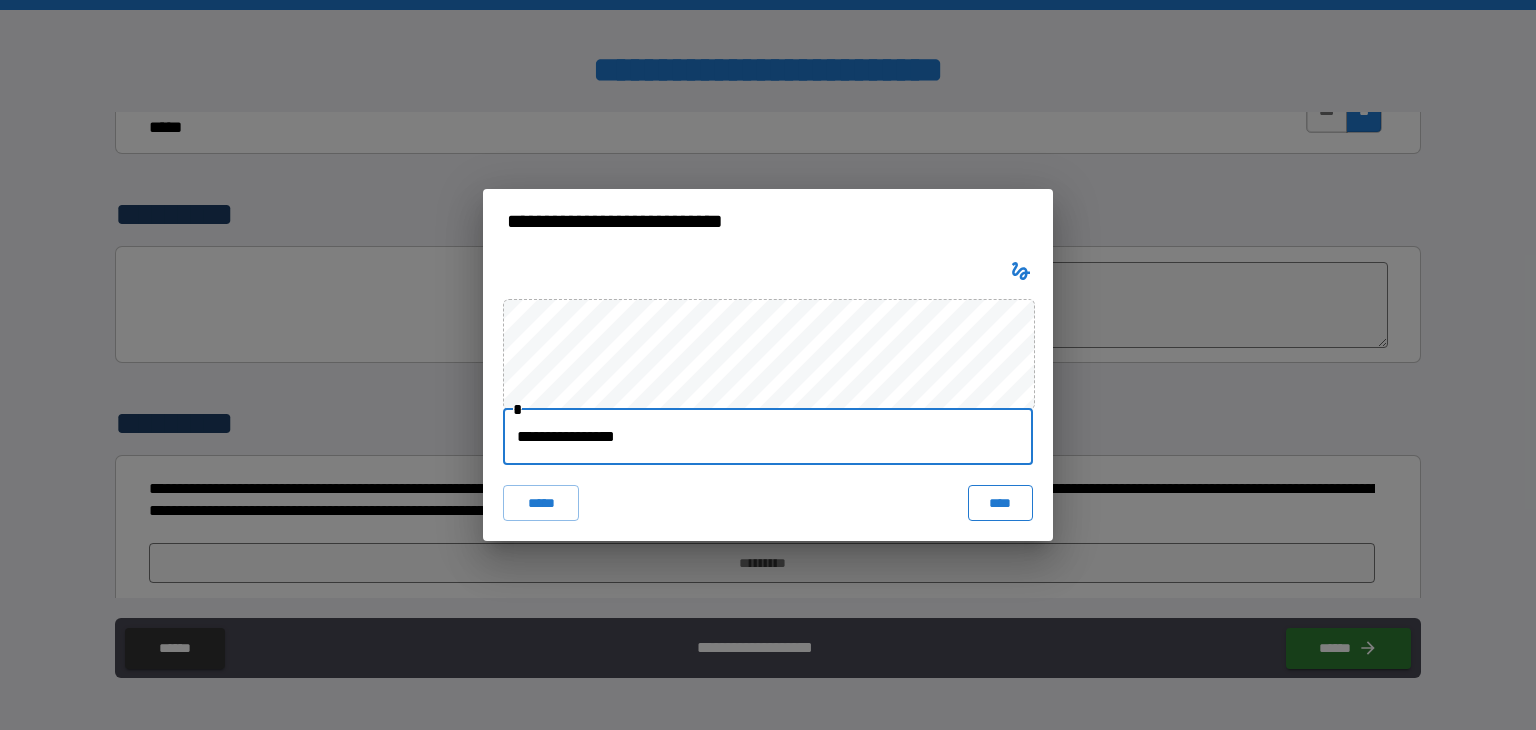 click on "****" at bounding box center [1000, 503] 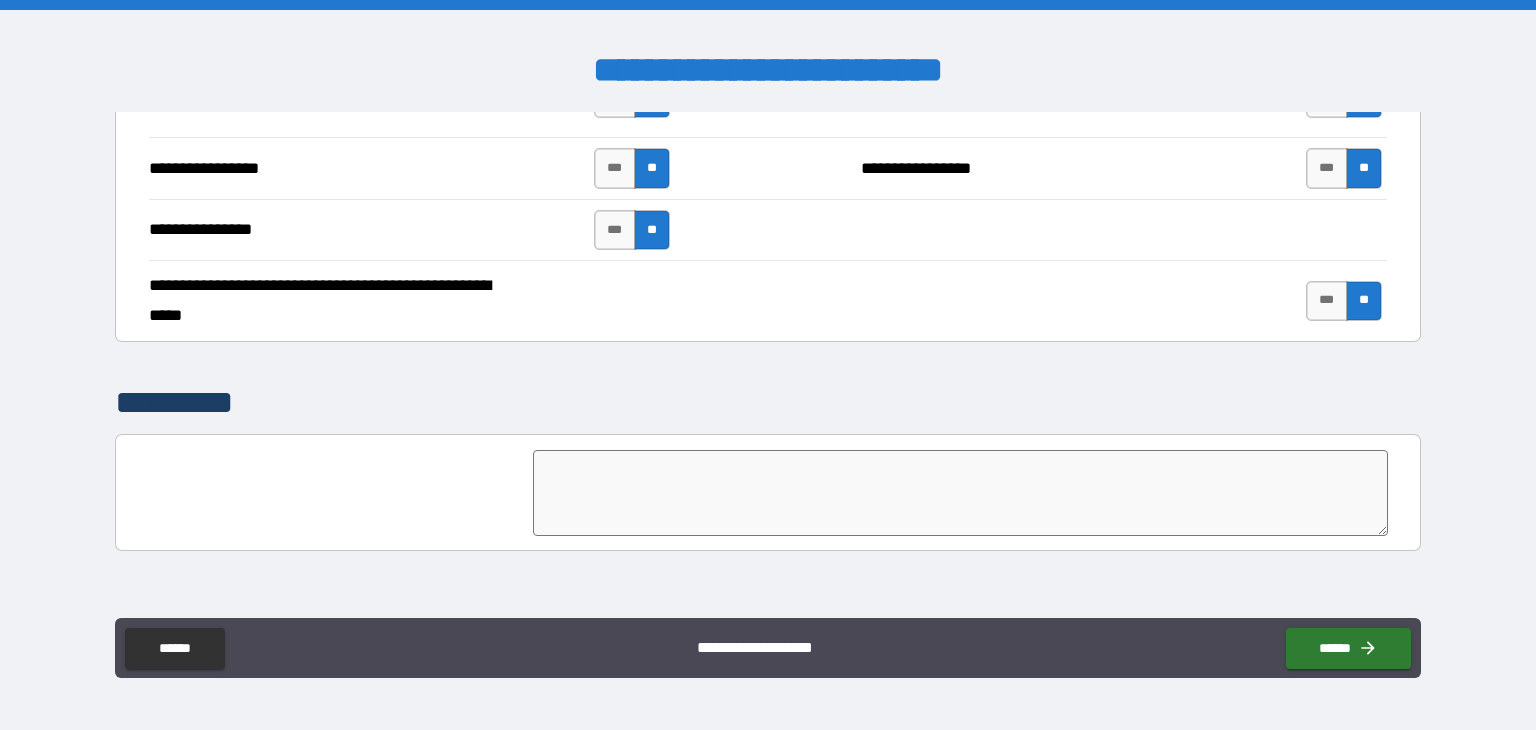 scroll, scrollTop: 4582, scrollLeft: 0, axis: vertical 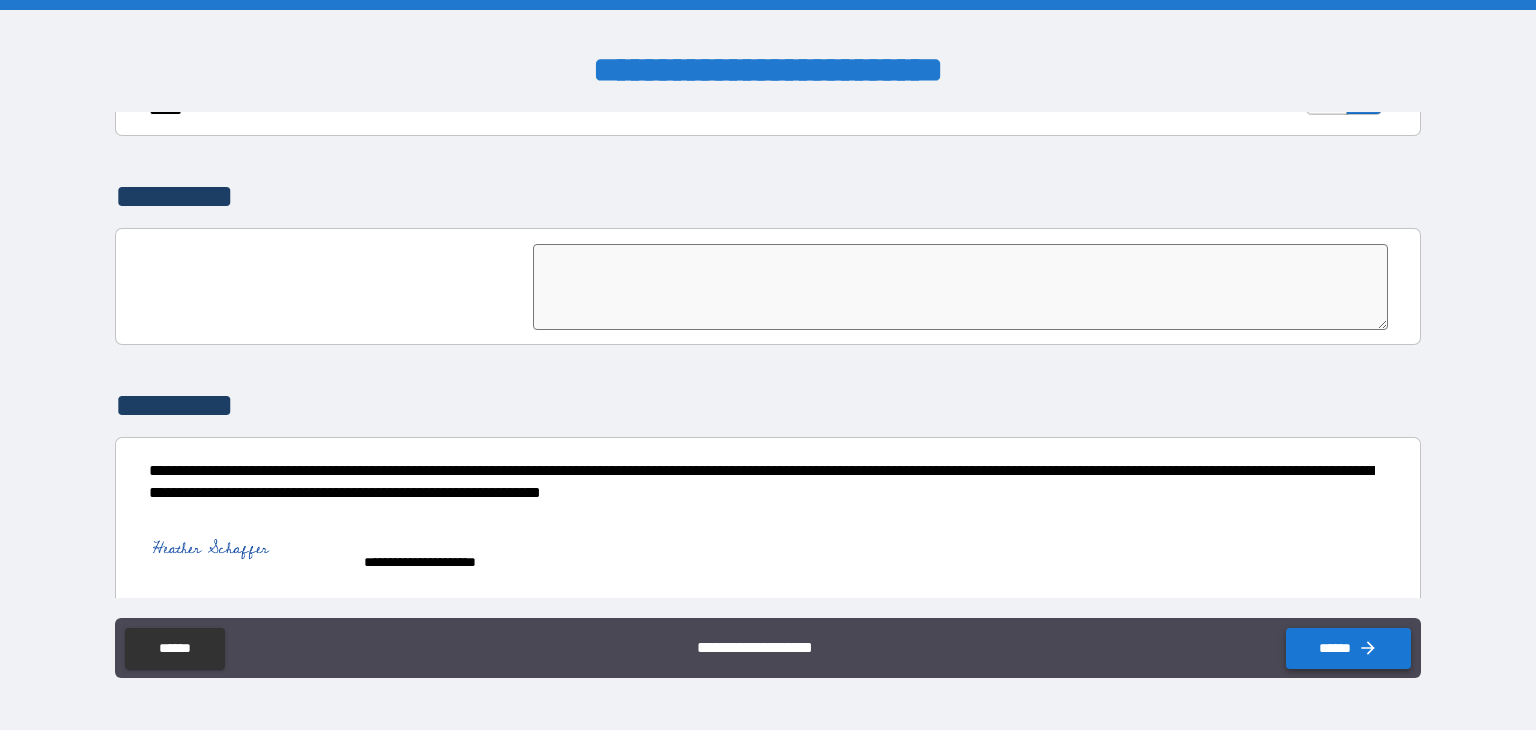 click on "******" at bounding box center (1348, 648) 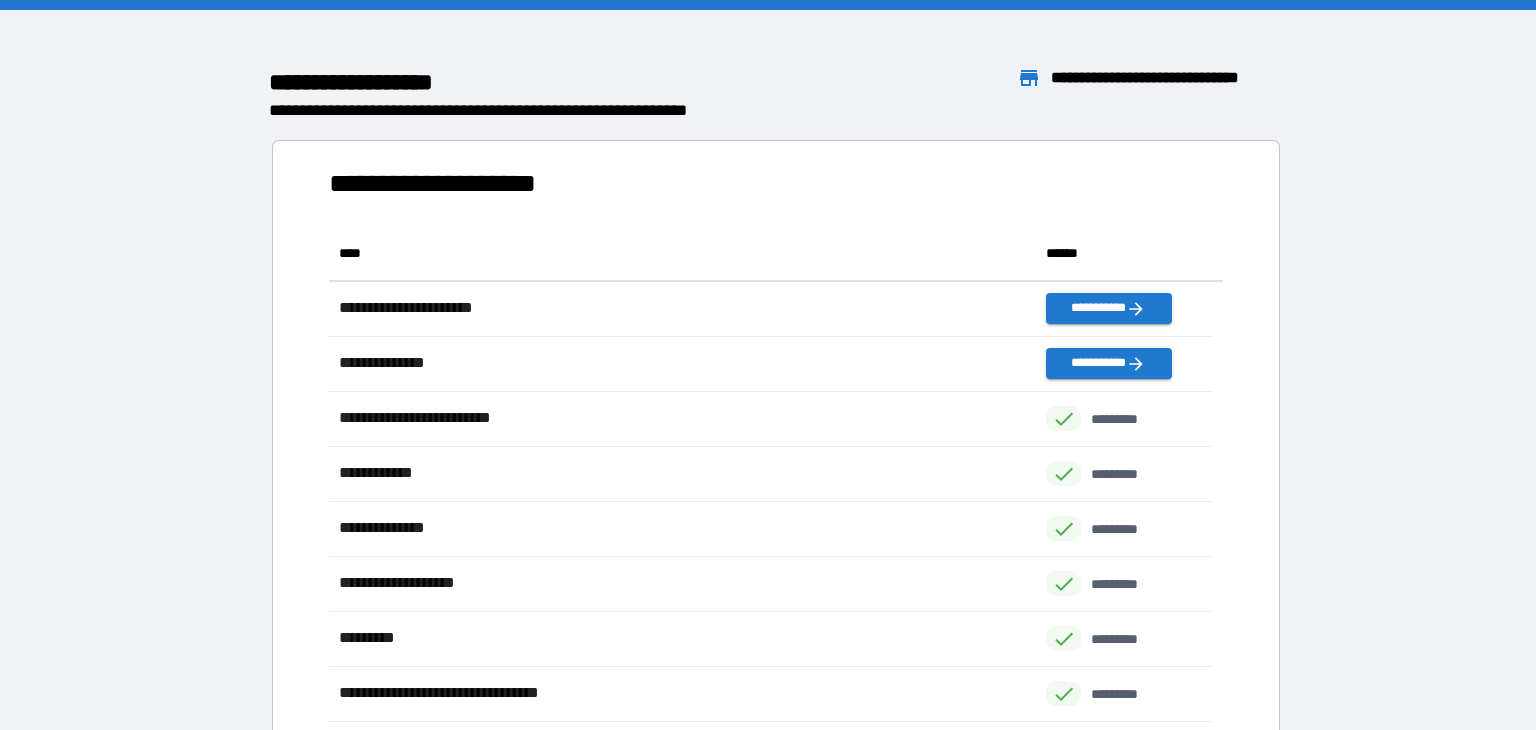 scroll, scrollTop: 16, scrollLeft: 16, axis: both 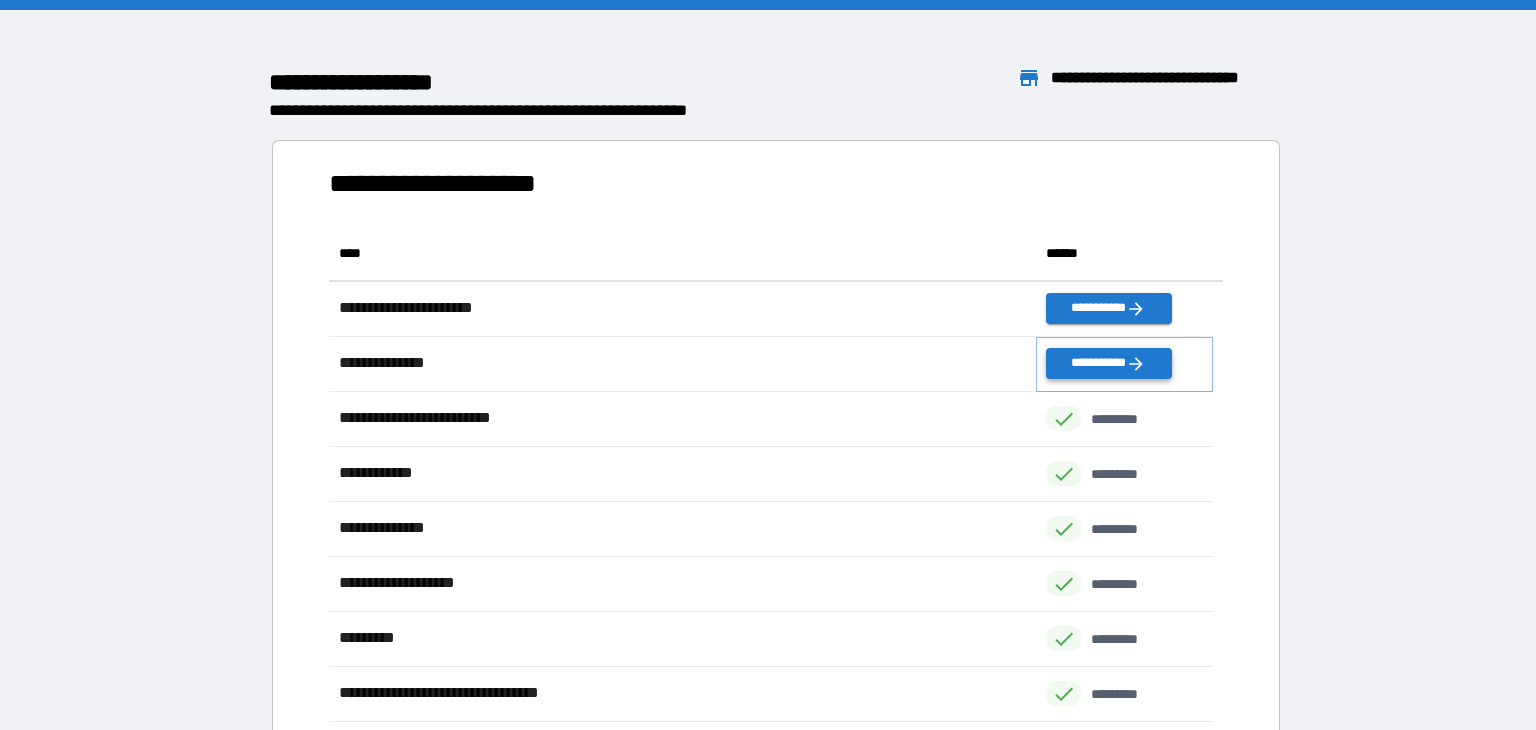 click on "**********" at bounding box center [1108, 363] 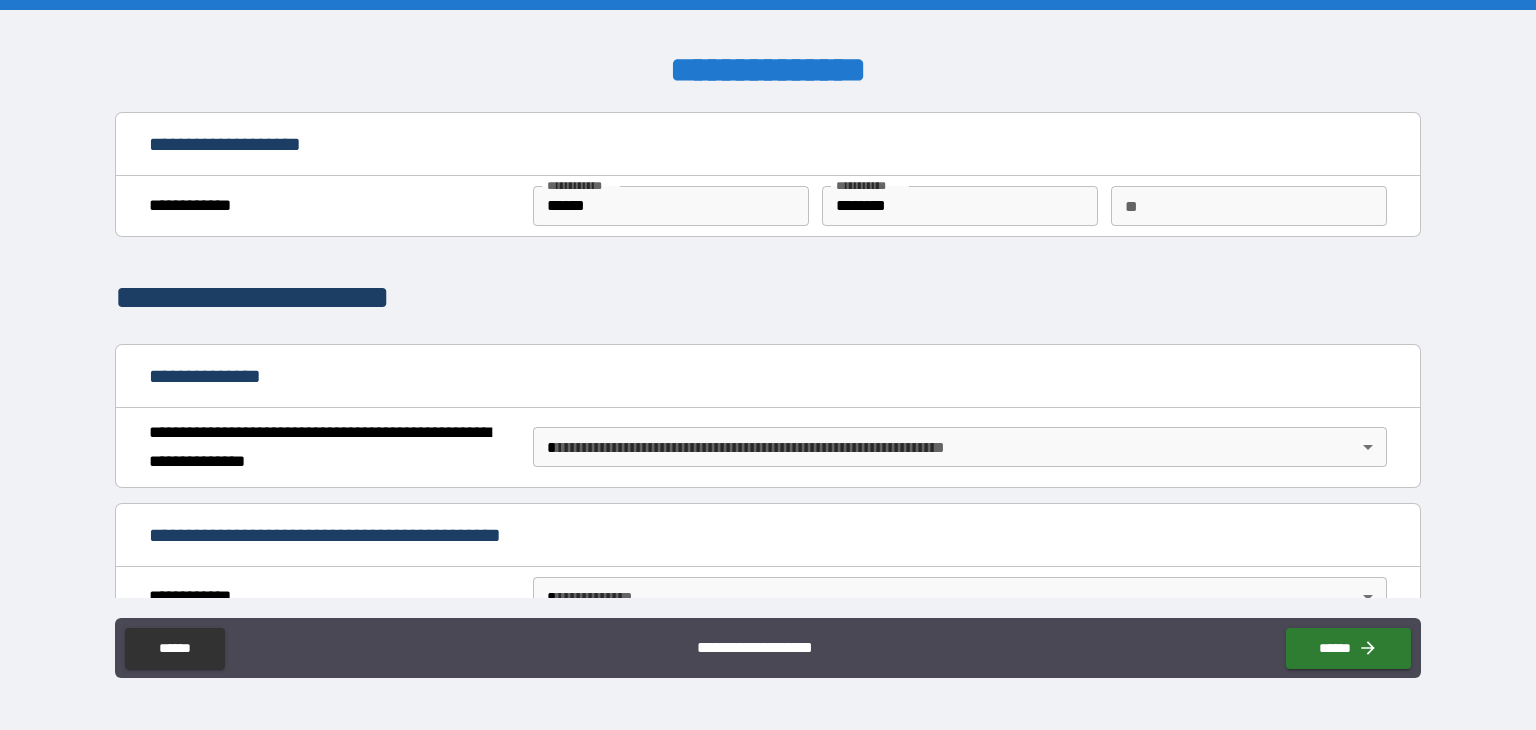 click on "******" at bounding box center (671, 206) 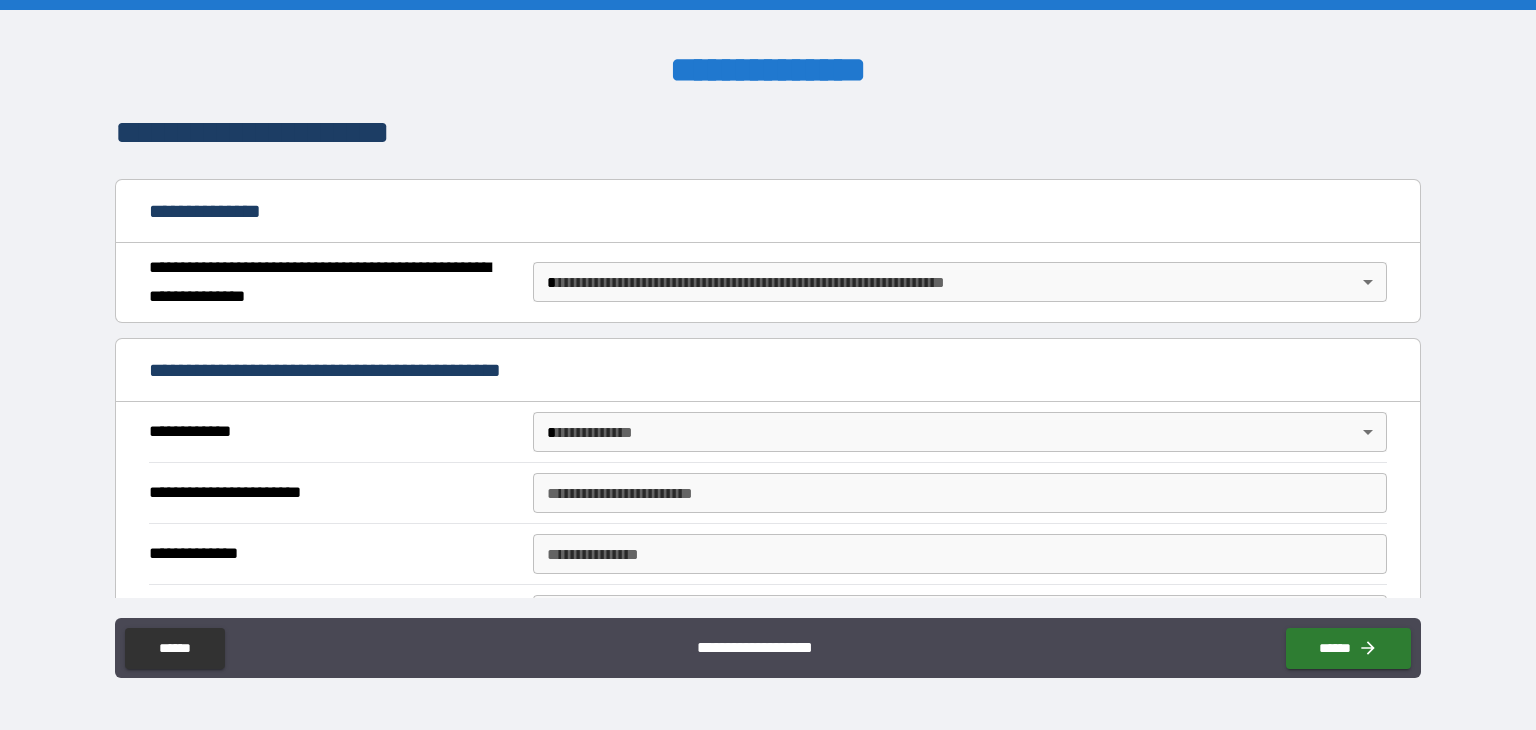 scroll, scrollTop: 200, scrollLeft: 0, axis: vertical 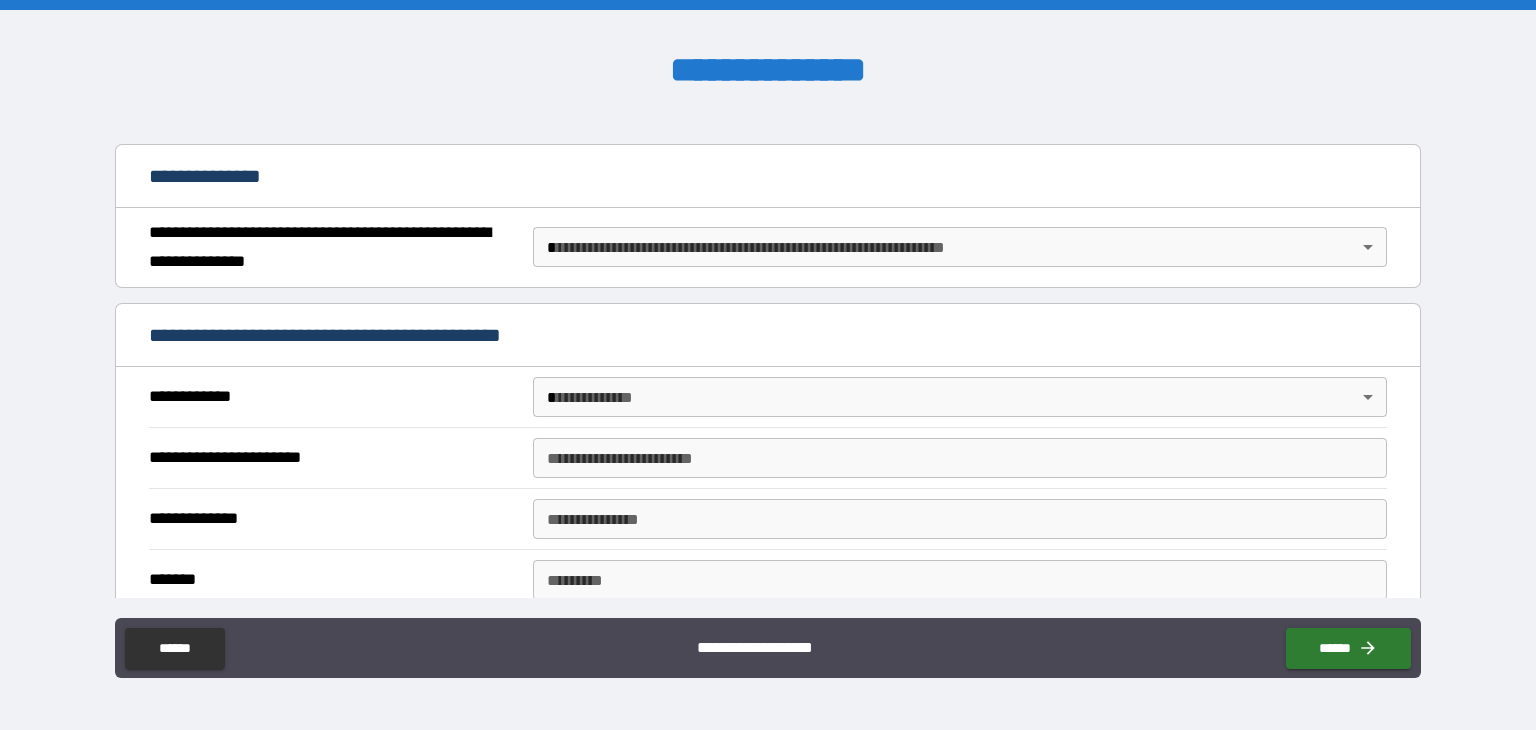 click on "**********" at bounding box center (768, 365) 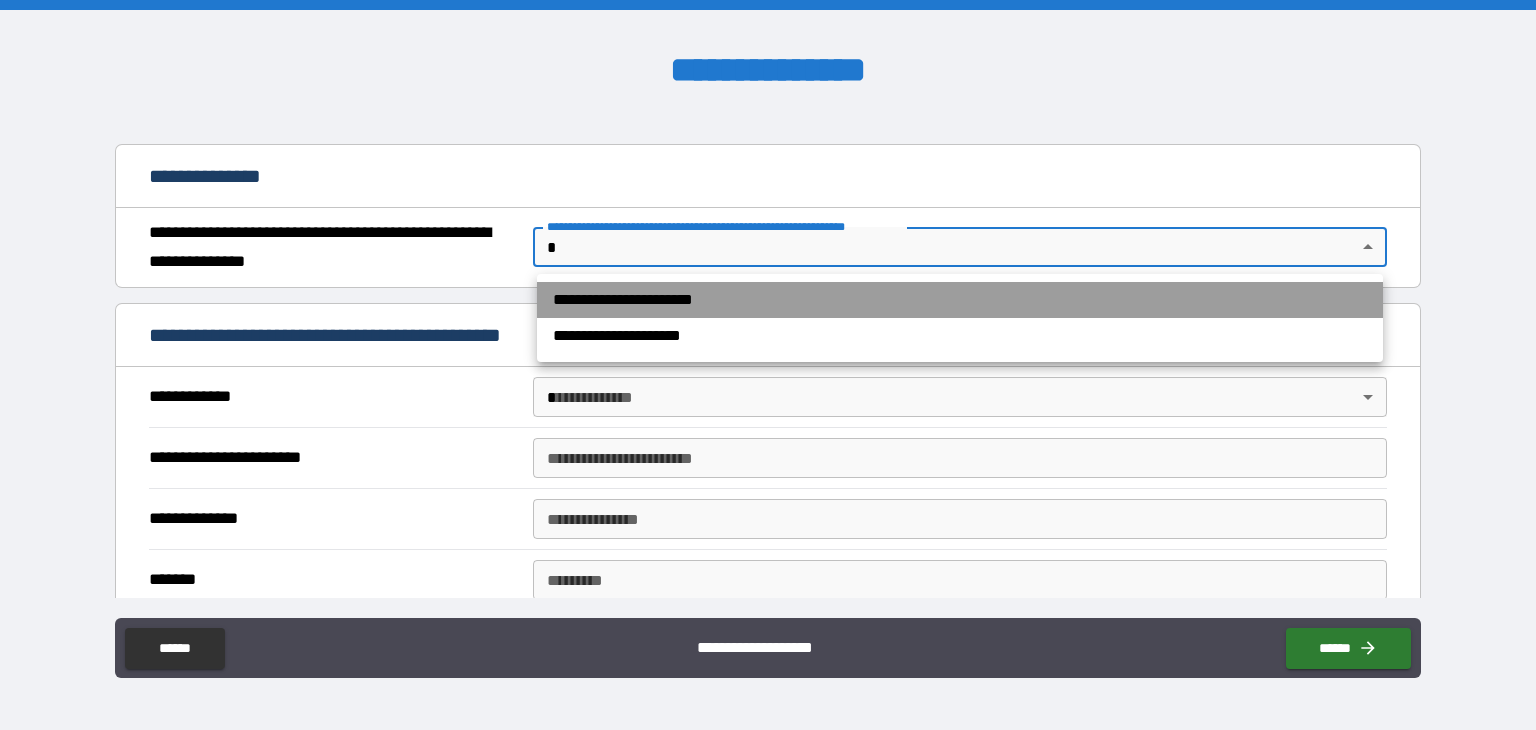 click on "**********" at bounding box center (960, 300) 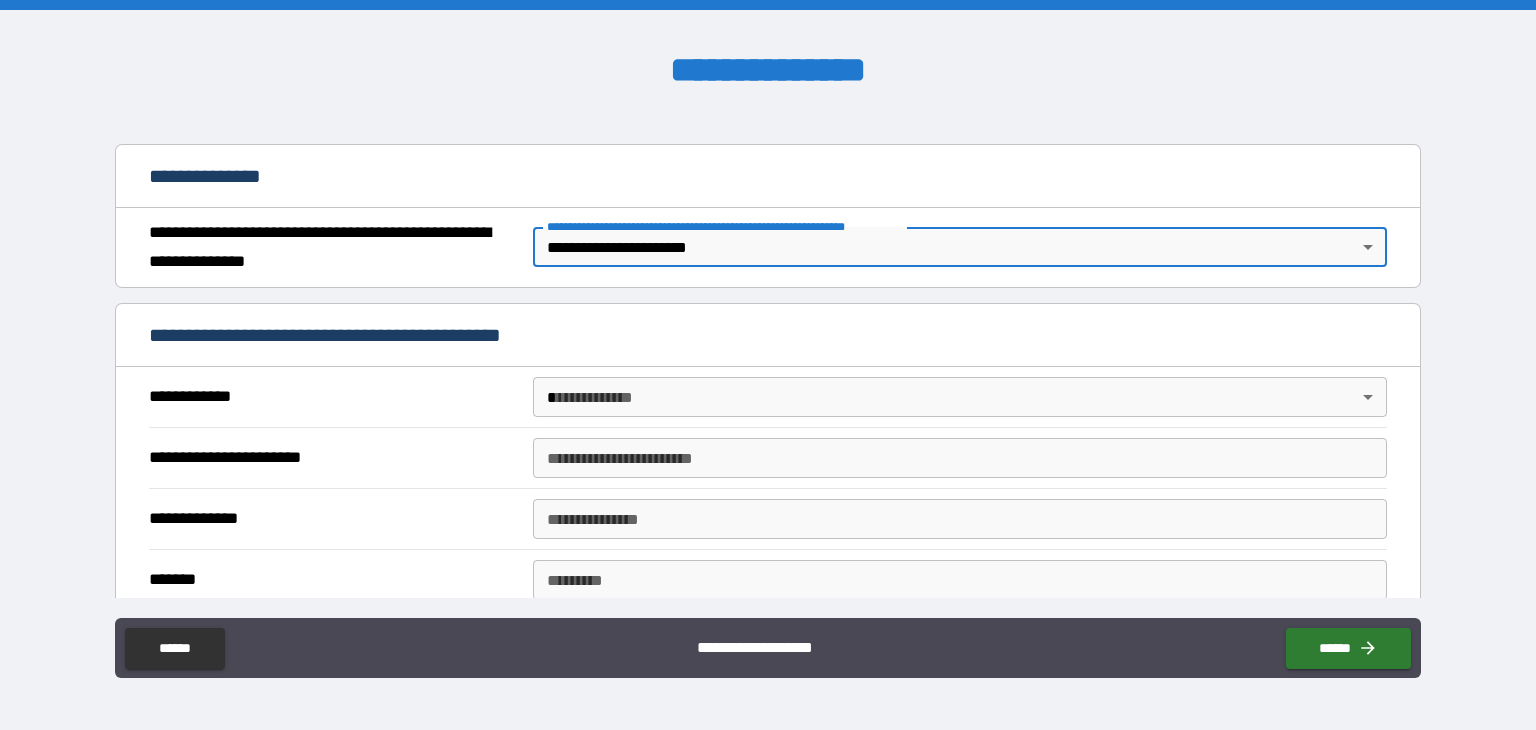 scroll, scrollTop: 300, scrollLeft: 0, axis: vertical 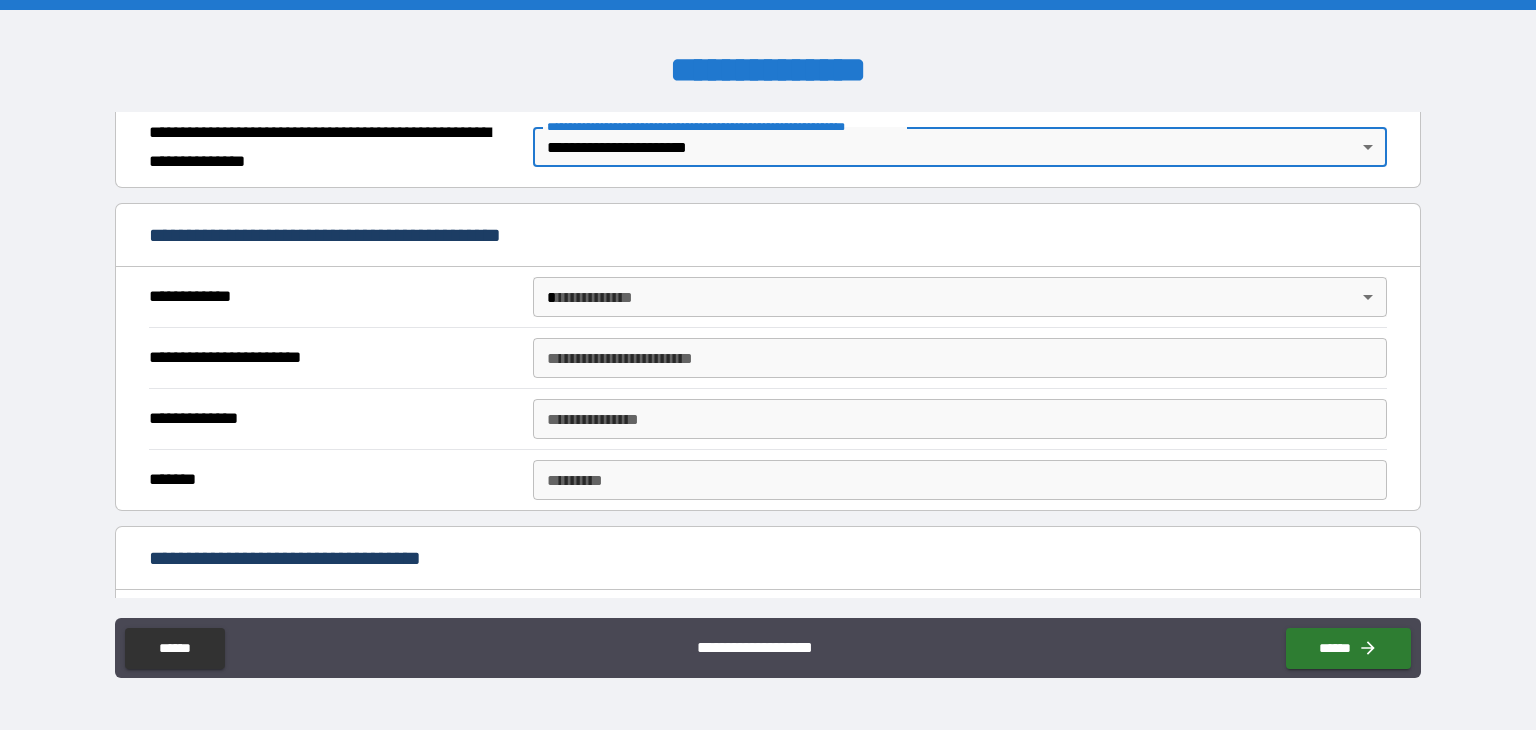 click on "**********" at bounding box center [768, 365] 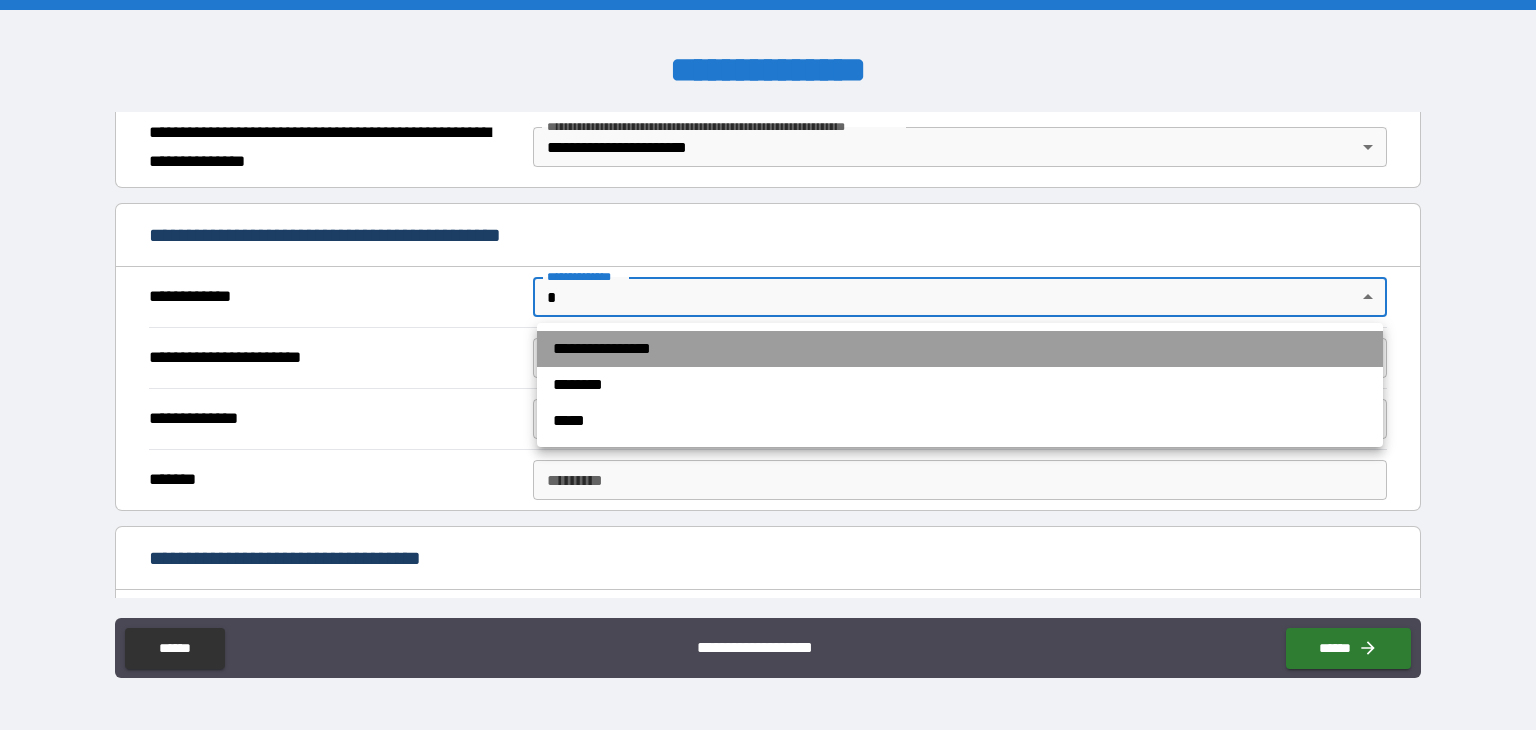 click on "**********" at bounding box center (960, 349) 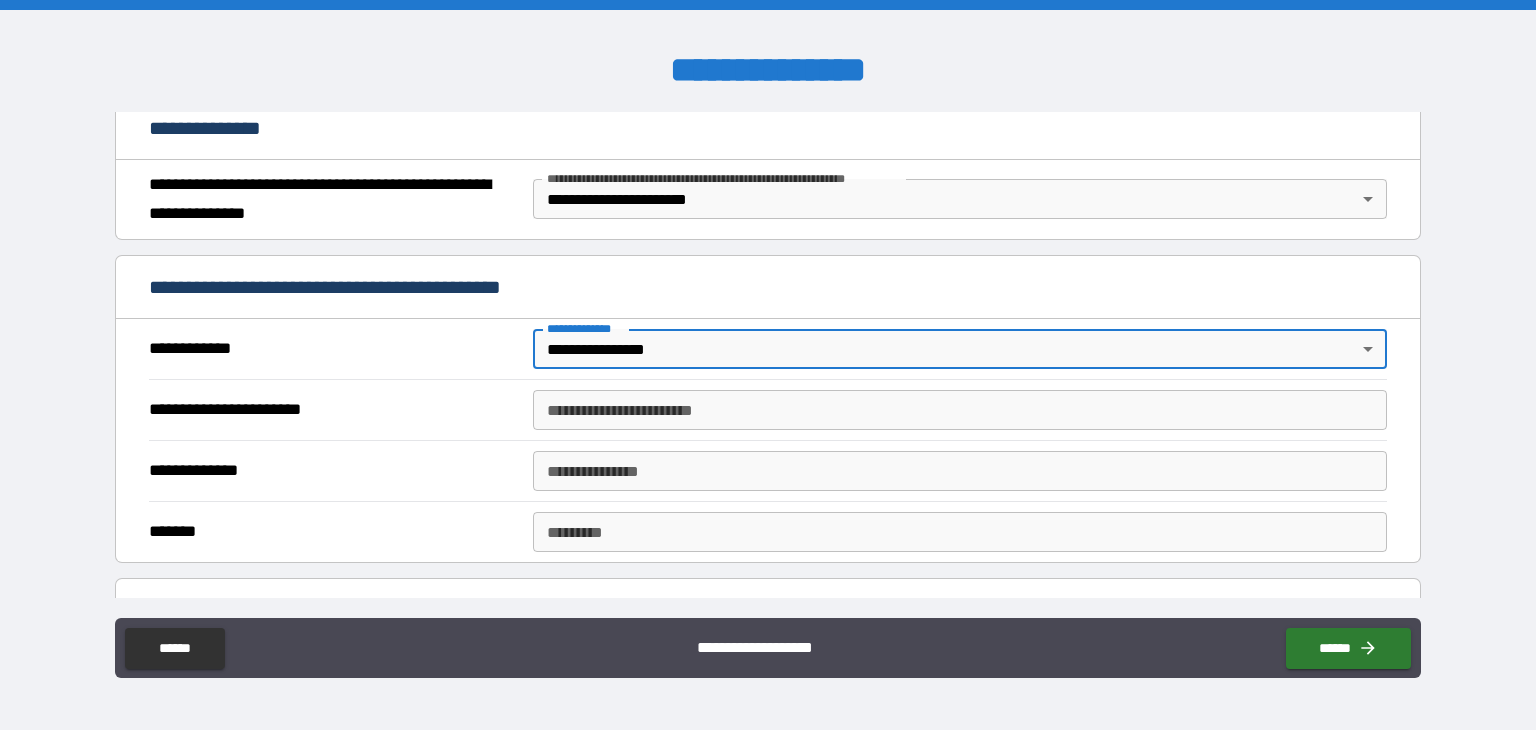 scroll, scrollTop: 300, scrollLeft: 0, axis: vertical 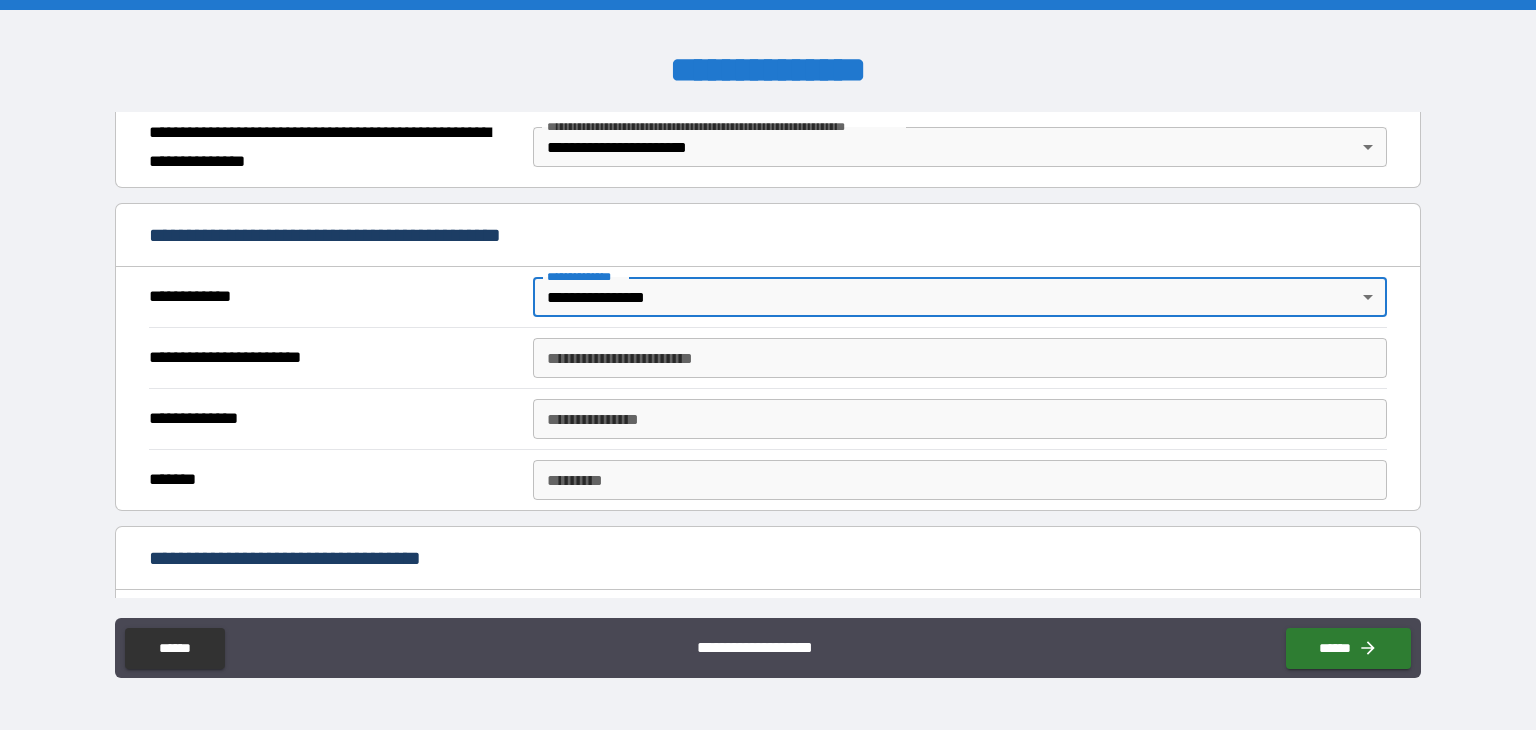 click on "**********" at bounding box center [960, 358] 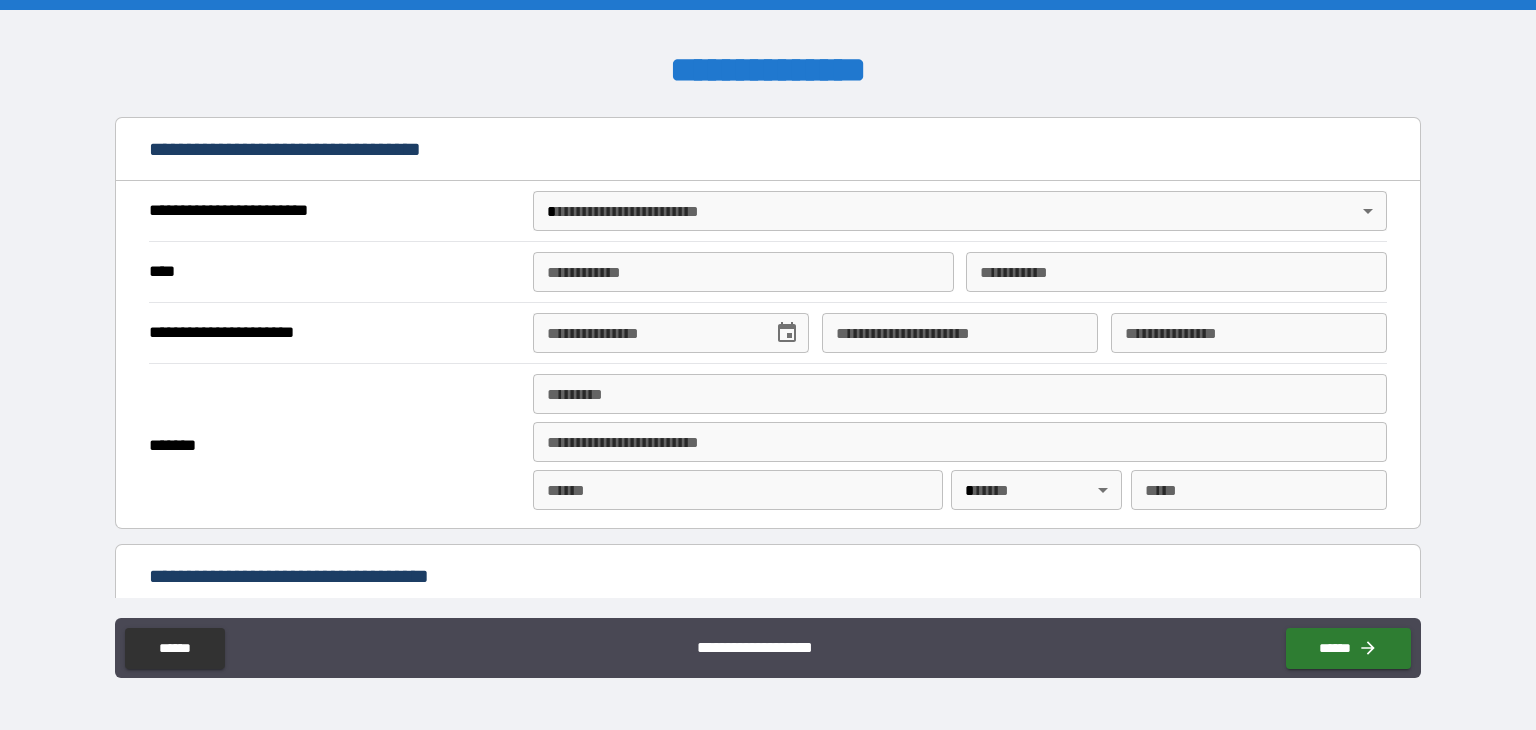 scroll, scrollTop: 684, scrollLeft: 0, axis: vertical 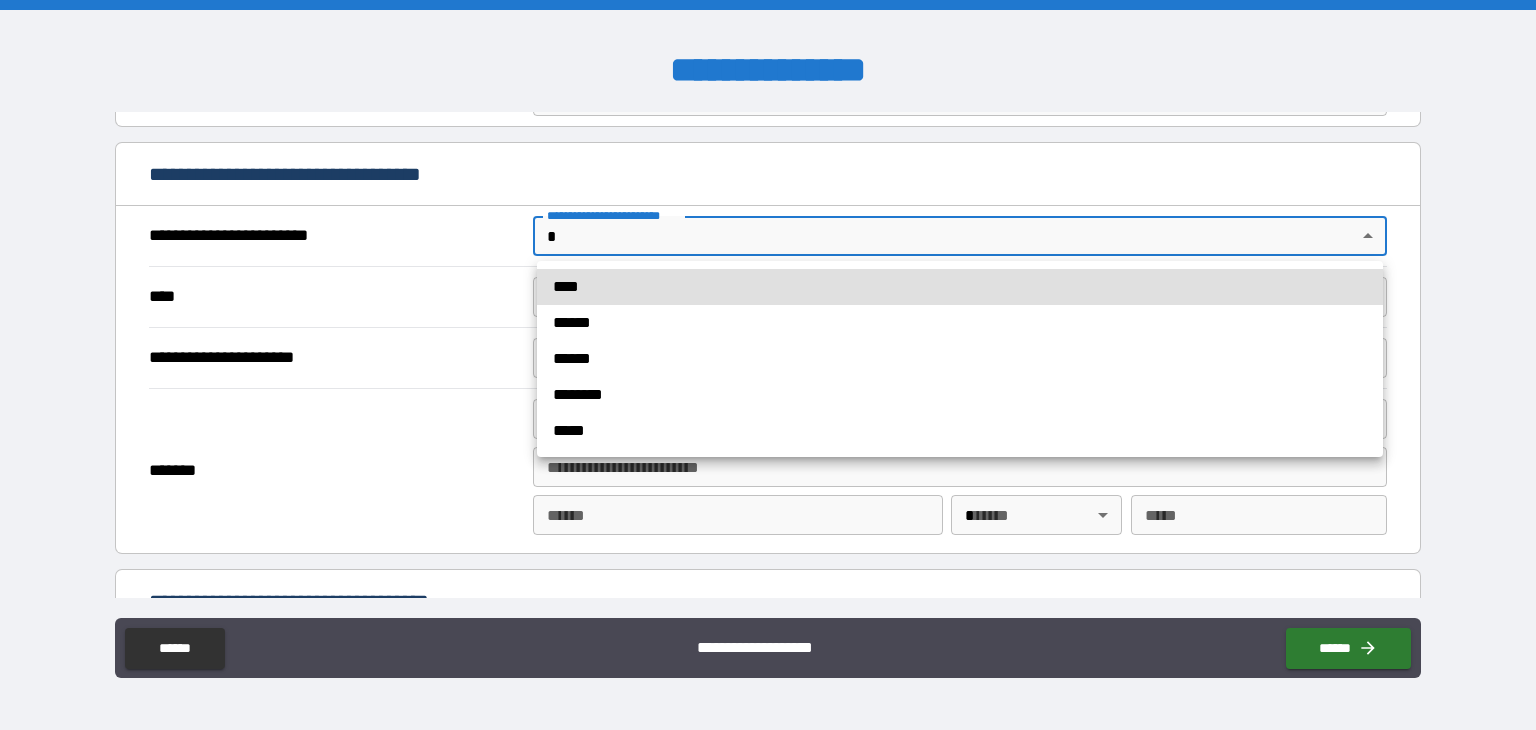 click on "**********" at bounding box center [768, 365] 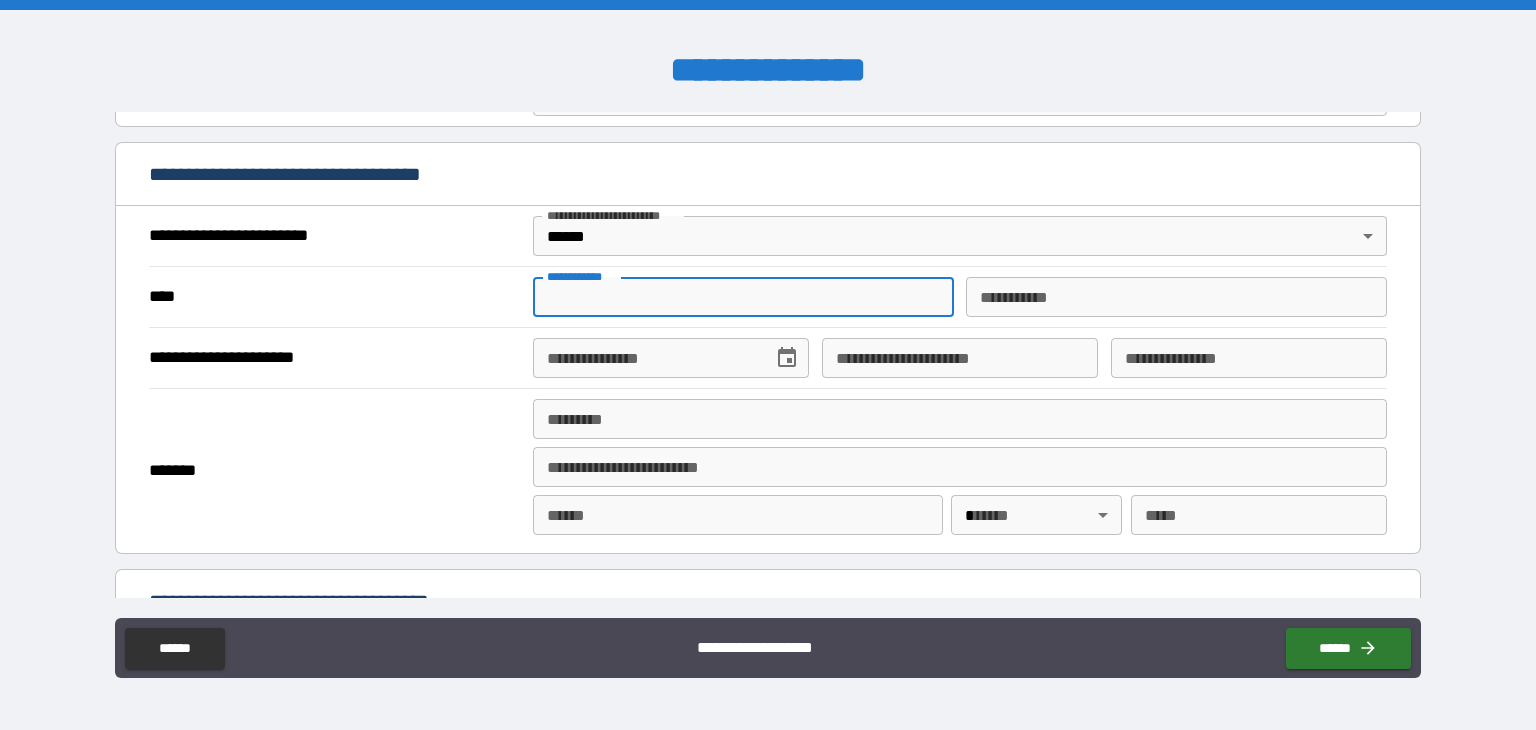 click on "**********" at bounding box center [743, 297] 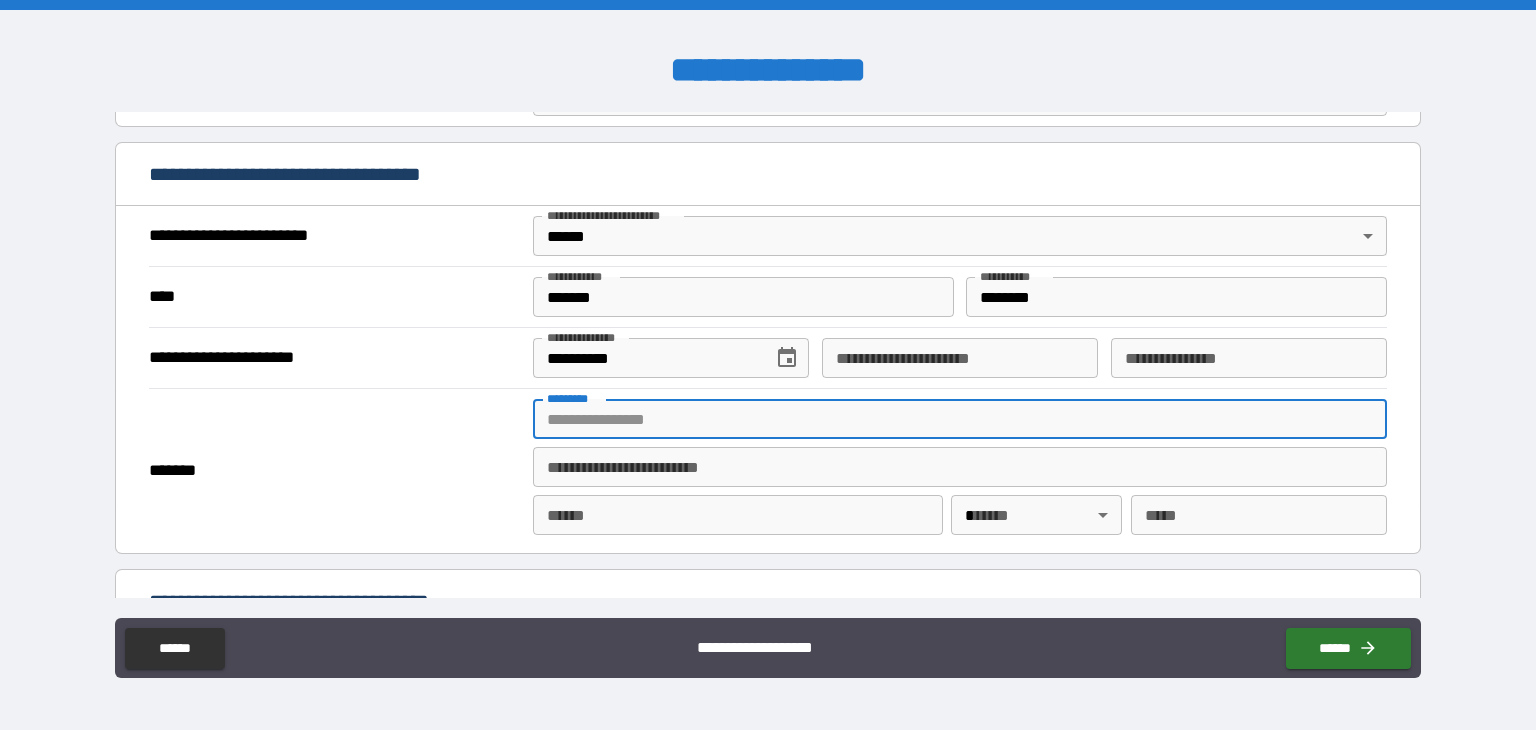 click on "*******   *" at bounding box center [960, 419] 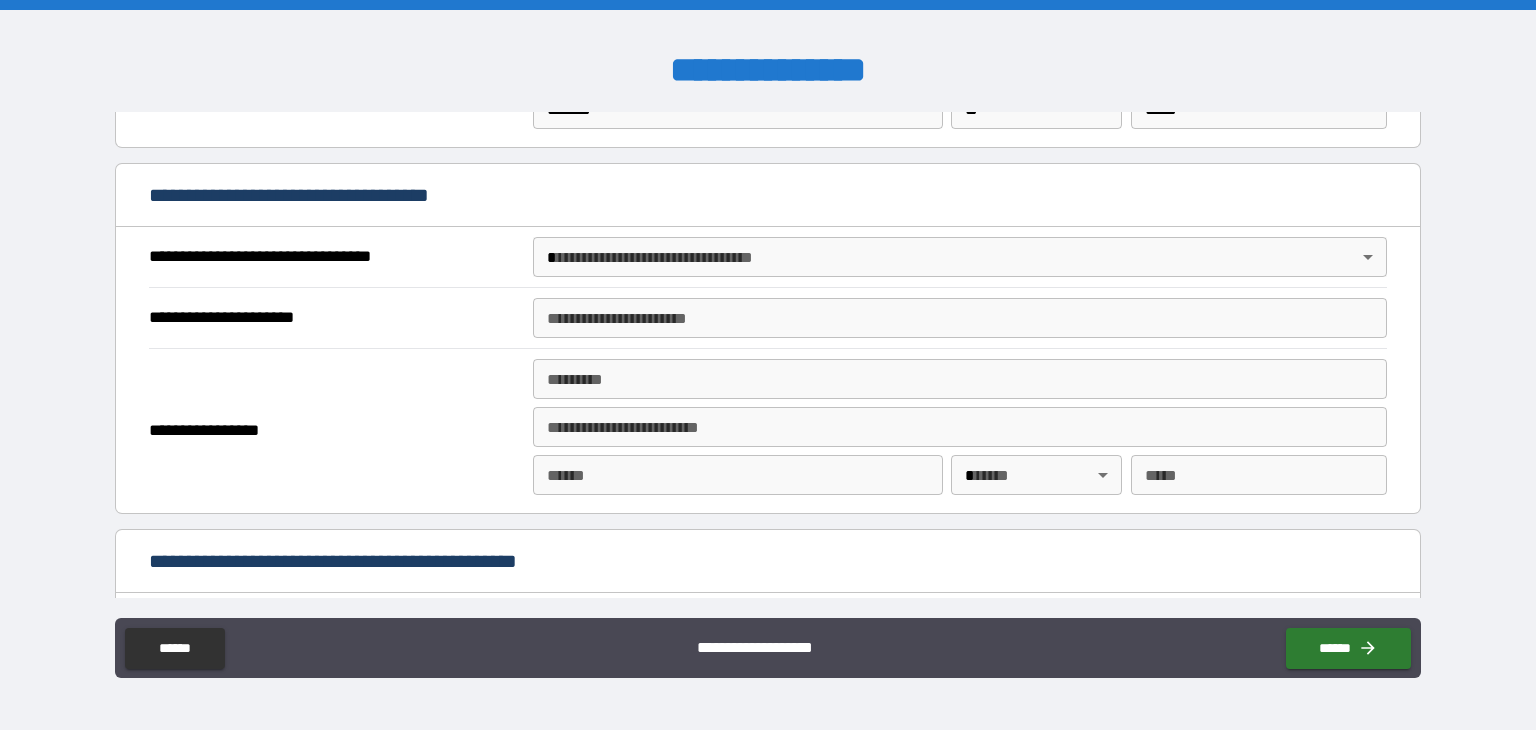 scroll, scrollTop: 1096, scrollLeft: 0, axis: vertical 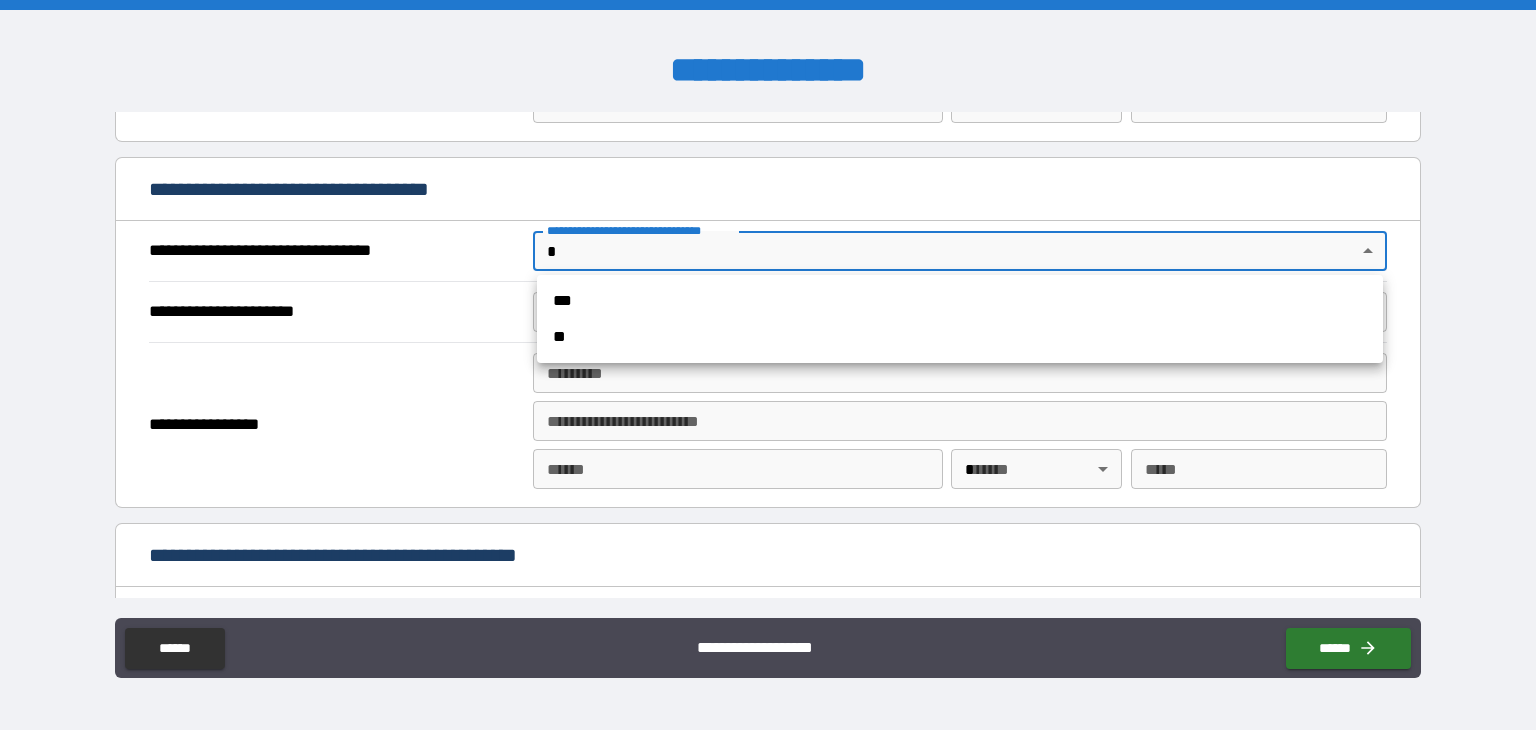 click on "**********" at bounding box center [768, 365] 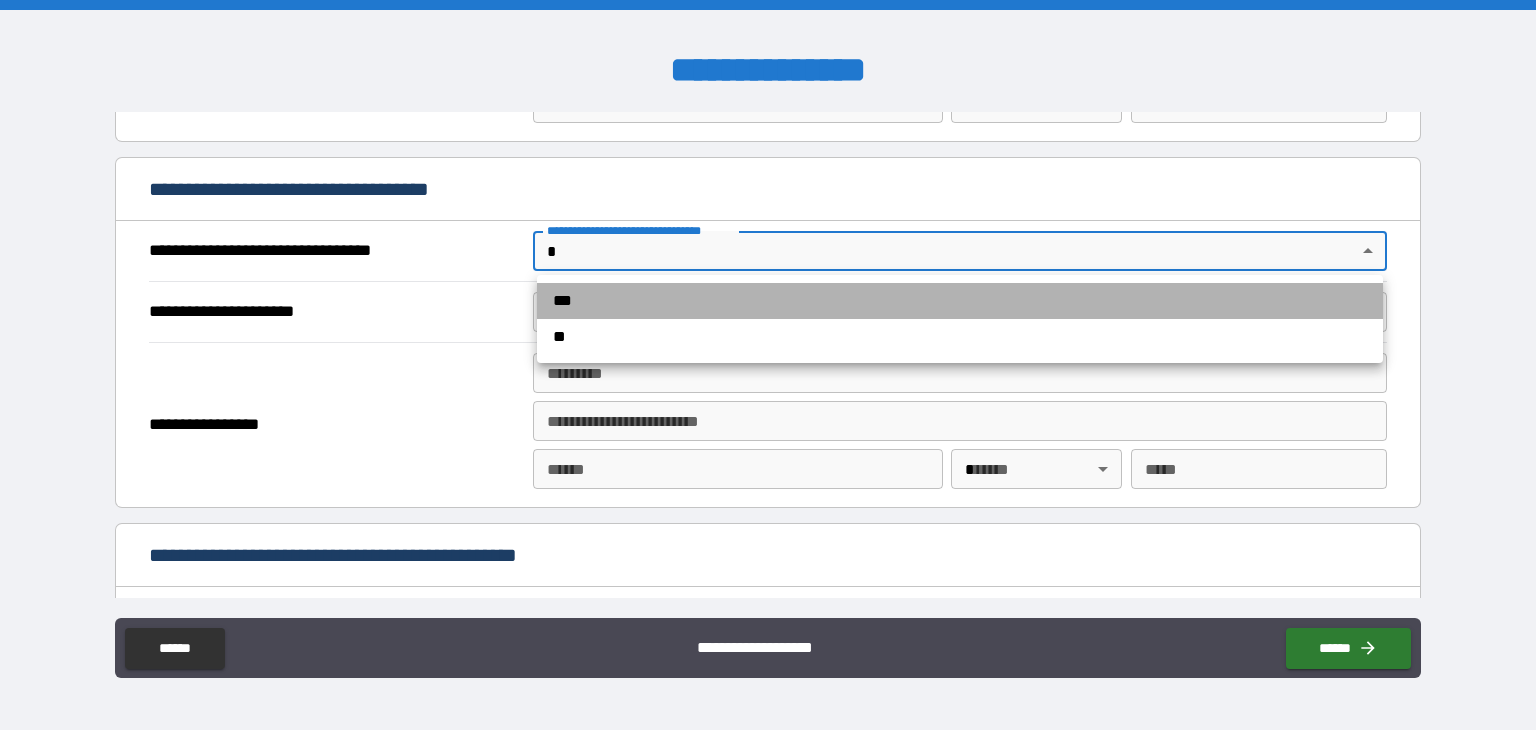 click on "***" at bounding box center [960, 301] 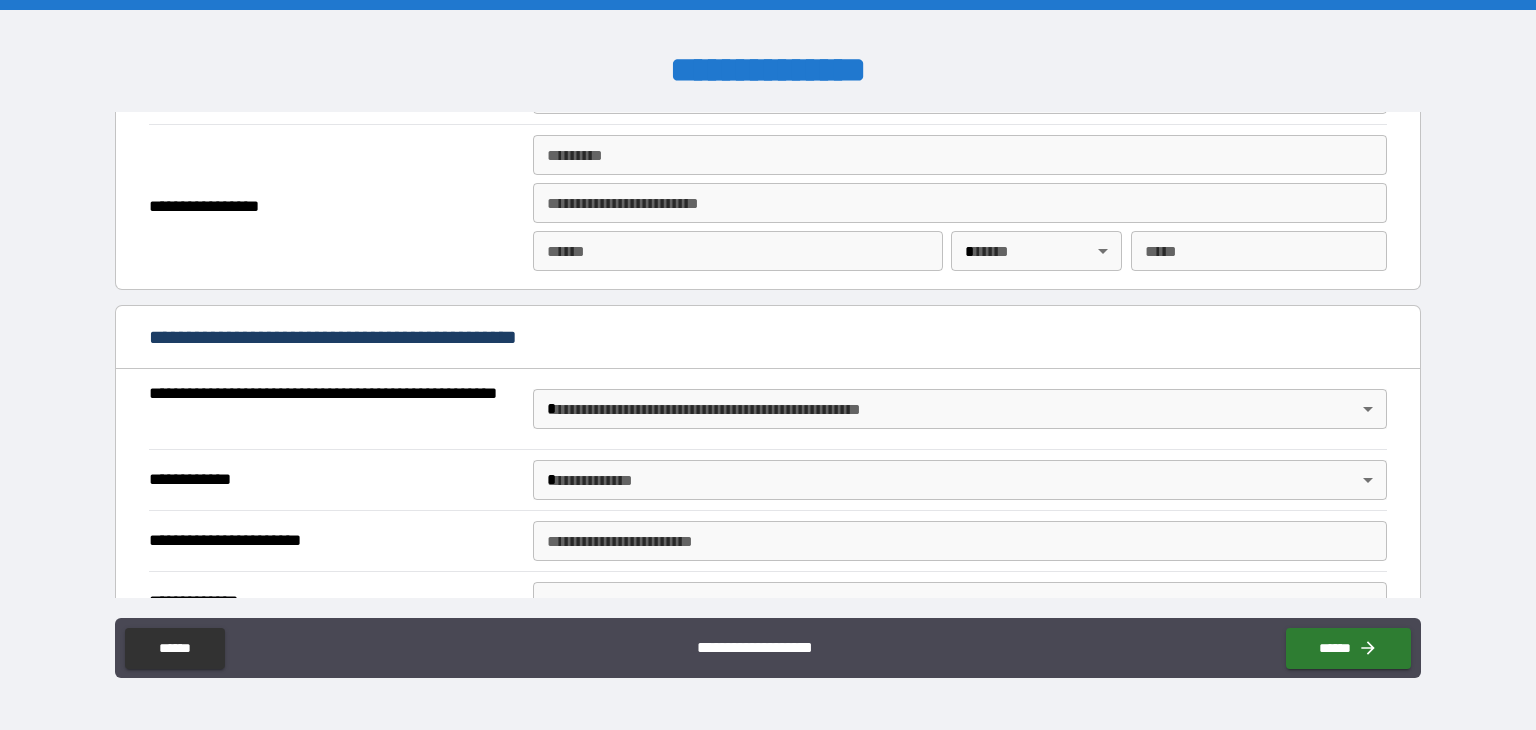 scroll, scrollTop: 0, scrollLeft: 0, axis: both 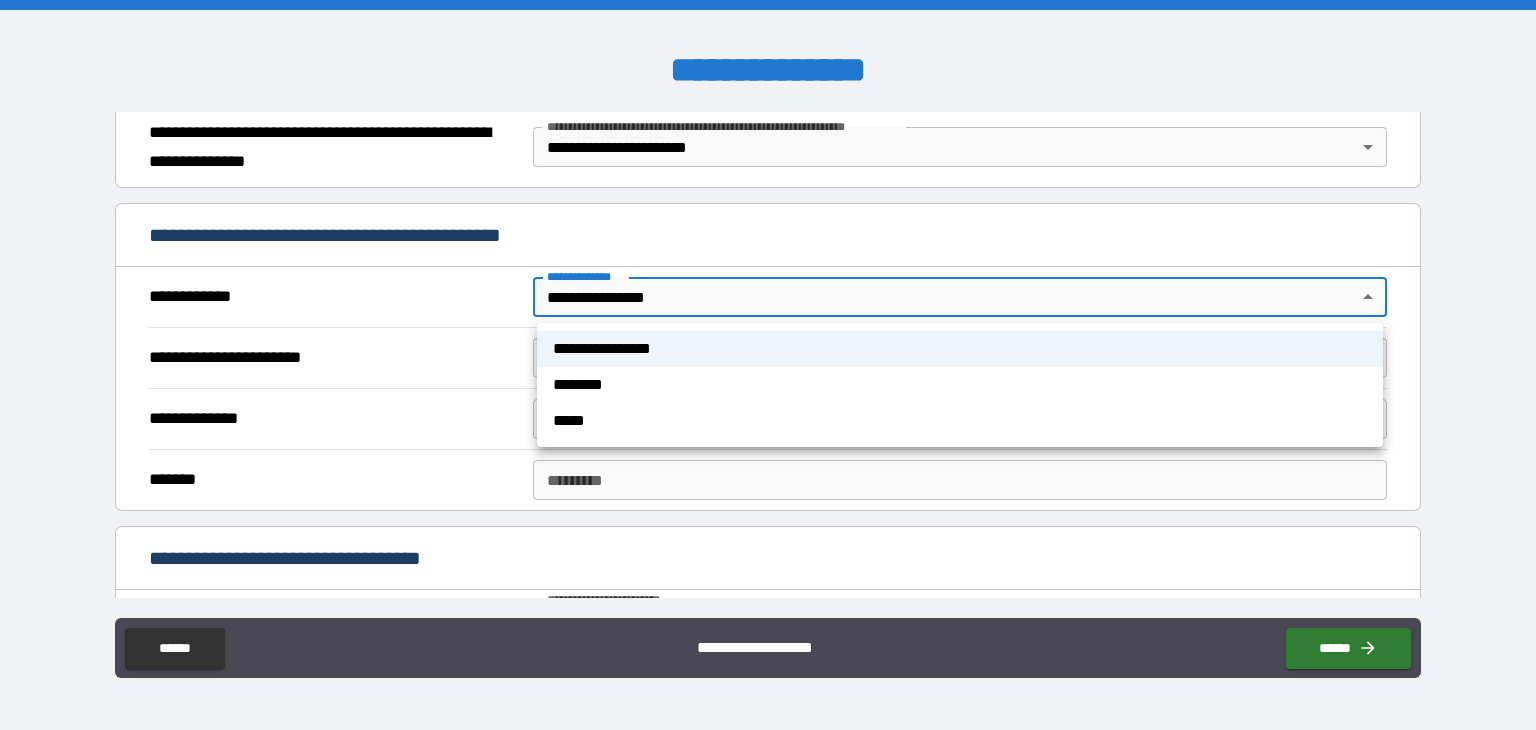 click on "**********" at bounding box center (768, 365) 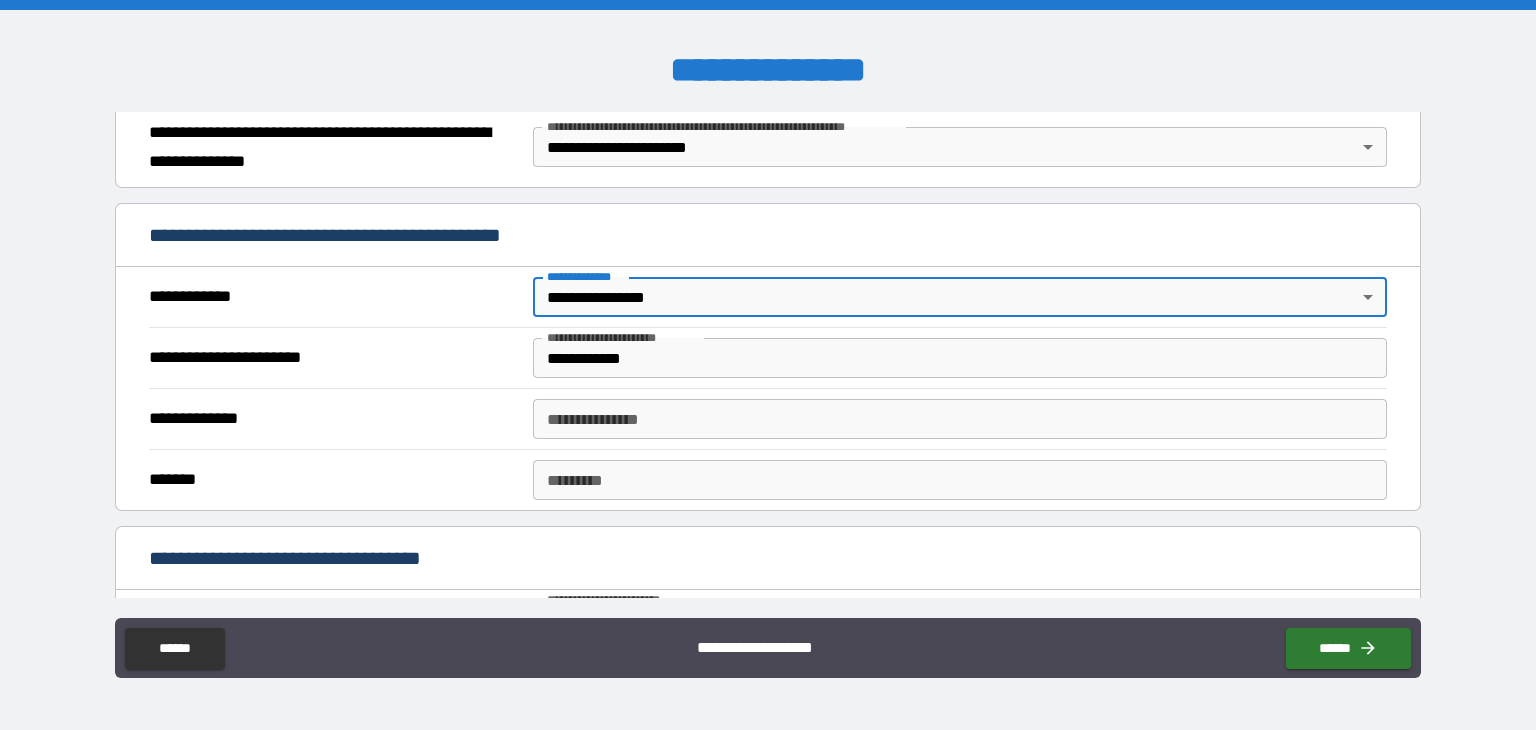 click on "*******   *" at bounding box center [960, 480] 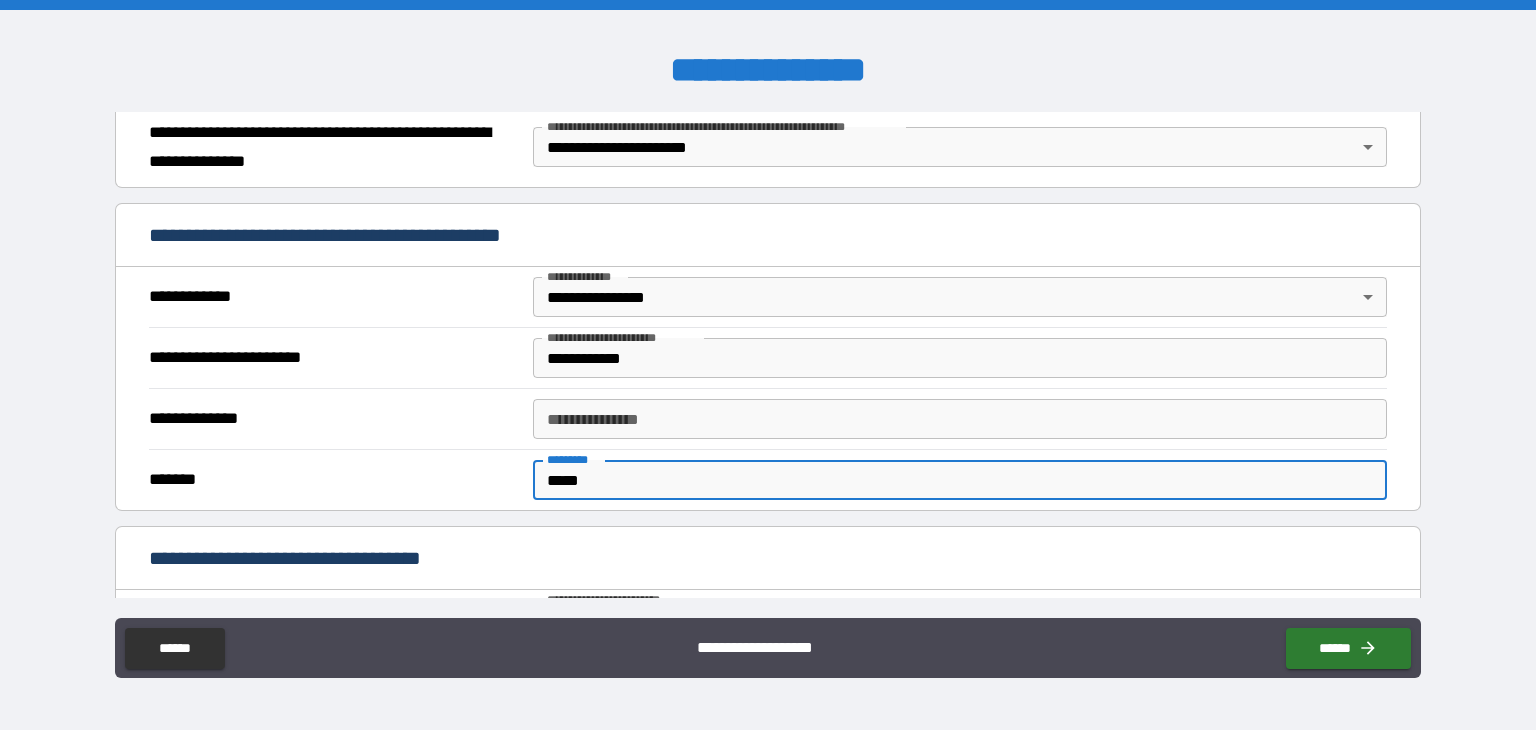click on "**********" at bounding box center (960, 419) 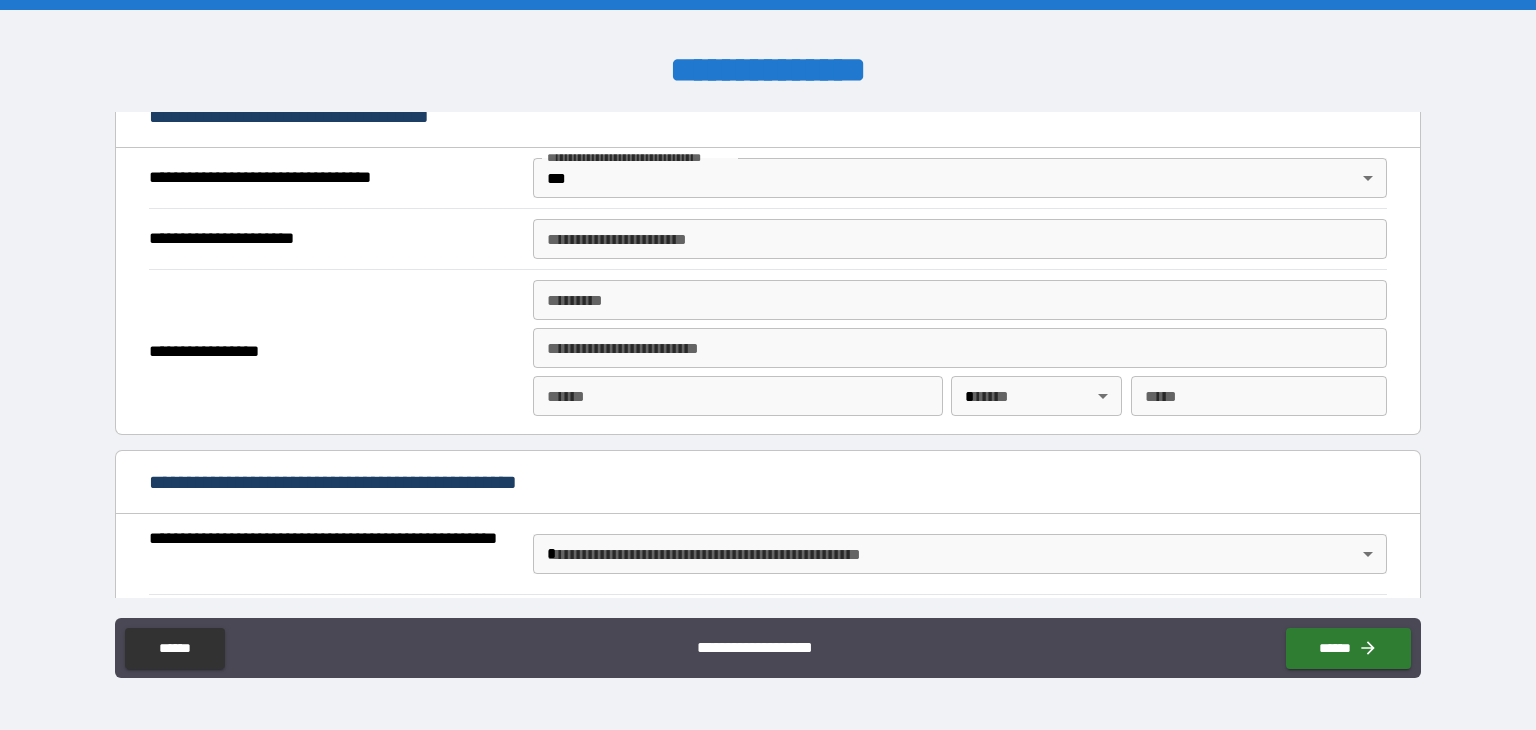 scroll, scrollTop: 1200, scrollLeft: 0, axis: vertical 